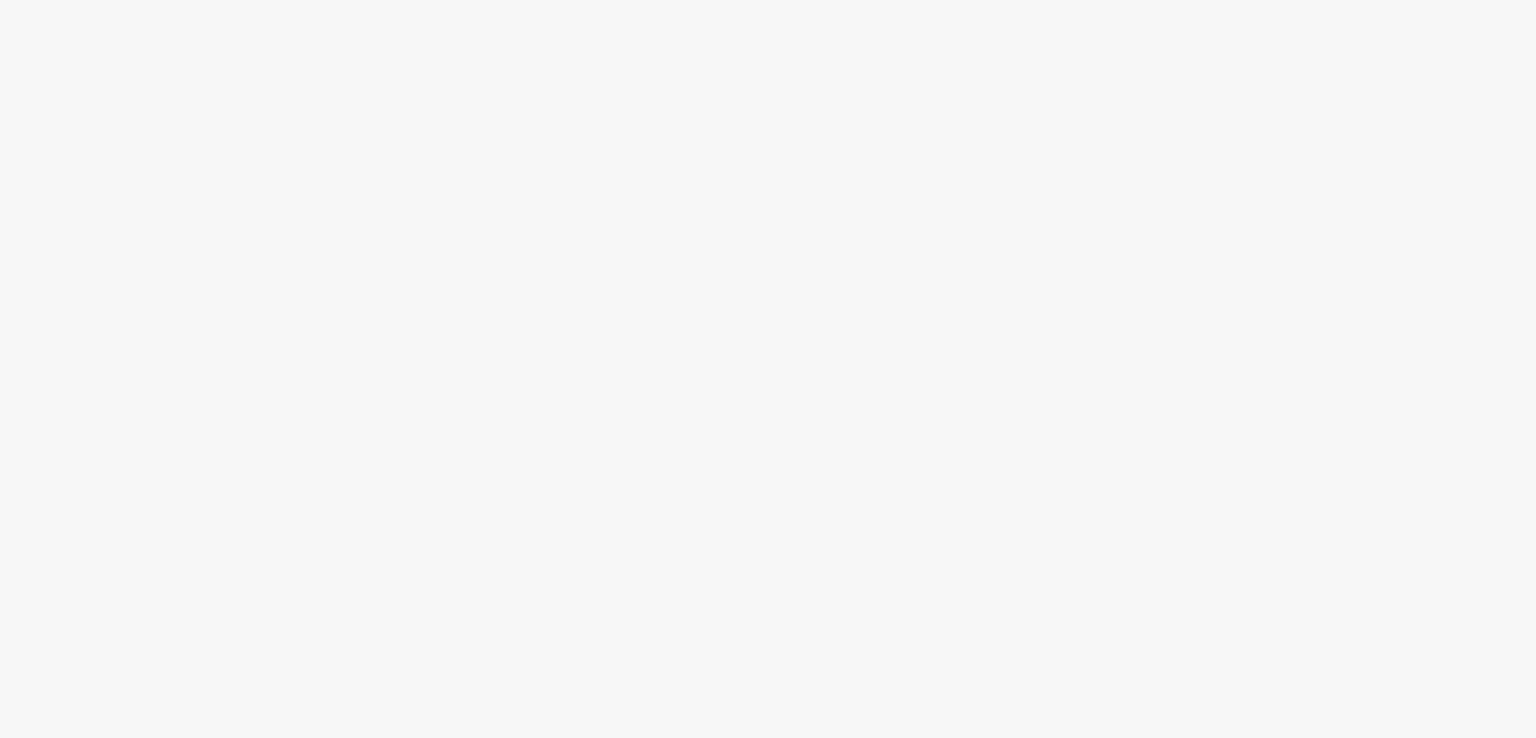 scroll, scrollTop: 0, scrollLeft: 0, axis: both 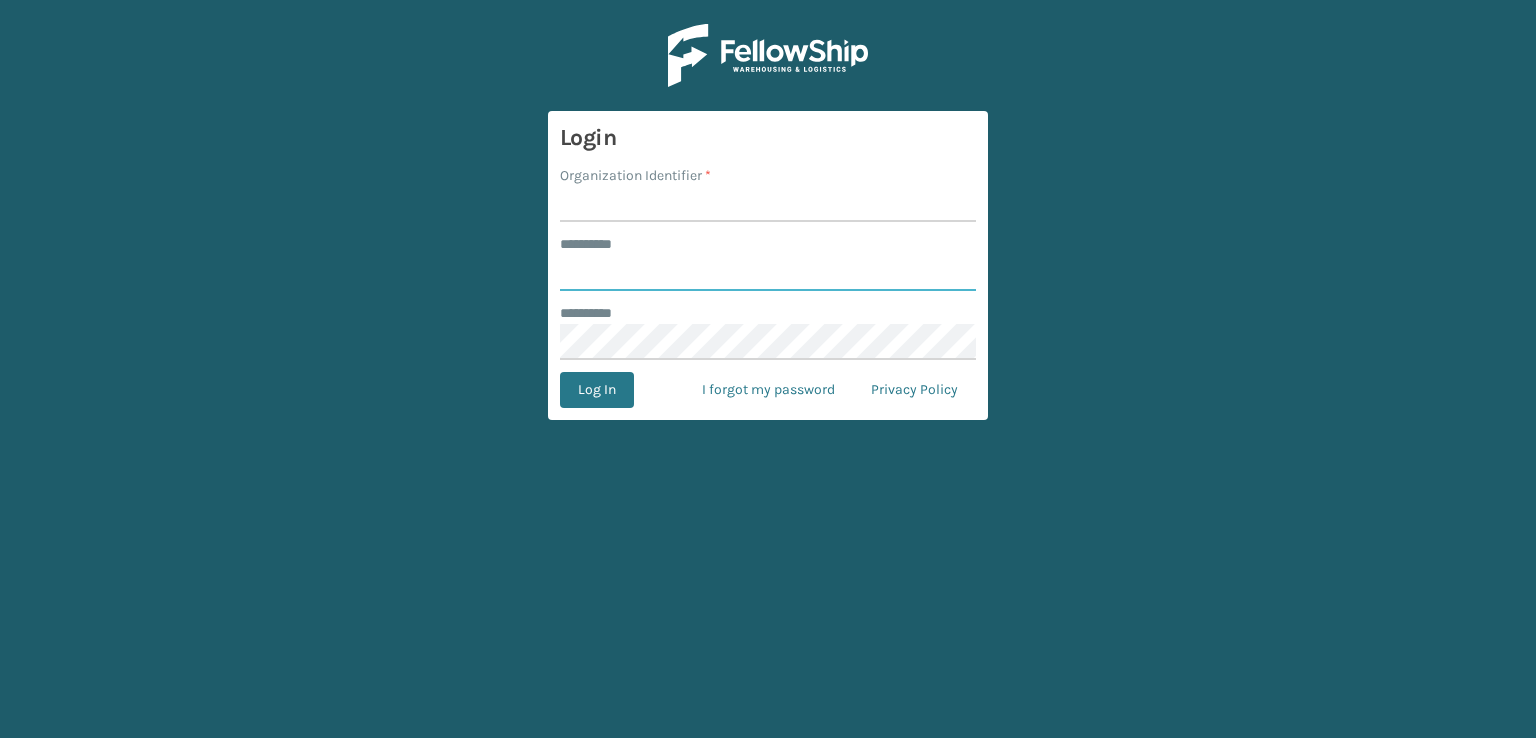 type on "***" 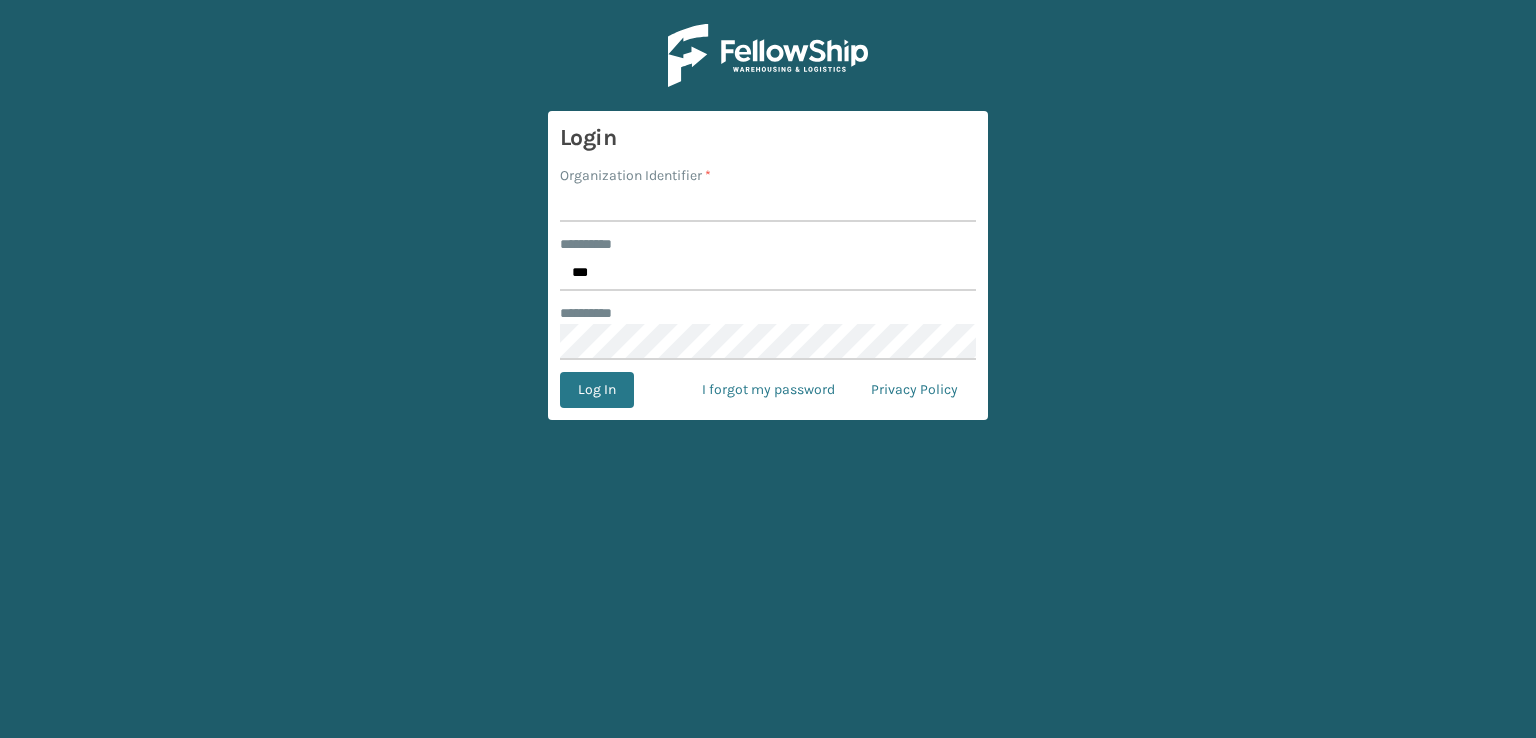 click on "Organization Identifier   *" at bounding box center [768, 204] 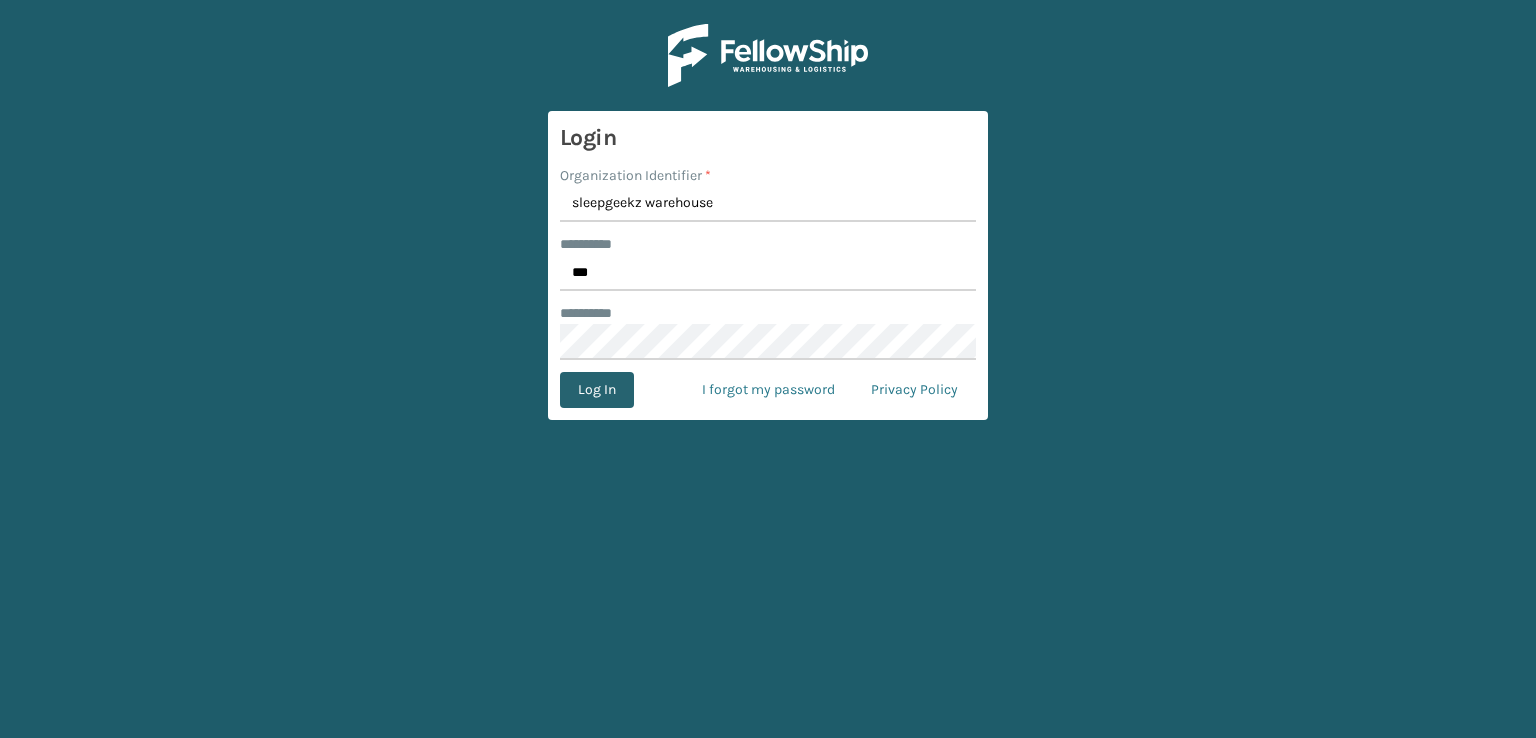 click on "Log In" at bounding box center [597, 390] 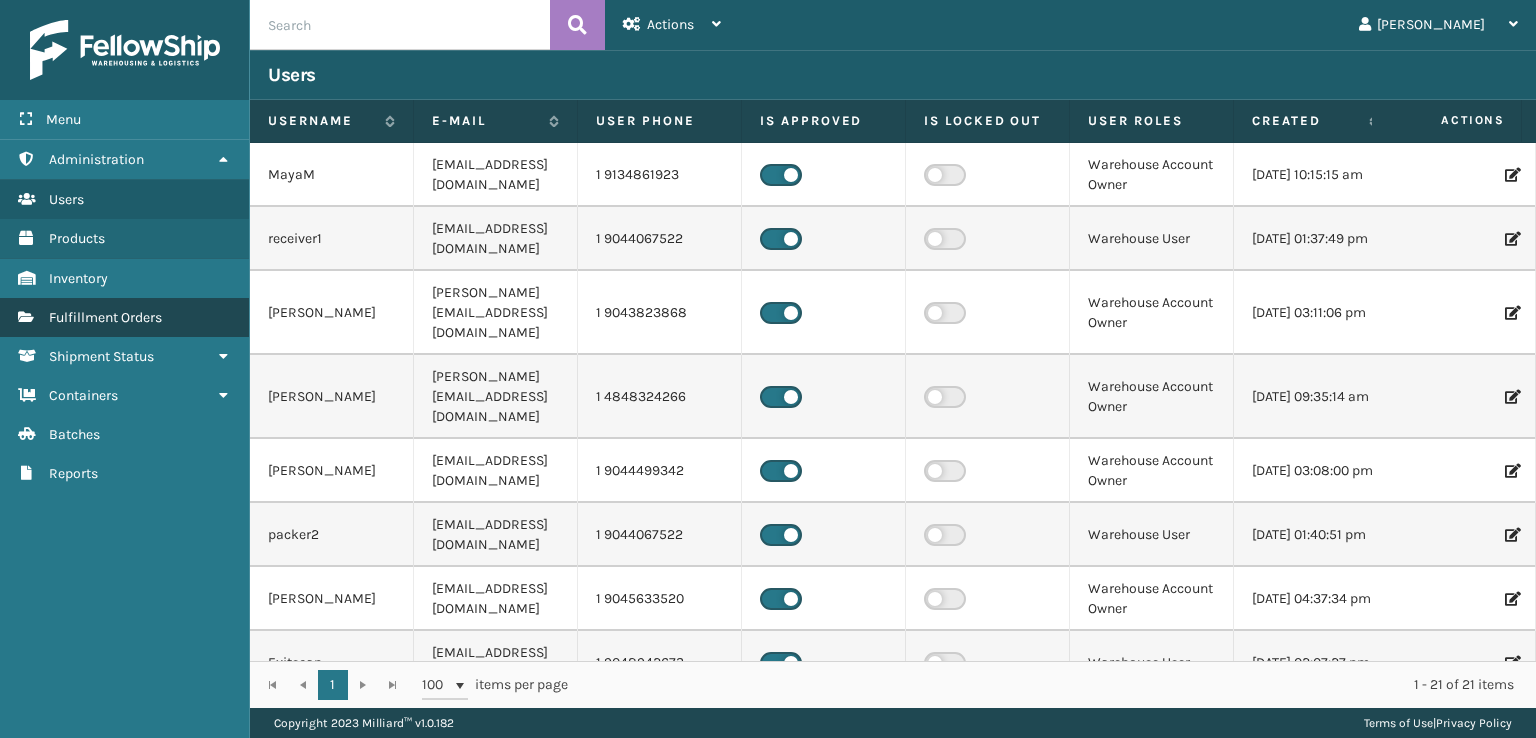 click on "Fulfillment Orders" at bounding box center [105, 317] 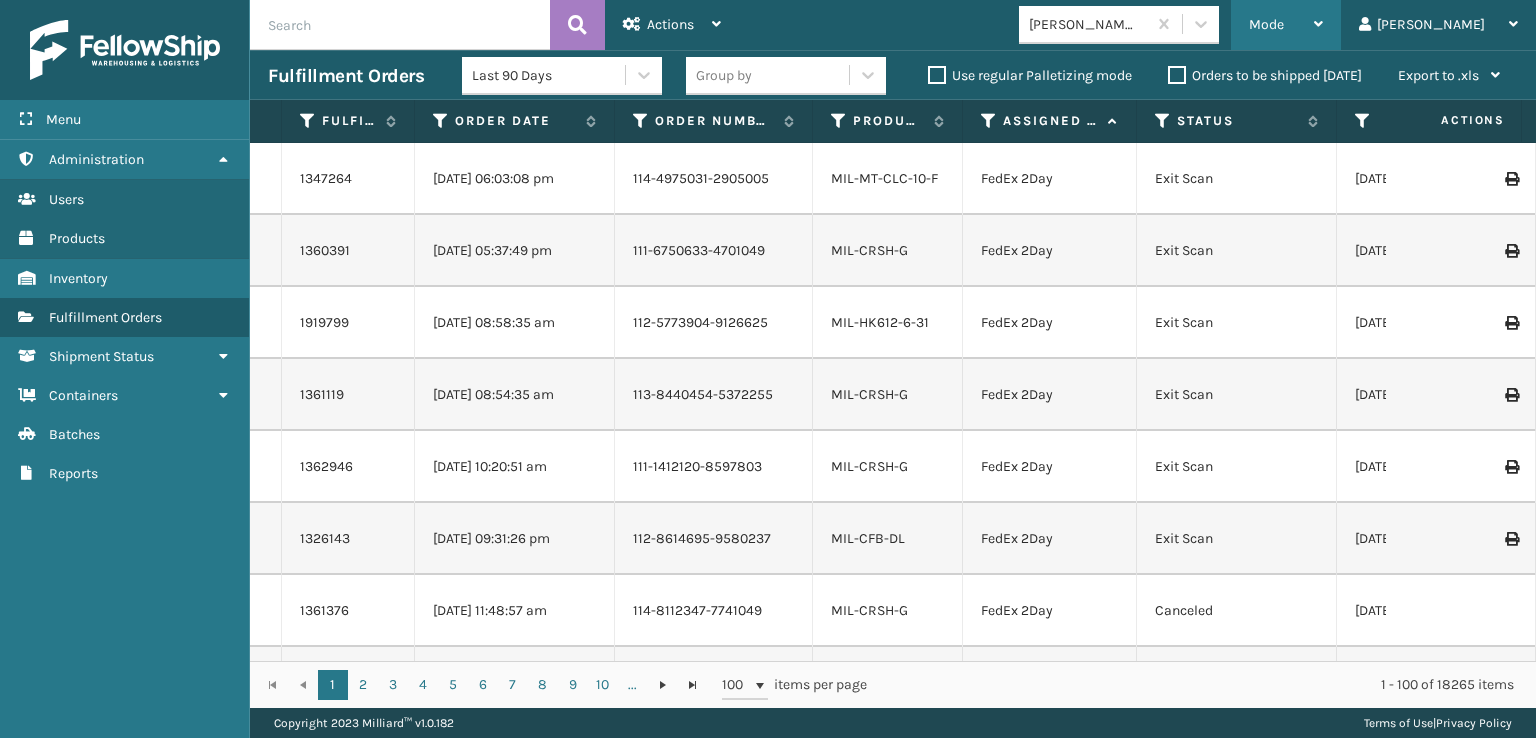 click on "Mode" at bounding box center (1266, 24) 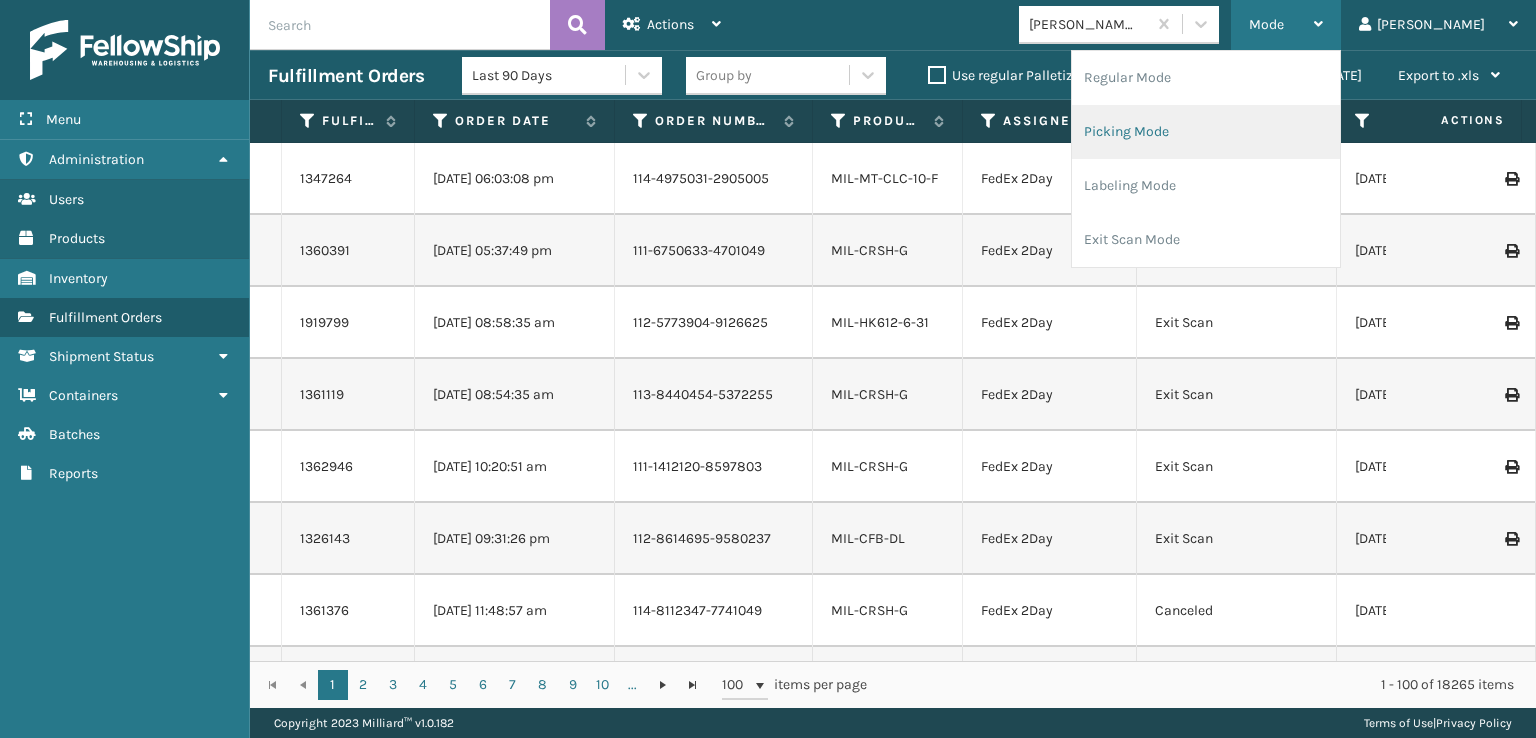 click on "Picking Mode" at bounding box center (1206, 132) 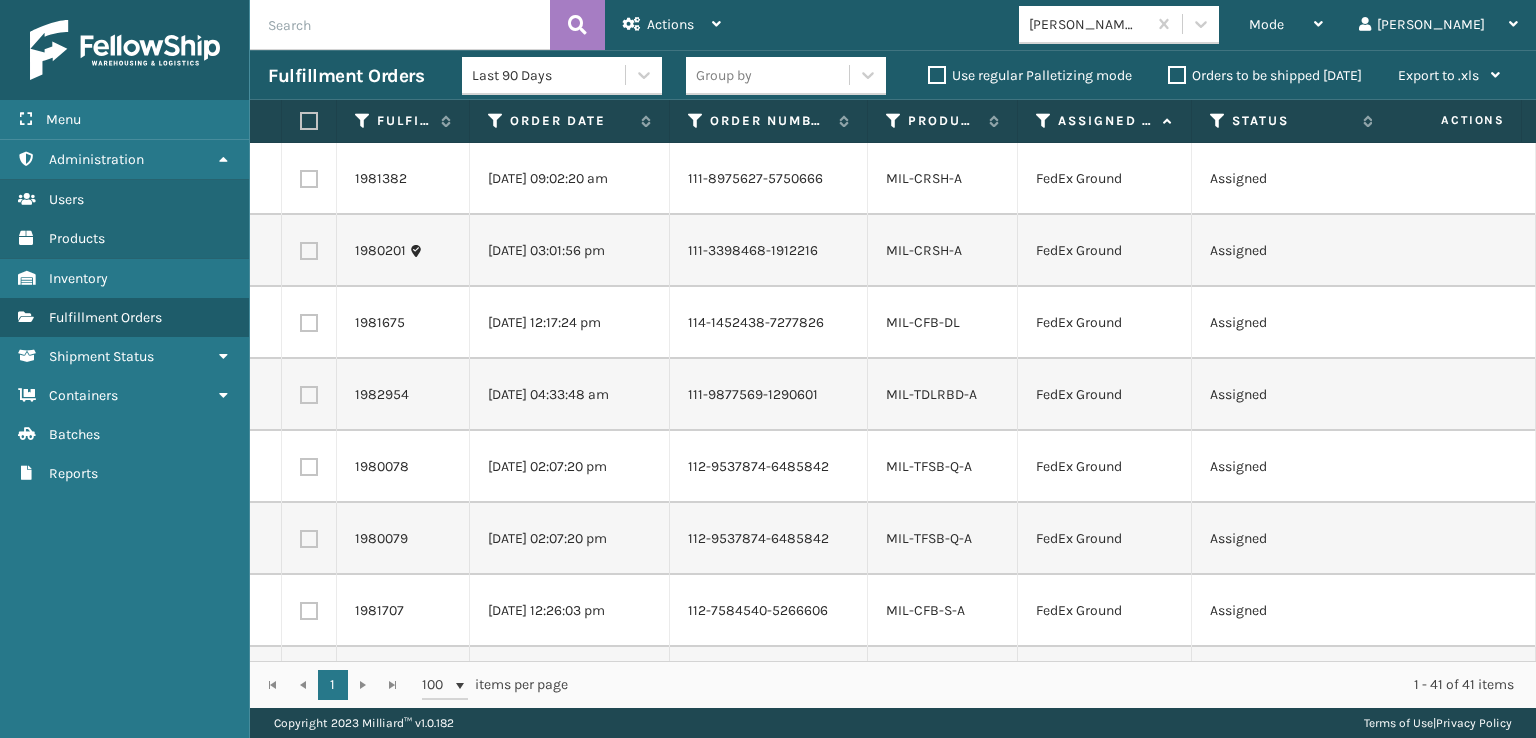 click at bounding box center (309, 179) 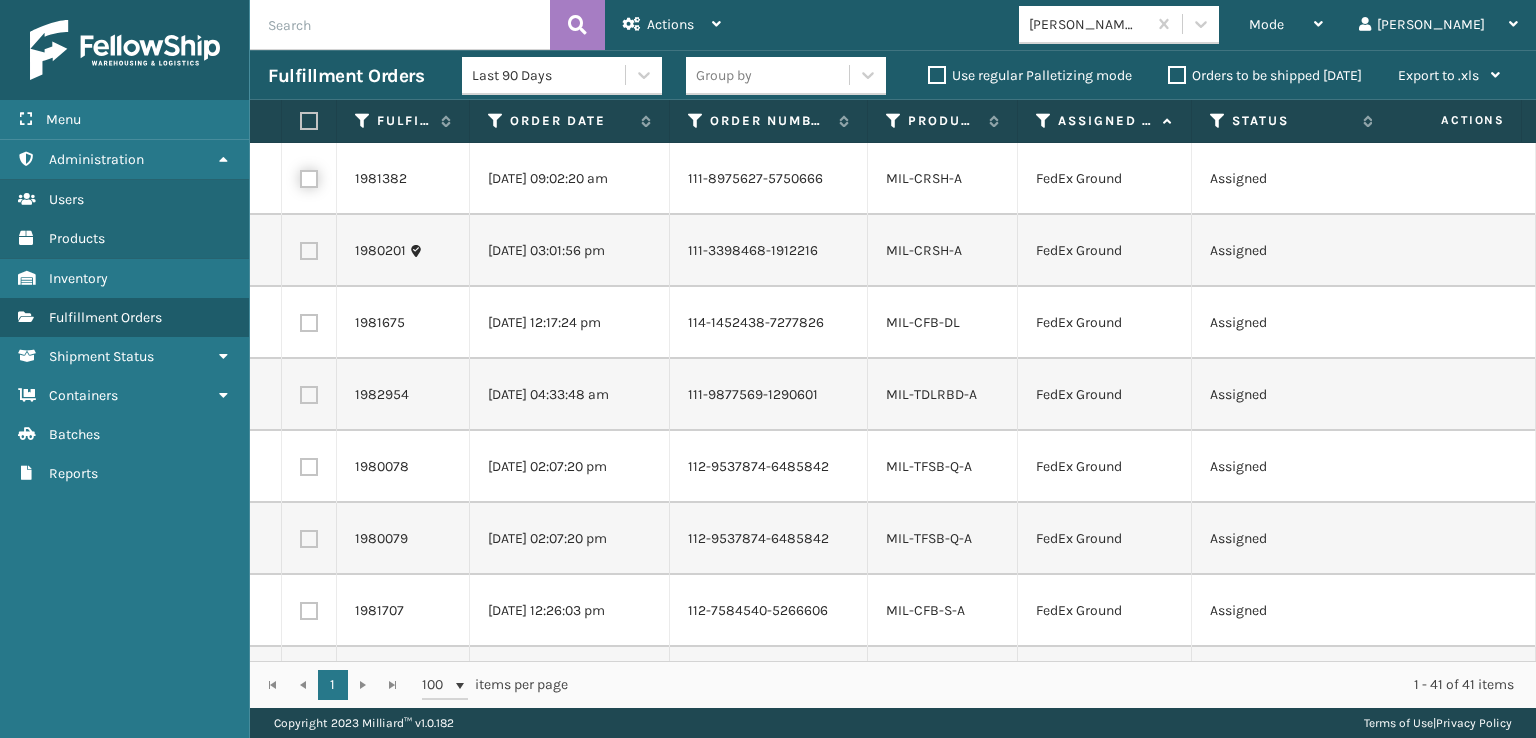 click at bounding box center [300, 176] 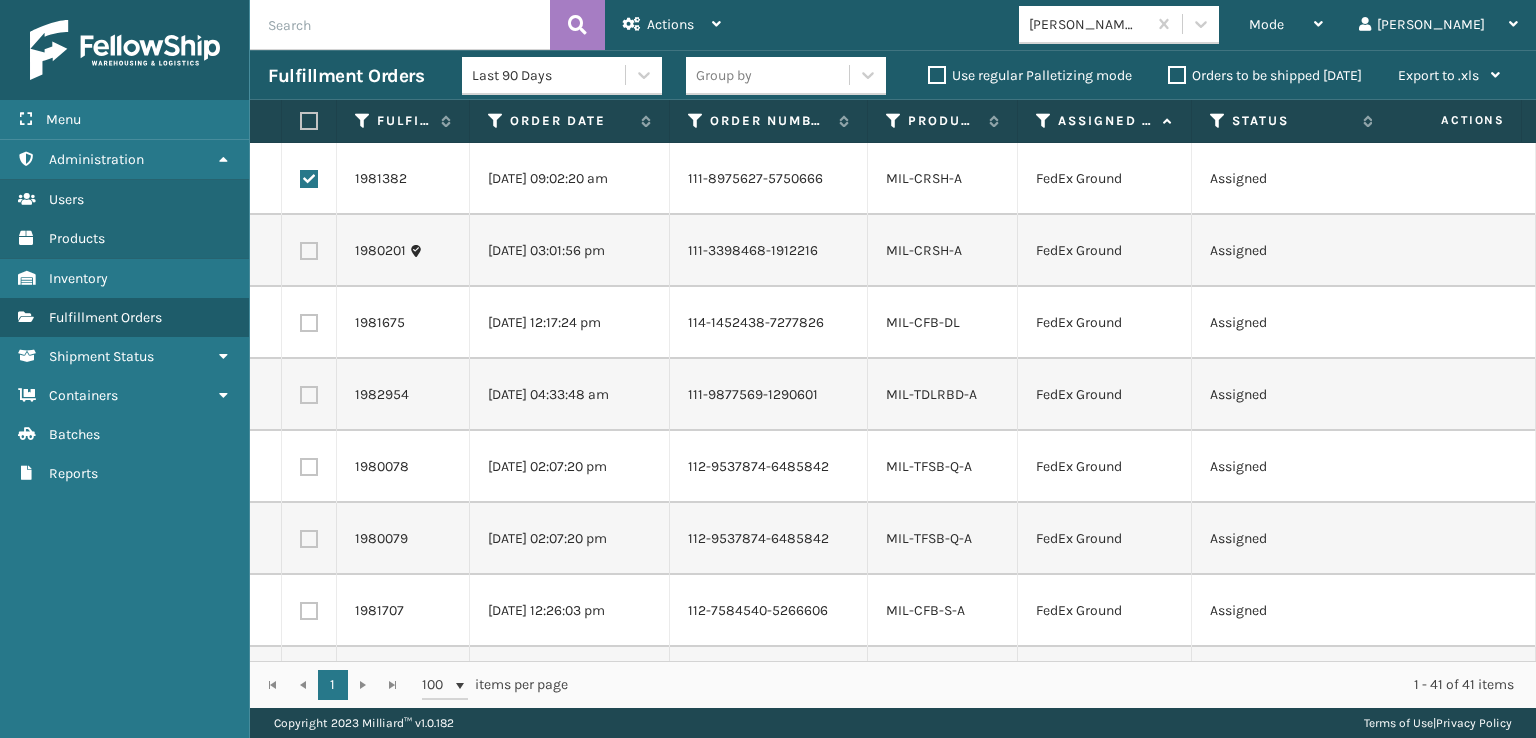 click at bounding box center [309, 251] 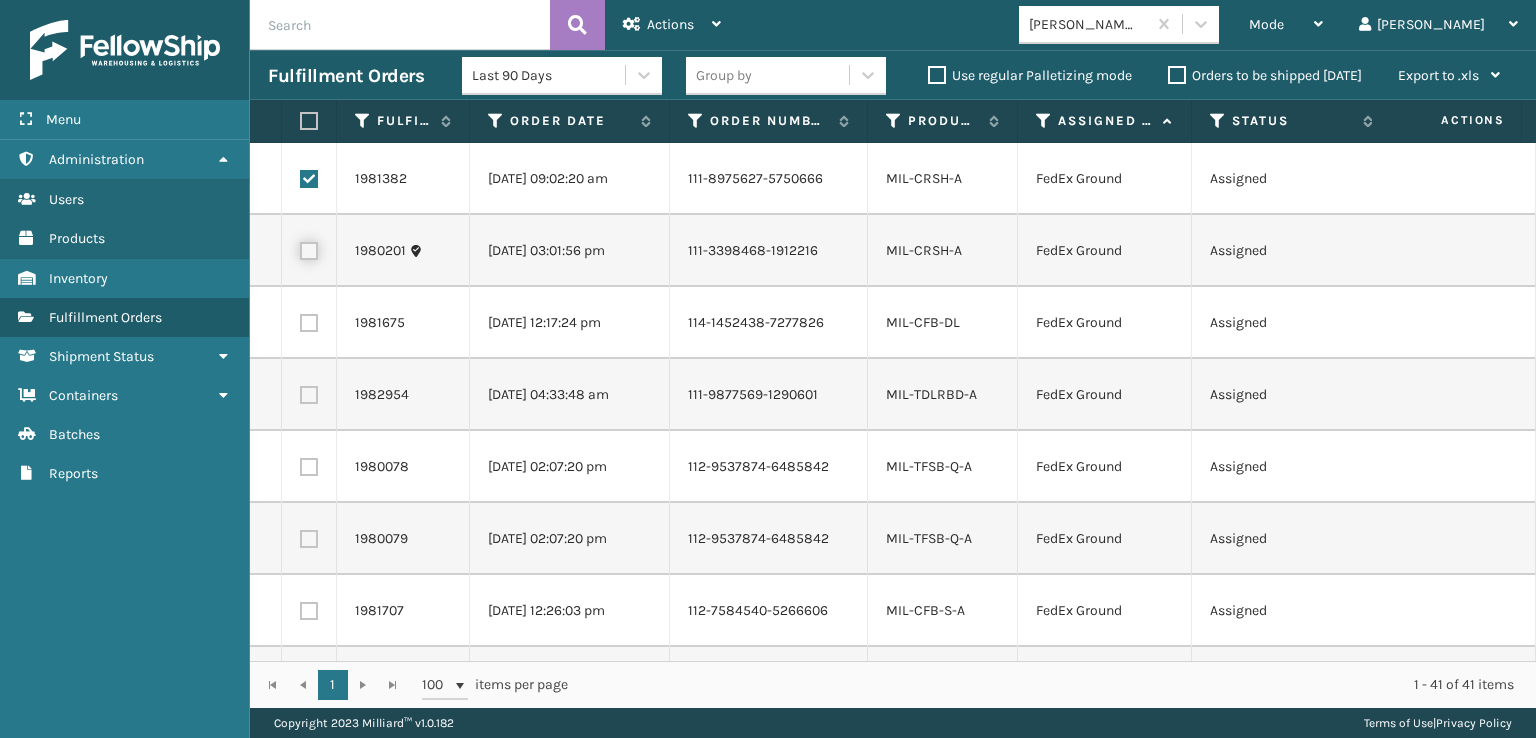 click at bounding box center [300, 248] 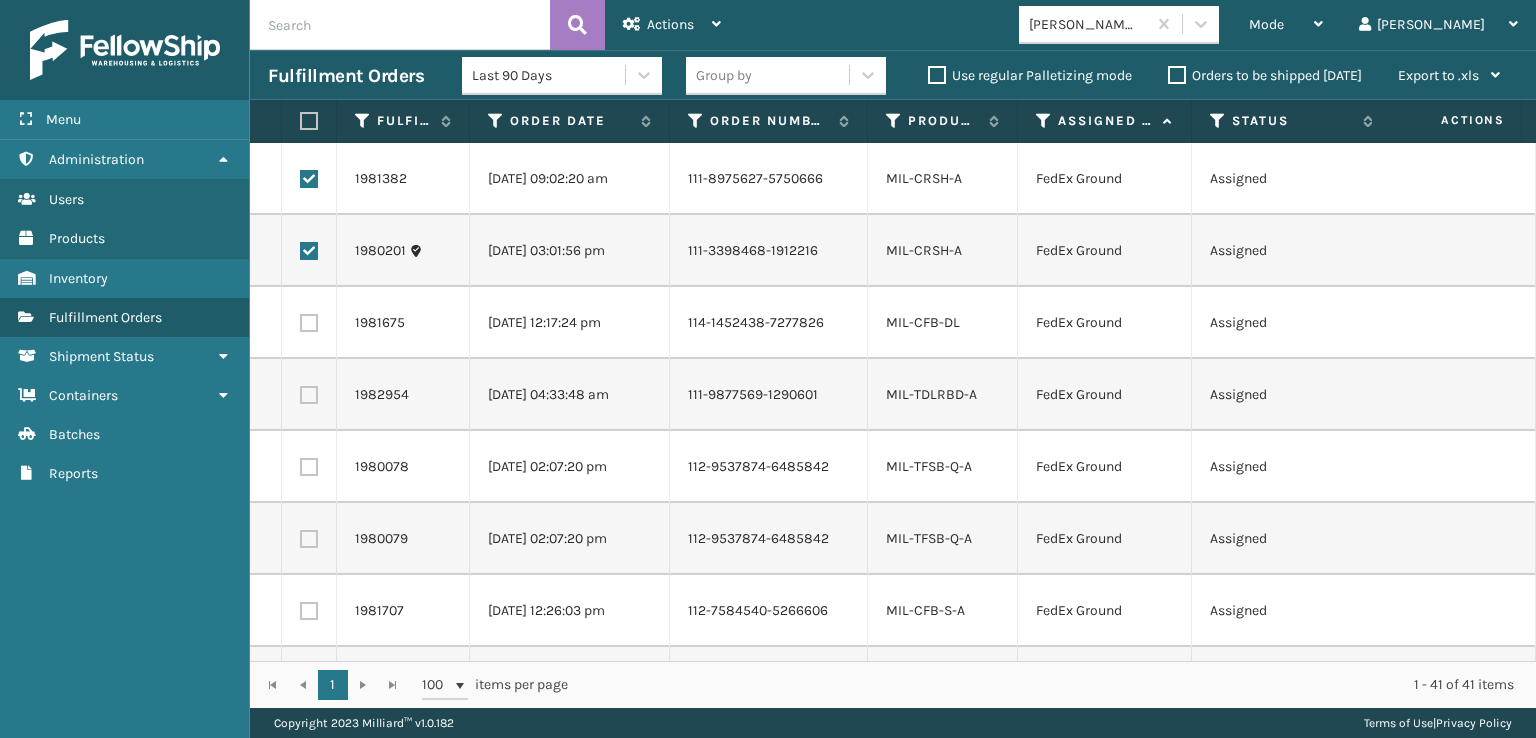click at bounding box center [309, 323] 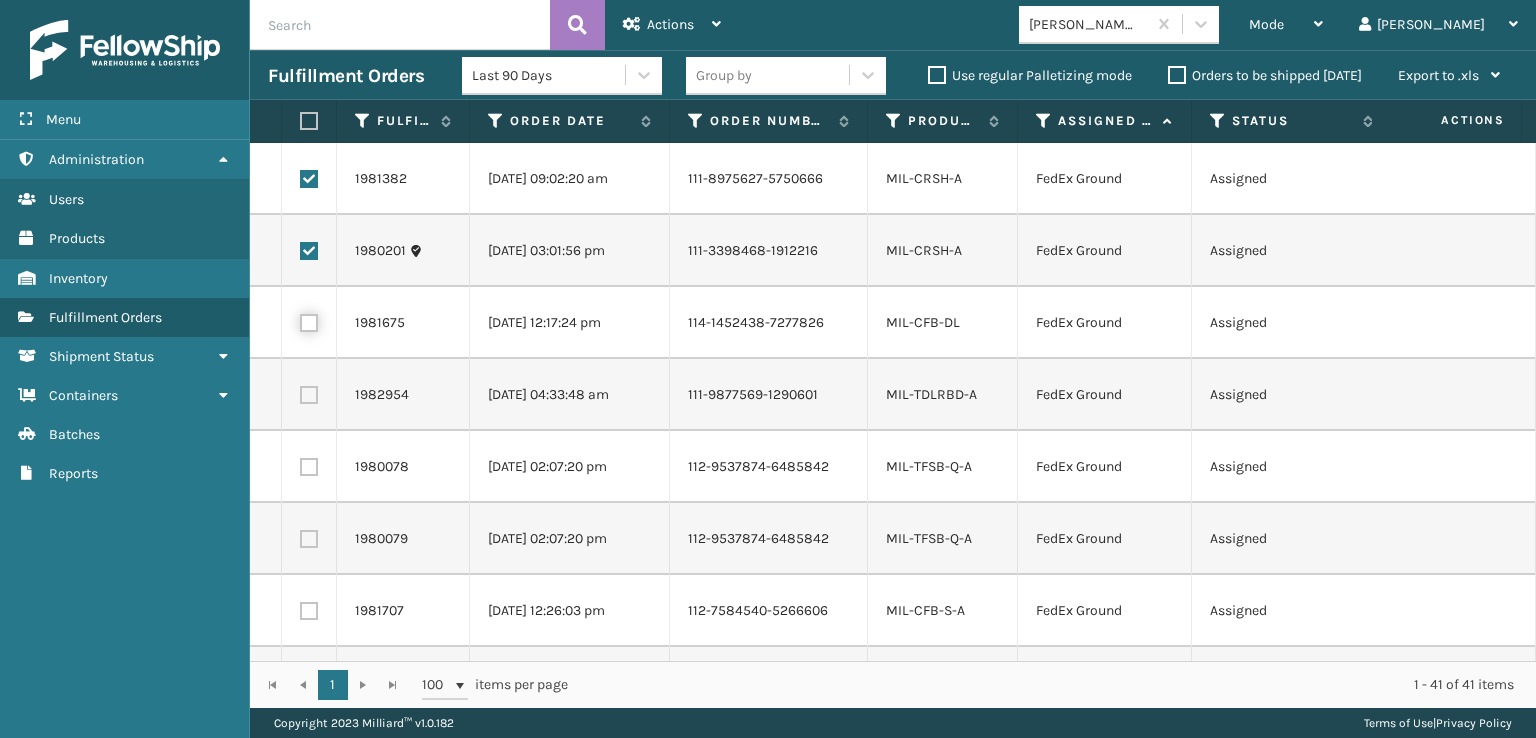 click at bounding box center (300, 320) 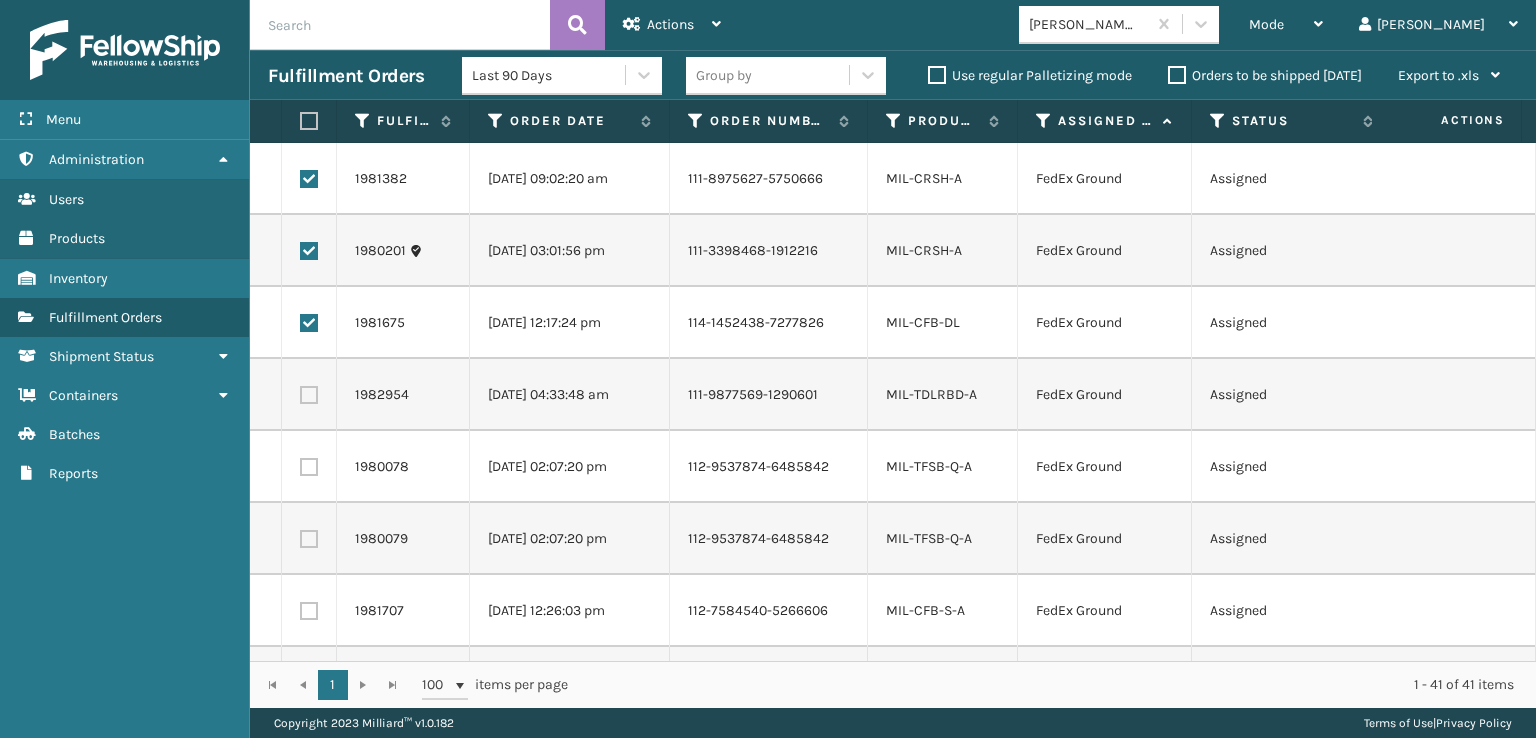 click at bounding box center (309, 395) 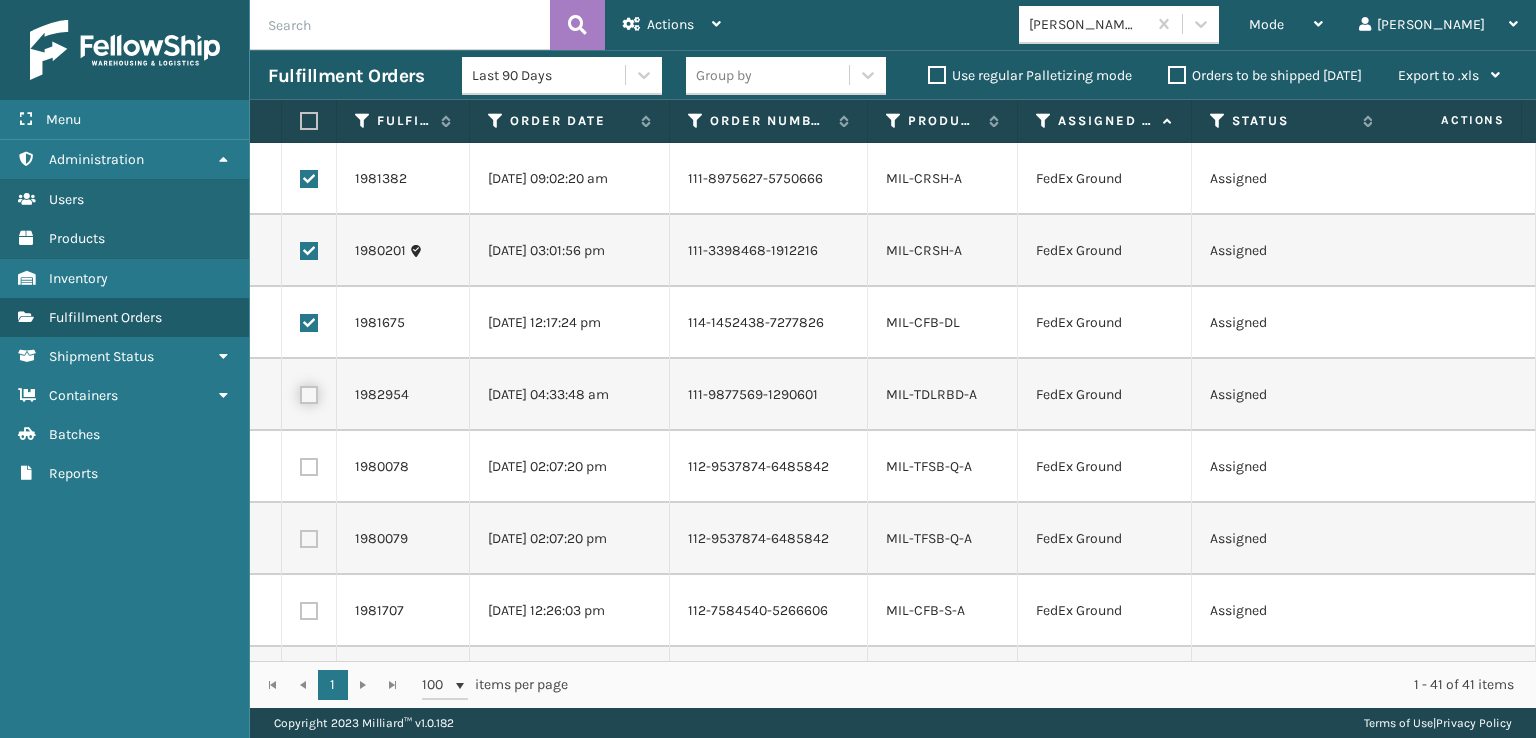 click at bounding box center (300, 392) 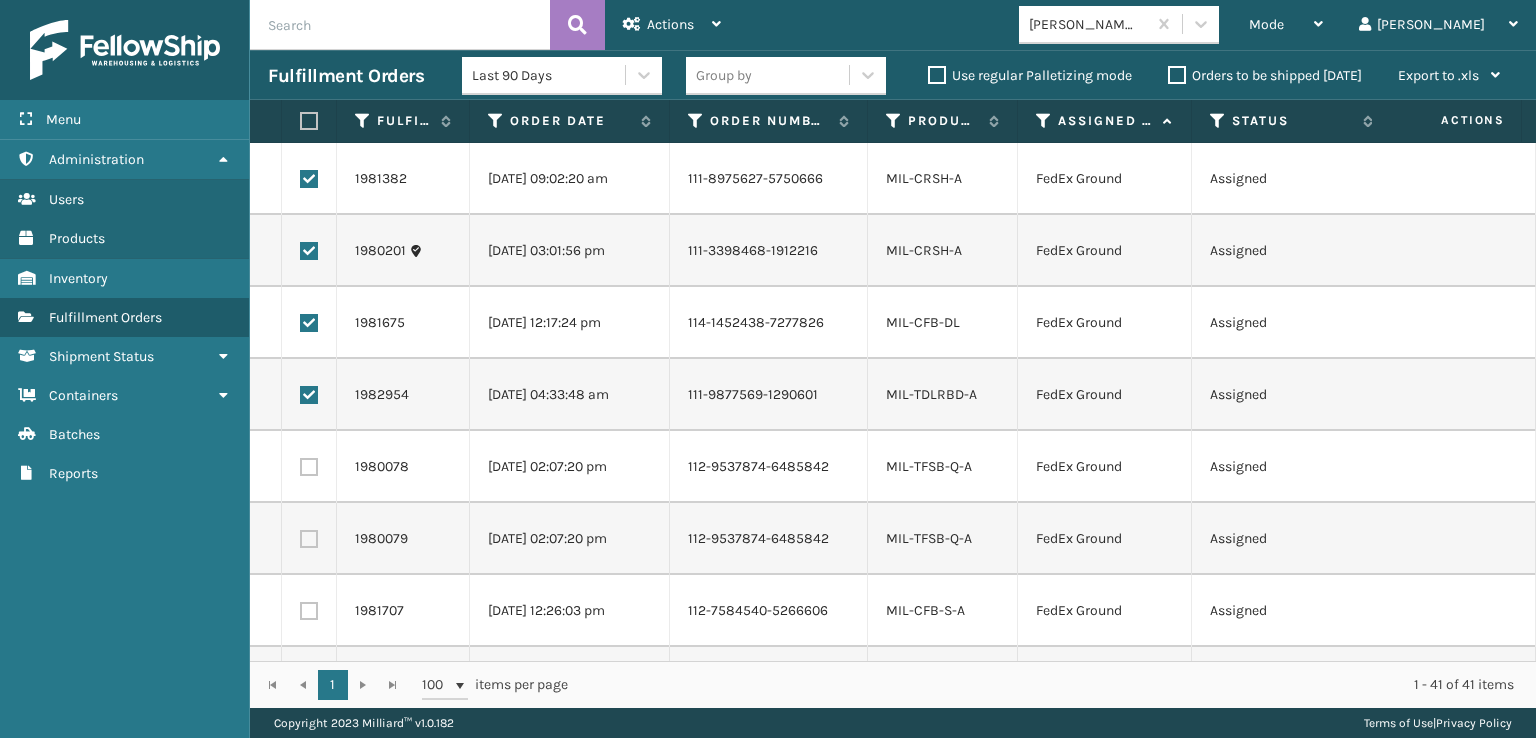 drag, startPoint x: 313, startPoint y: 455, endPoint x: 312, endPoint y: 477, distance: 22.022715 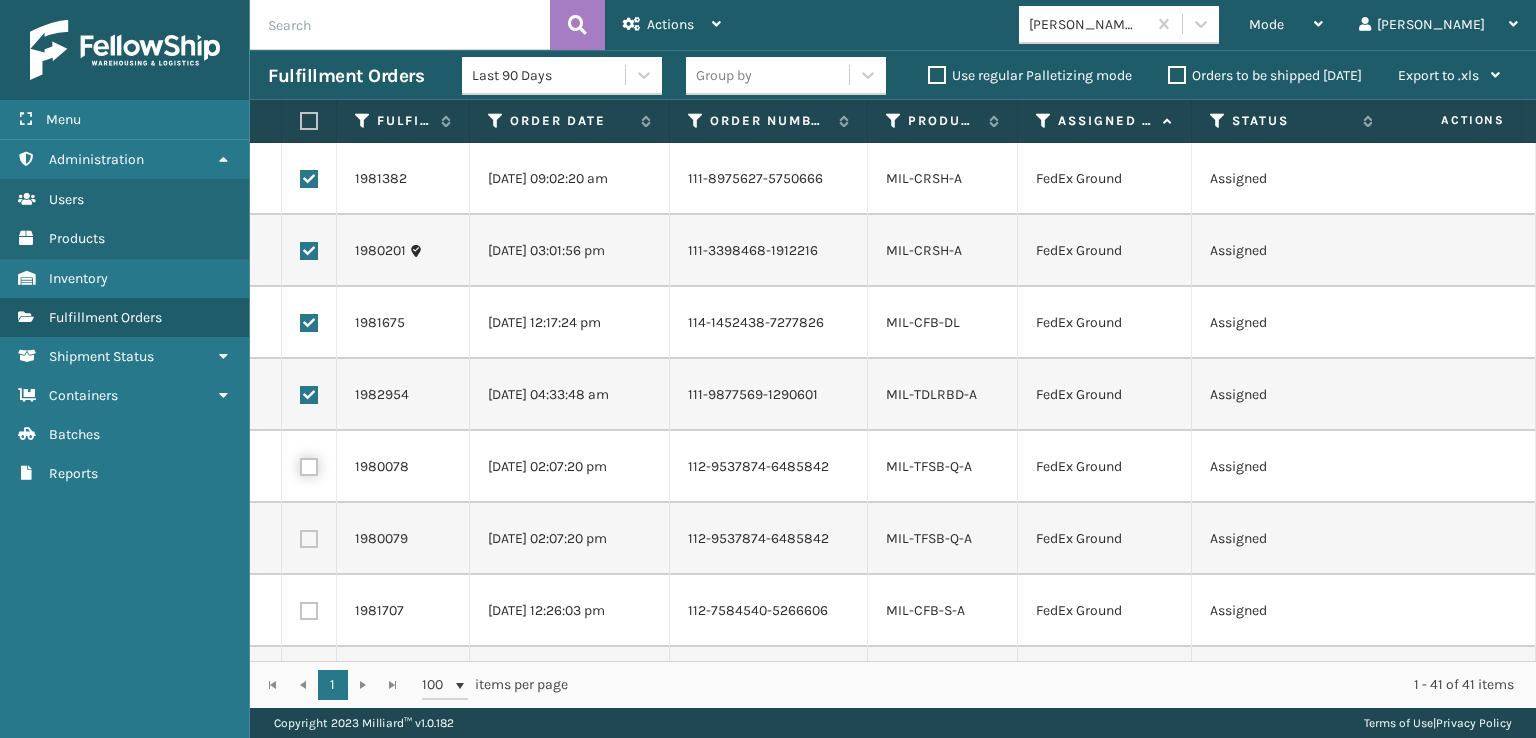 click at bounding box center [300, 464] 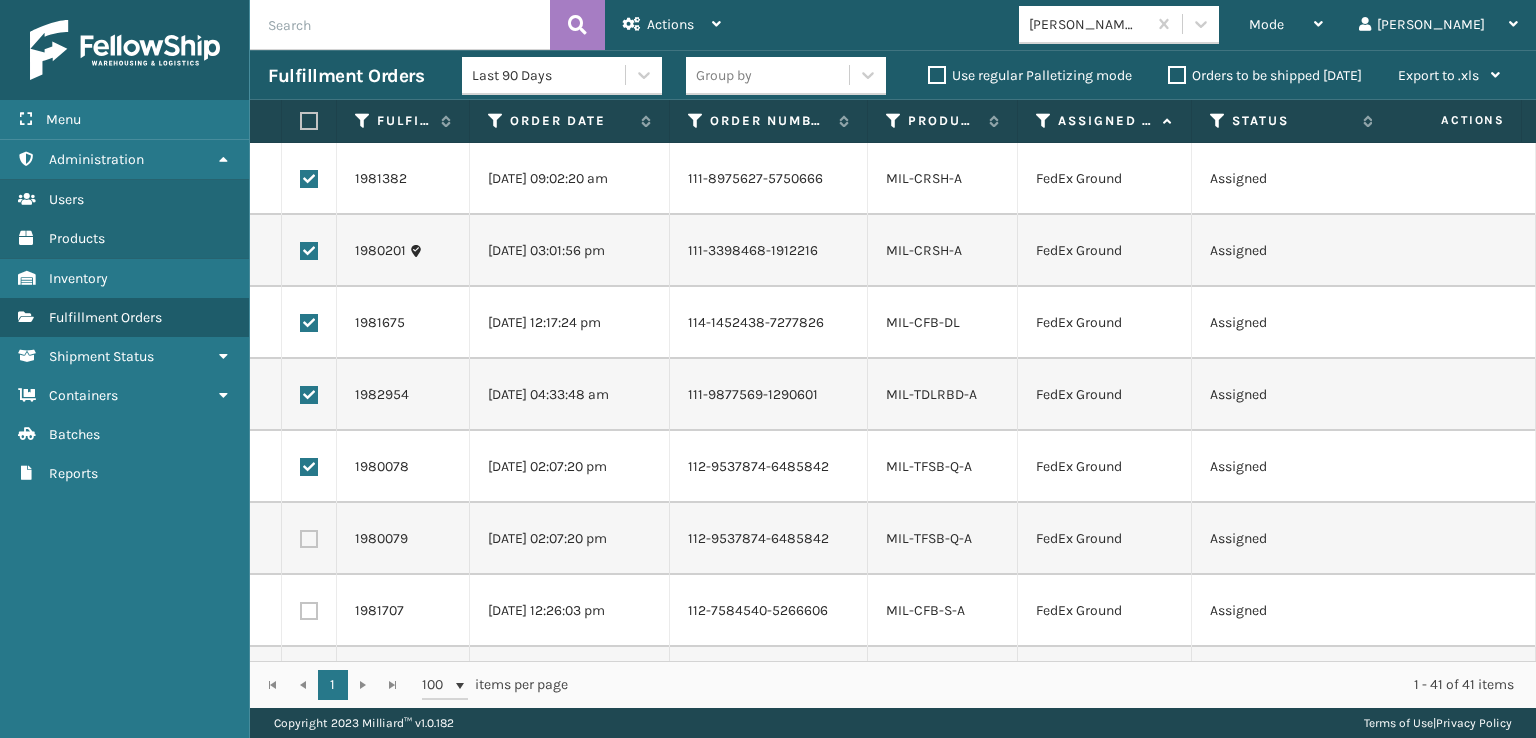 click at bounding box center (309, 539) 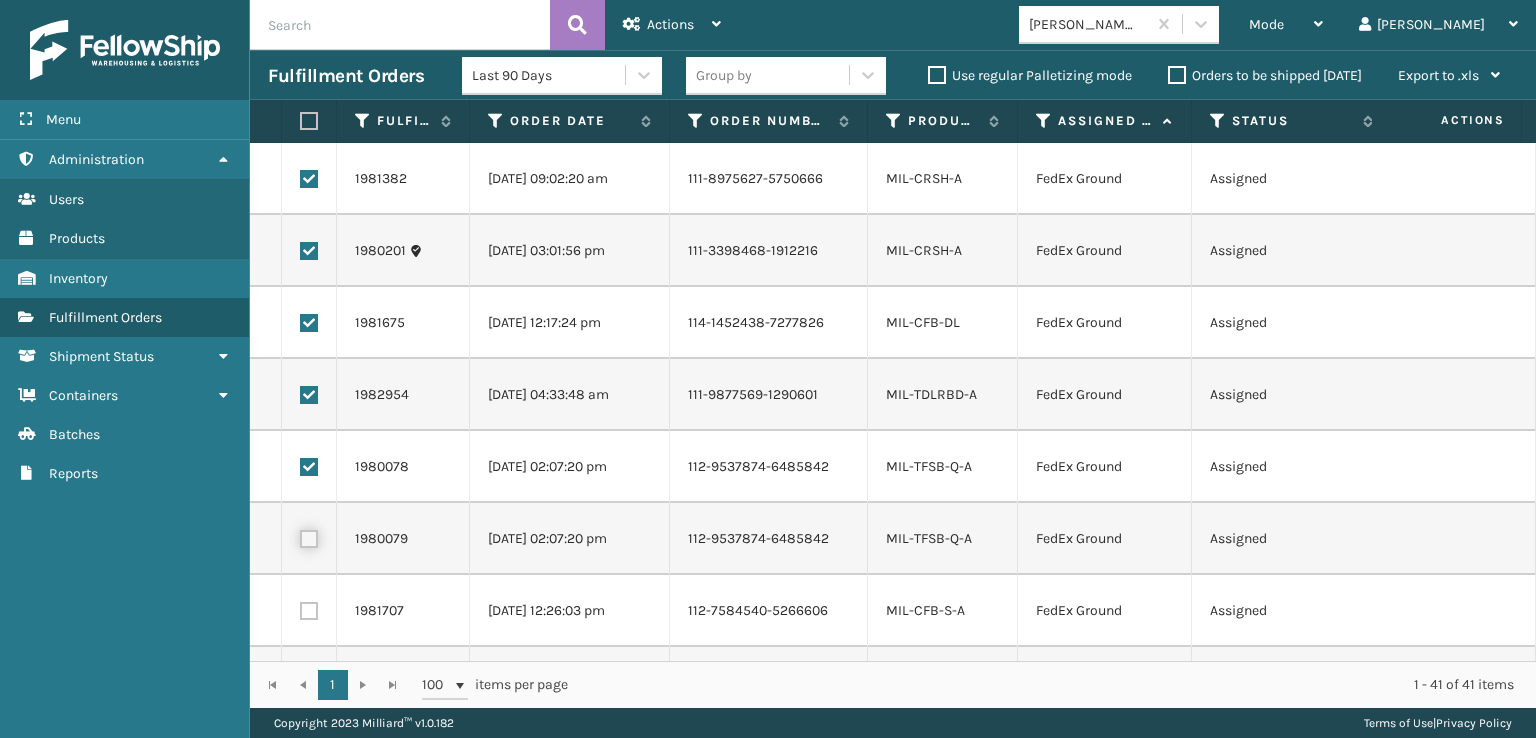 click at bounding box center (300, 536) 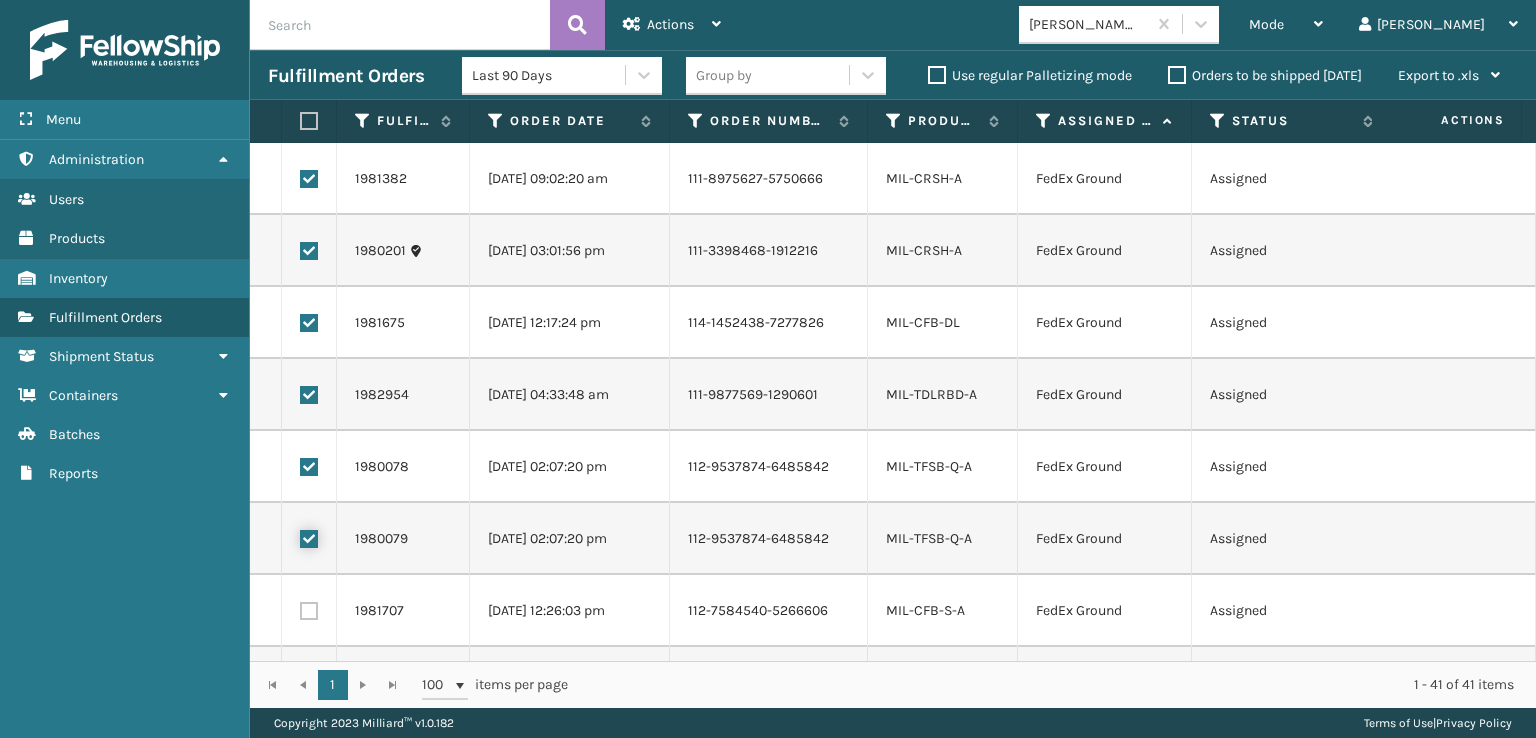 checkbox on "true" 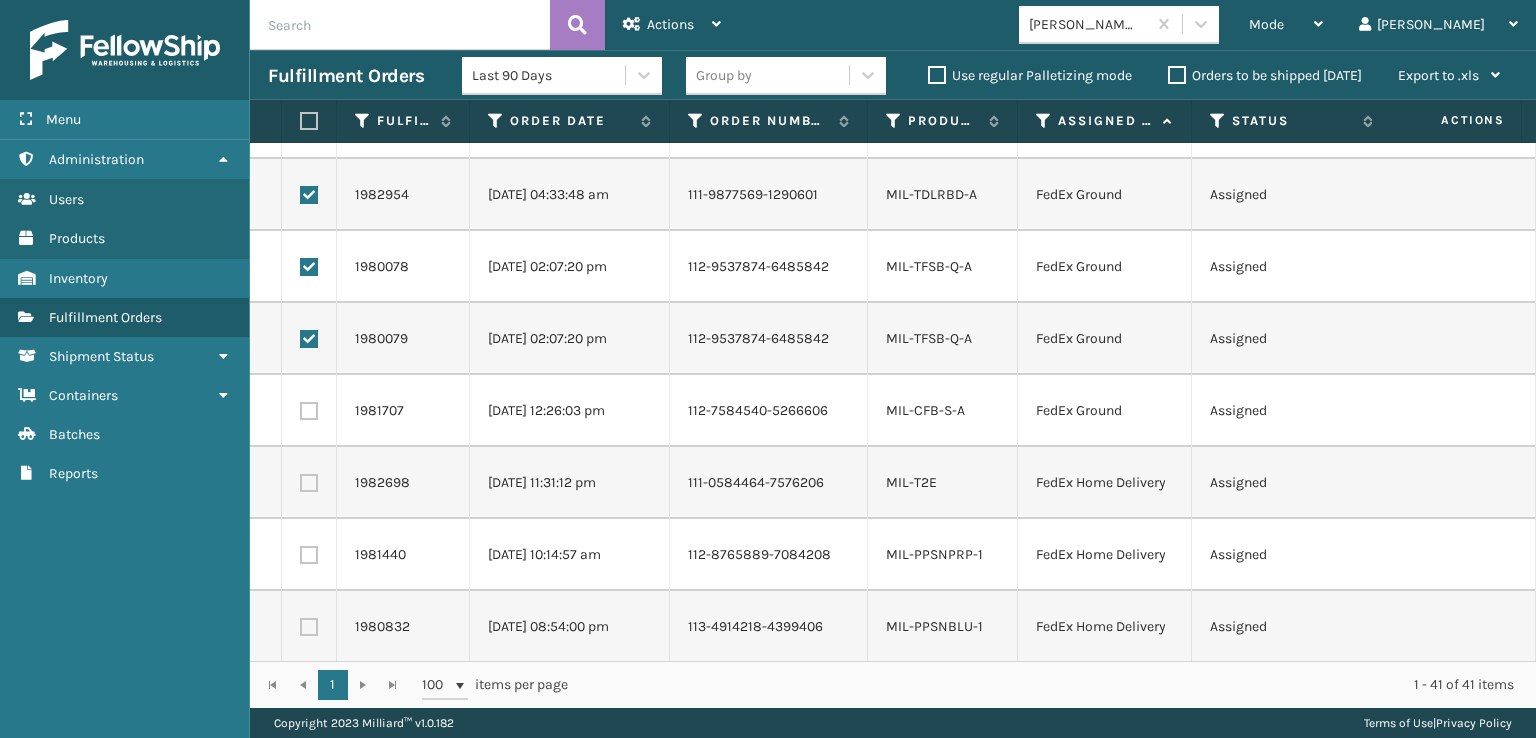 click at bounding box center [309, 411] 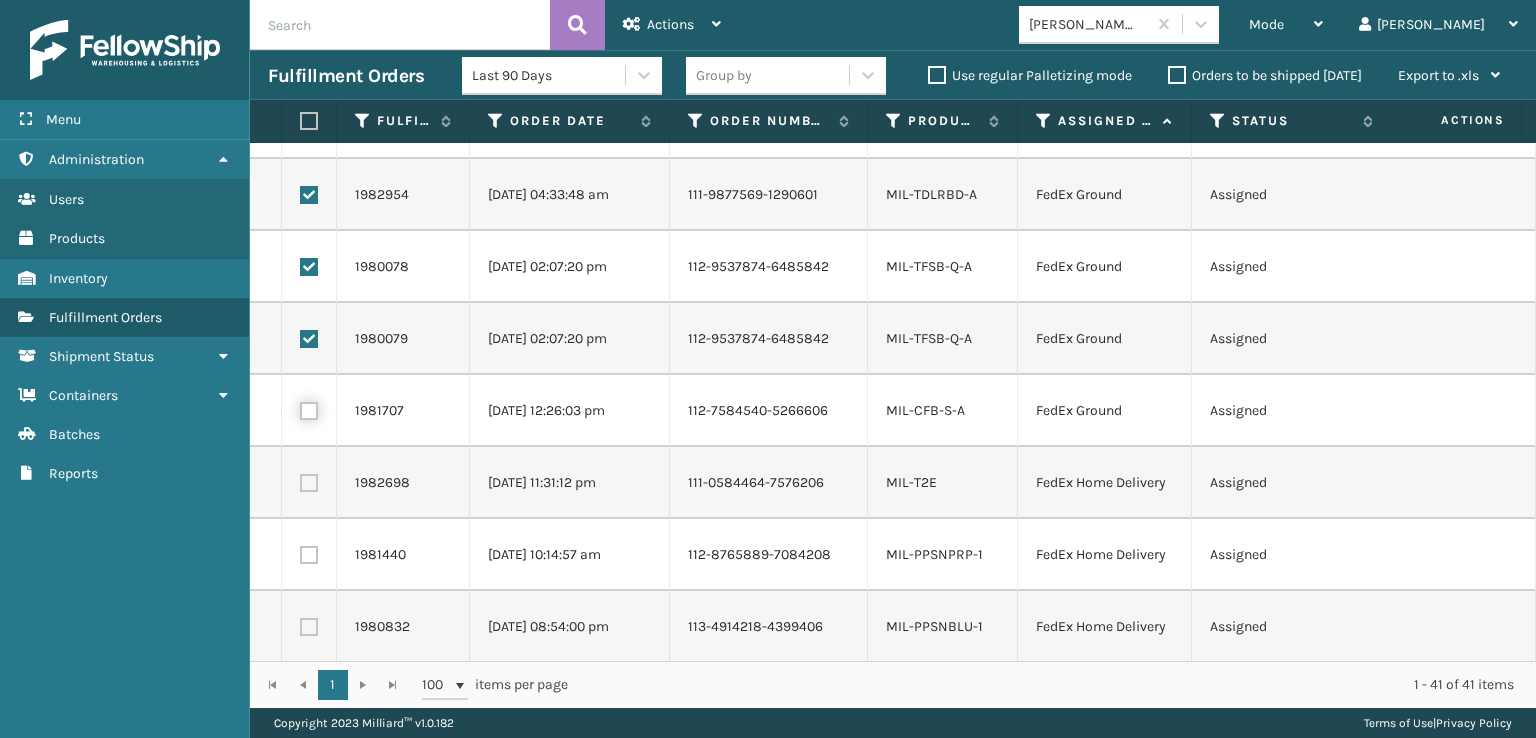 click at bounding box center [300, 408] 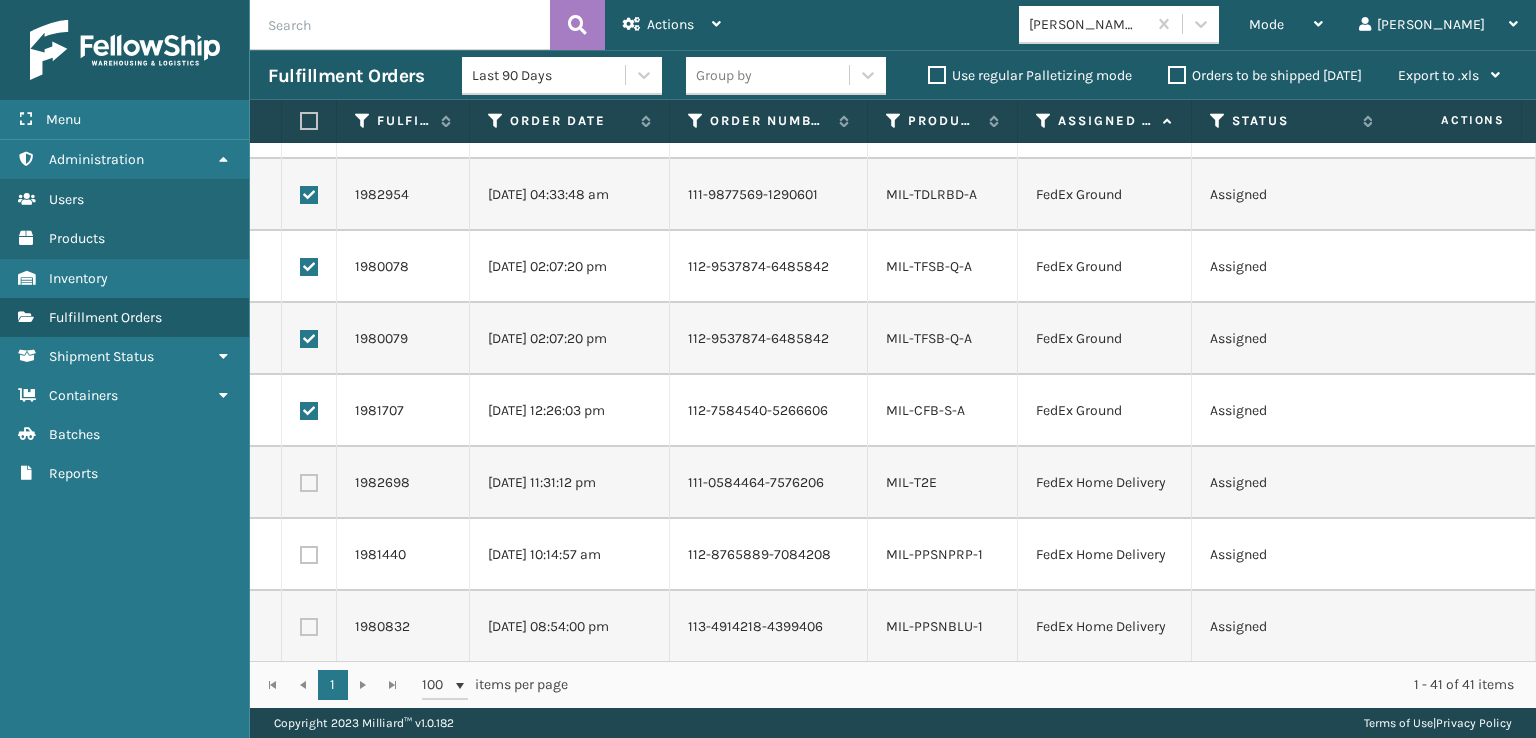 click at bounding box center [309, 483] 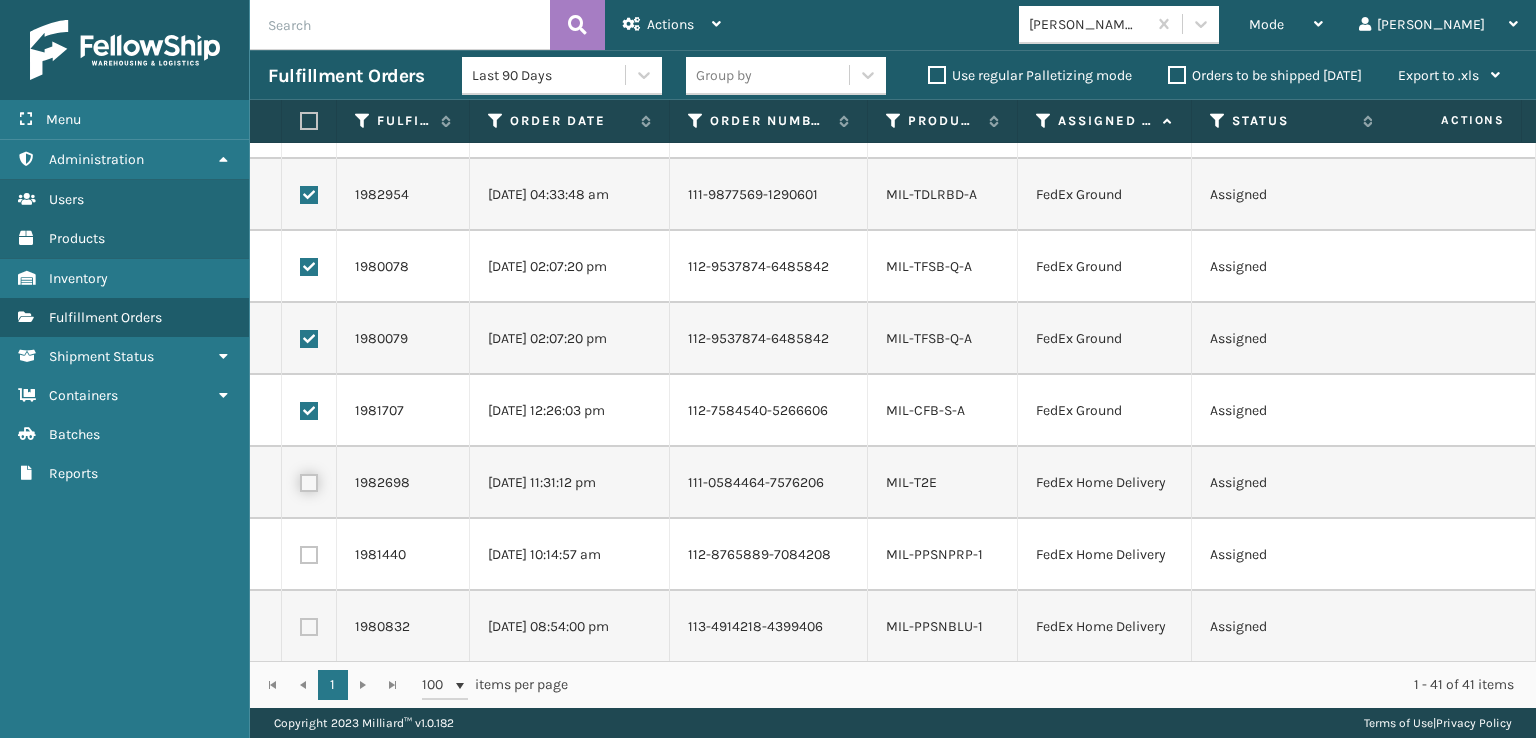 click at bounding box center (300, 480) 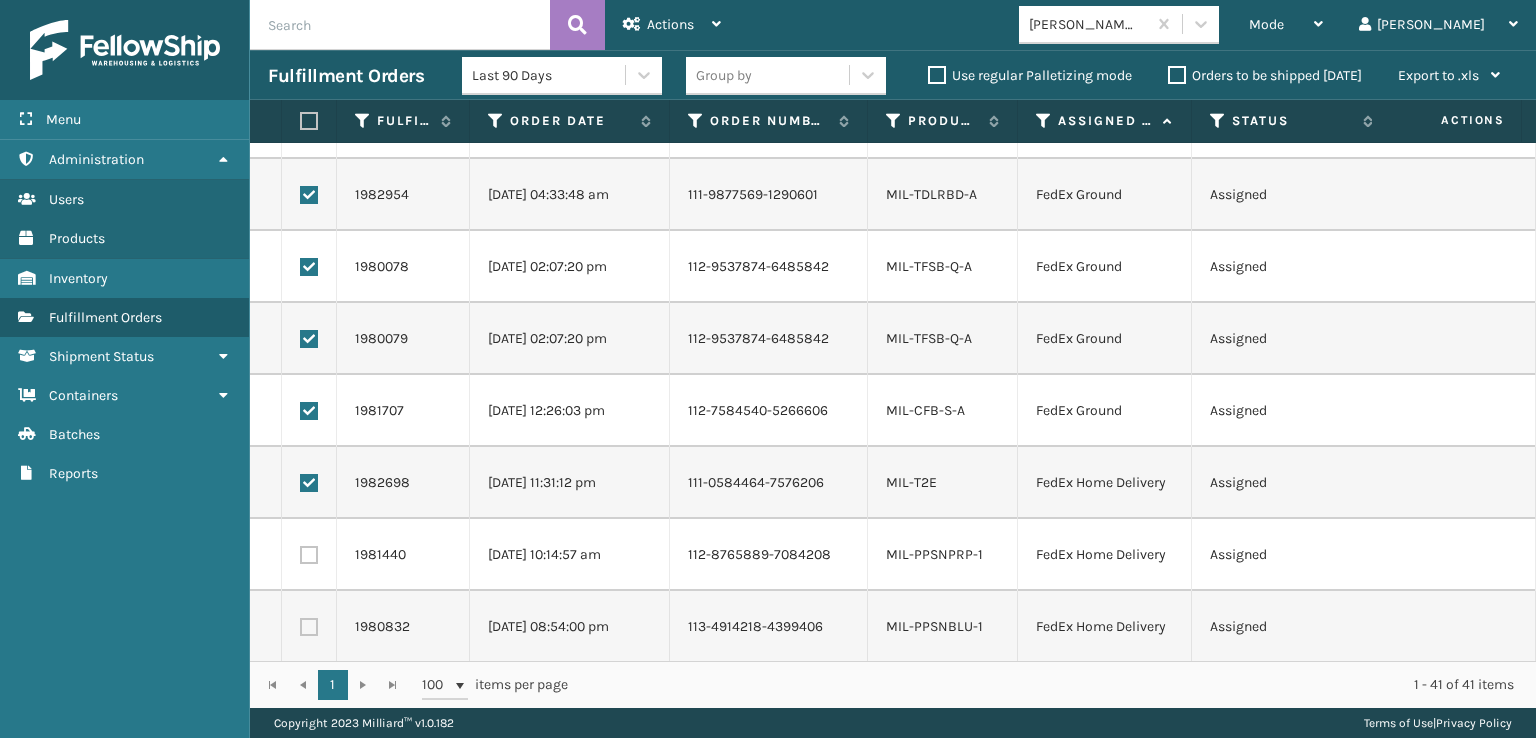 click at bounding box center [309, 555] 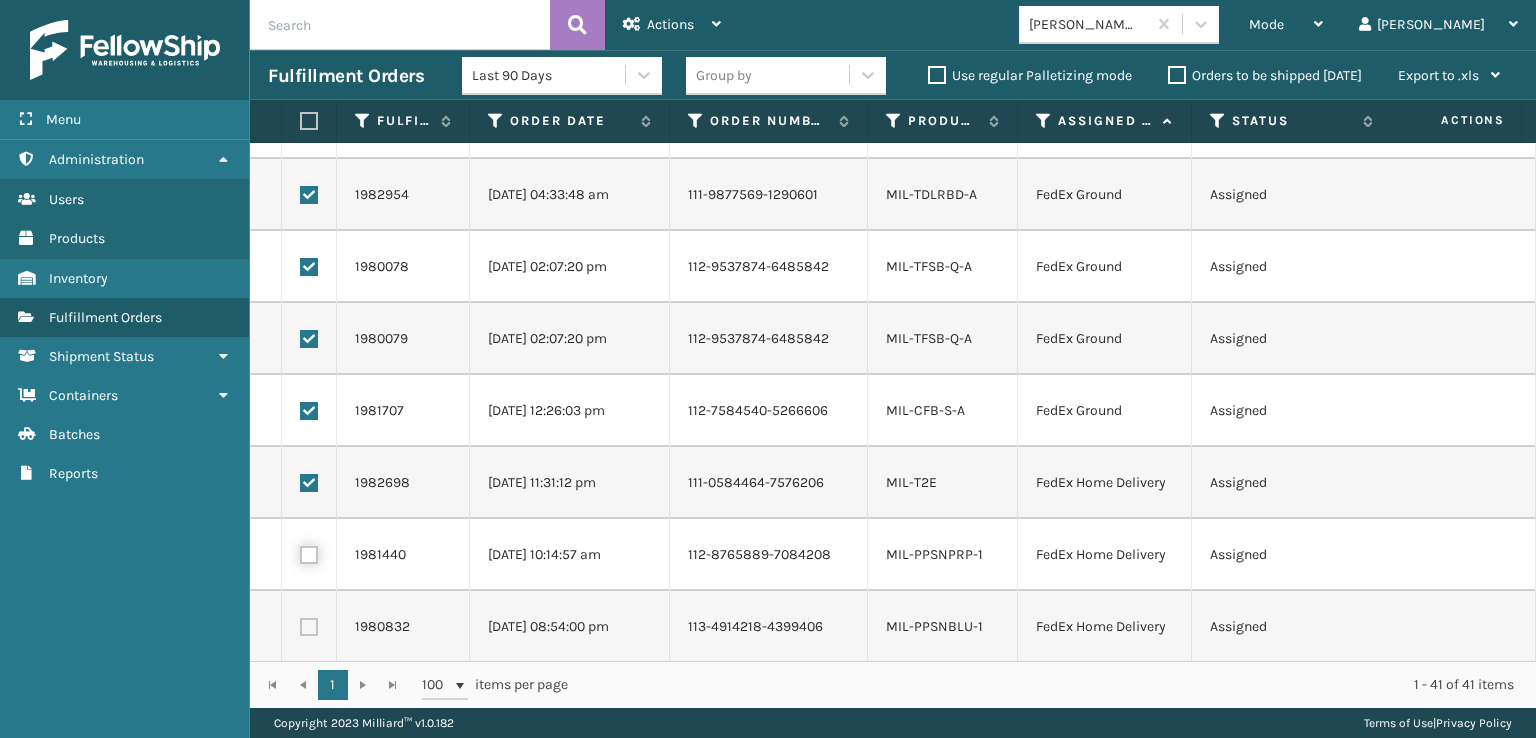 click at bounding box center (300, 552) 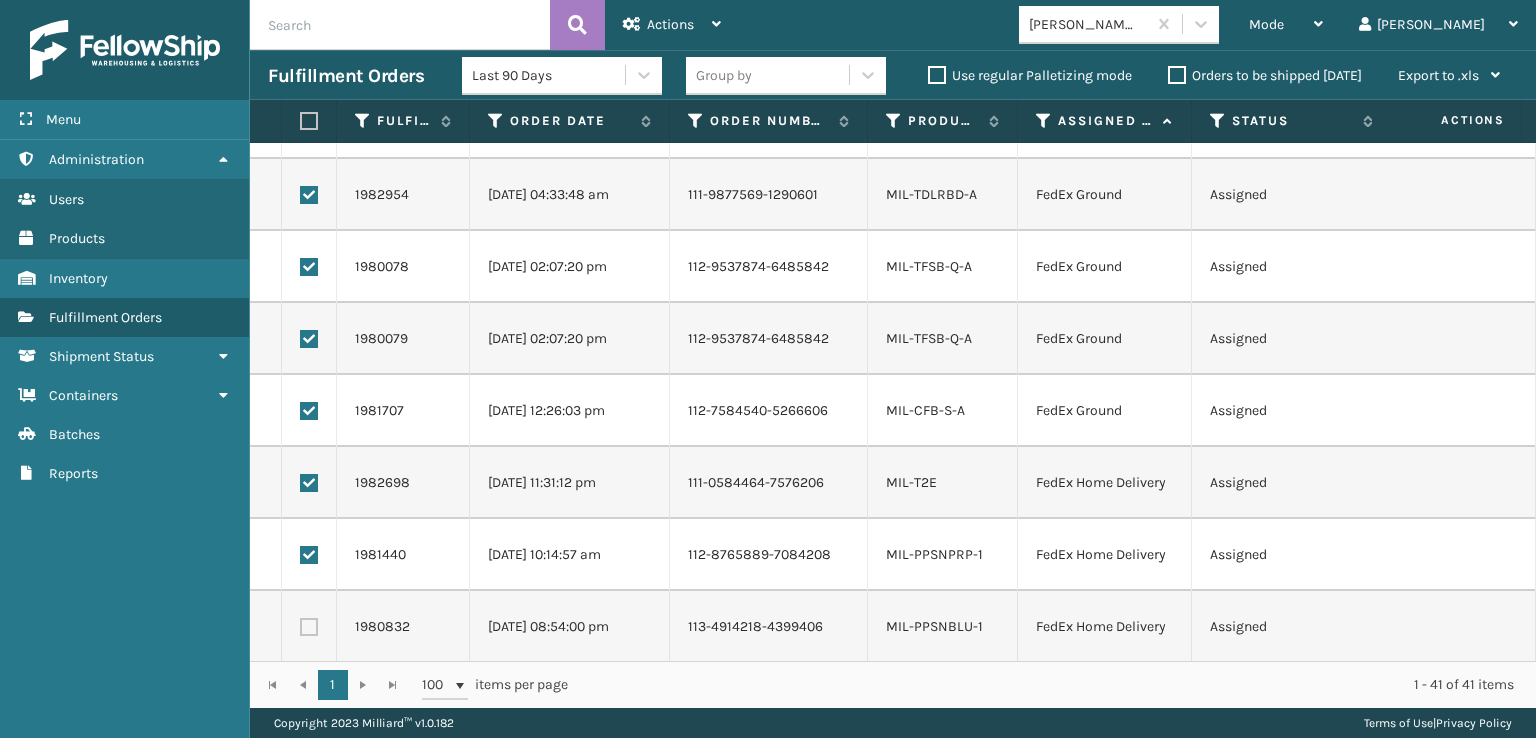 click at bounding box center [309, 627] 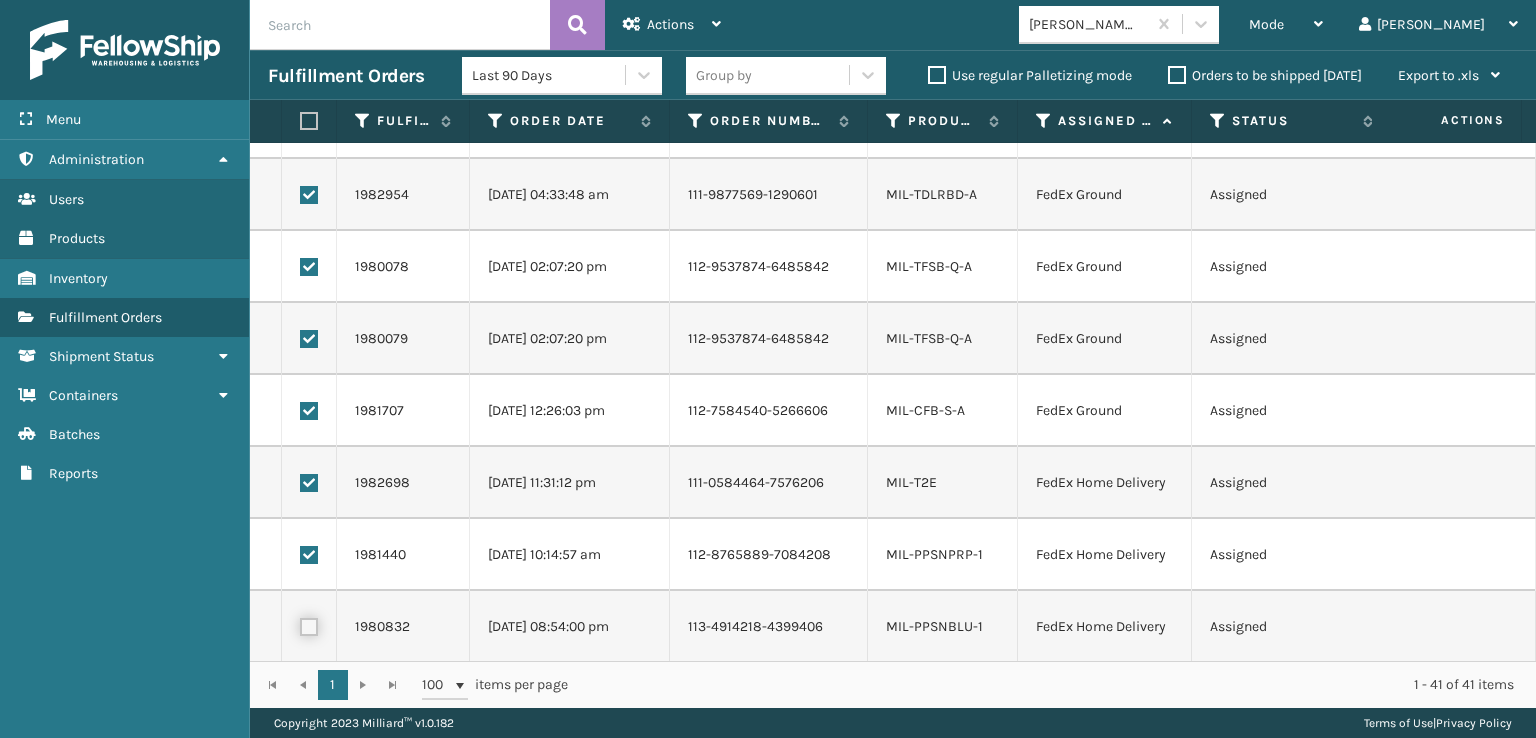 click at bounding box center (300, 624) 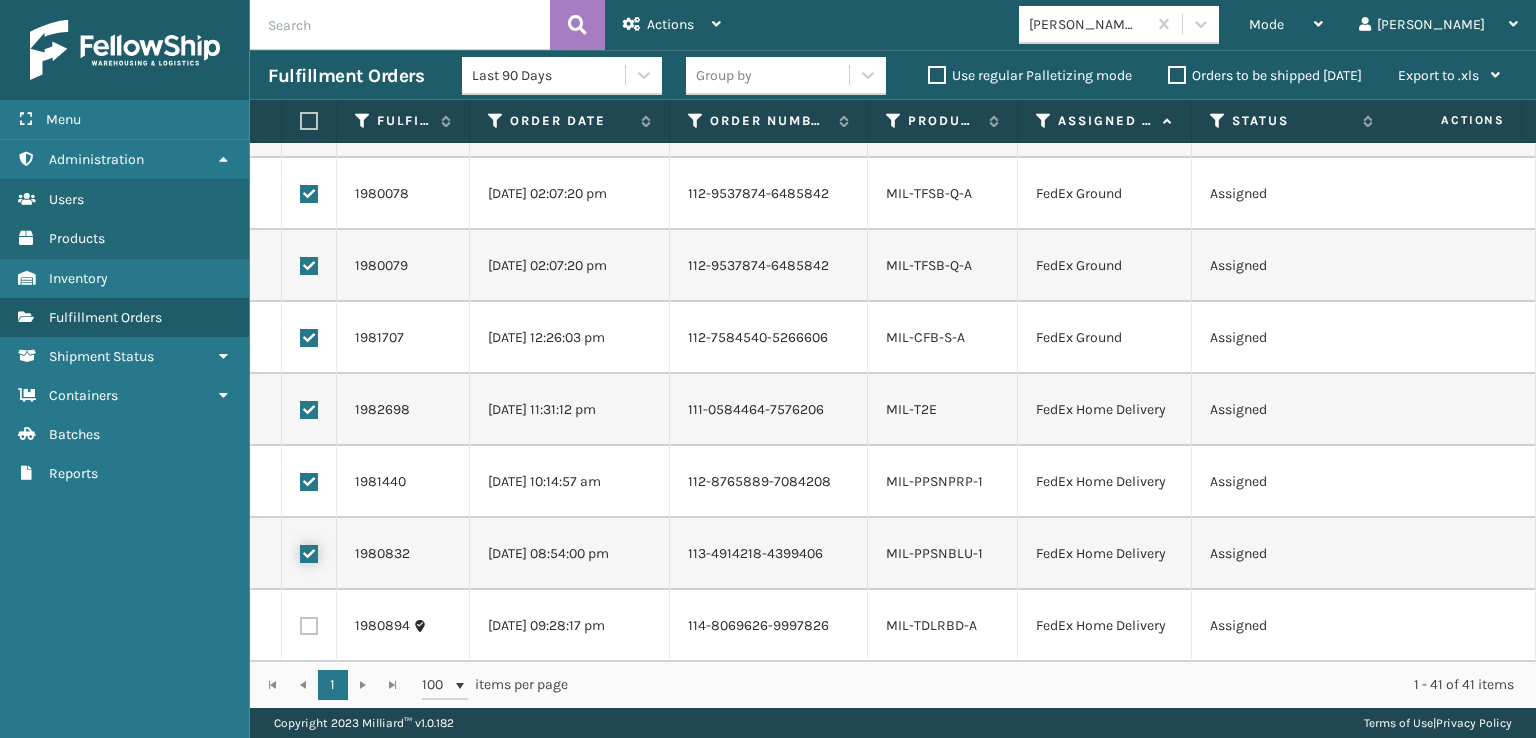 scroll, scrollTop: 500, scrollLeft: 0, axis: vertical 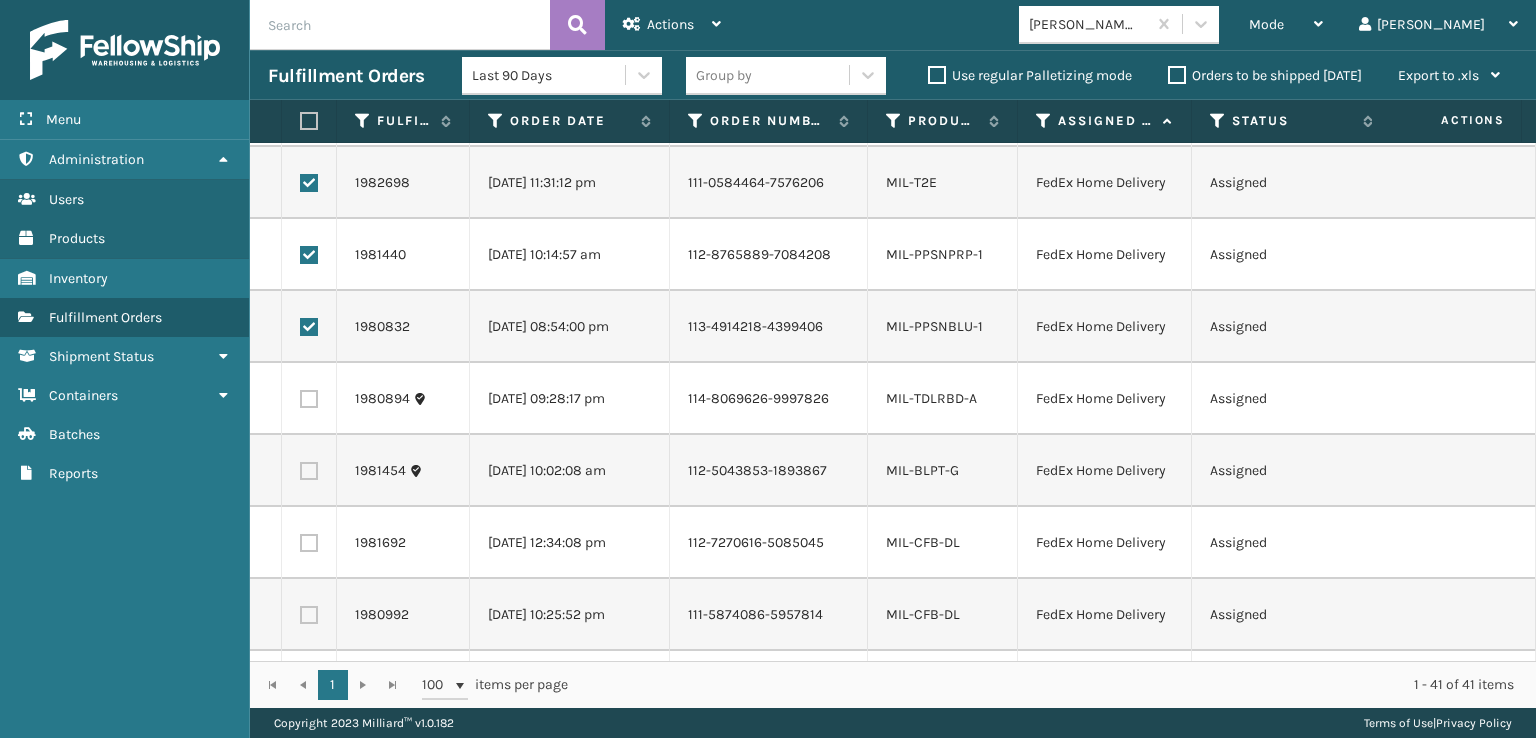 click at bounding box center [309, 399] 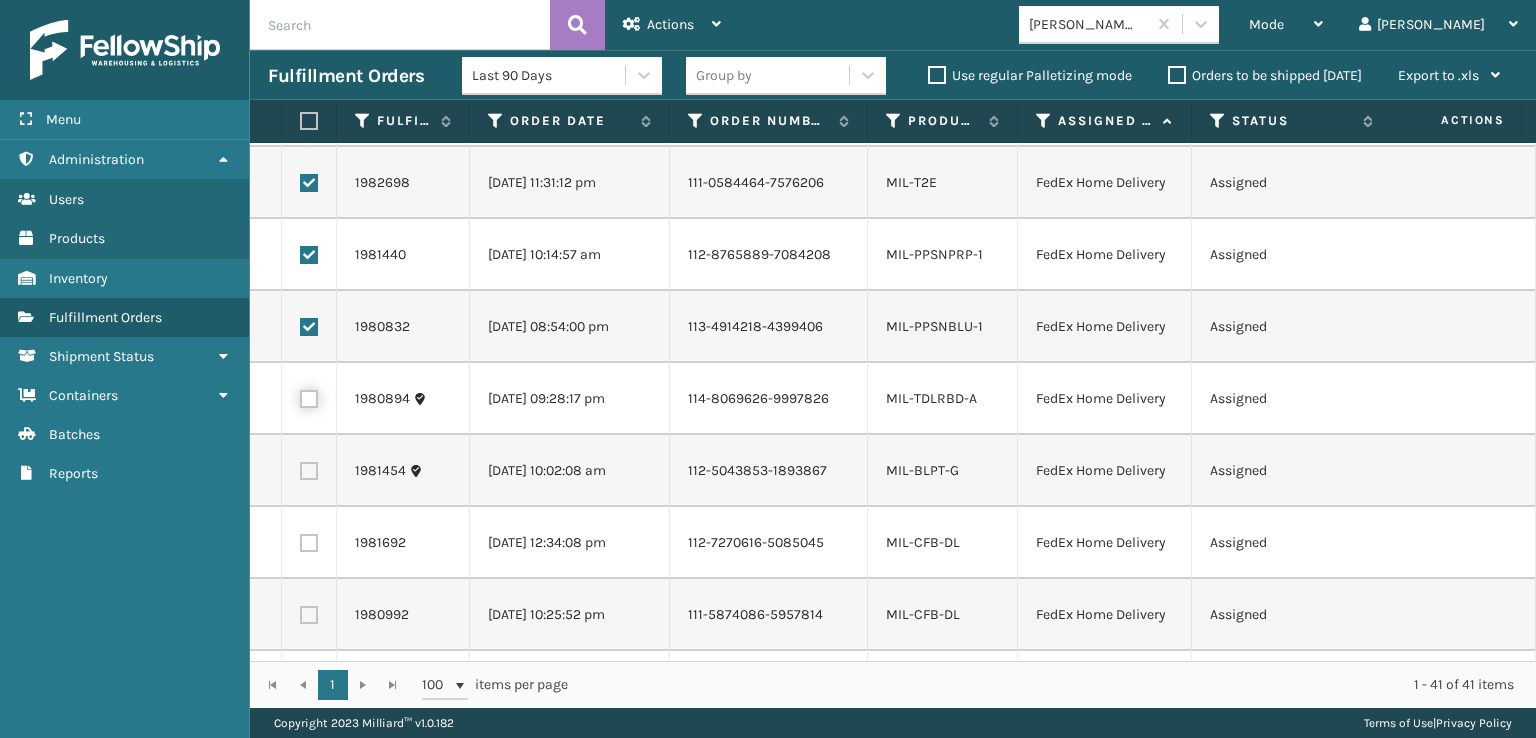 click at bounding box center [300, 396] 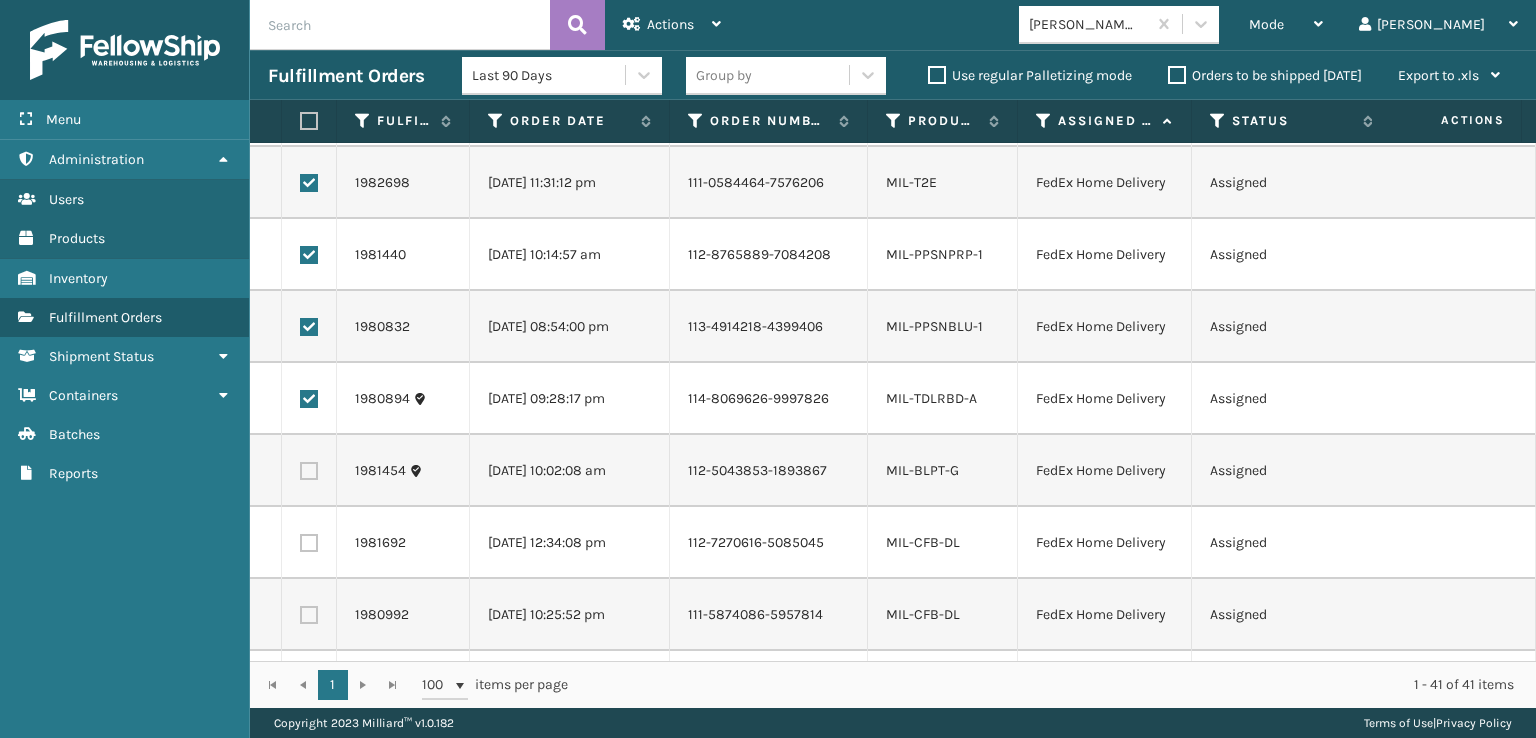click at bounding box center [309, 471] 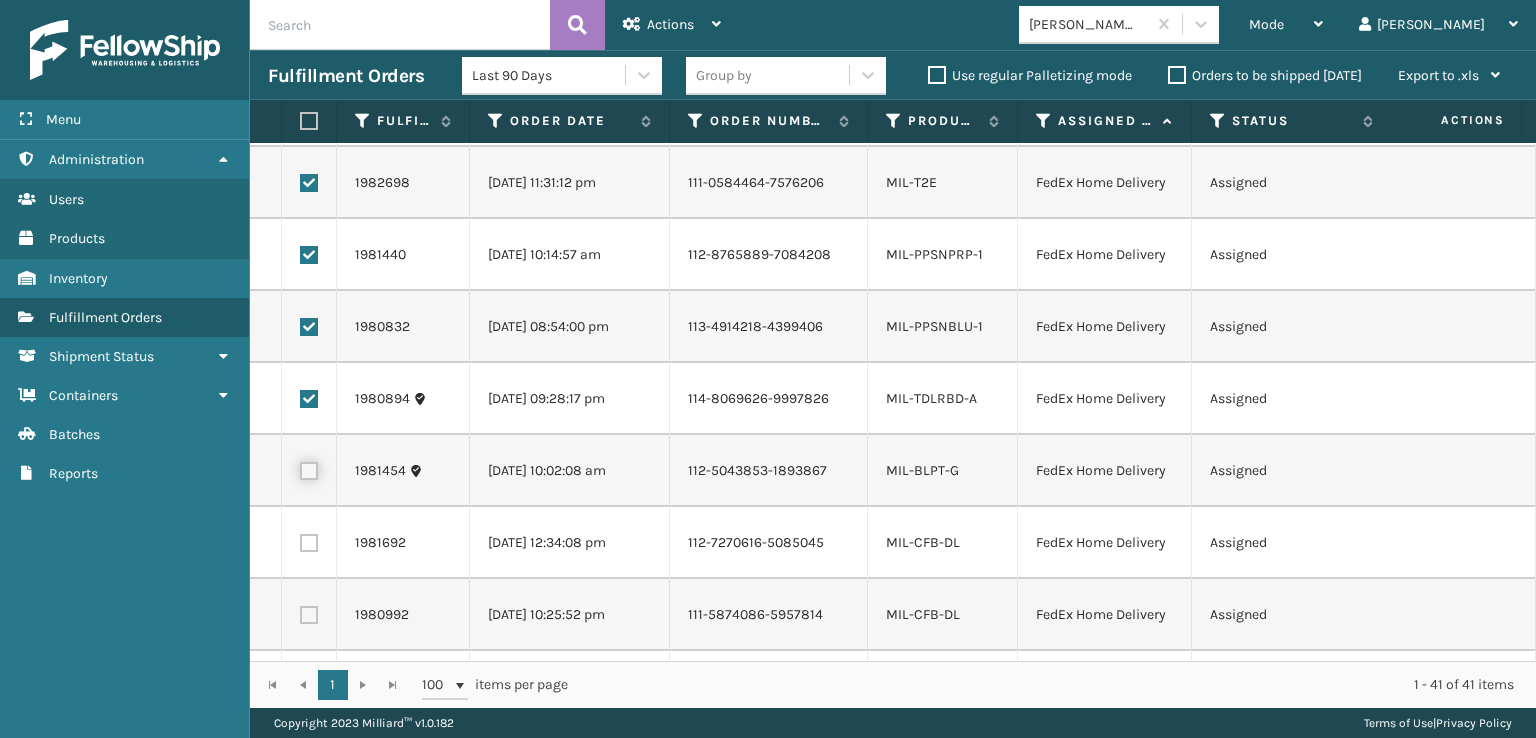click at bounding box center (300, 468) 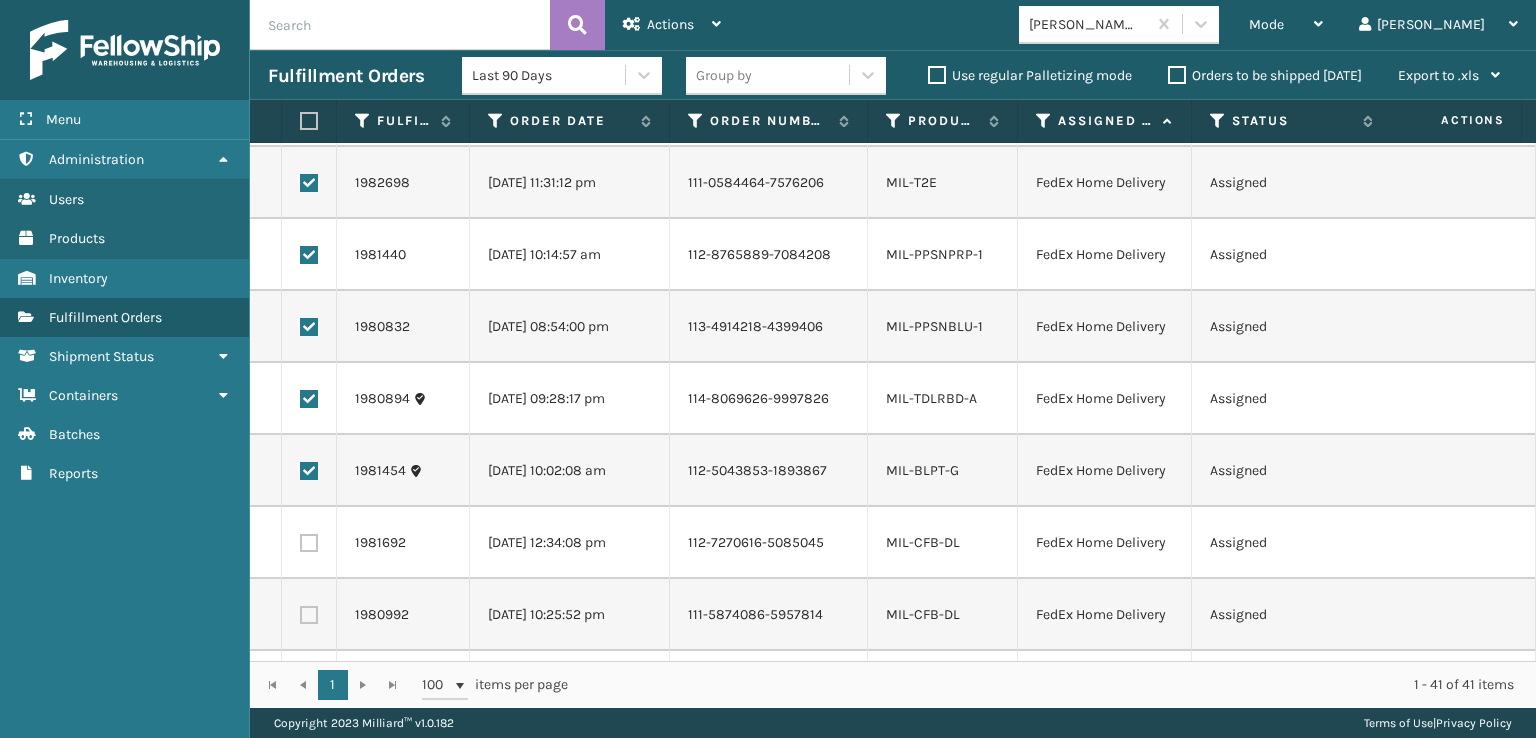 click at bounding box center [309, 543] 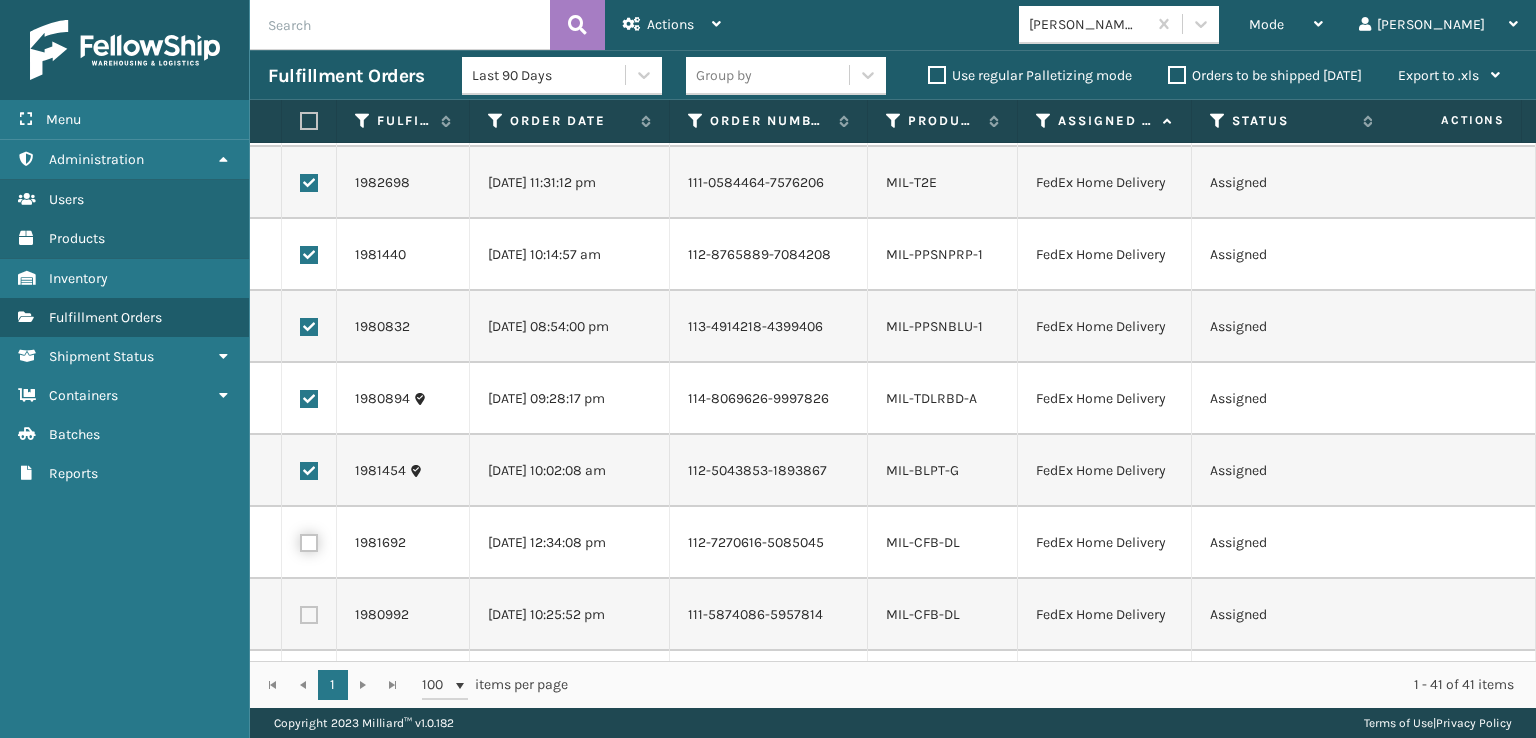 click at bounding box center (300, 540) 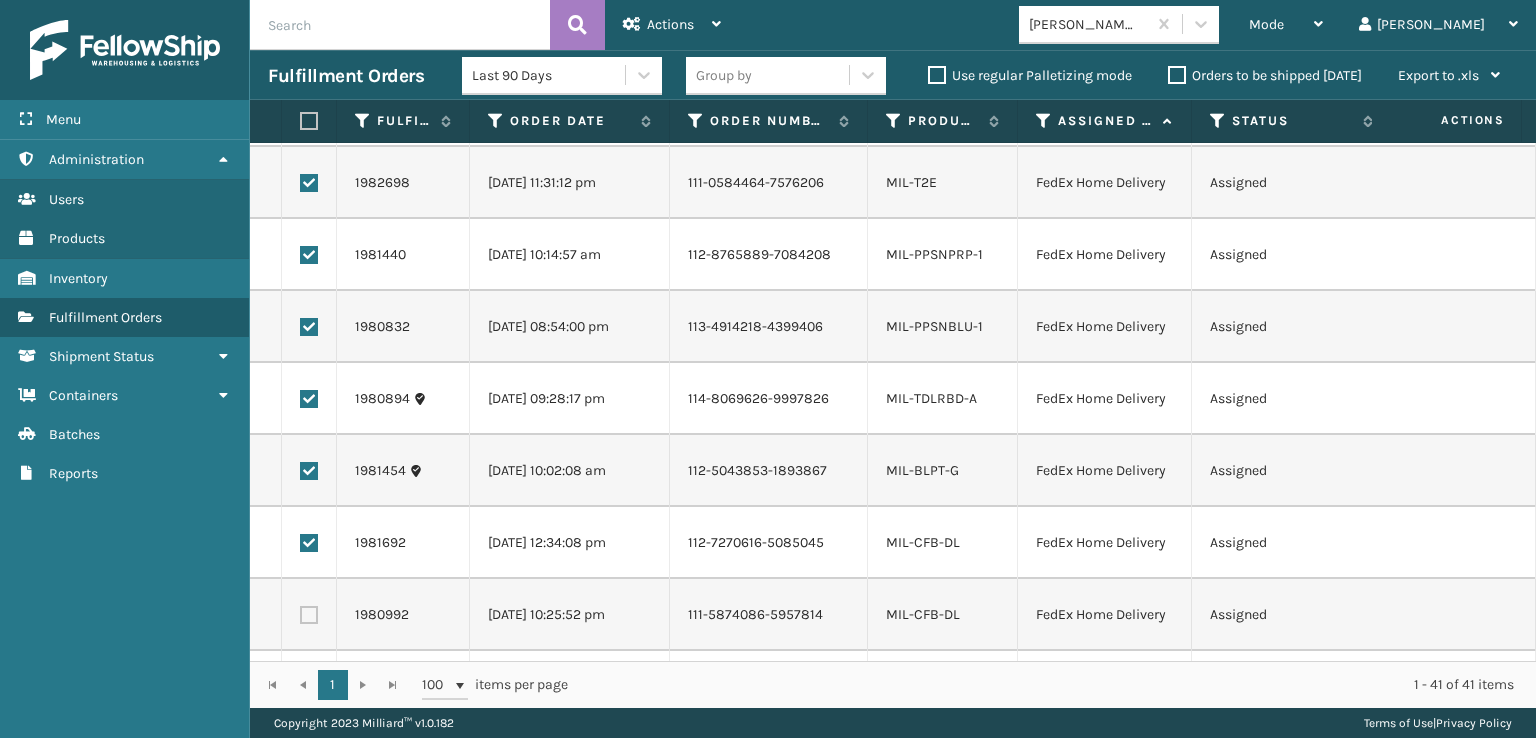 click at bounding box center [309, 615] 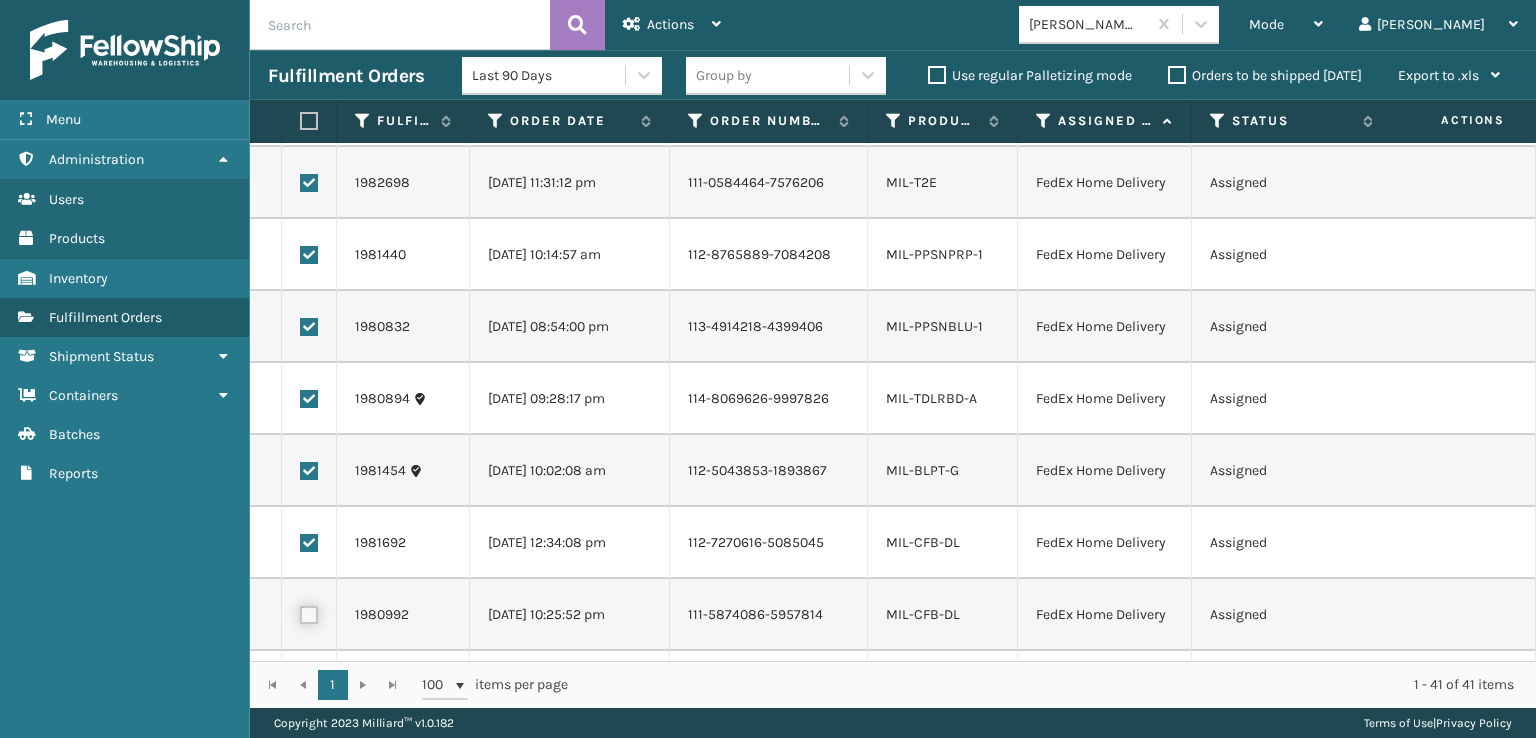 click at bounding box center (300, 612) 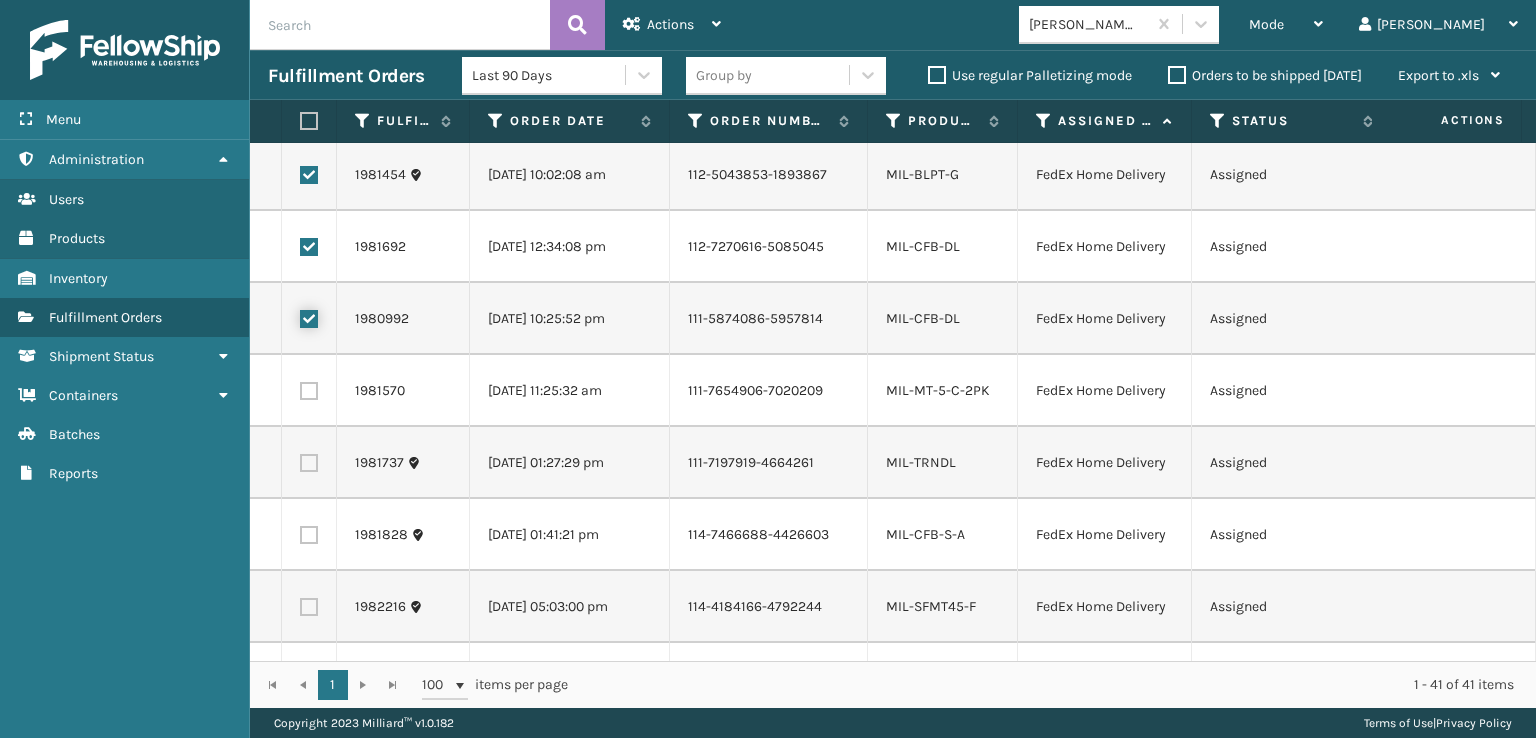 scroll, scrollTop: 800, scrollLeft: 0, axis: vertical 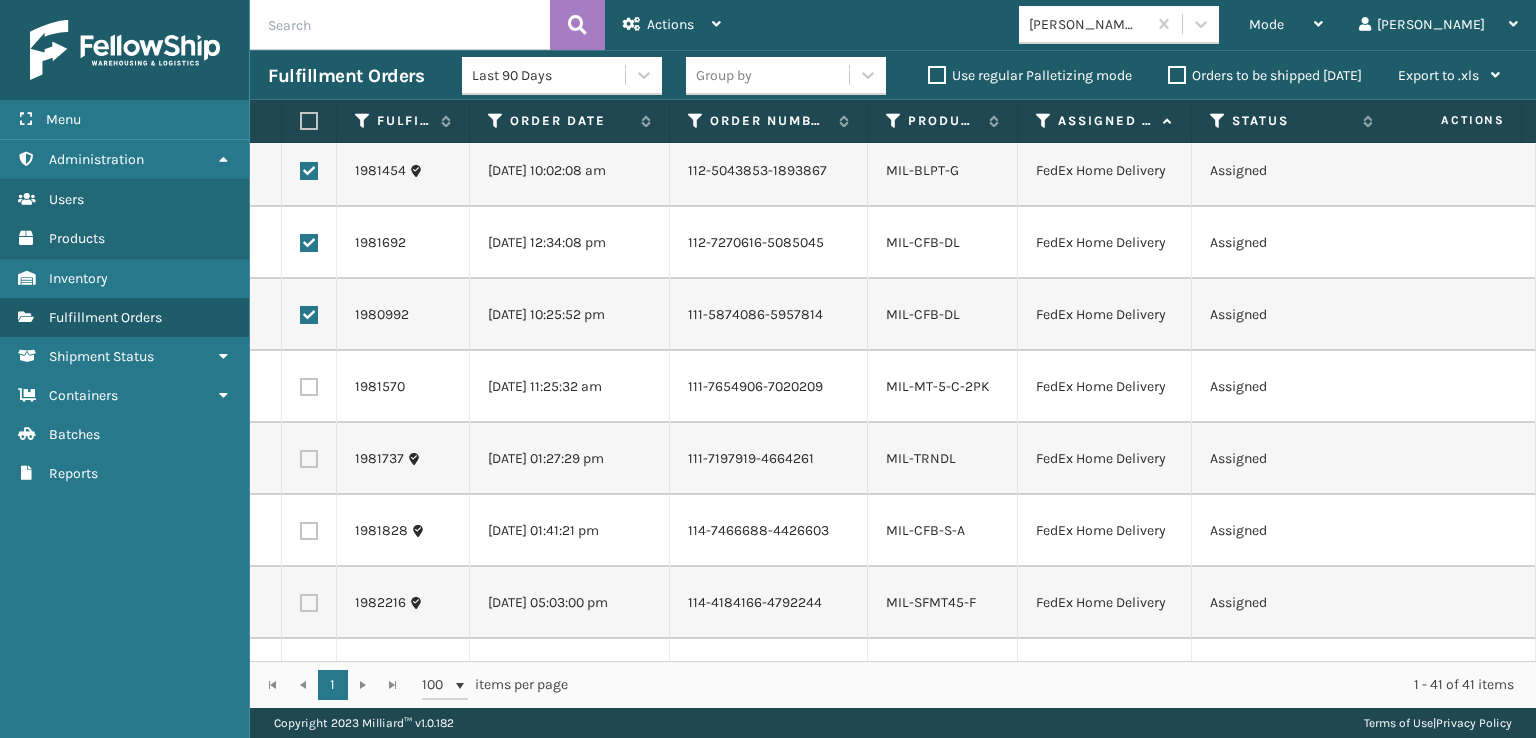 click at bounding box center [309, 387] 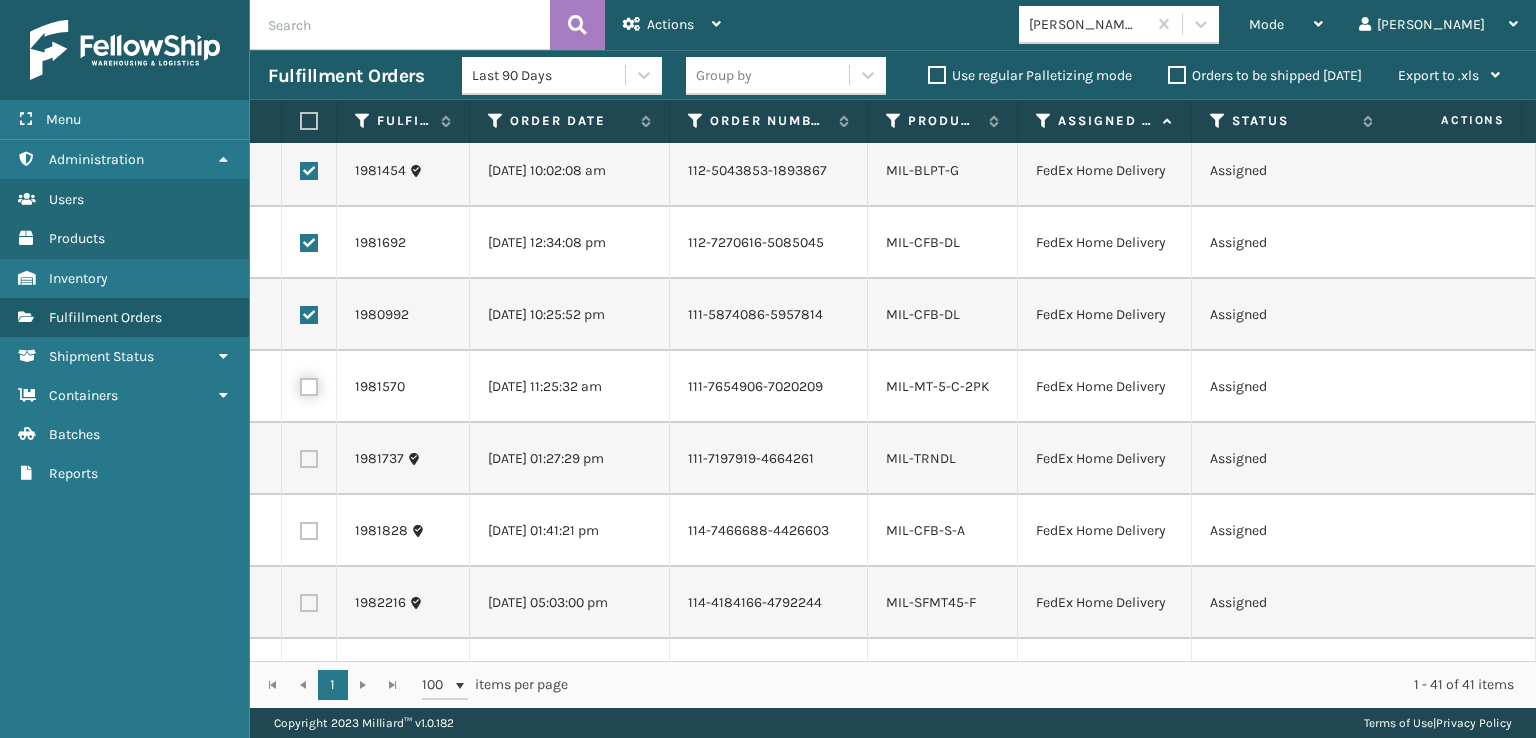 click at bounding box center (300, 384) 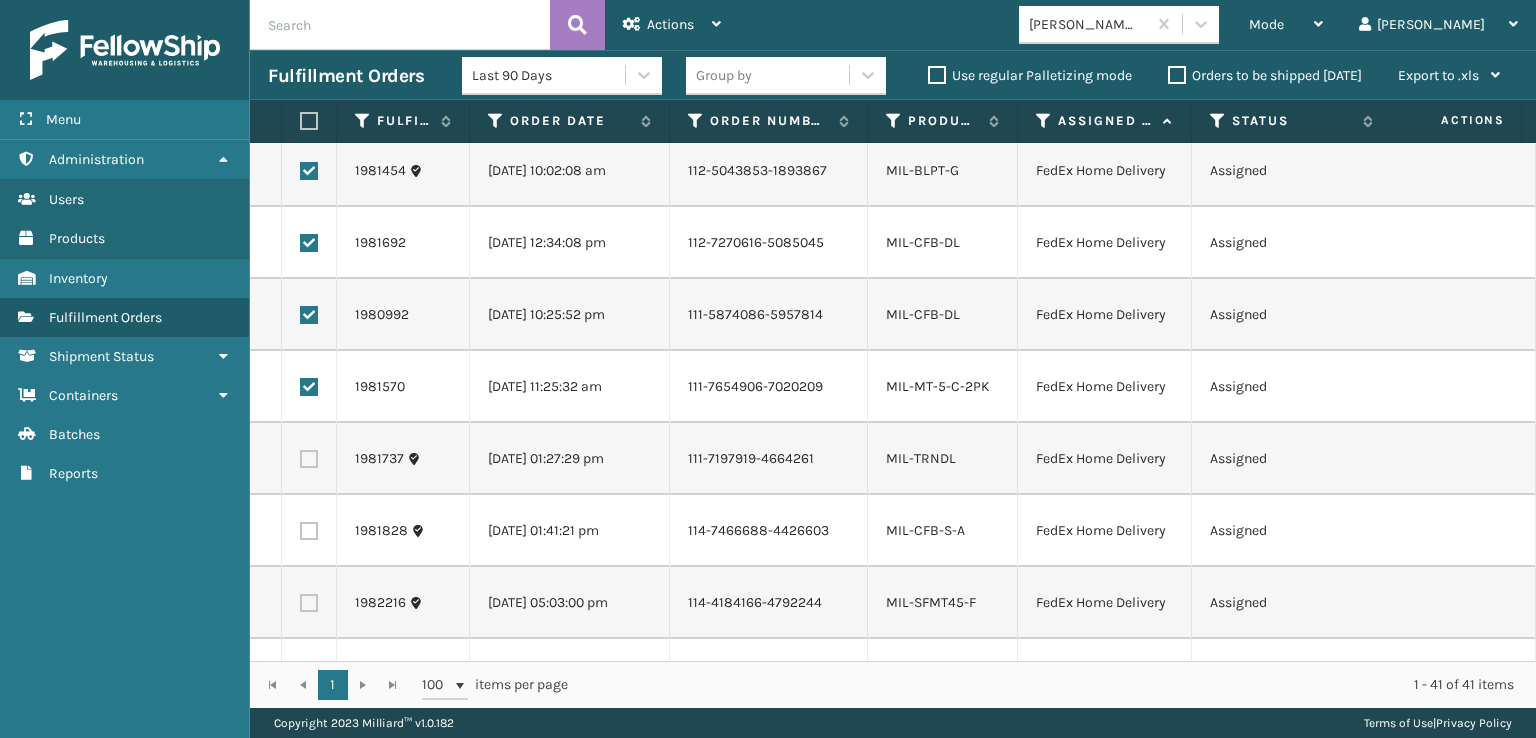 click at bounding box center (309, 459) 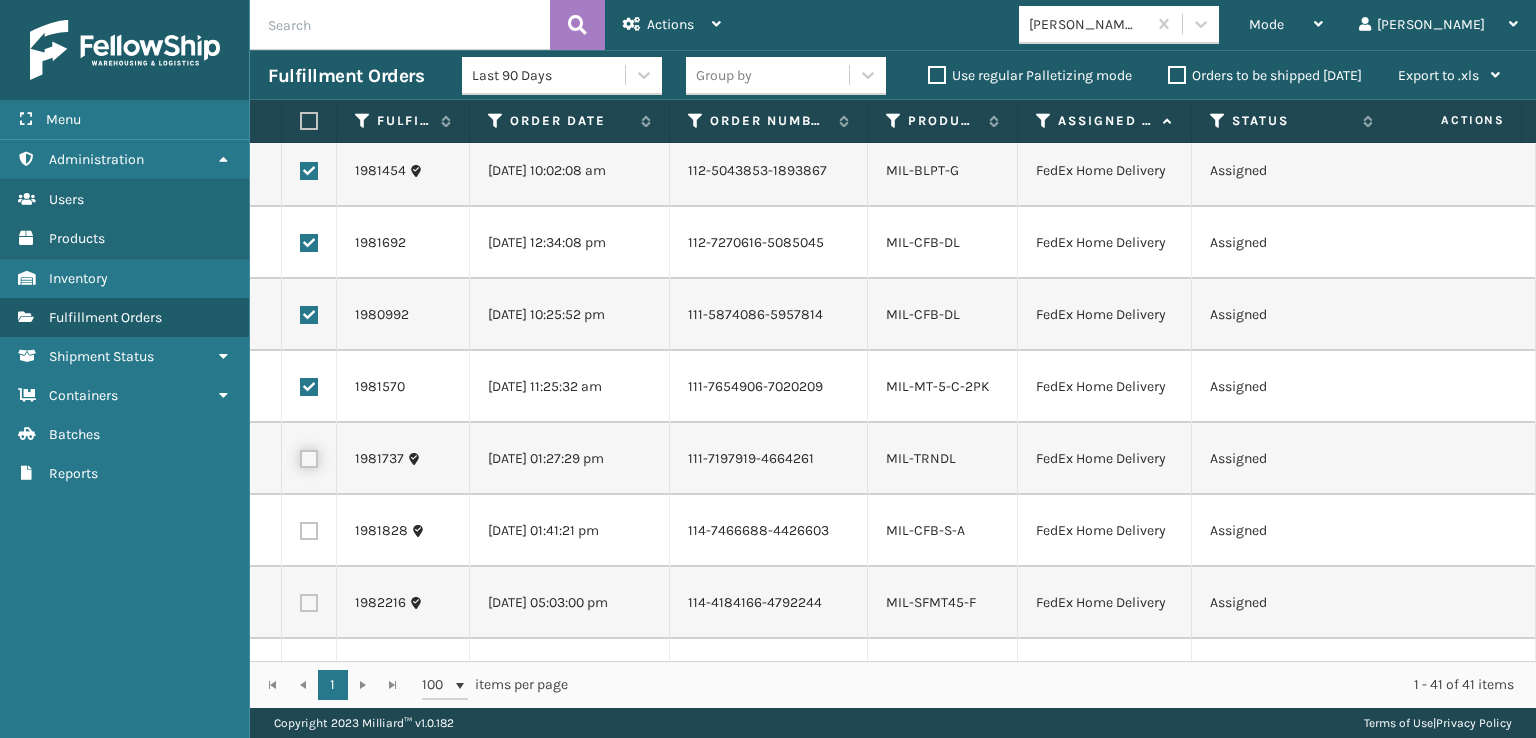 click at bounding box center (300, 456) 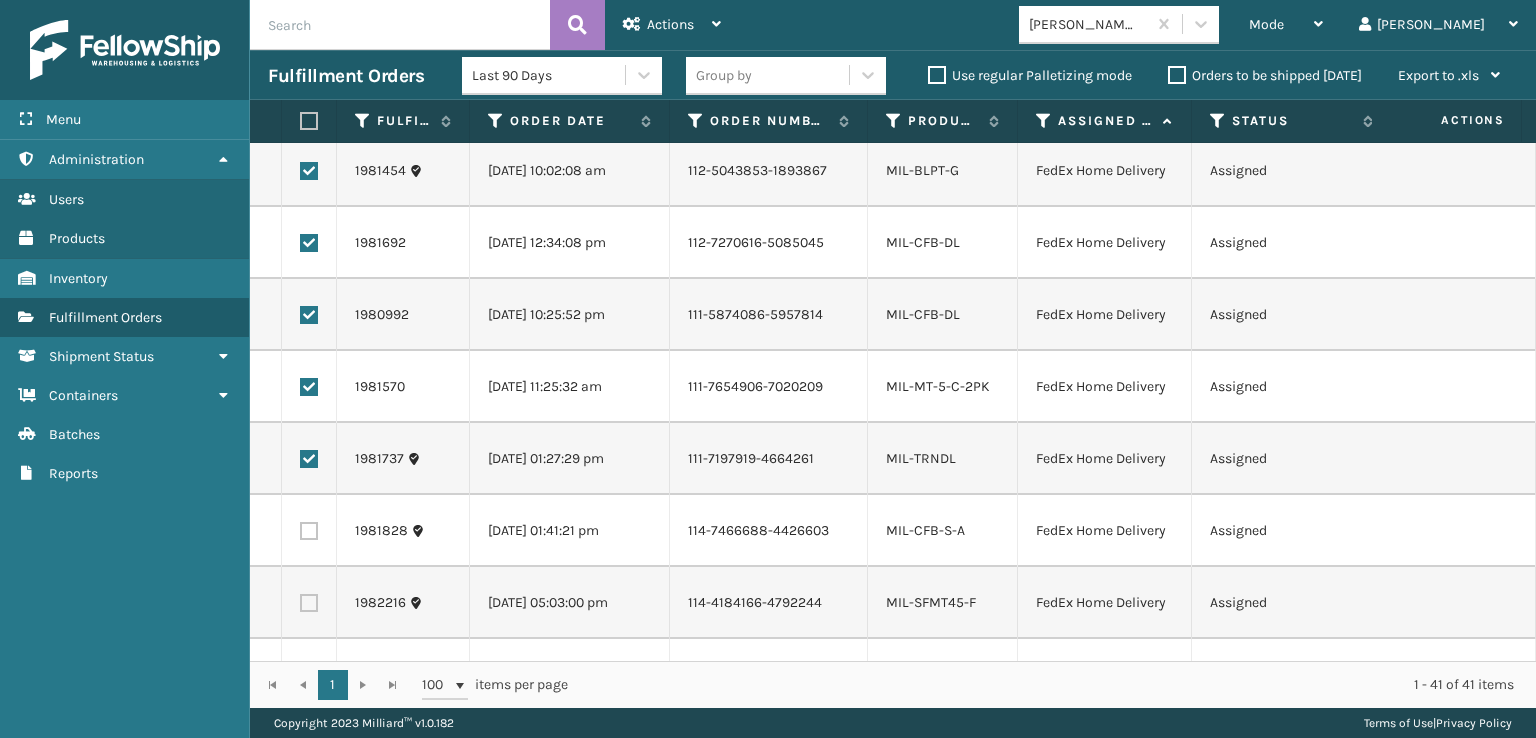 click at bounding box center (309, 531) 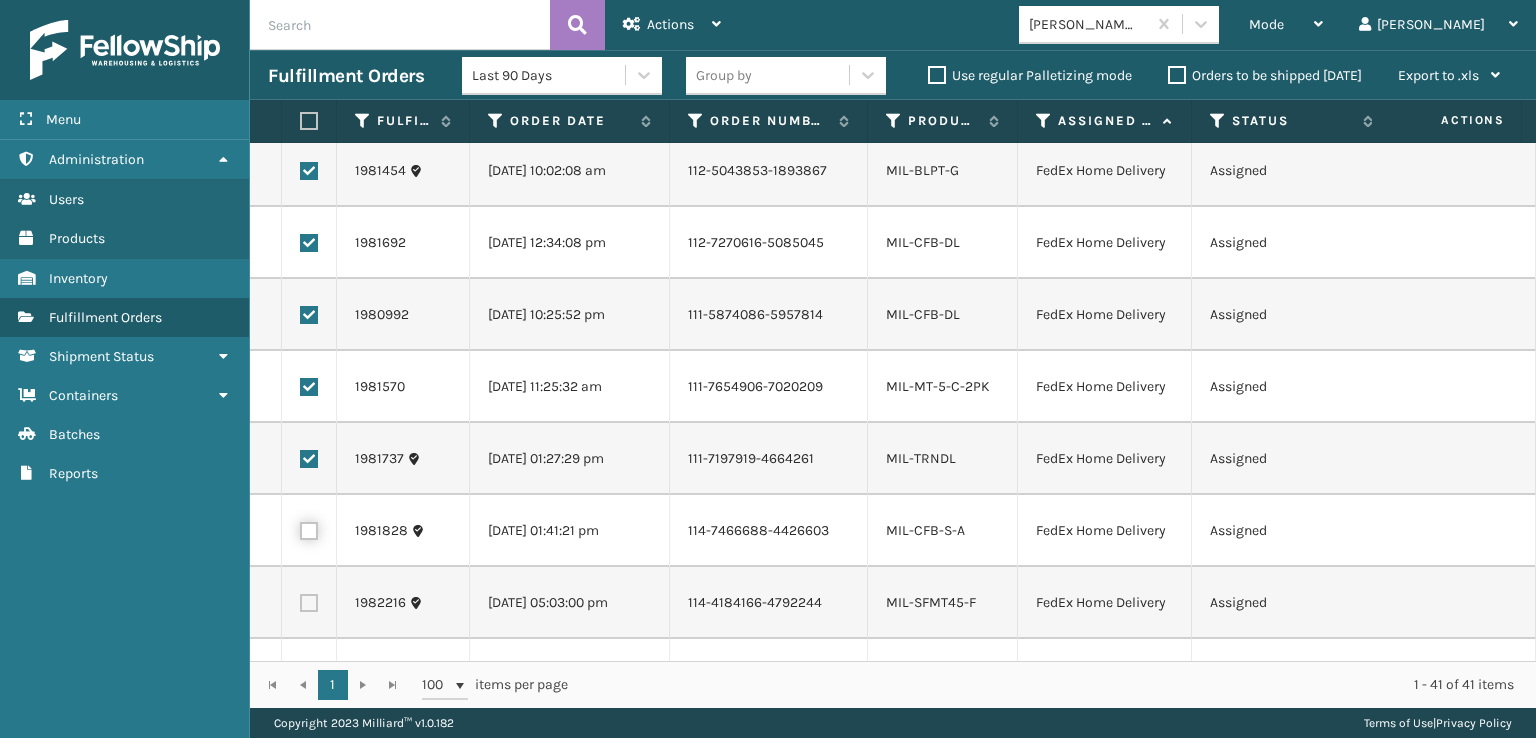 click at bounding box center (300, 528) 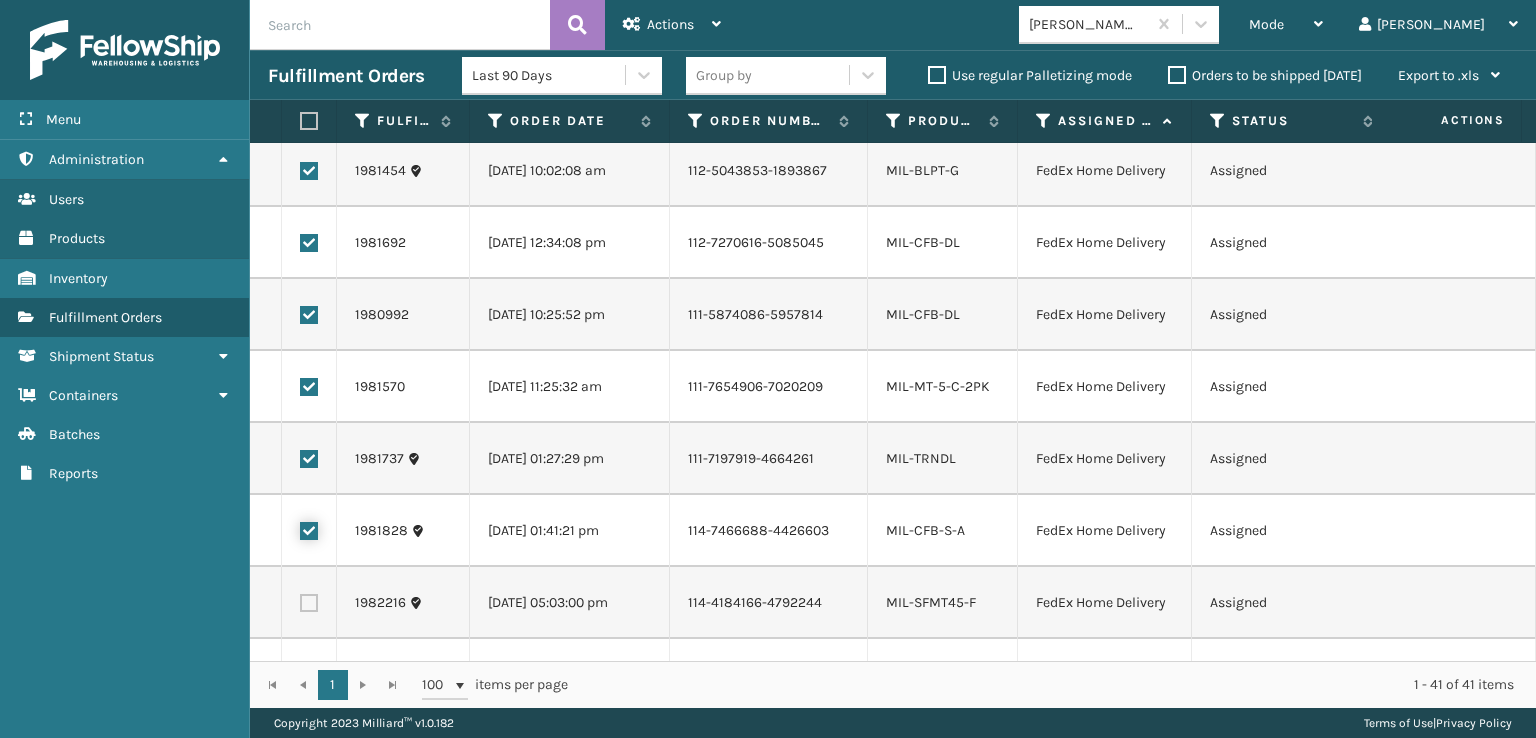checkbox on "true" 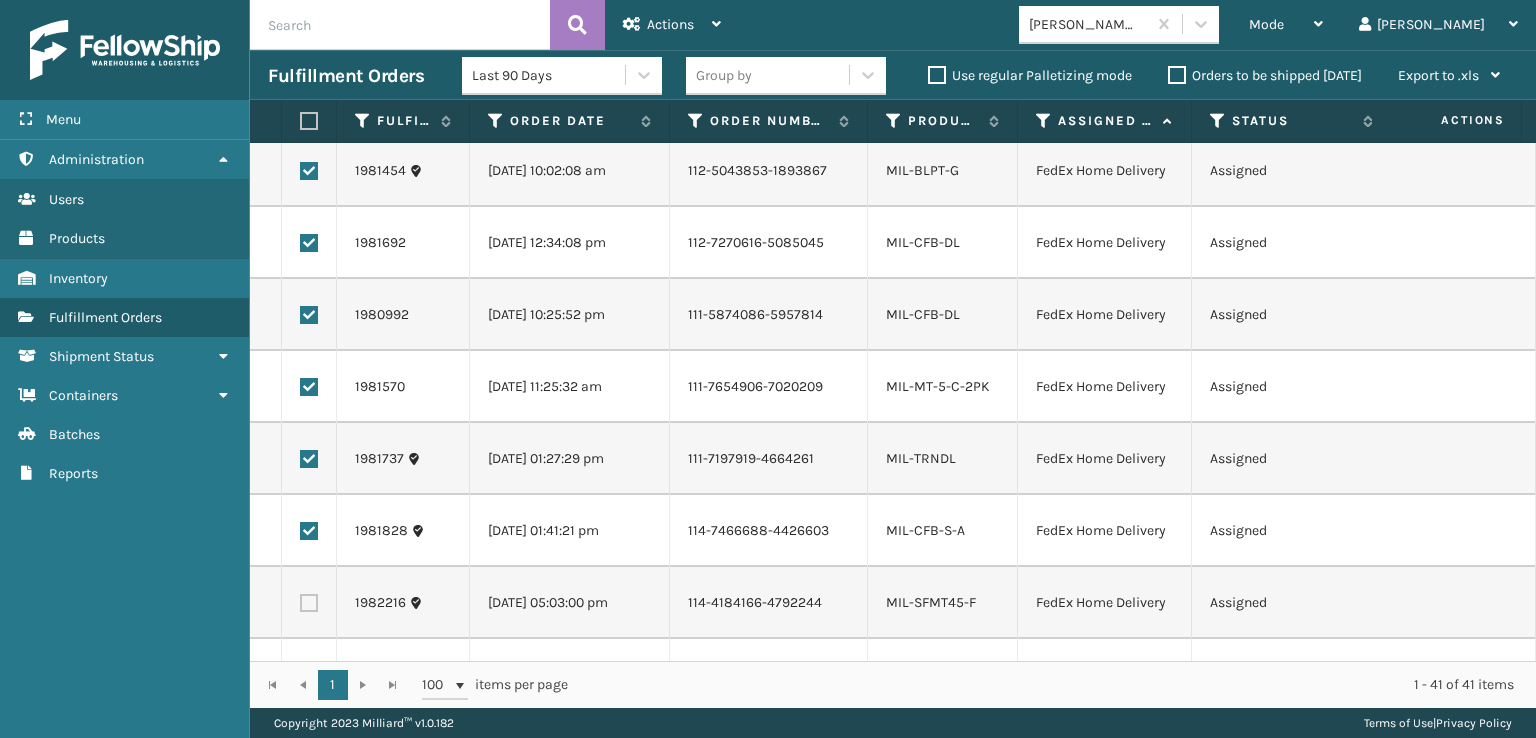 click at bounding box center [309, 603] 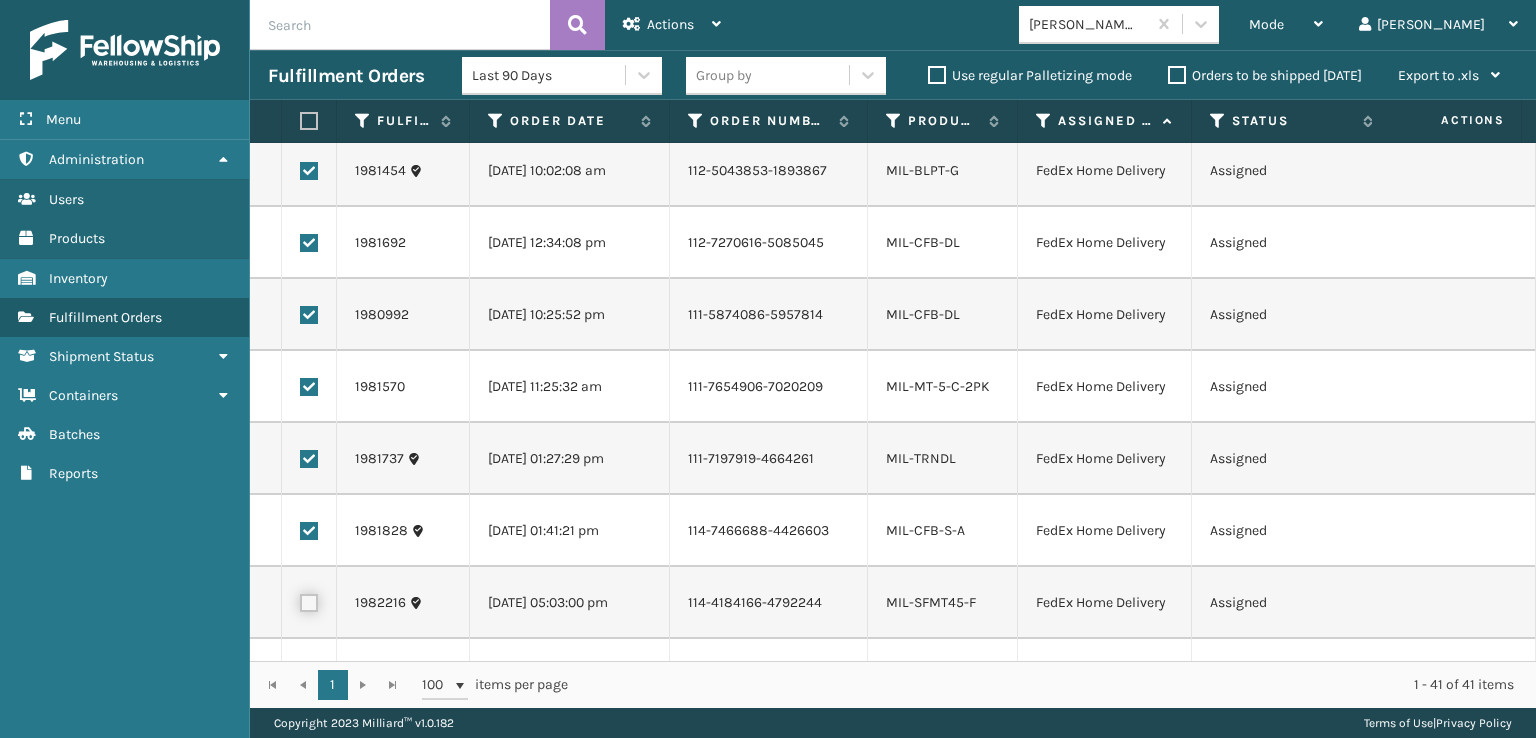 click at bounding box center [300, 600] 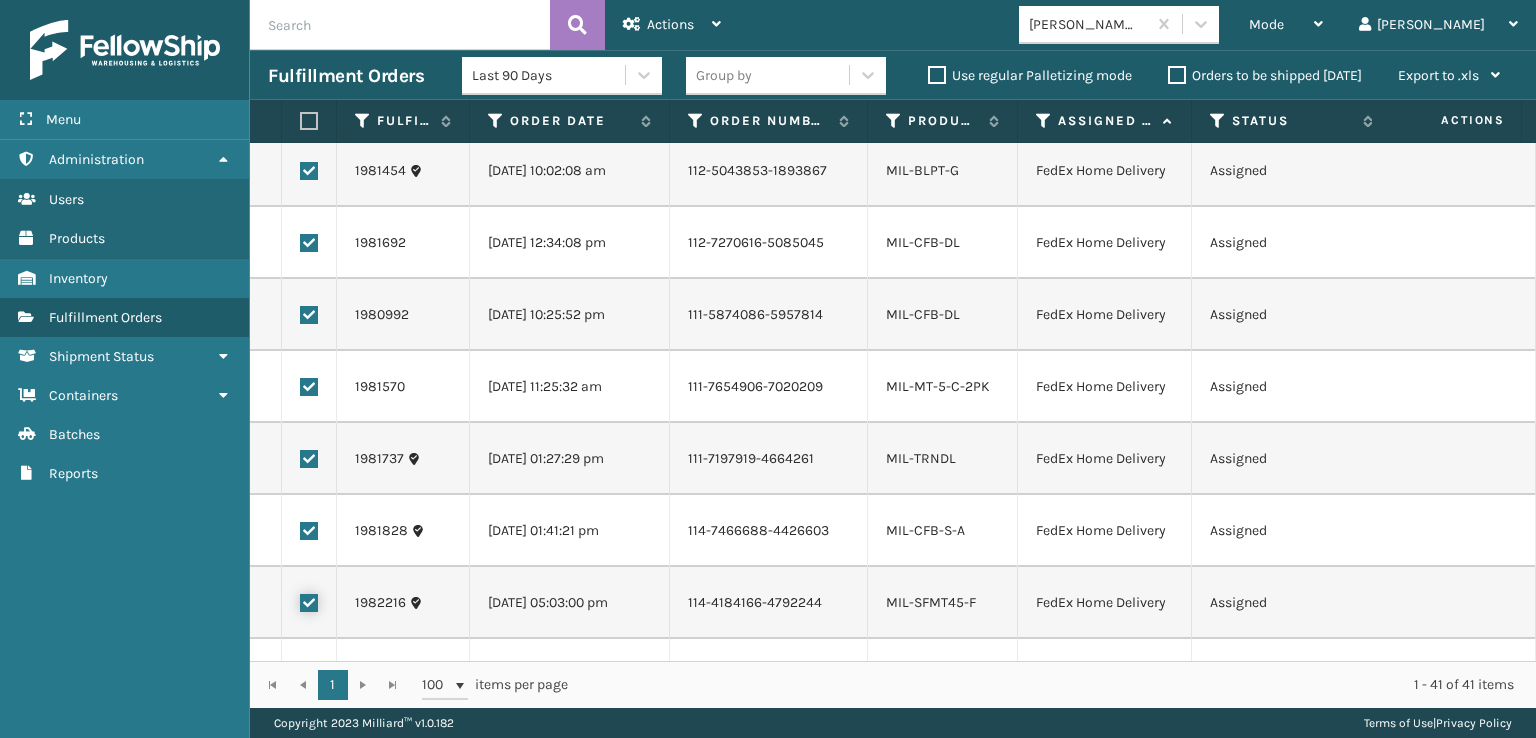 scroll, scrollTop: 1100, scrollLeft: 0, axis: vertical 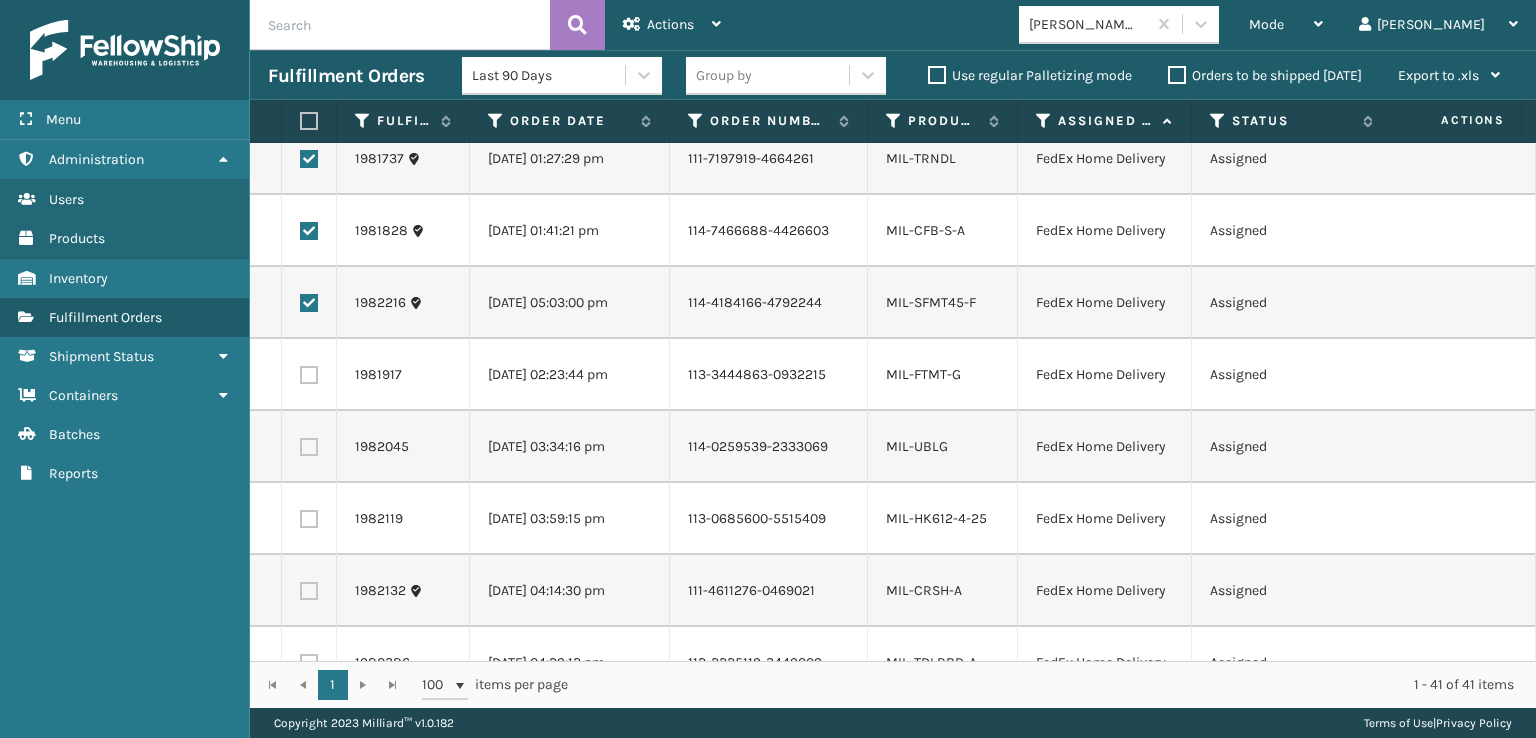 click at bounding box center [309, 375] 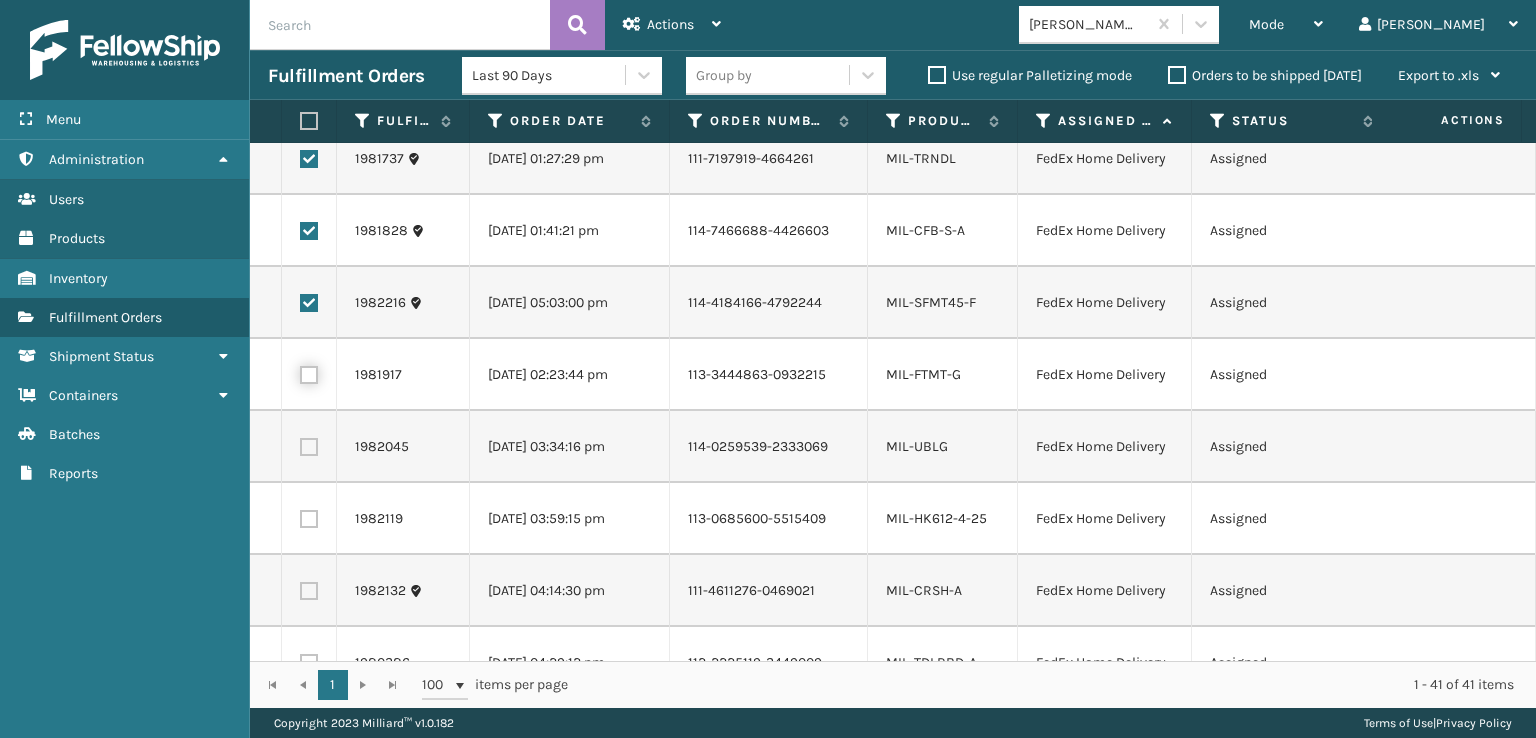 click at bounding box center (300, 372) 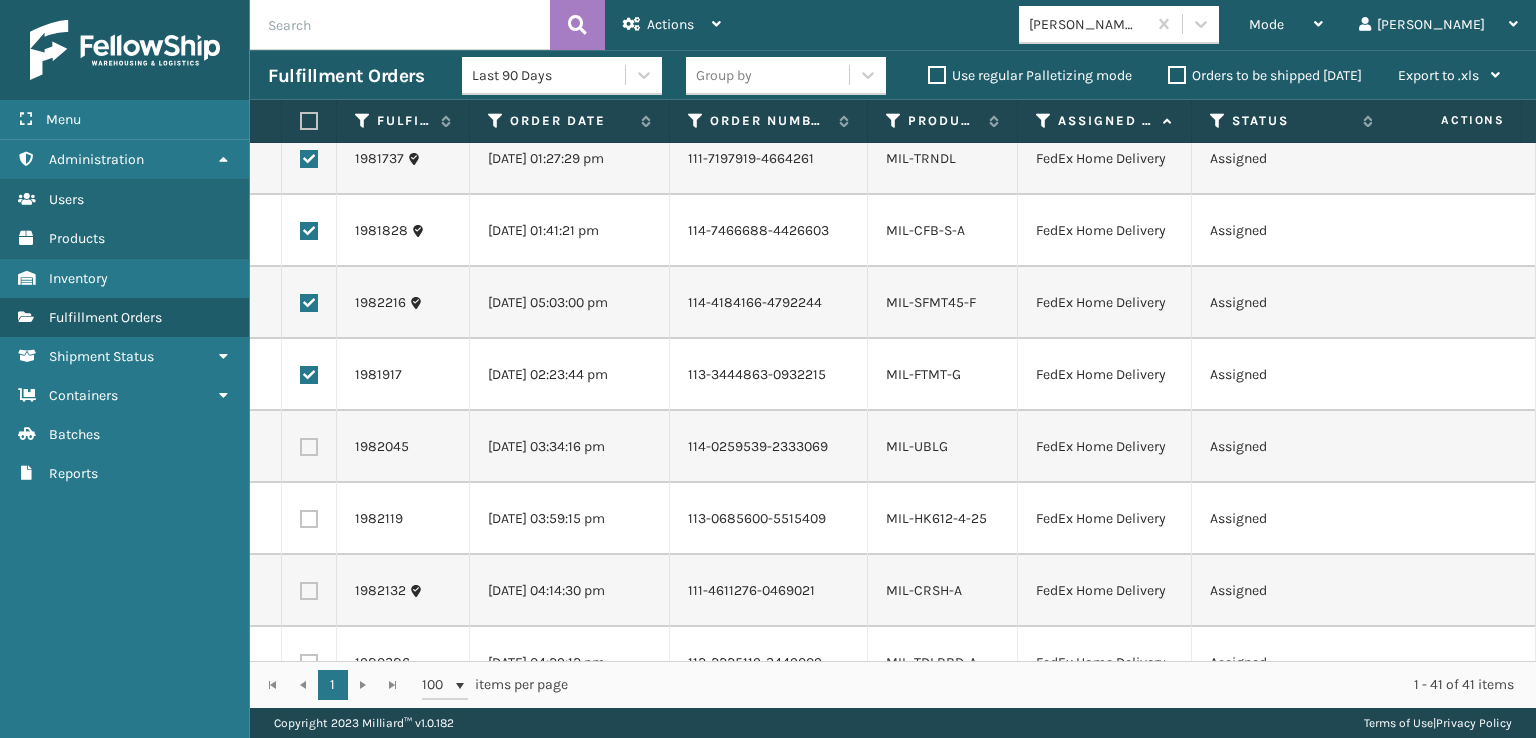 click at bounding box center (309, 447) 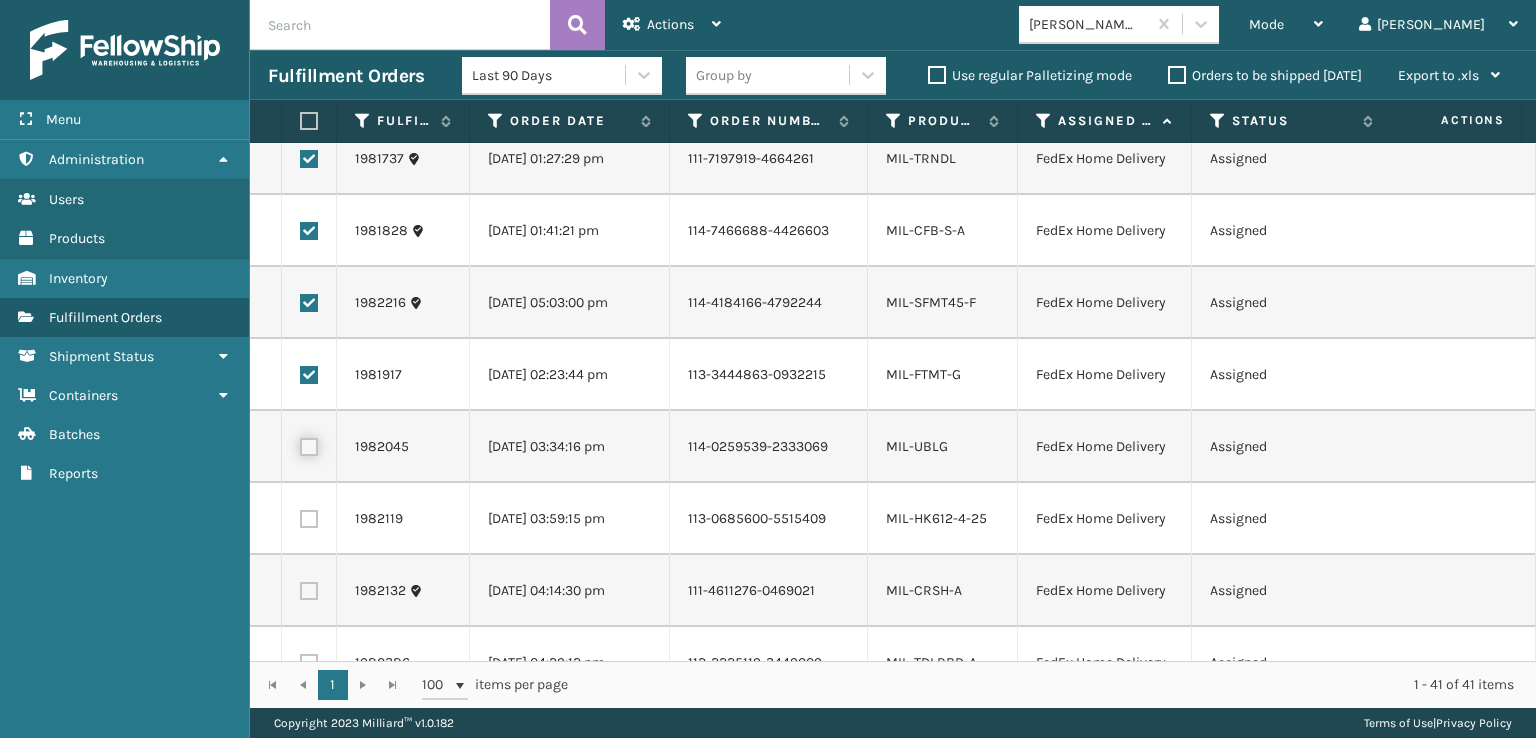 click at bounding box center (300, 444) 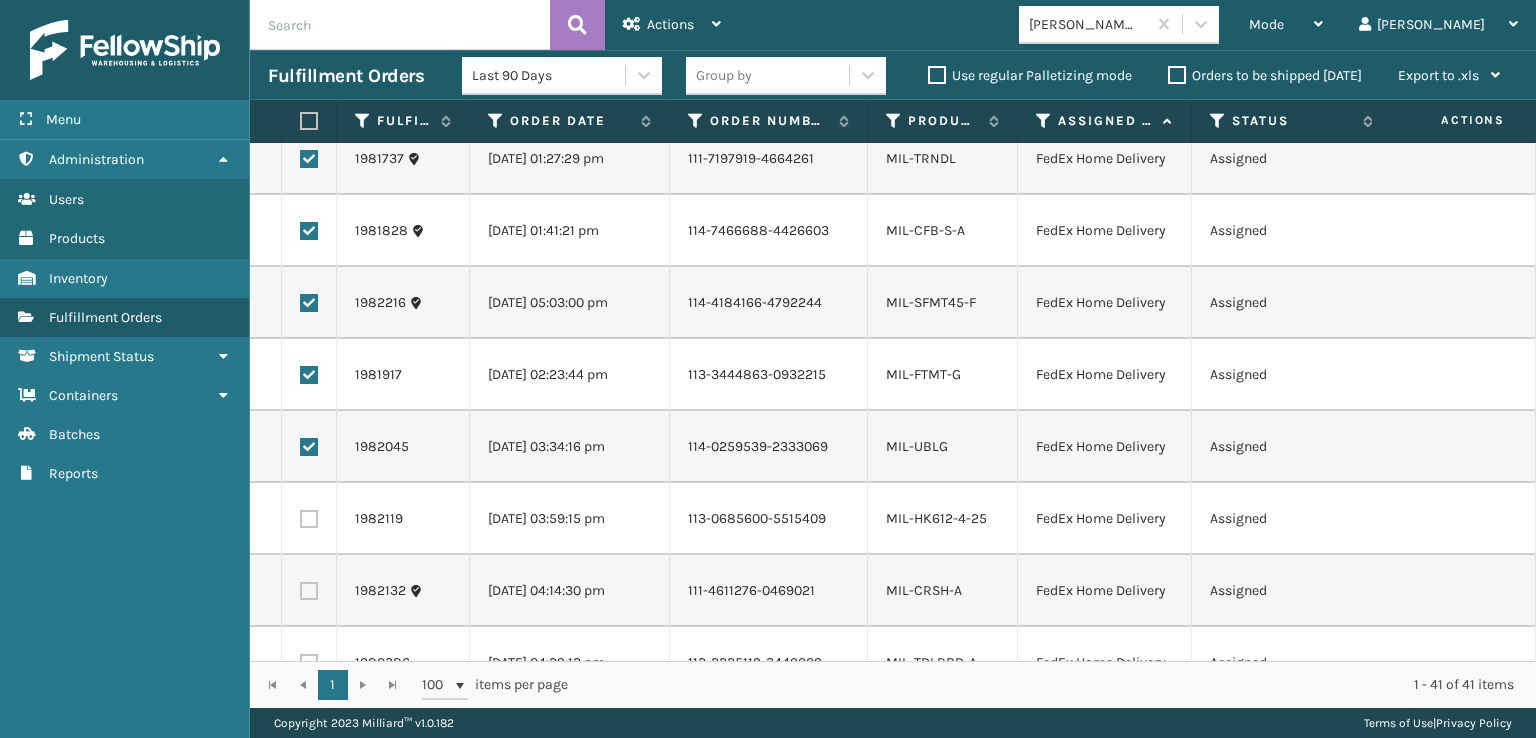 click at bounding box center [309, 519] 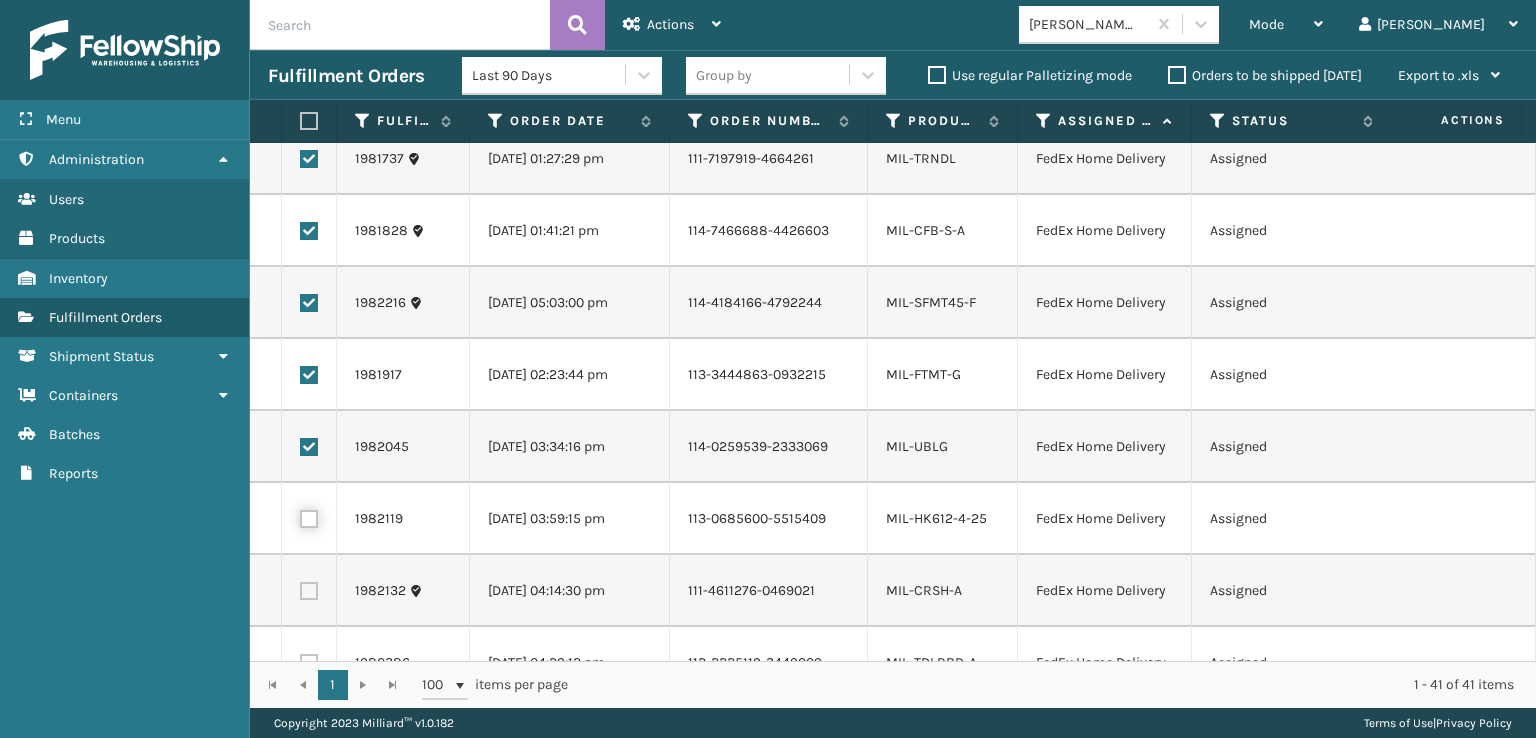click at bounding box center (300, 516) 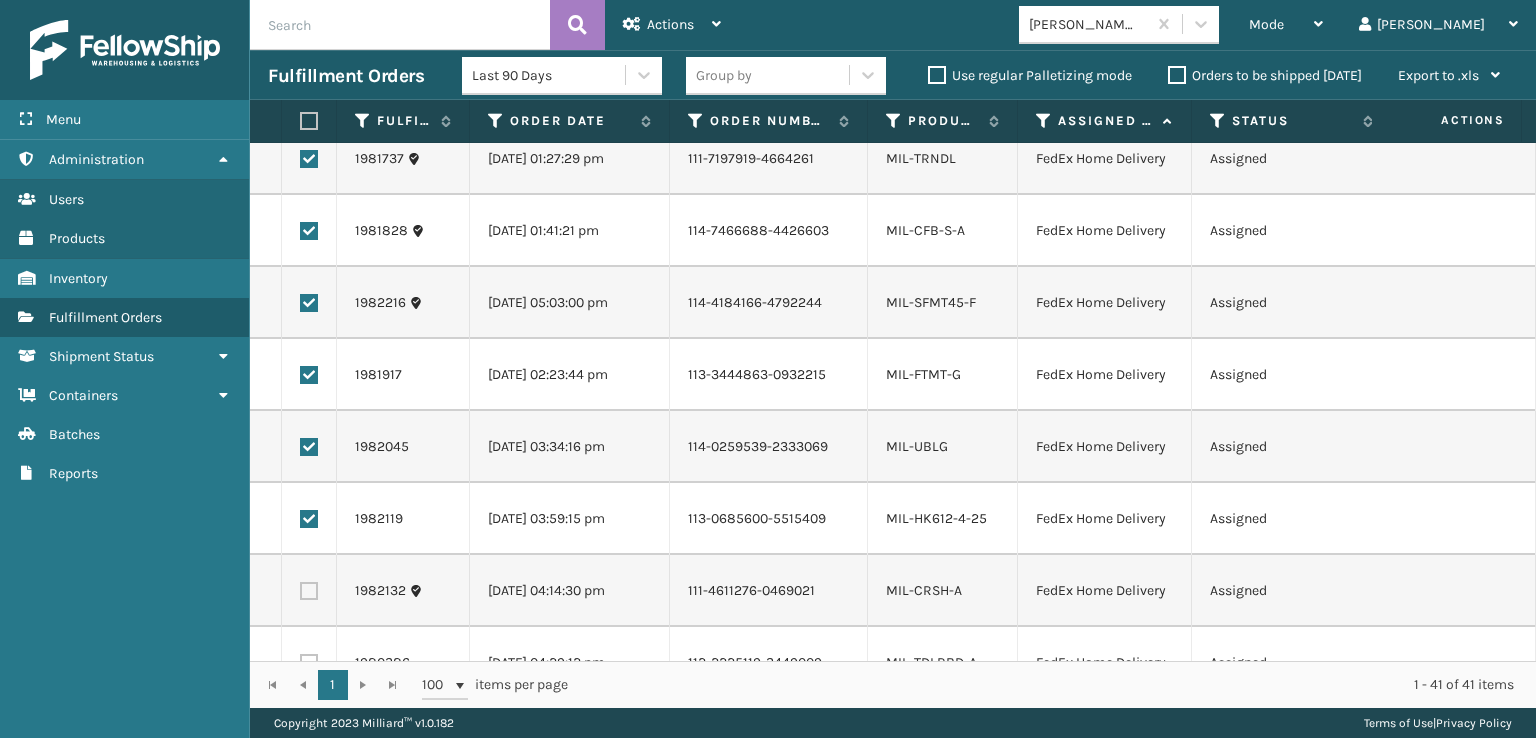 click at bounding box center [309, 591] 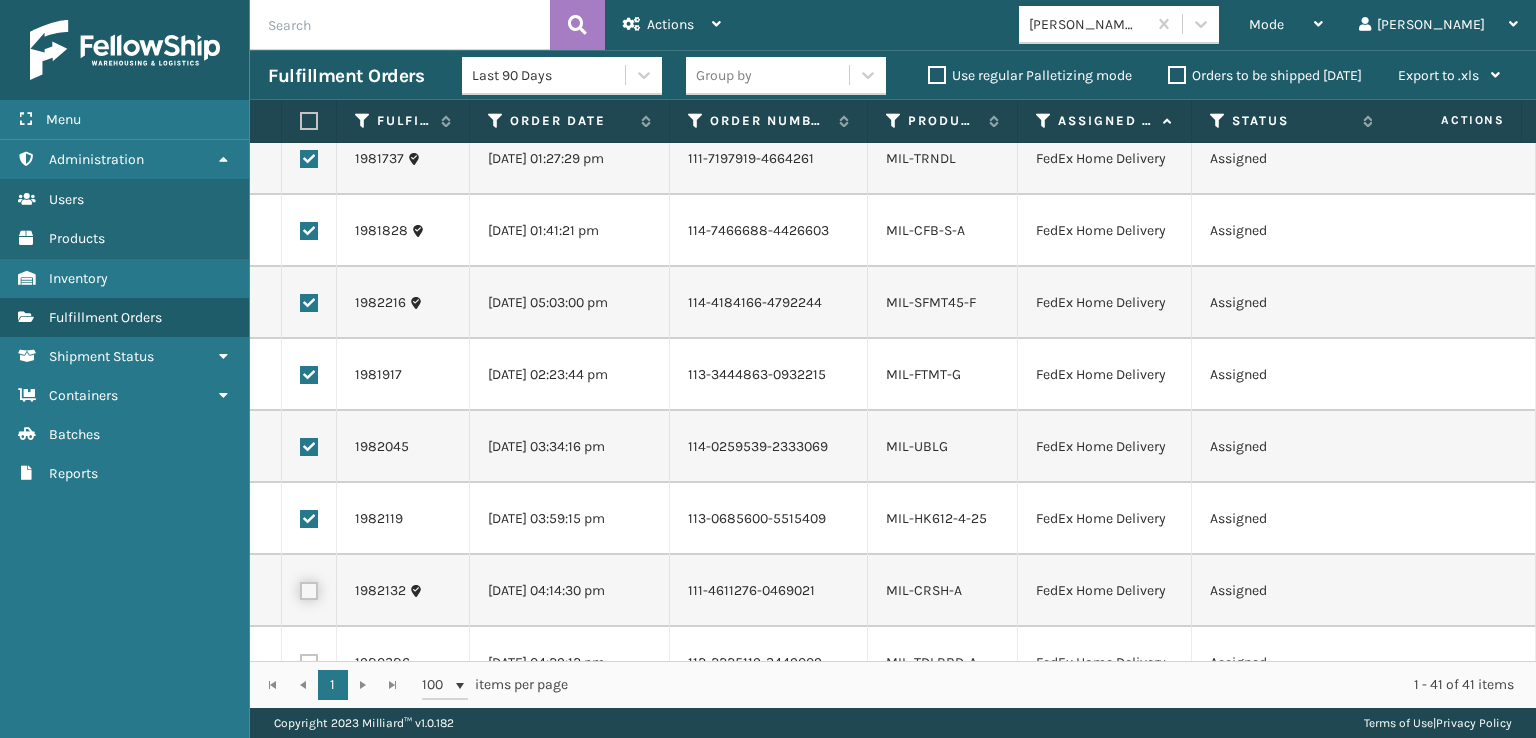 click at bounding box center (300, 588) 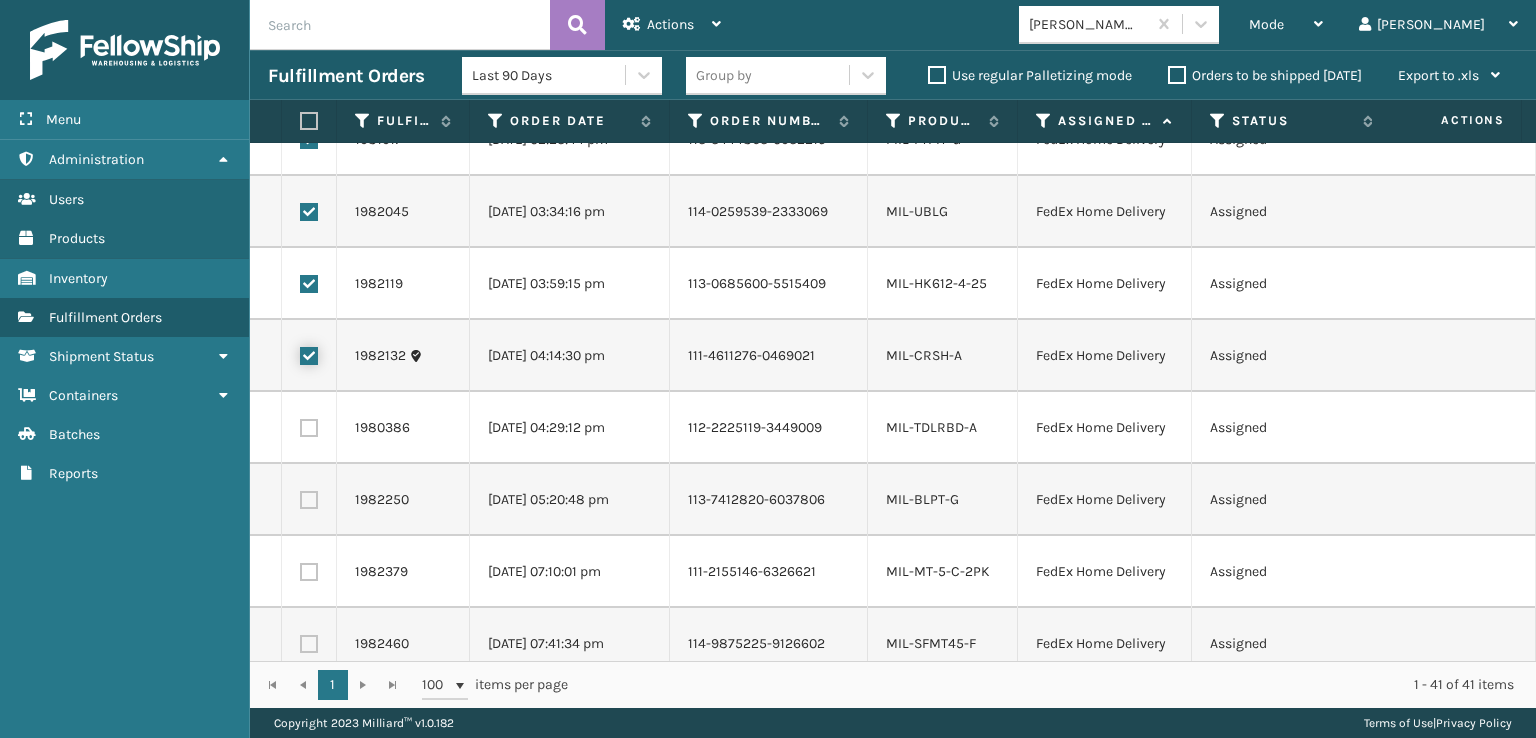 scroll, scrollTop: 1400, scrollLeft: 0, axis: vertical 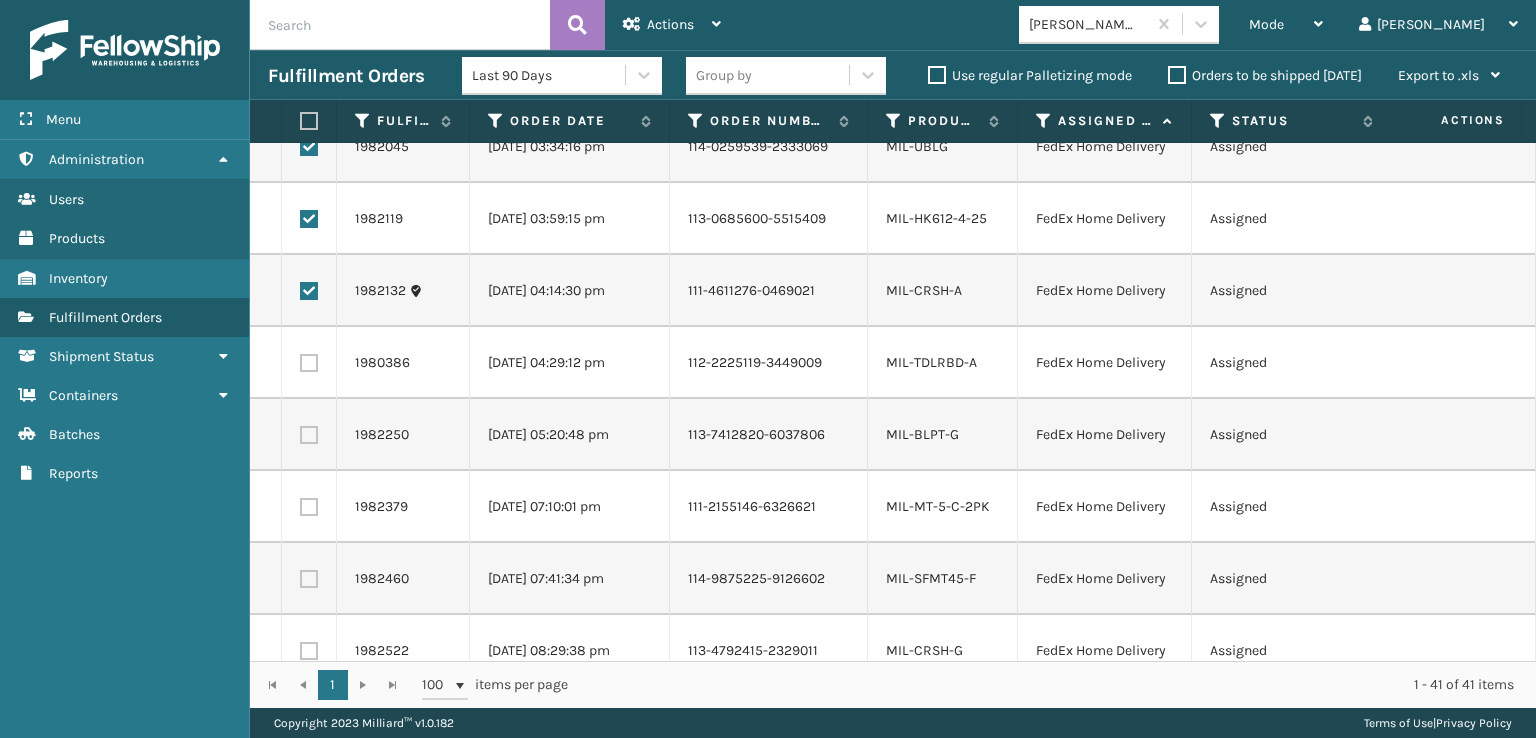 click at bounding box center [309, 363] 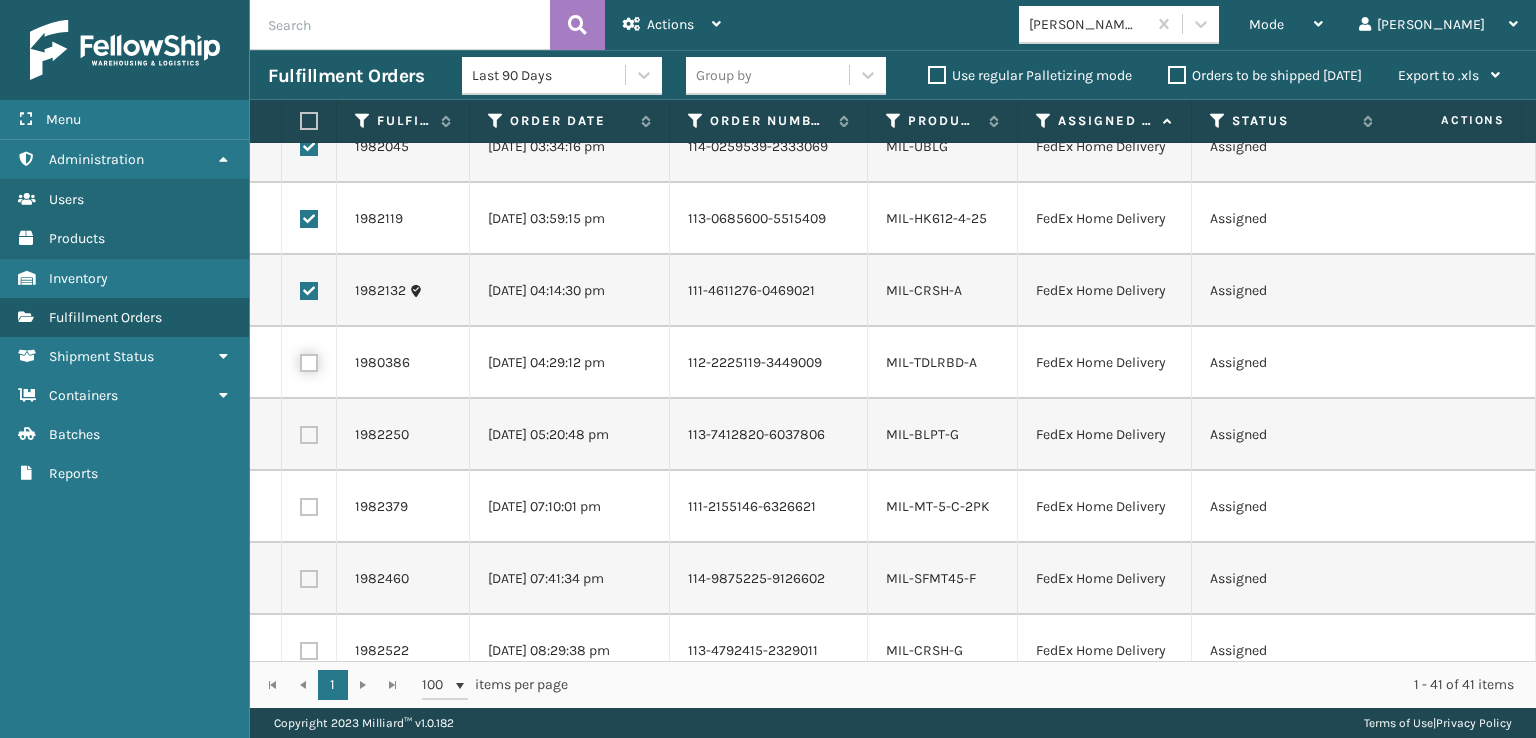 click at bounding box center (300, 360) 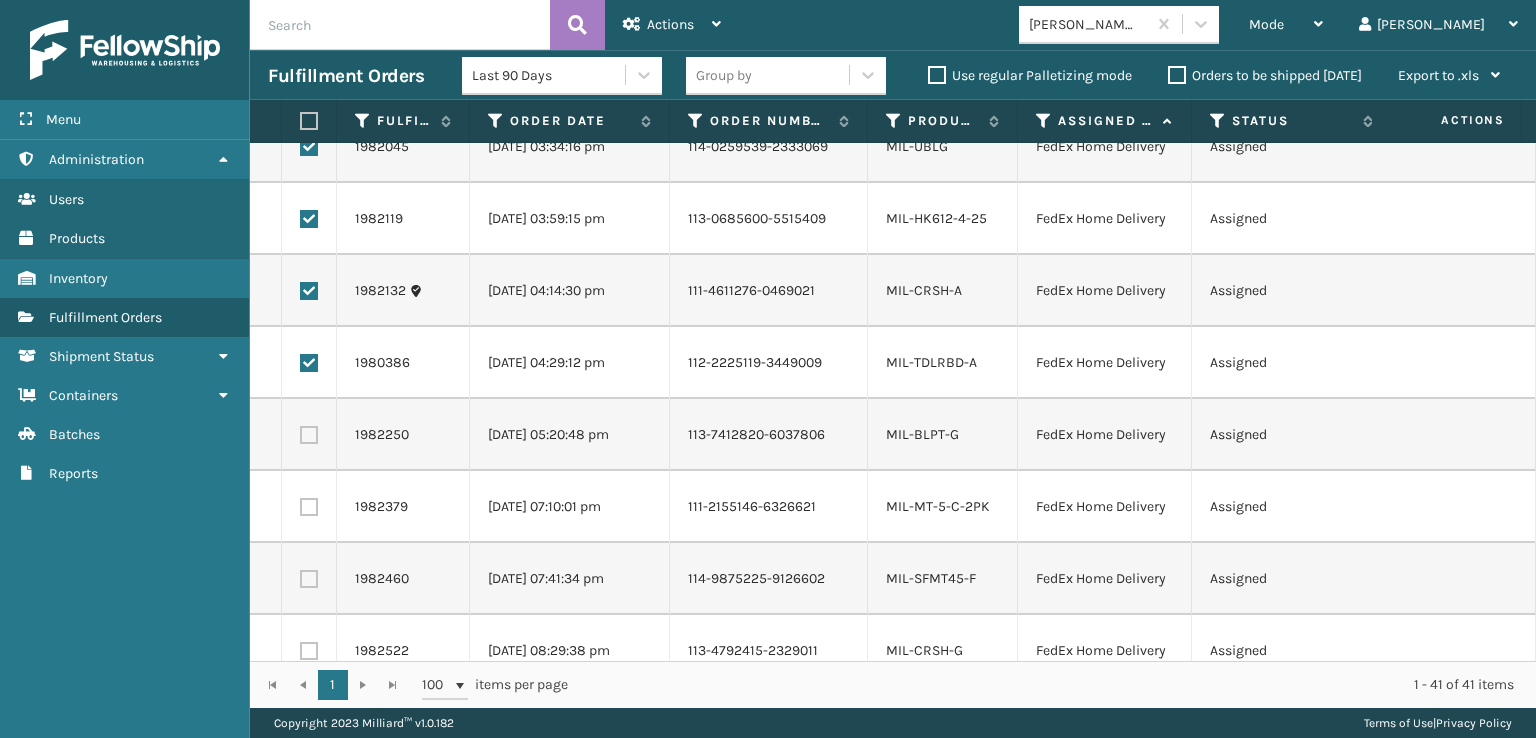 click at bounding box center (309, 435) 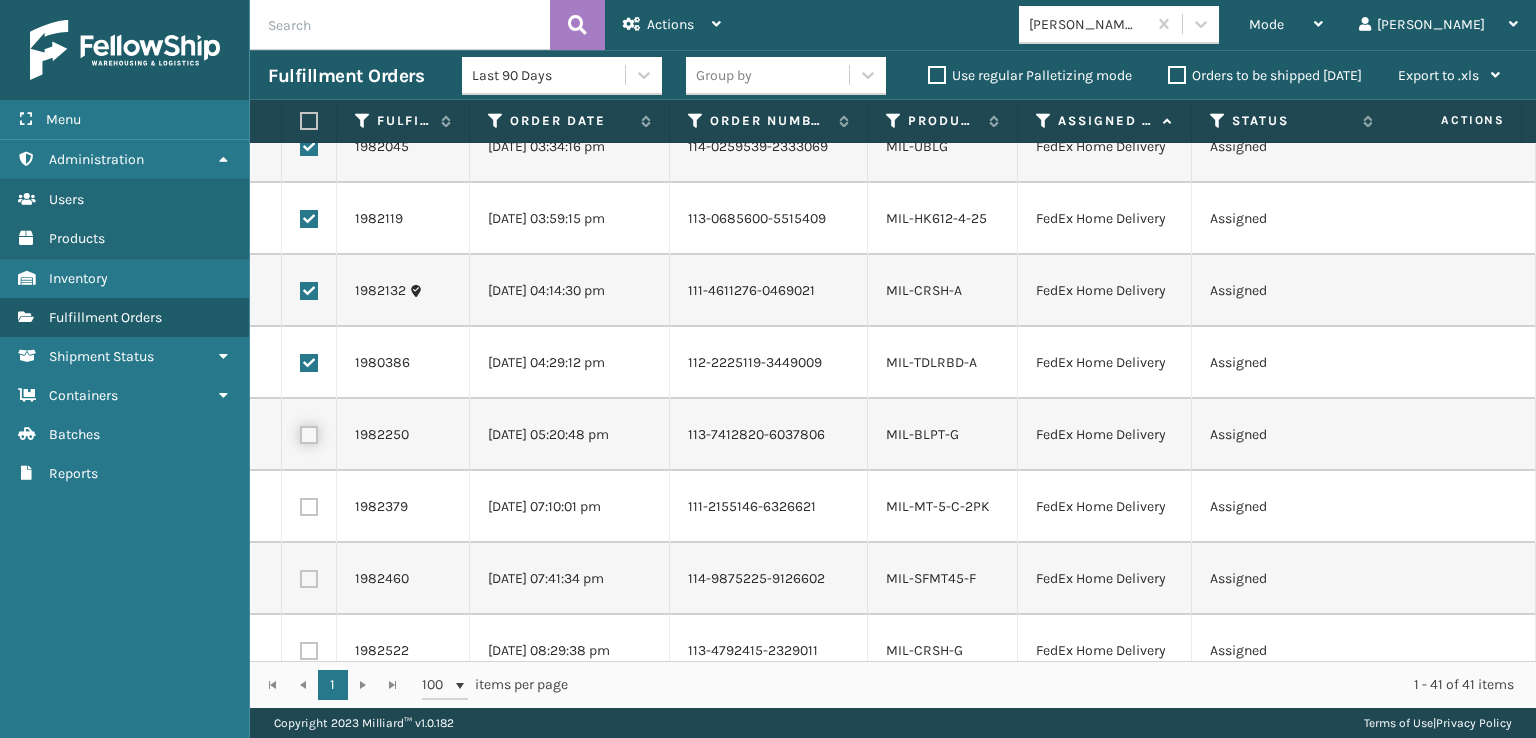 click at bounding box center (300, 432) 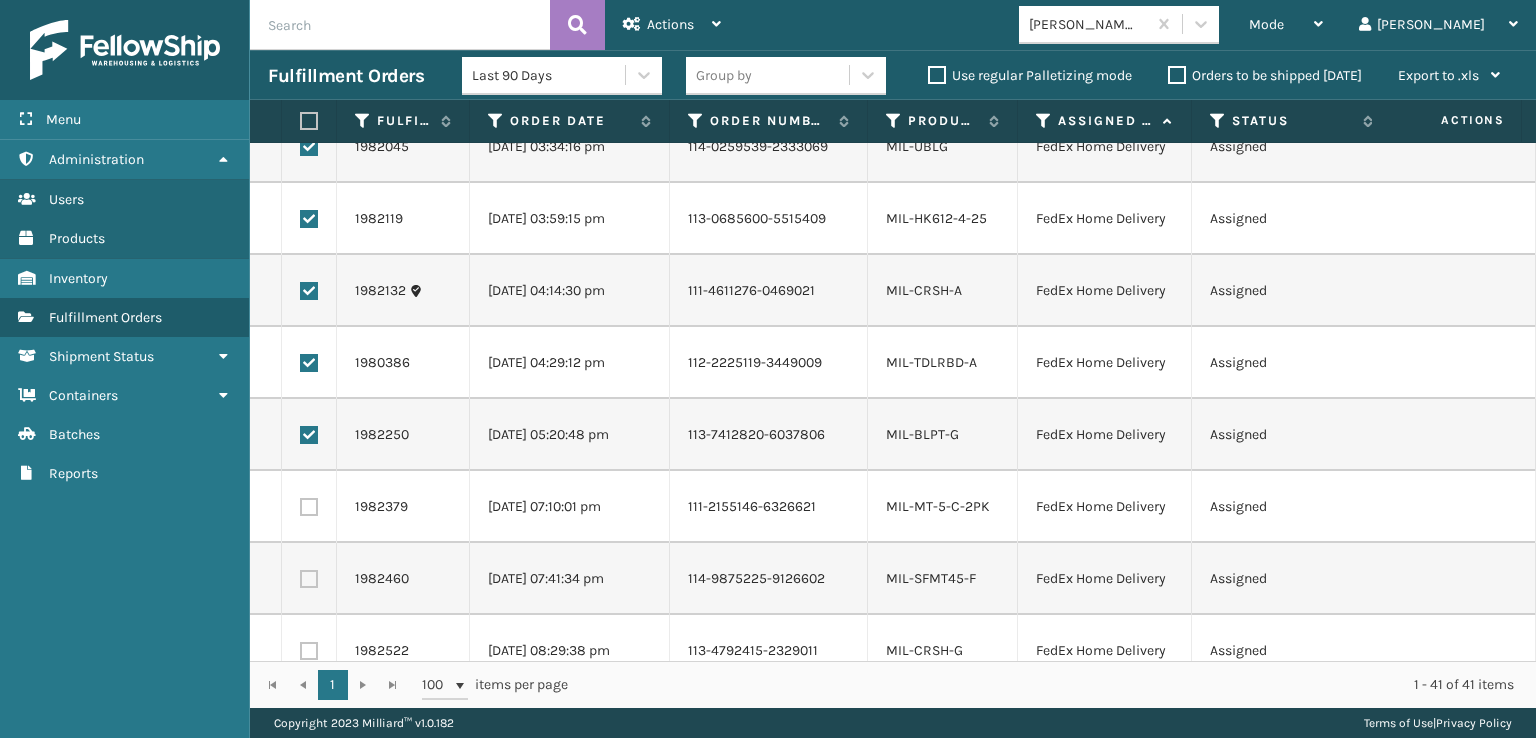 click at bounding box center [309, 507] 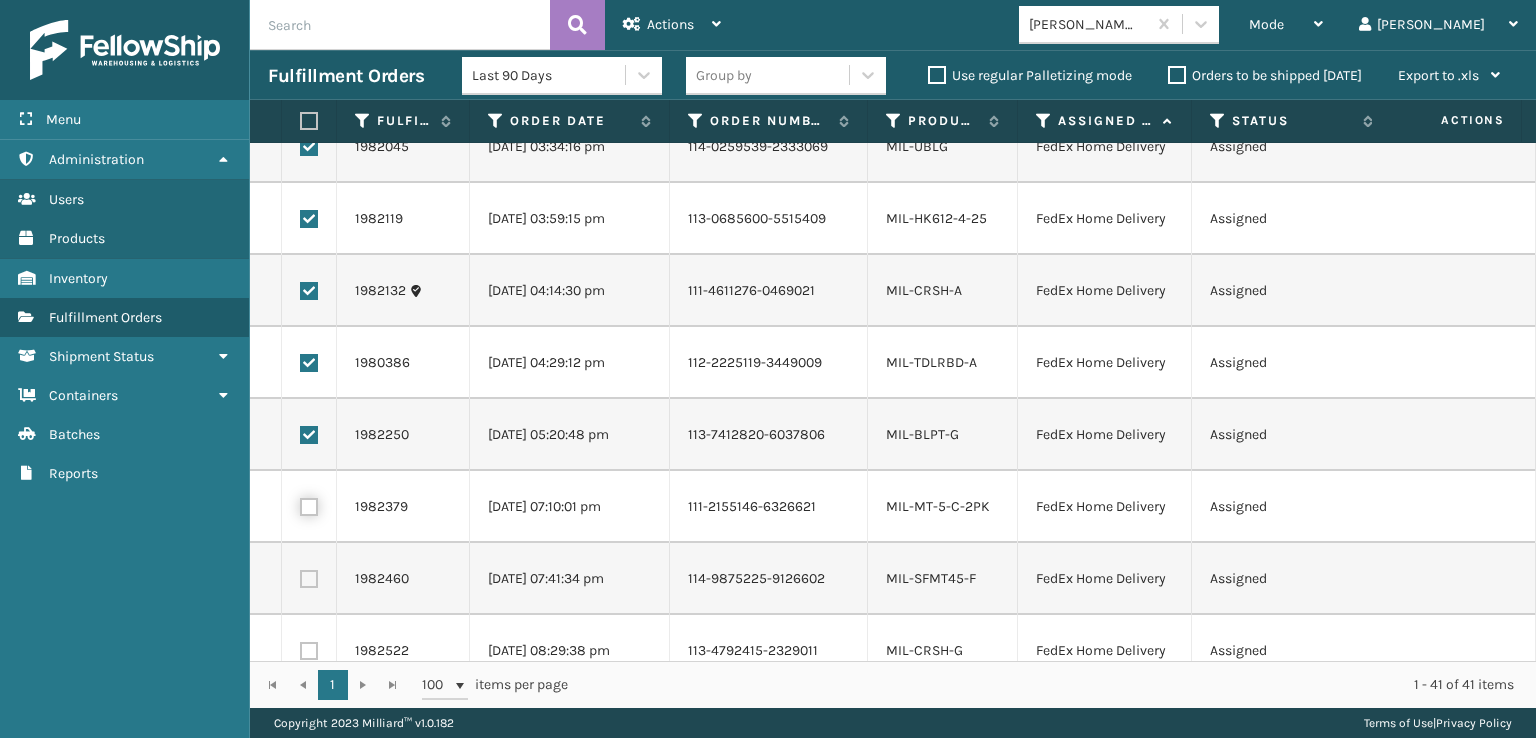click at bounding box center [300, 504] 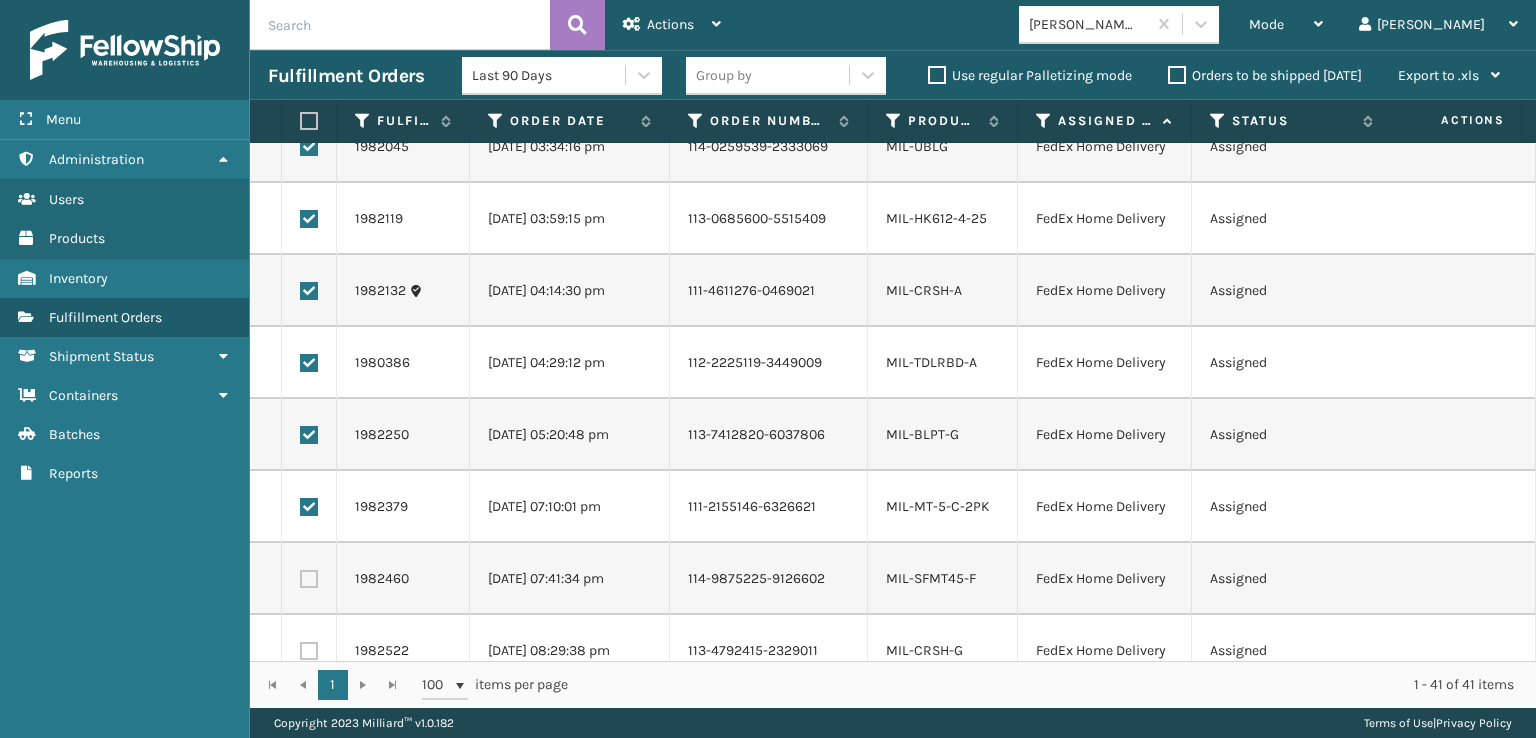 click at bounding box center [309, 579] 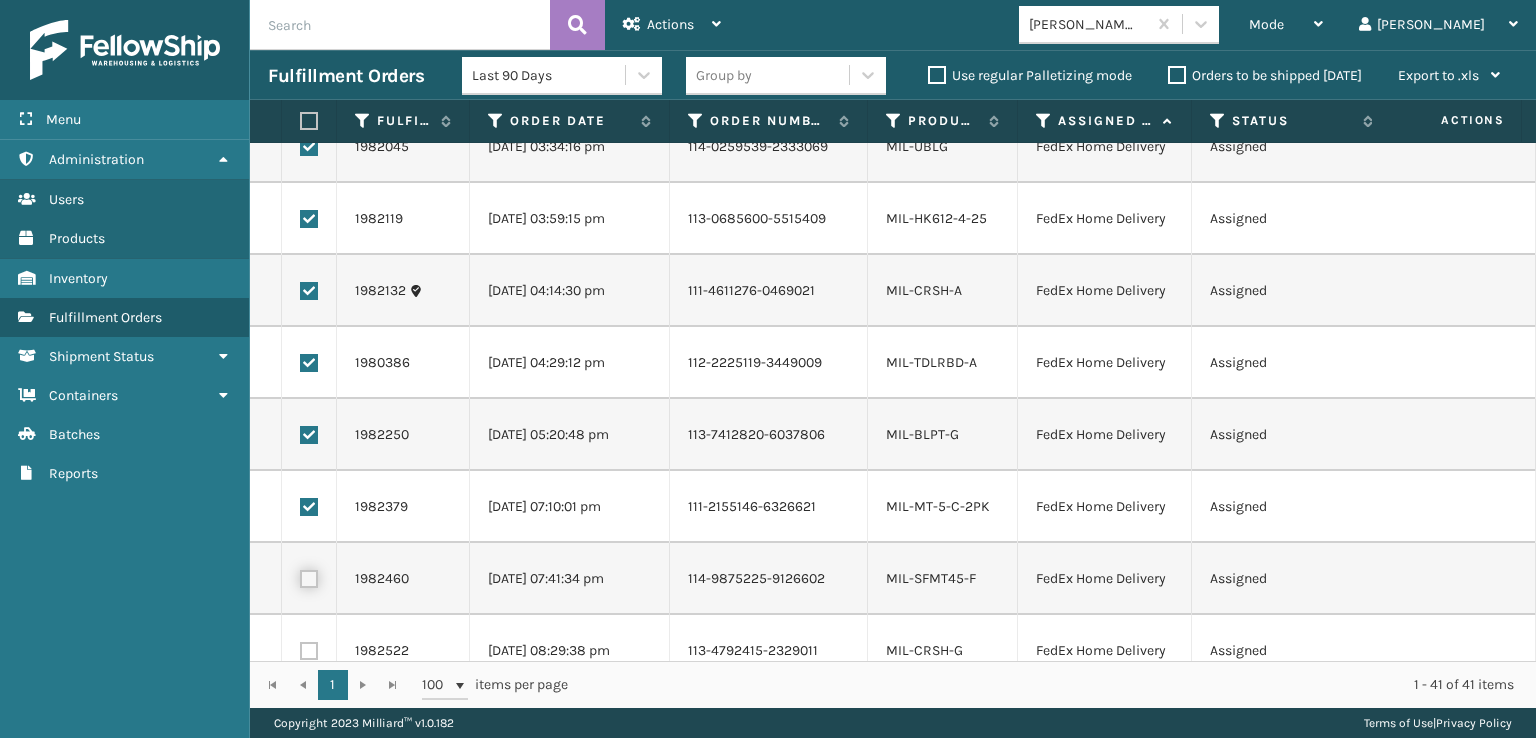 click at bounding box center [300, 576] 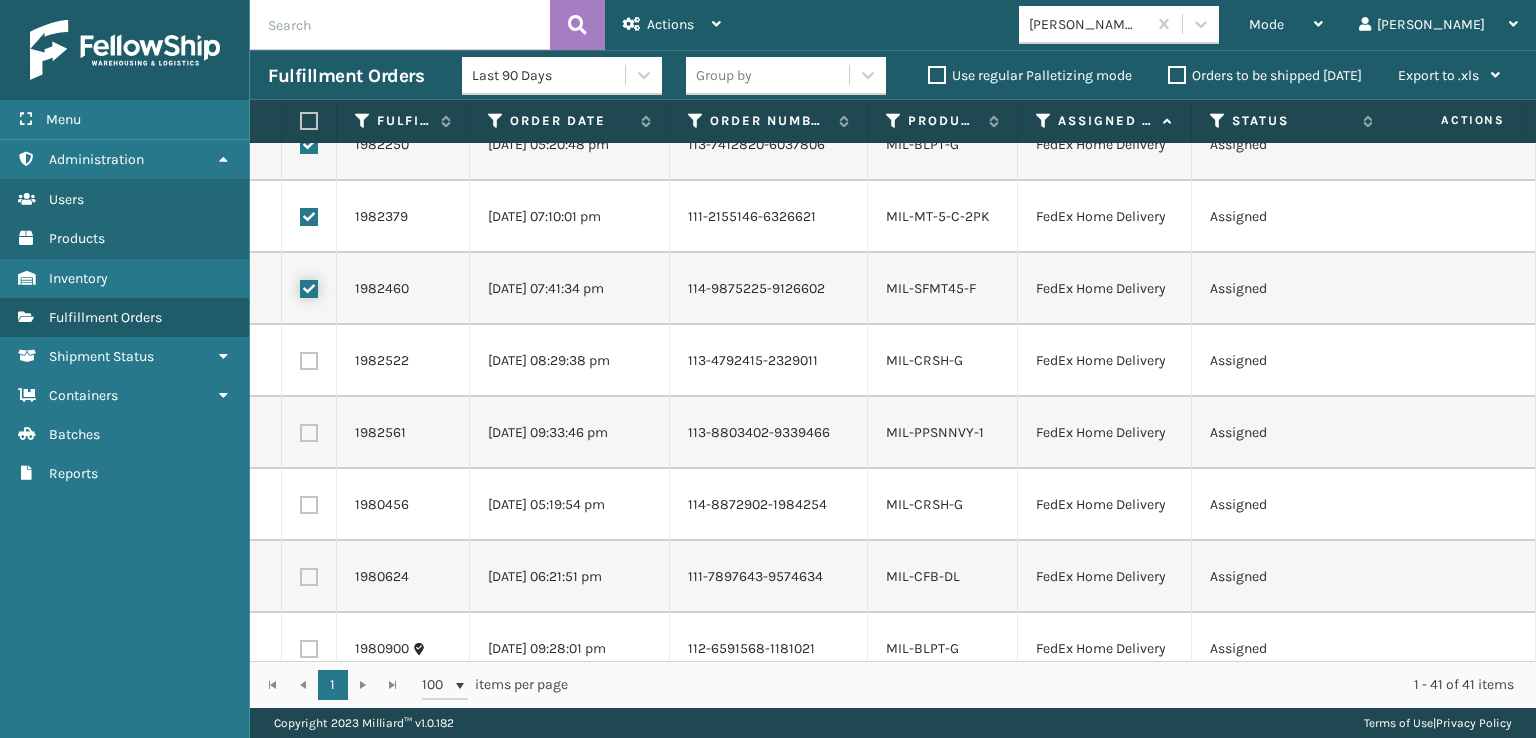 scroll, scrollTop: 1800, scrollLeft: 0, axis: vertical 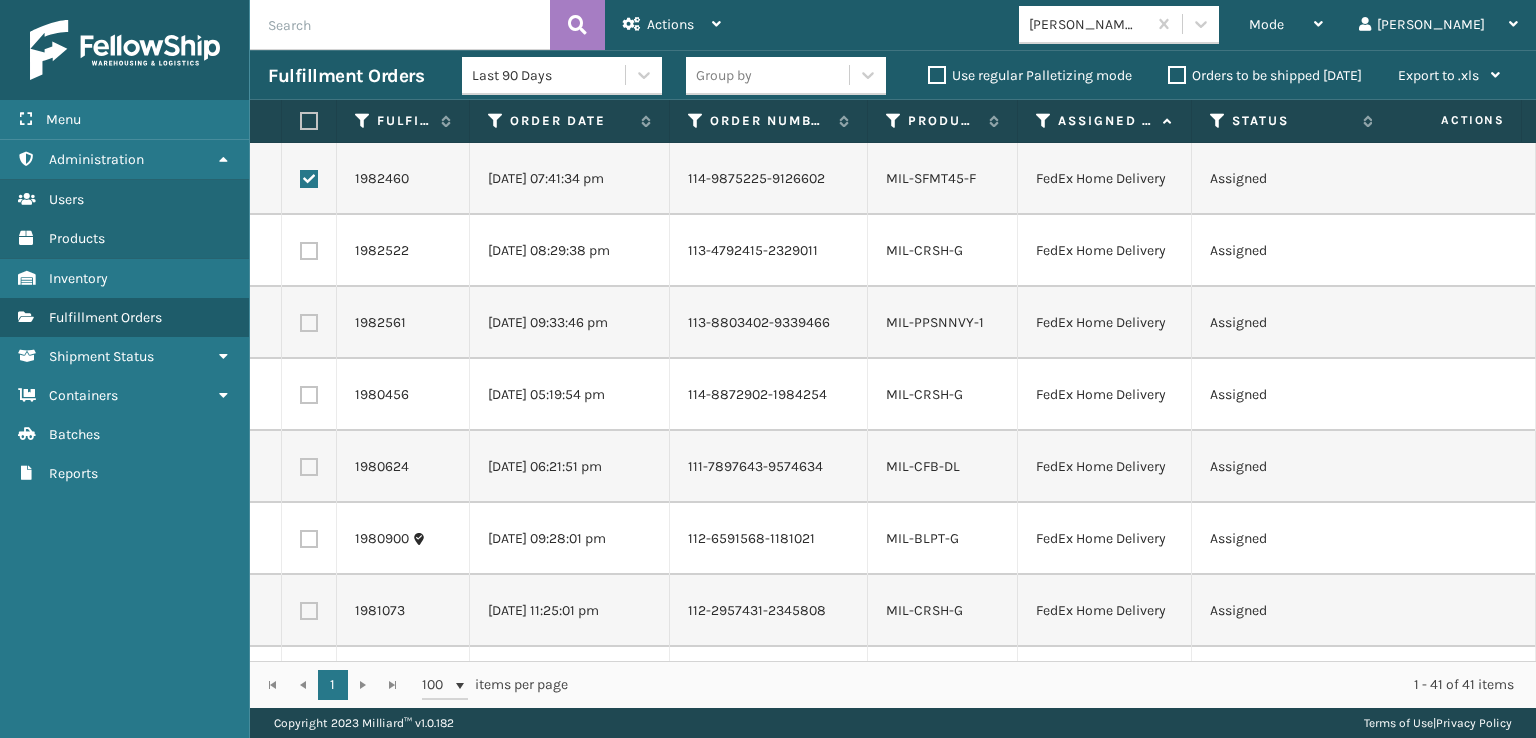 click at bounding box center (309, 251) 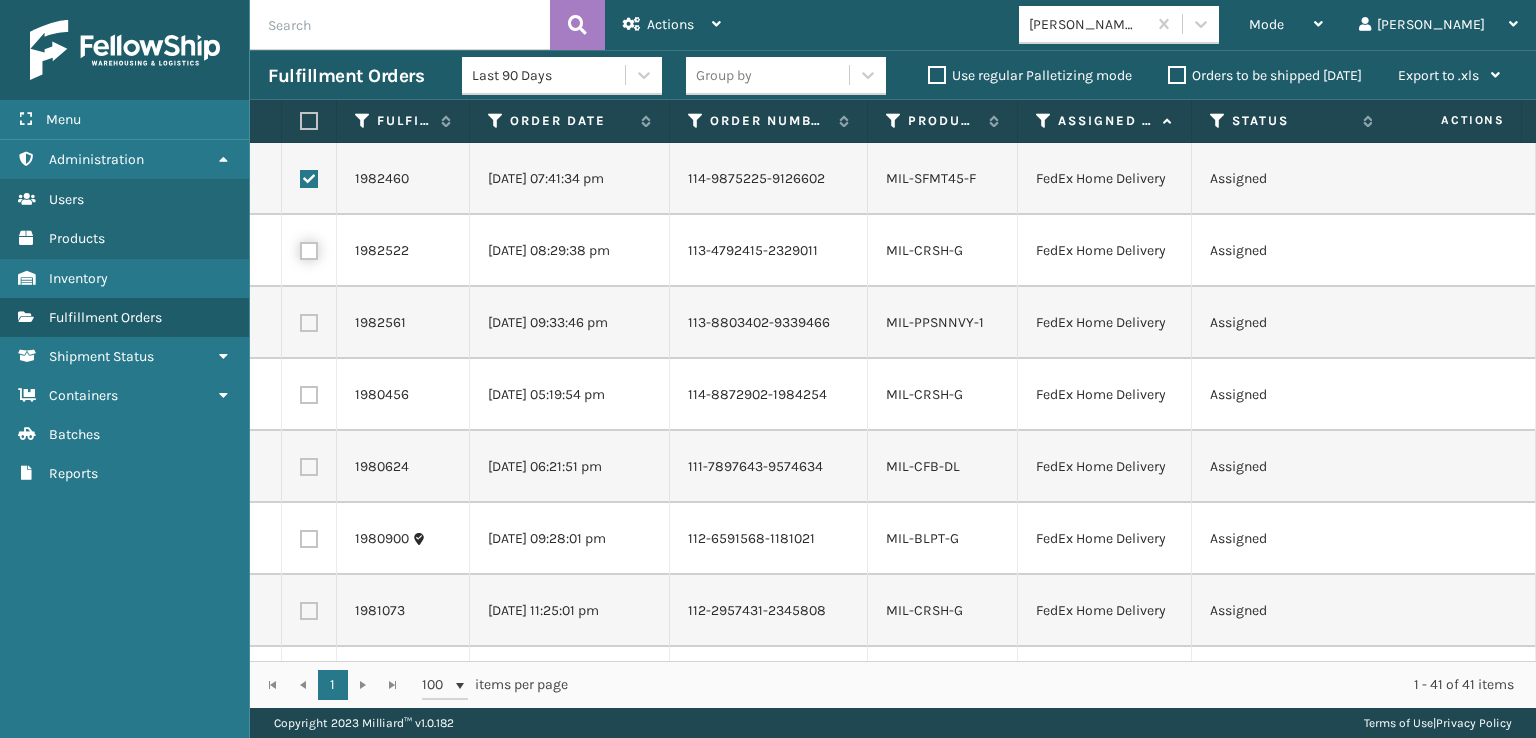 click at bounding box center (300, 248) 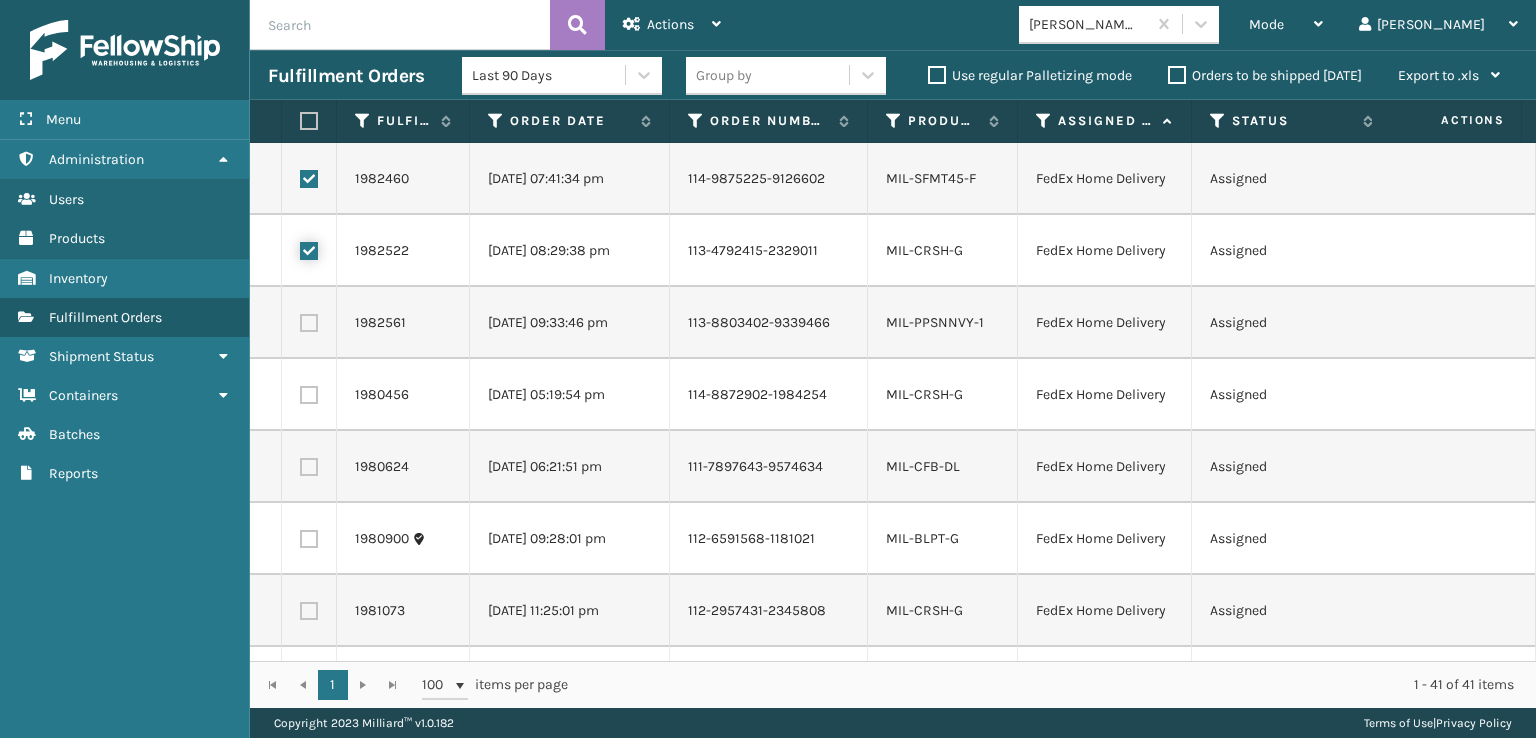 checkbox on "true" 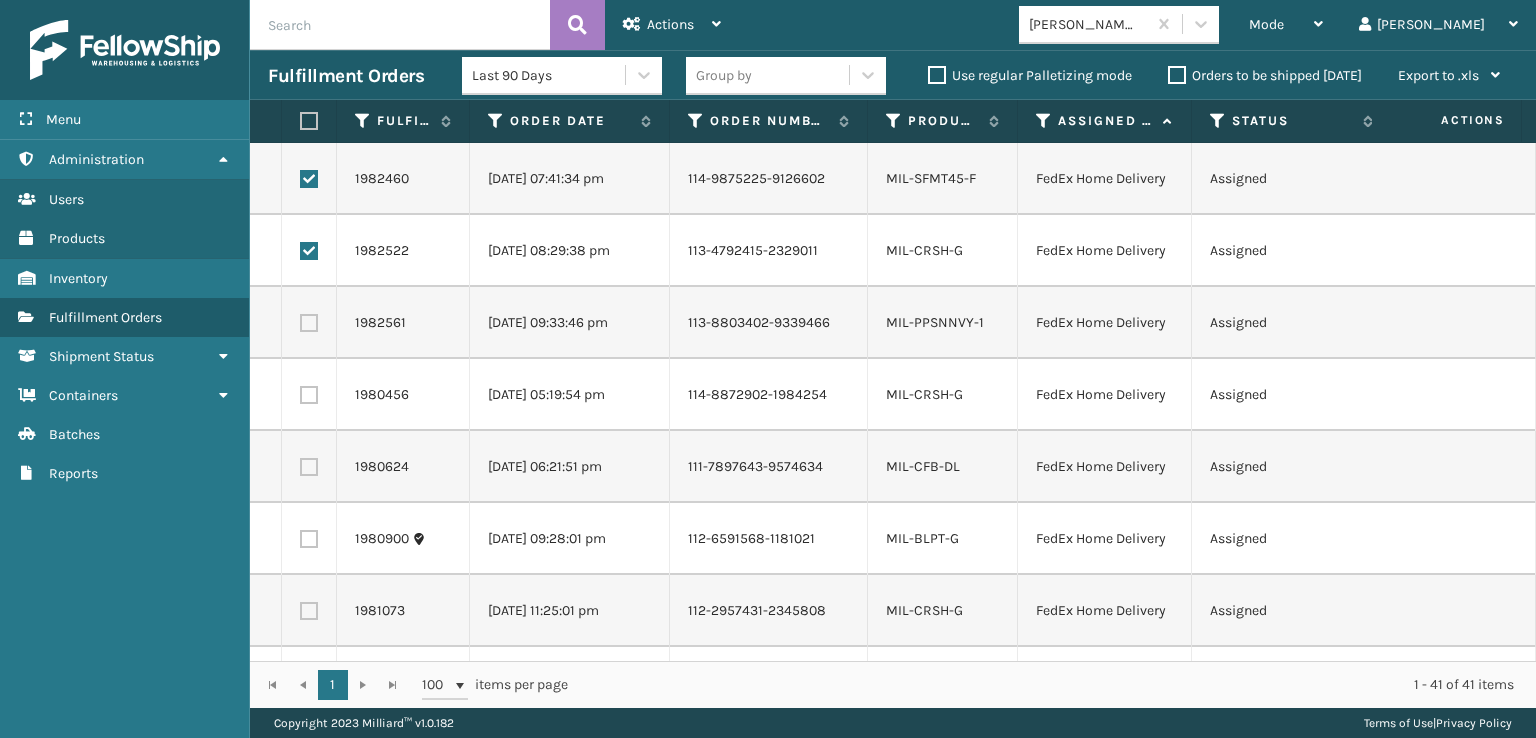 click at bounding box center [309, 323] 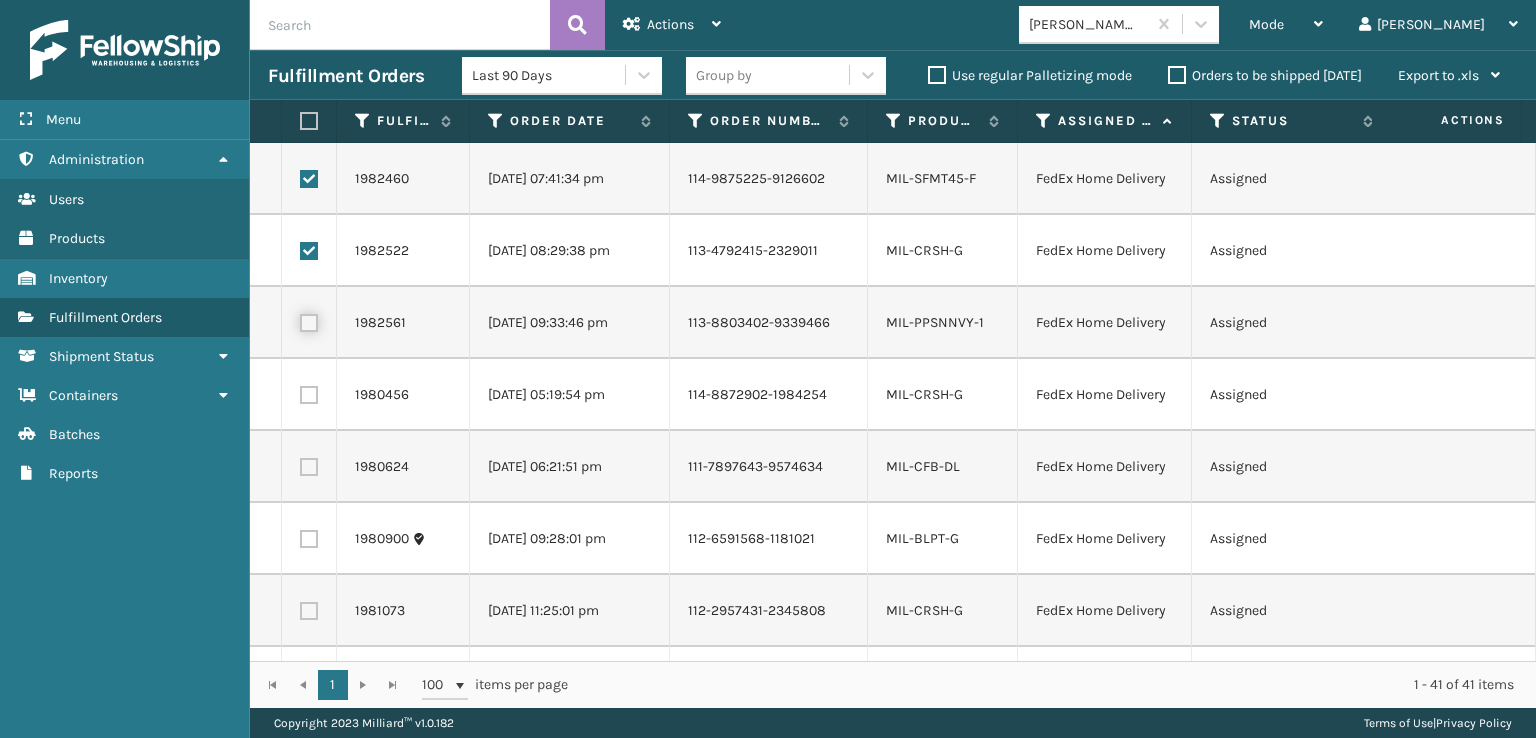 click at bounding box center (300, 320) 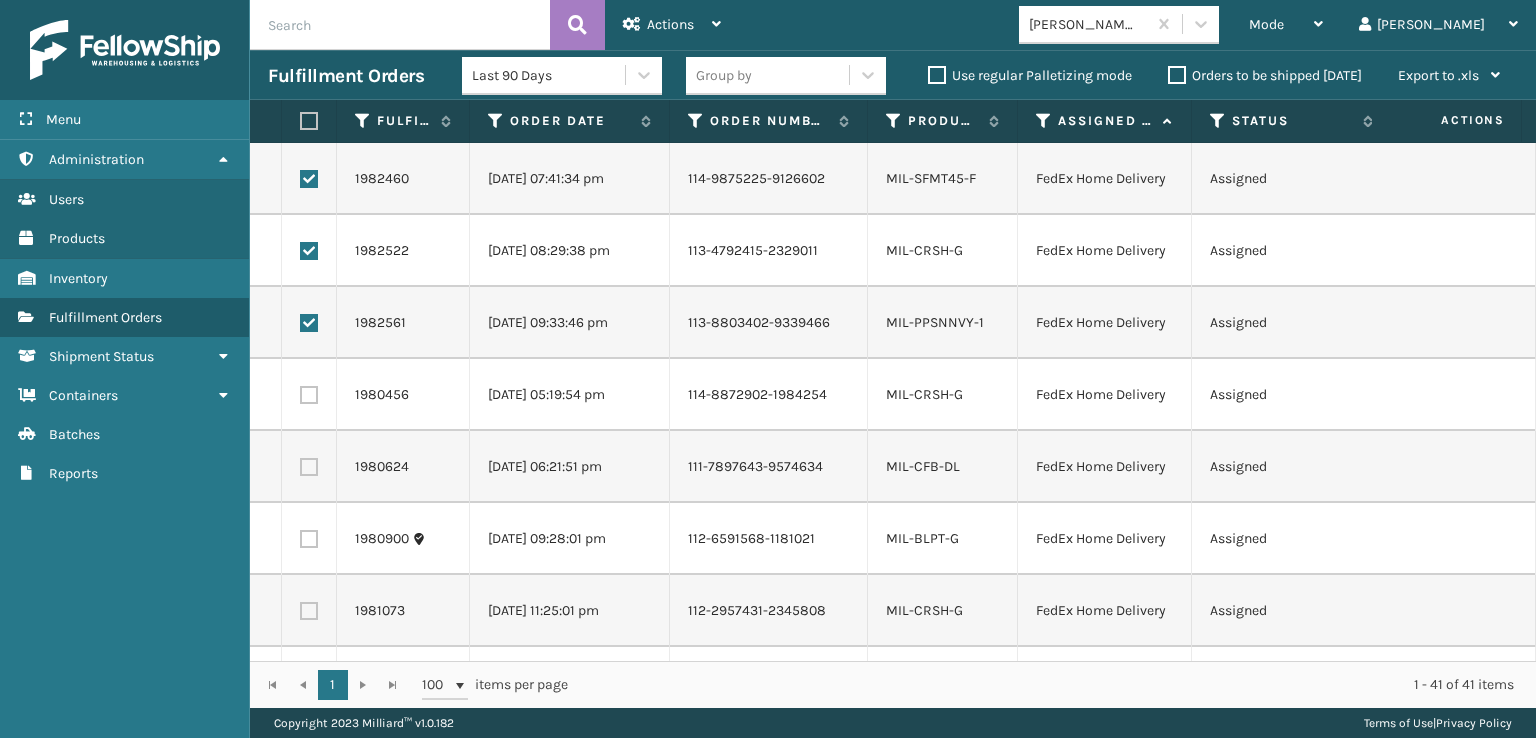 drag, startPoint x: 312, startPoint y: 390, endPoint x: 312, endPoint y: 421, distance: 31 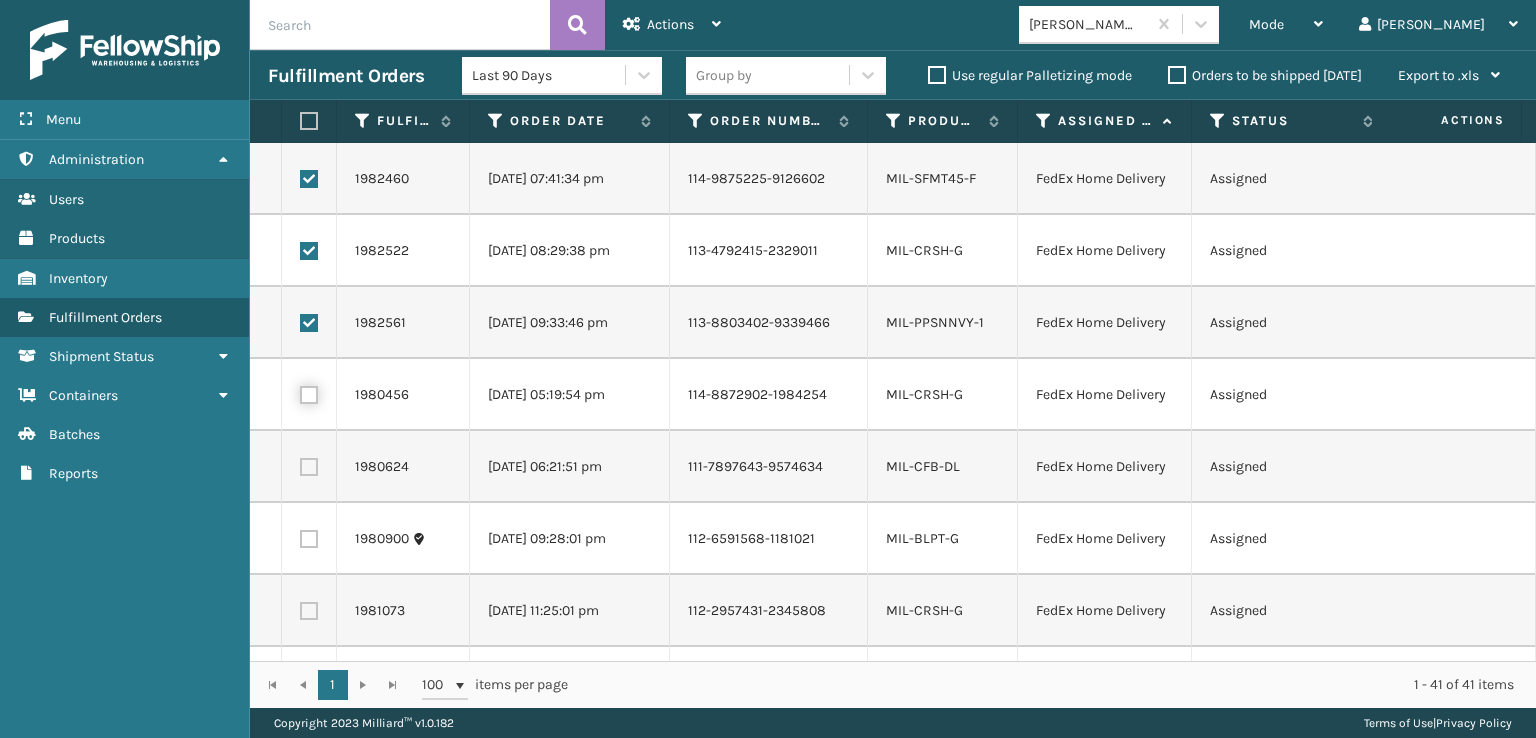 click at bounding box center [300, 392] 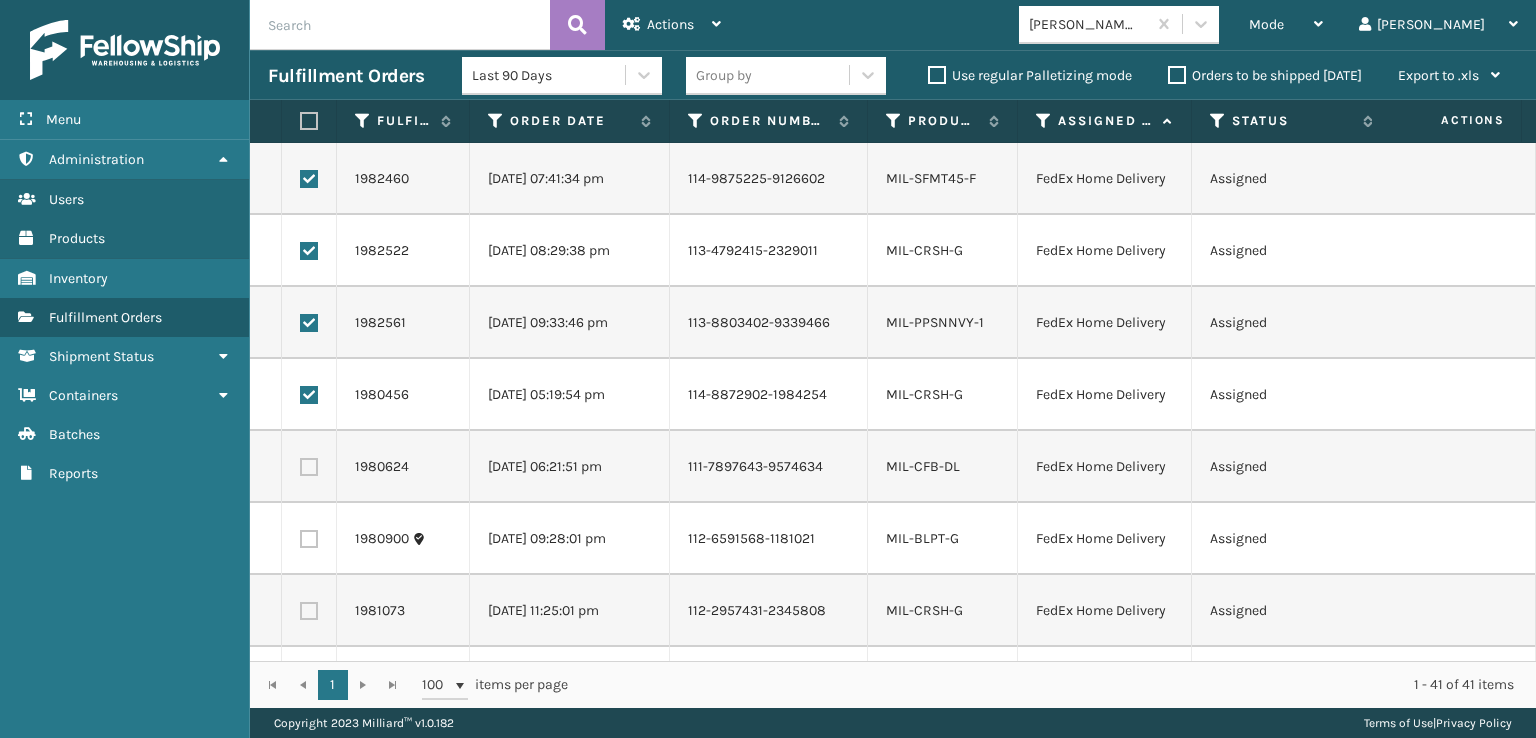 click at bounding box center (309, 467) 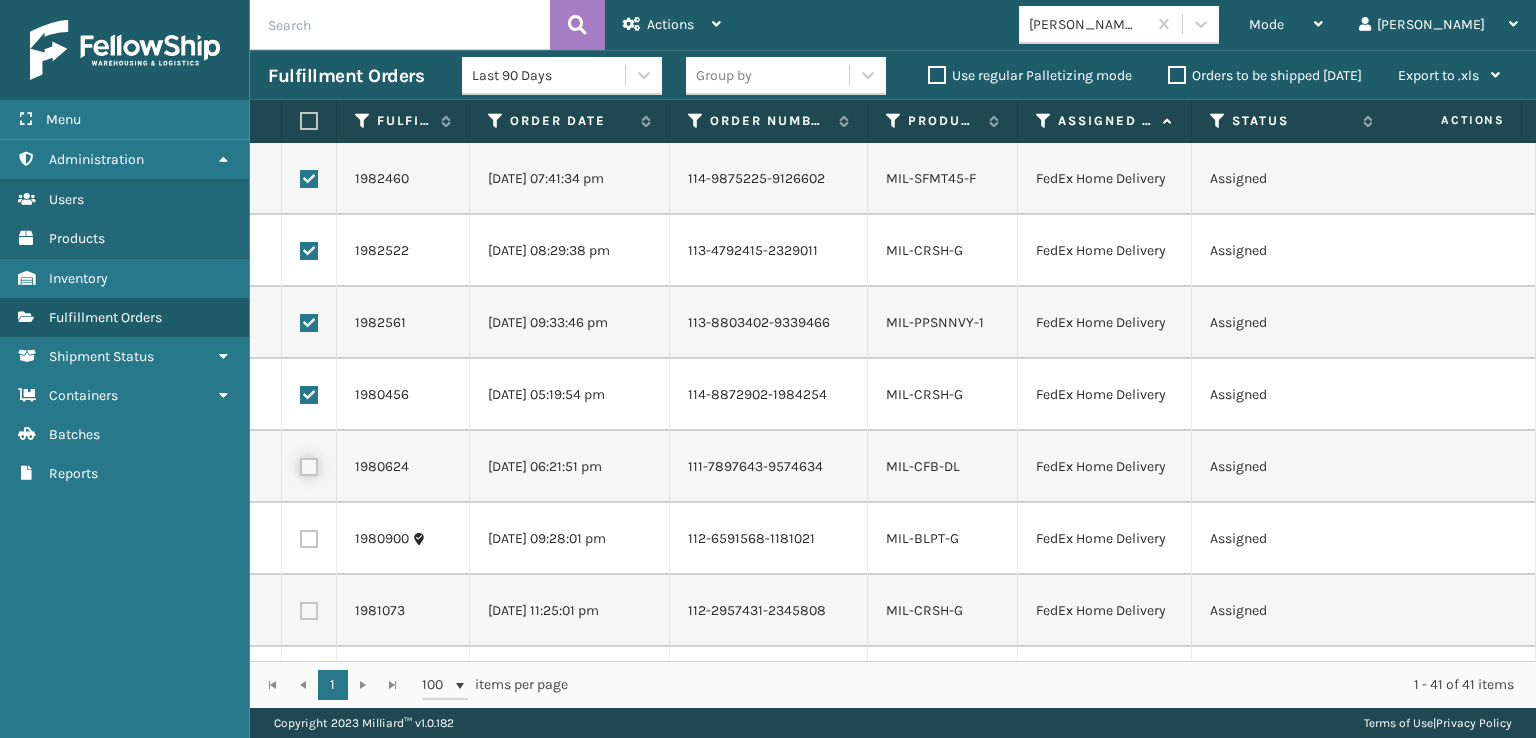 click at bounding box center [300, 464] 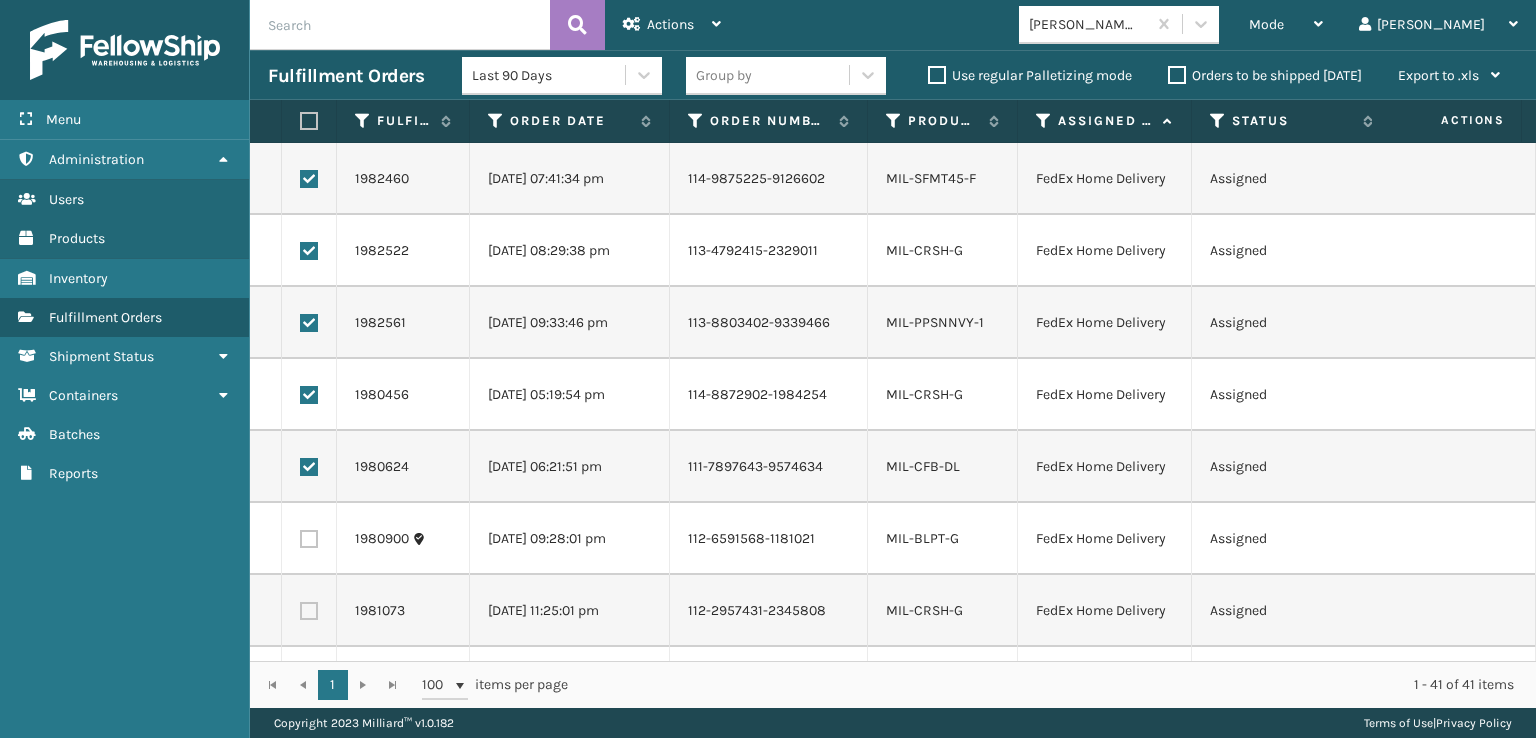 drag, startPoint x: 306, startPoint y: 531, endPoint x: 306, endPoint y: 545, distance: 14 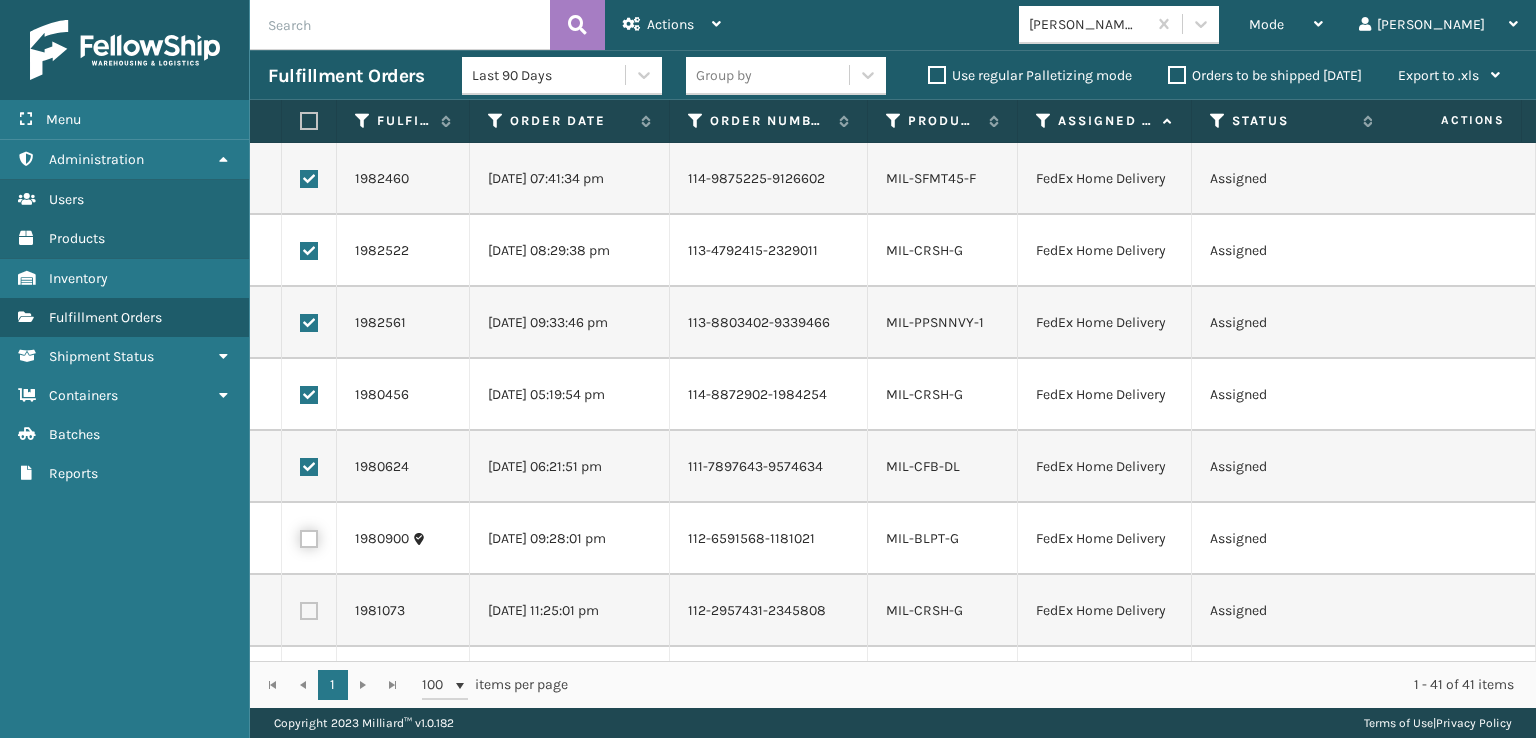 click at bounding box center [300, 536] 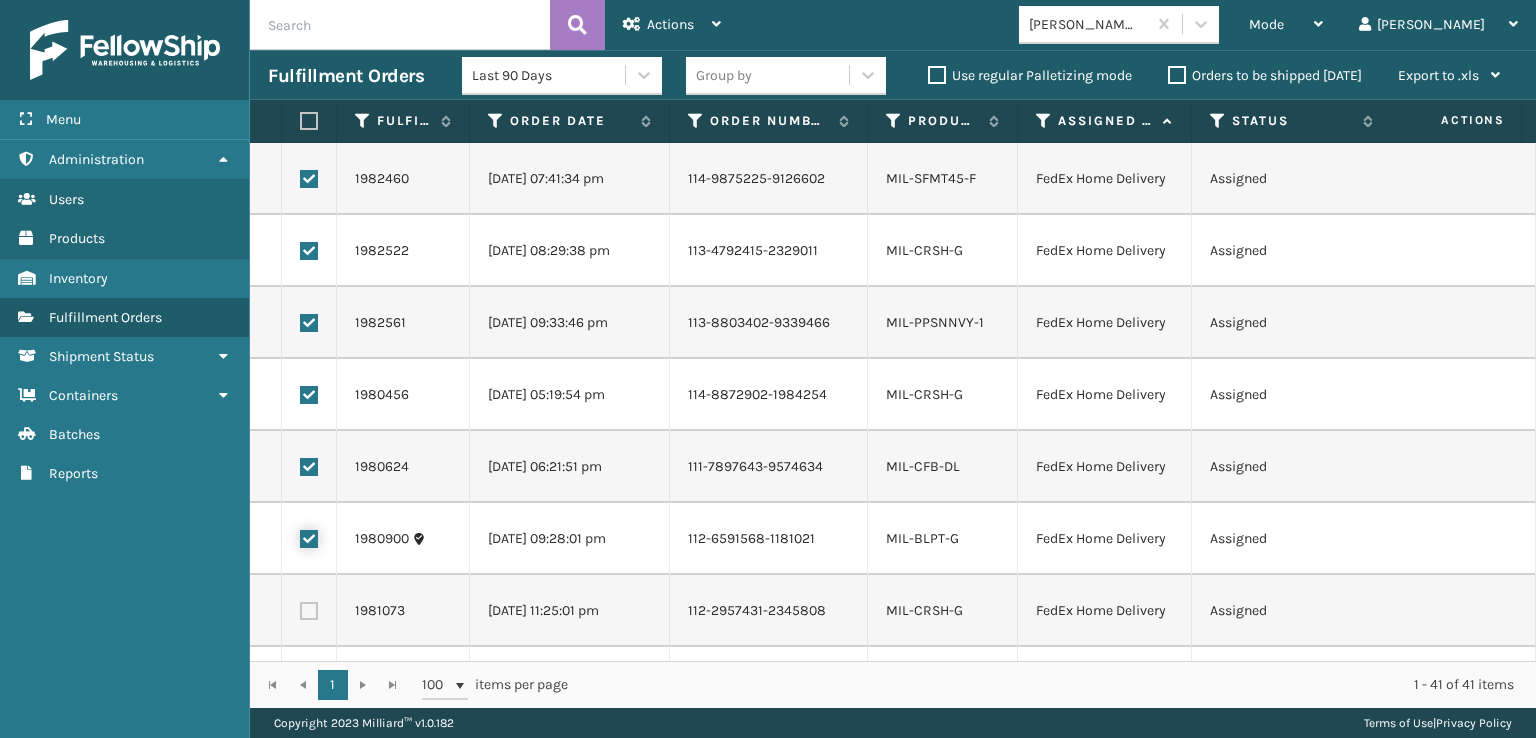 checkbox on "true" 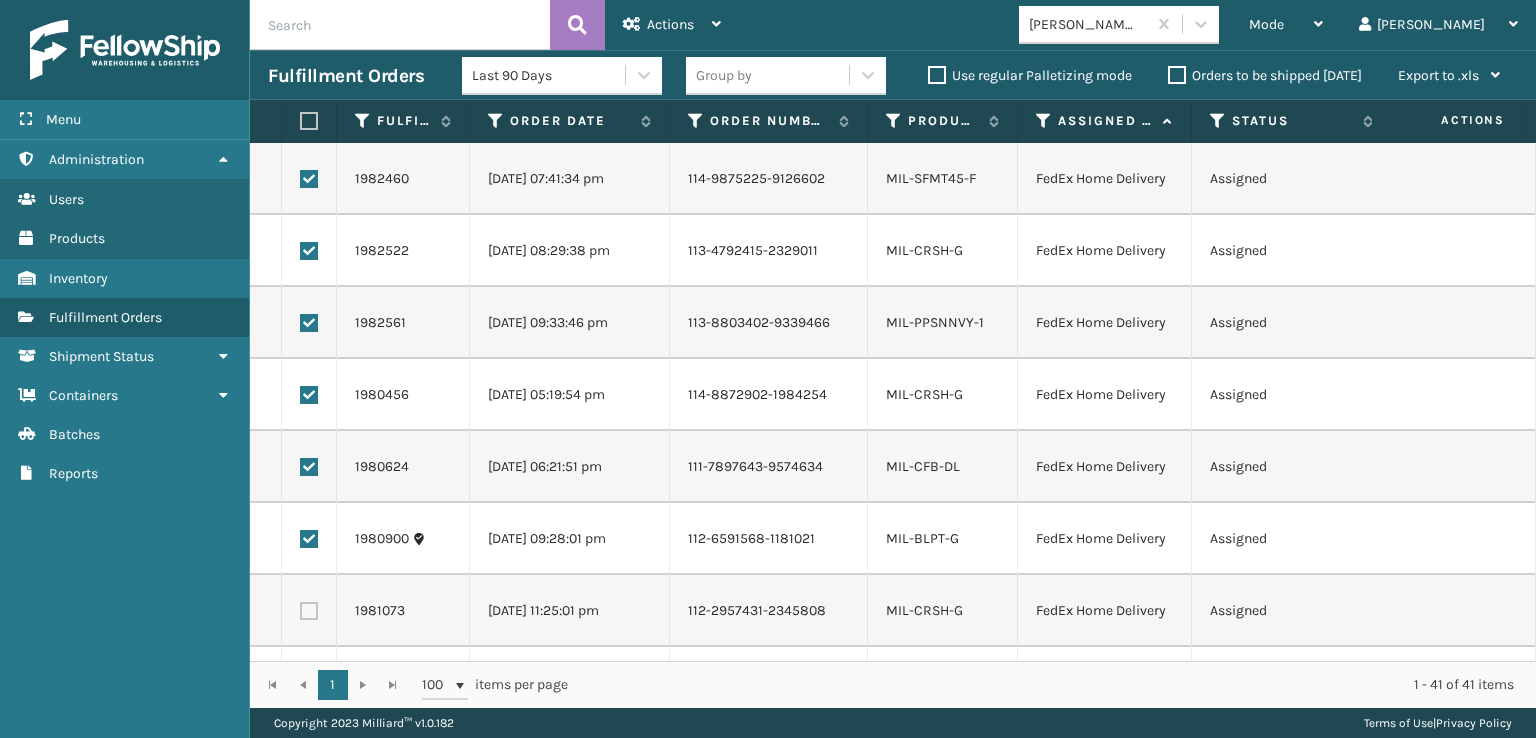 click at bounding box center (309, 611) 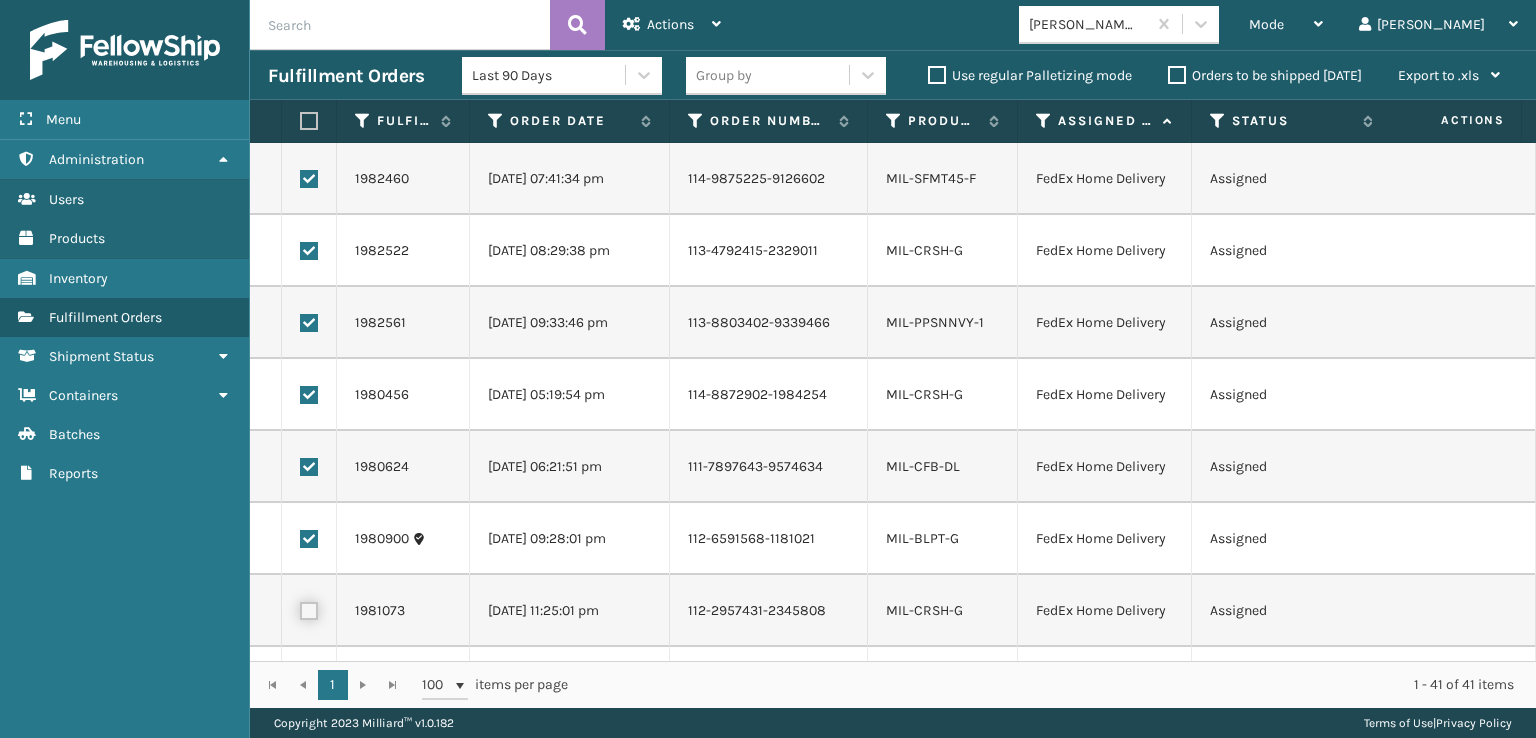 click at bounding box center (300, 608) 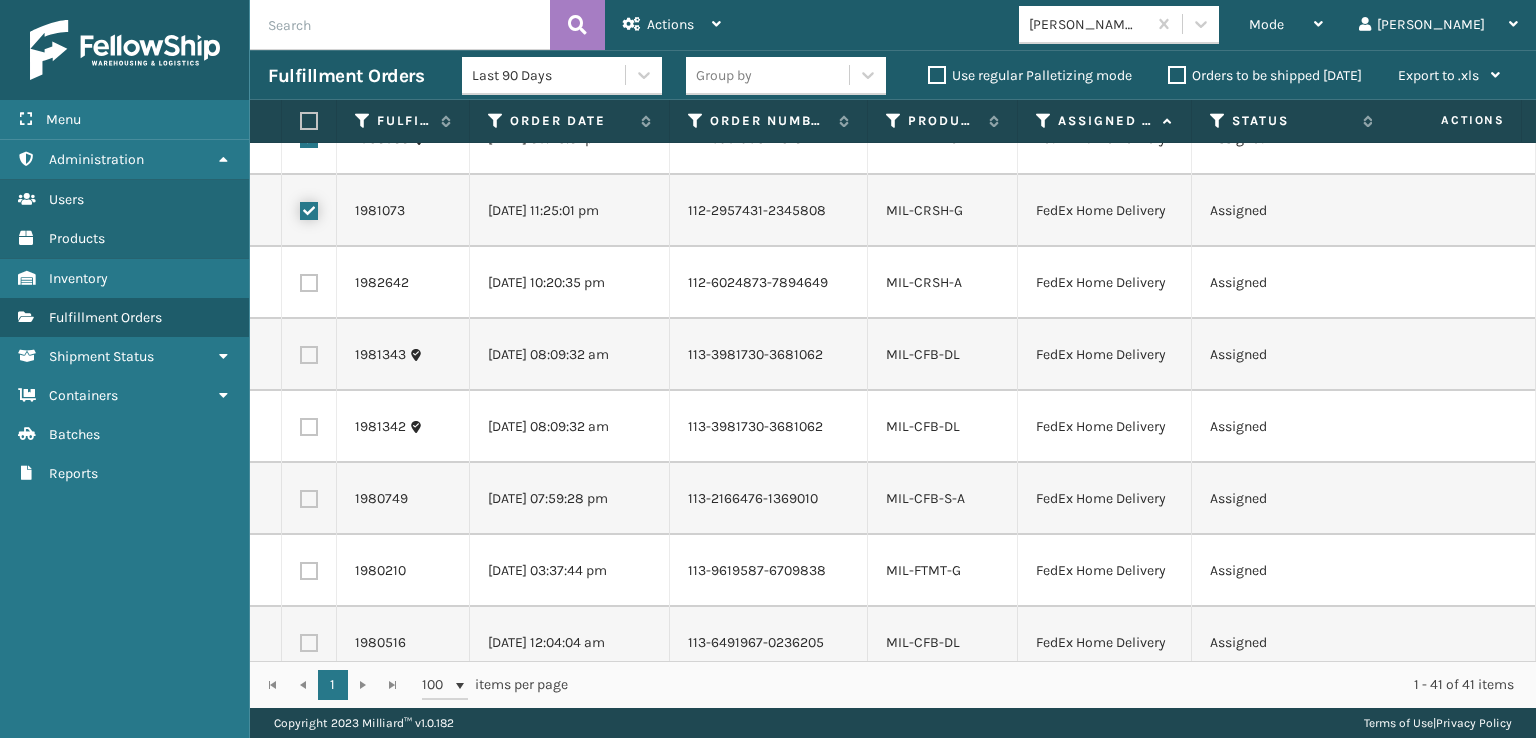 scroll, scrollTop: 2300, scrollLeft: 0, axis: vertical 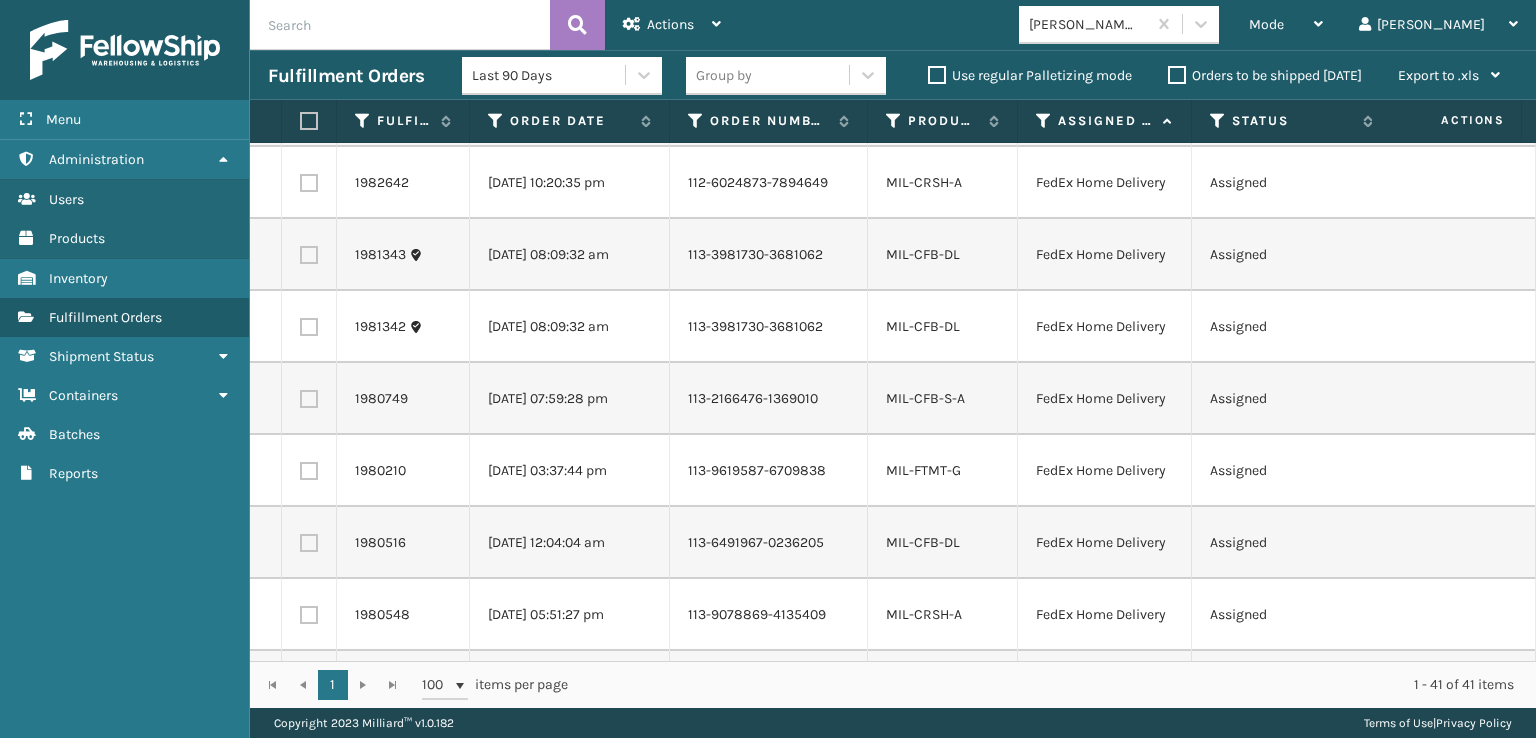 click at bounding box center [309, 183] 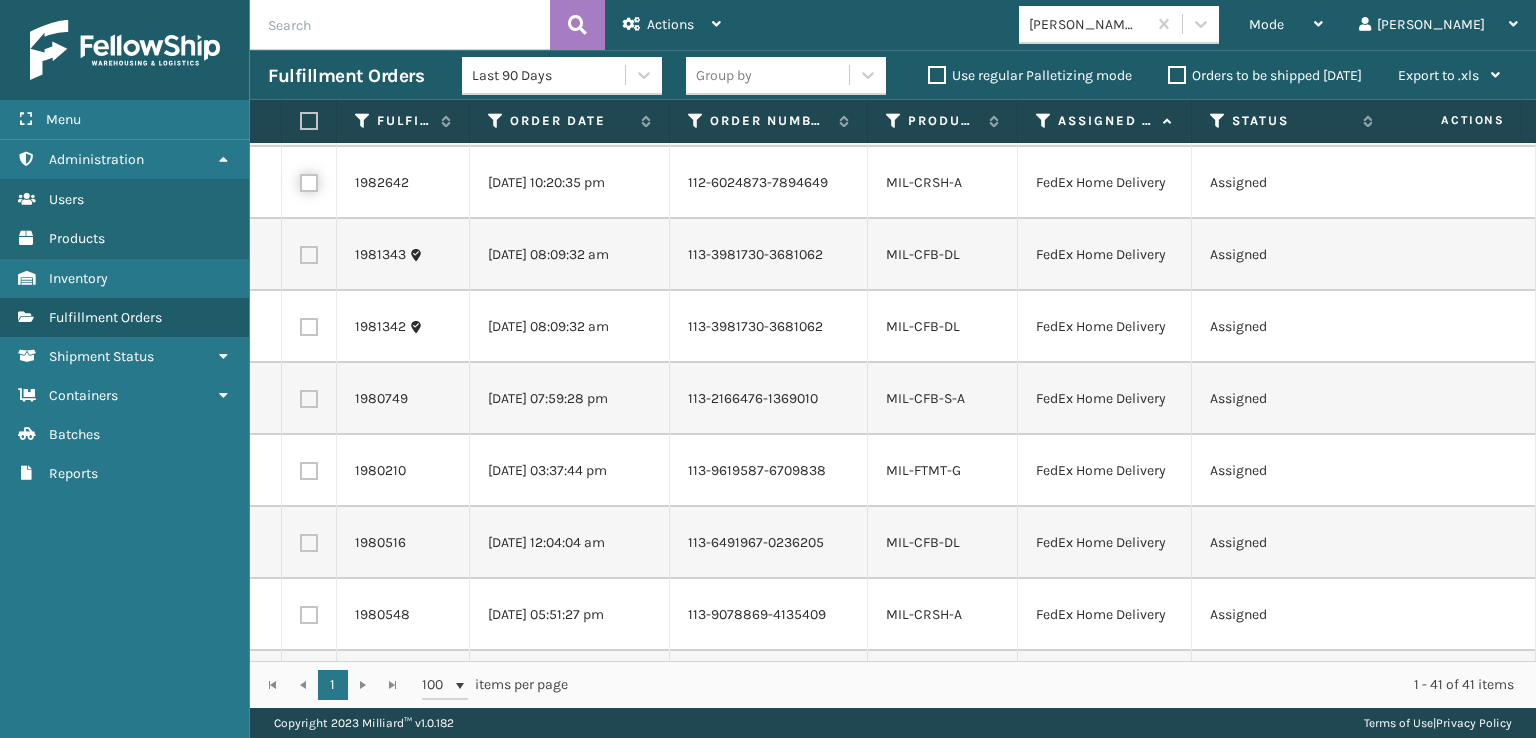 click at bounding box center (300, 180) 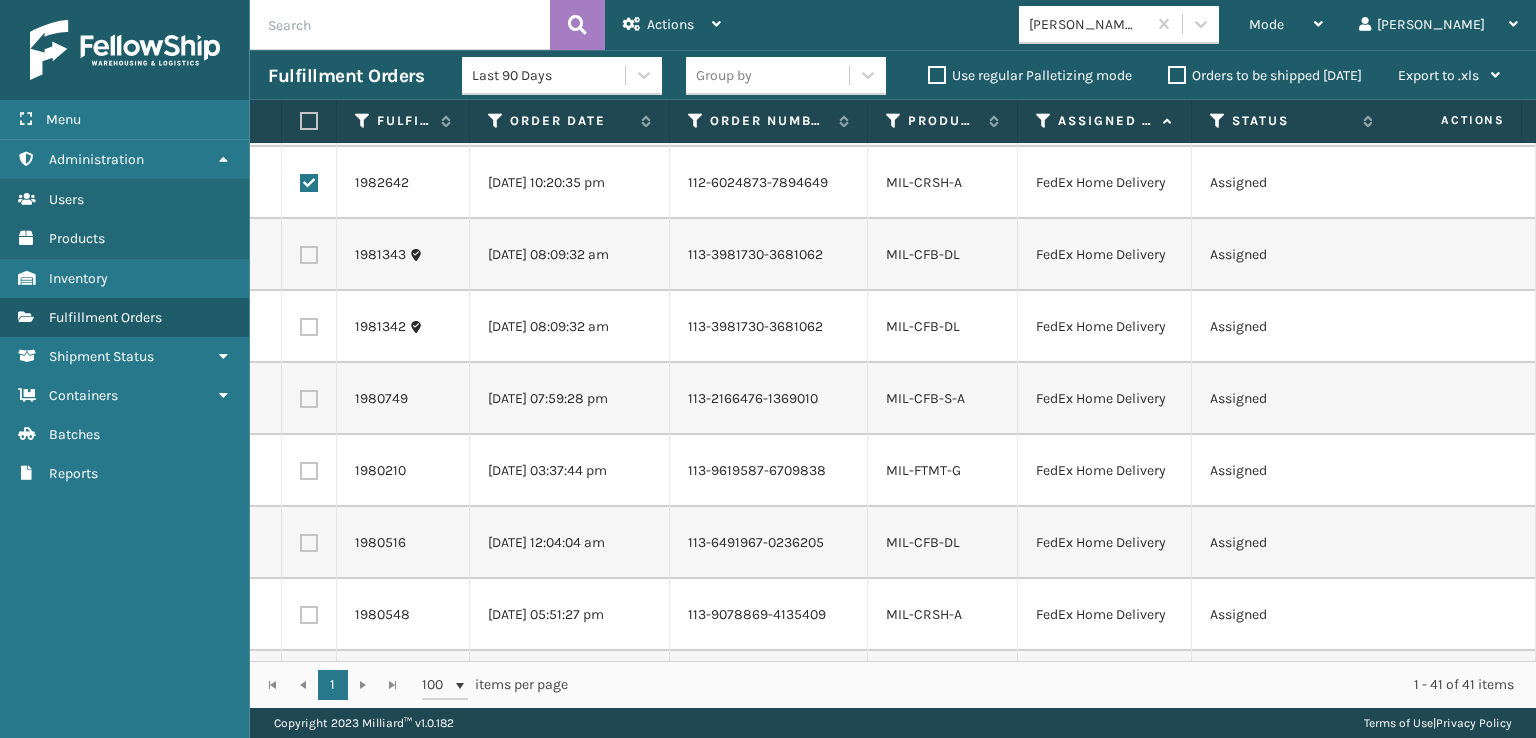 click at bounding box center [309, 255] 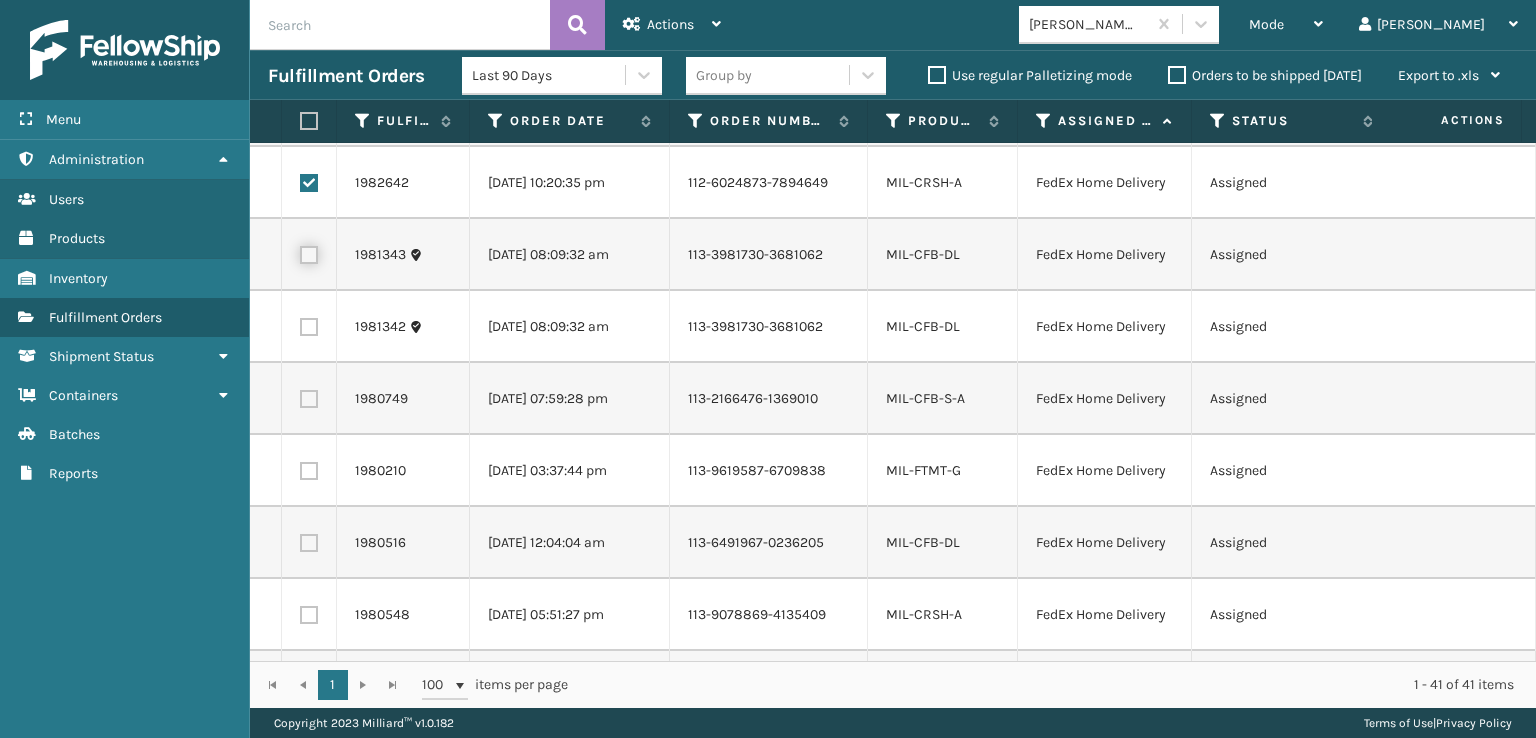 click at bounding box center (300, 252) 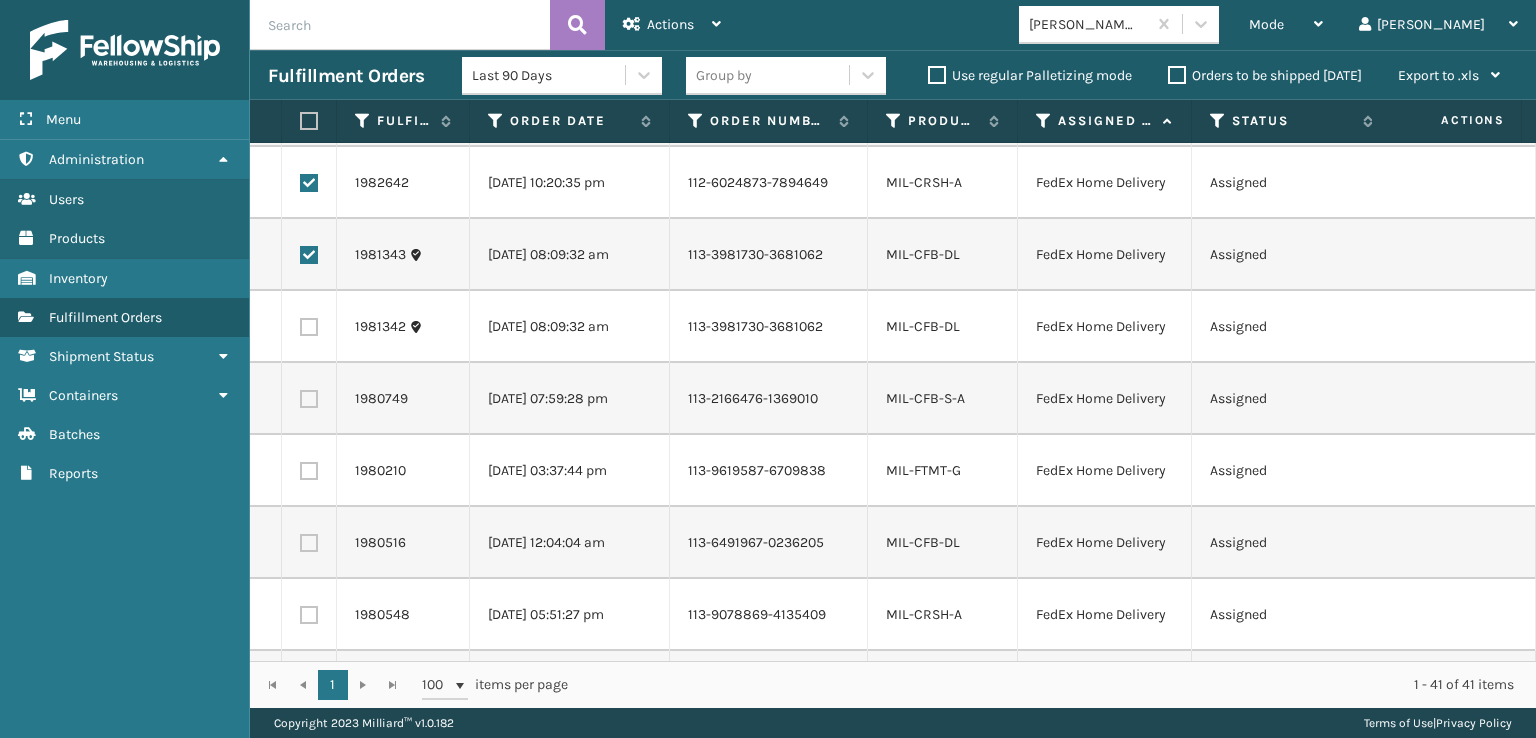 click at bounding box center (309, 327) 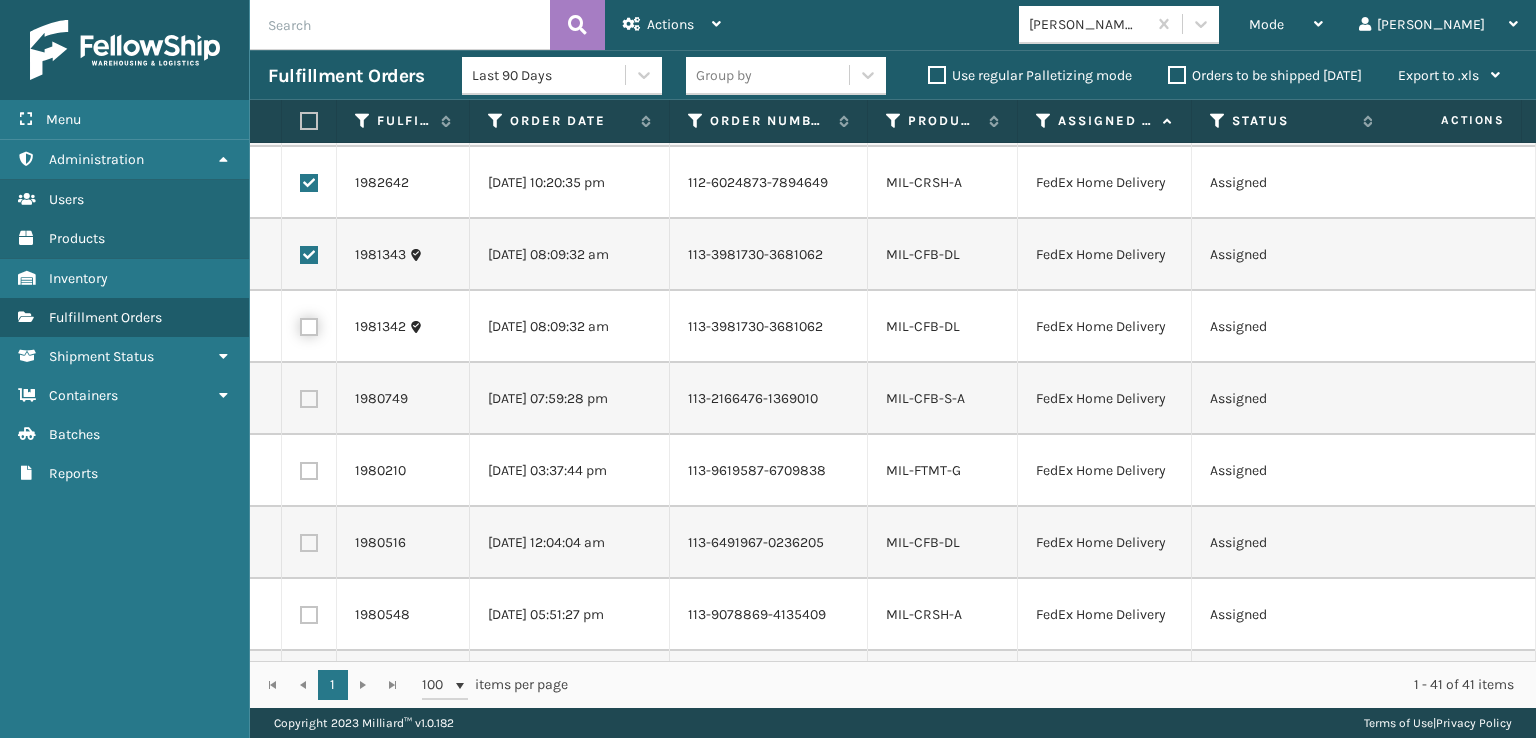 click at bounding box center [300, 324] 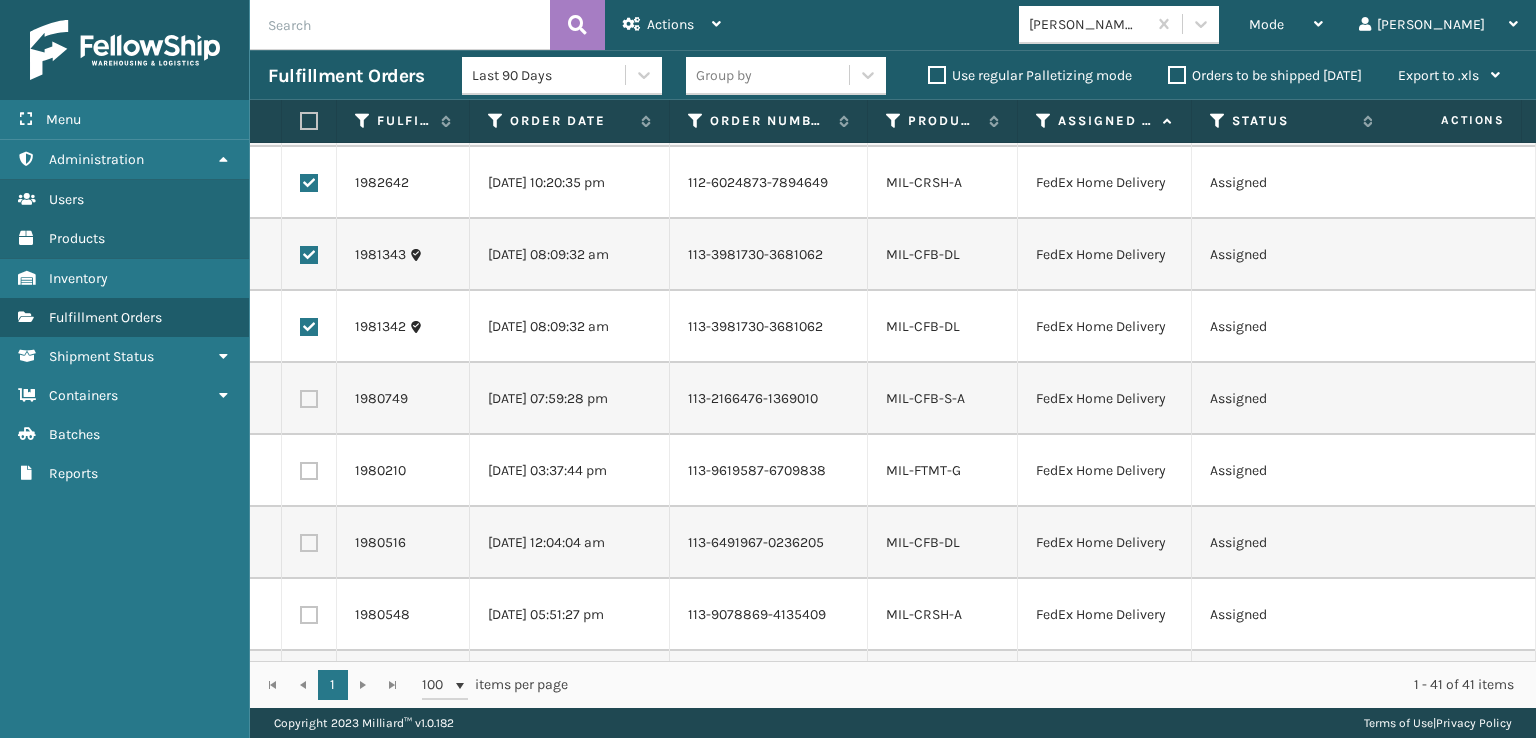 click at bounding box center [309, 399] 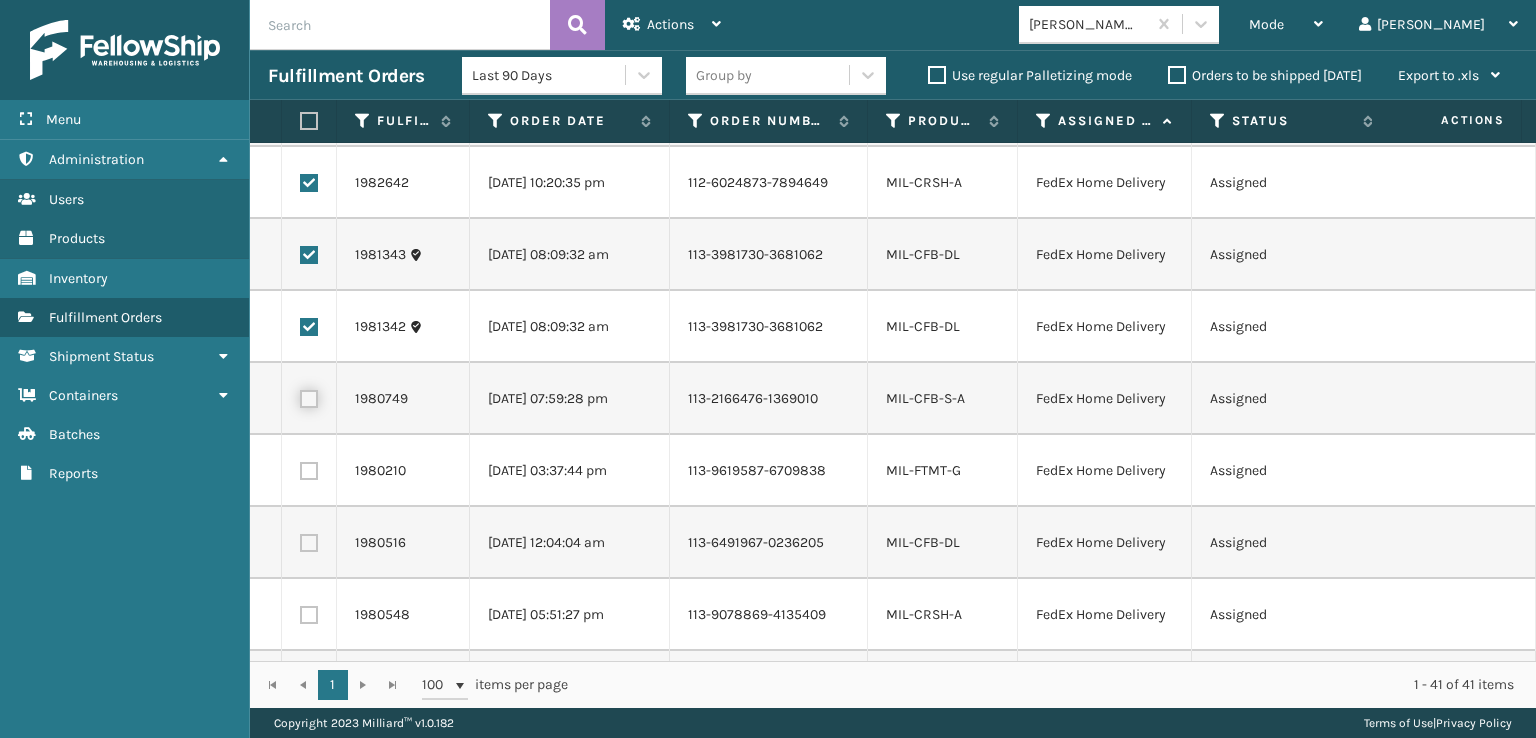click at bounding box center (300, 396) 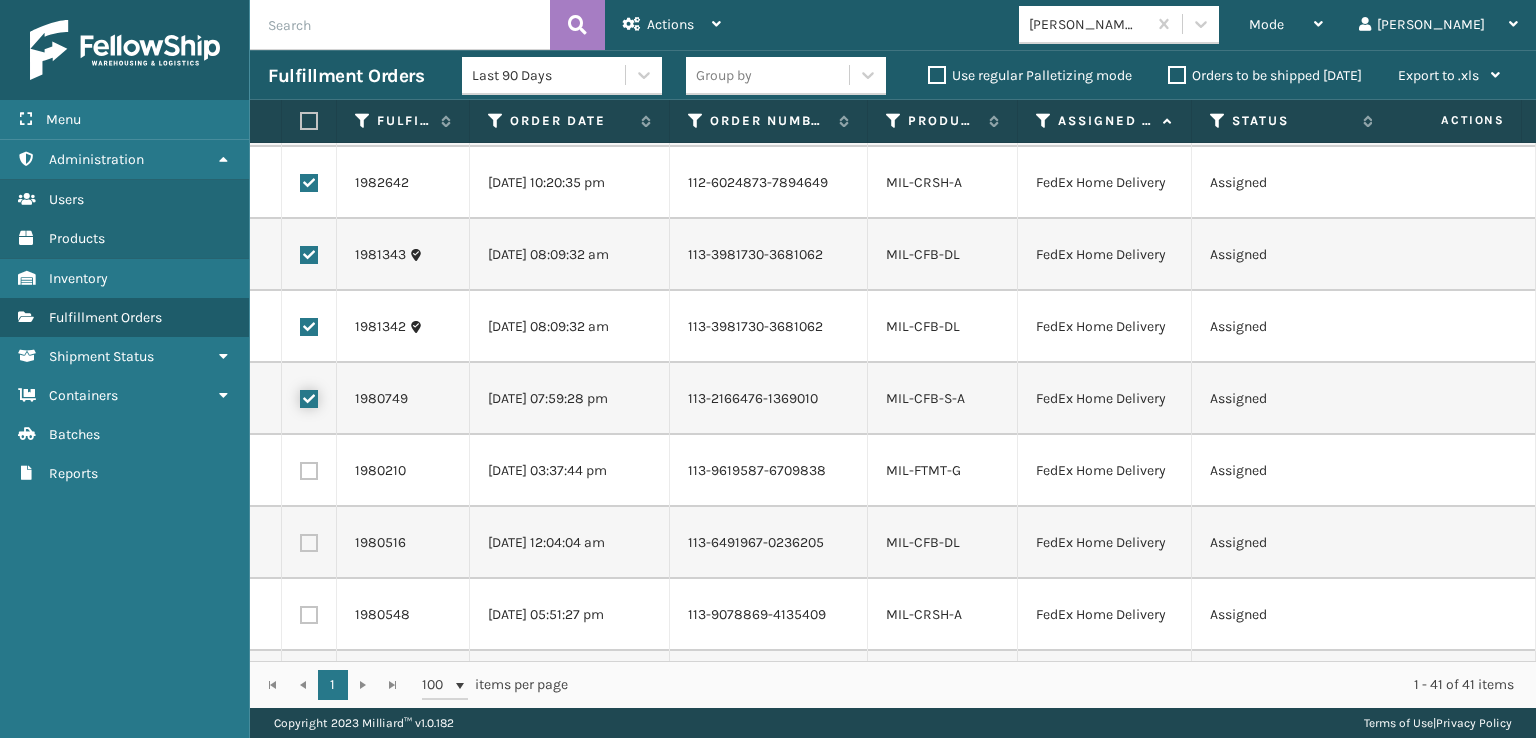 checkbox on "true" 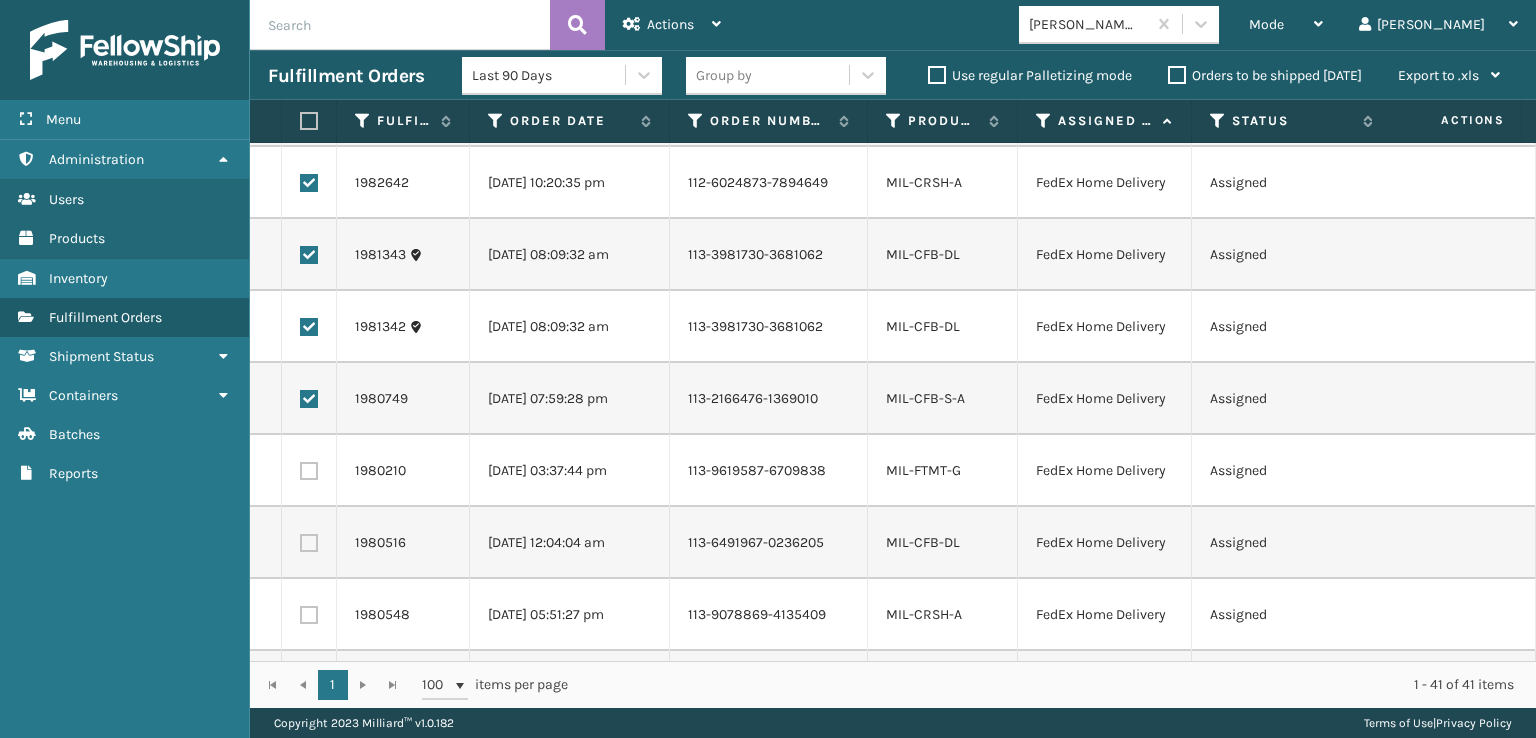 click at bounding box center (309, 471) 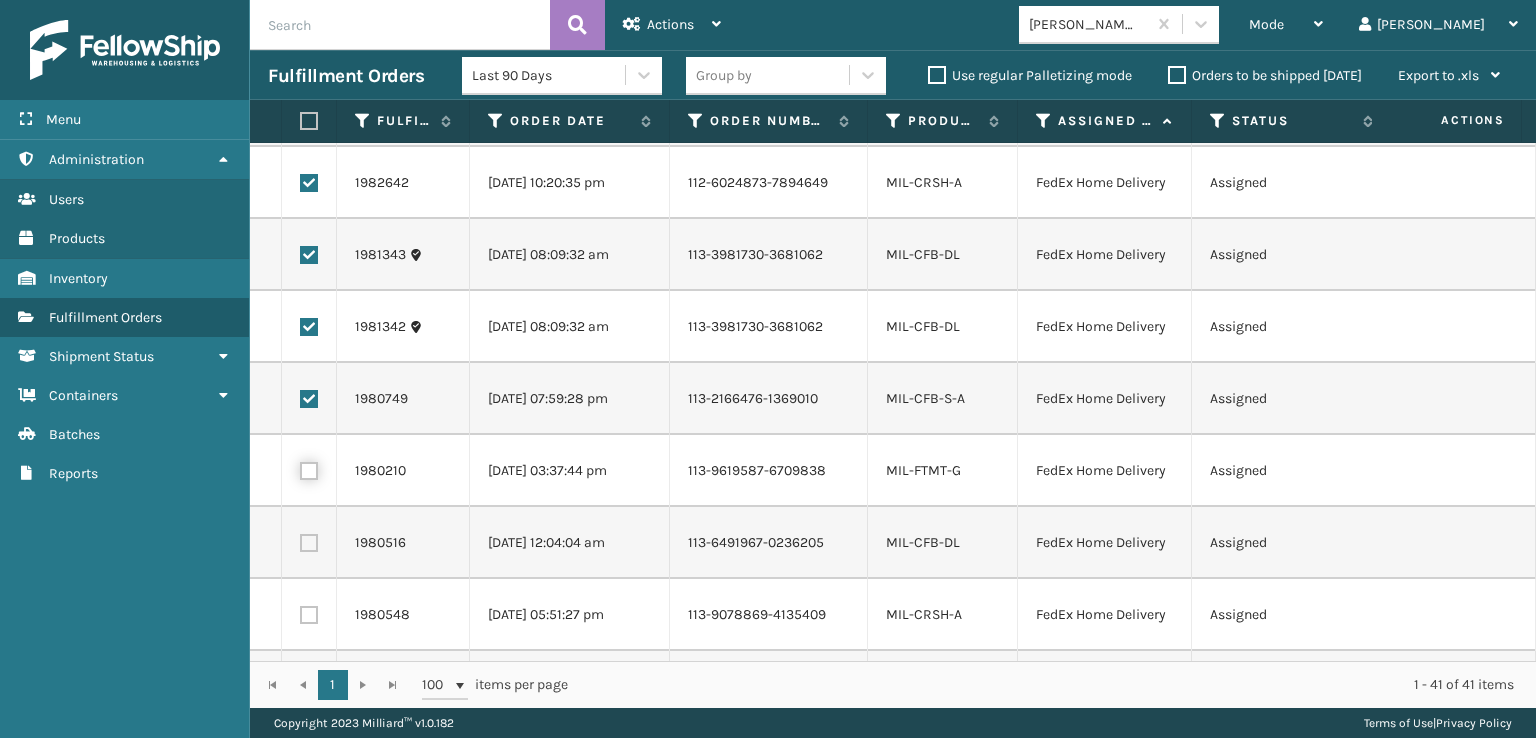 click at bounding box center (300, 468) 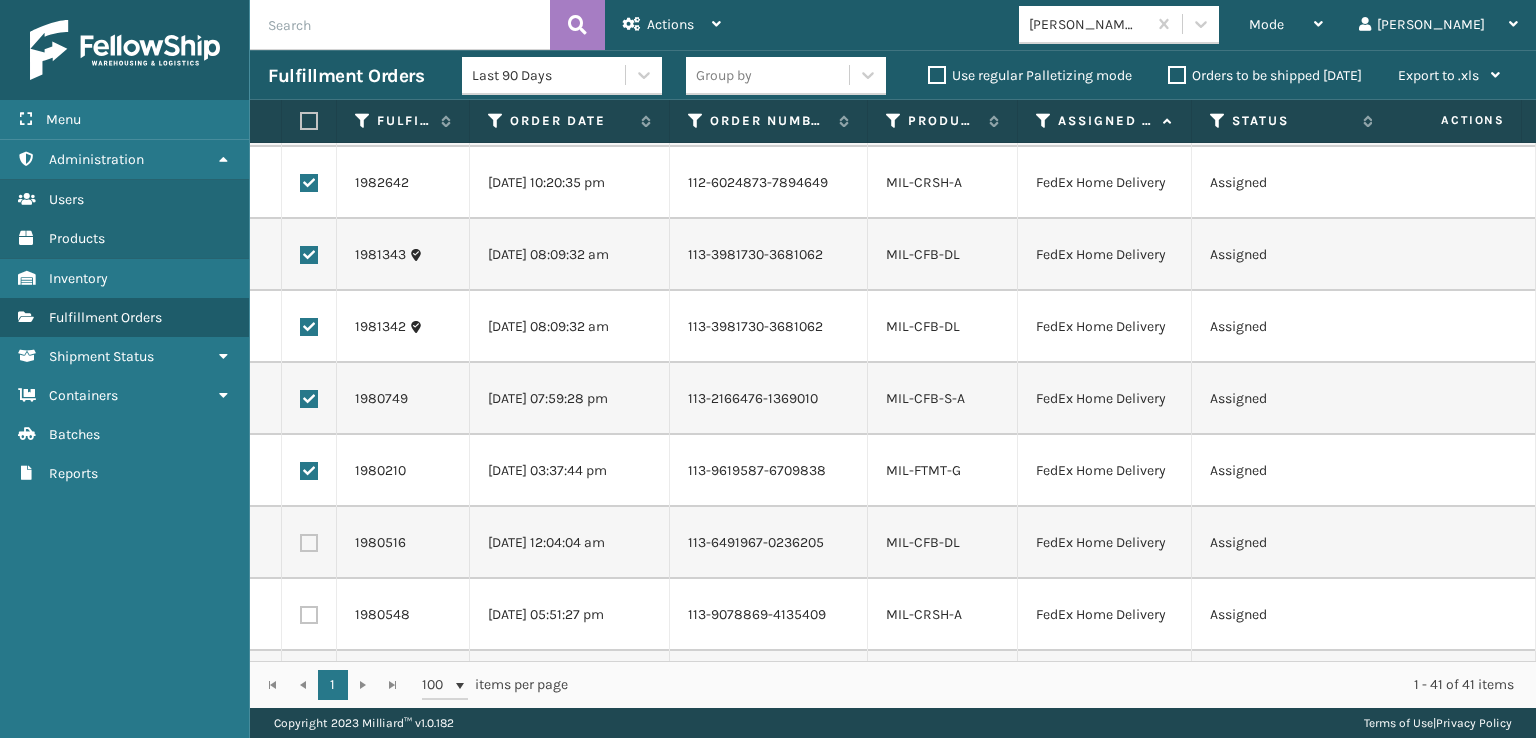 click at bounding box center [309, 543] 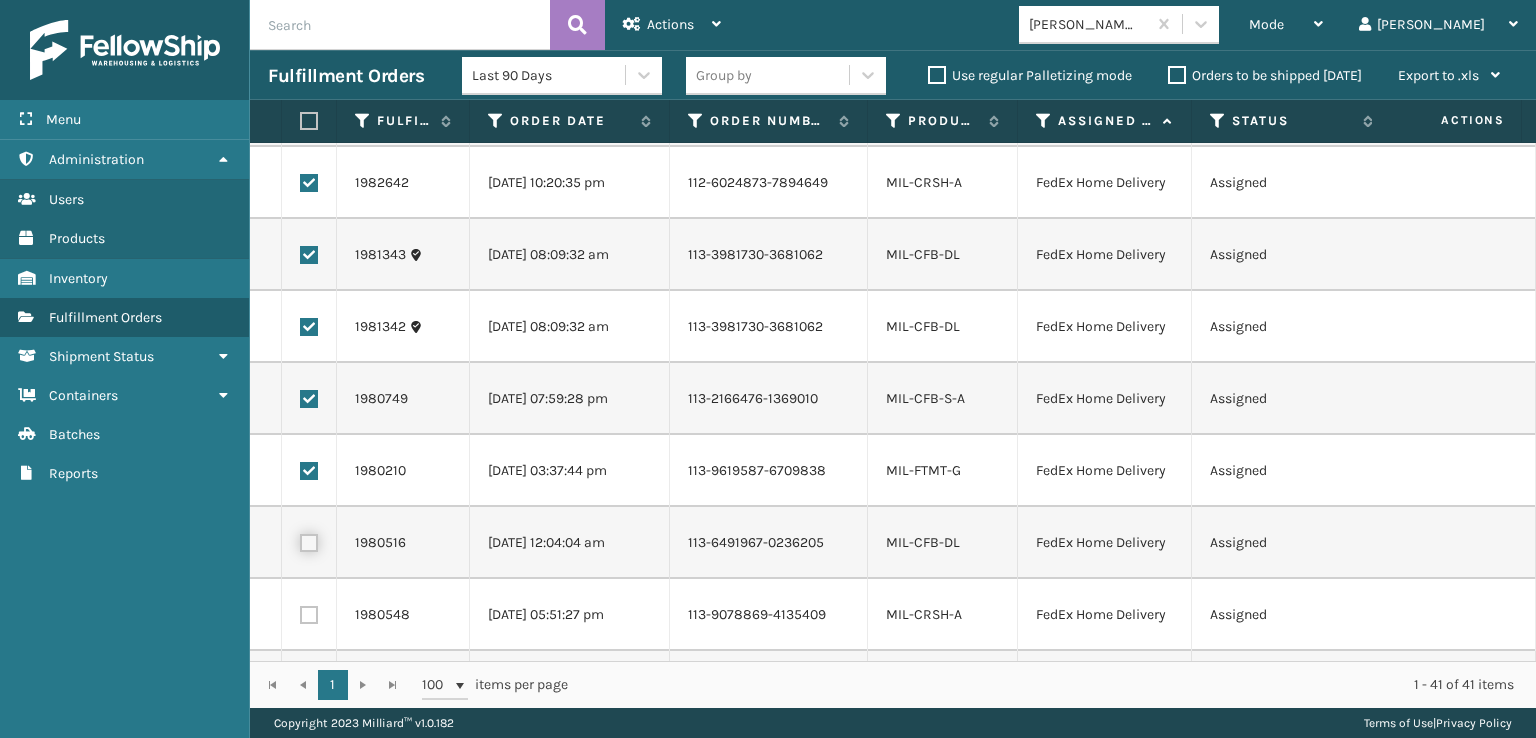 click at bounding box center [300, 540] 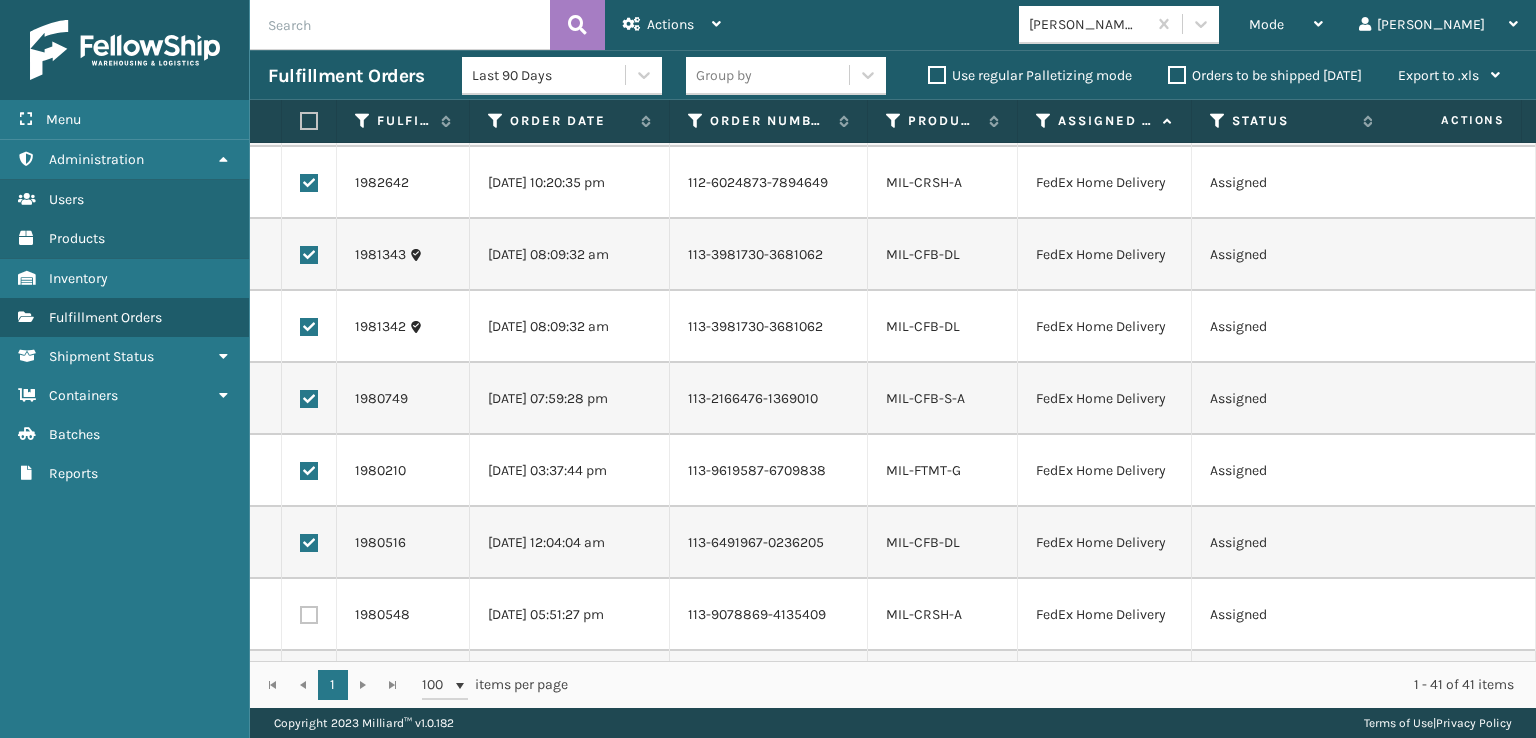 click at bounding box center [309, 615] 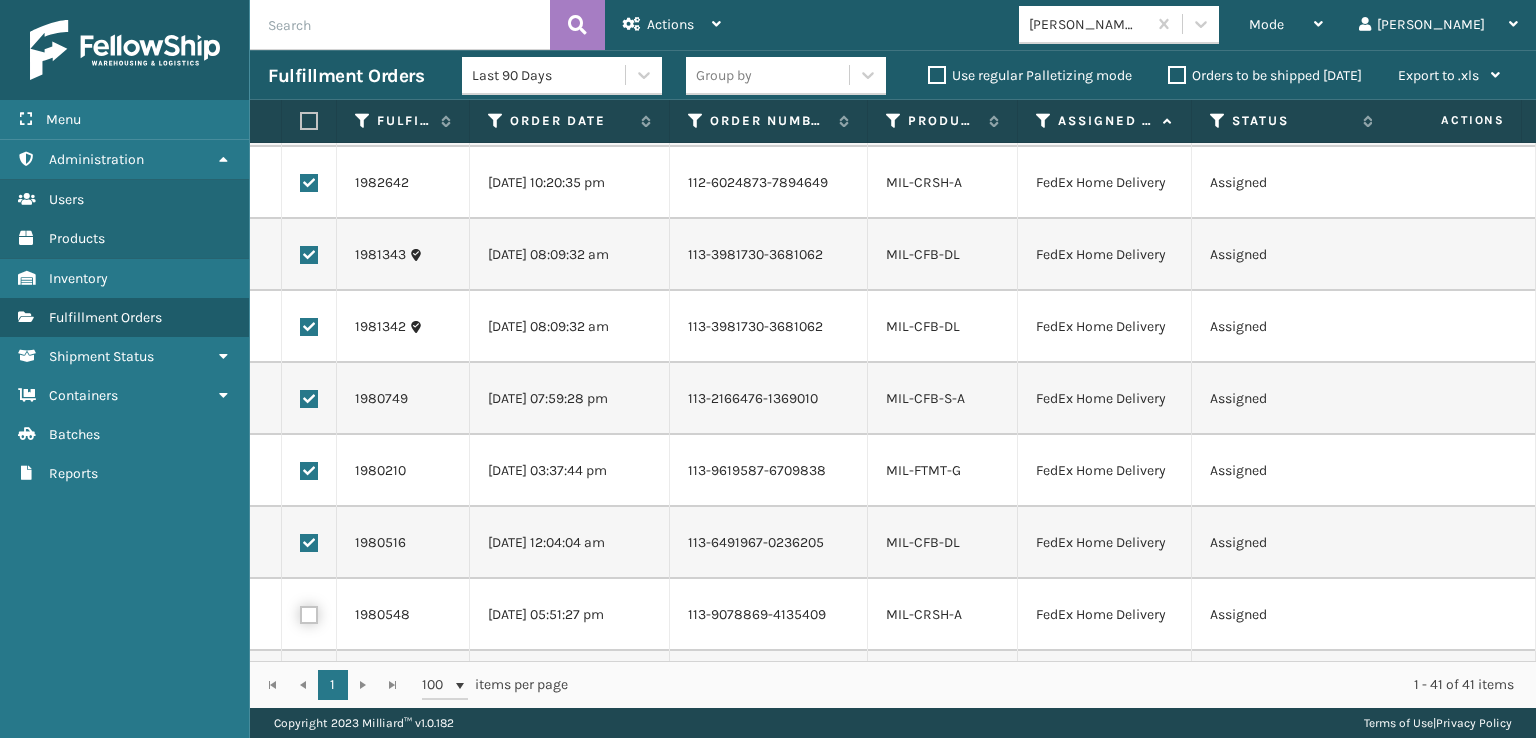 click at bounding box center [300, 612] 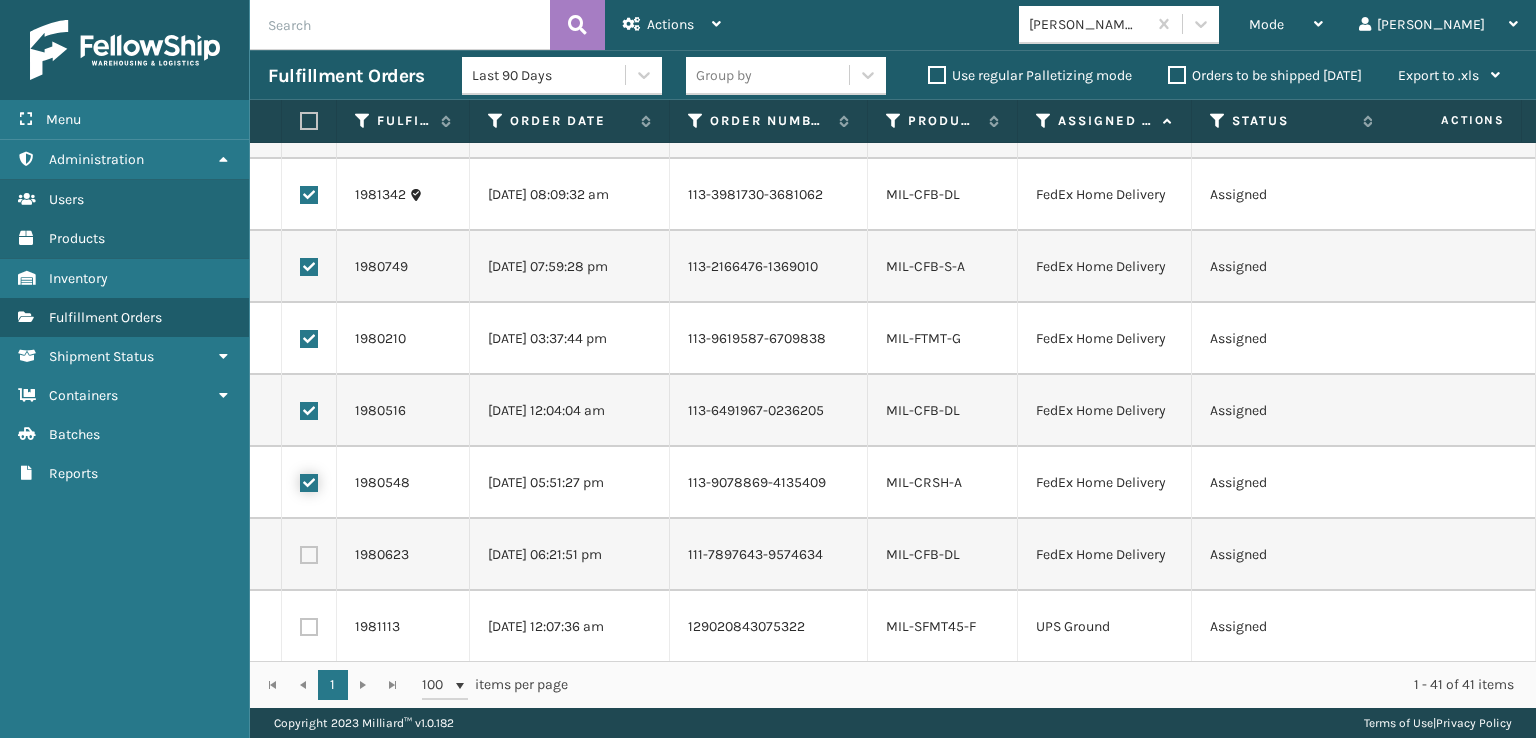 scroll, scrollTop: 2448, scrollLeft: 0, axis: vertical 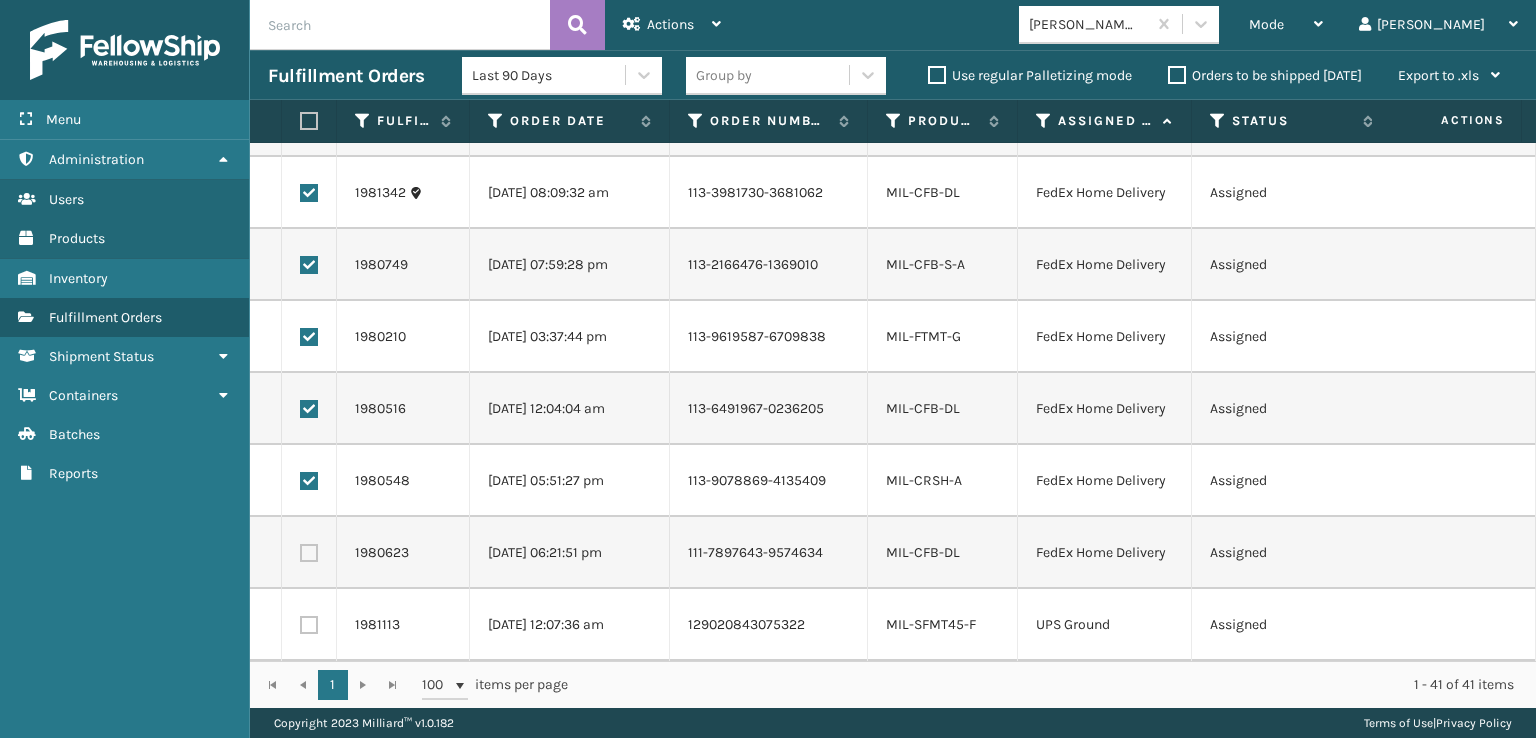 click at bounding box center [309, 553] 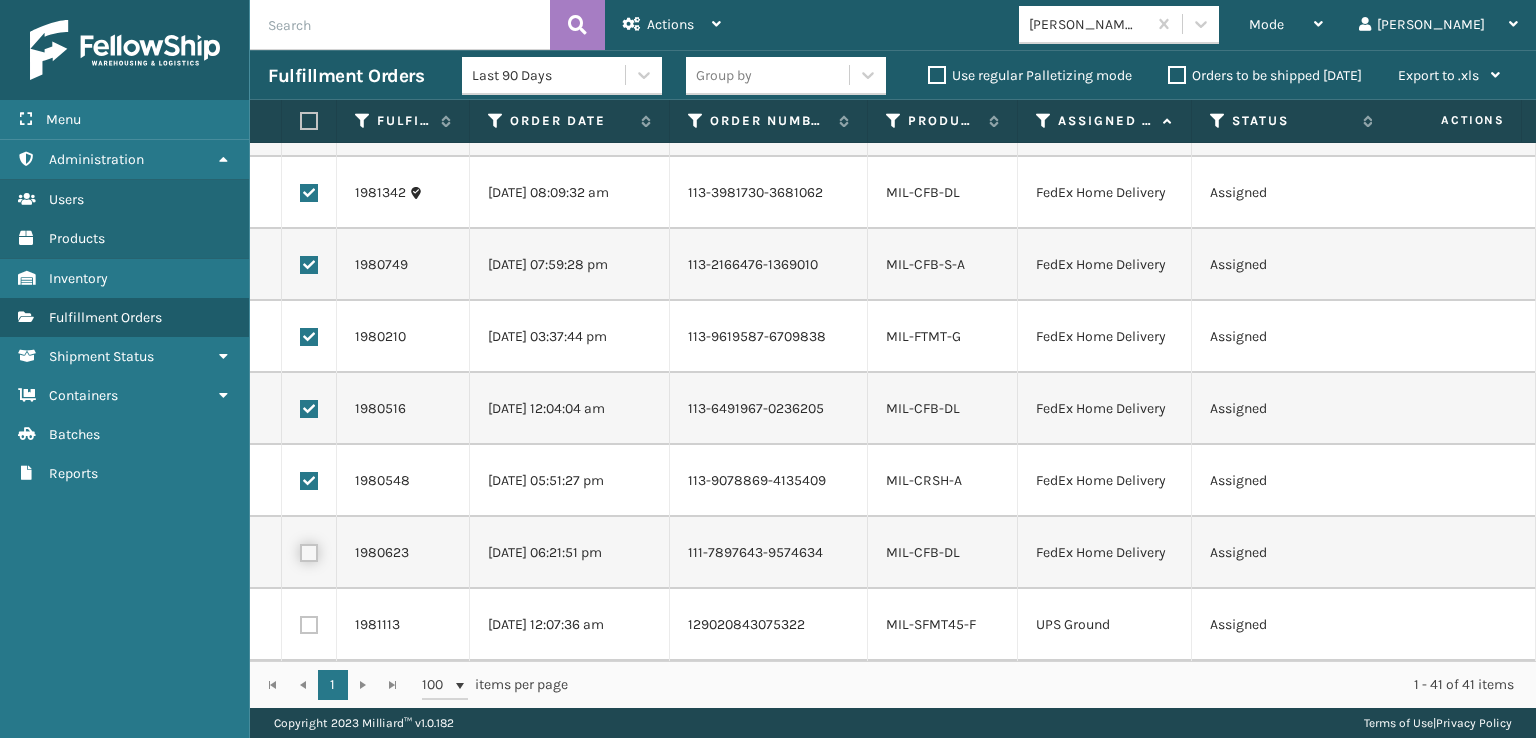 click at bounding box center (300, 550) 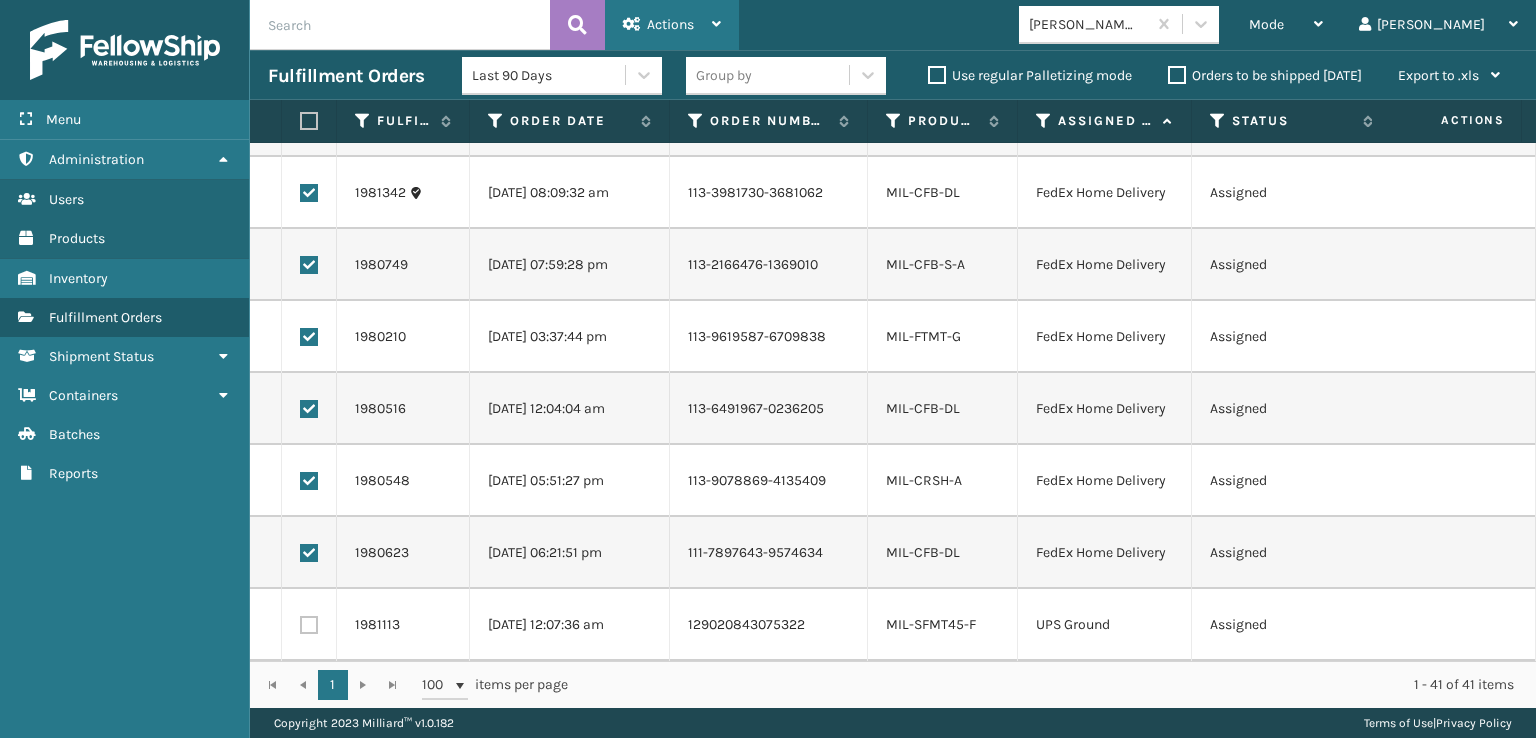 click on "Actions" at bounding box center [672, 25] 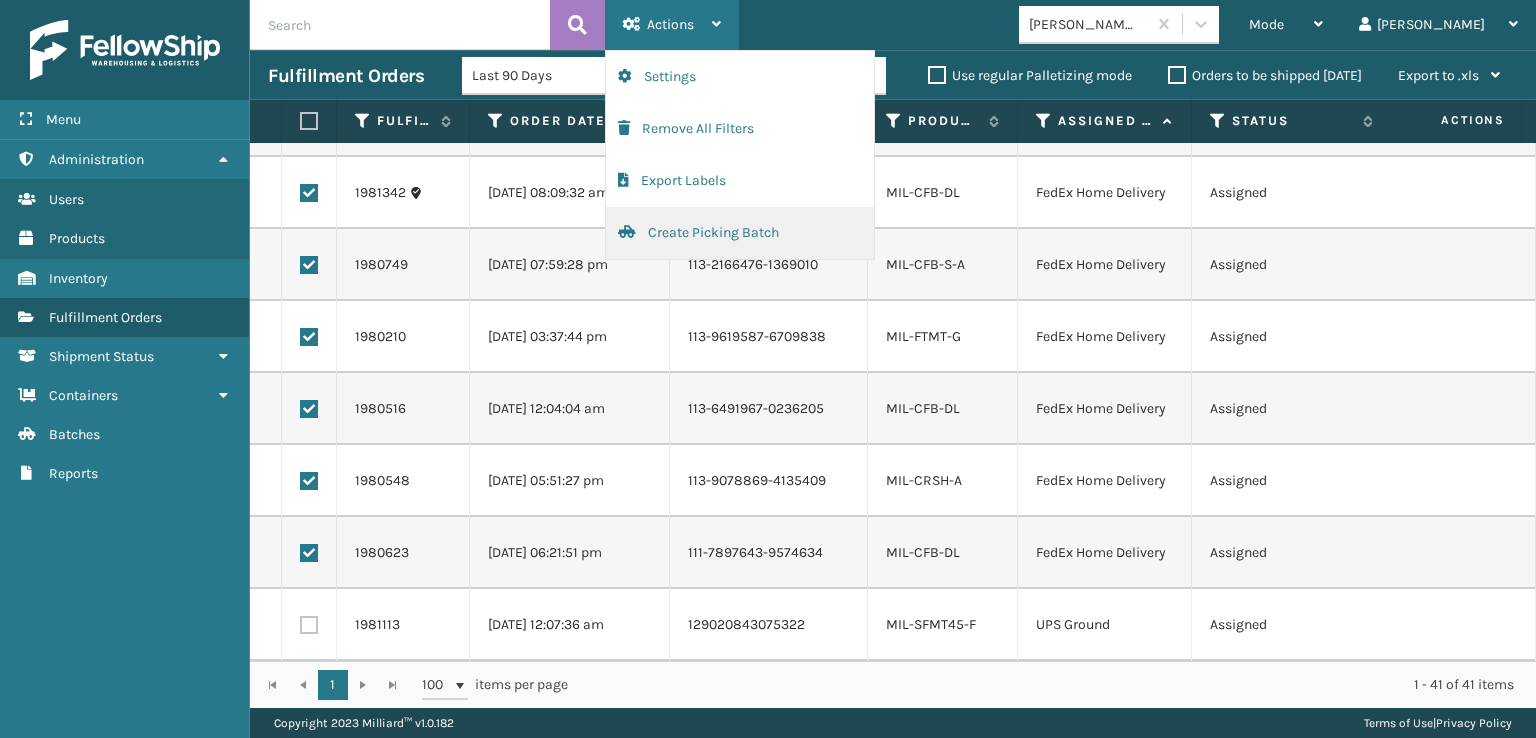 click on "Create Picking Batch" at bounding box center [740, 233] 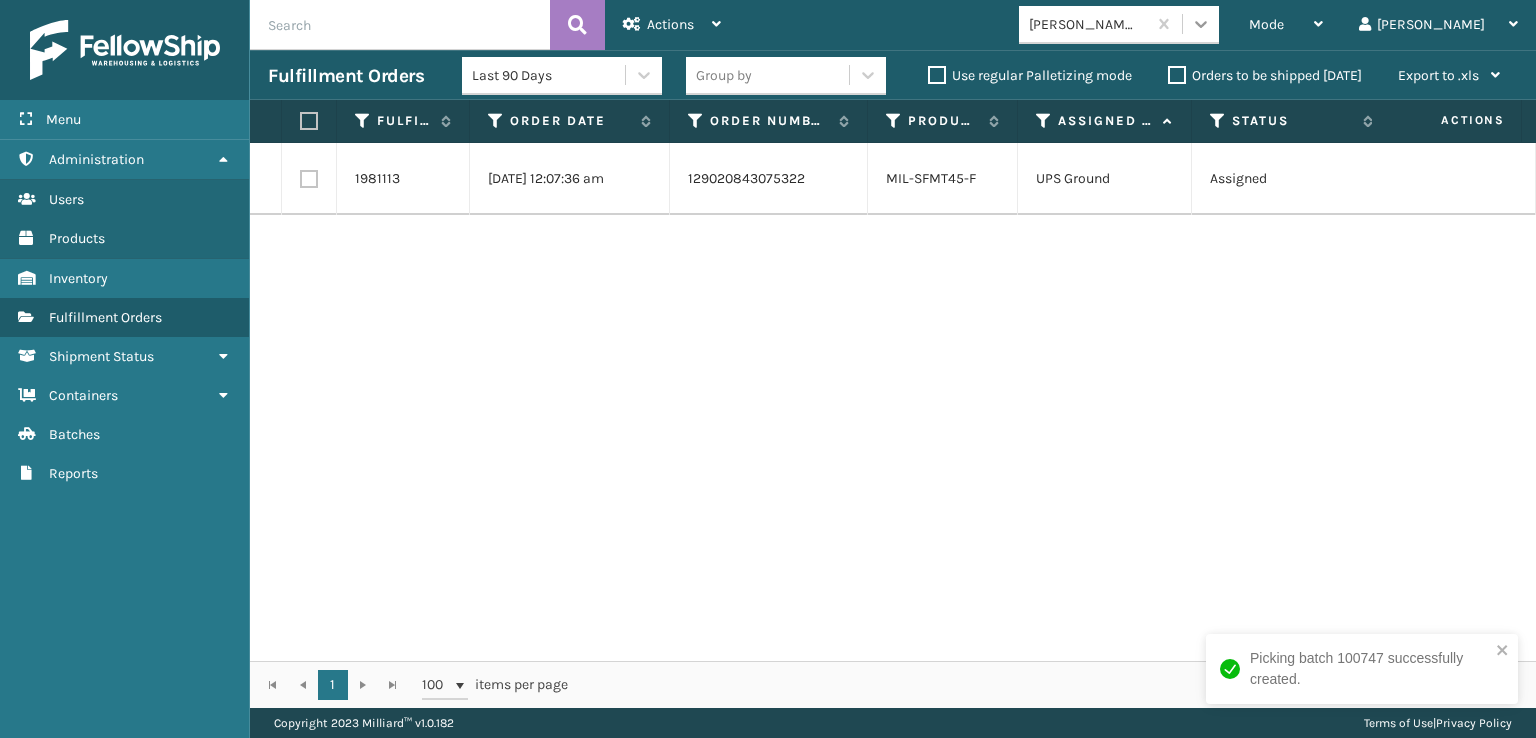 click 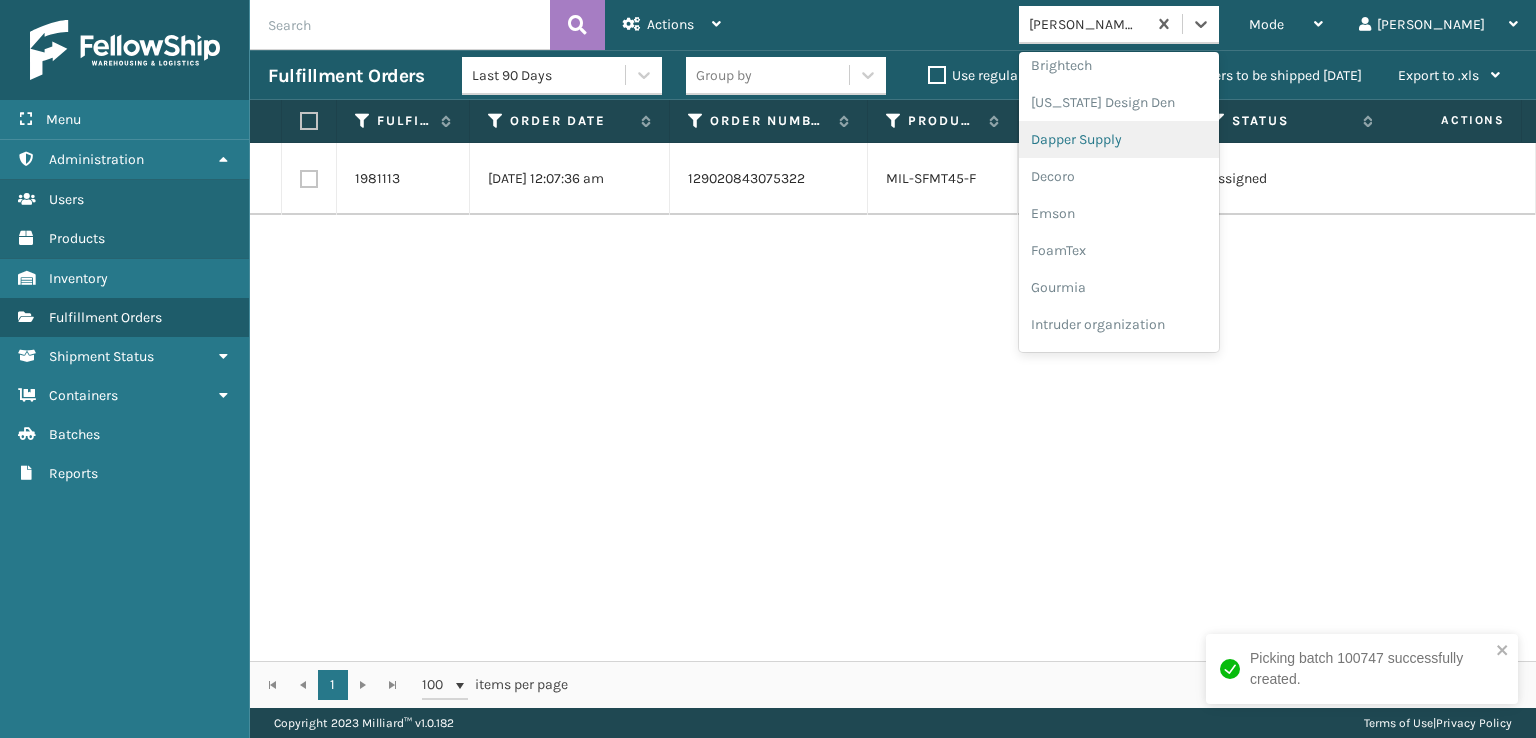 scroll, scrollTop: 300, scrollLeft: 0, axis: vertical 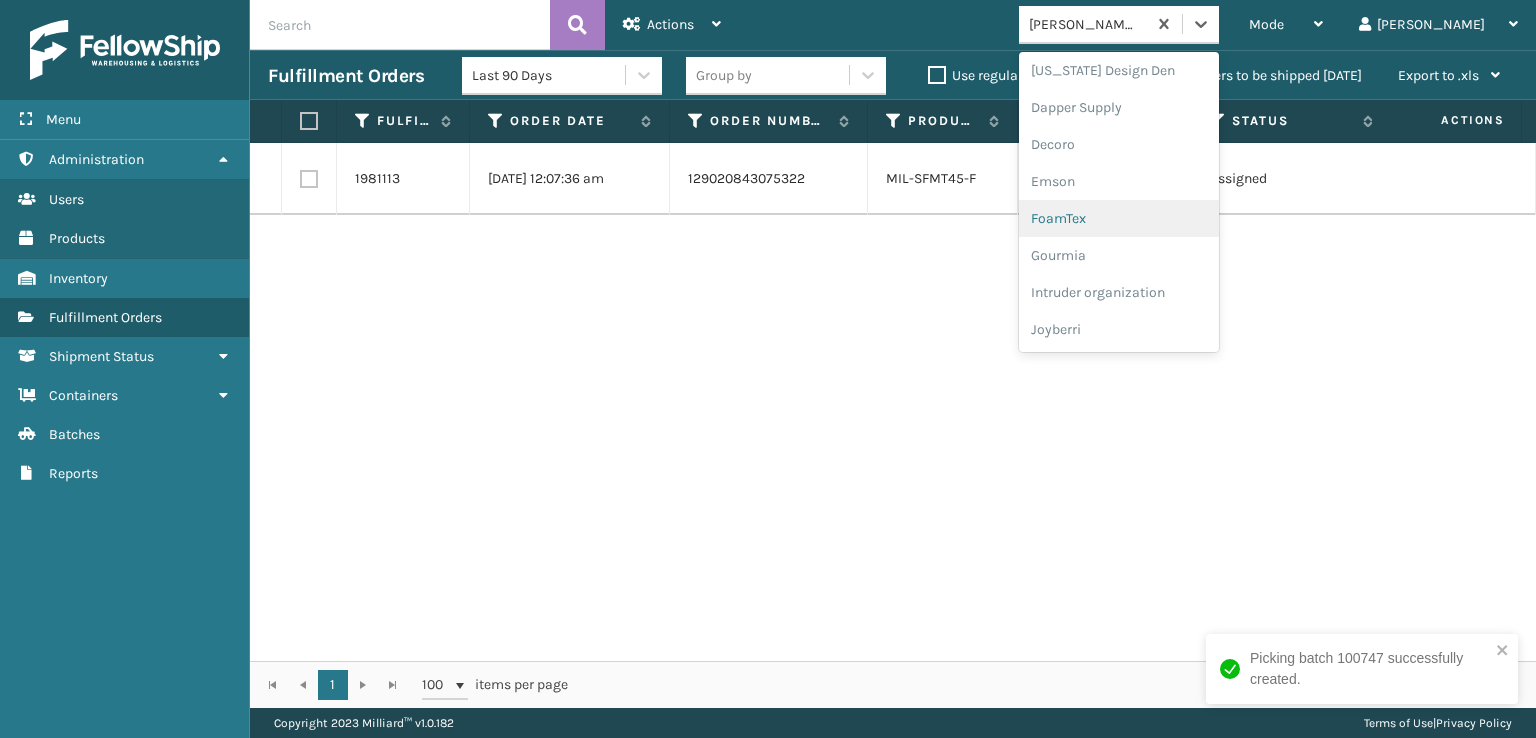 click on "FoamTex" at bounding box center (1119, 218) 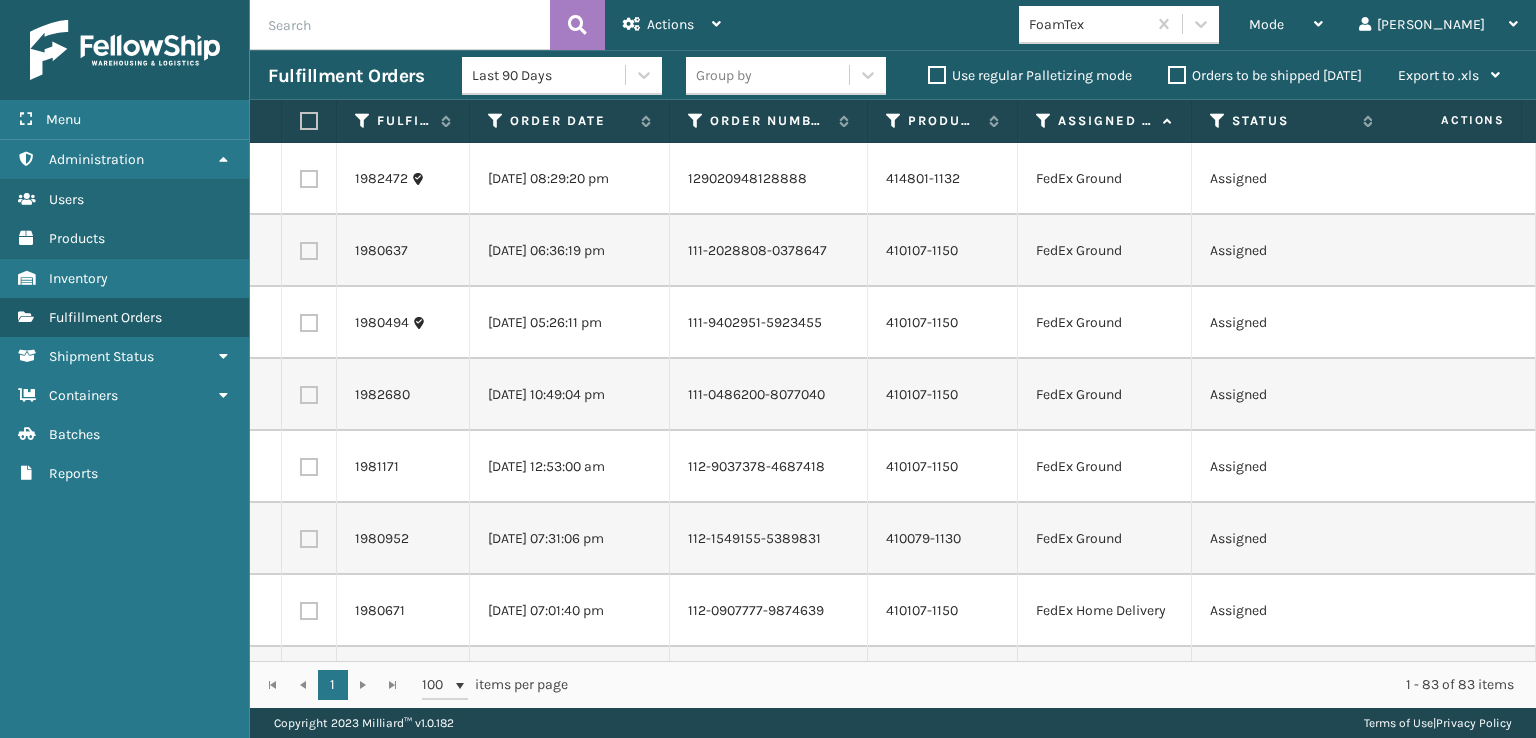 click at bounding box center (309, 179) 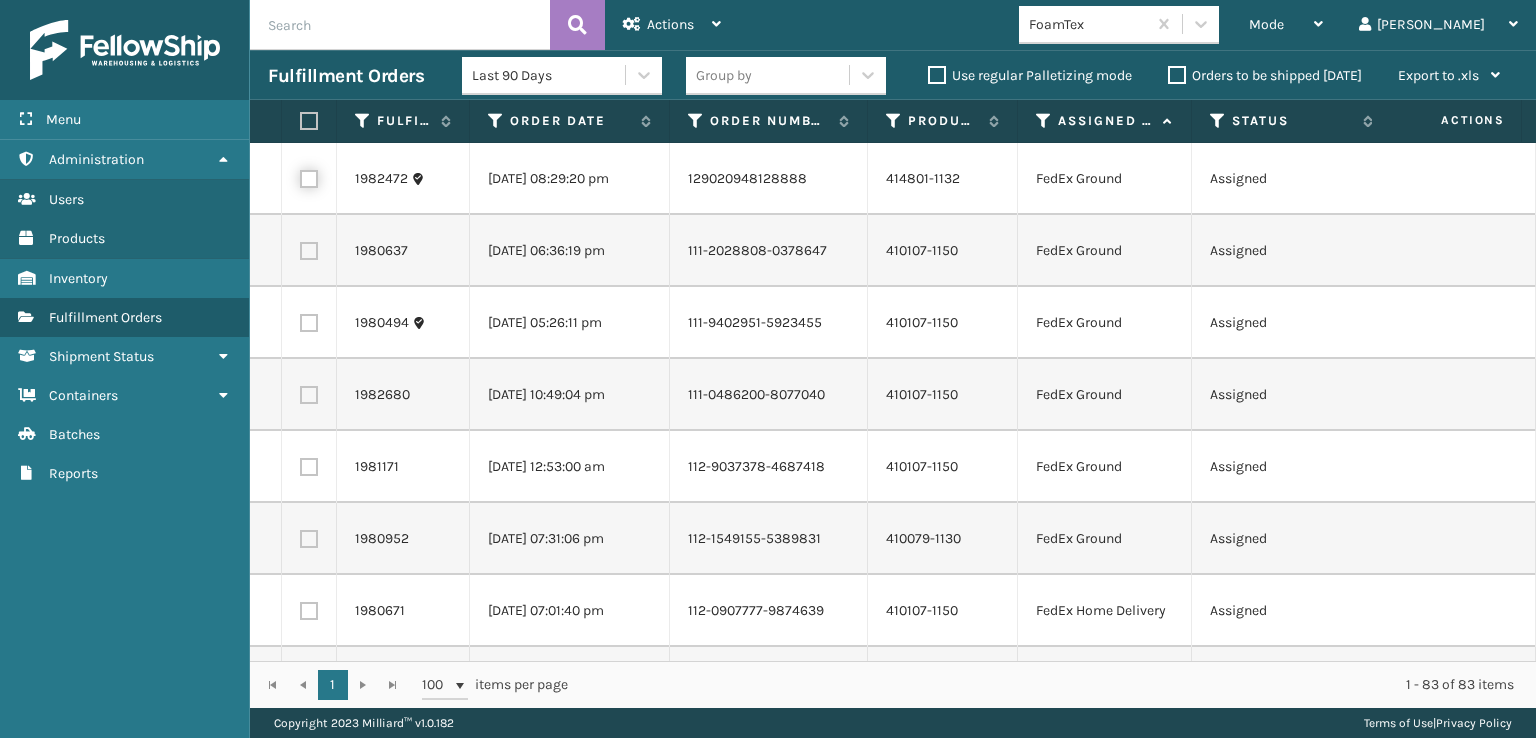 click at bounding box center (300, 176) 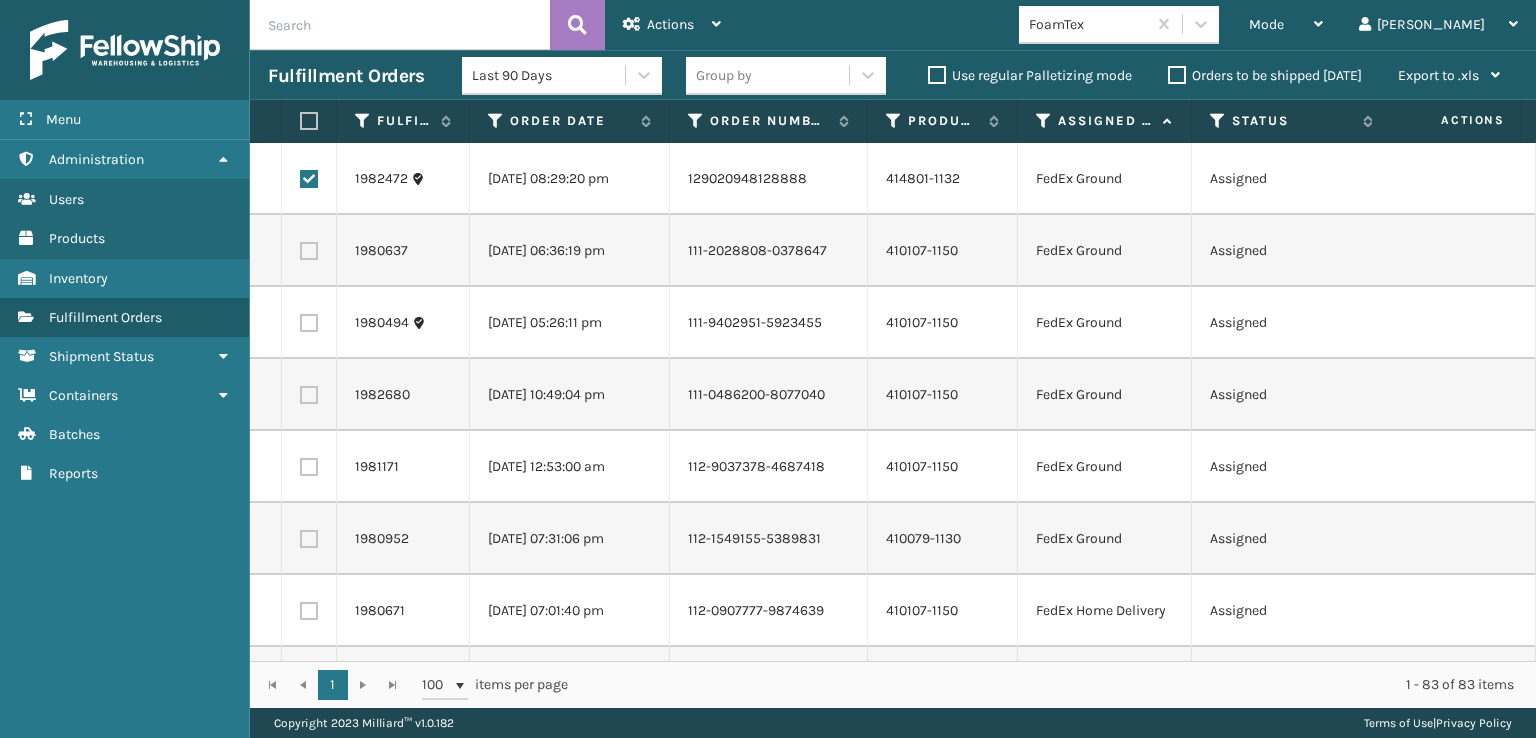 drag, startPoint x: 312, startPoint y: 223, endPoint x: 312, endPoint y: 257, distance: 34 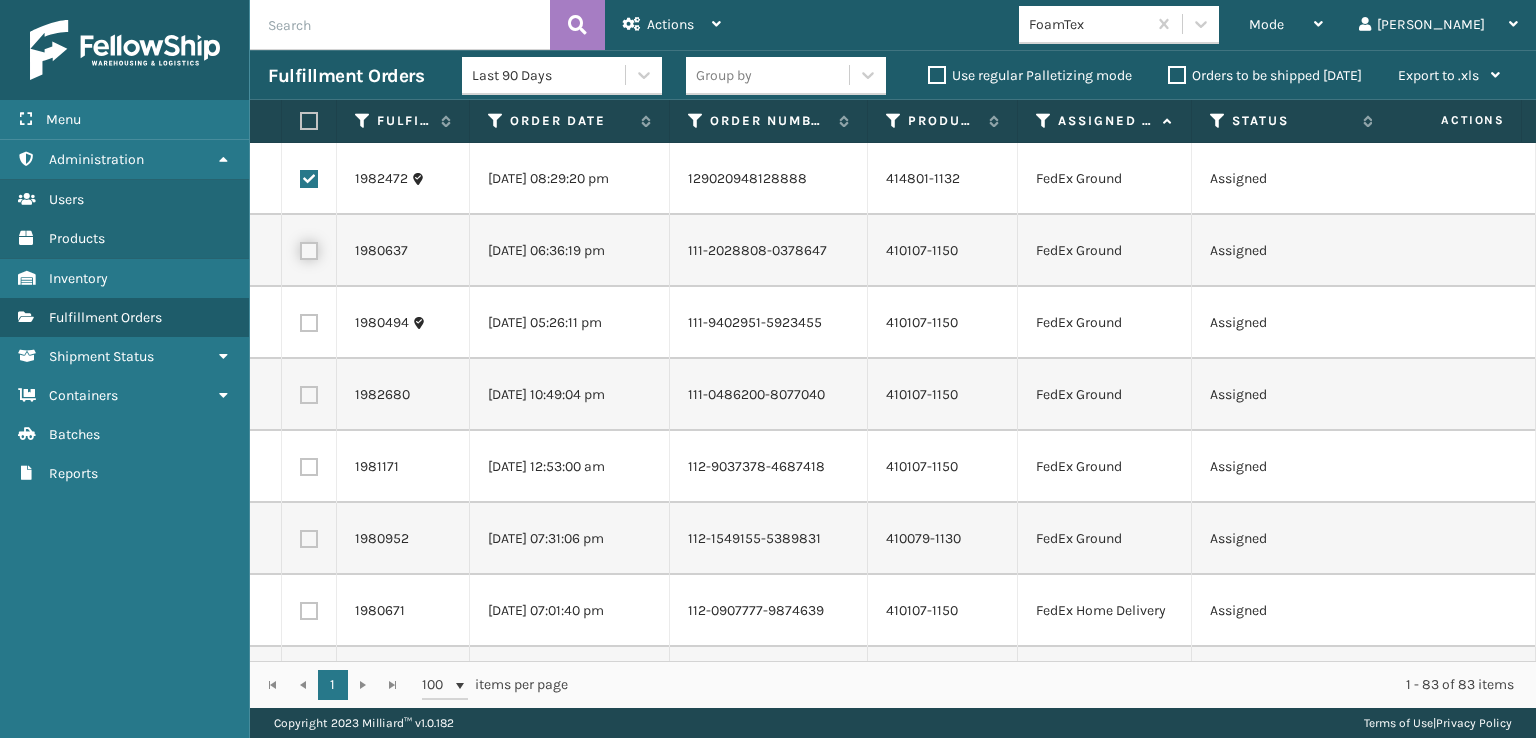 click at bounding box center (300, 248) 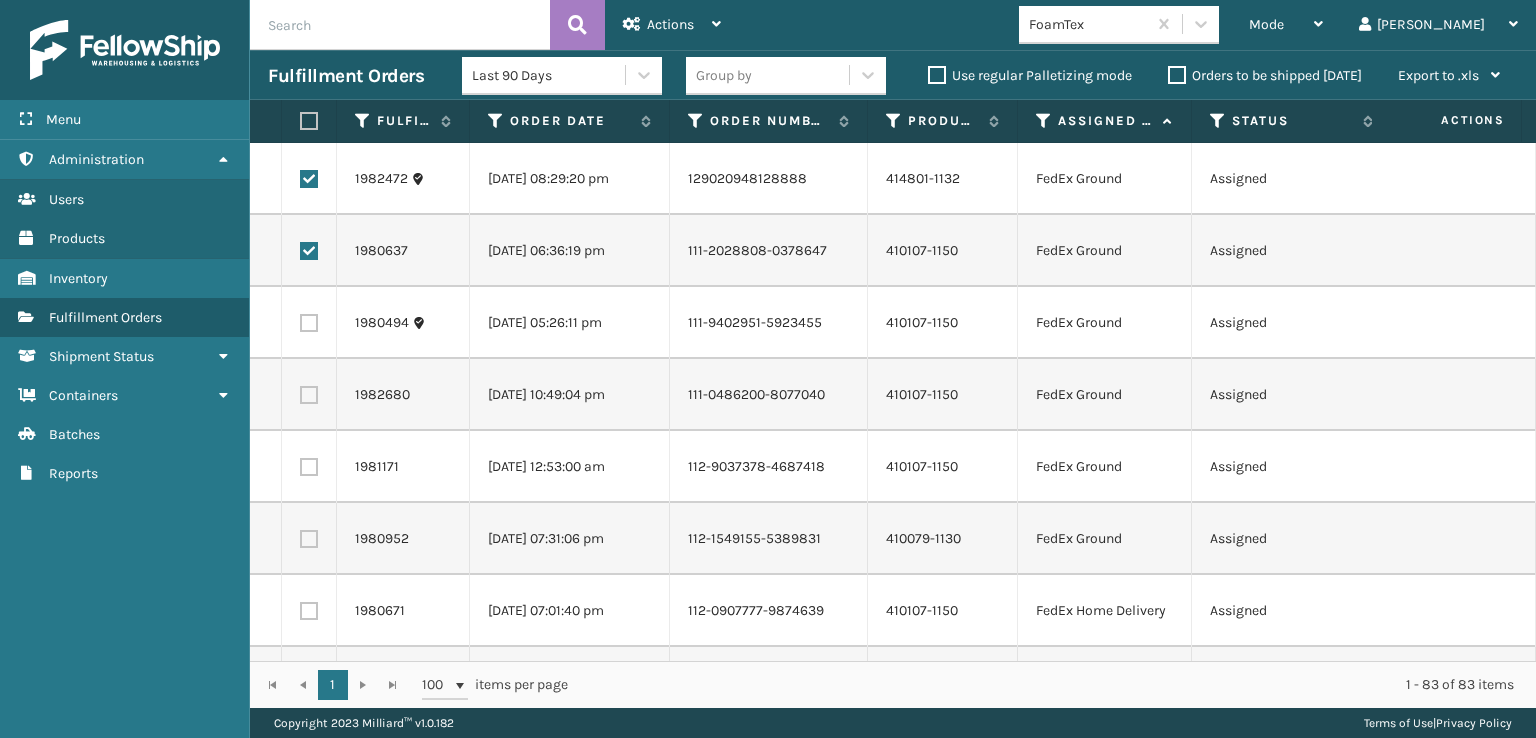 click at bounding box center (309, 323) 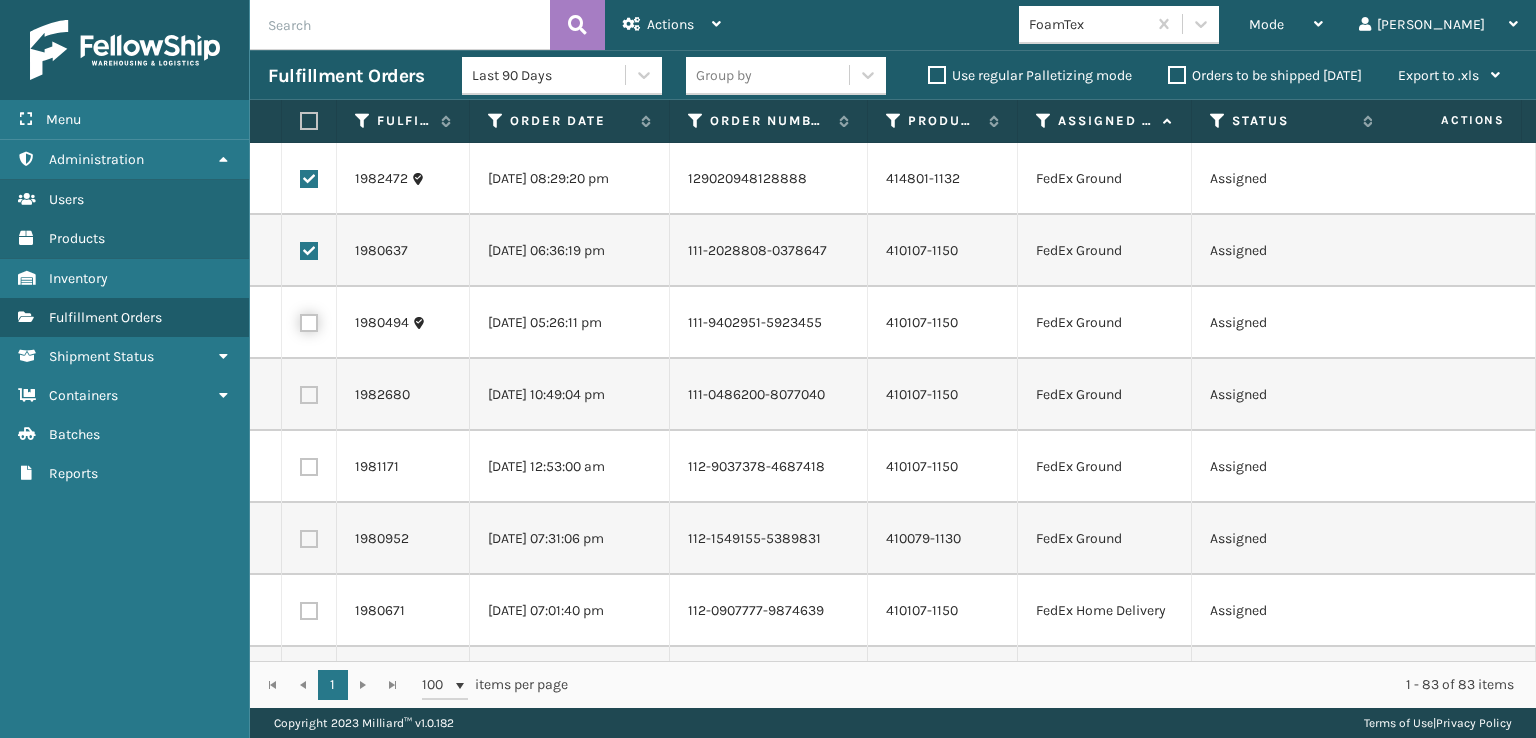 click at bounding box center (300, 320) 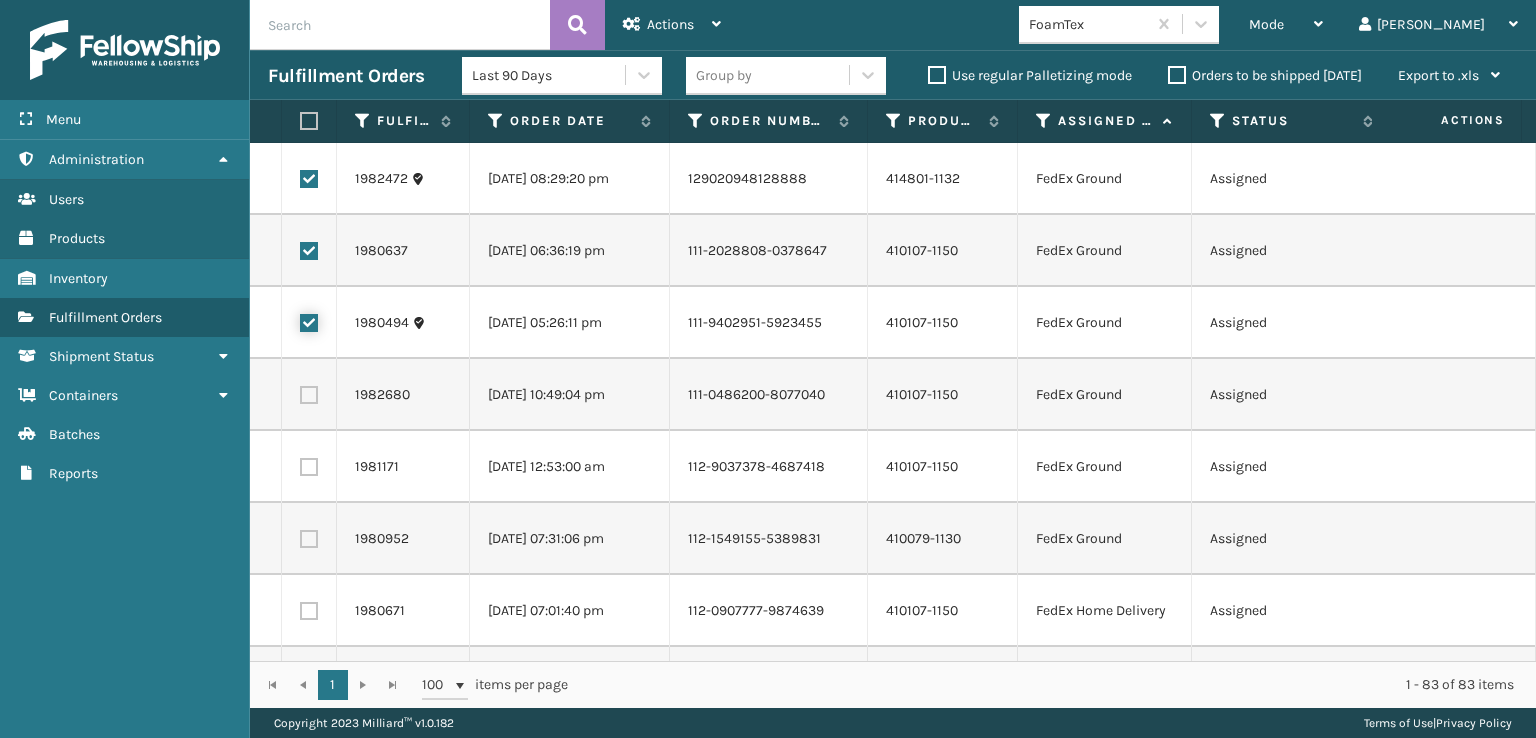 checkbox on "true" 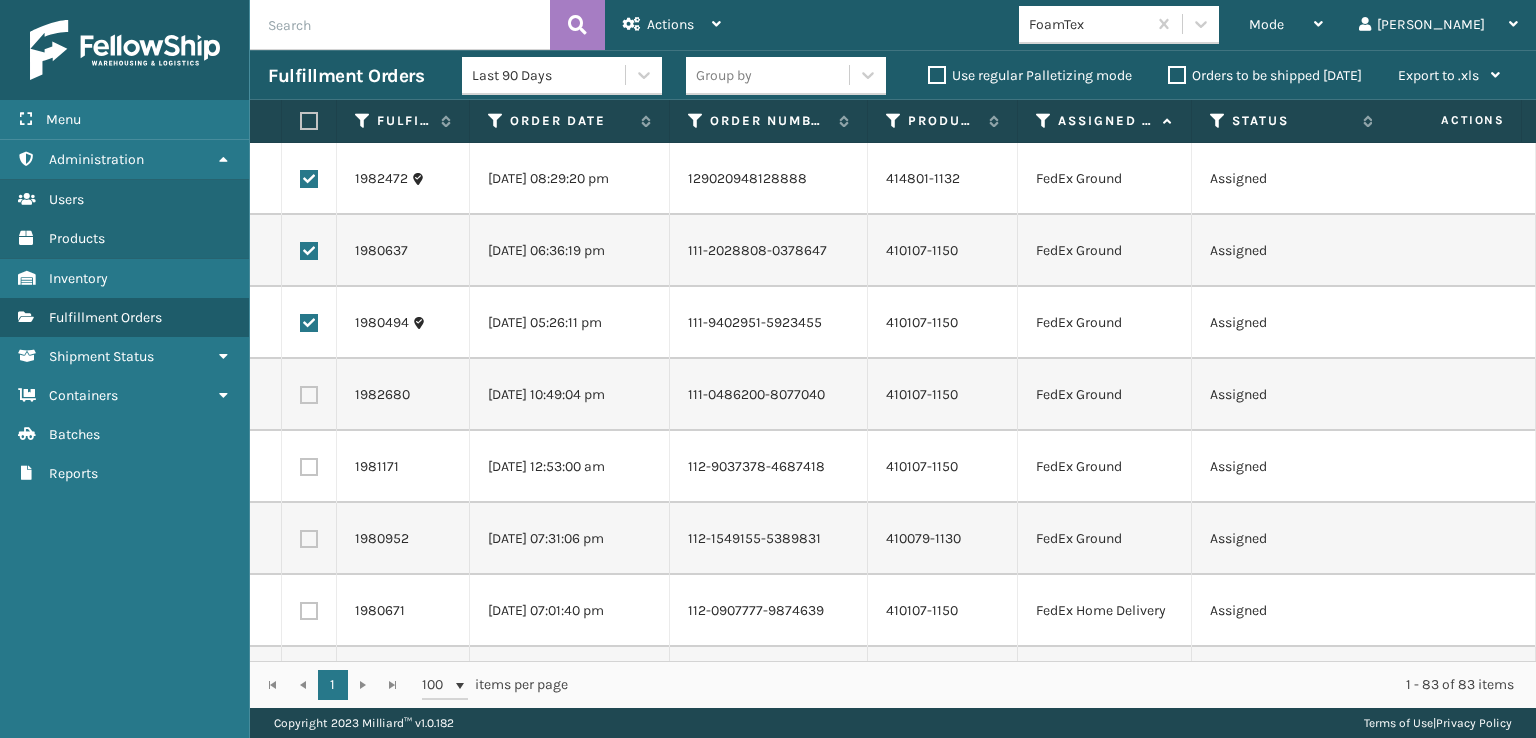 click at bounding box center [309, 395] 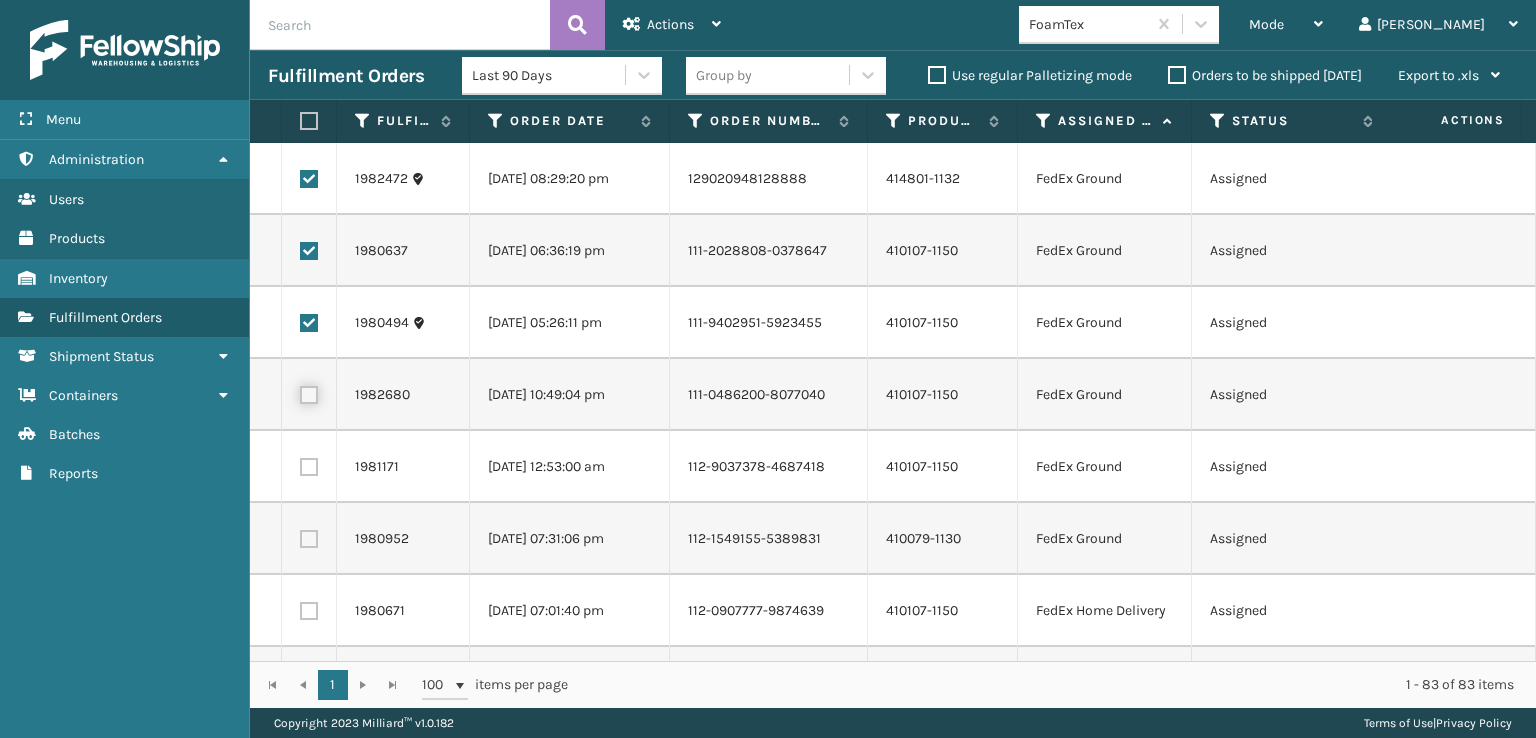 click at bounding box center (300, 392) 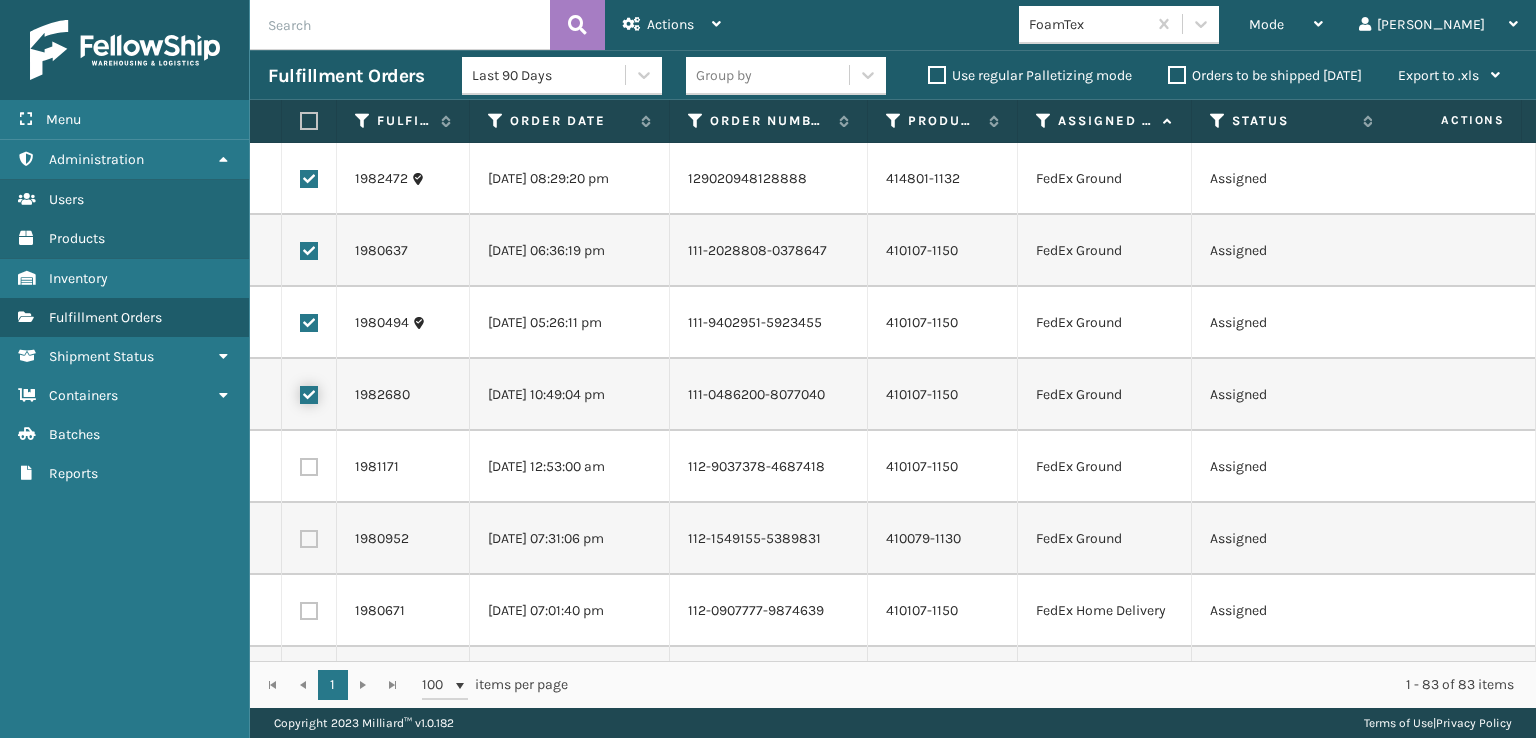scroll, scrollTop: 200, scrollLeft: 0, axis: vertical 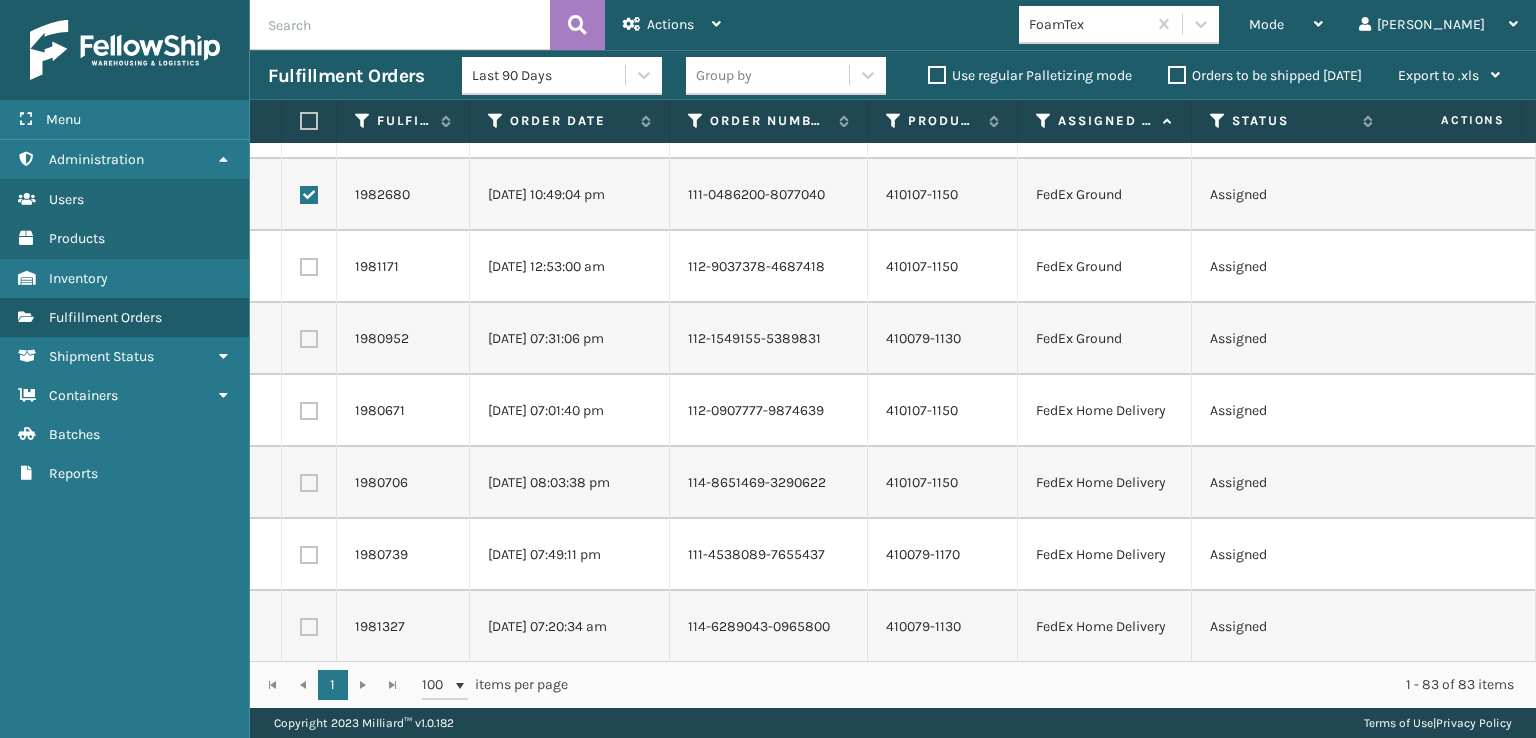 click at bounding box center [309, 267] 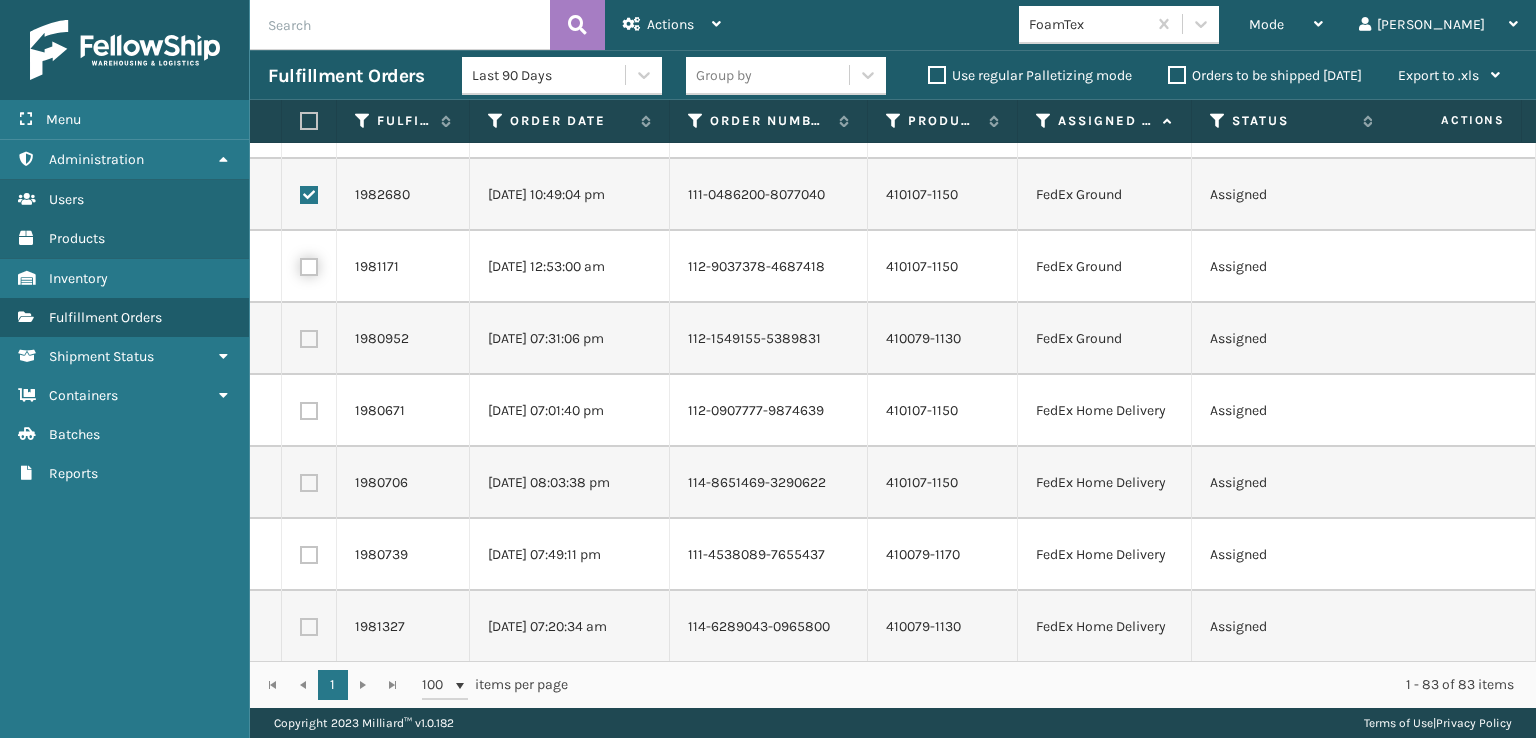 click at bounding box center (300, 264) 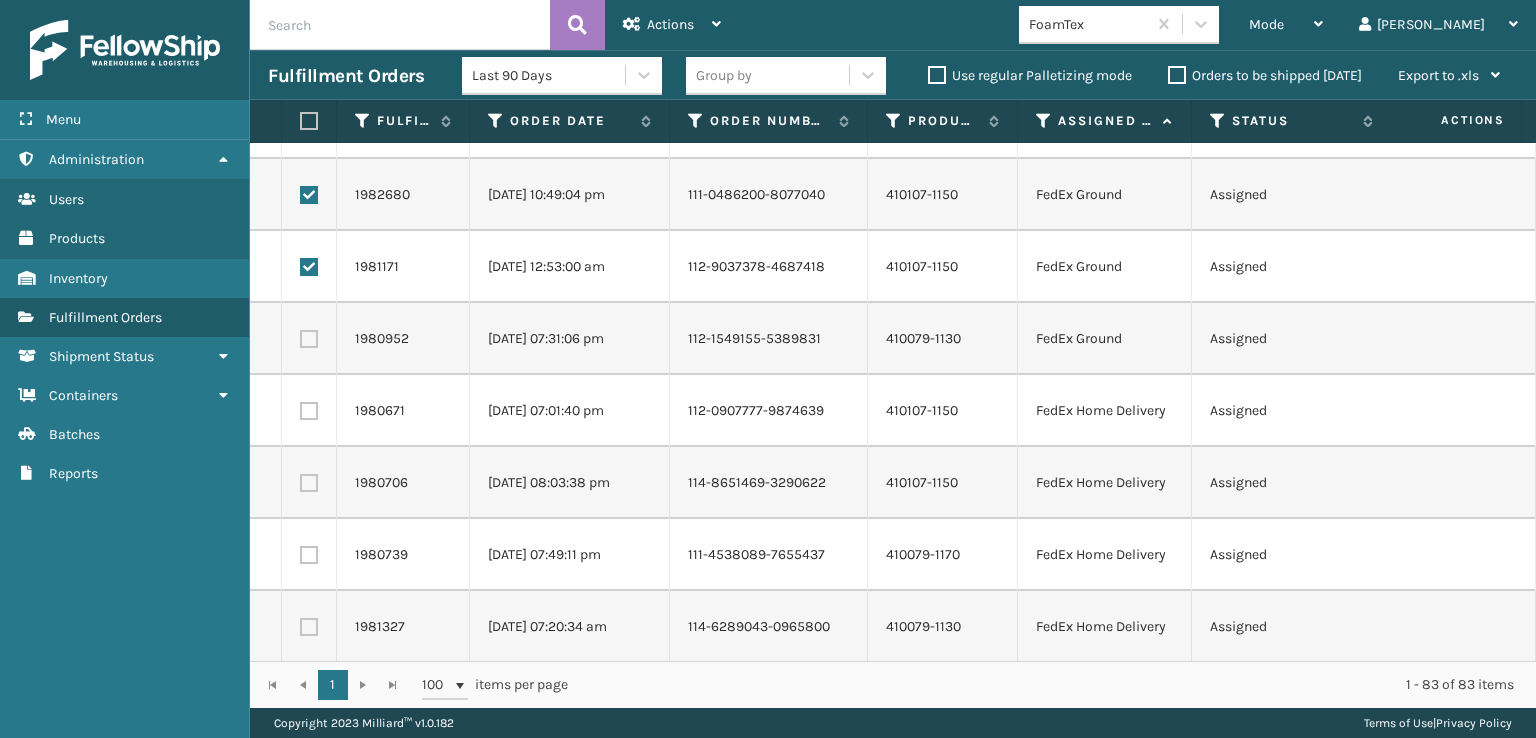 click at bounding box center [309, 339] 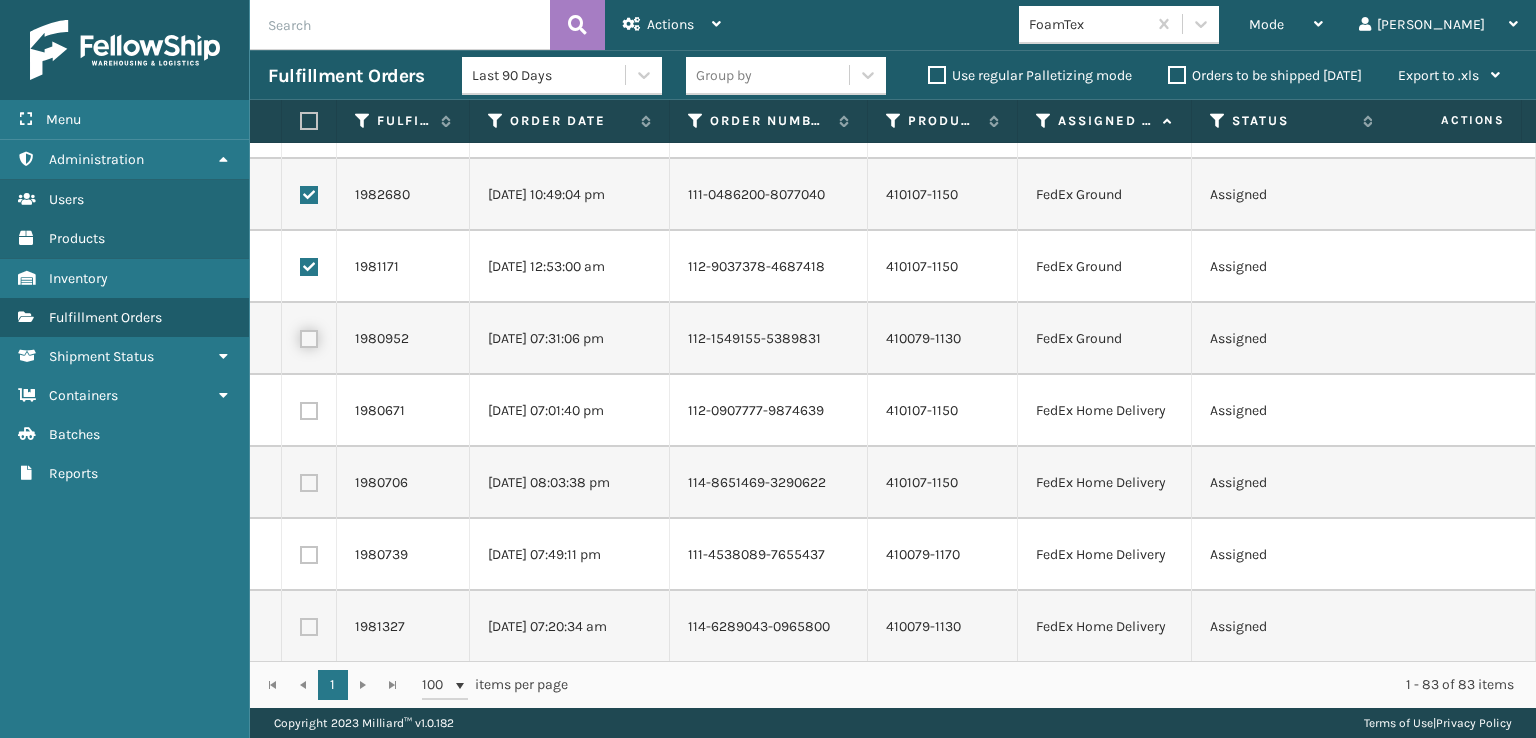 click at bounding box center (300, 336) 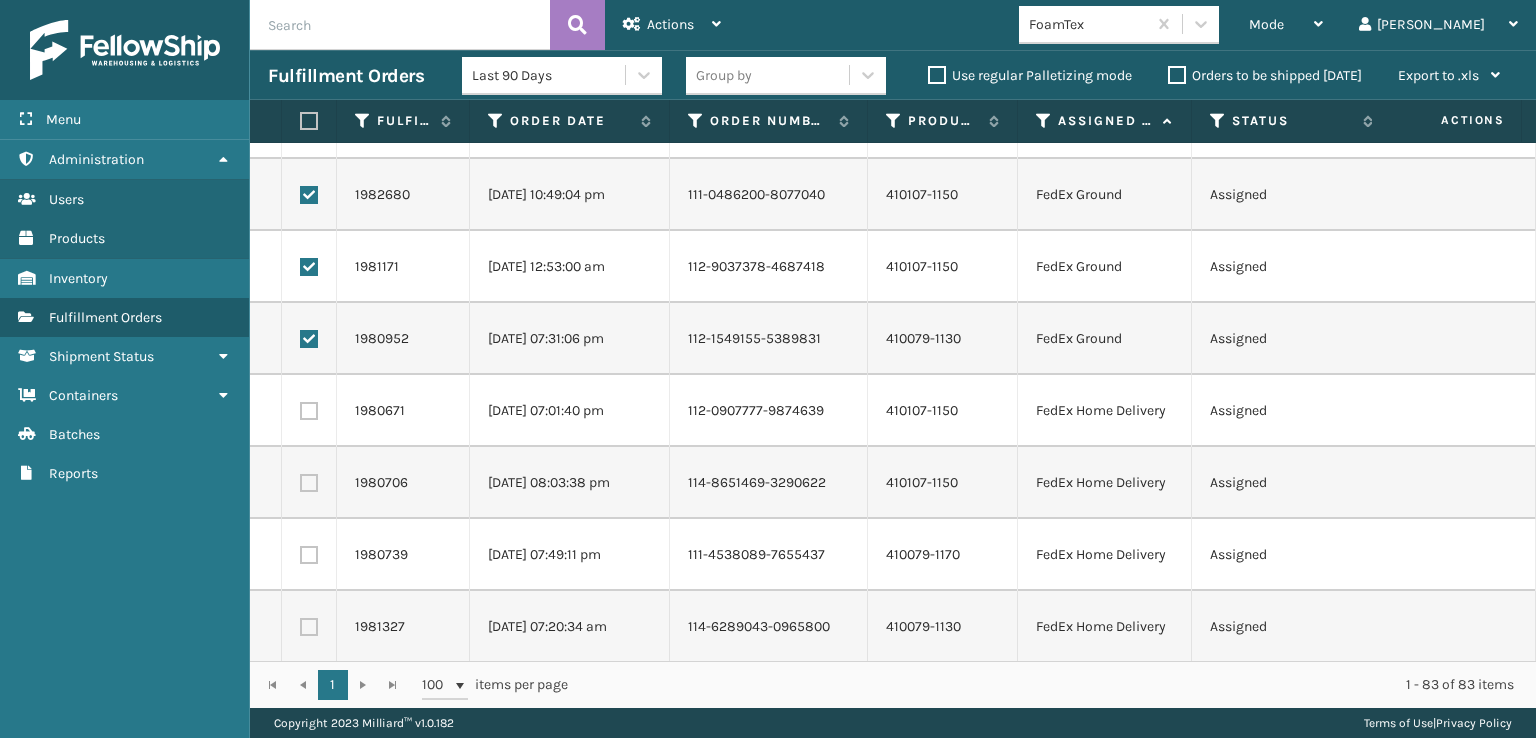 click at bounding box center [309, 411] 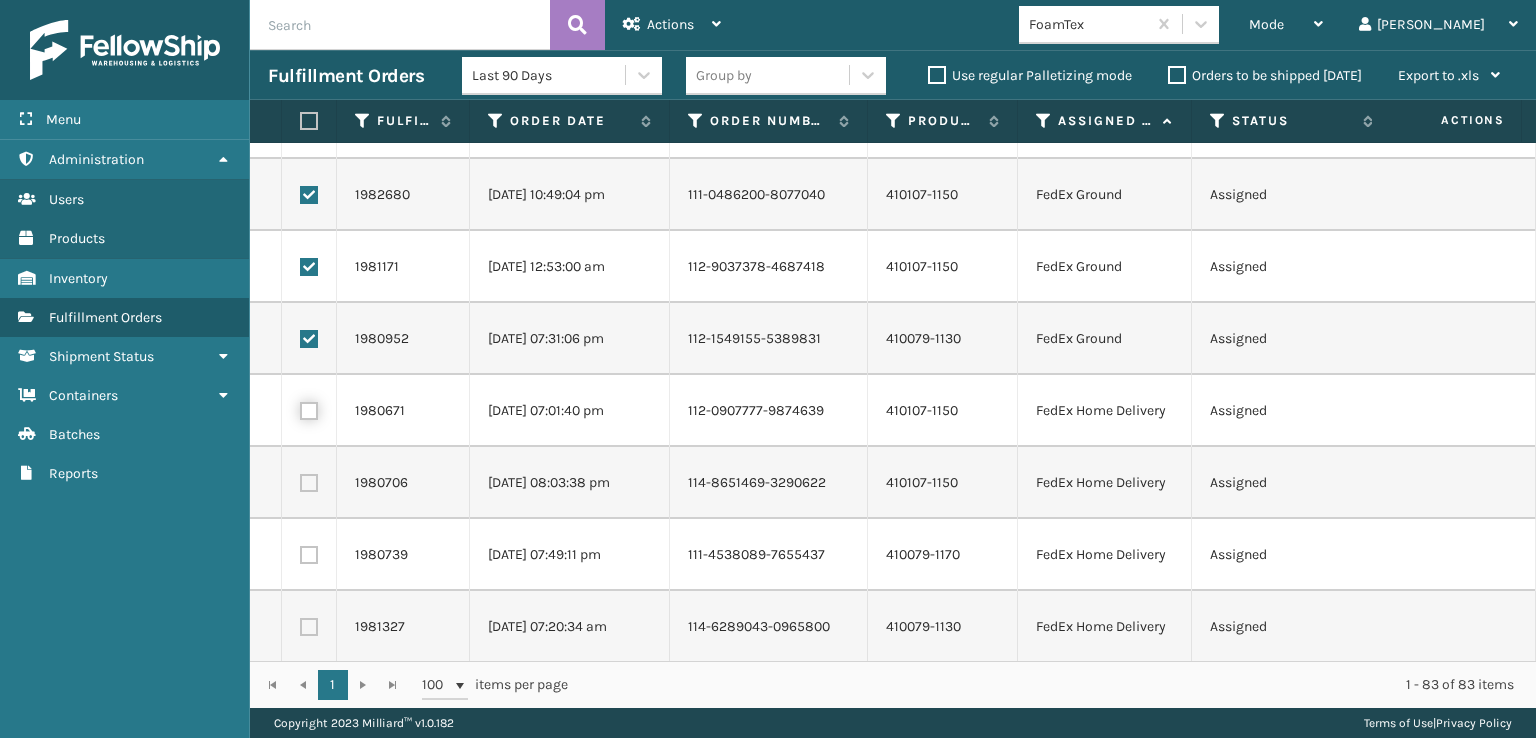 click at bounding box center [300, 408] 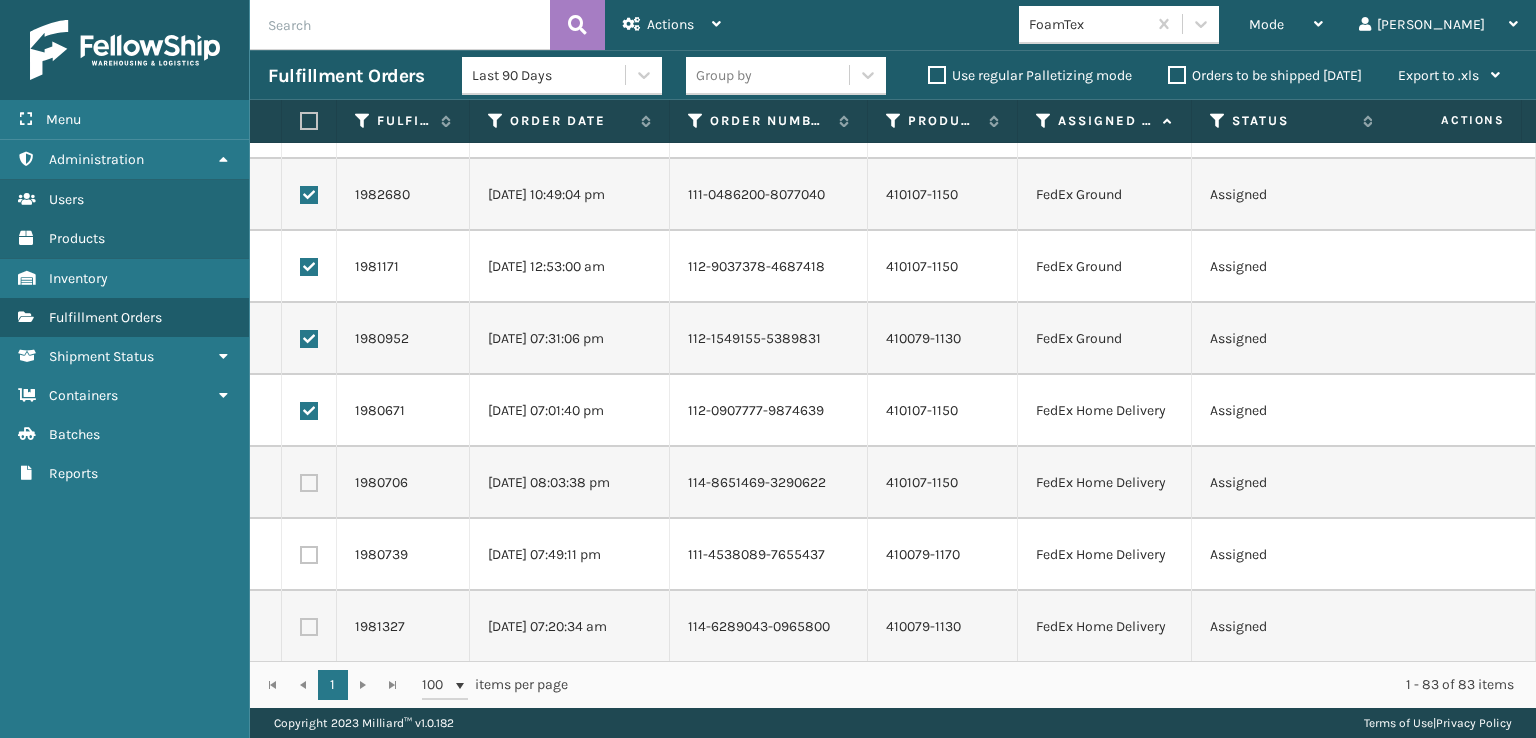 click at bounding box center [309, 483] 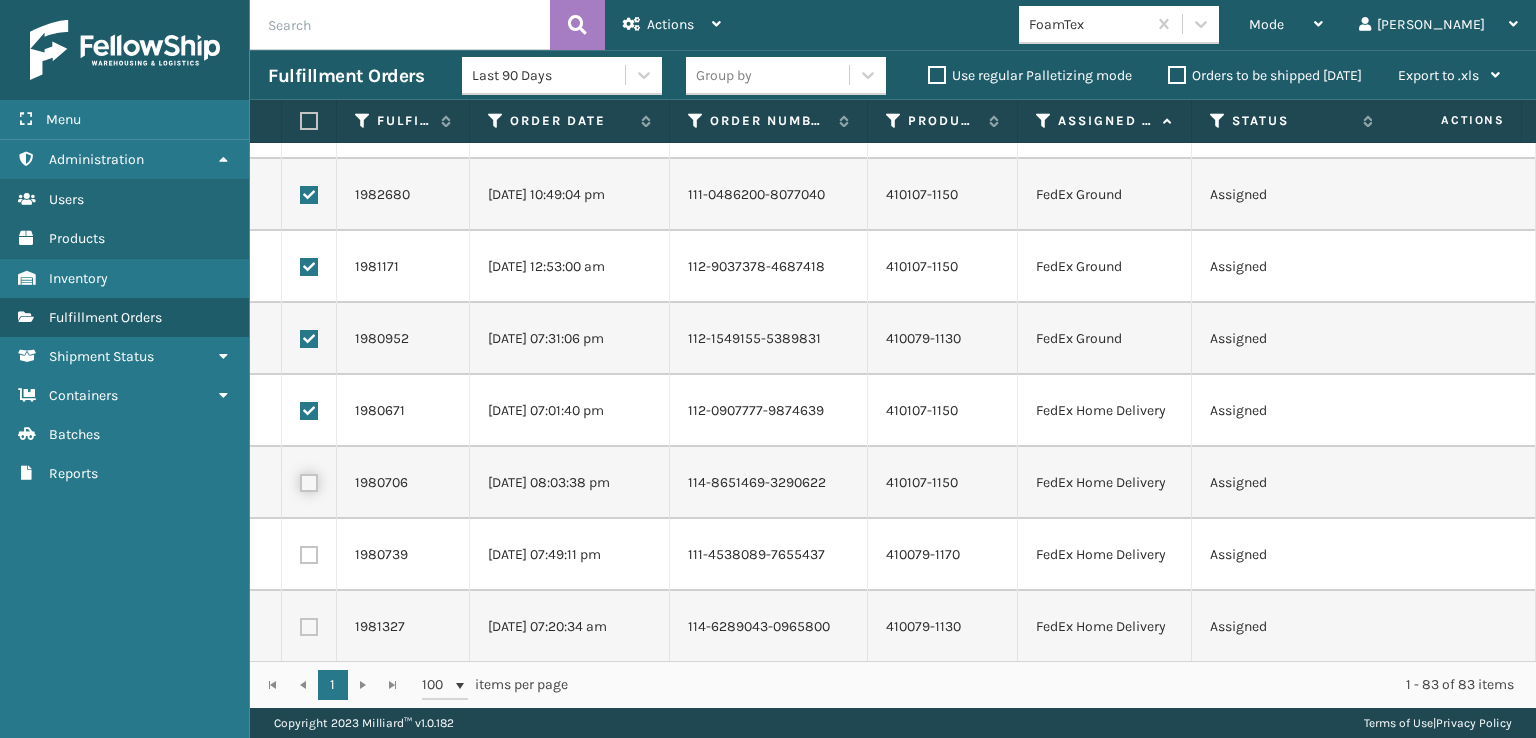 click at bounding box center [300, 480] 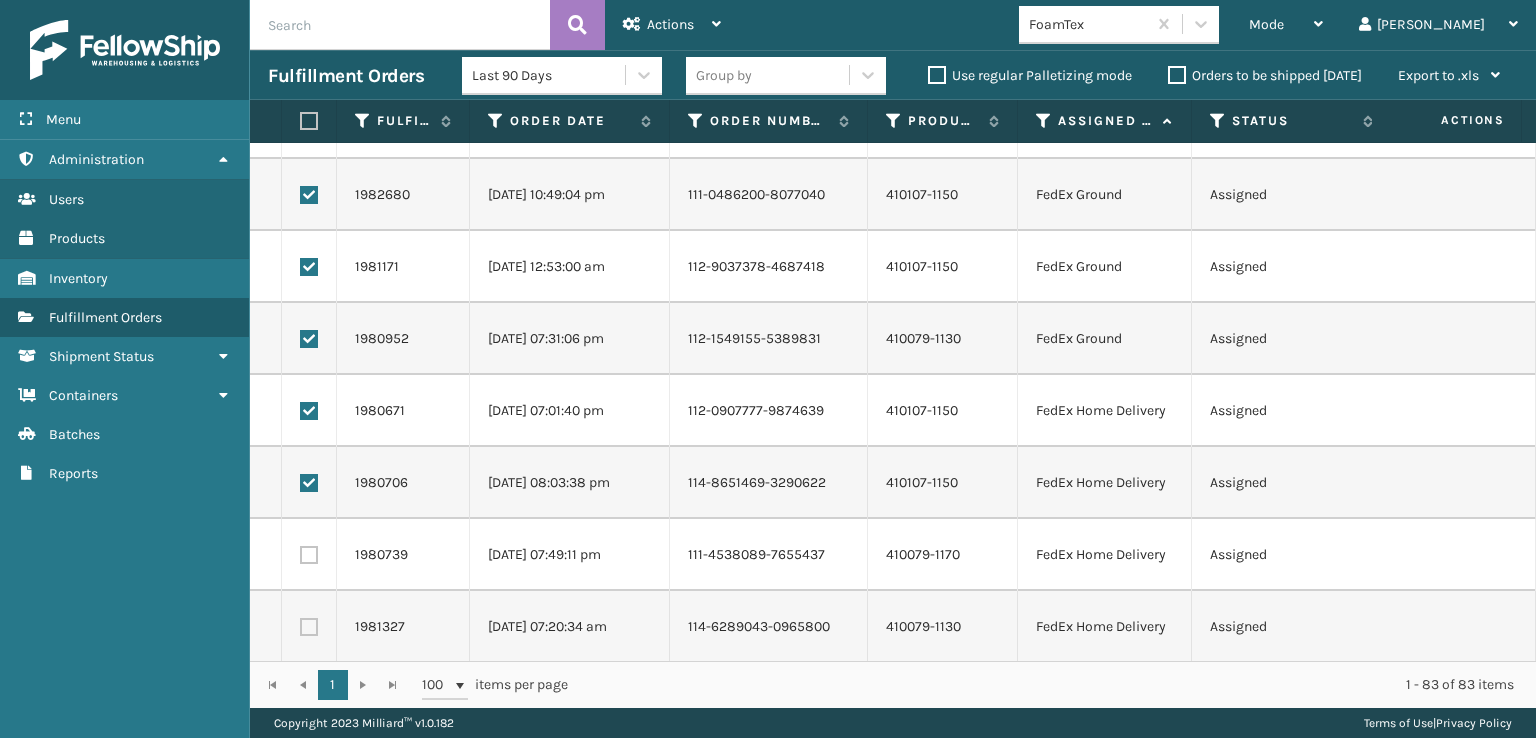 click at bounding box center (309, 555) 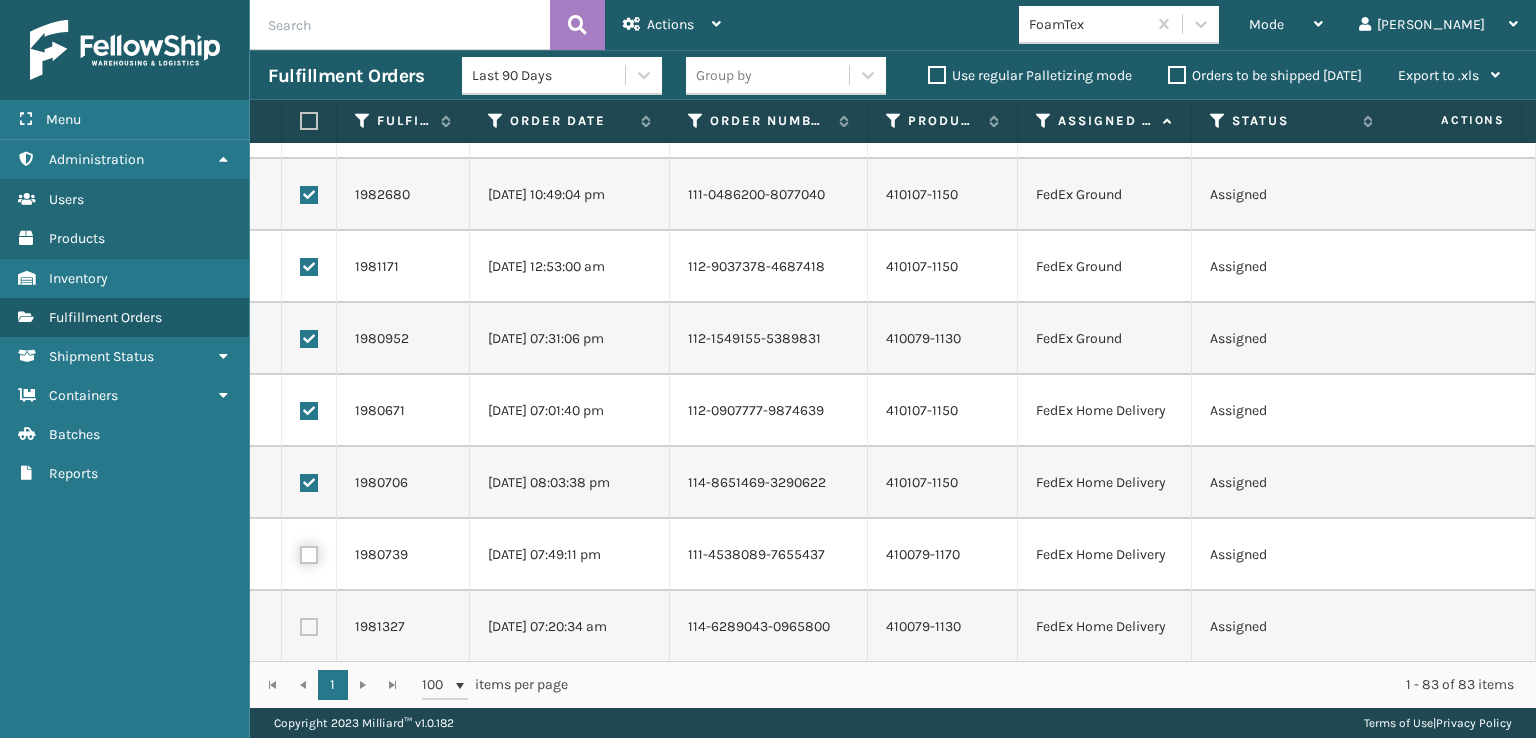 click at bounding box center [300, 552] 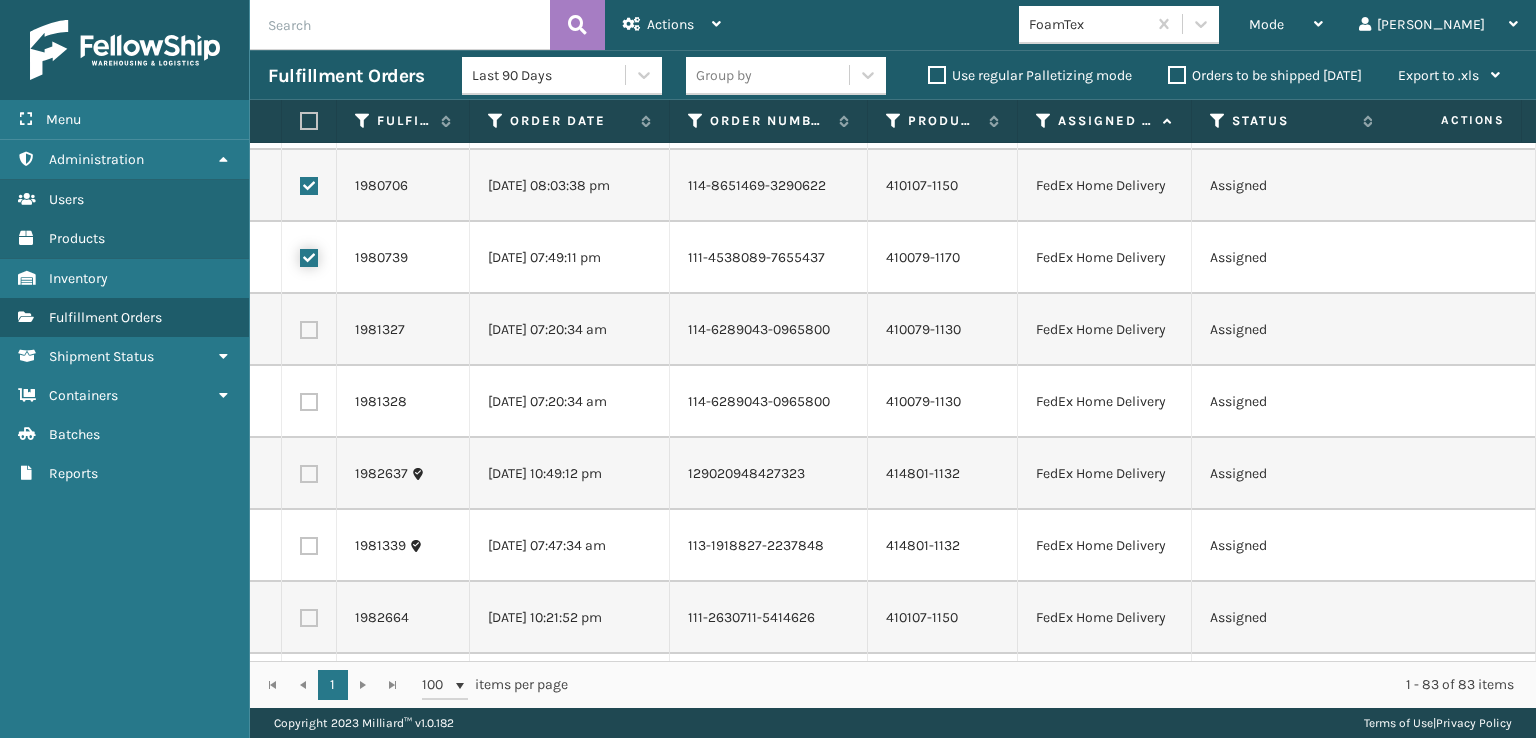scroll, scrollTop: 500, scrollLeft: 0, axis: vertical 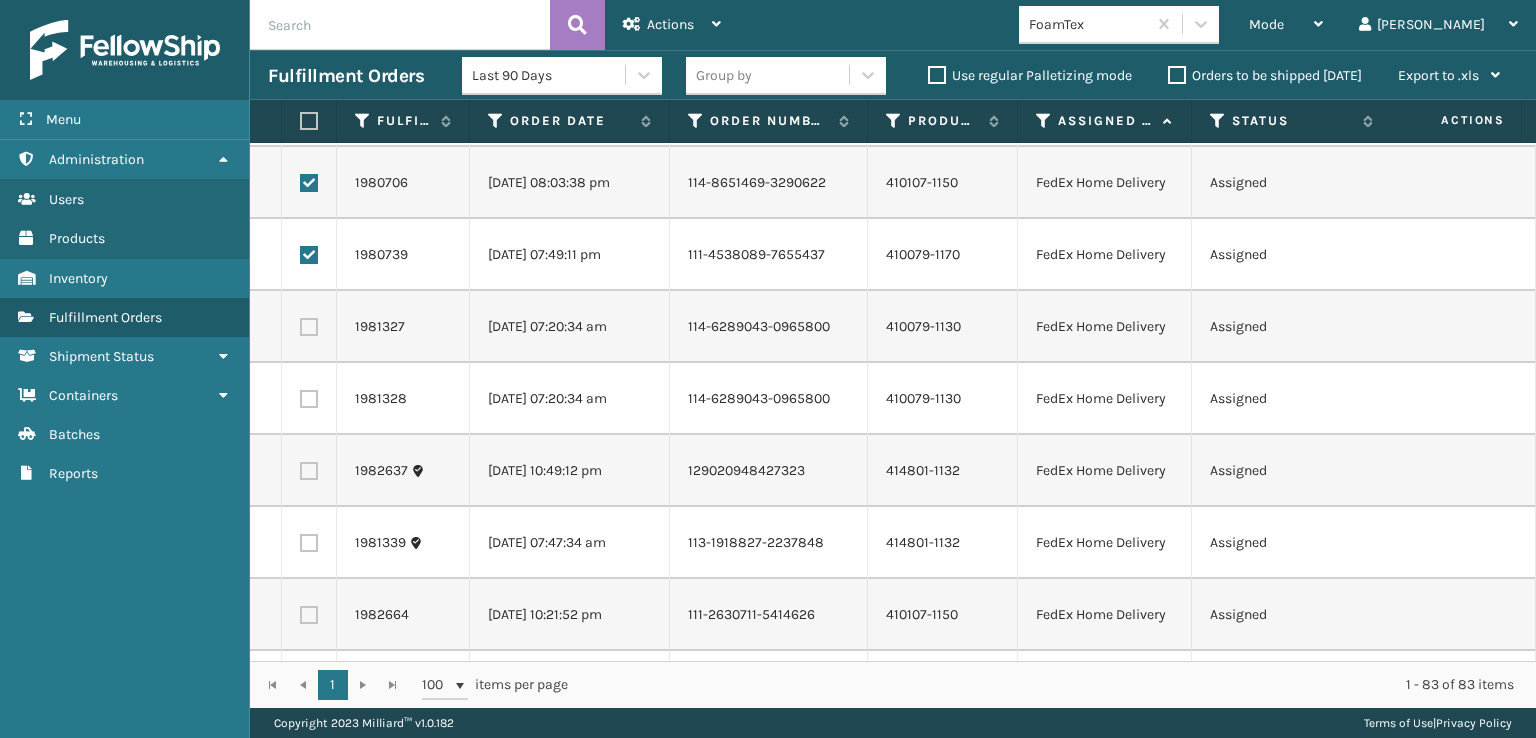 click at bounding box center [309, 327] 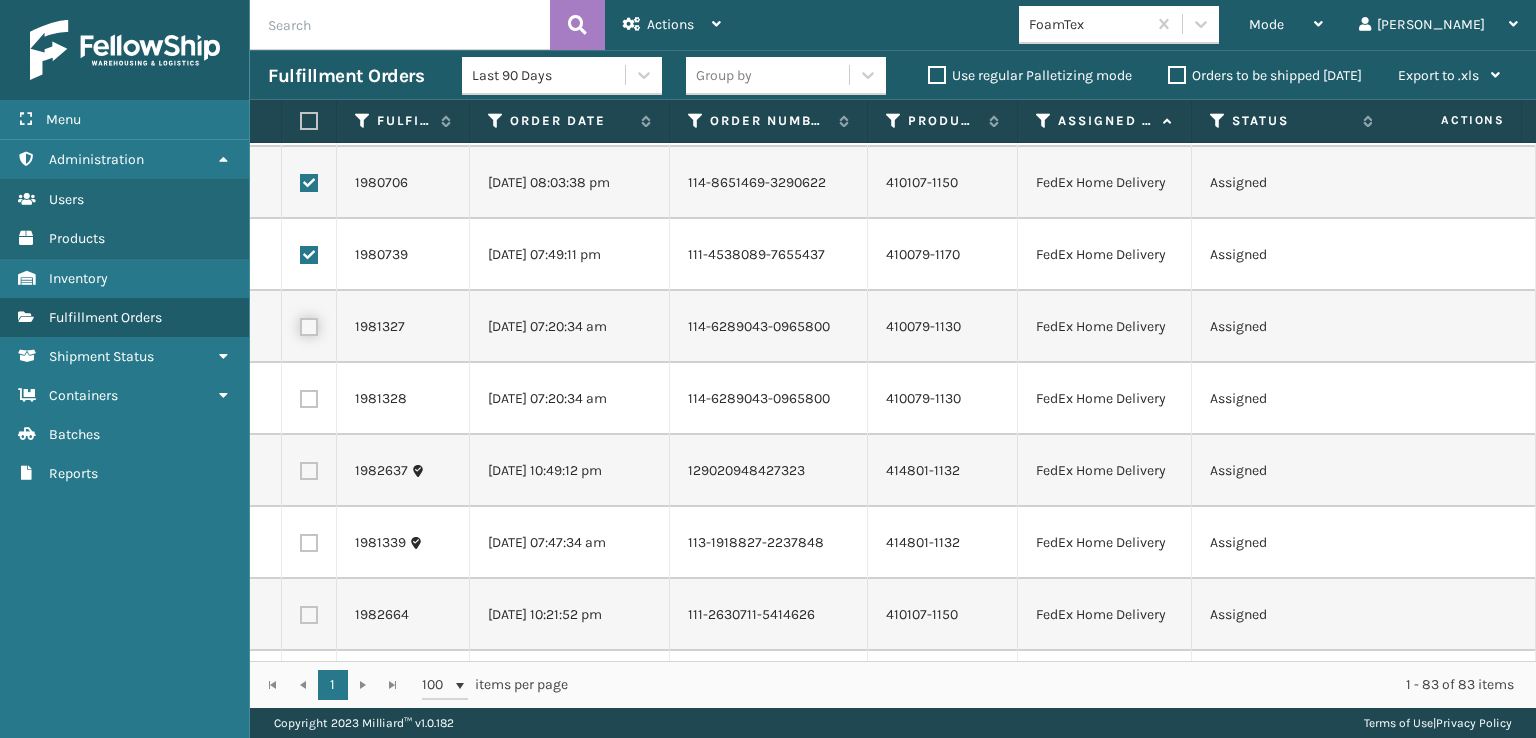 click at bounding box center [300, 324] 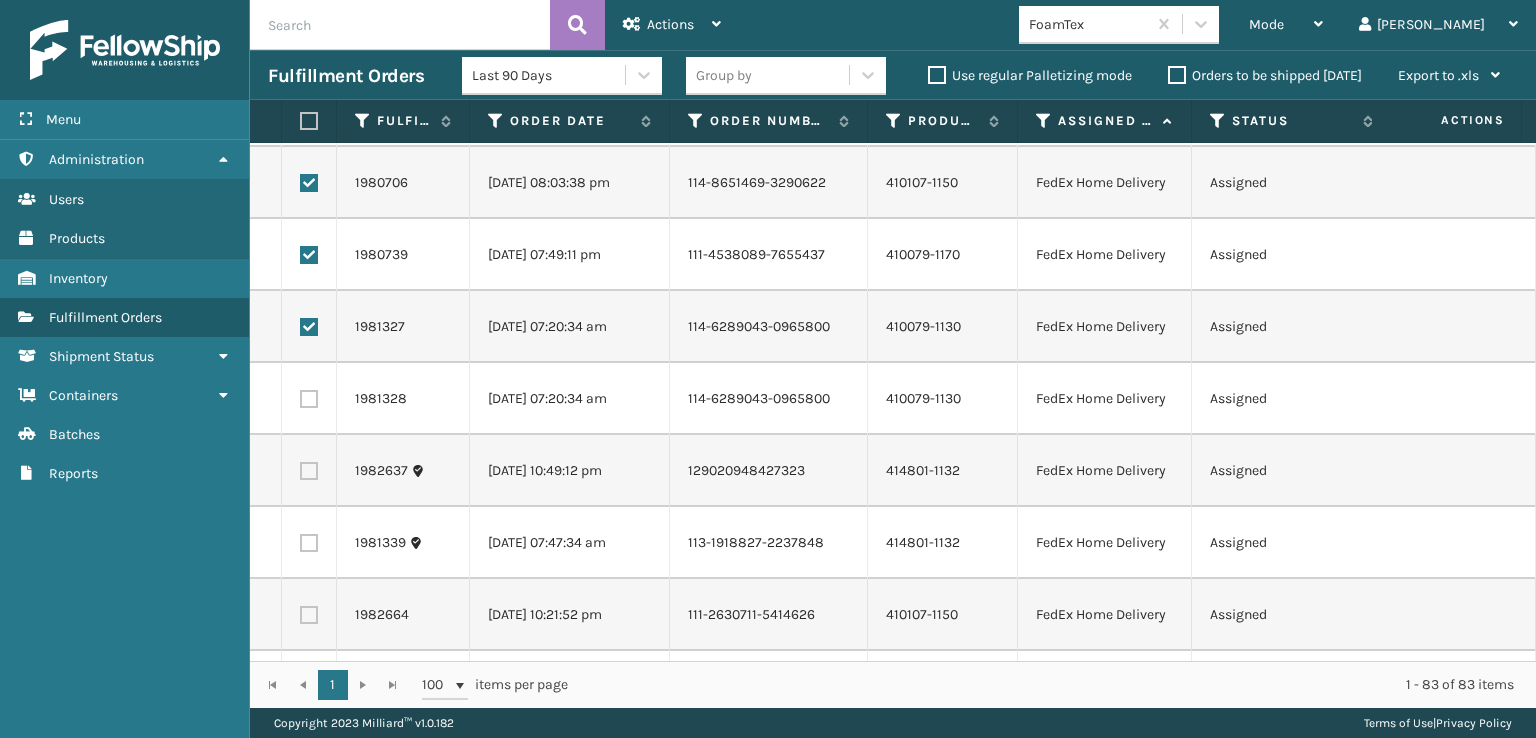 click at bounding box center (309, 399) 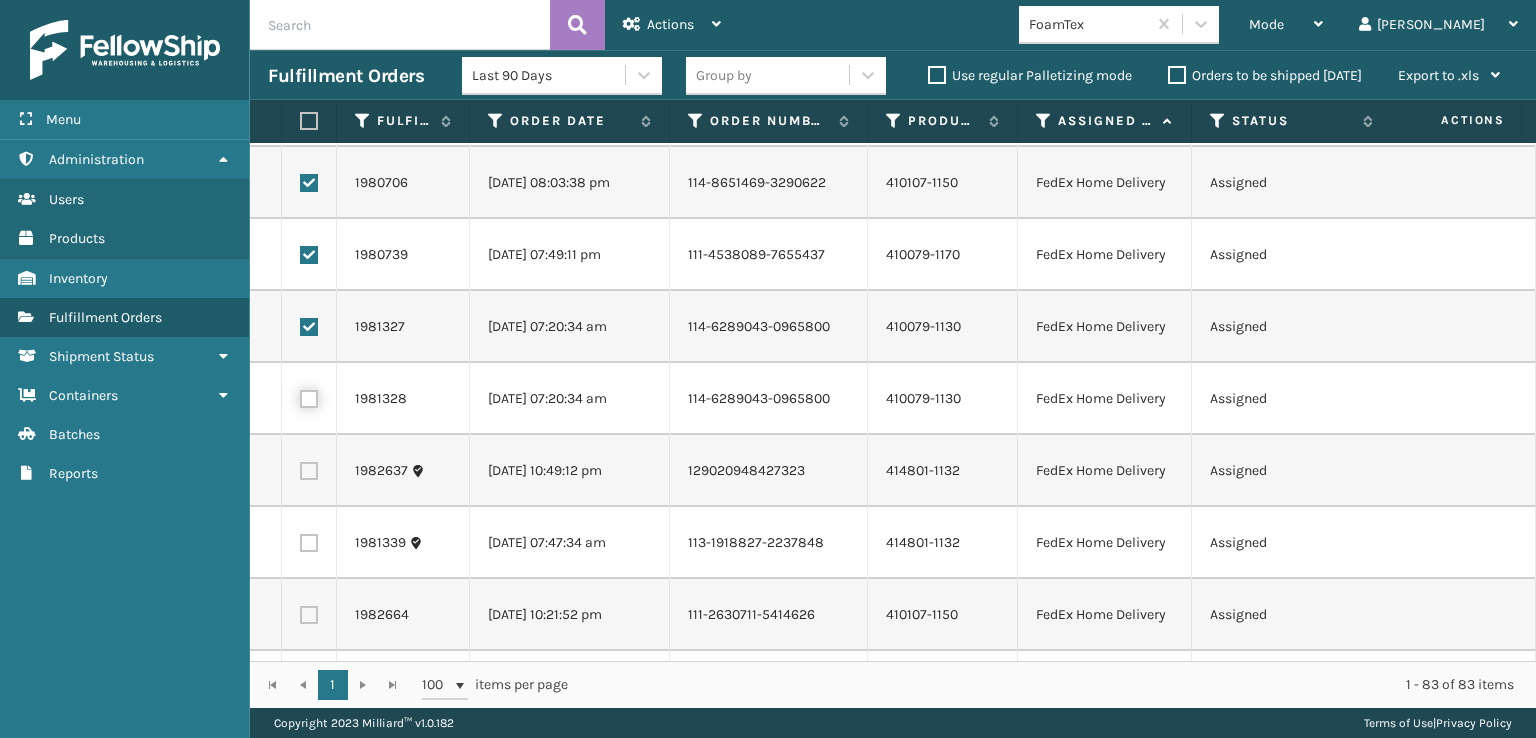 click at bounding box center [300, 396] 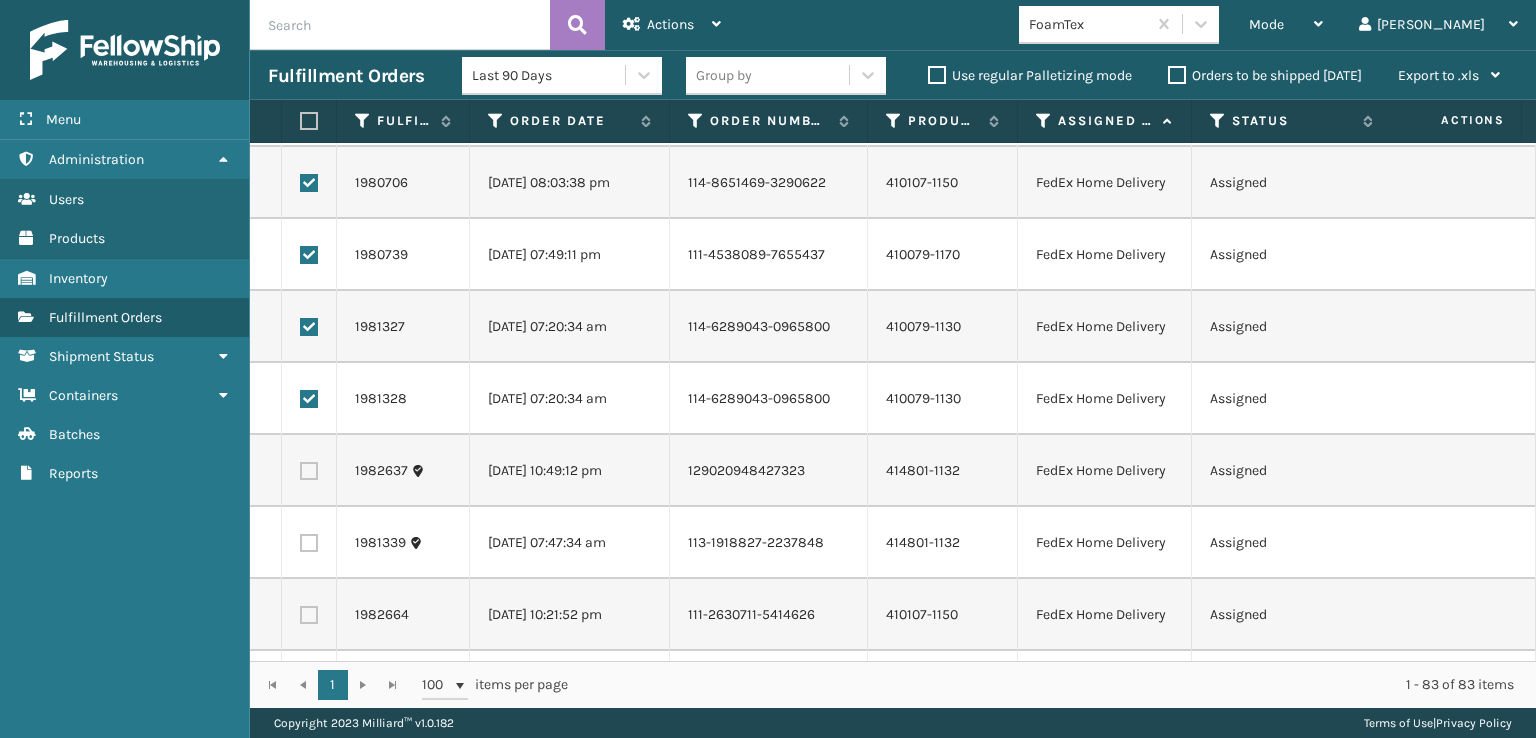drag, startPoint x: 305, startPoint y: 465, endPoint x: 306, endPoint y: 476, distance: 11.045361 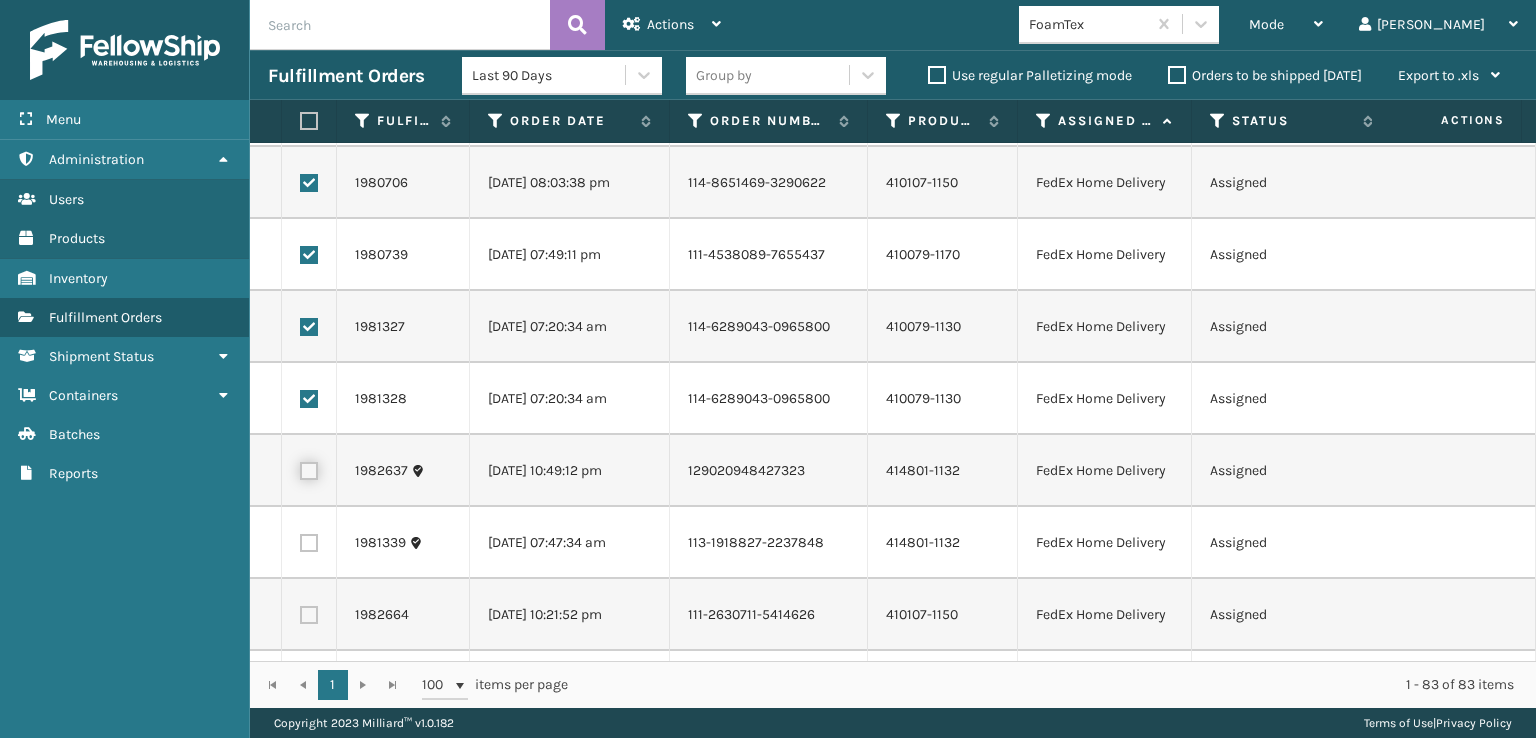 click at bounding box center [300, 468] 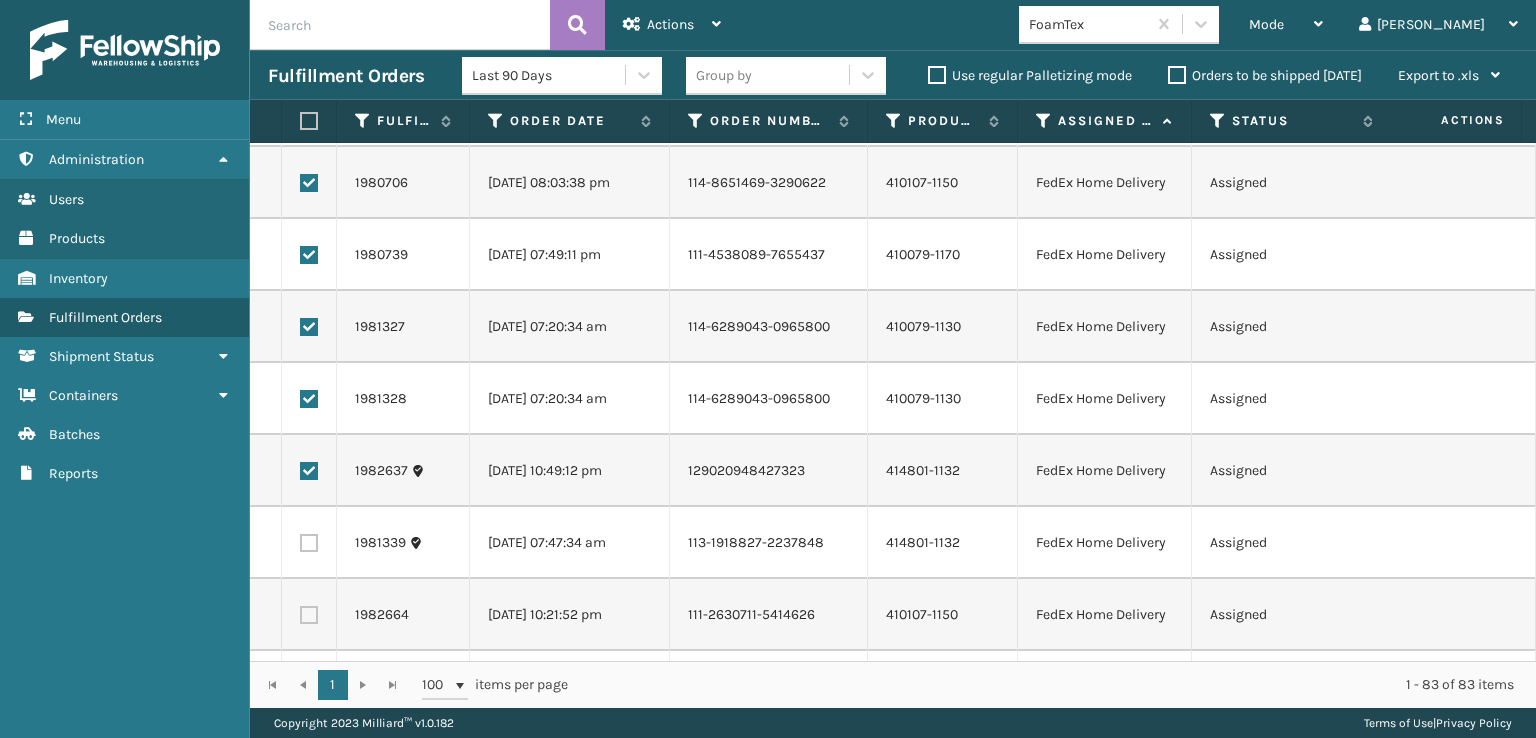 click at bounding box center (309, 543) 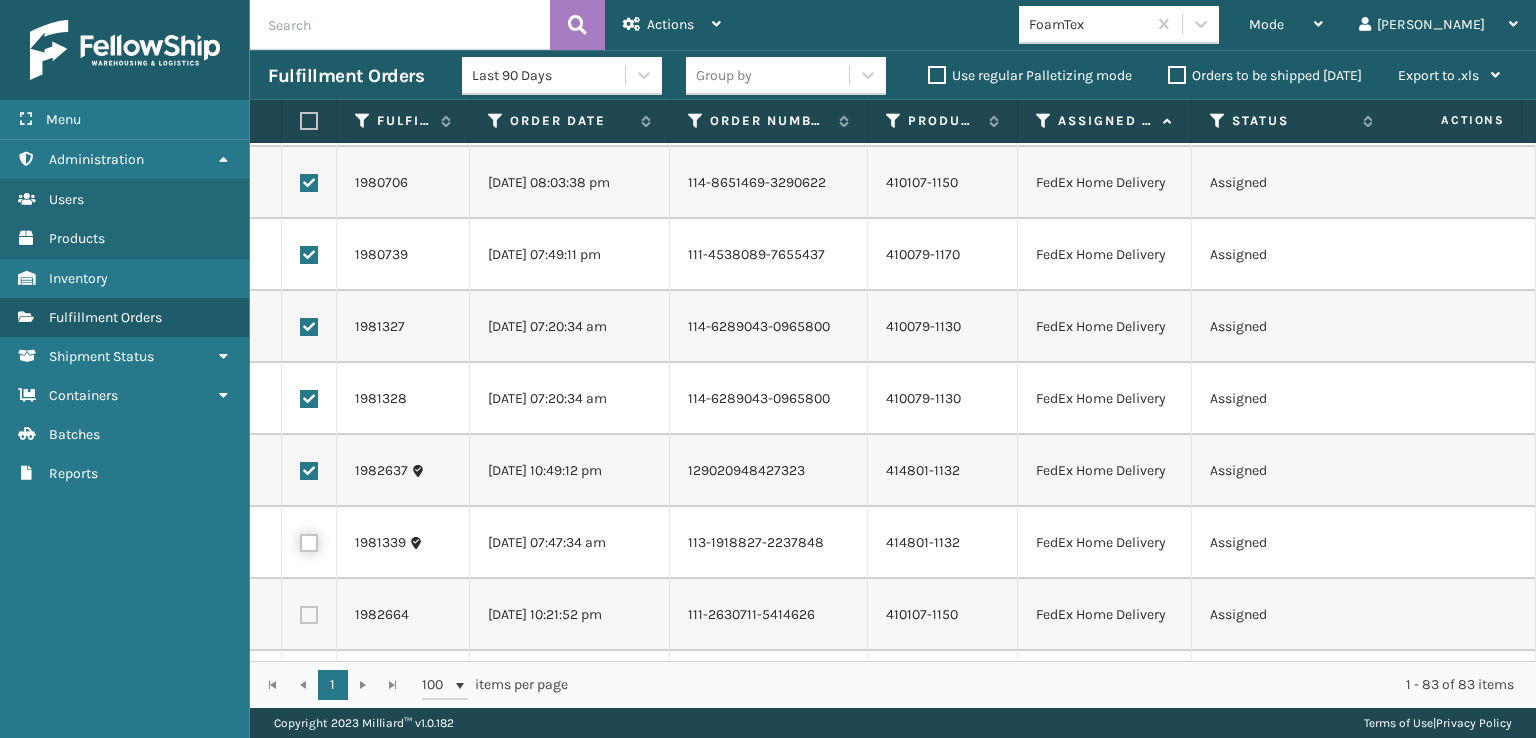 click at bounding box center [300, 540] 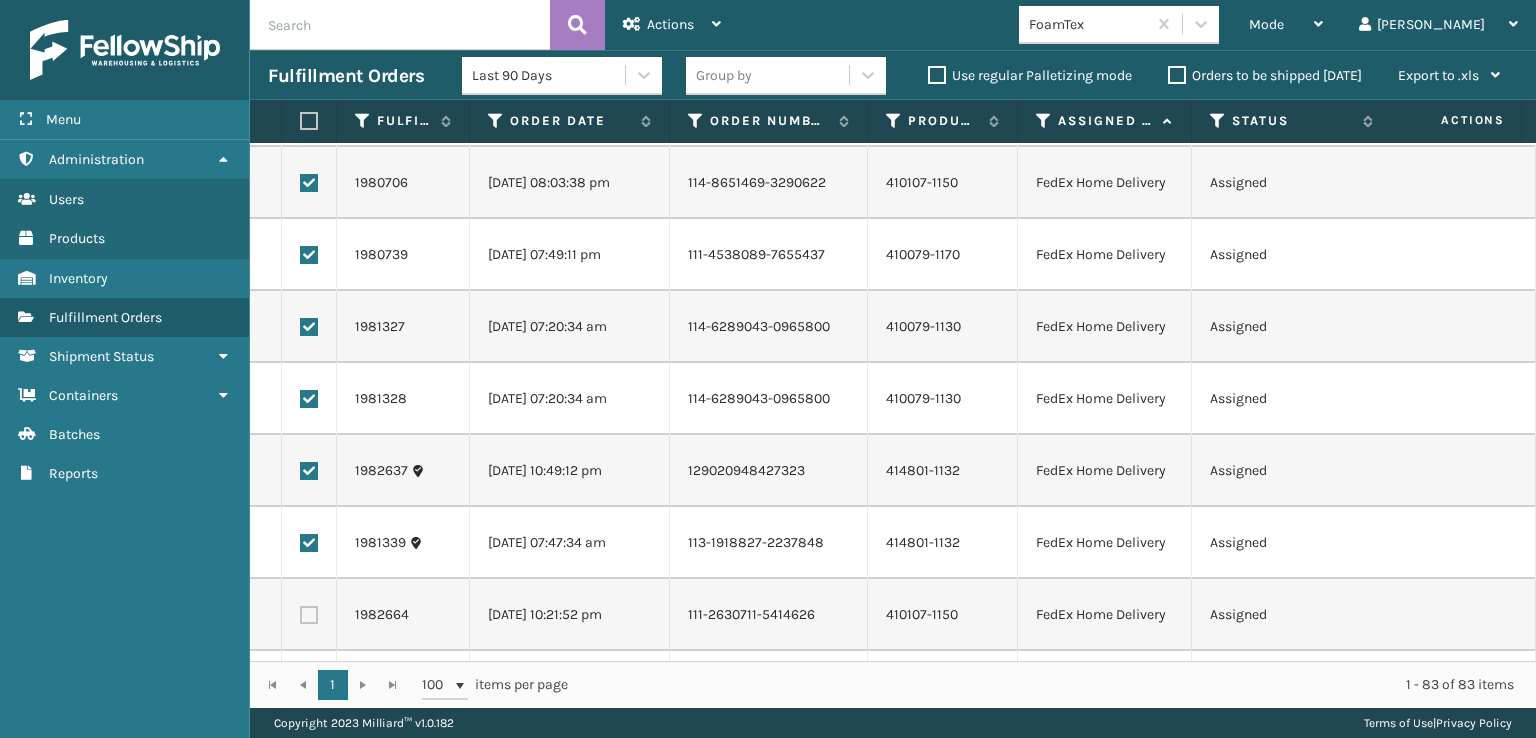 click at bounding box center (309, 615) 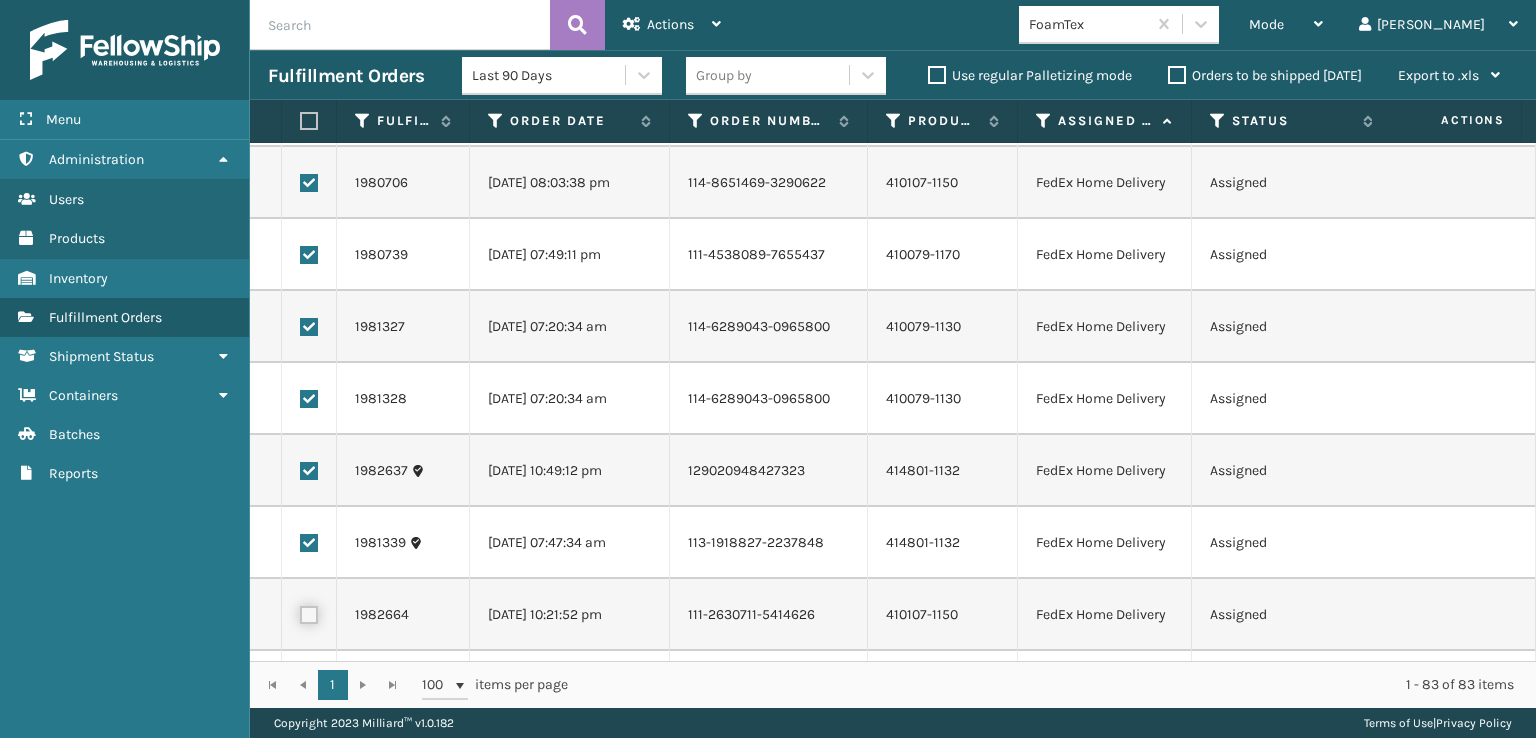 click at bounding box center [300, 612] 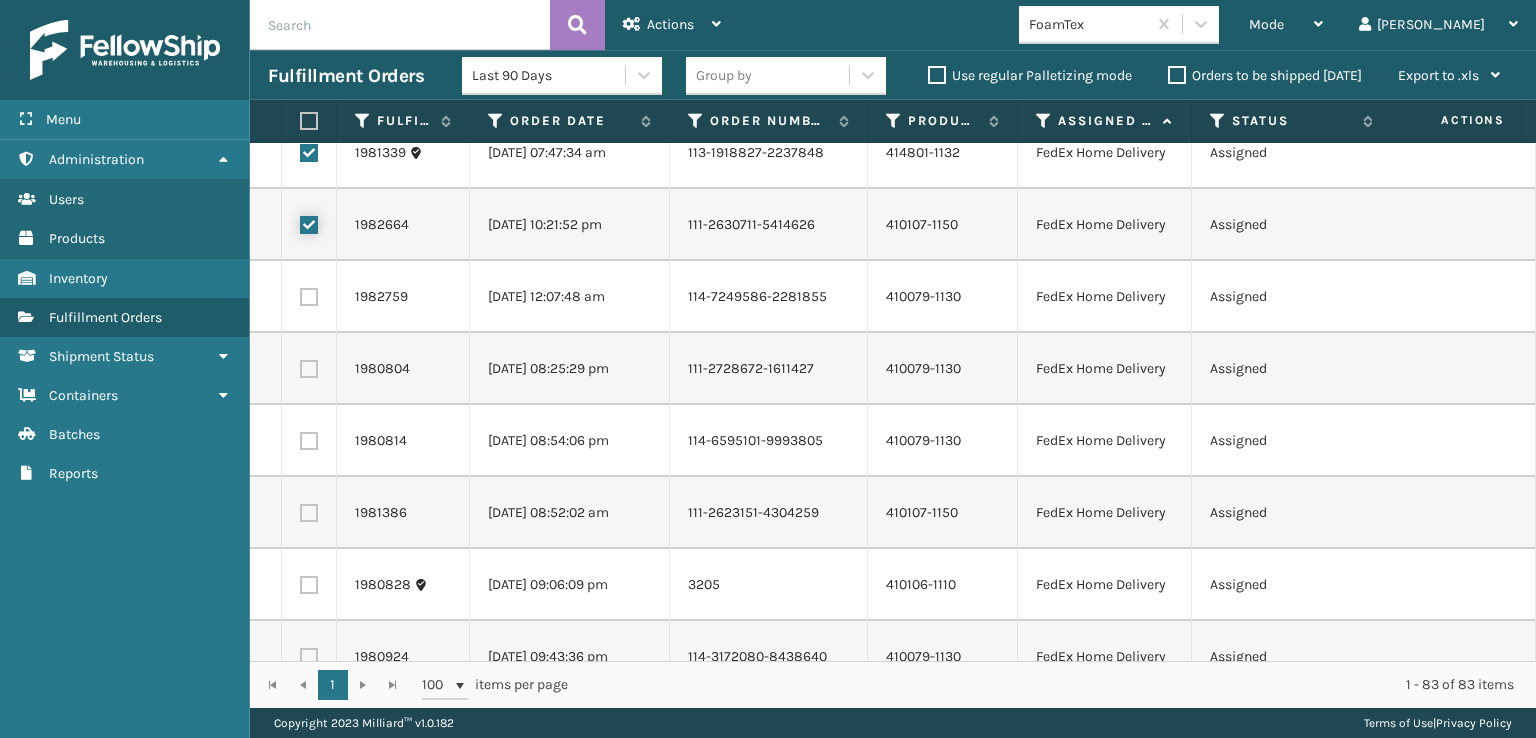 scroll, scrollTop: 900, scrollLeft: 0, axis: vertical 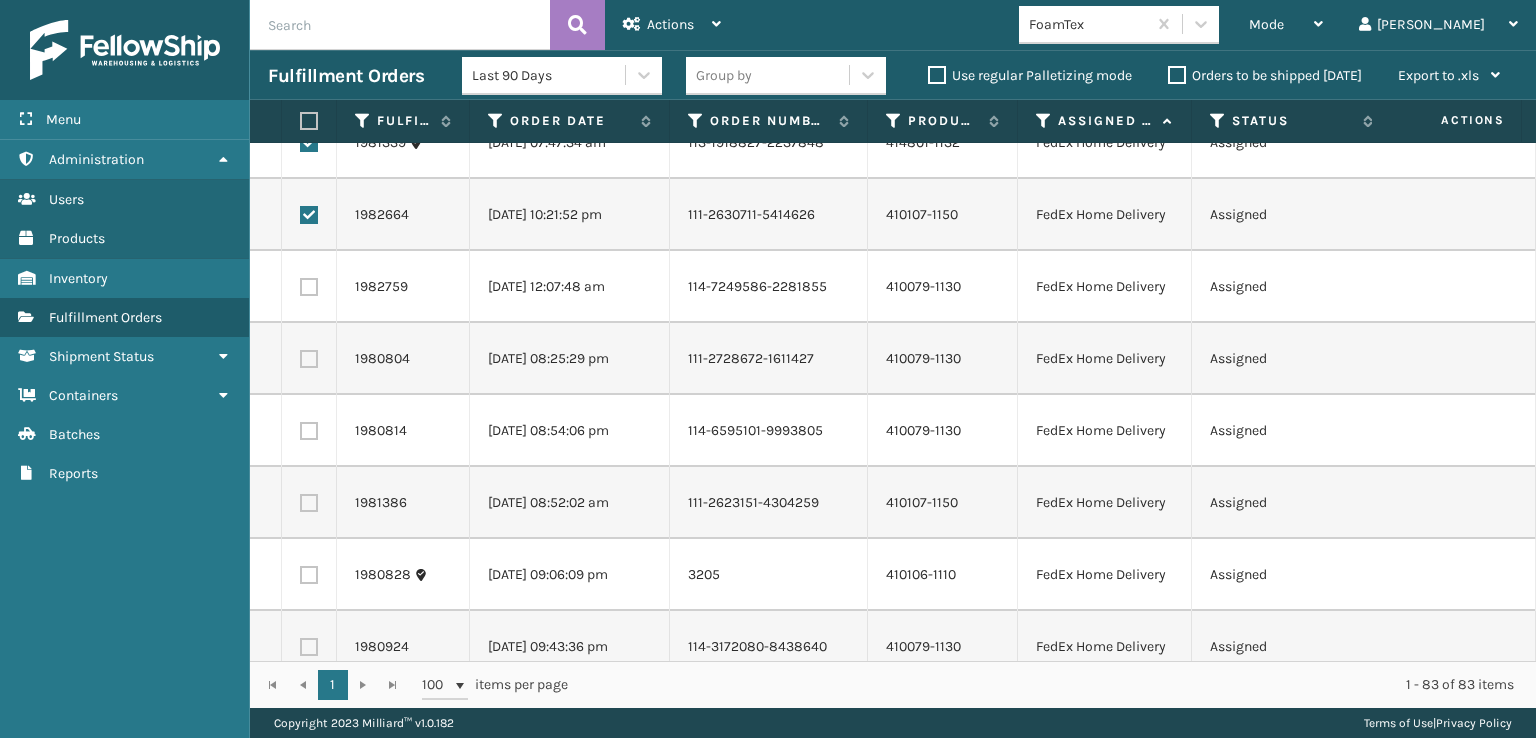 click at bounding box center (309, 287) 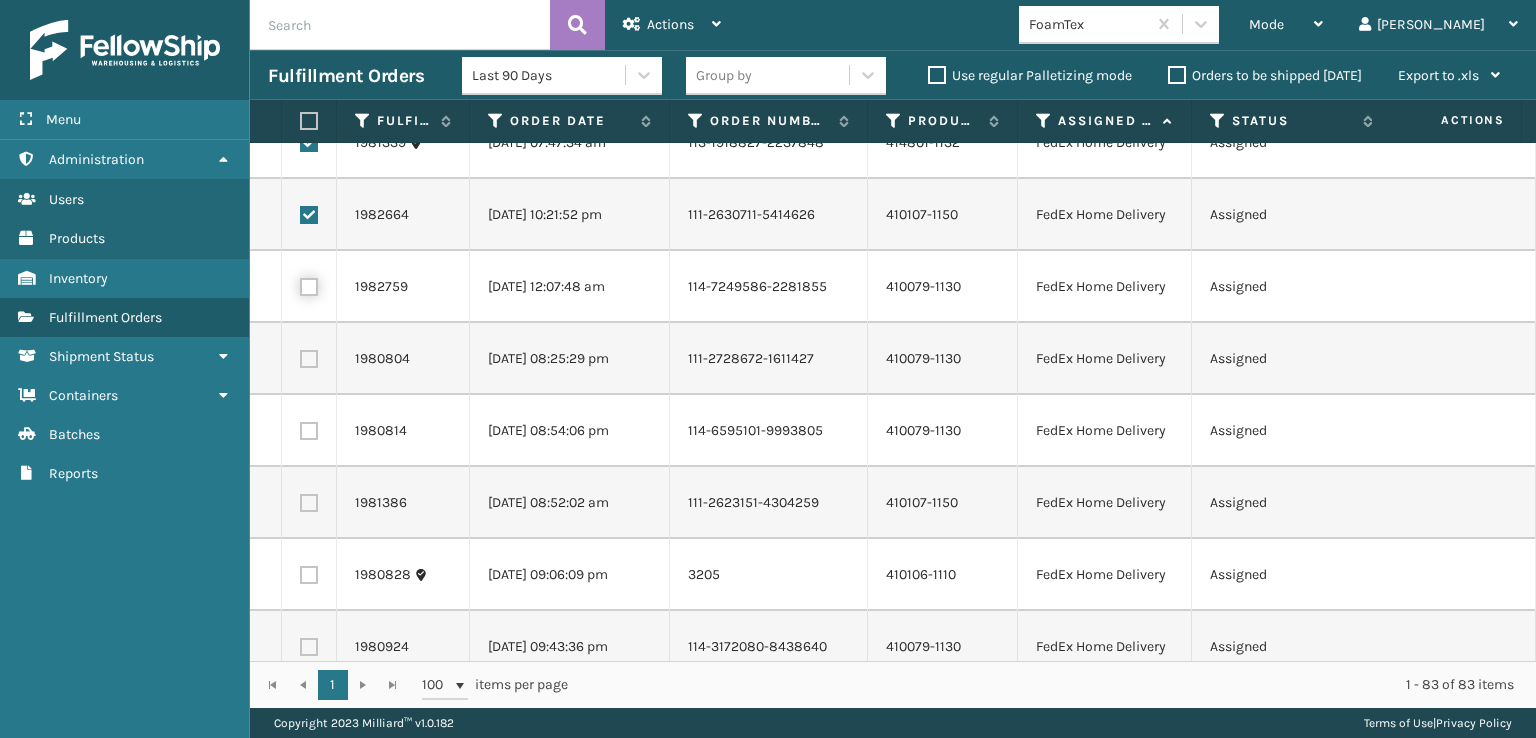 click at bounding box center (300, 284) 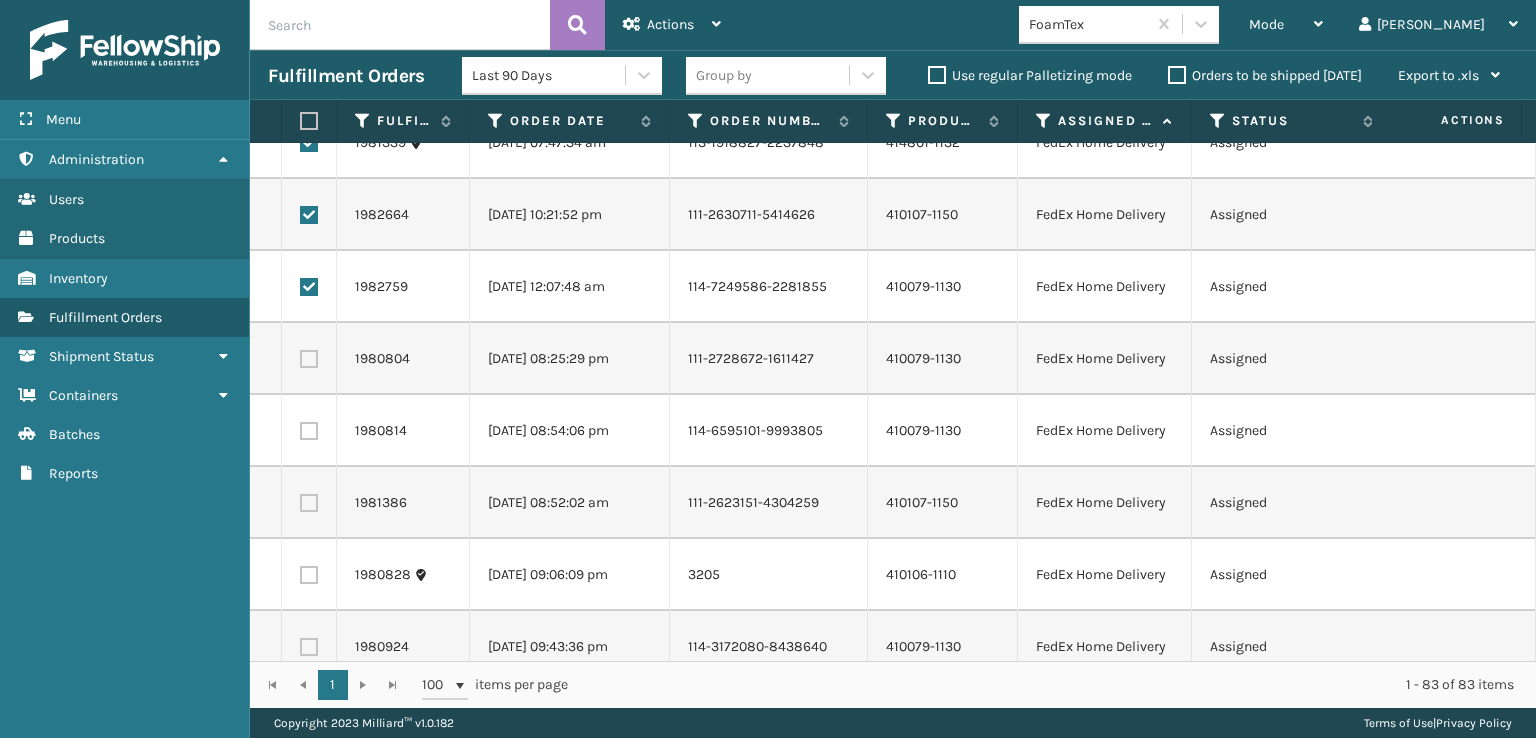 click at bounding box center (309, 359) 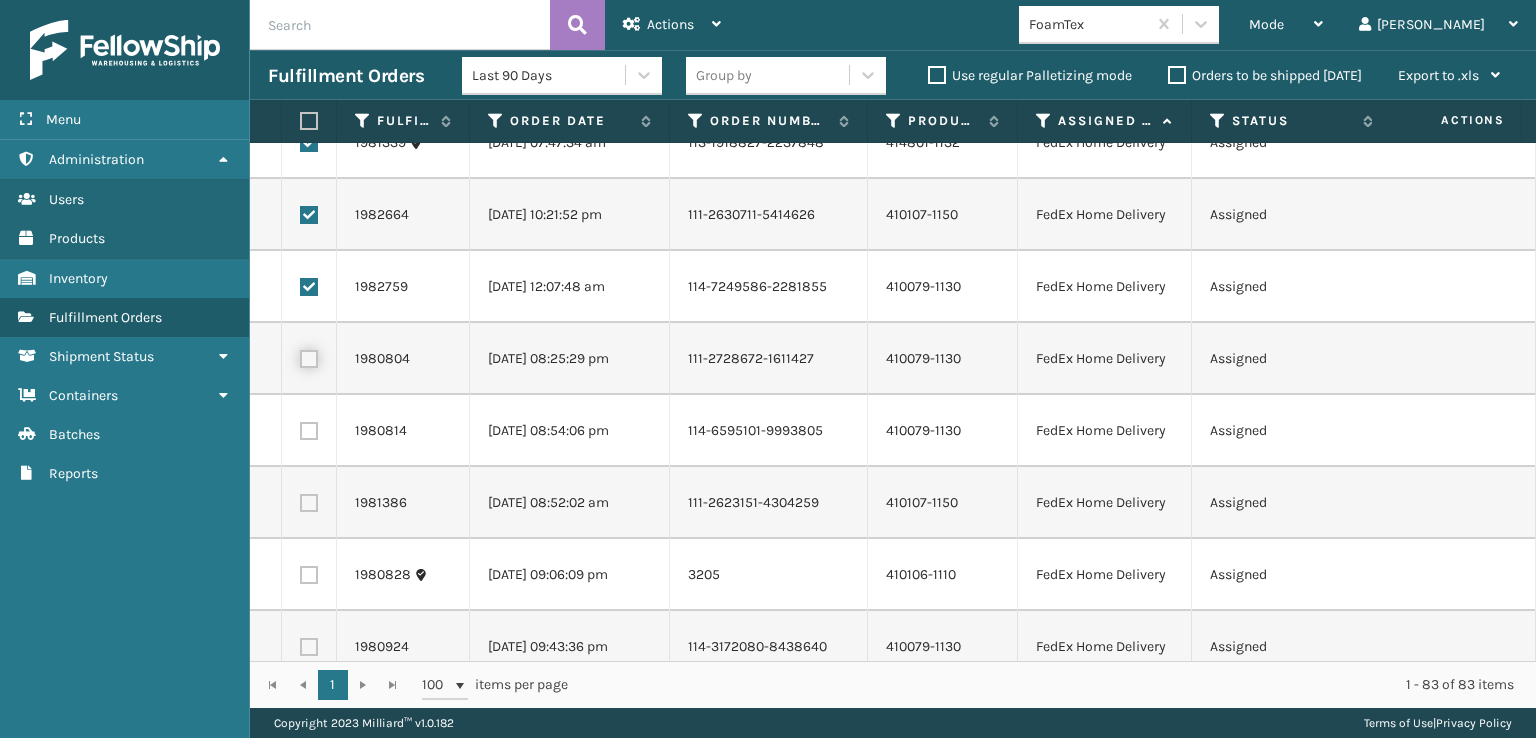 click at bounding box center (300, 356) 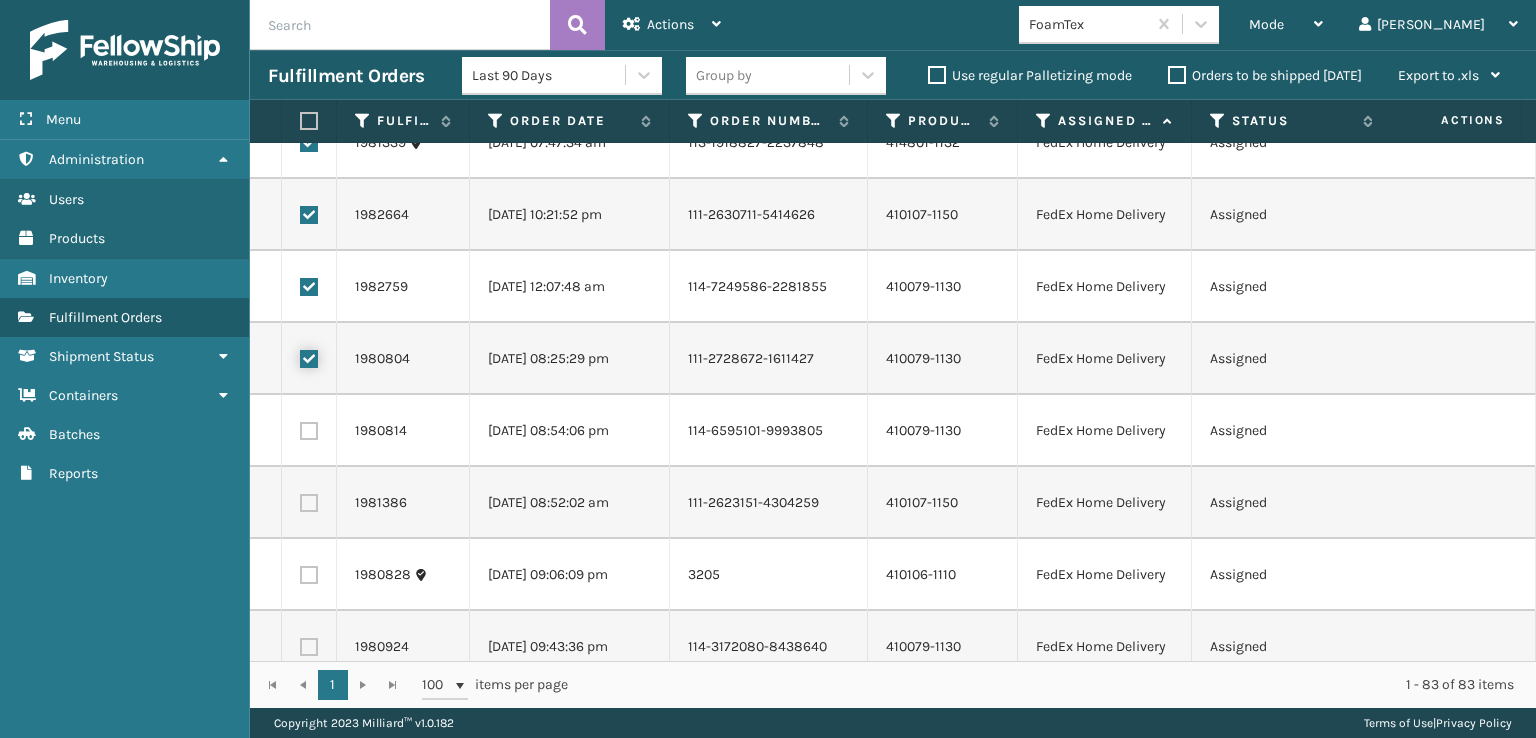 checkbox on "true" 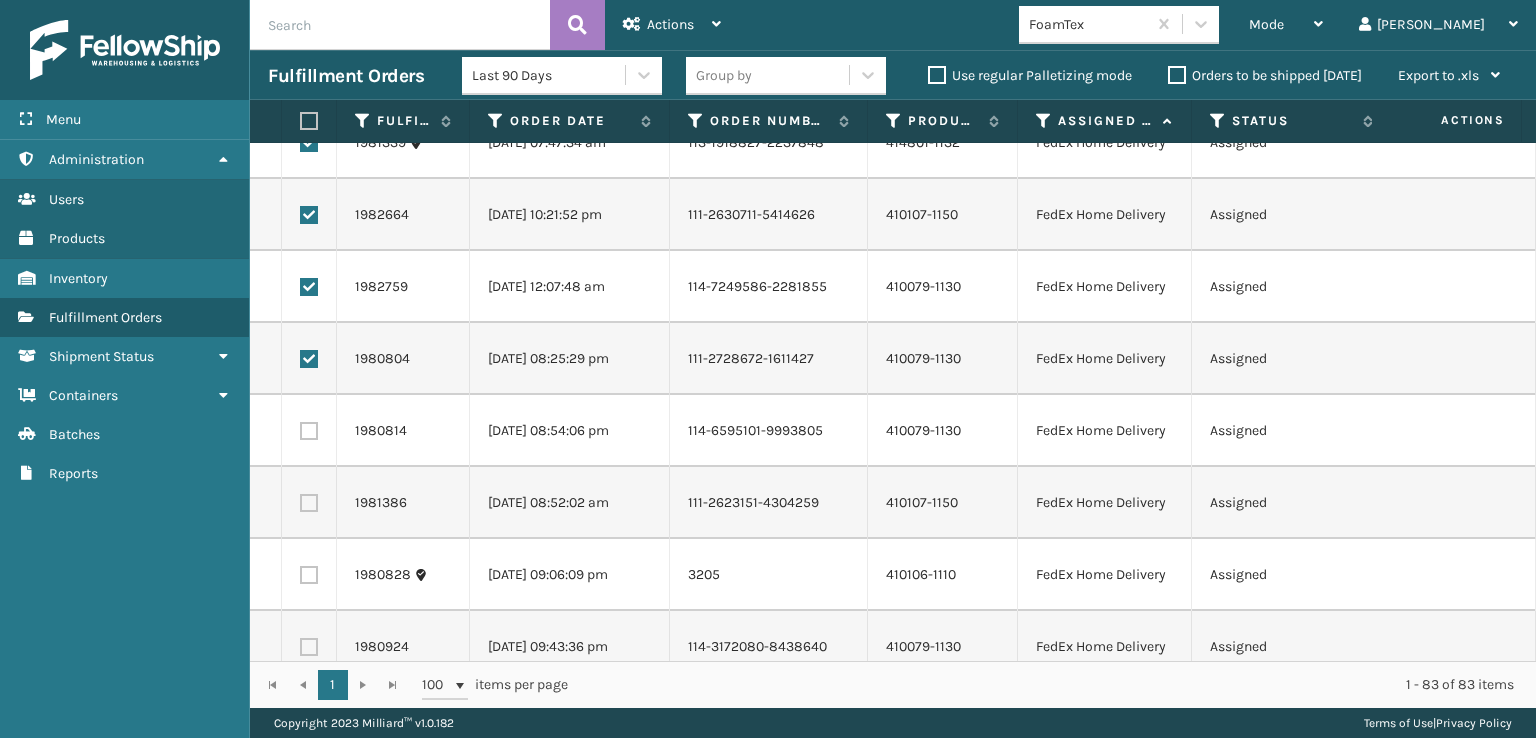 click at bounding box center (309, 431) 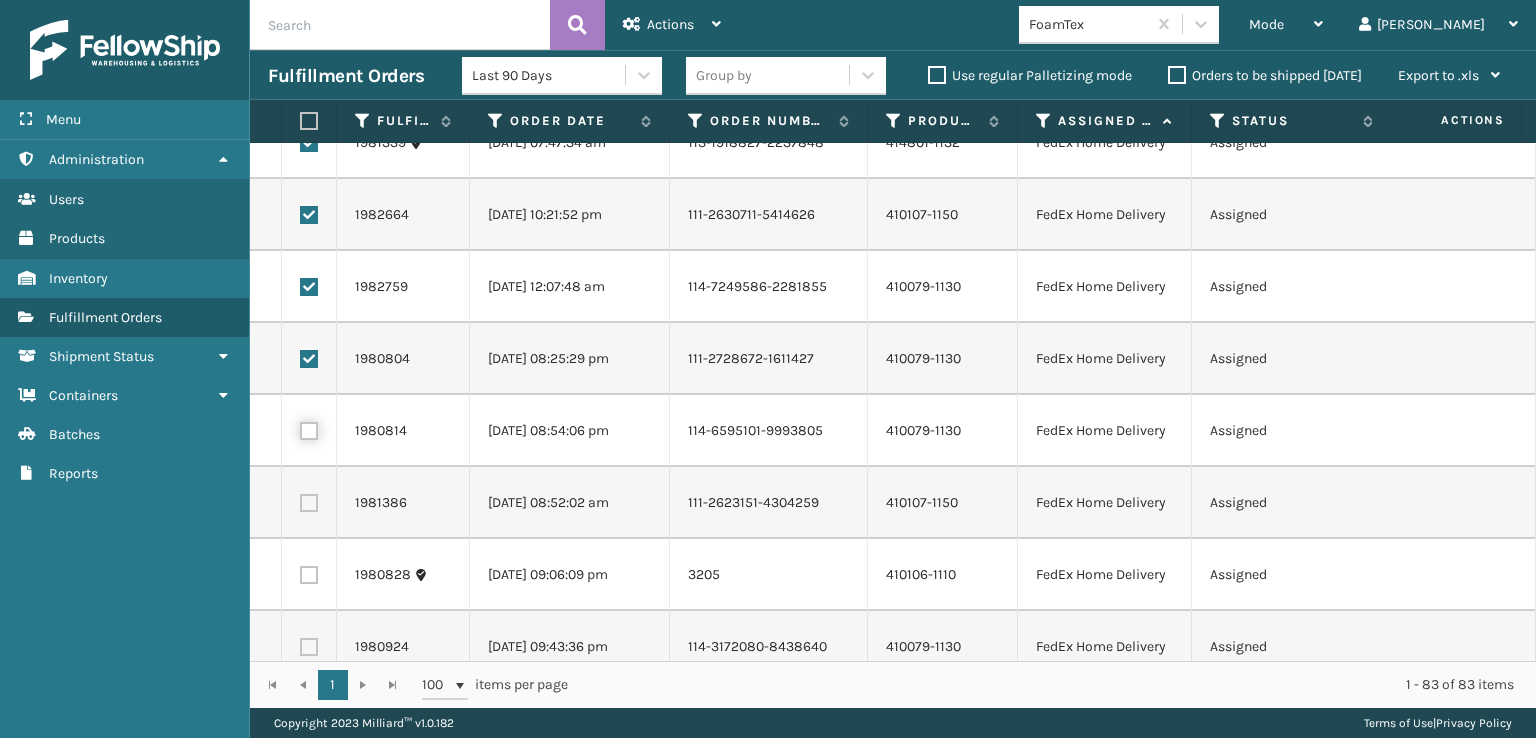 click at bounding box center [300, 428] 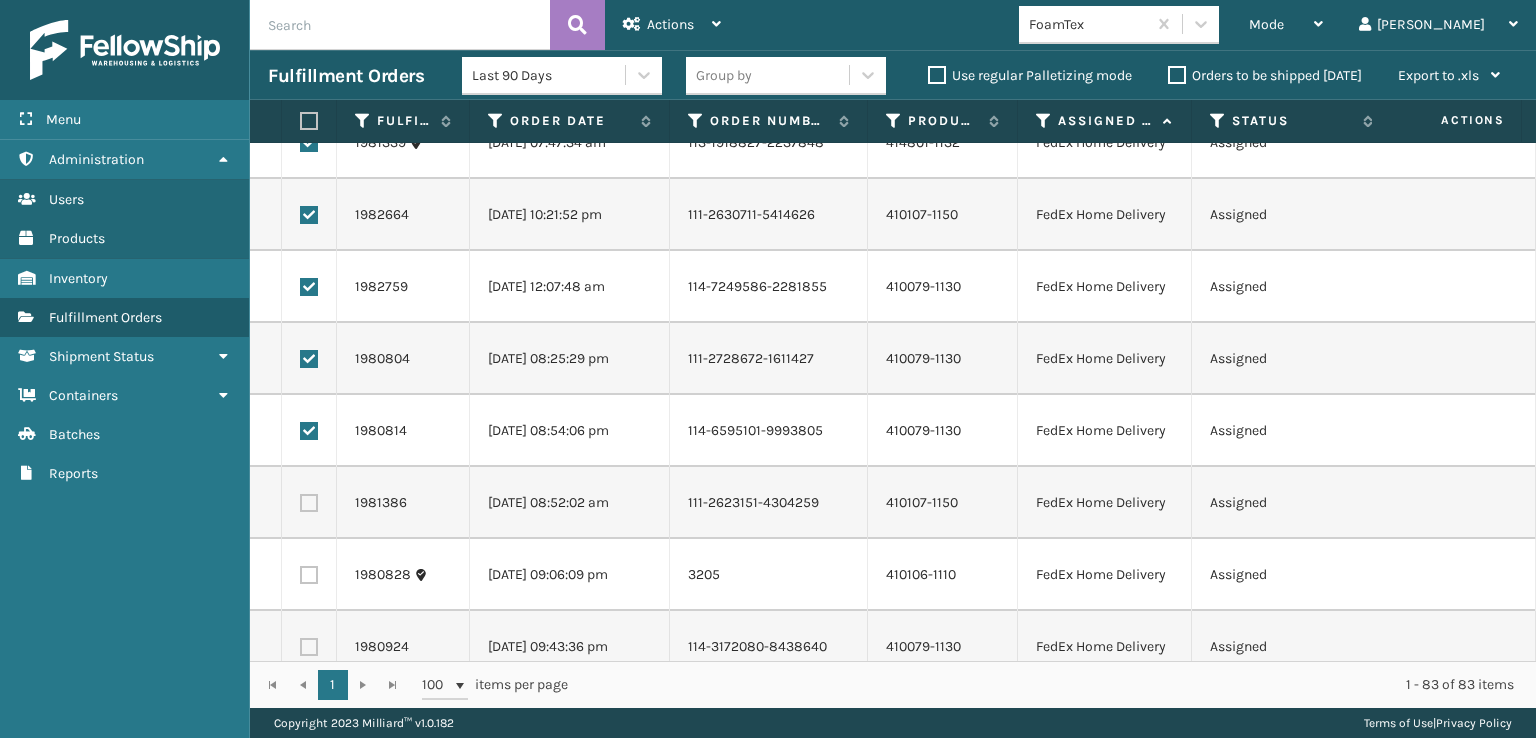 click at bounding box center (309, 503) 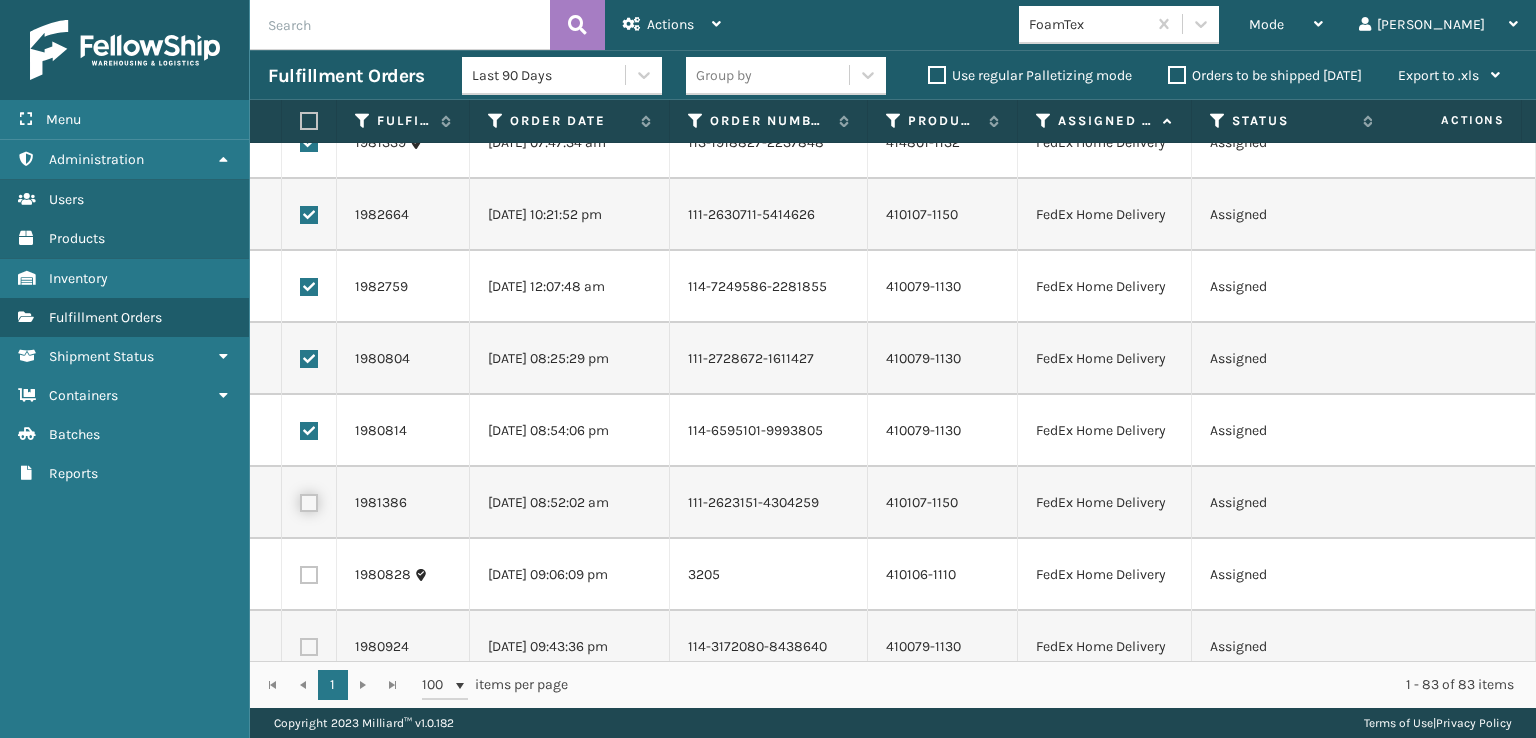 click at bounding box center (300, 500) 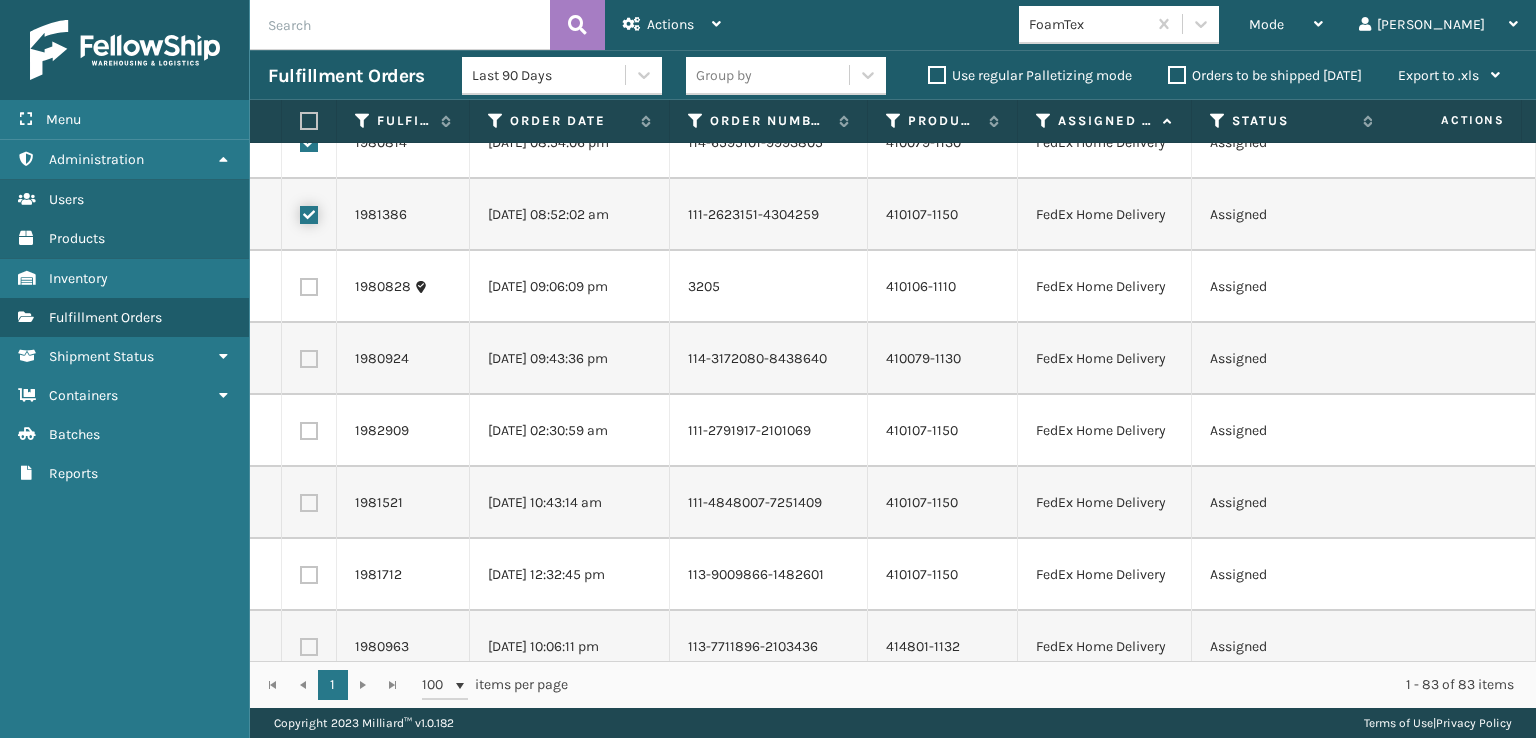 scroll, scrollTop: 1200, scrollLeft: 0, axis: vertical 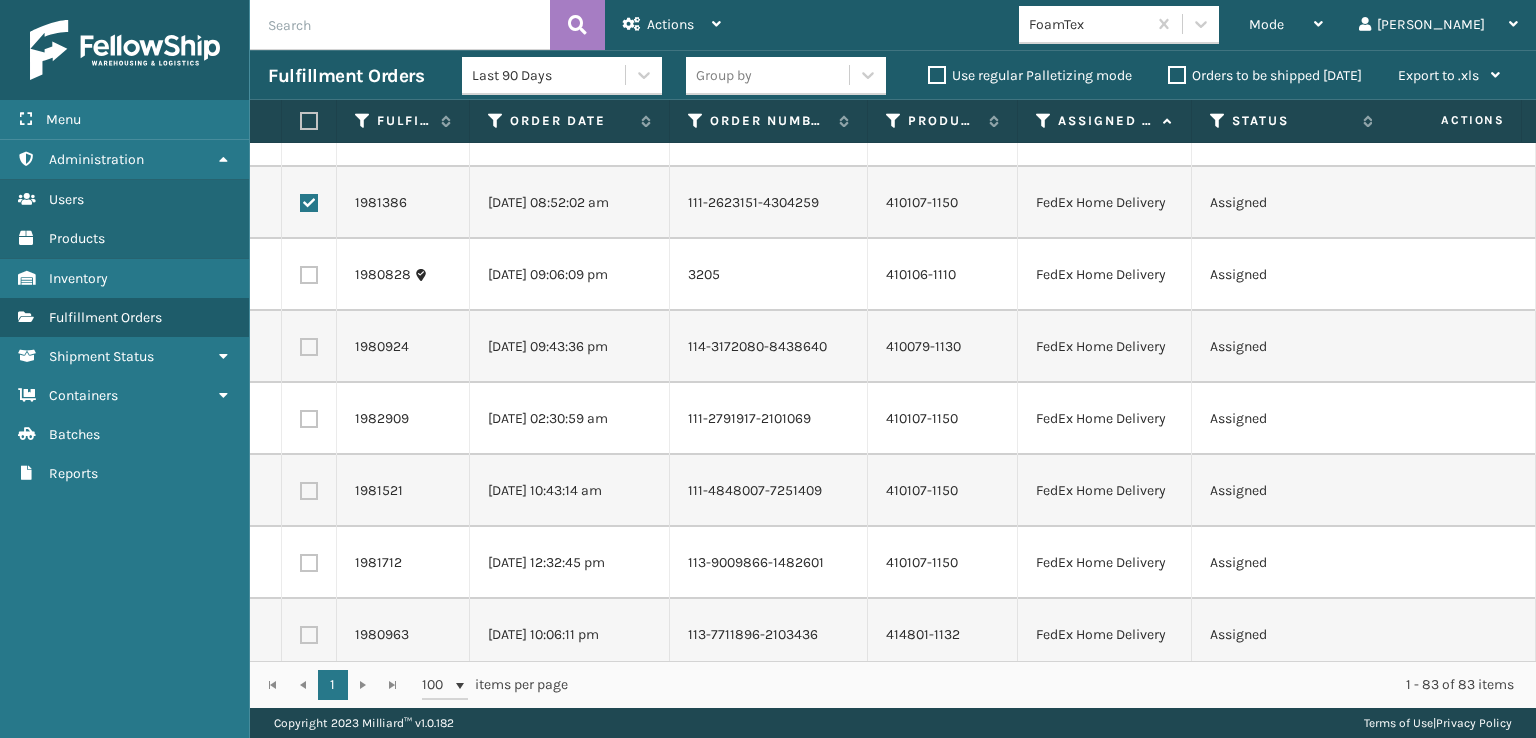 click at bounding box center (309, 275) 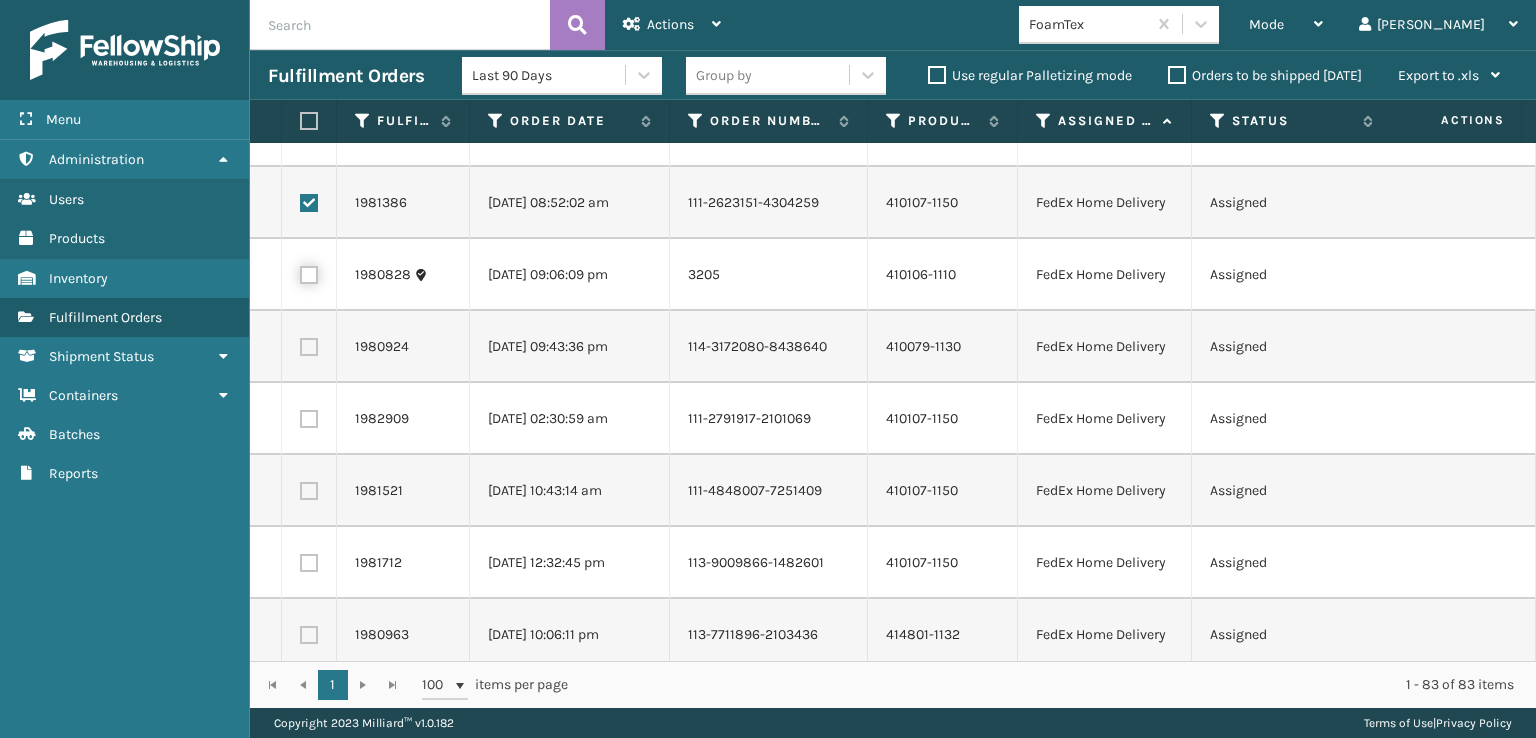 click at bounding box center (300, 272) 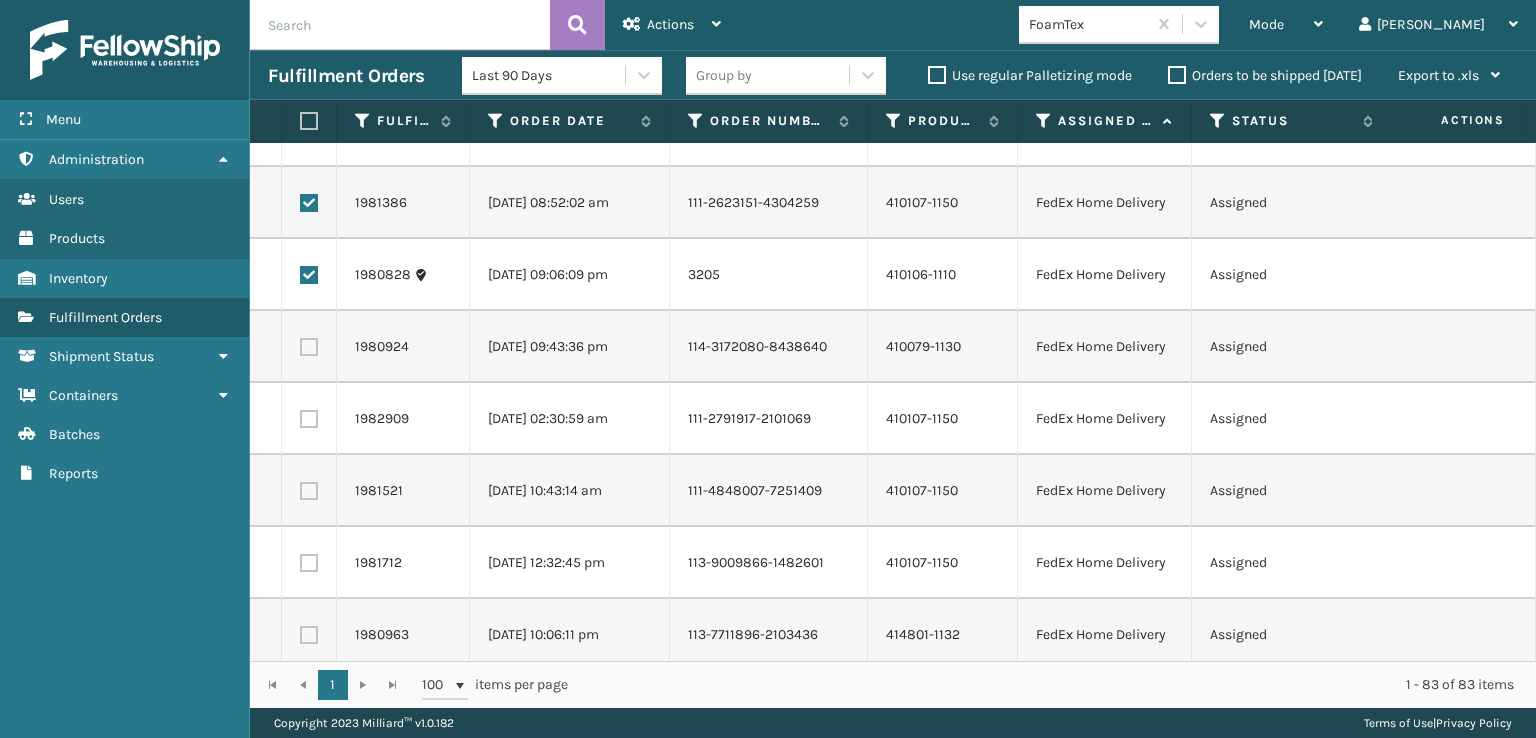 click at bounding box center (309, 347) 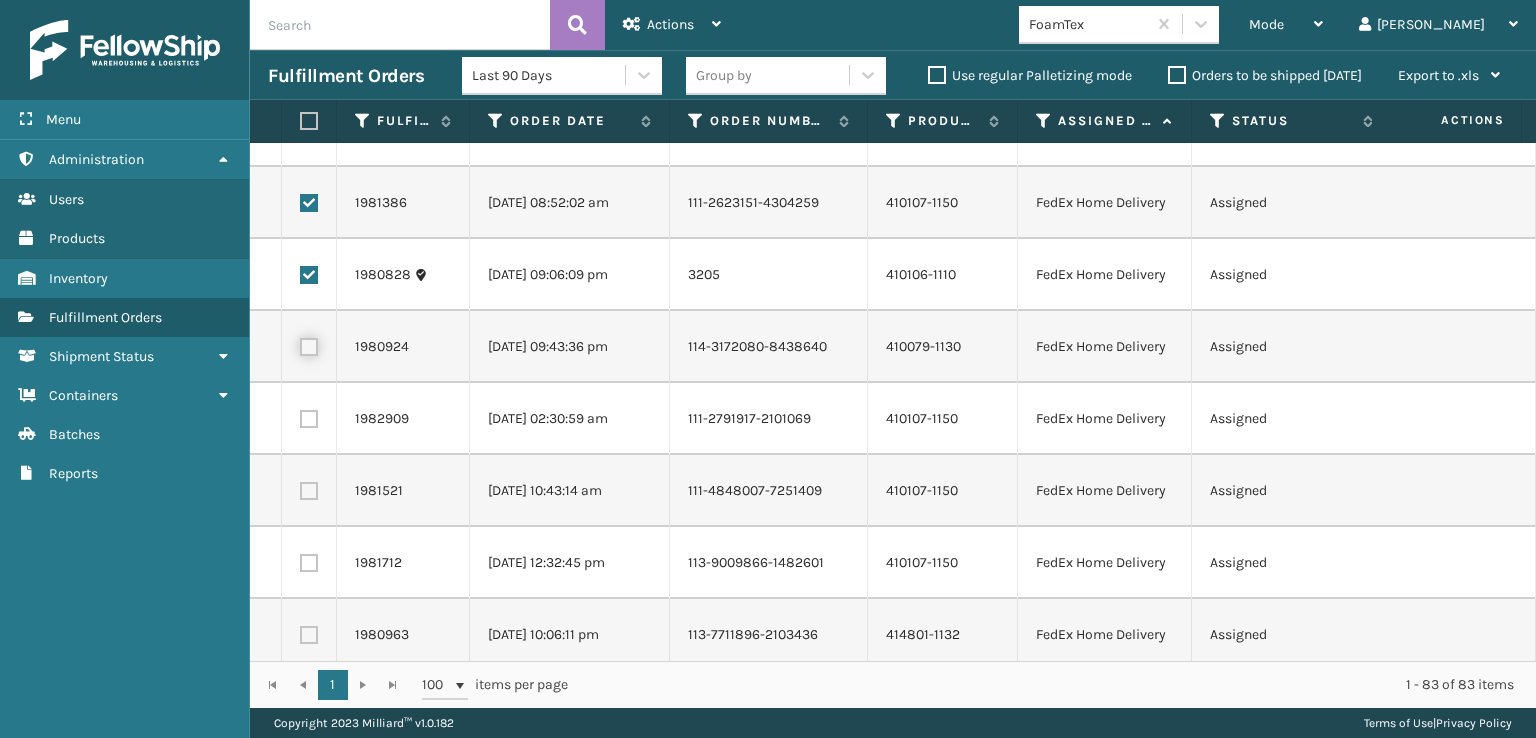 click at bounding box center [300, 344] 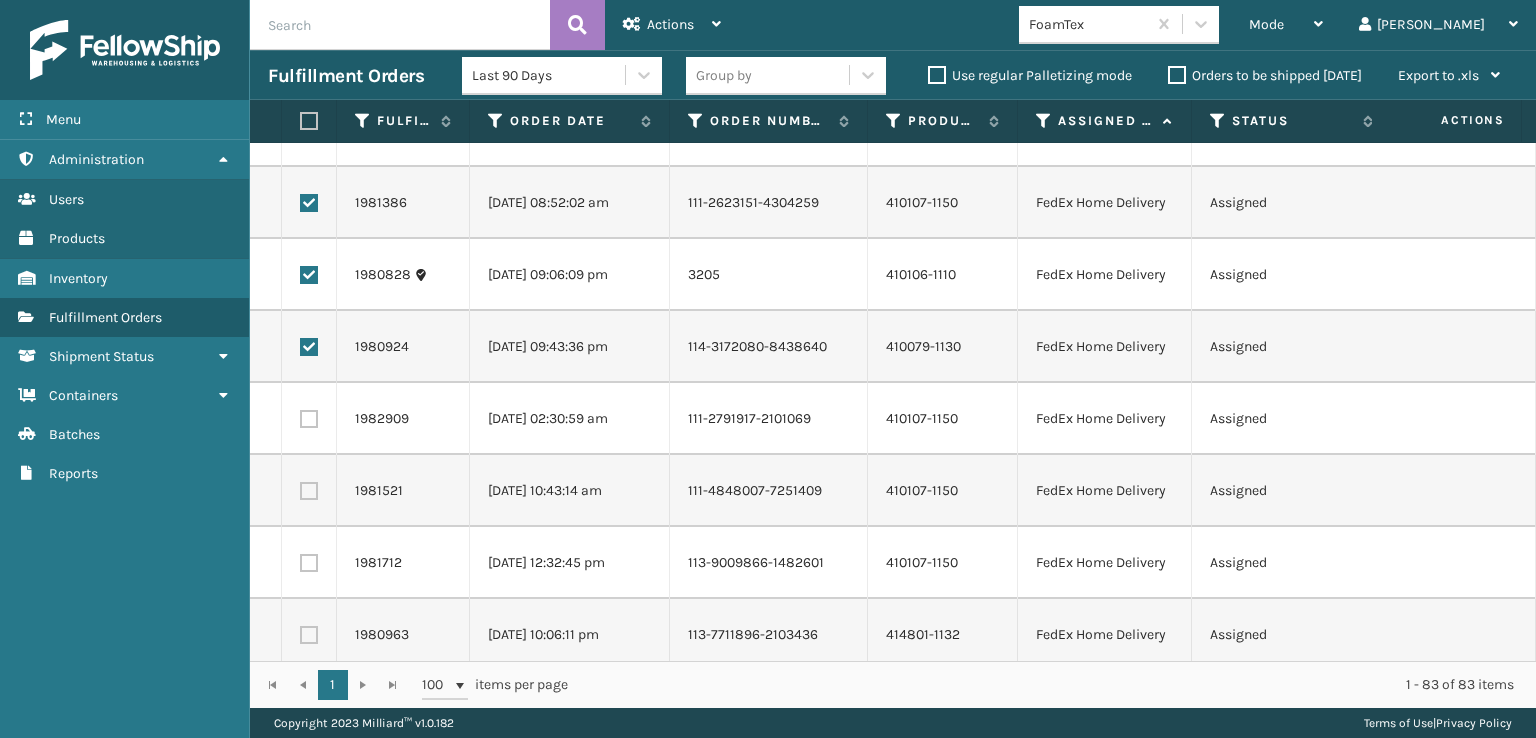 click at bounding box center [309, 419] 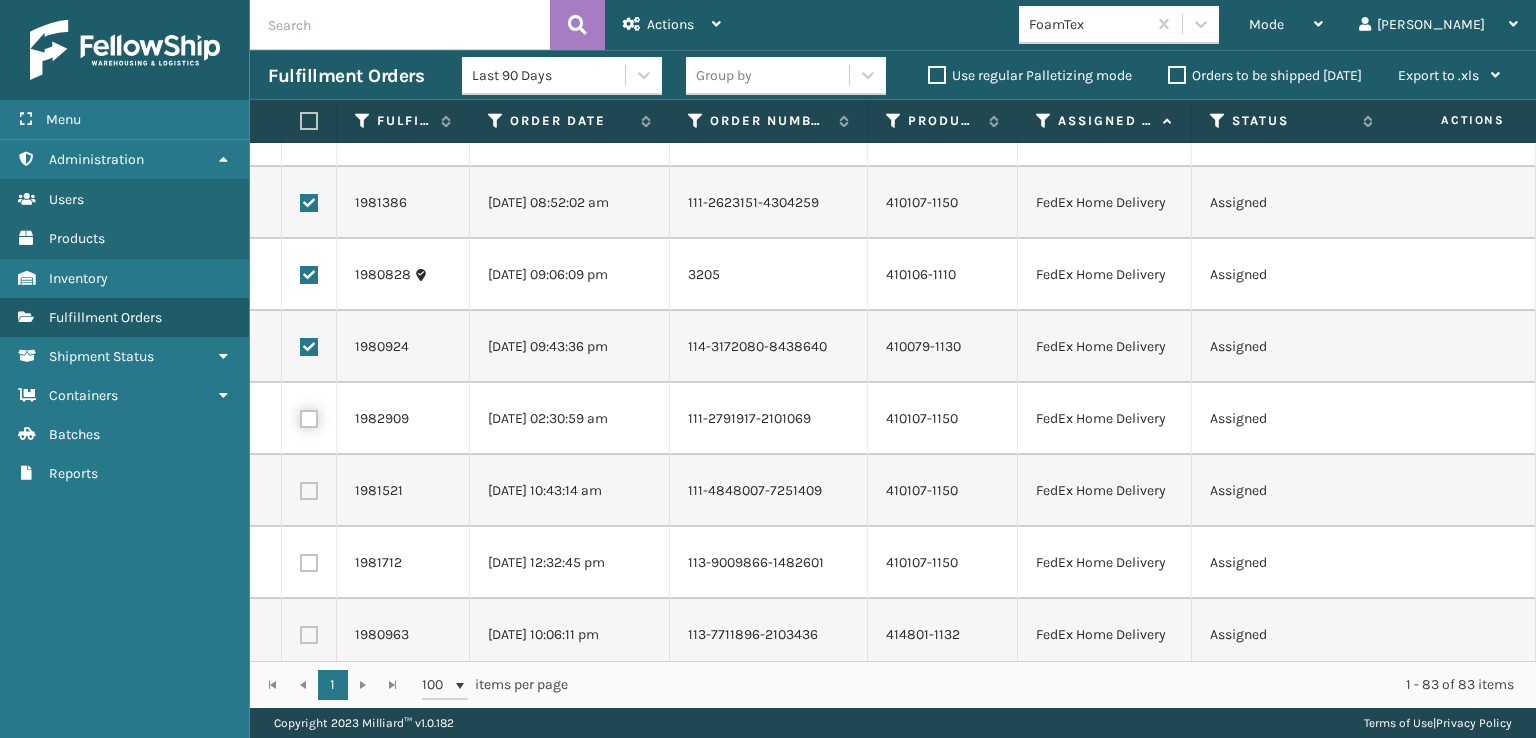 click at bounding box center (300, 416) 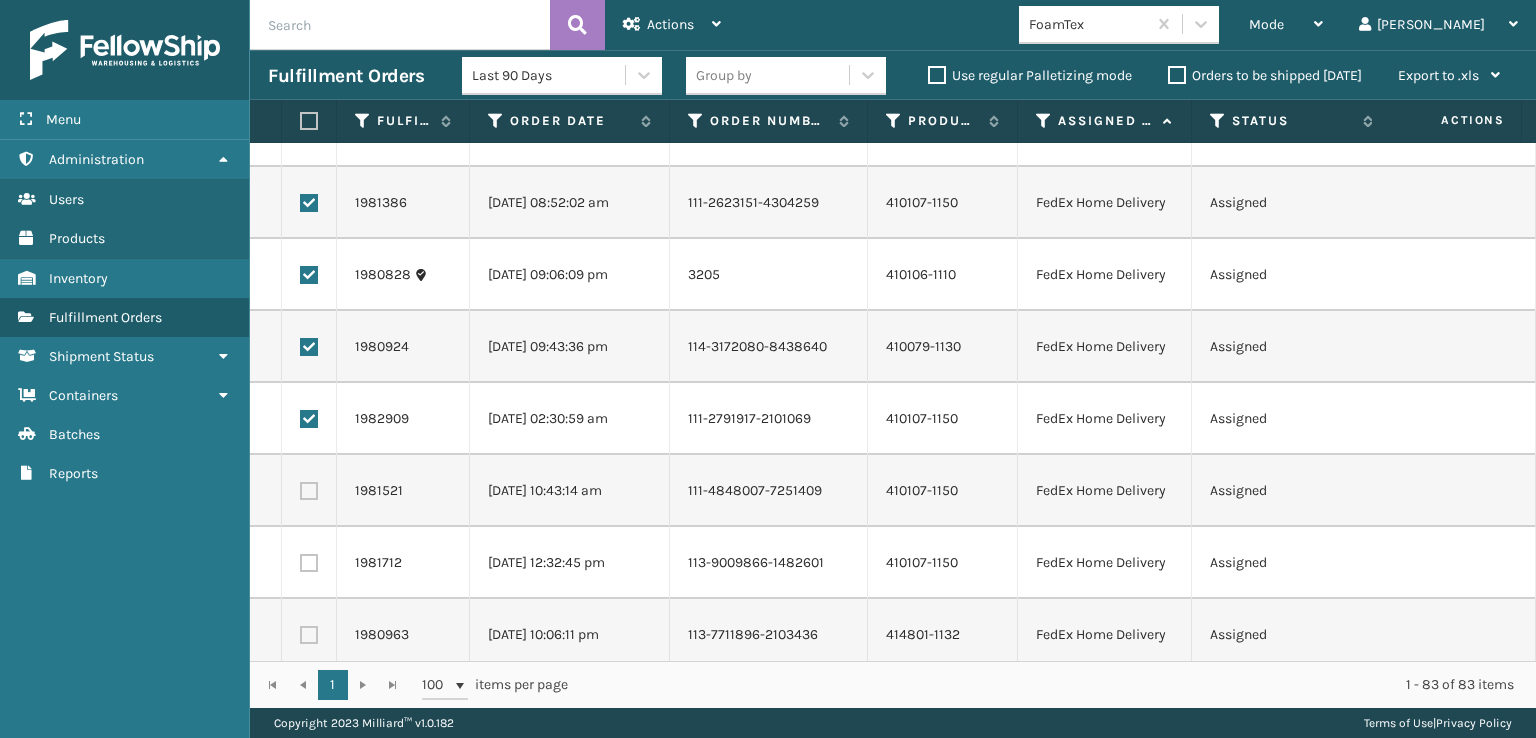 click at bounding box center [309, 491] 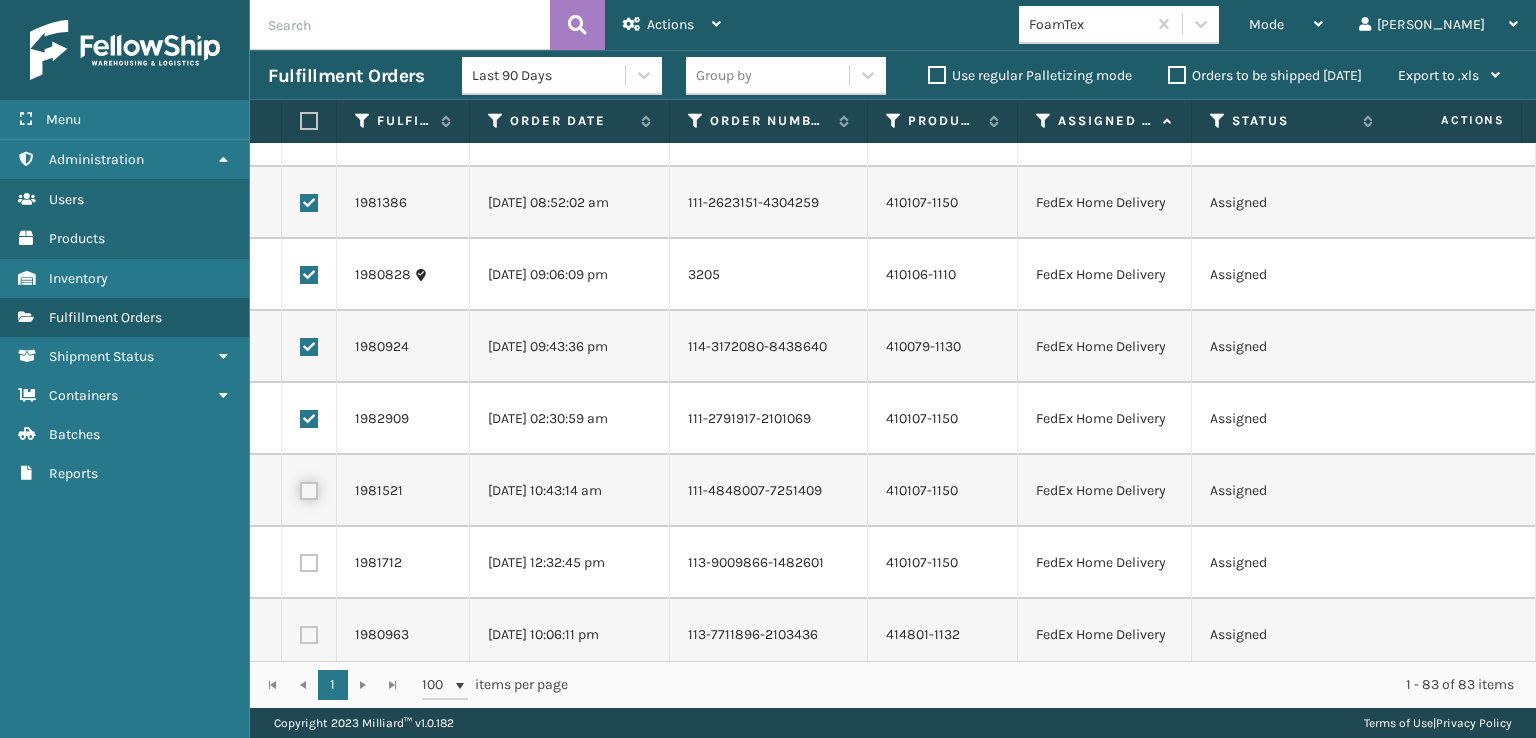 click at bounding box center (300, 488) 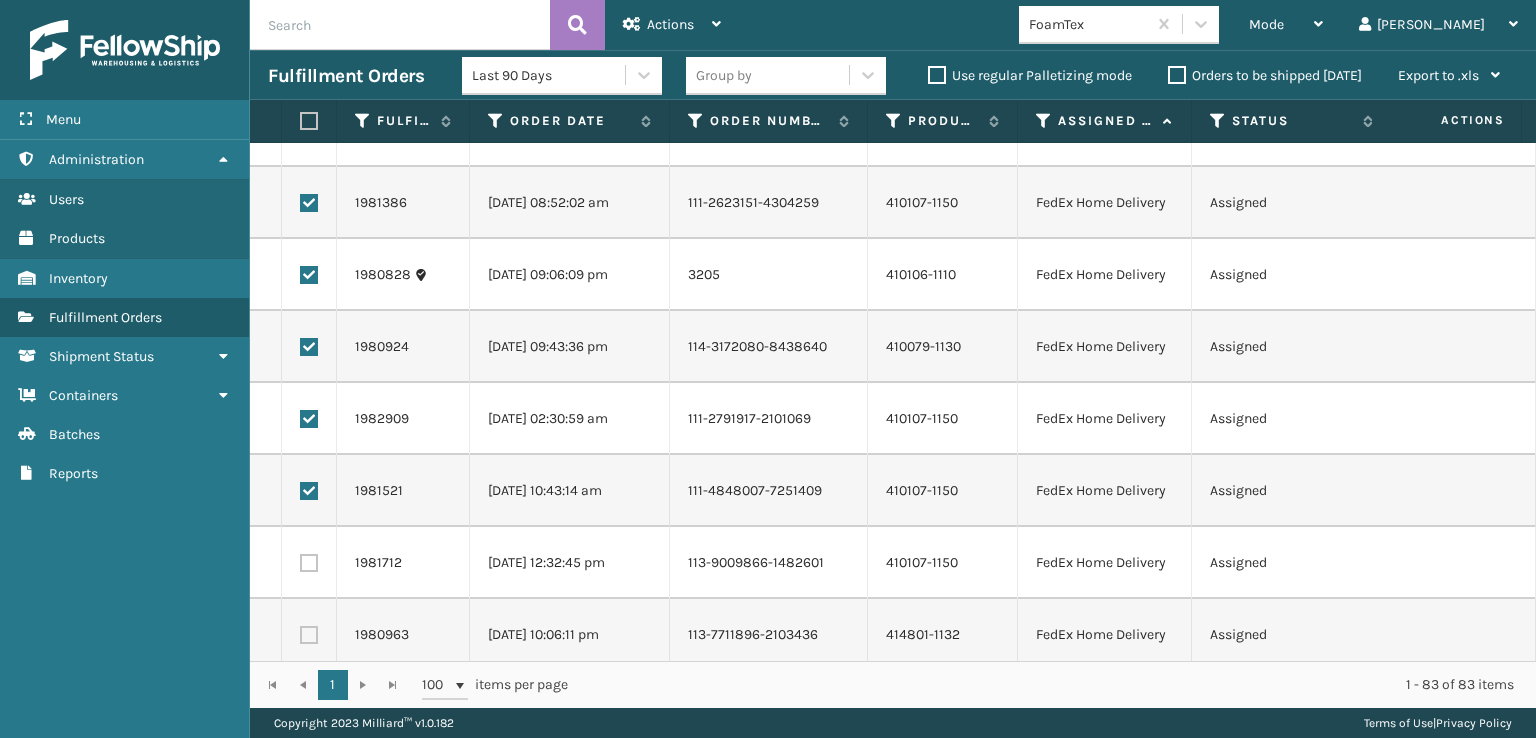 click at bounding box center [309, 563] 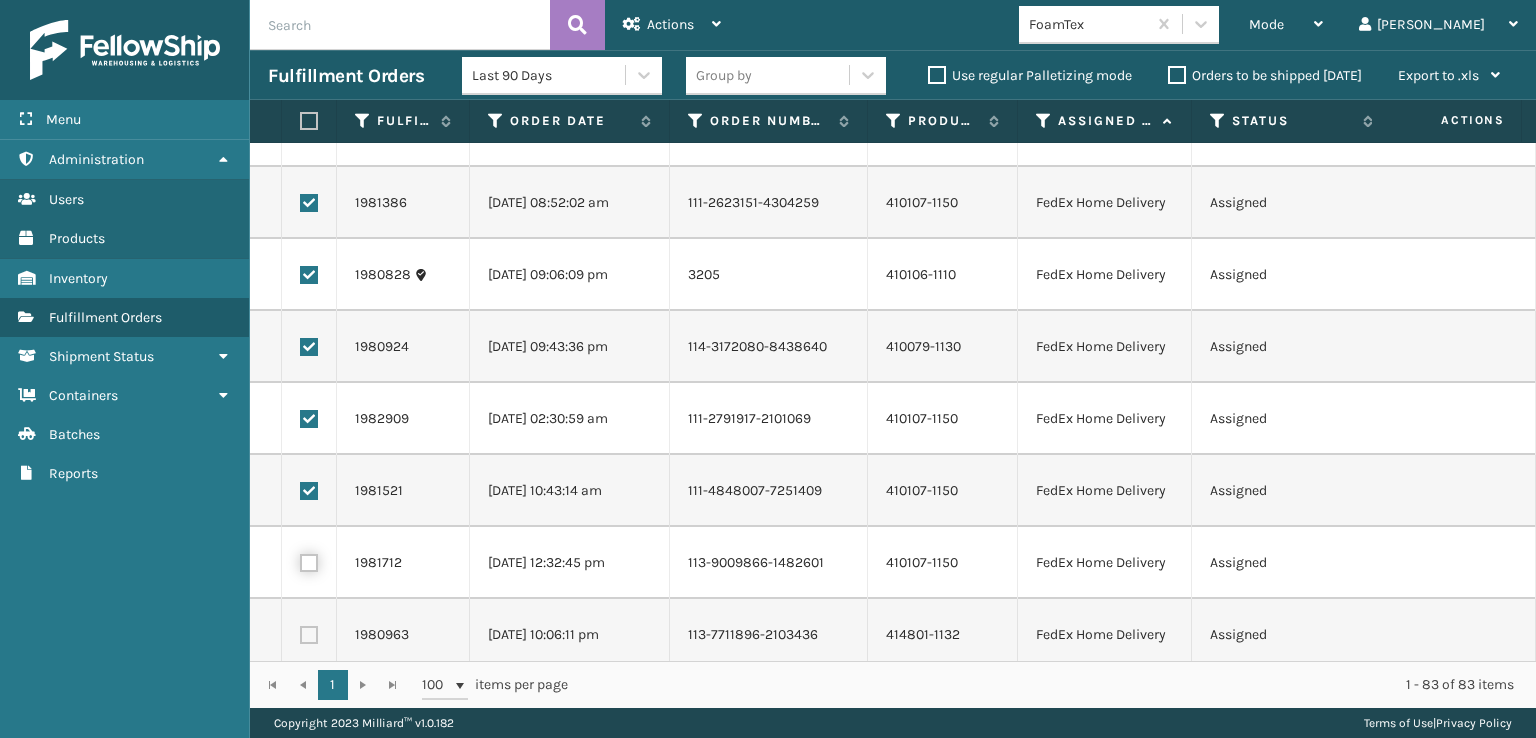 click at bounding box center [300, 560] 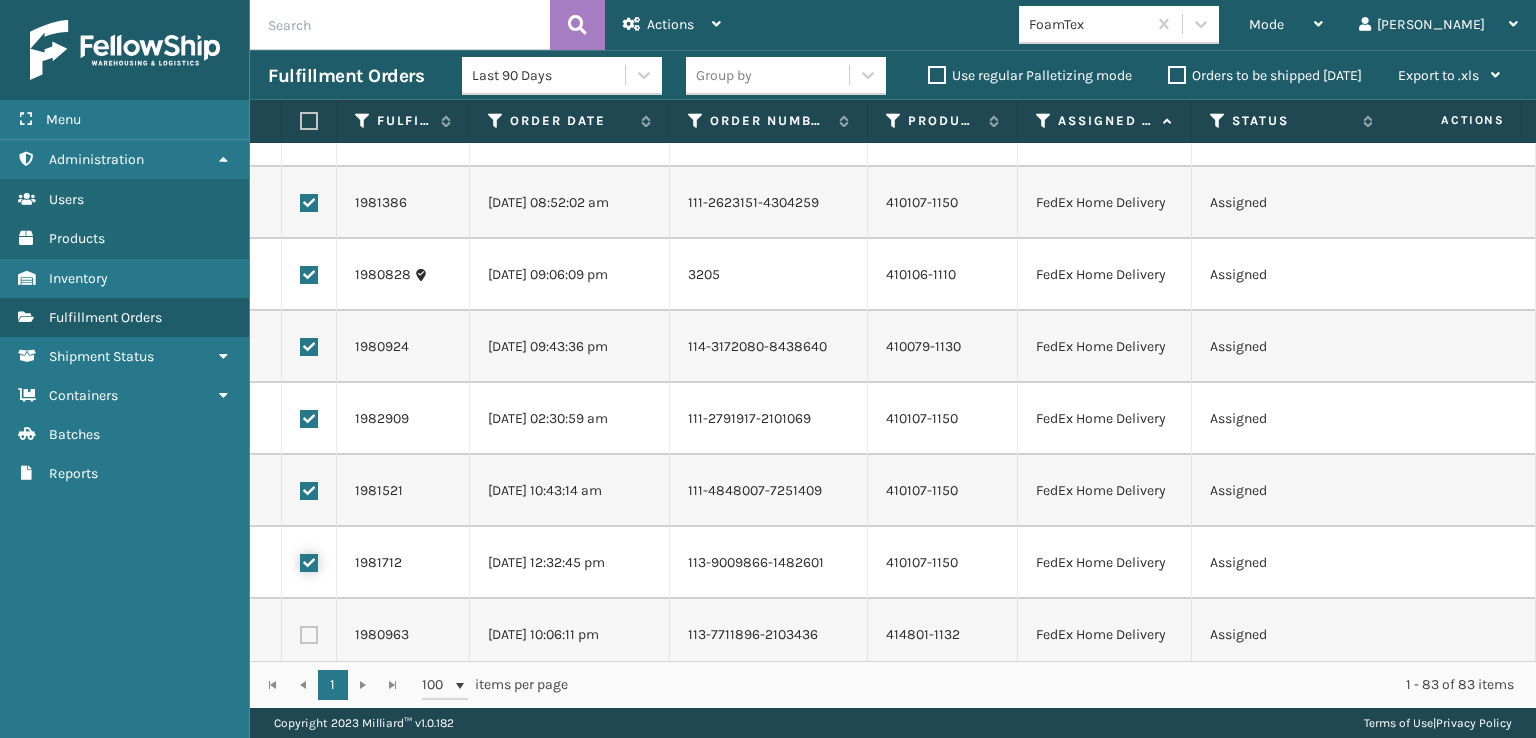 checkbox on "true" 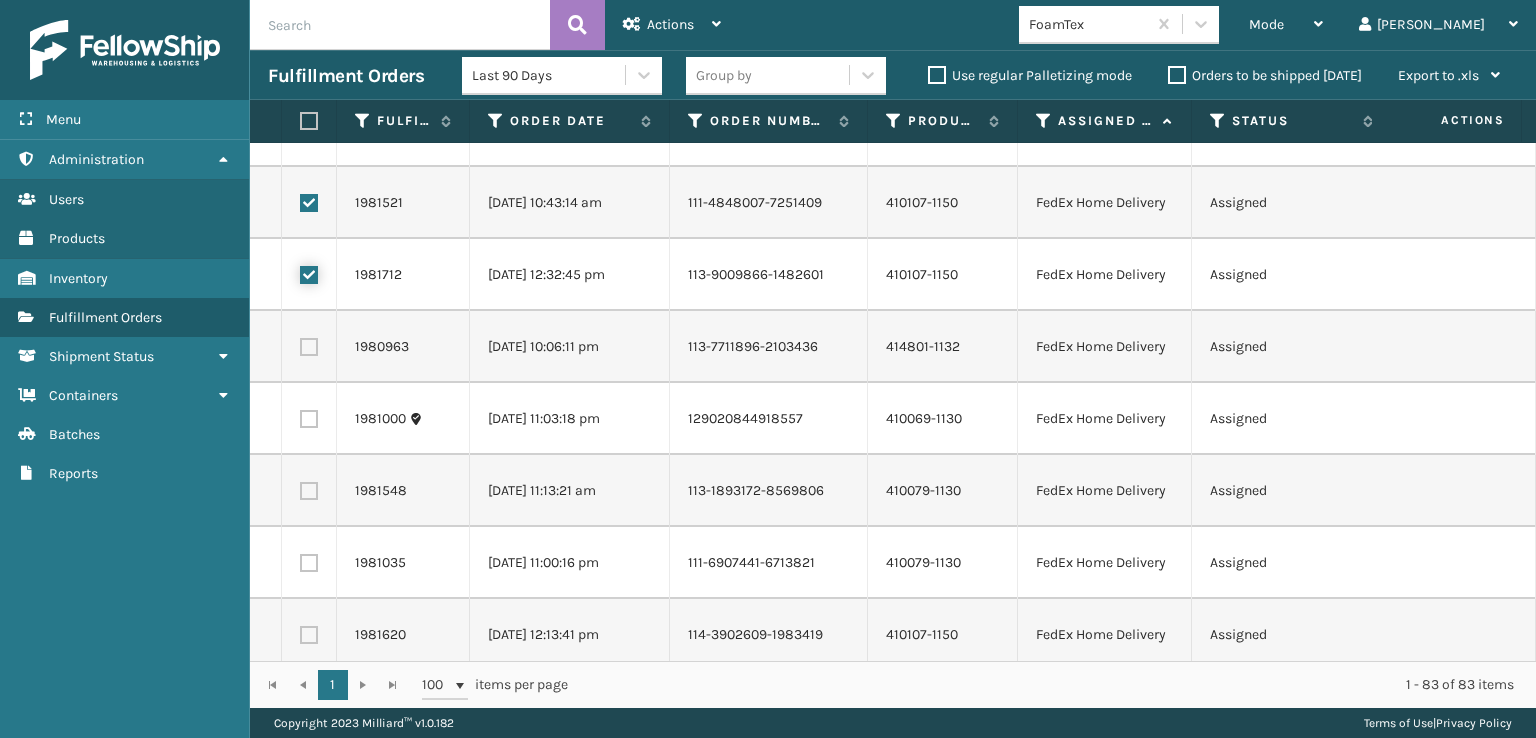 scroll, scrollTop: 1500, scrollLeft: 0, axis: vertical 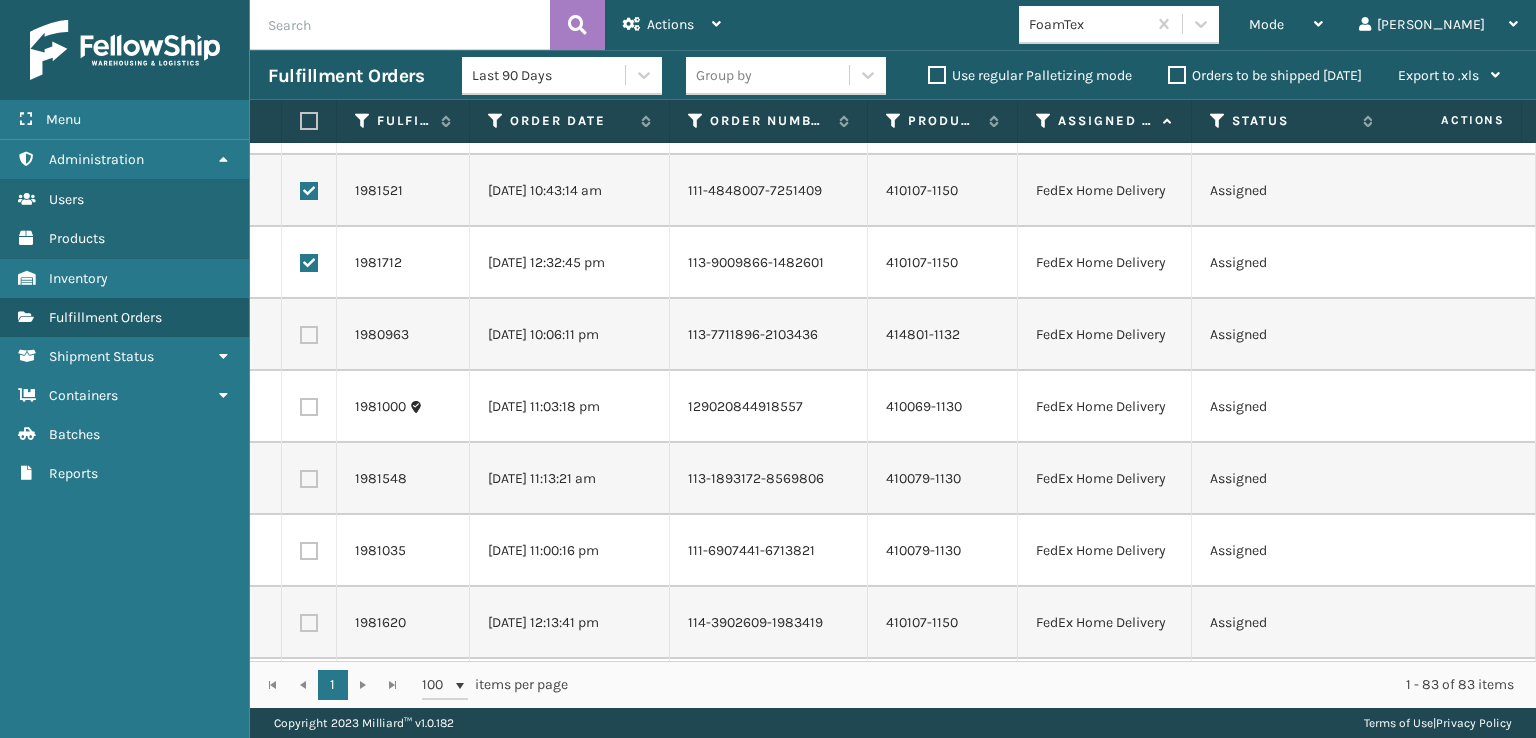 click at bounding box center [309, 335] 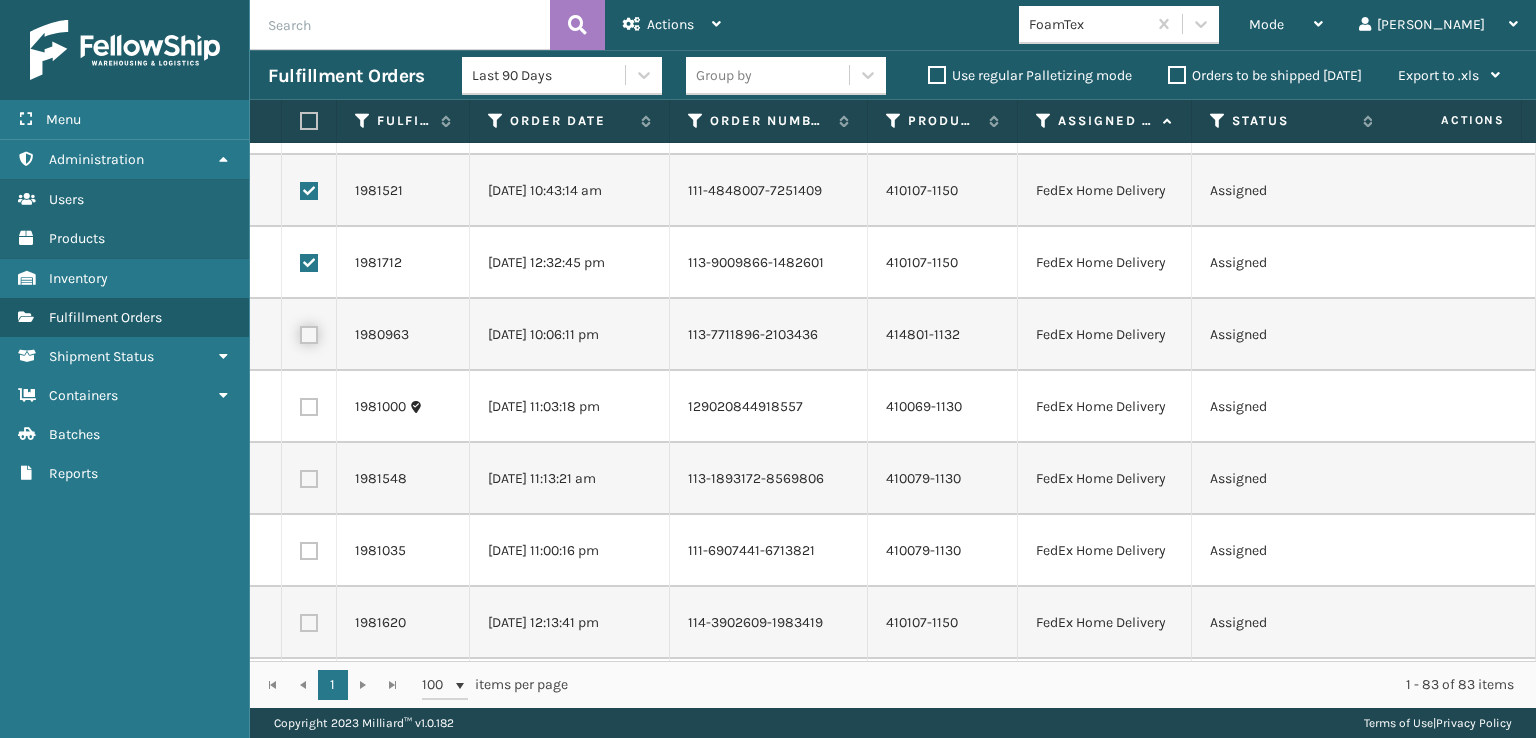 click at bounding box center [300, 332] 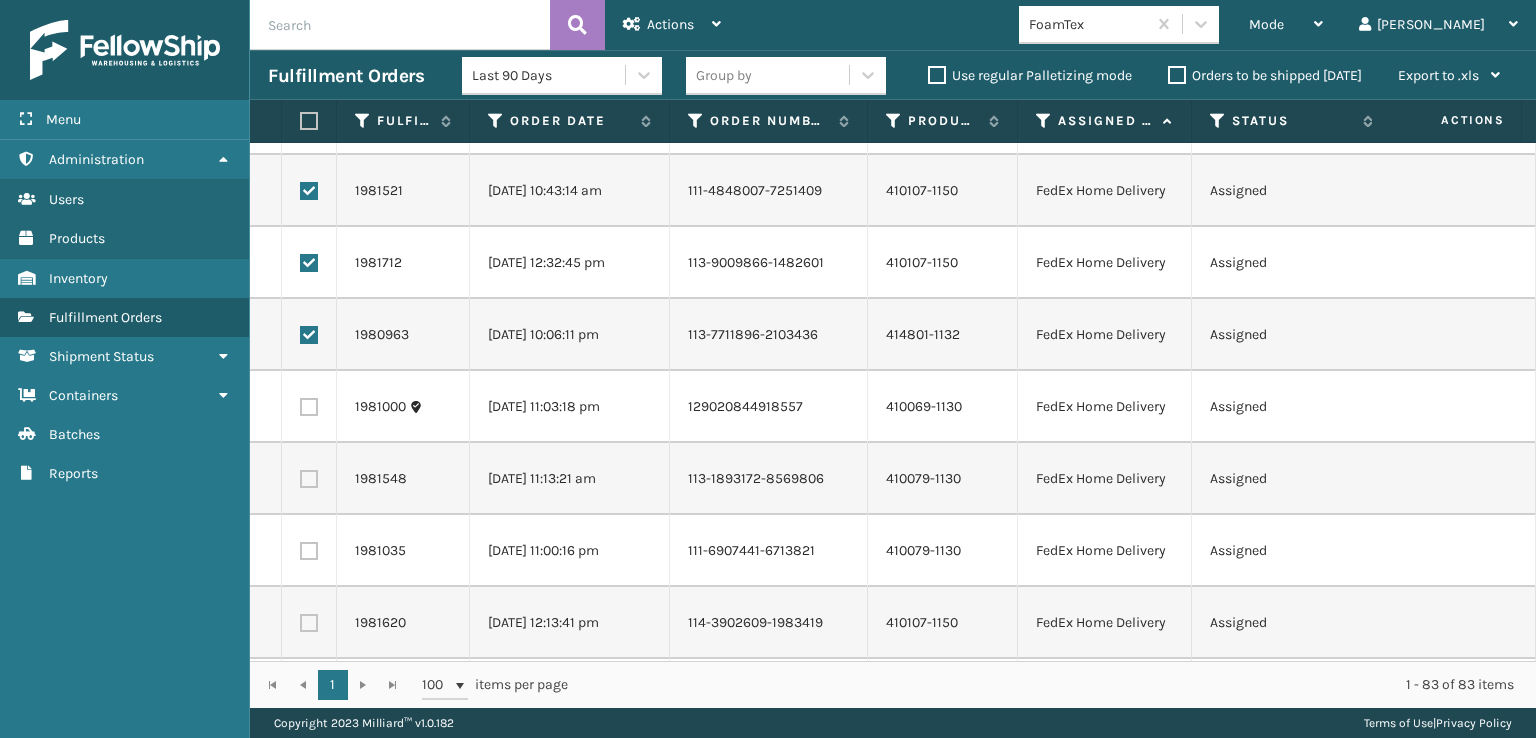 click at bounding box center (309, 407) 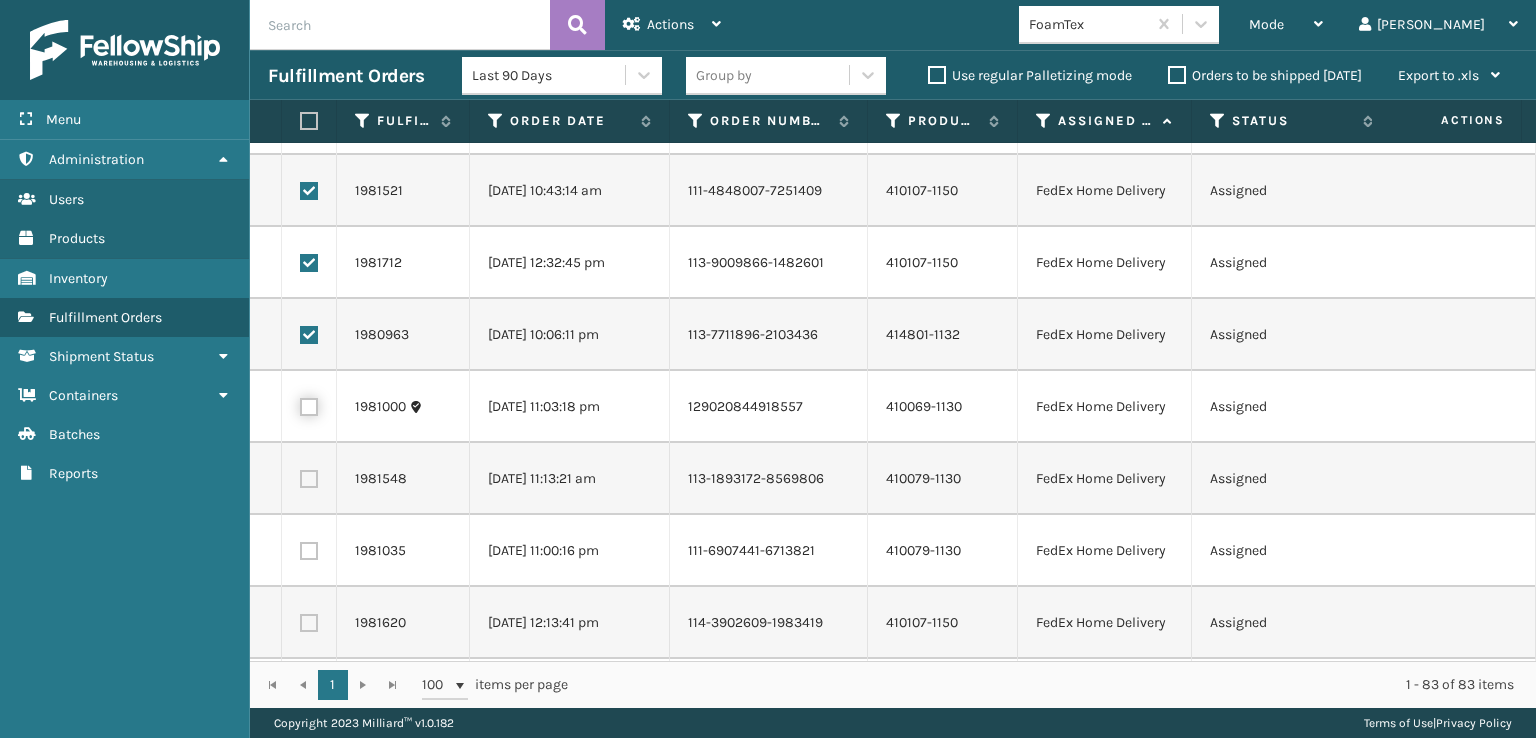 click at bounding box center (300, 404) 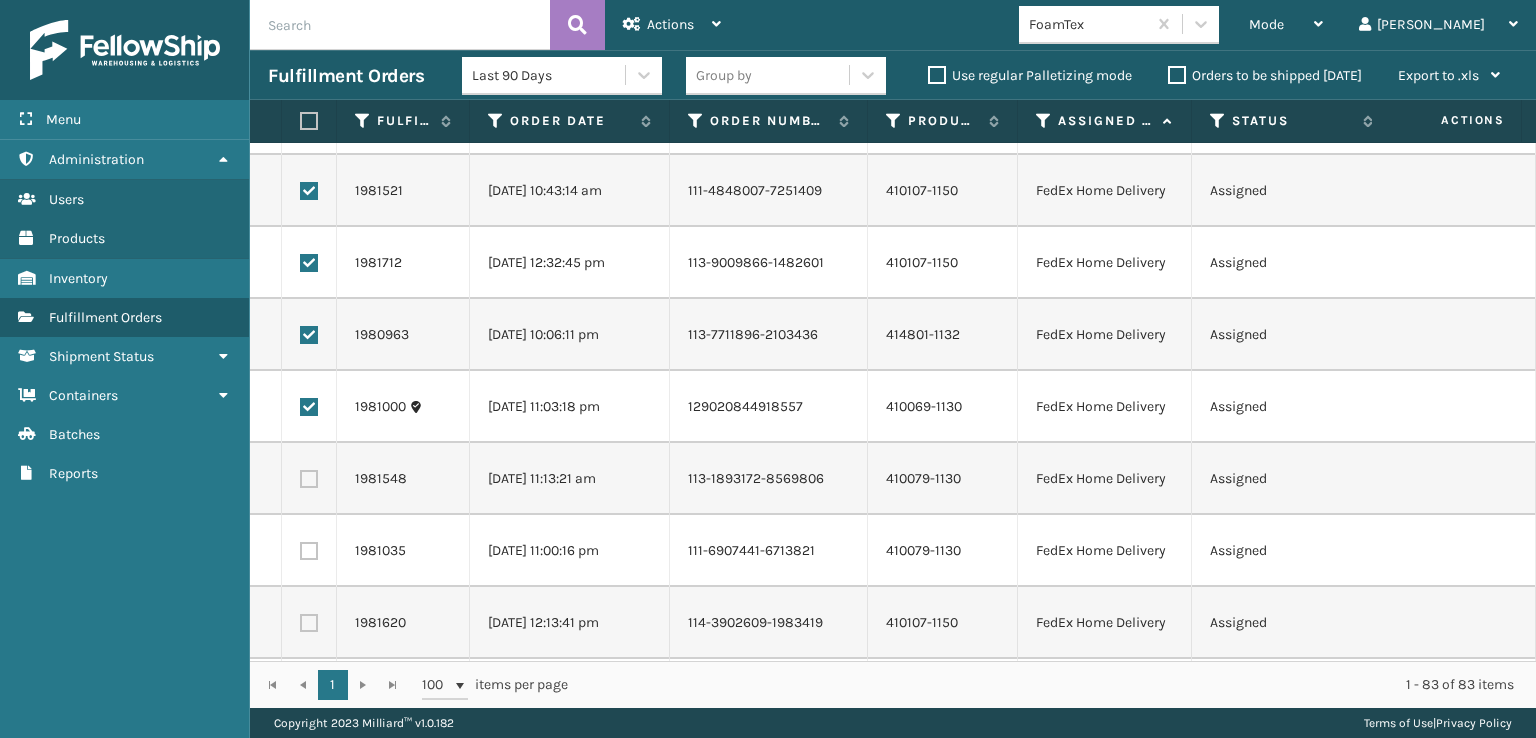 click at bounding box center (309, 479) 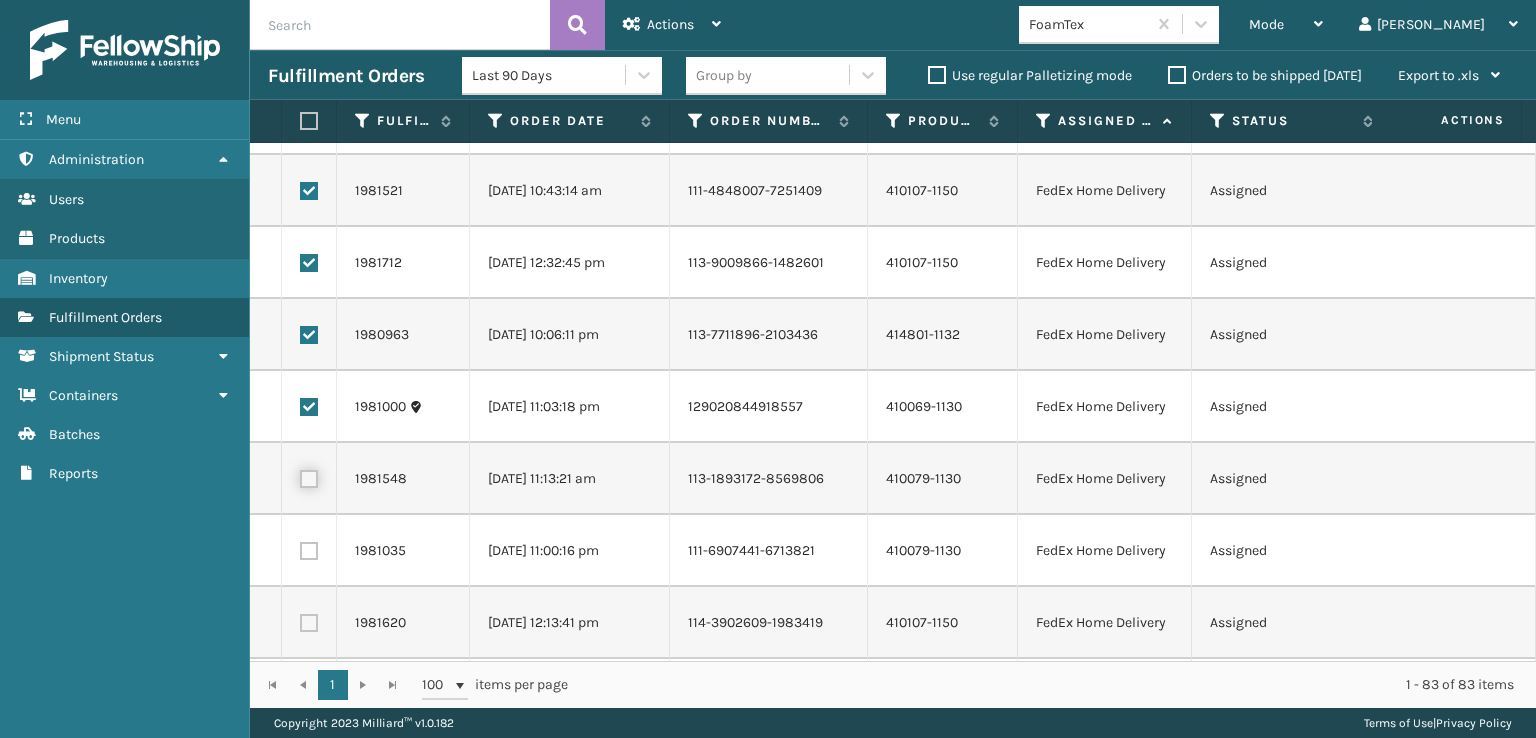 click at bounding box center (300, 476) 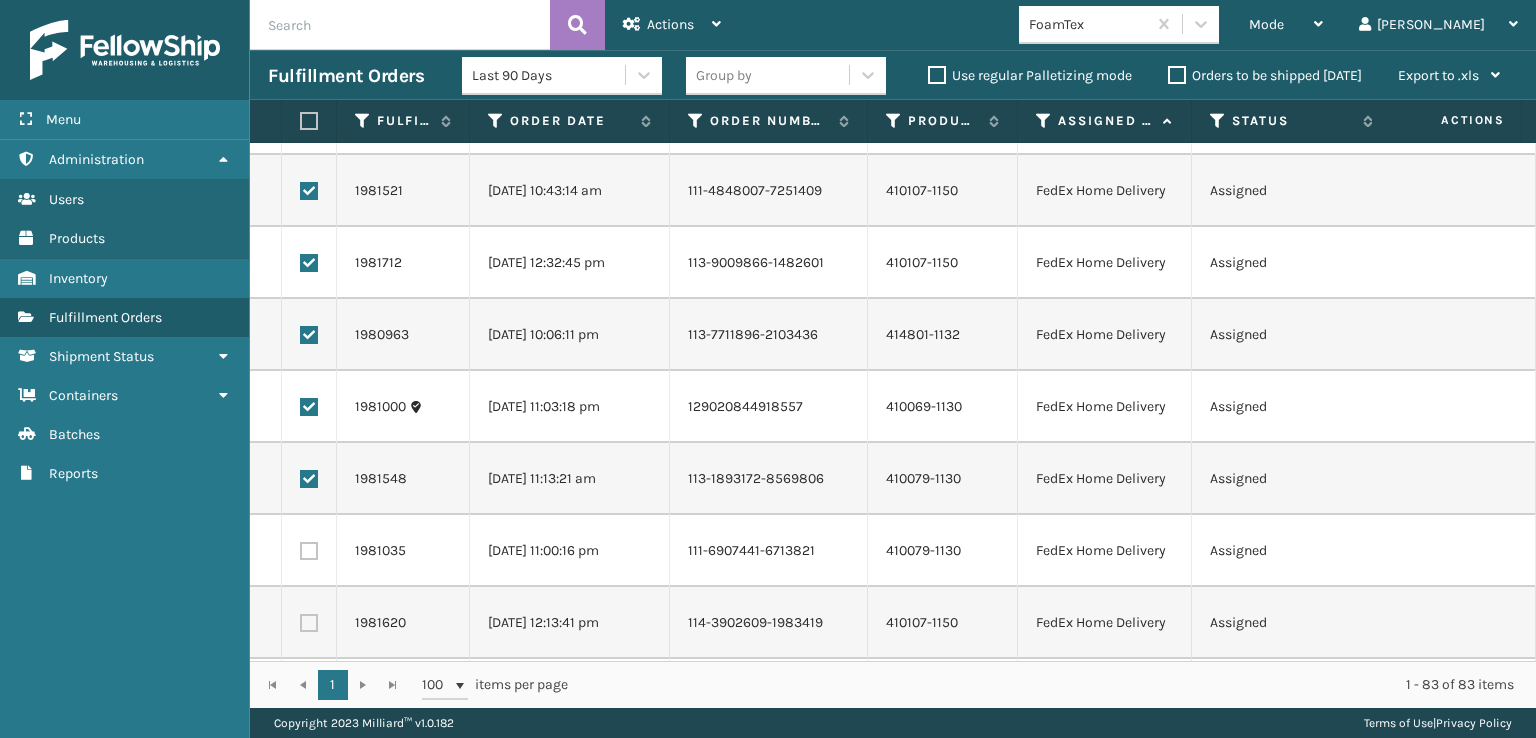 click at bounding box center (309, 551) 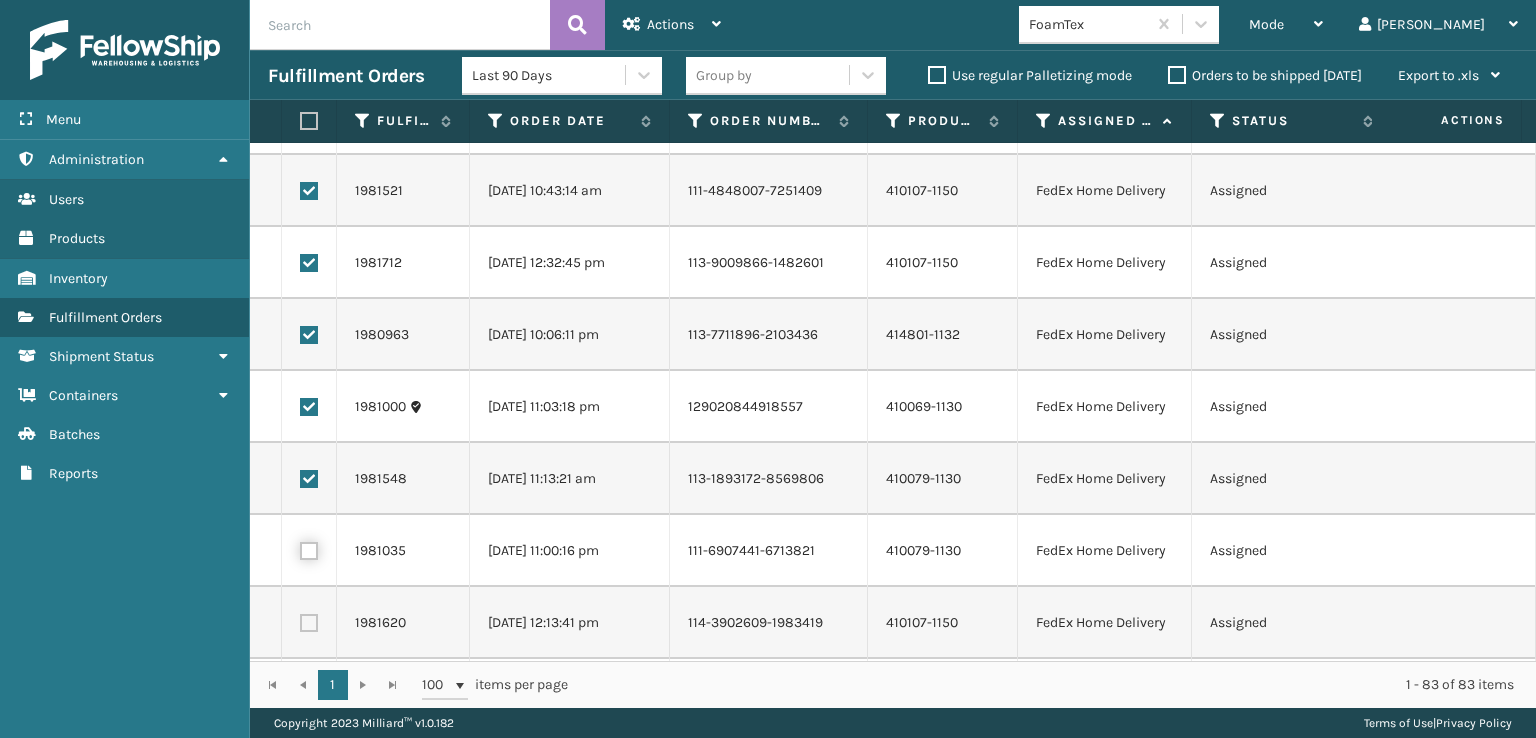 click at bounding box center (300, 548) 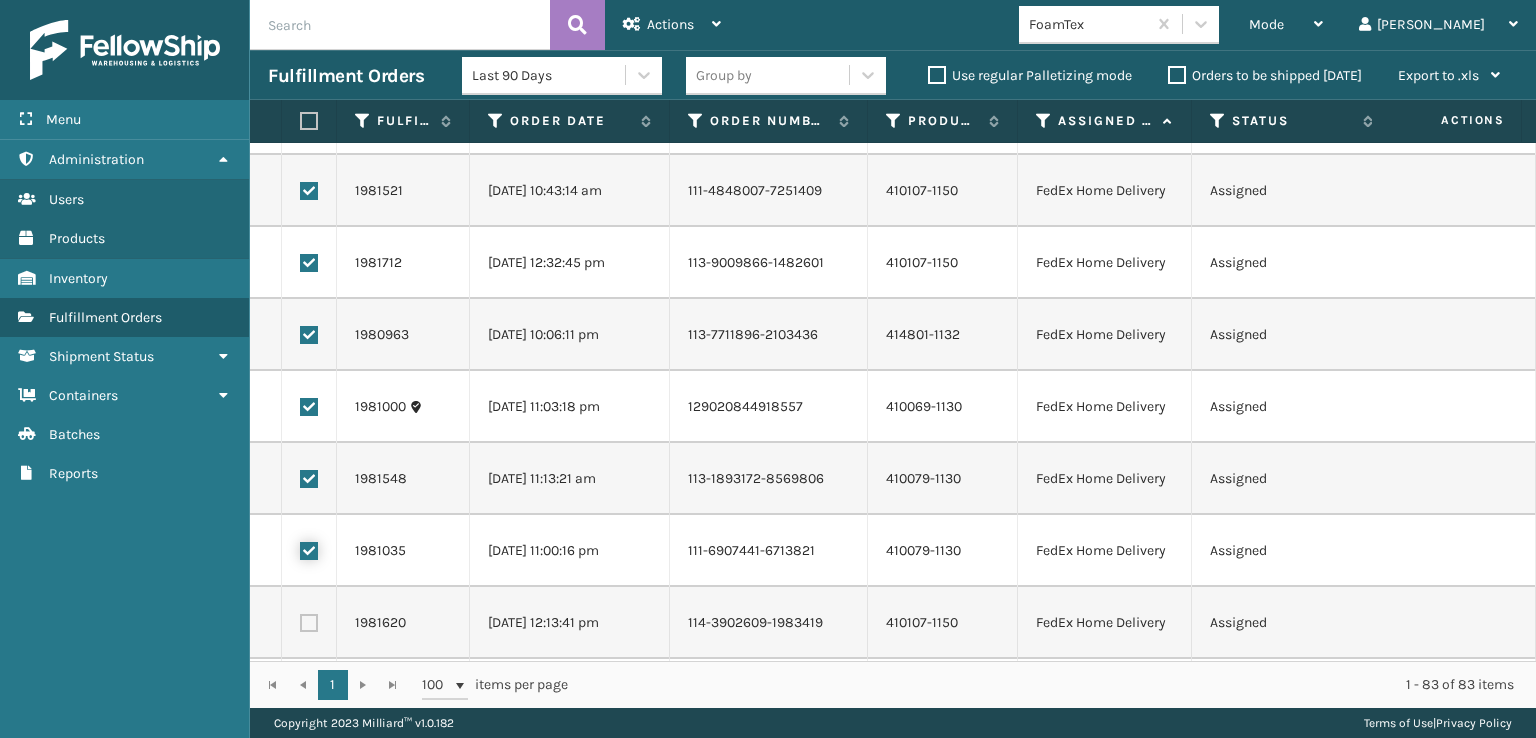 checkbox on "true" 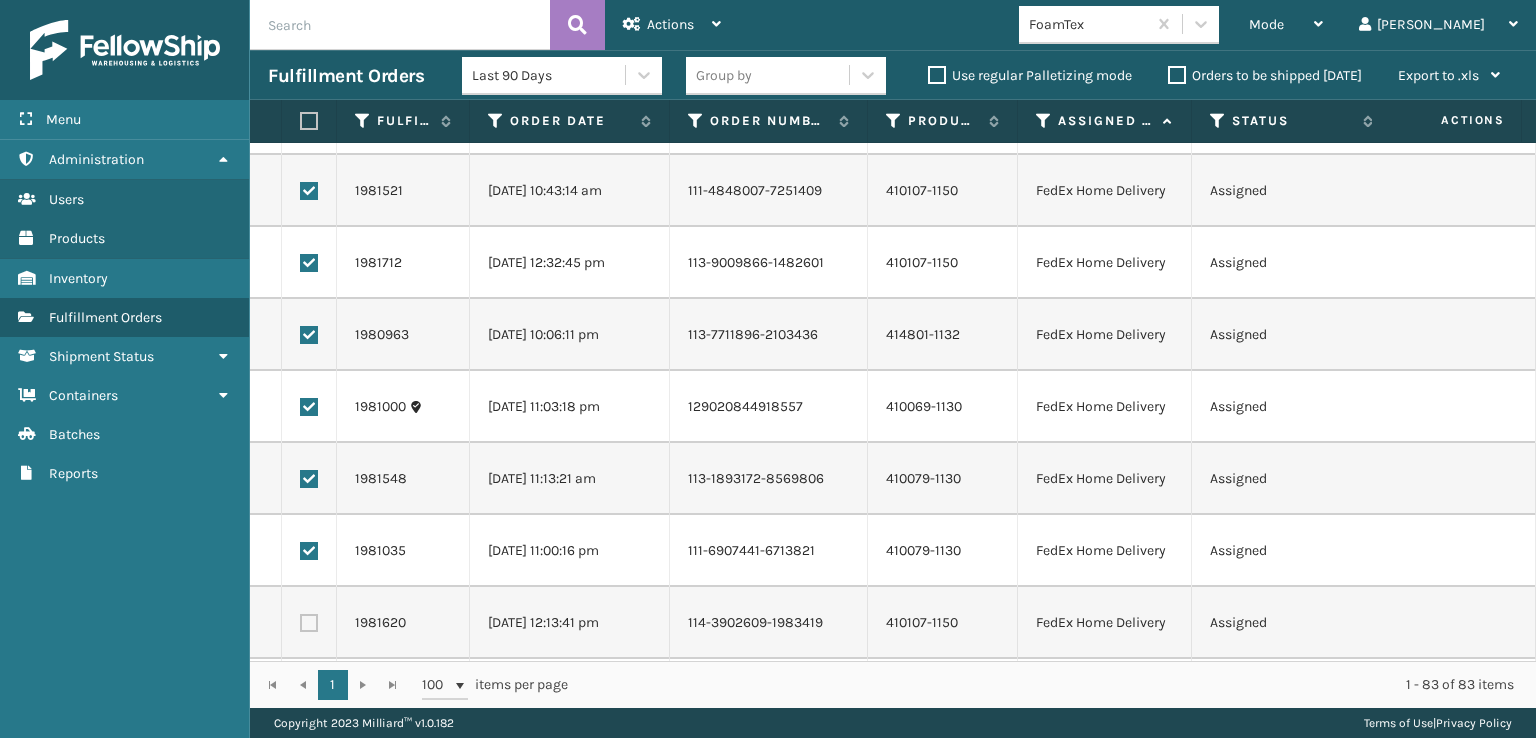 drag, startPoint x: 305, startPoint y: 621, endPoint x: 319, endPoint y: 421, distance: 200.4894 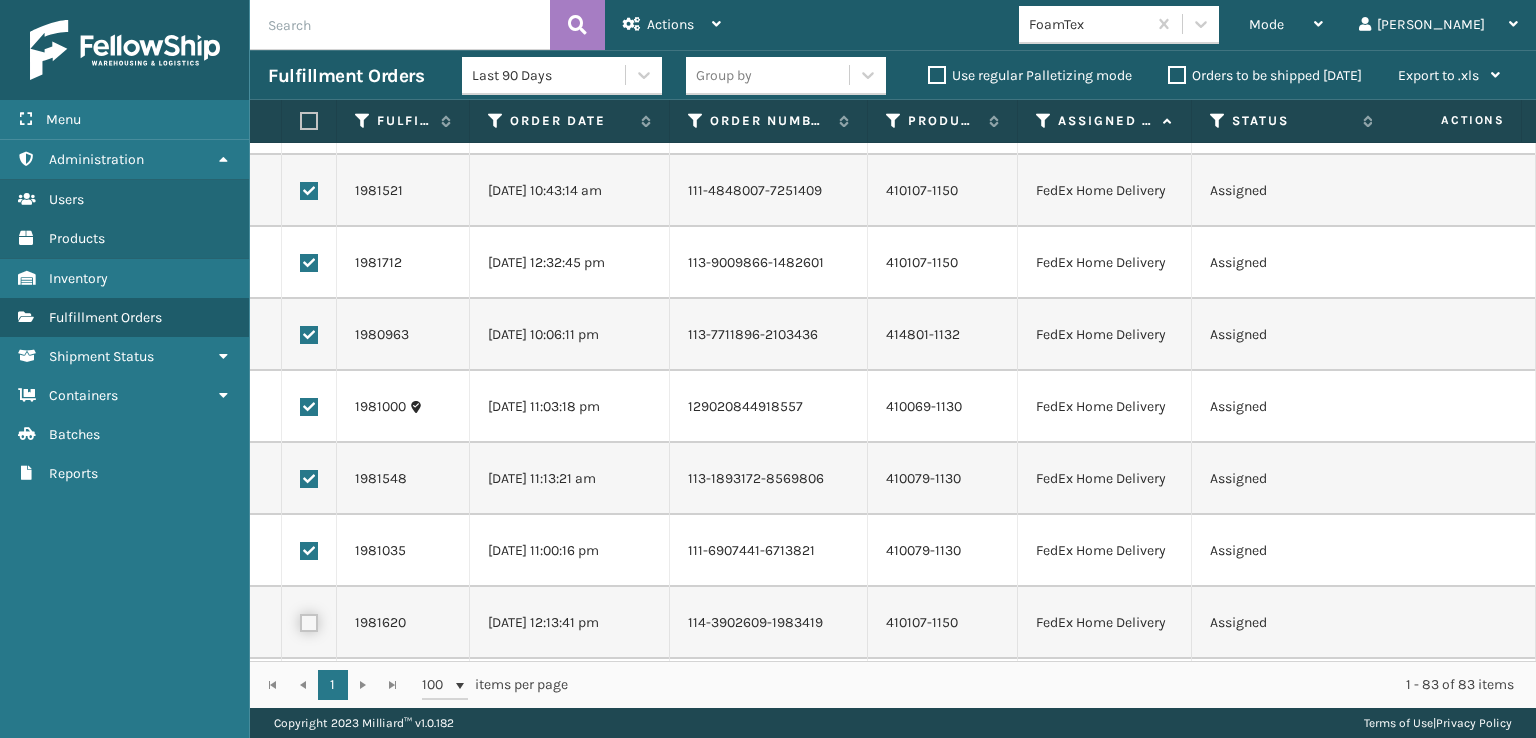 click at bounding box center [300, 620] 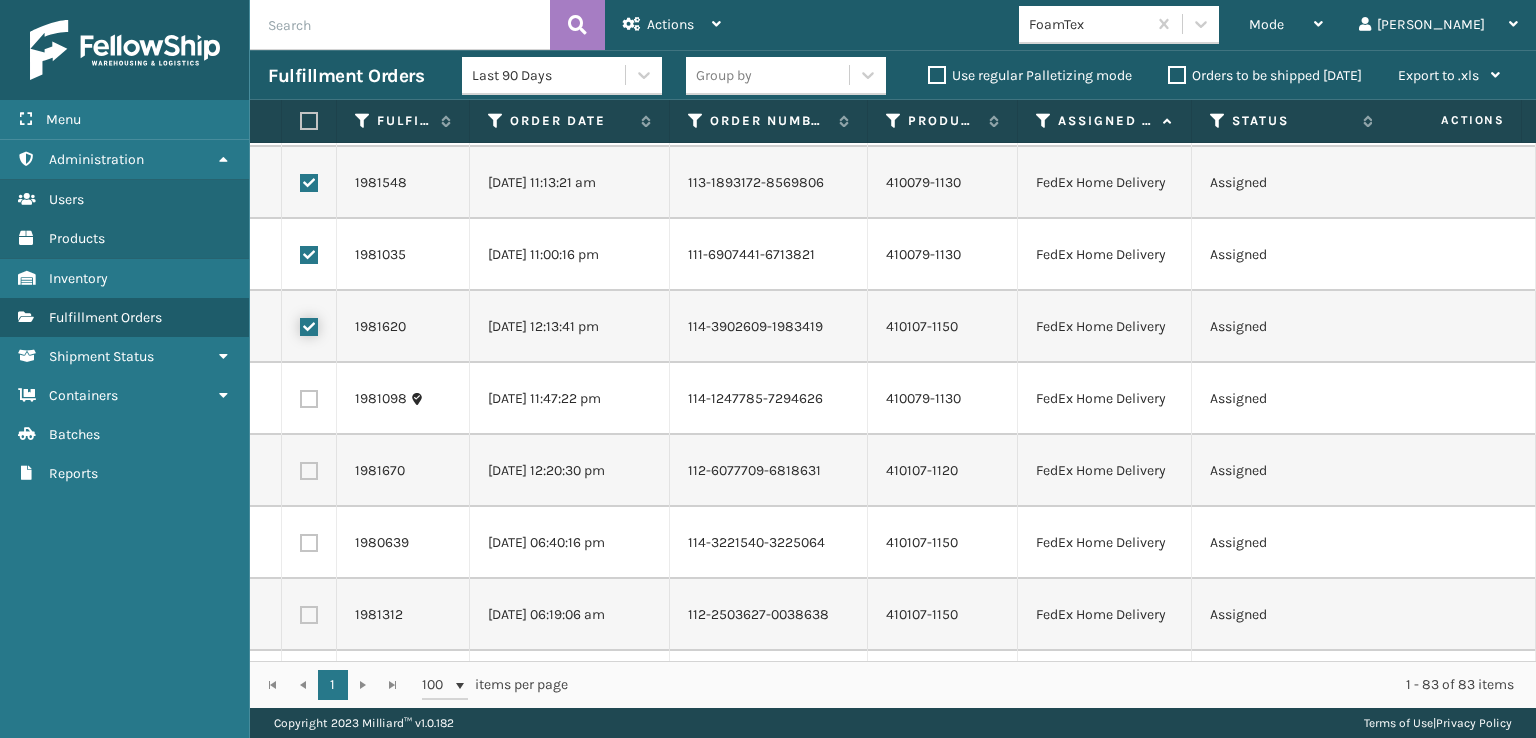 scroll, scrollTop: 1900, scrollLeft: 0, axis: vertical 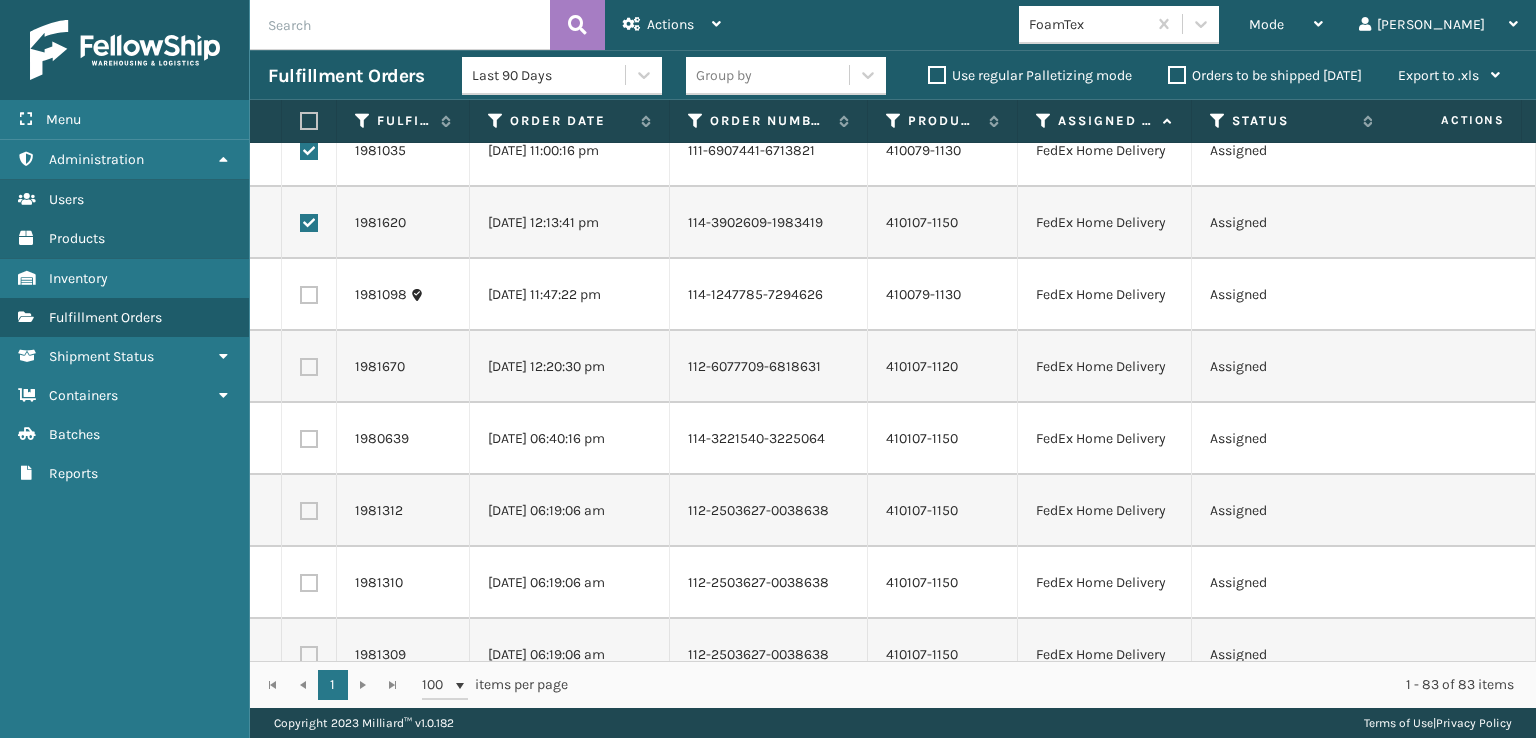 click at bounding box center (309, 295) 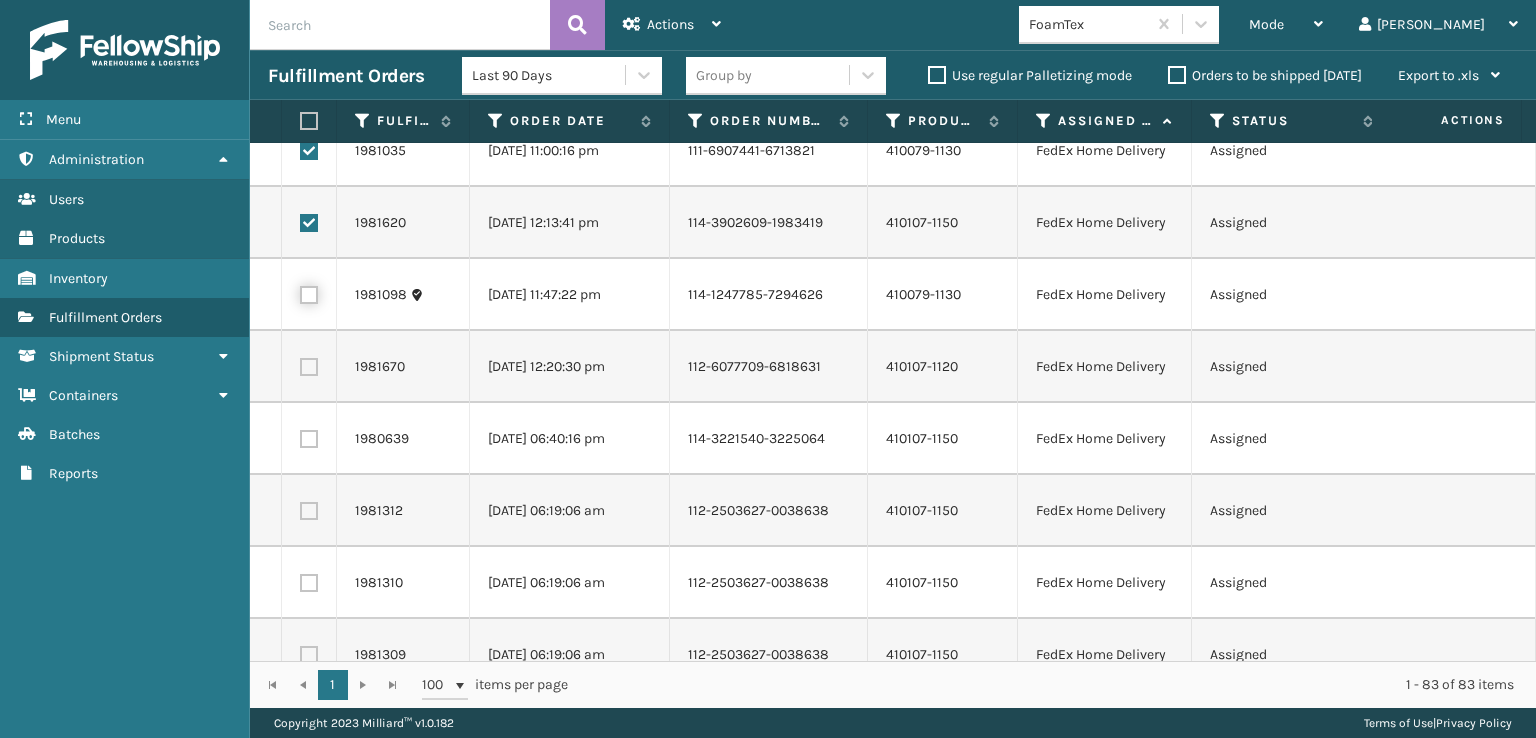 click at bounding box center (300, 292) 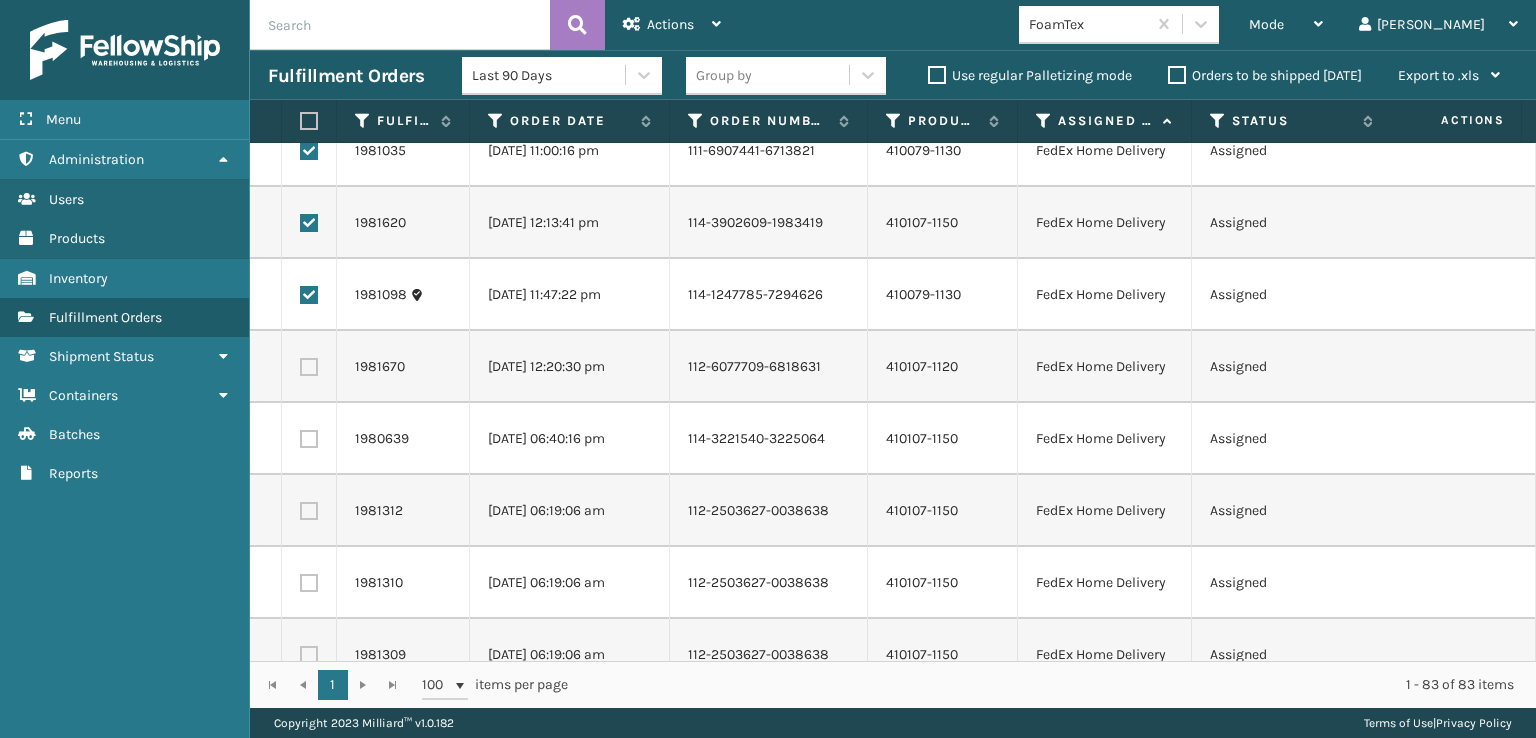 click at bounding box center (309, 367) 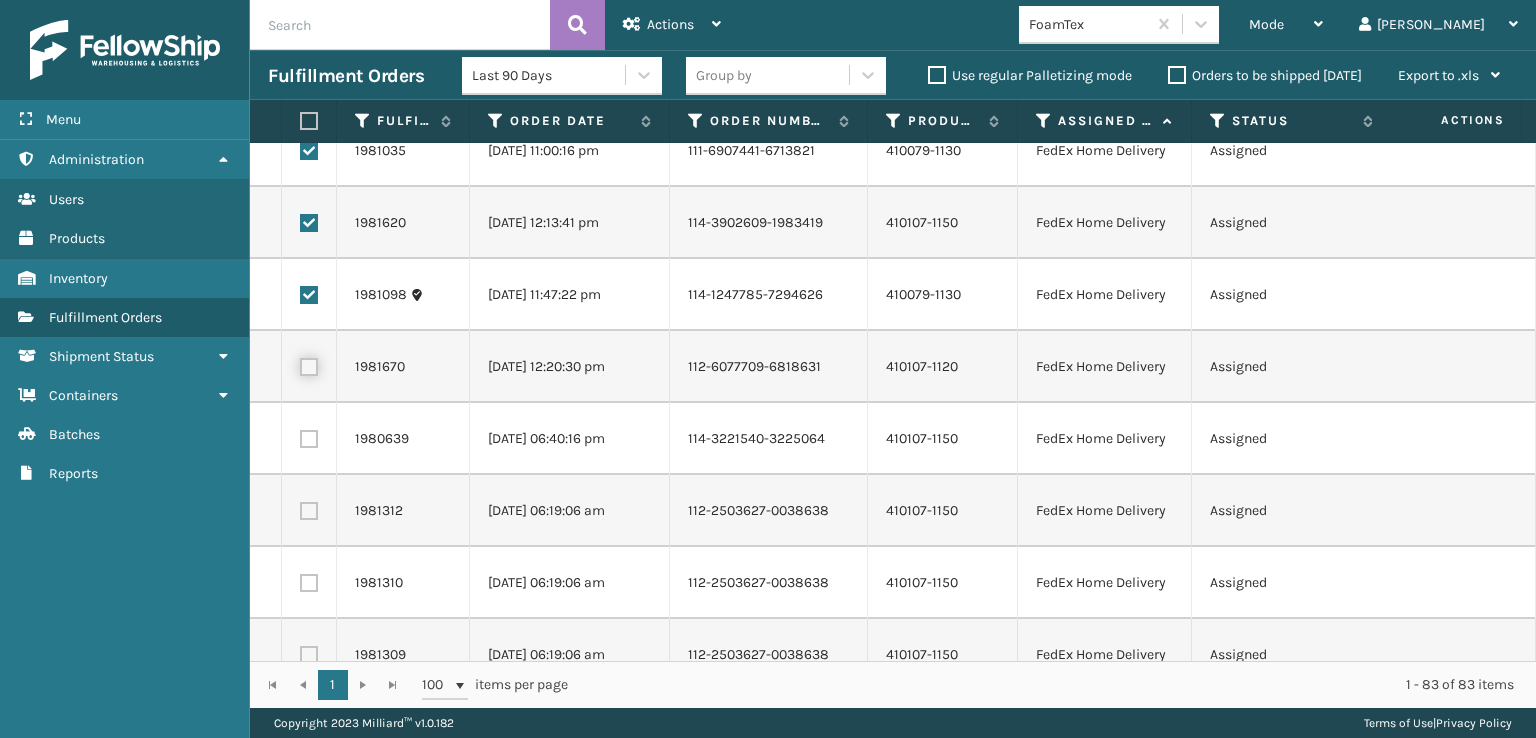 click at bounding box center [300, 364] 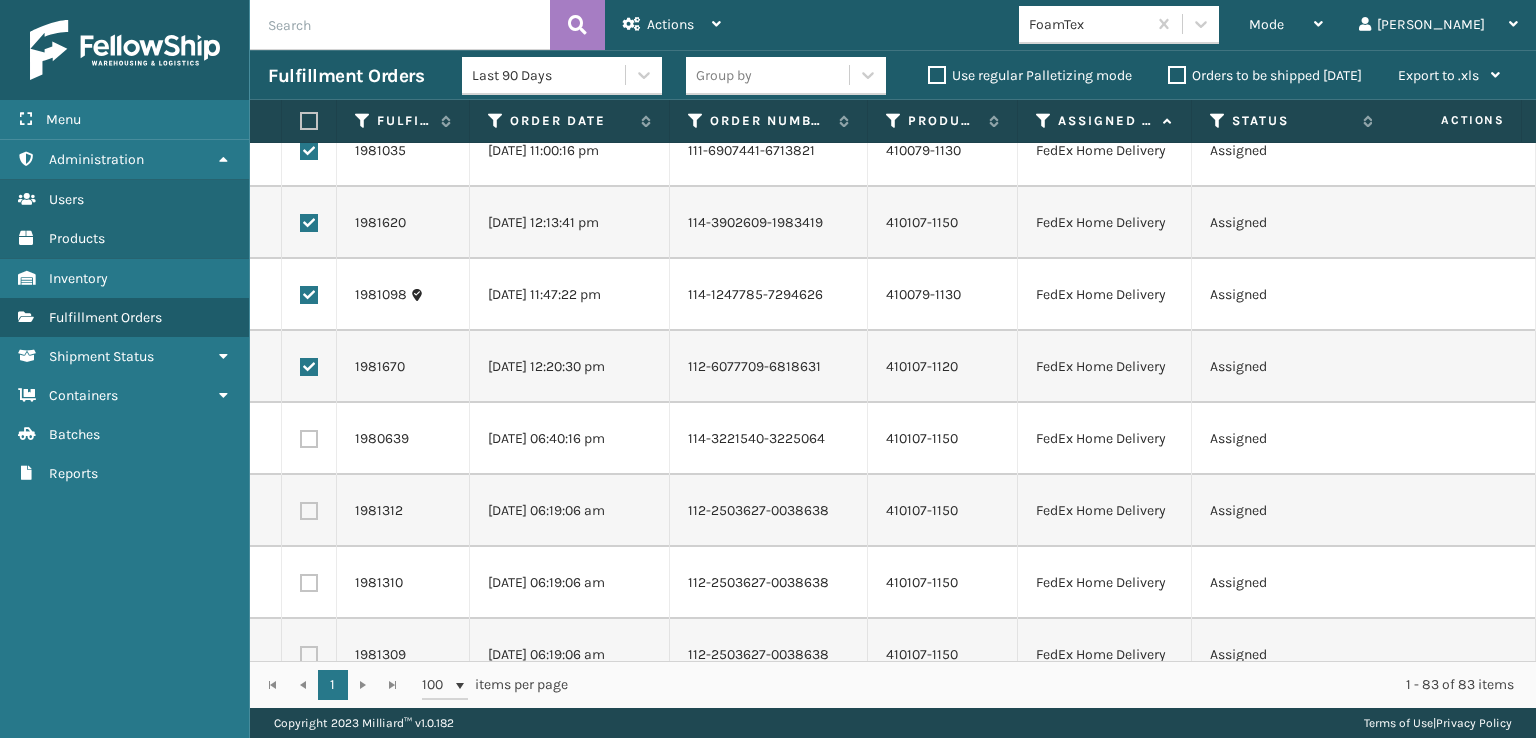 click at bounding box center (309, 439) 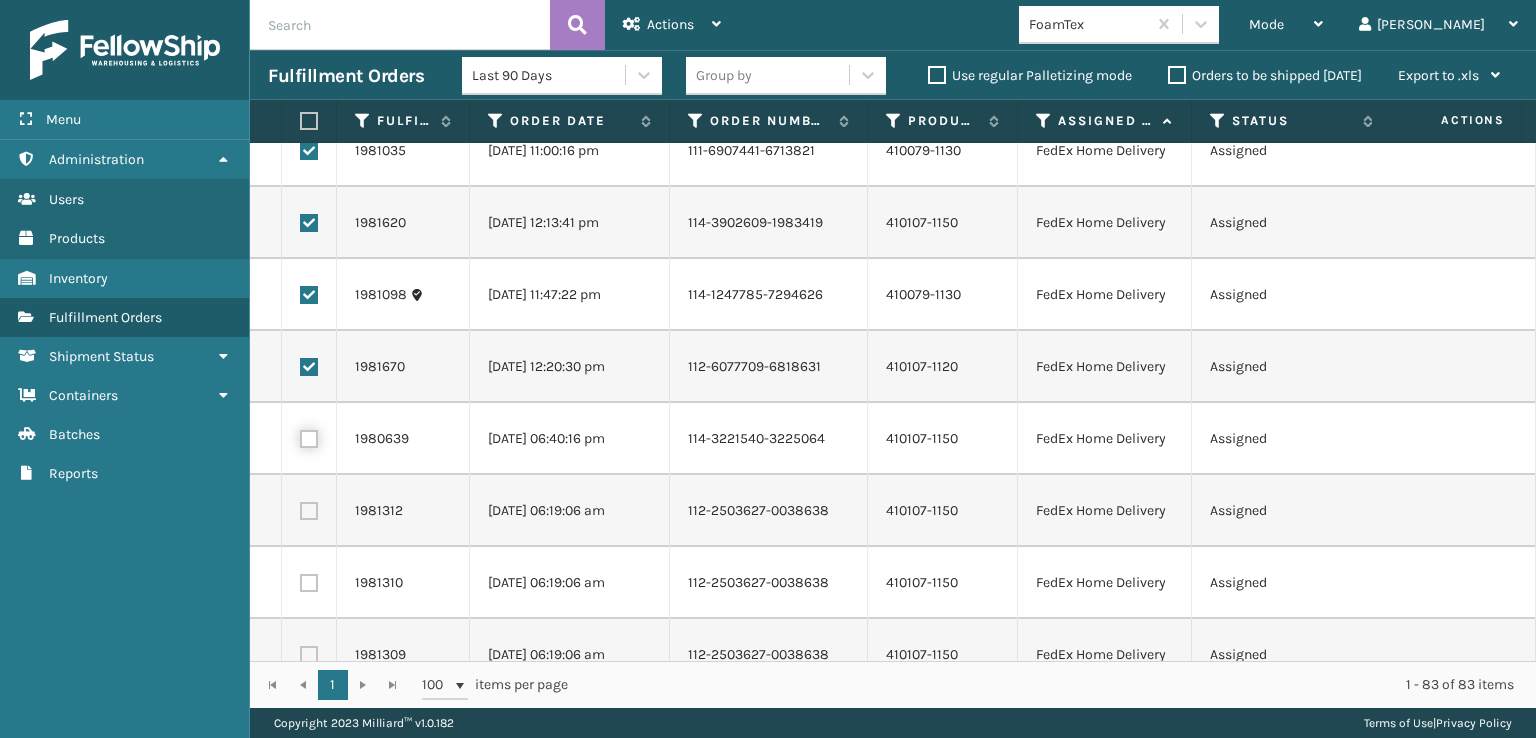 click at bounding box center (300, 436) 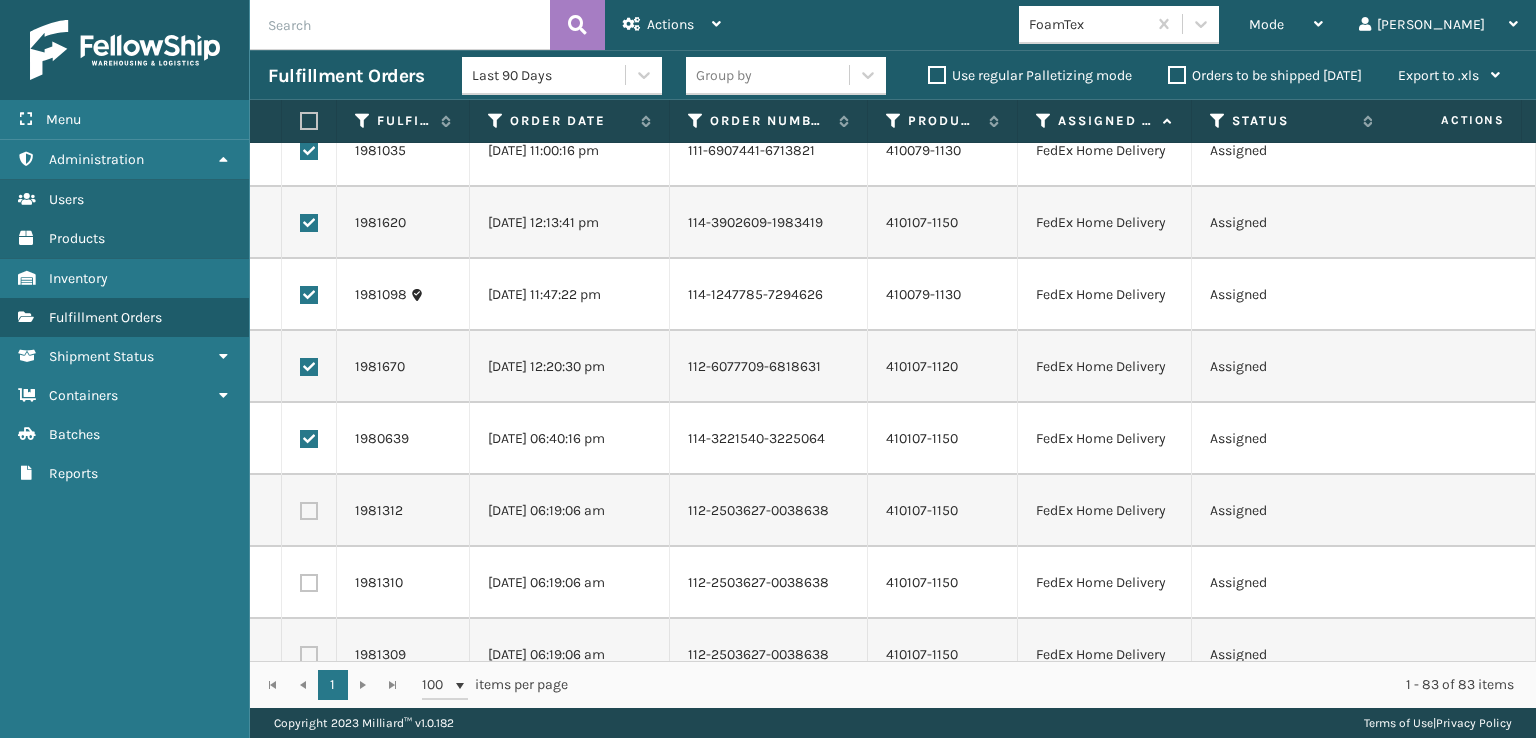 click at bounding box center [309, 511] 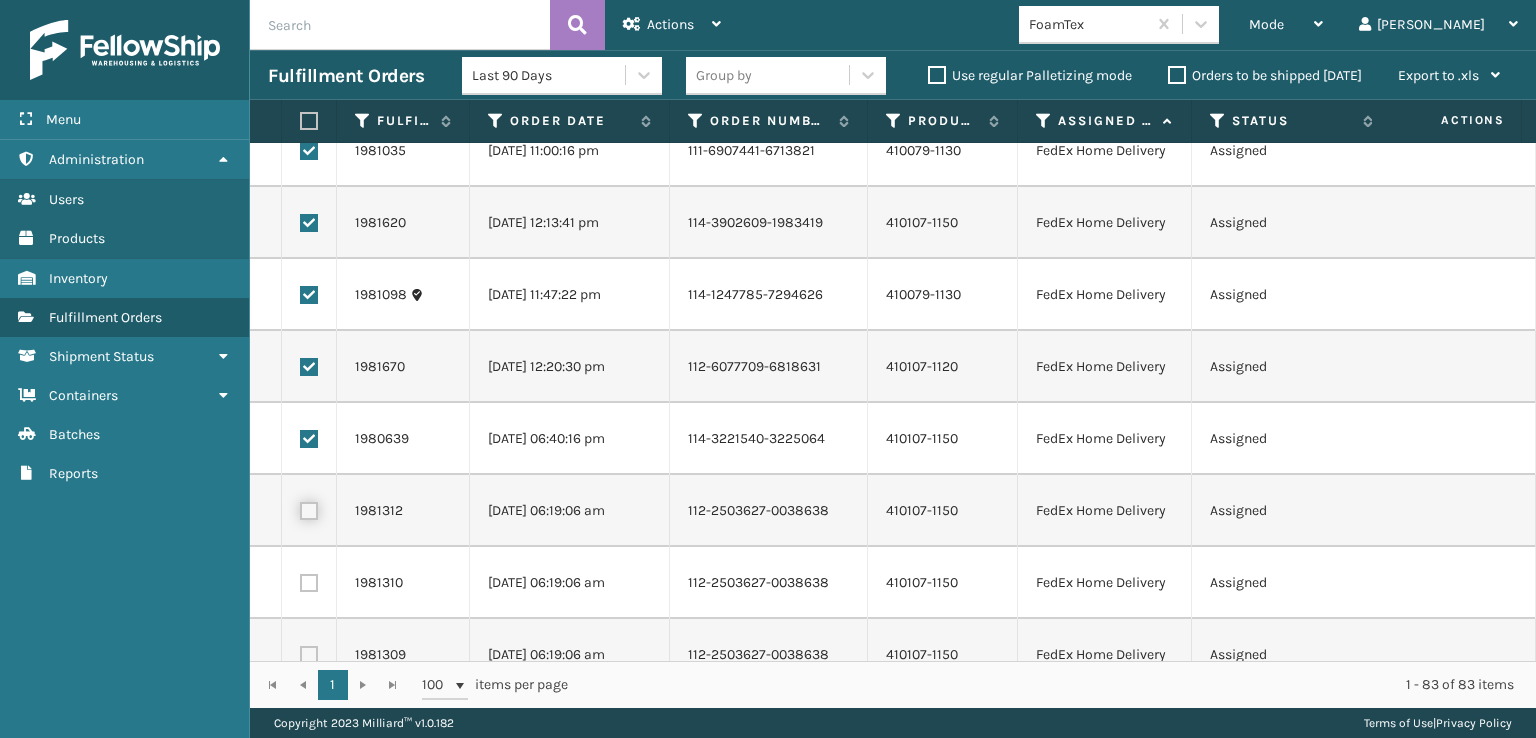 click at bounding box center [300, 508] 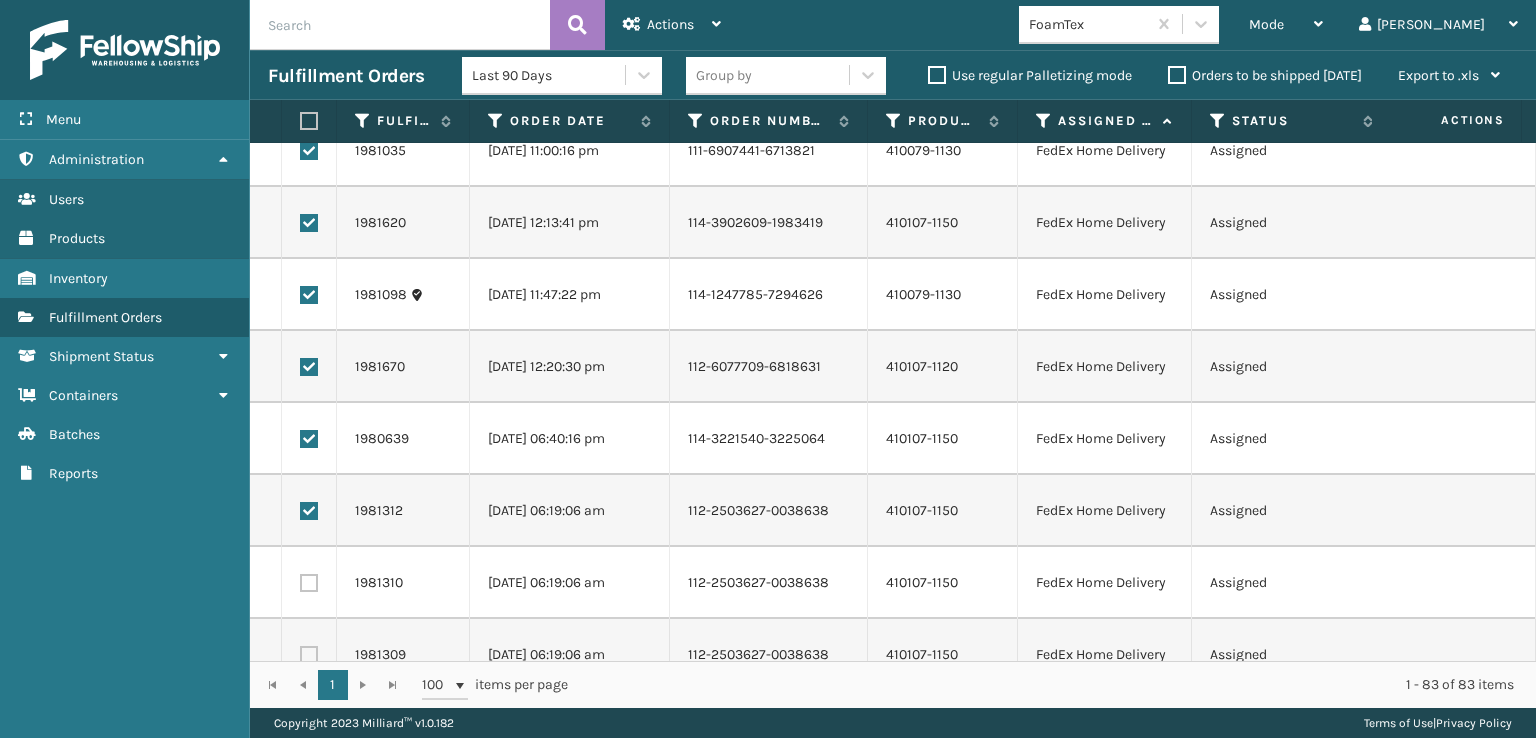 click at bounding box center (309, 583) 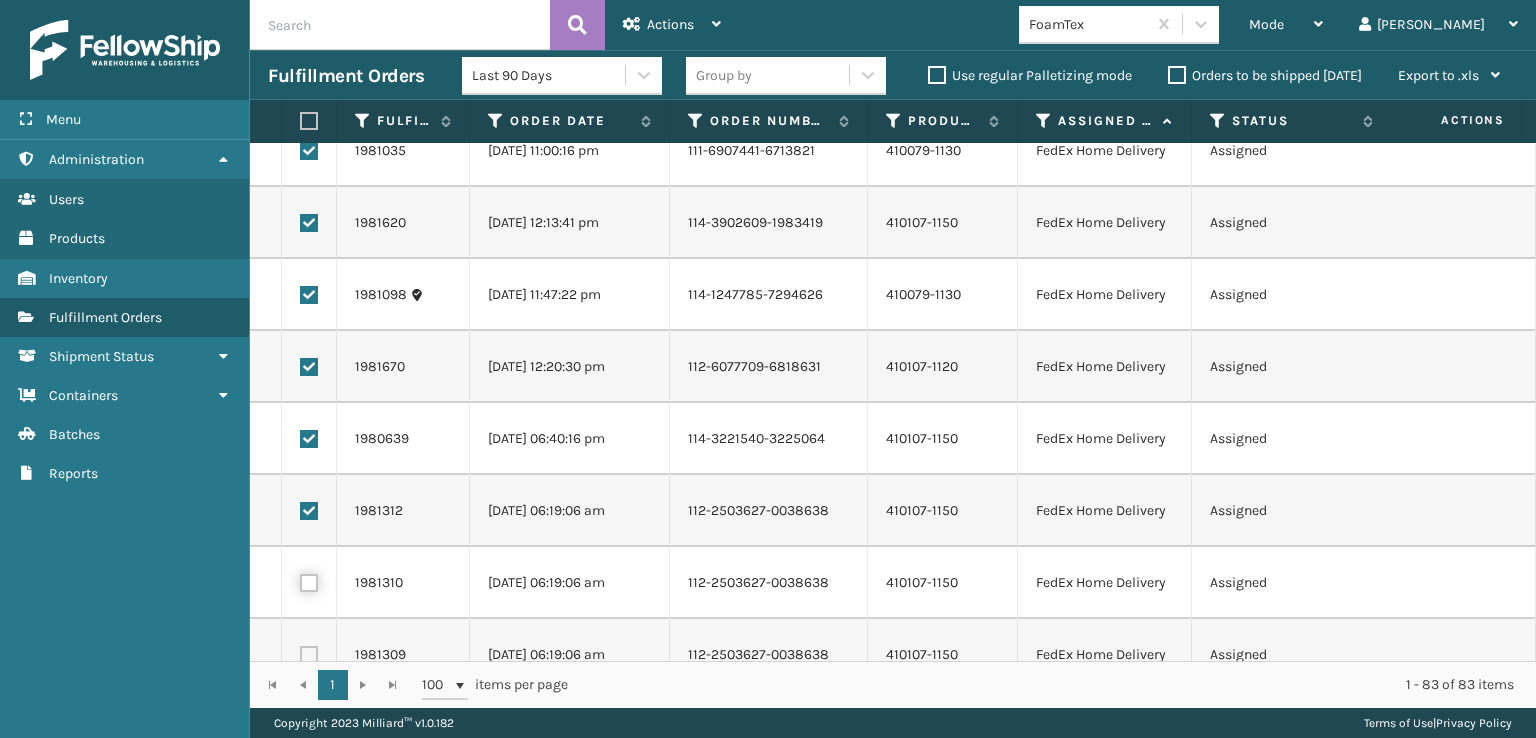 click at bounding box center [300, 580] 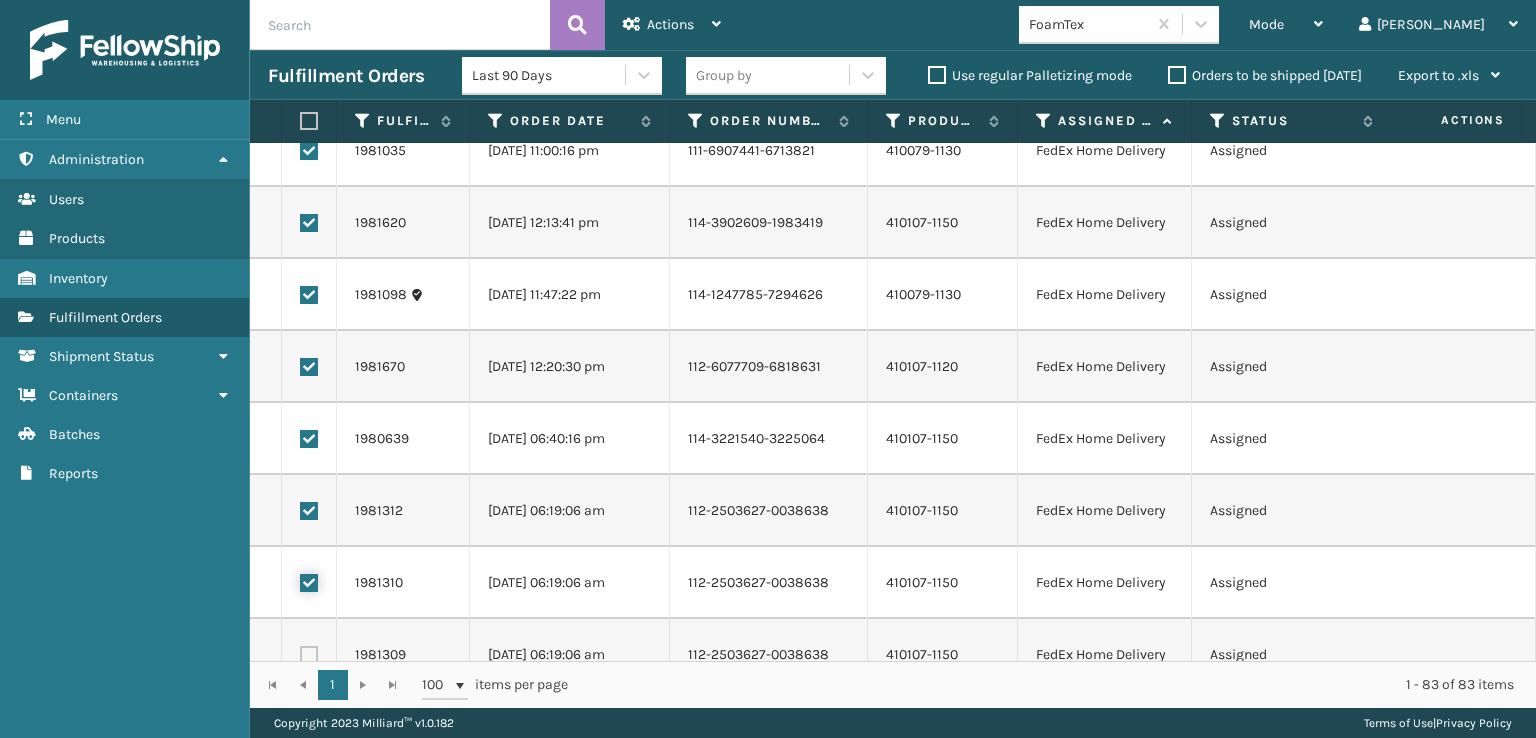 checkbox on "true" 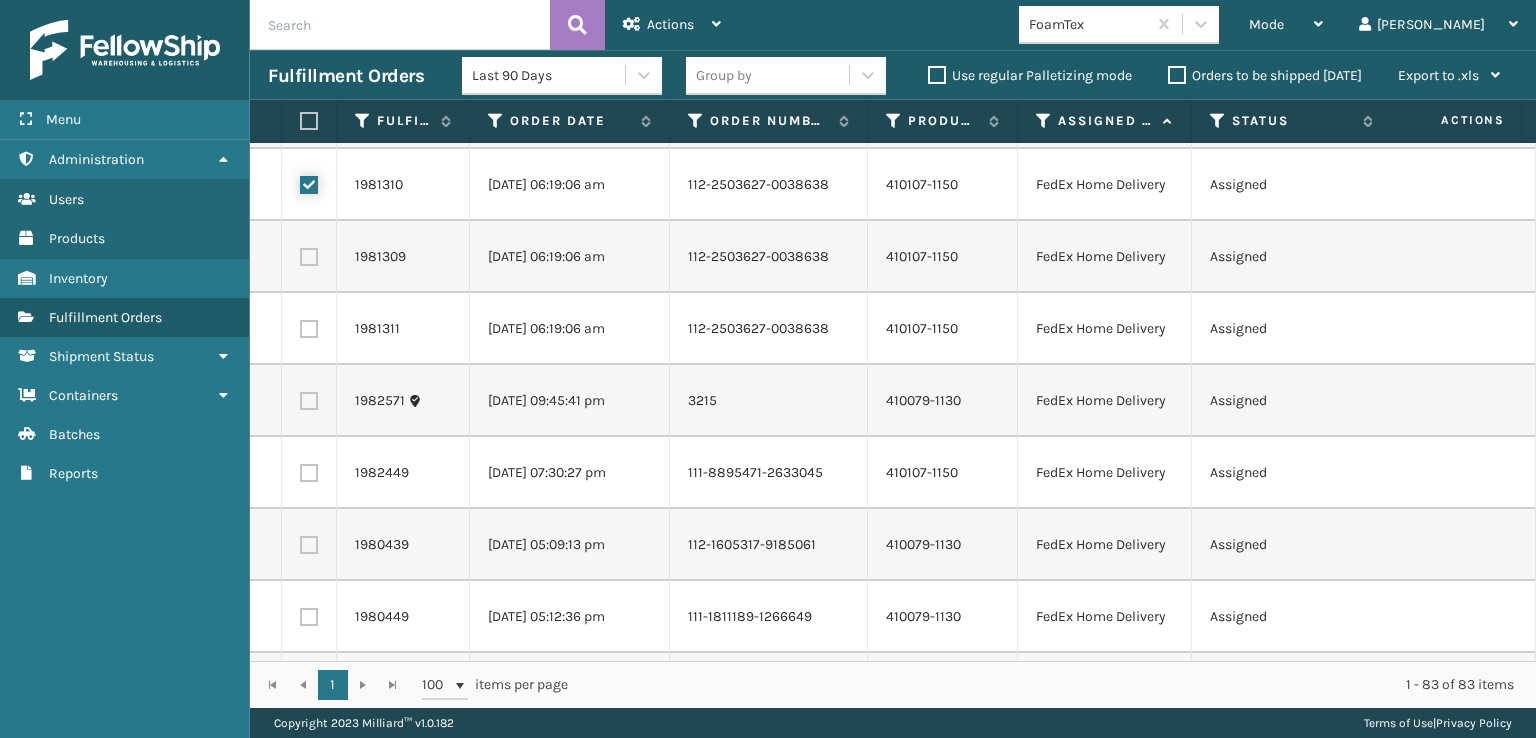 scroll, scrollTop: 2300, scrollLeft: 0, axis: vertical 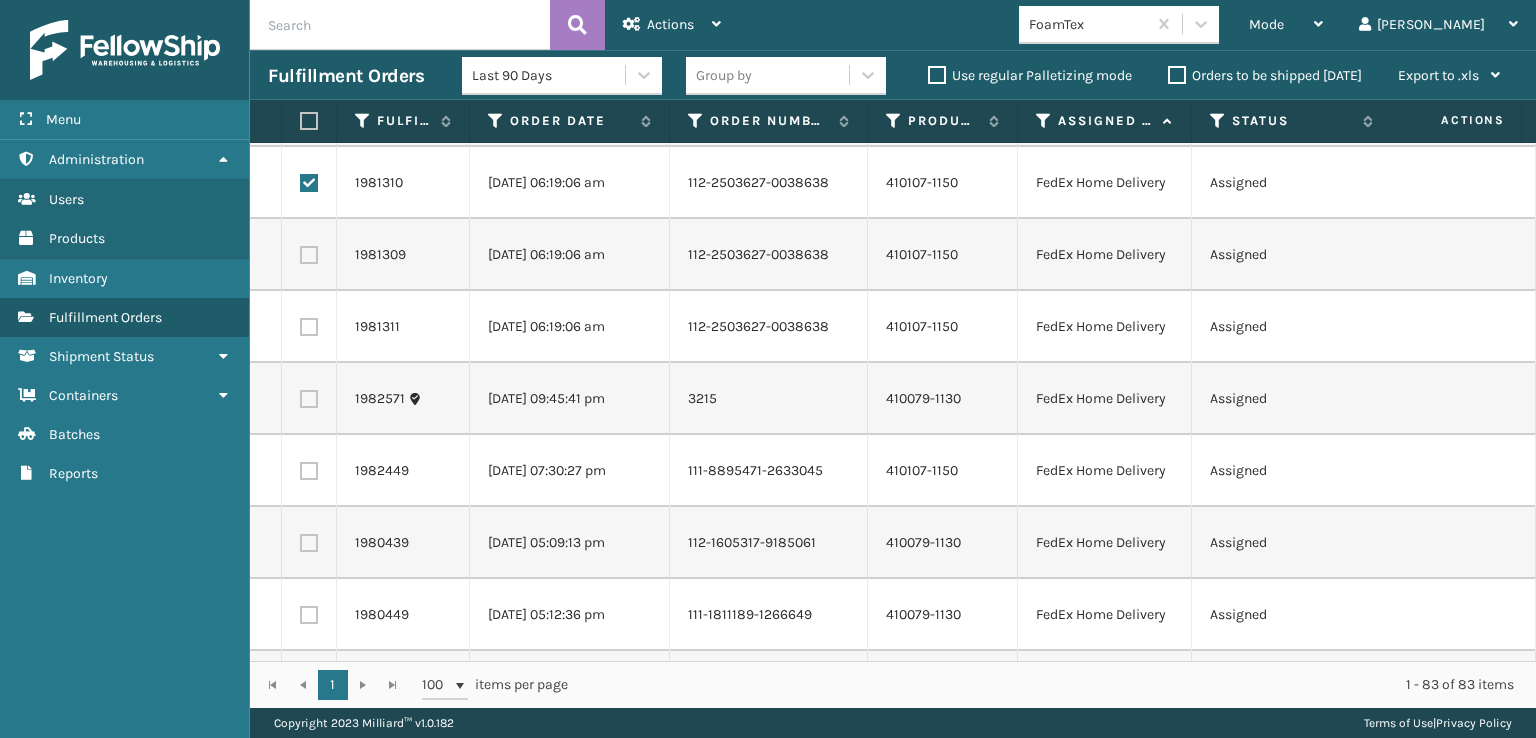 click at bounding box center (309, 255) 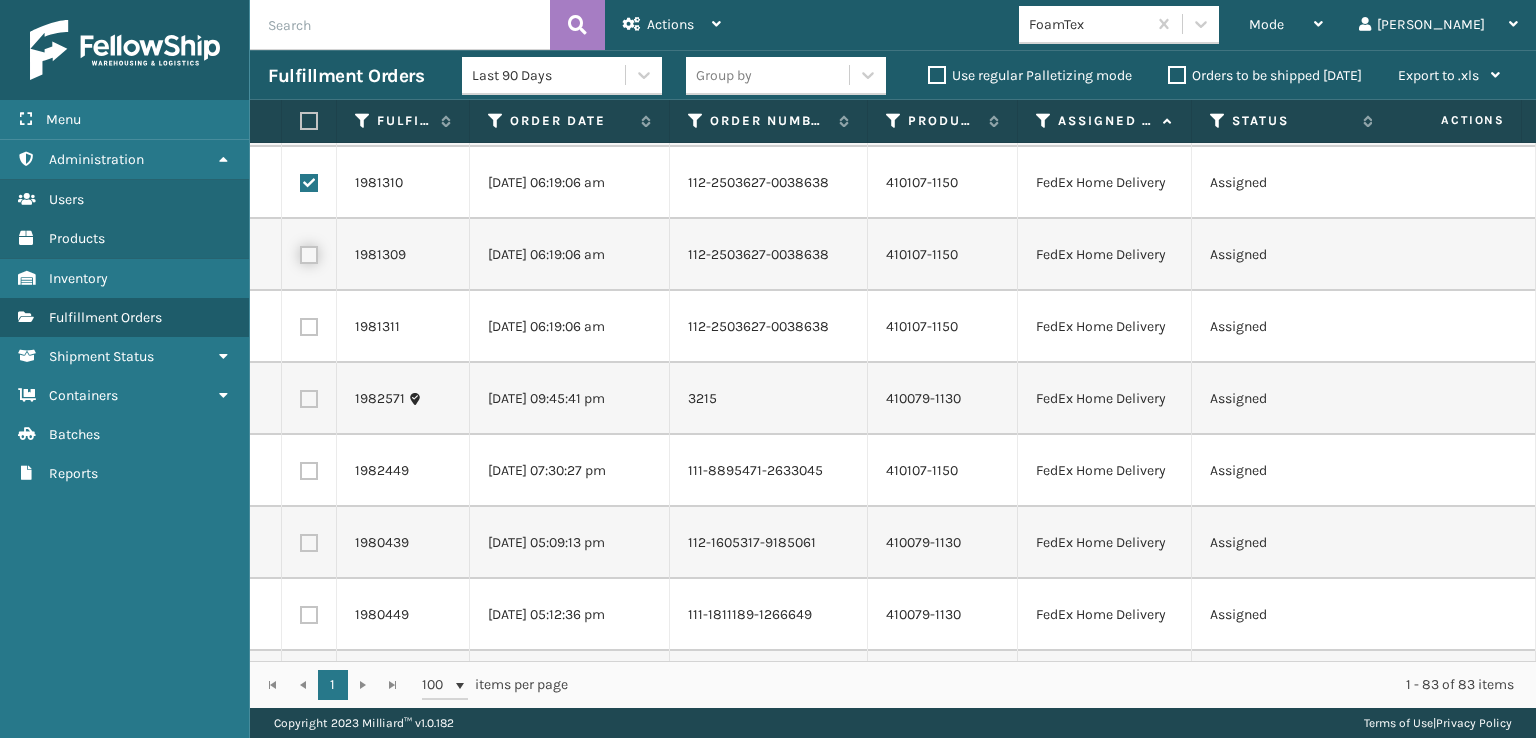 click at bounding box center [300, 252] 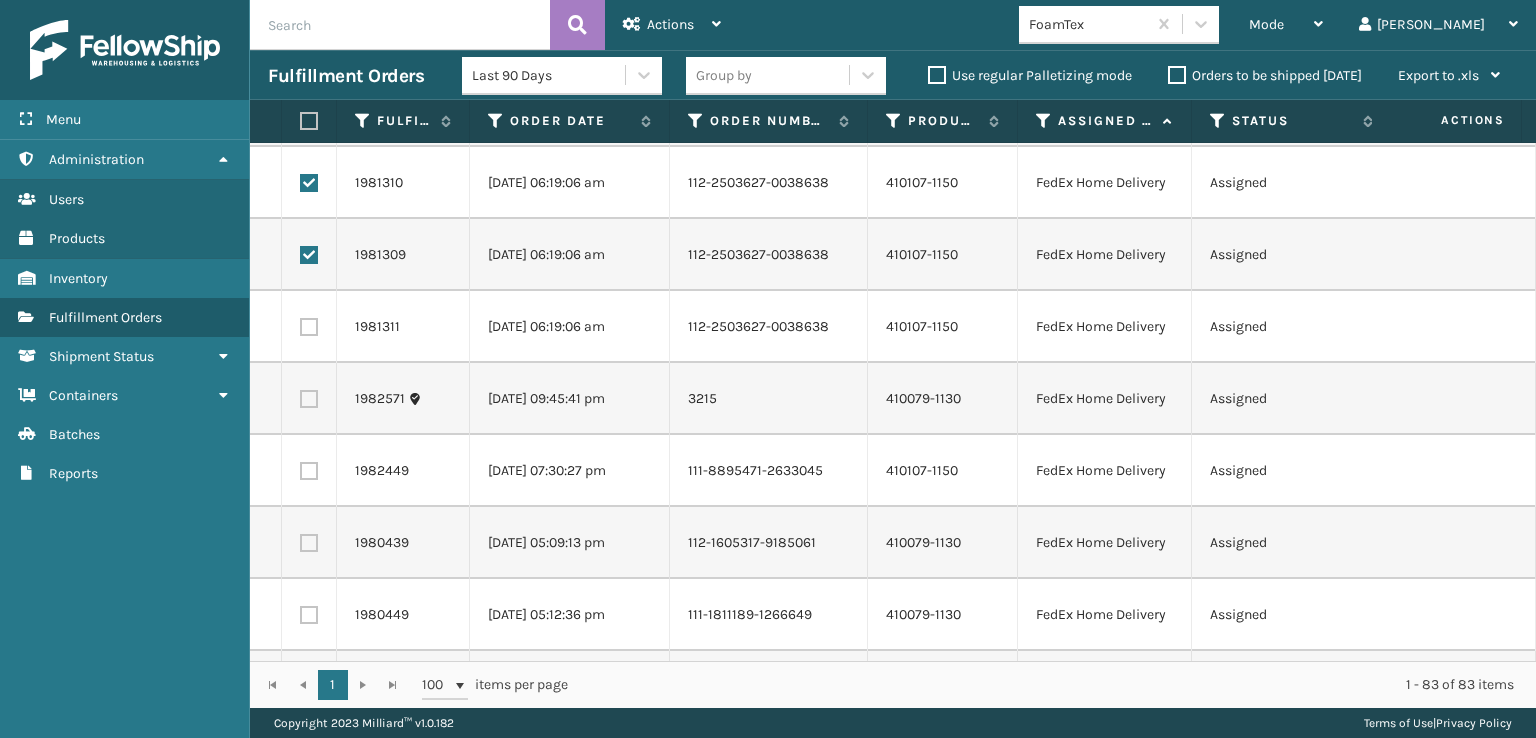 click at bounding box center [309, 327] 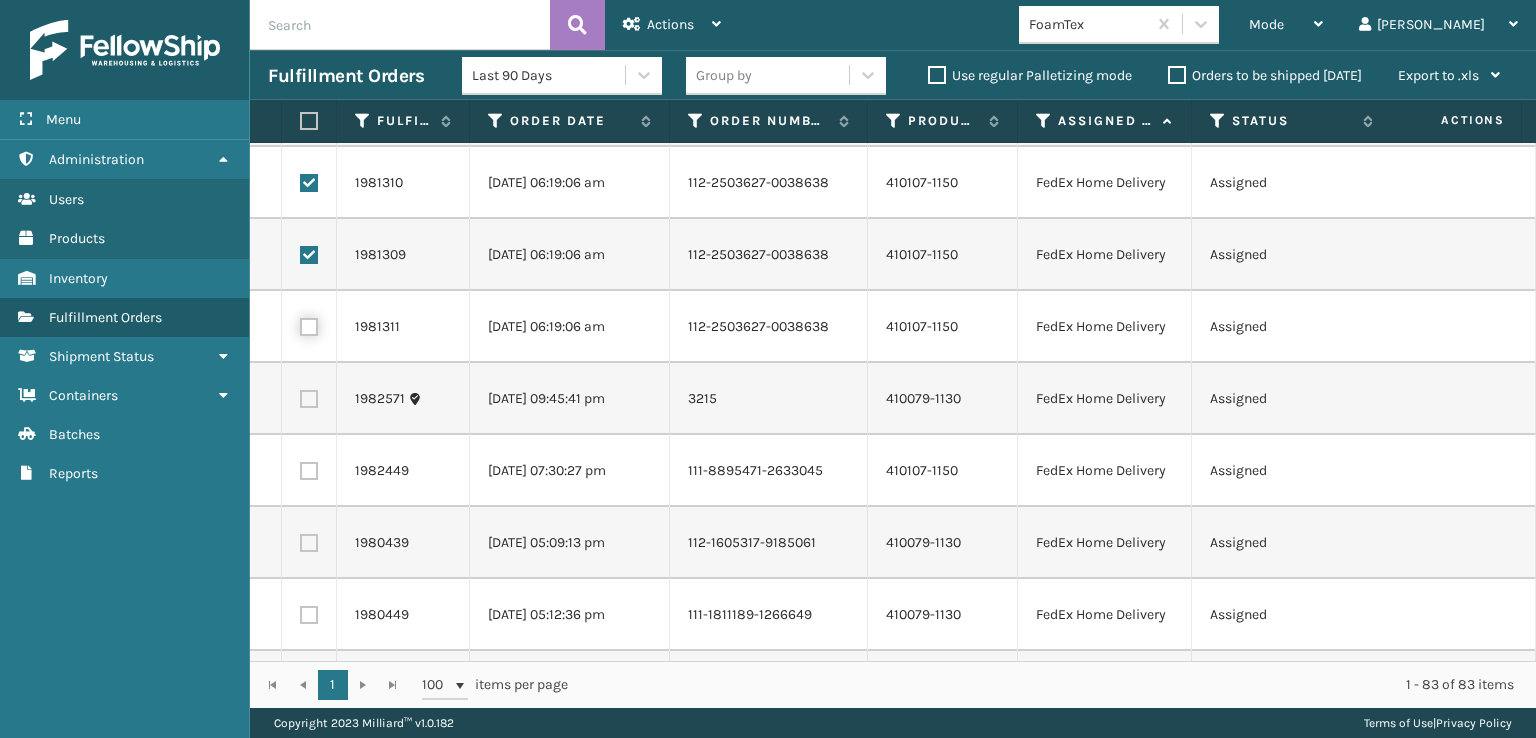 click at bounding box center (300, 324) 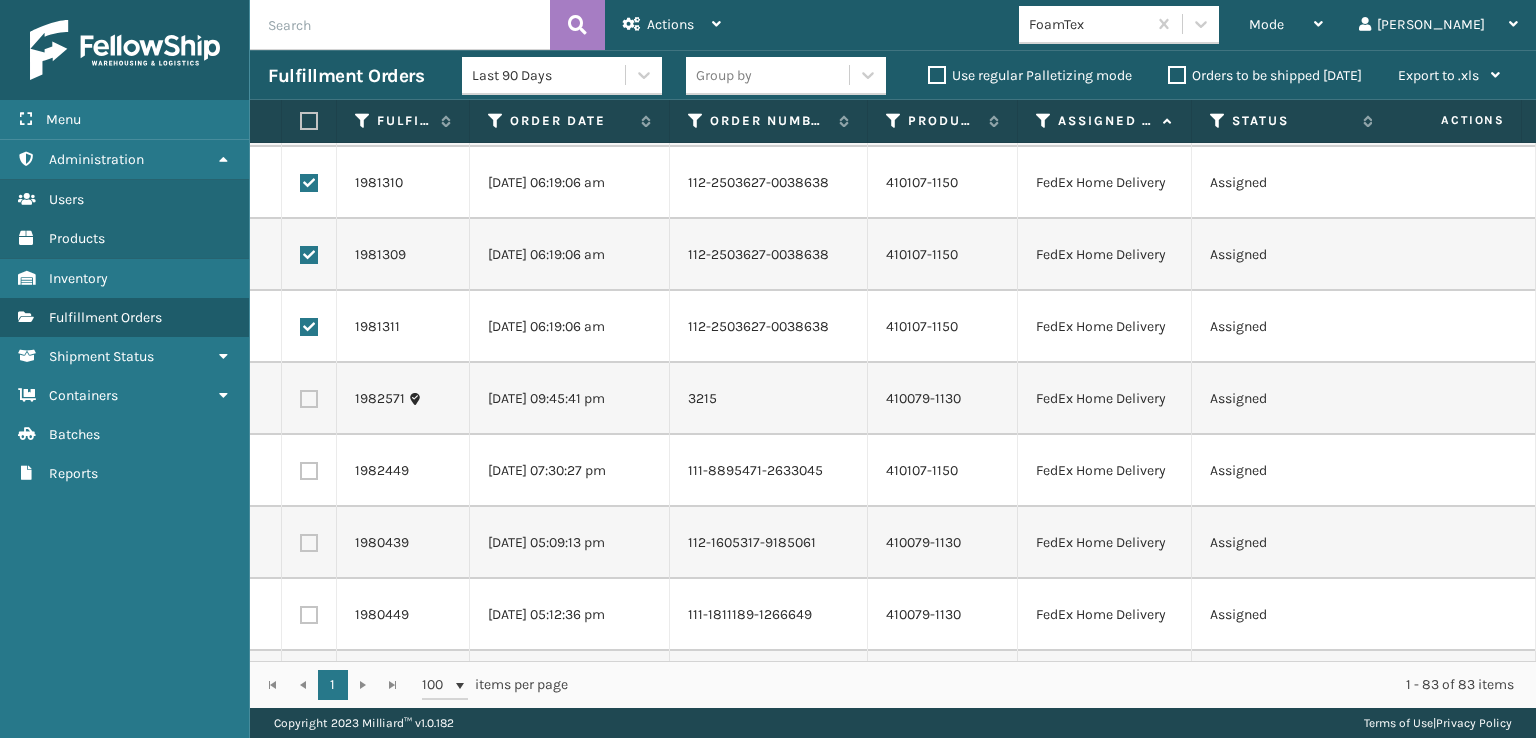 click at bounding box center [309, 399] 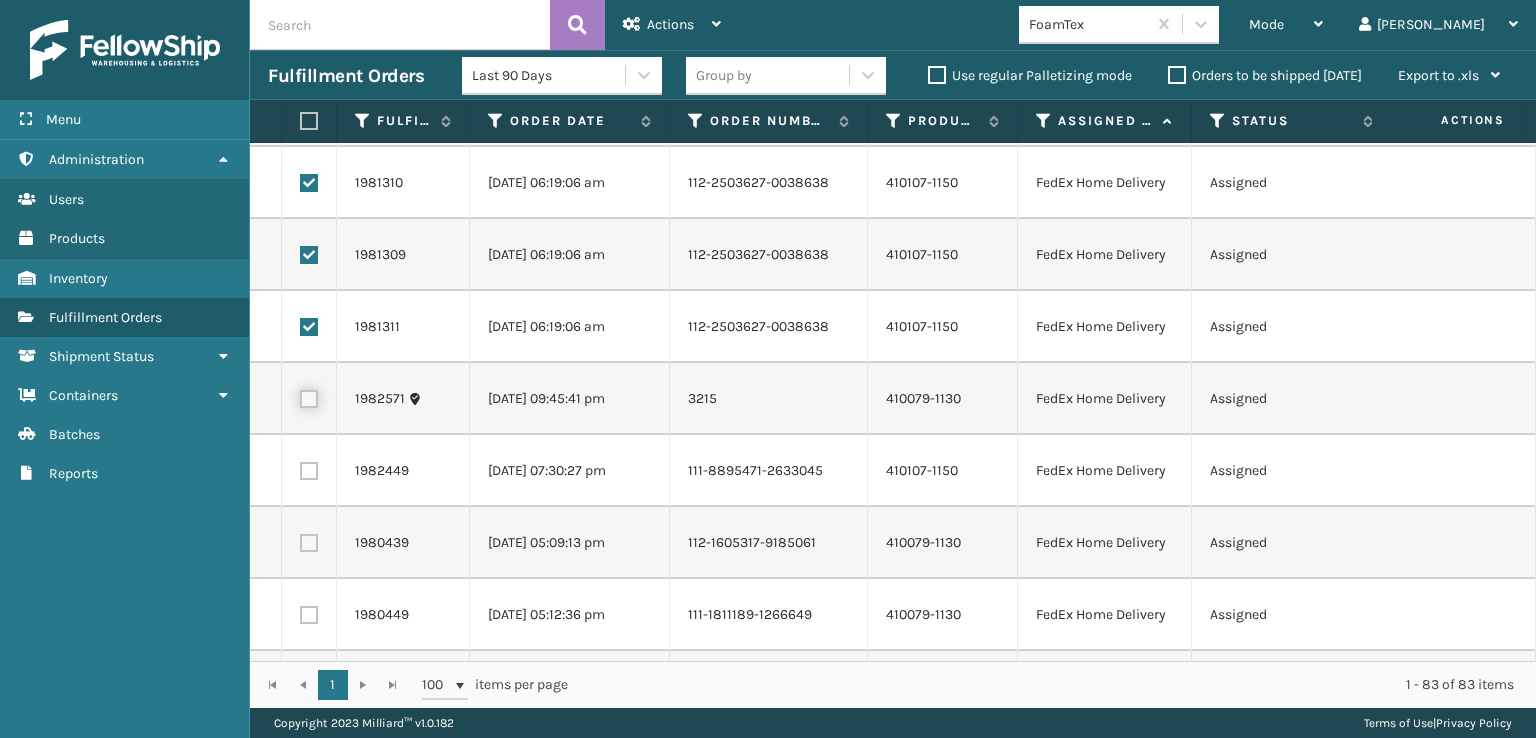 click at bounding box center (300, 396) 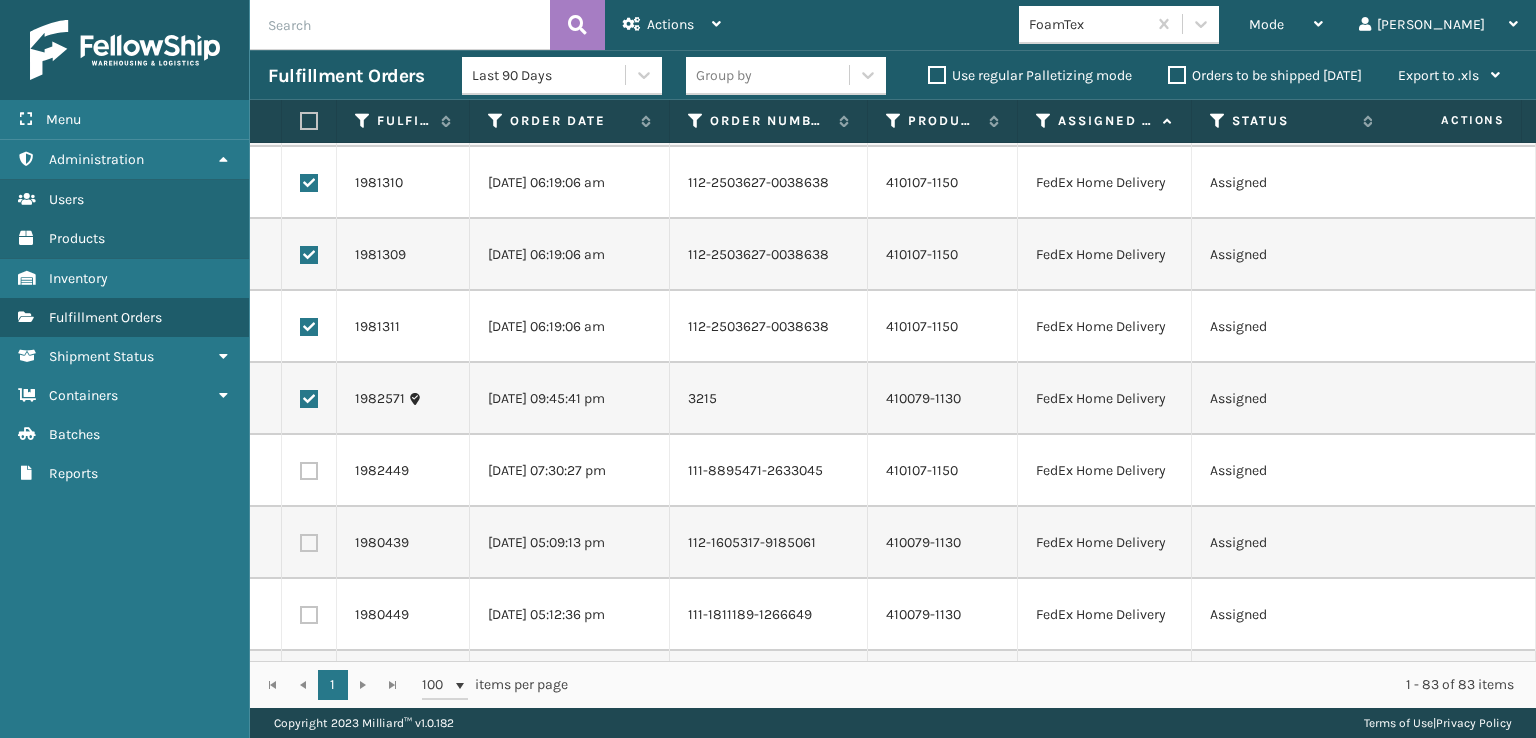 click at bounding box center [309, 471] 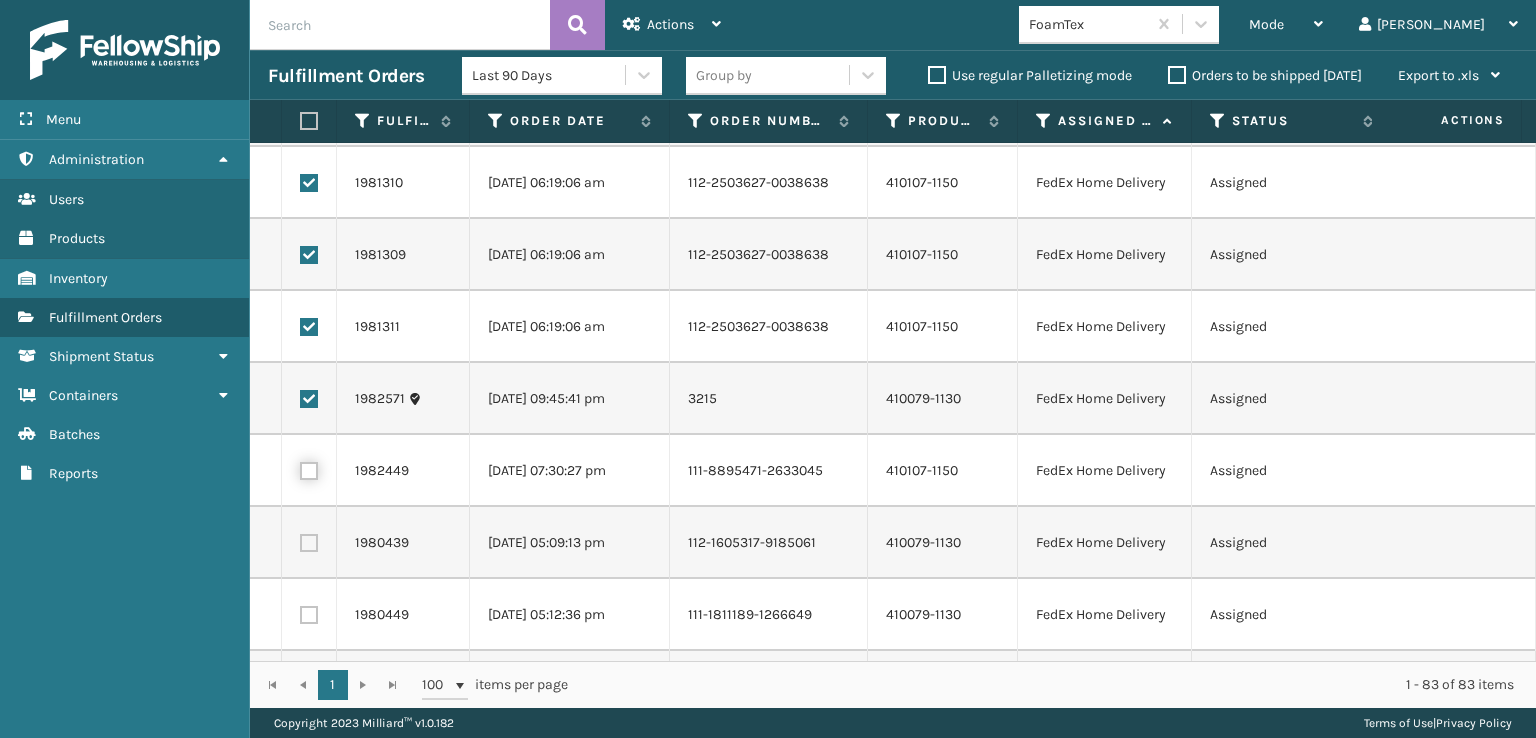 click at bounding box center (300, 468) 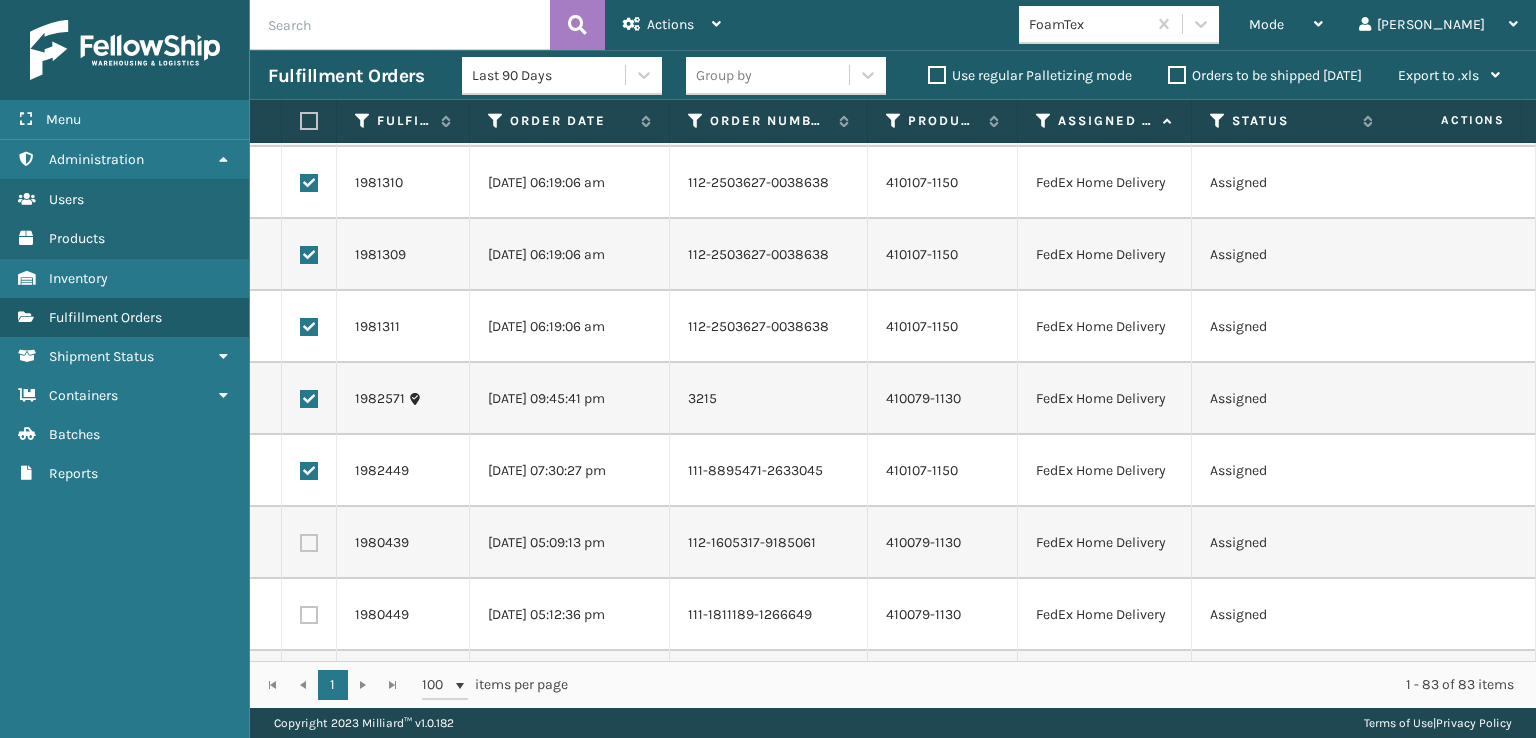 click at bounding box center (309, 543) 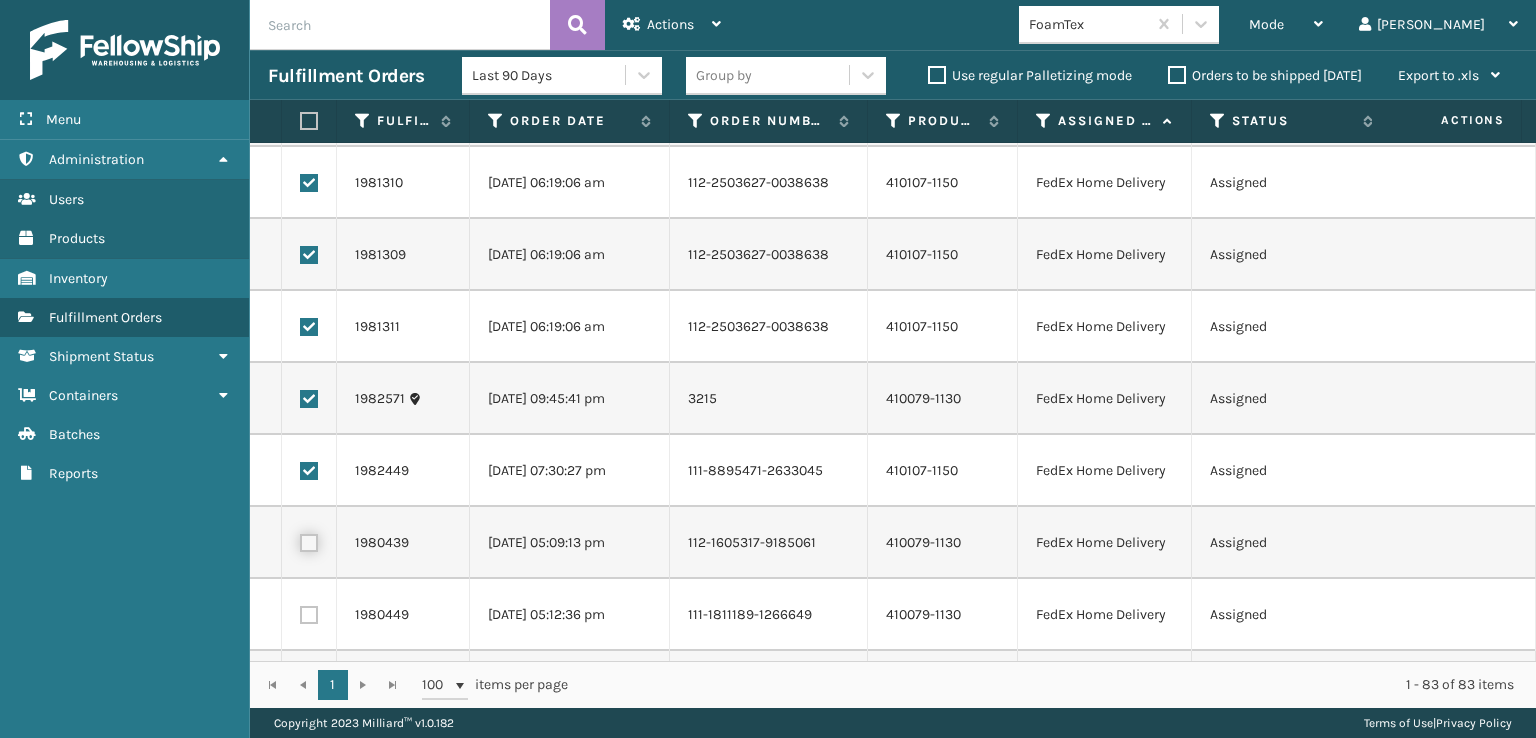 click at bounding box center [300, 540] 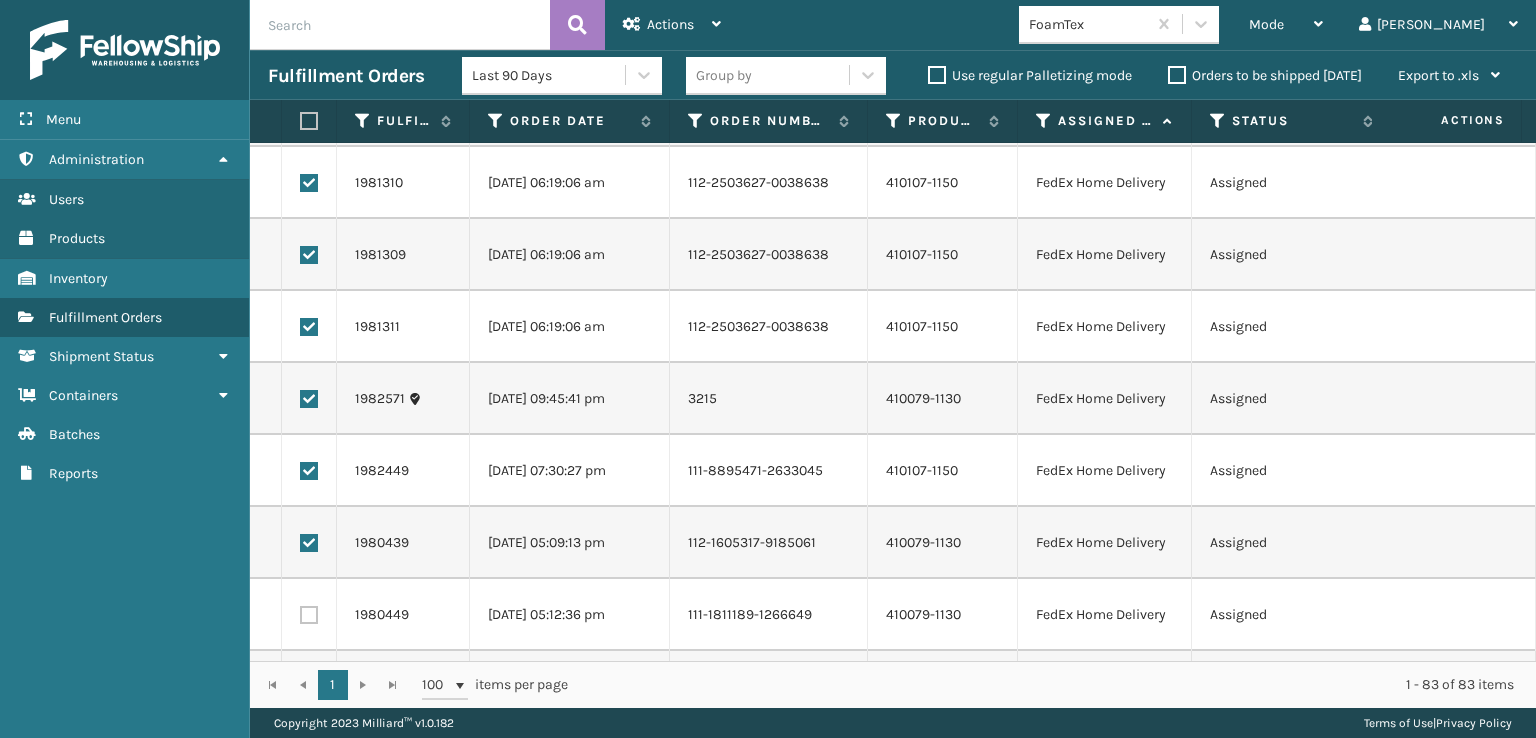 click at bounding box center [309, 615] 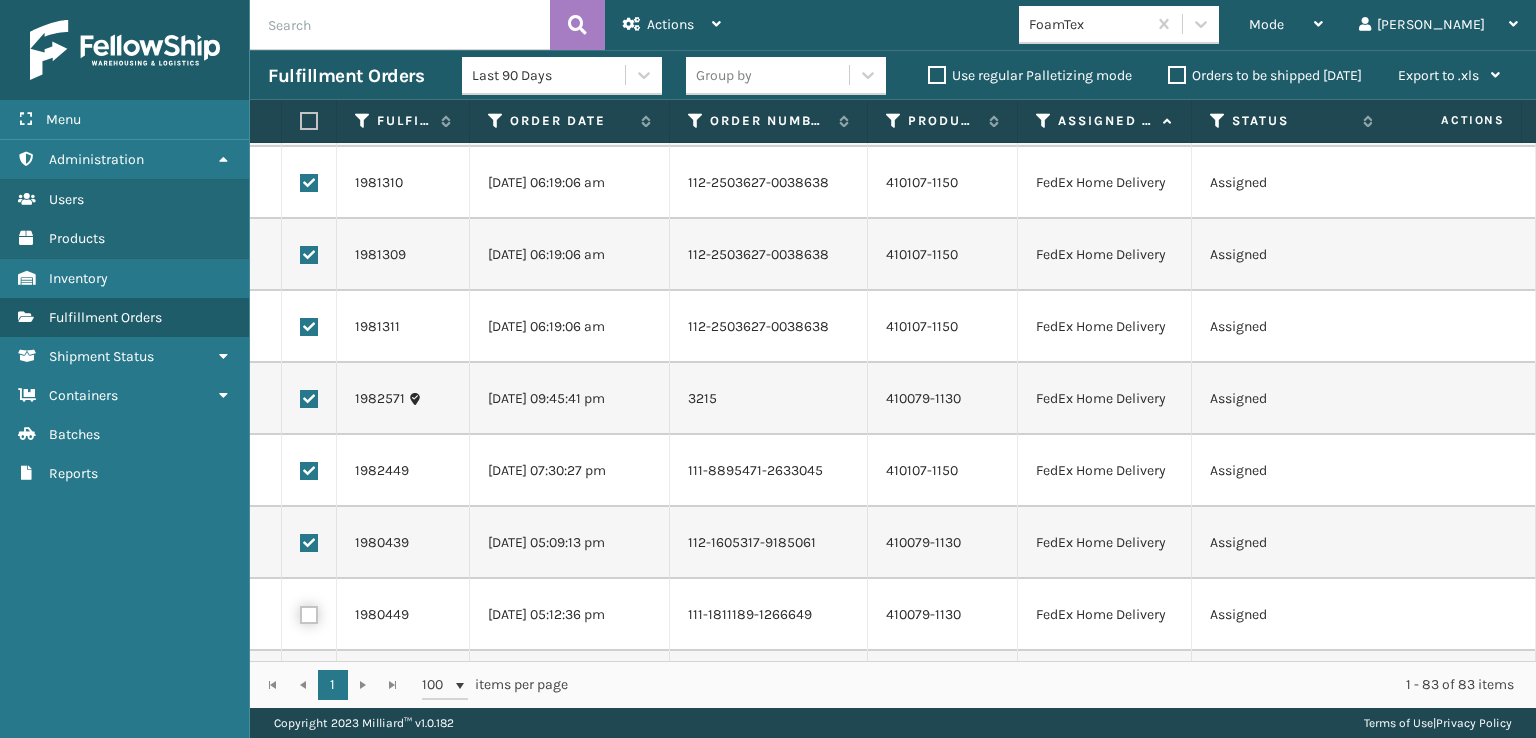 click at bounding box center [300, 612] 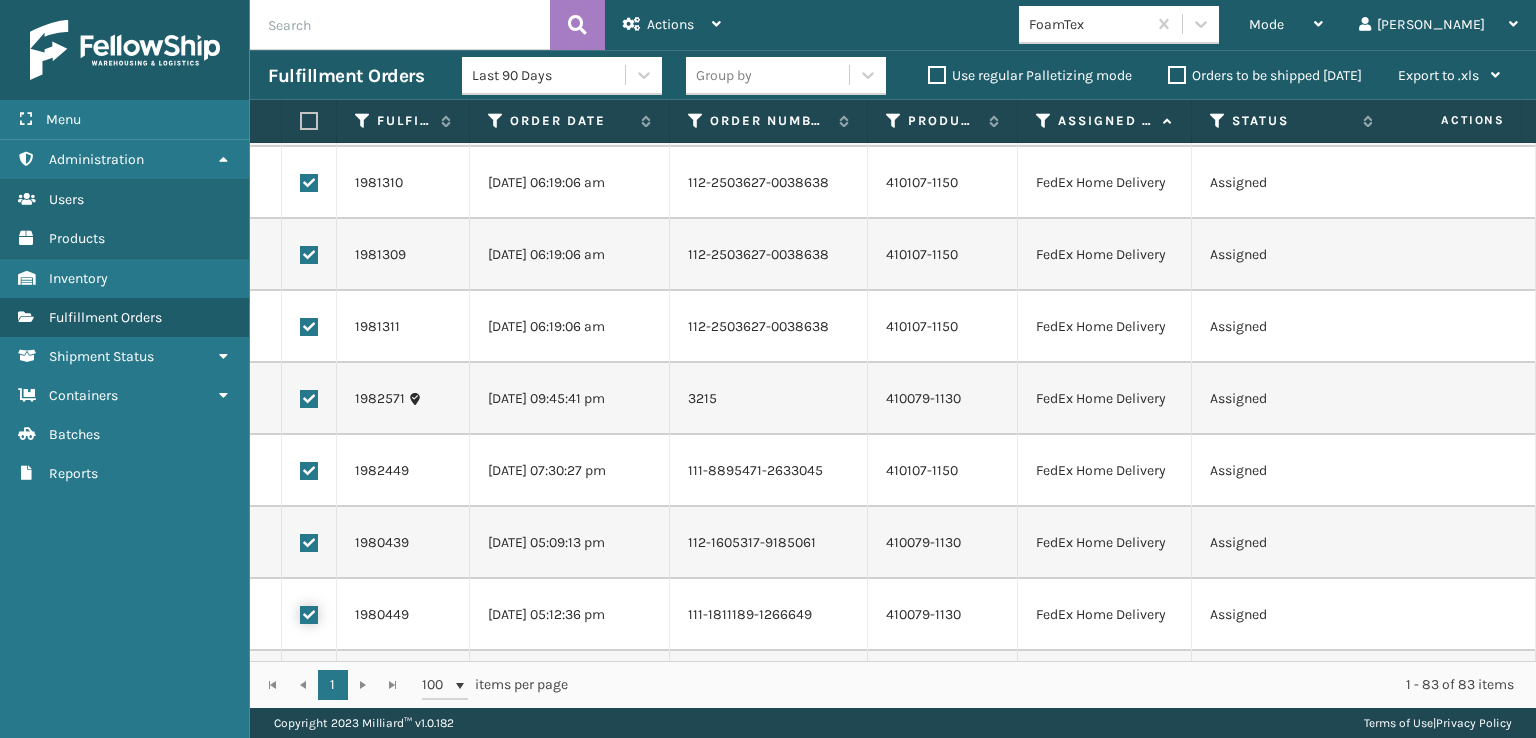 checkbox on "true" 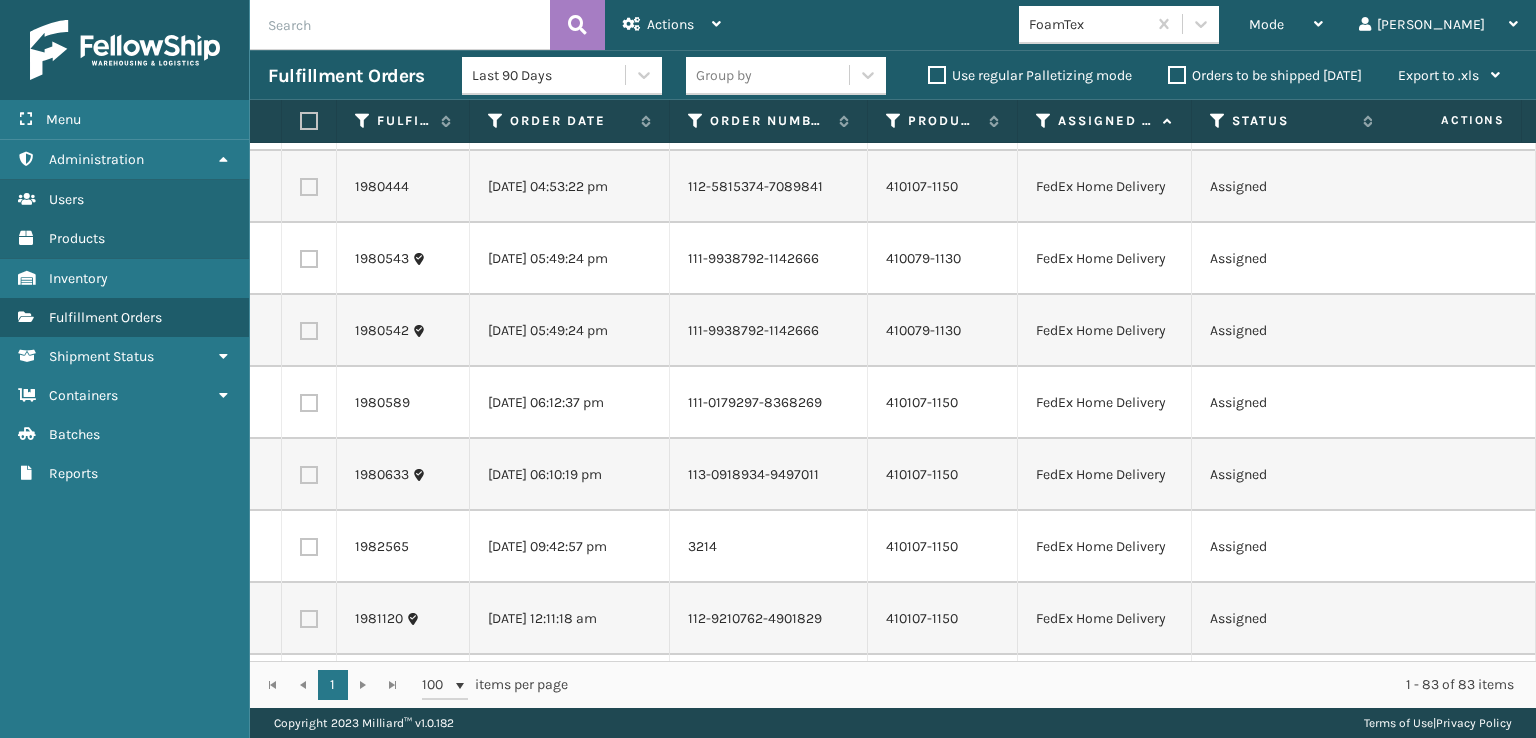 scroll, scrollTop: 2700, scrollLeft: 0, axis: vertical 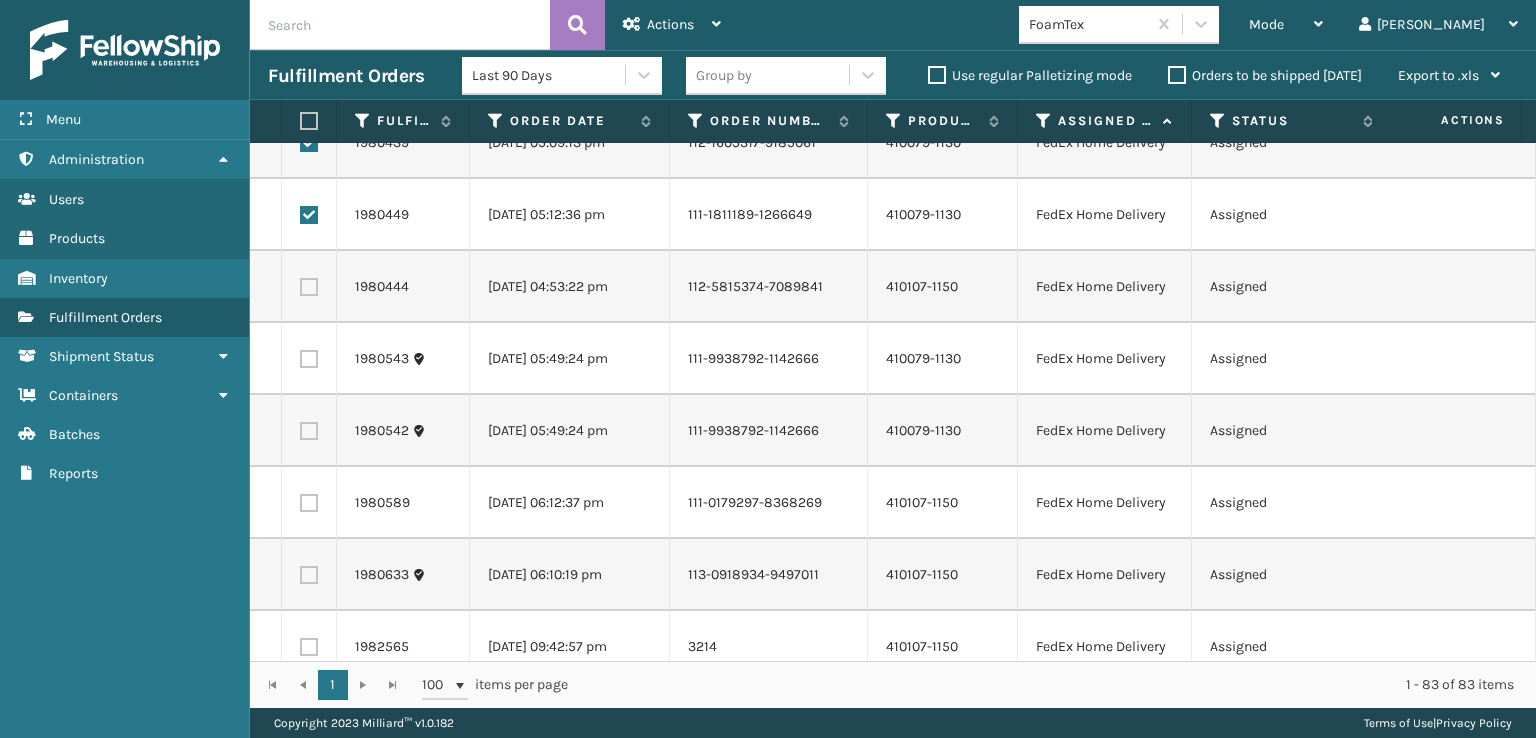 click at bounding box center [309, 287] 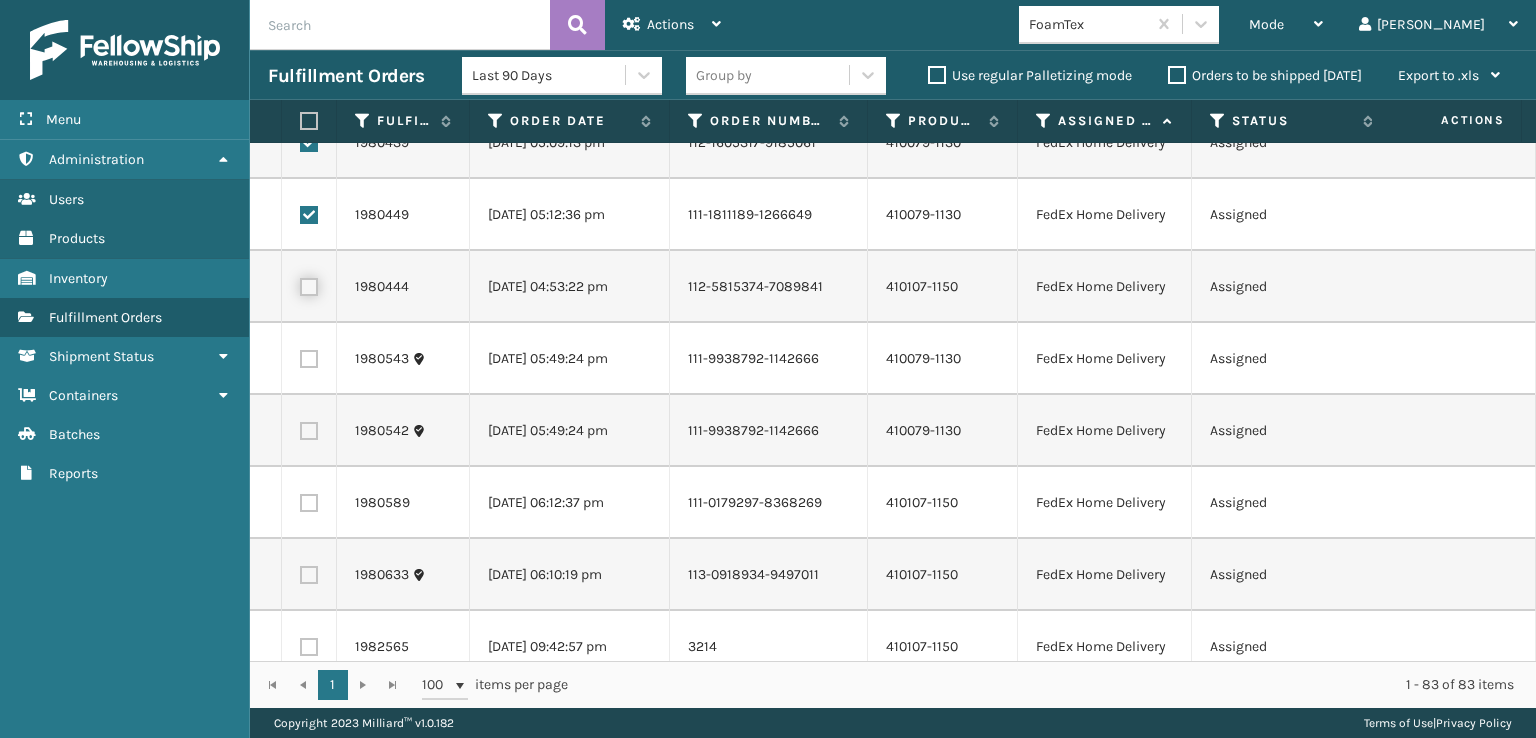 click at bounding box center (300, 284) 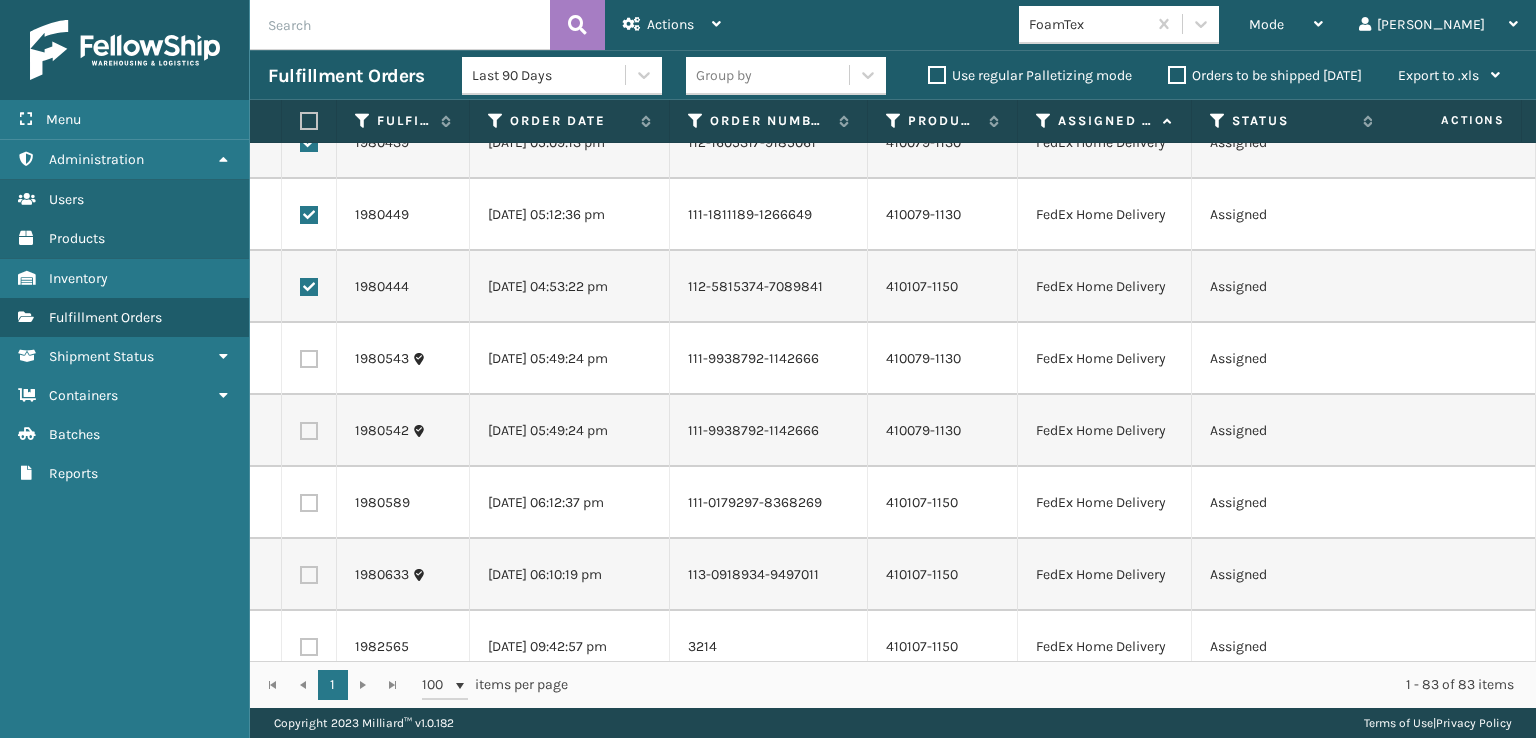 click at bounding box center (309, 359) 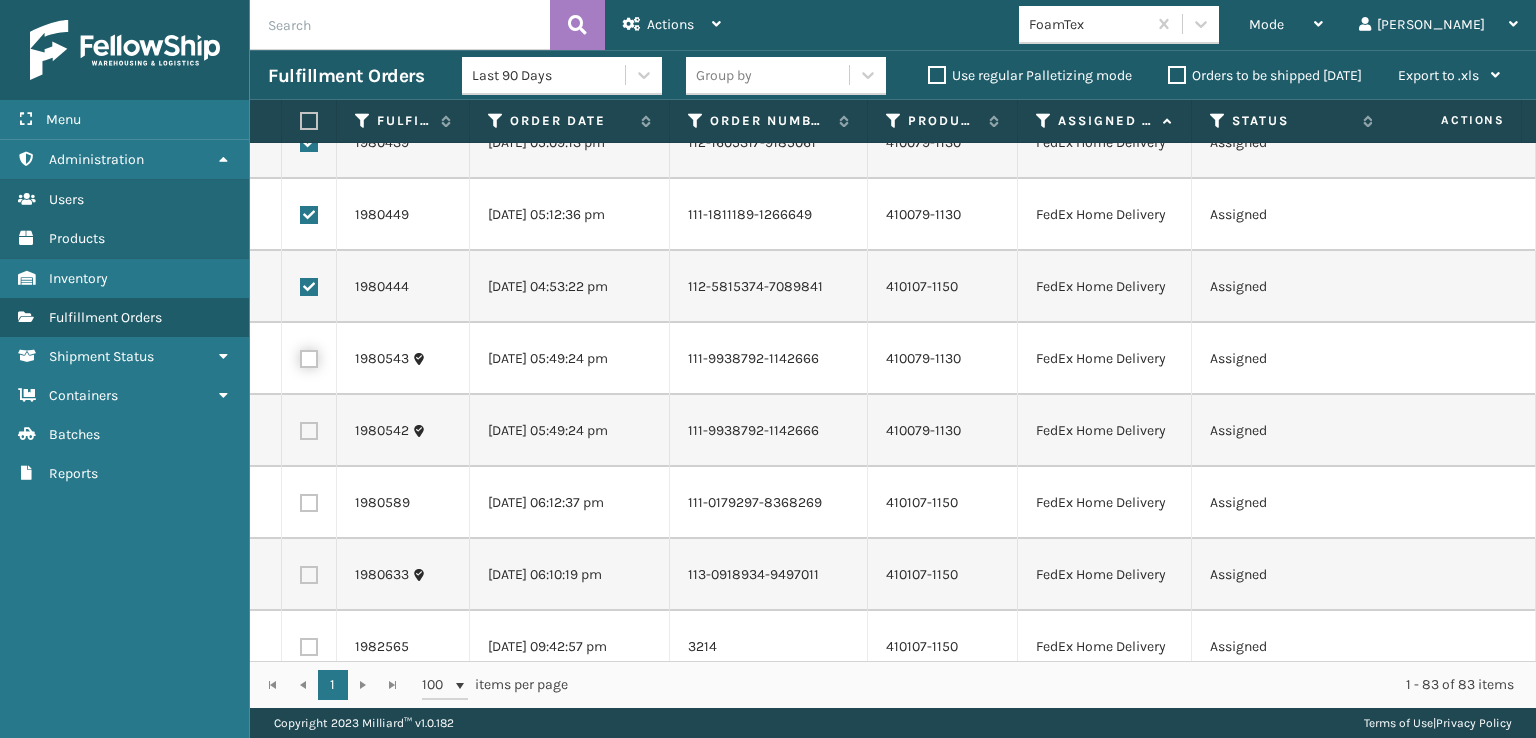 click at bounding box center (300, 356) 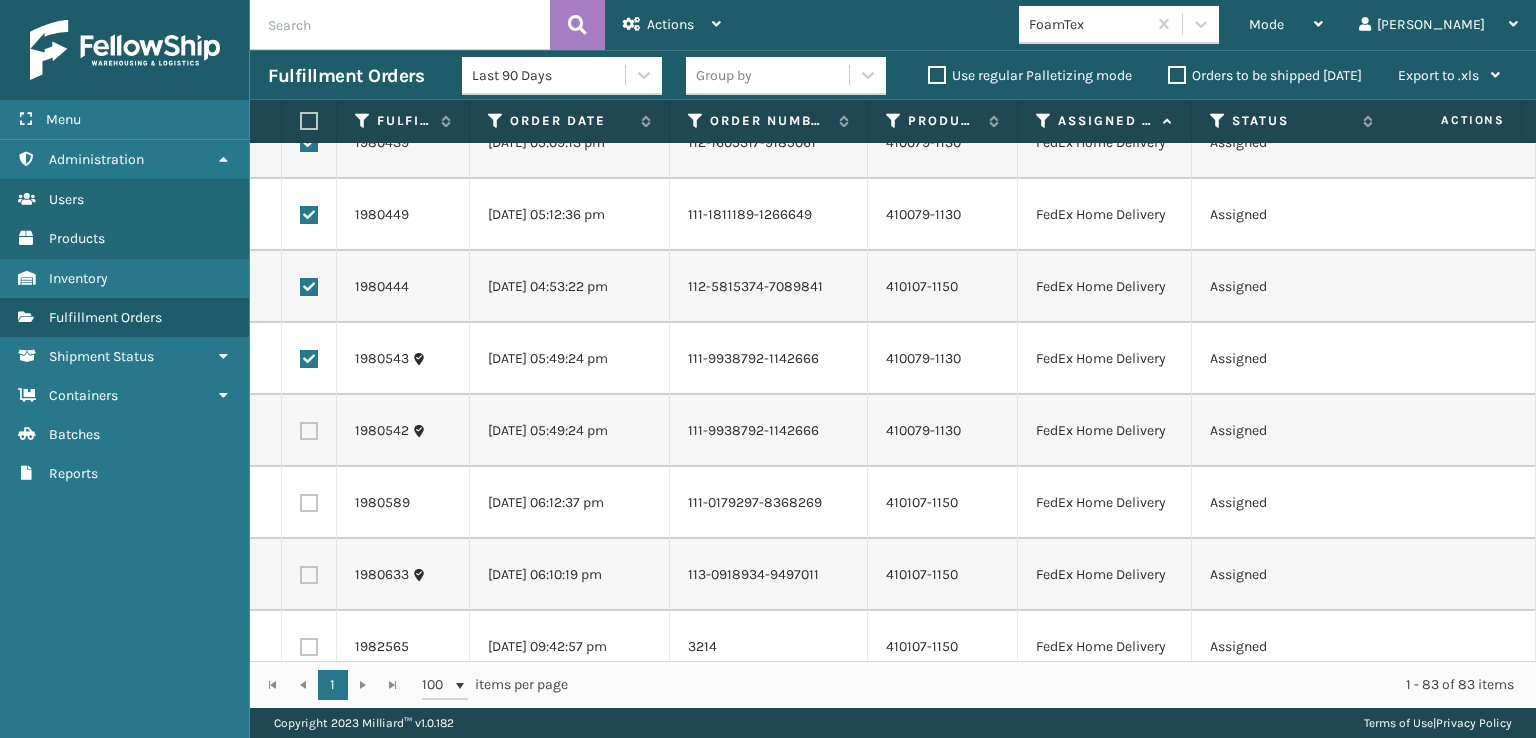 click at bounding box center [309, 431] 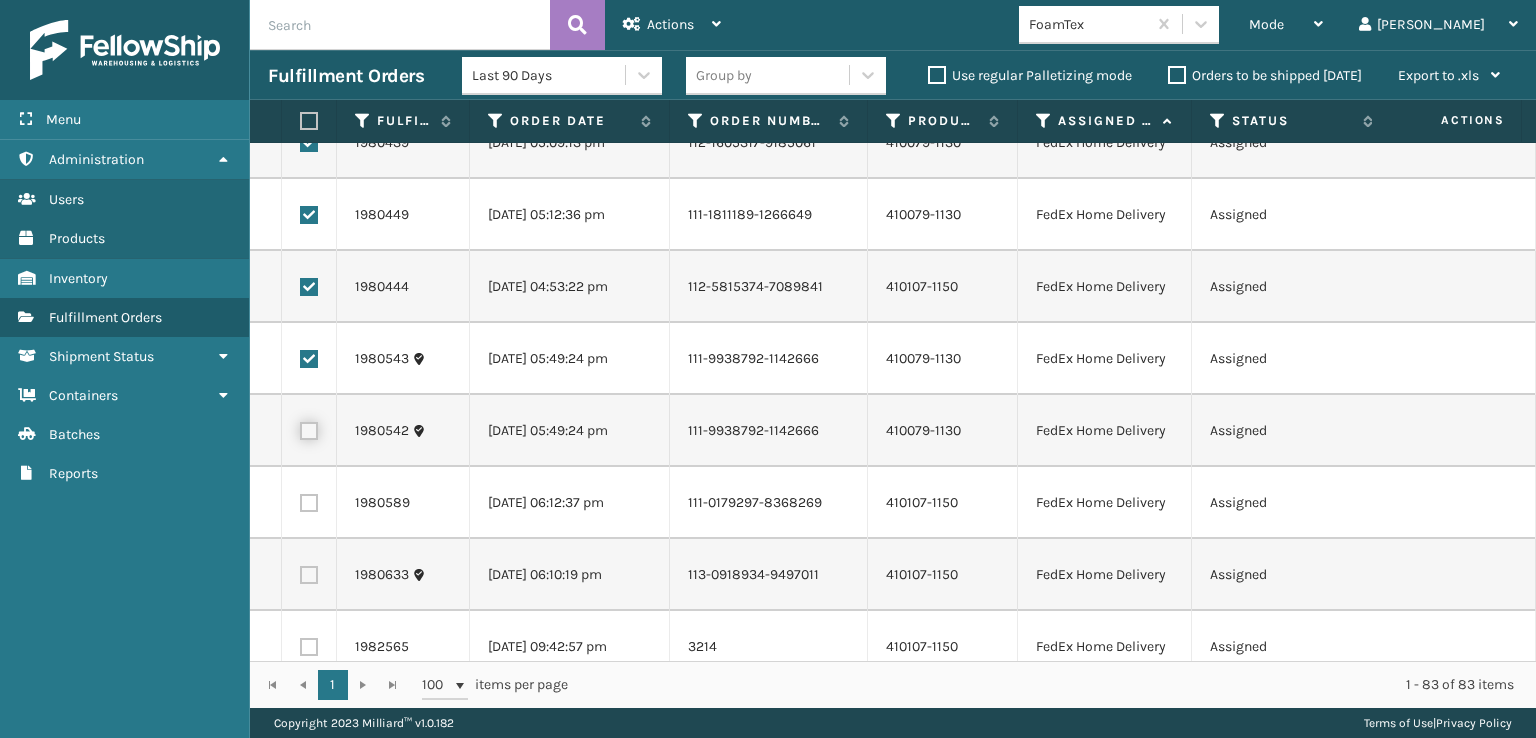 click at bounding box center (300, 428) 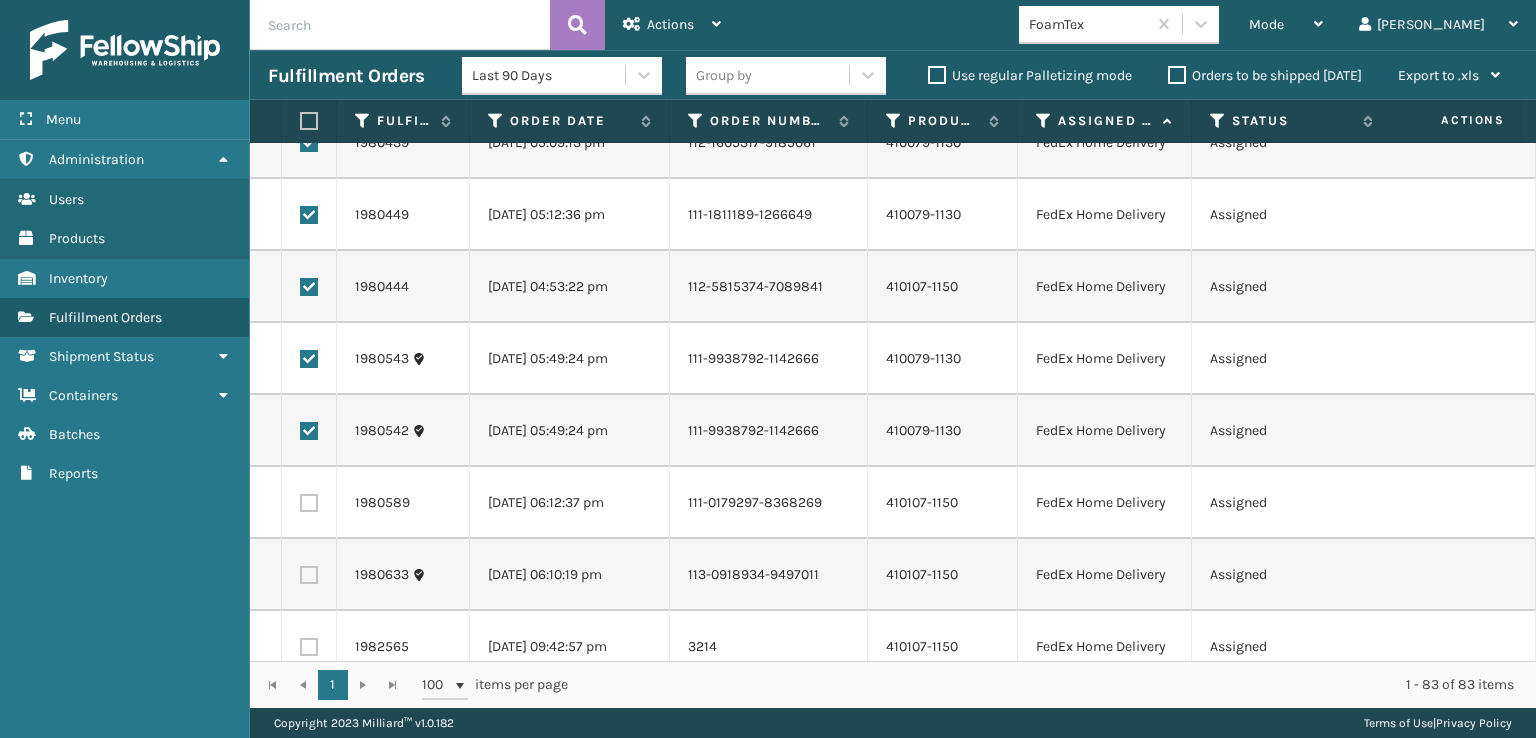 click at bounding box center (309, 503) 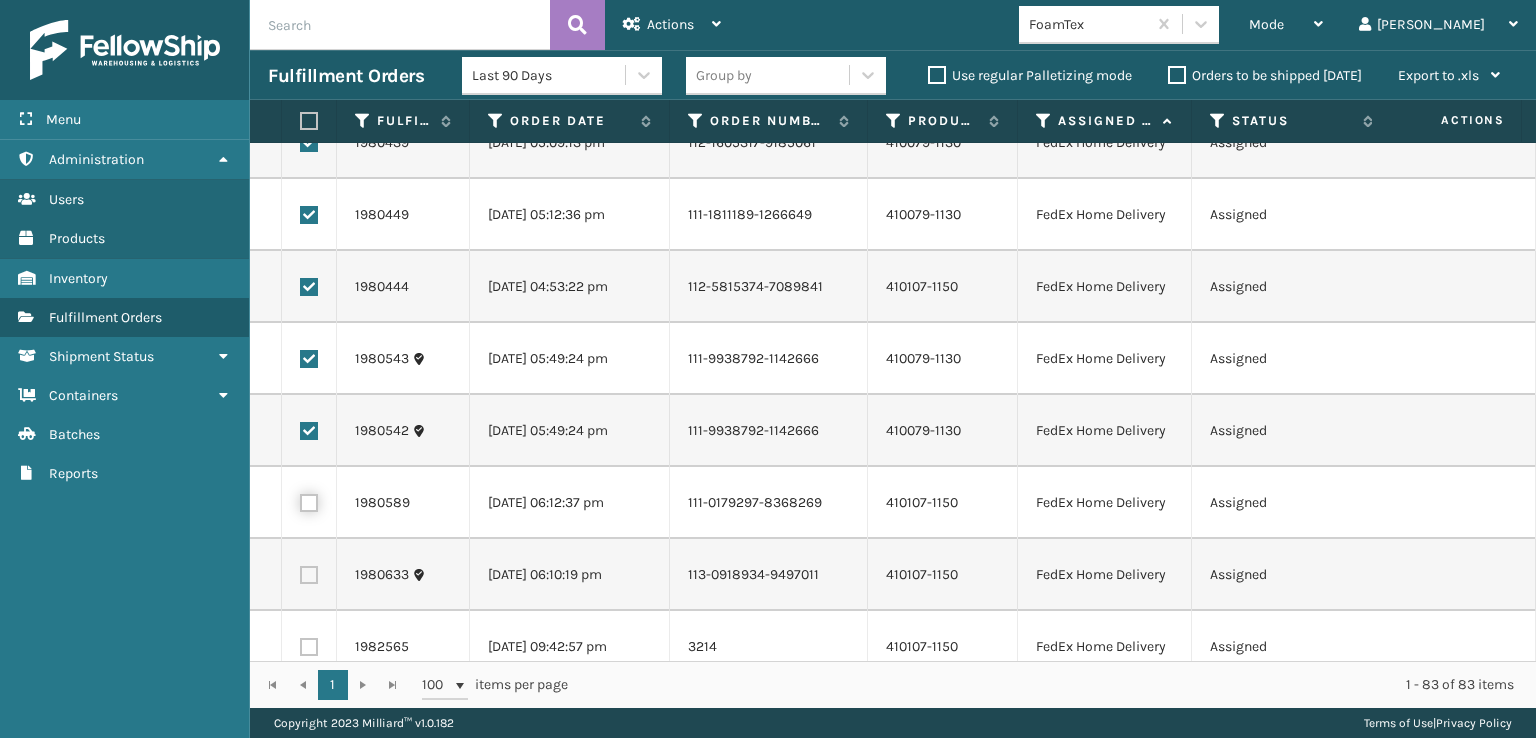 click at bounding box center (300, 500) 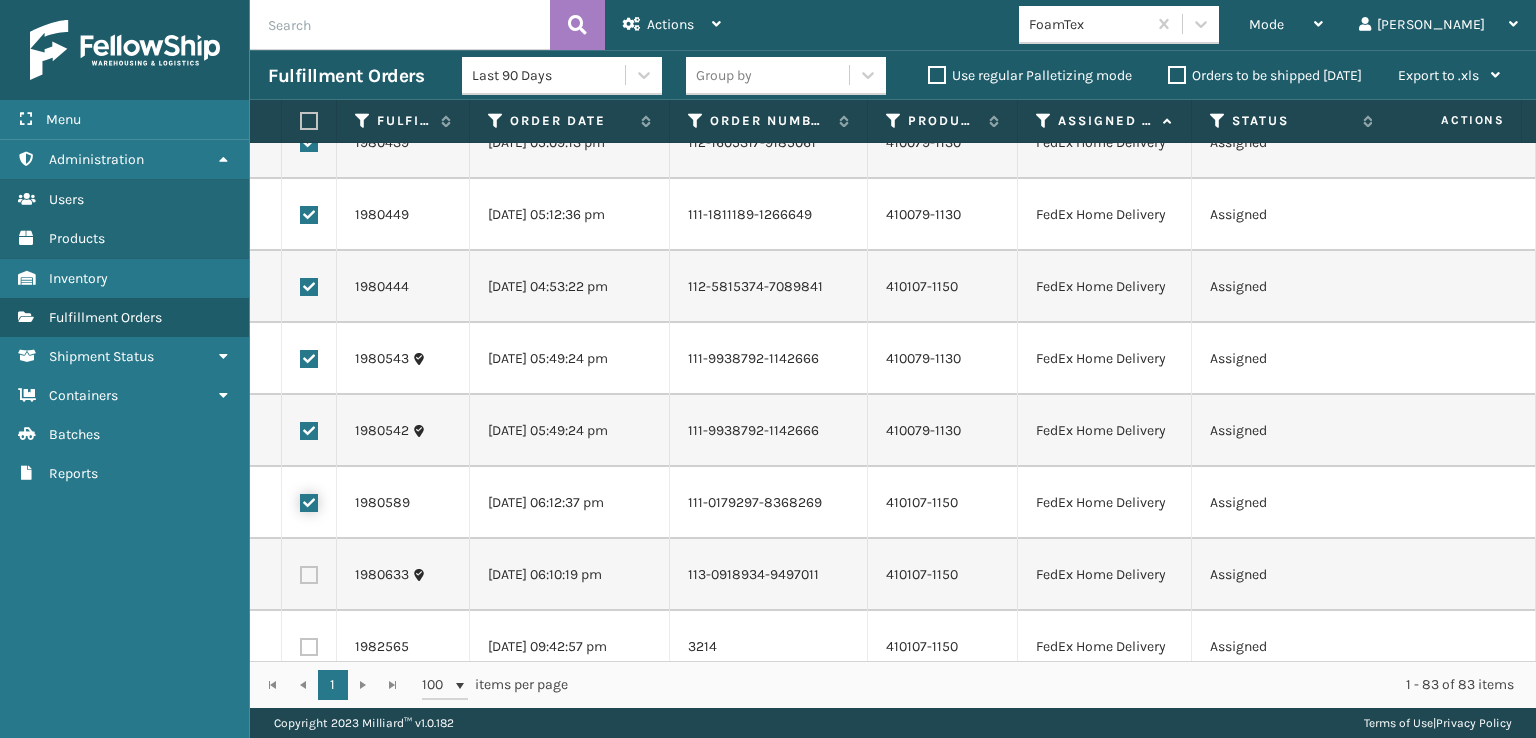 checkbox on "true" 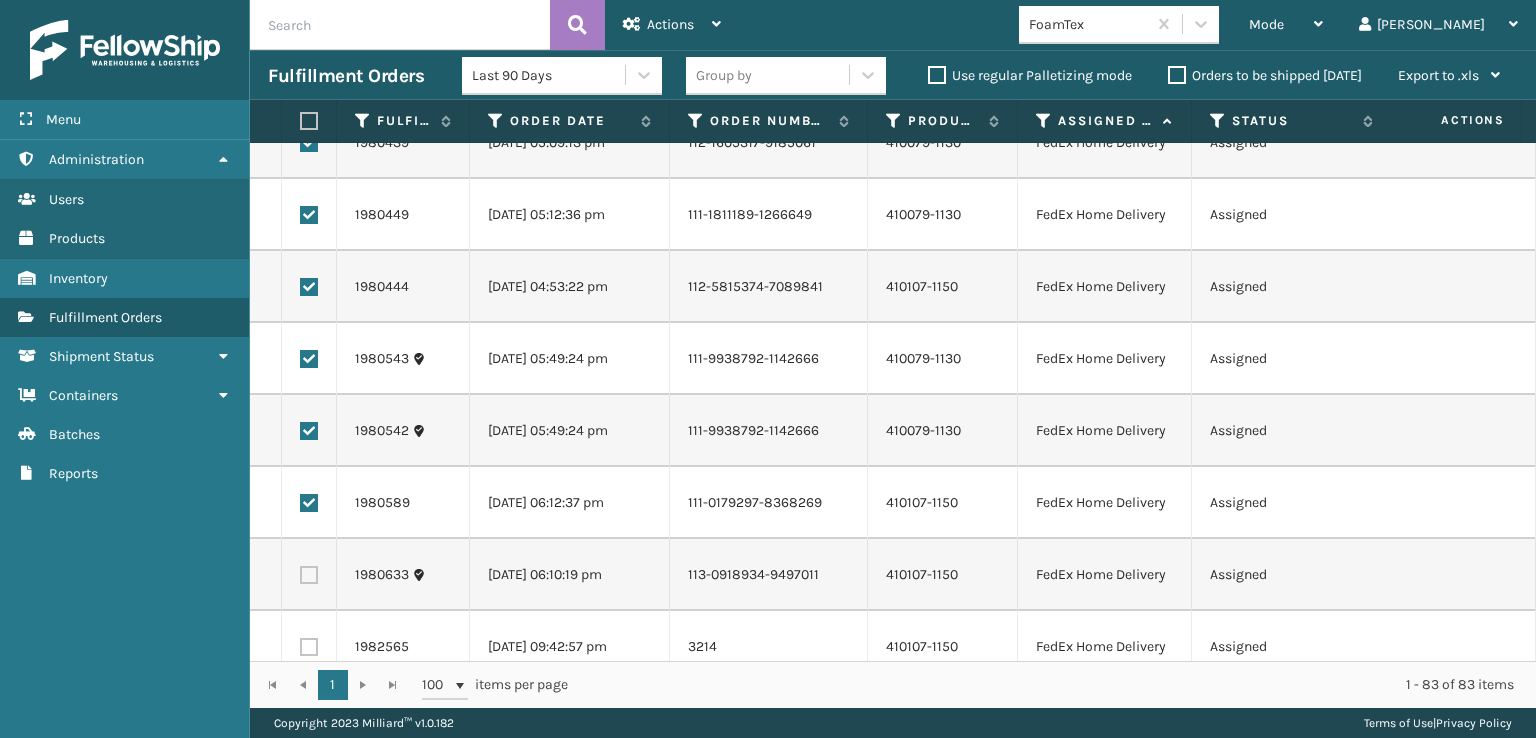 click at bounding box center [309, 575] 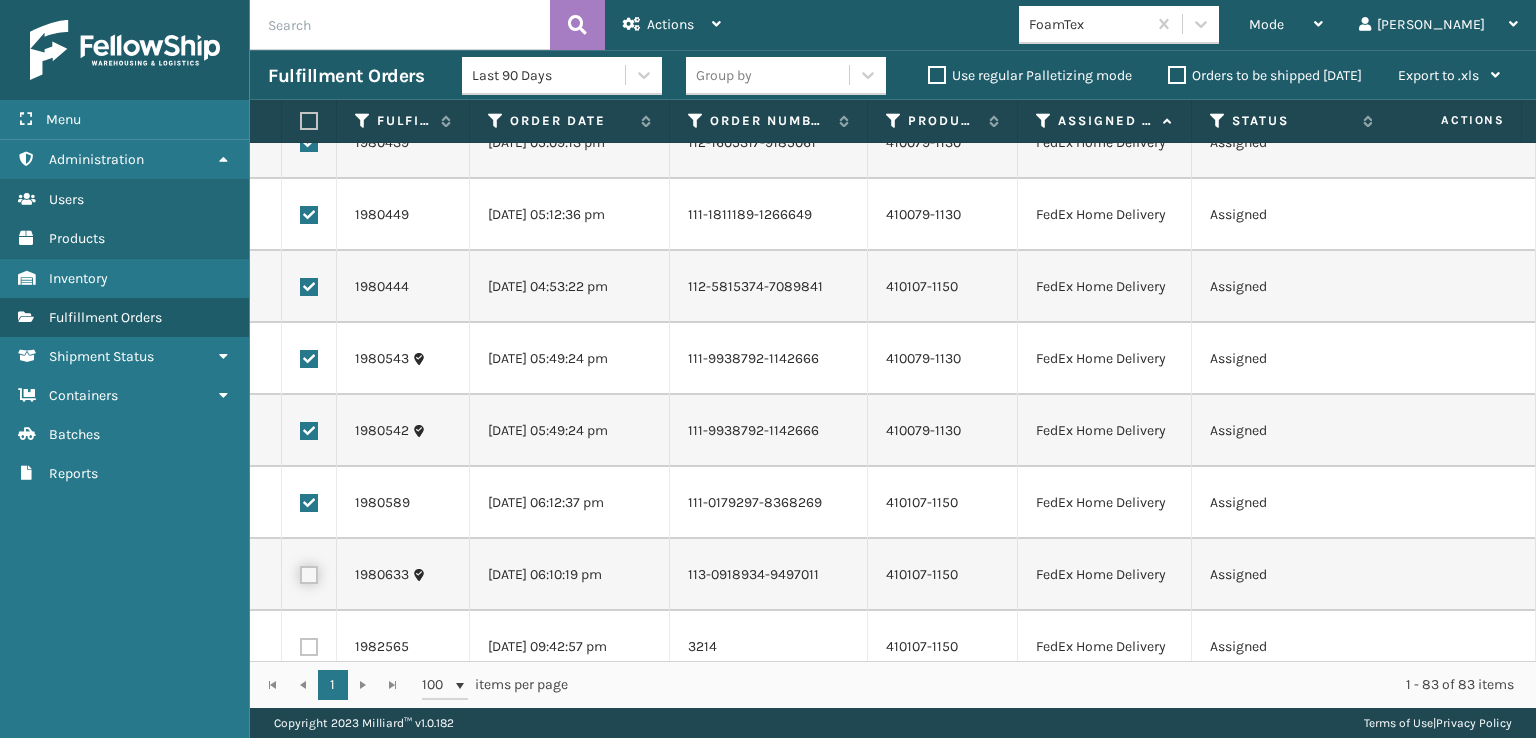 click at bounding box center (300, 572) 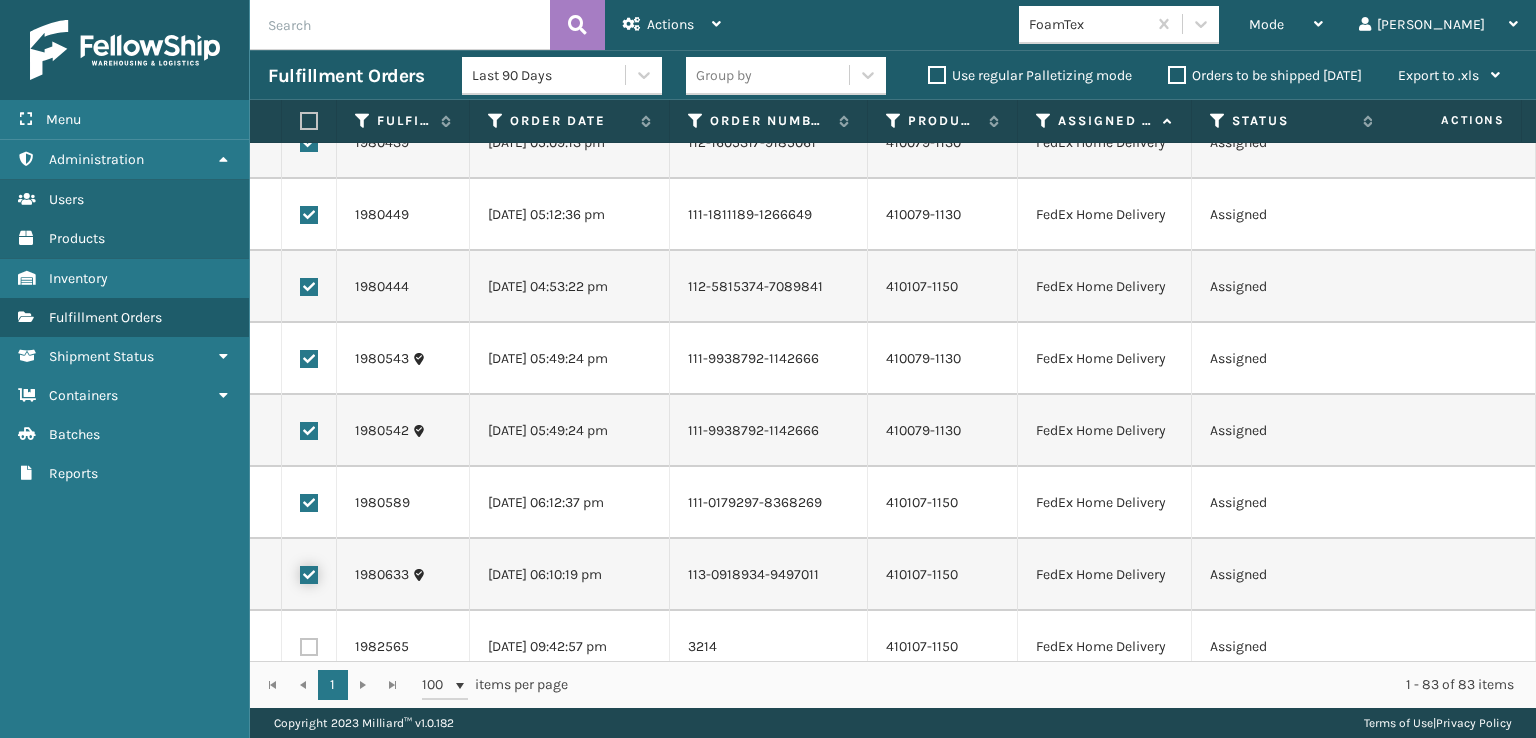 checkbox on "true" 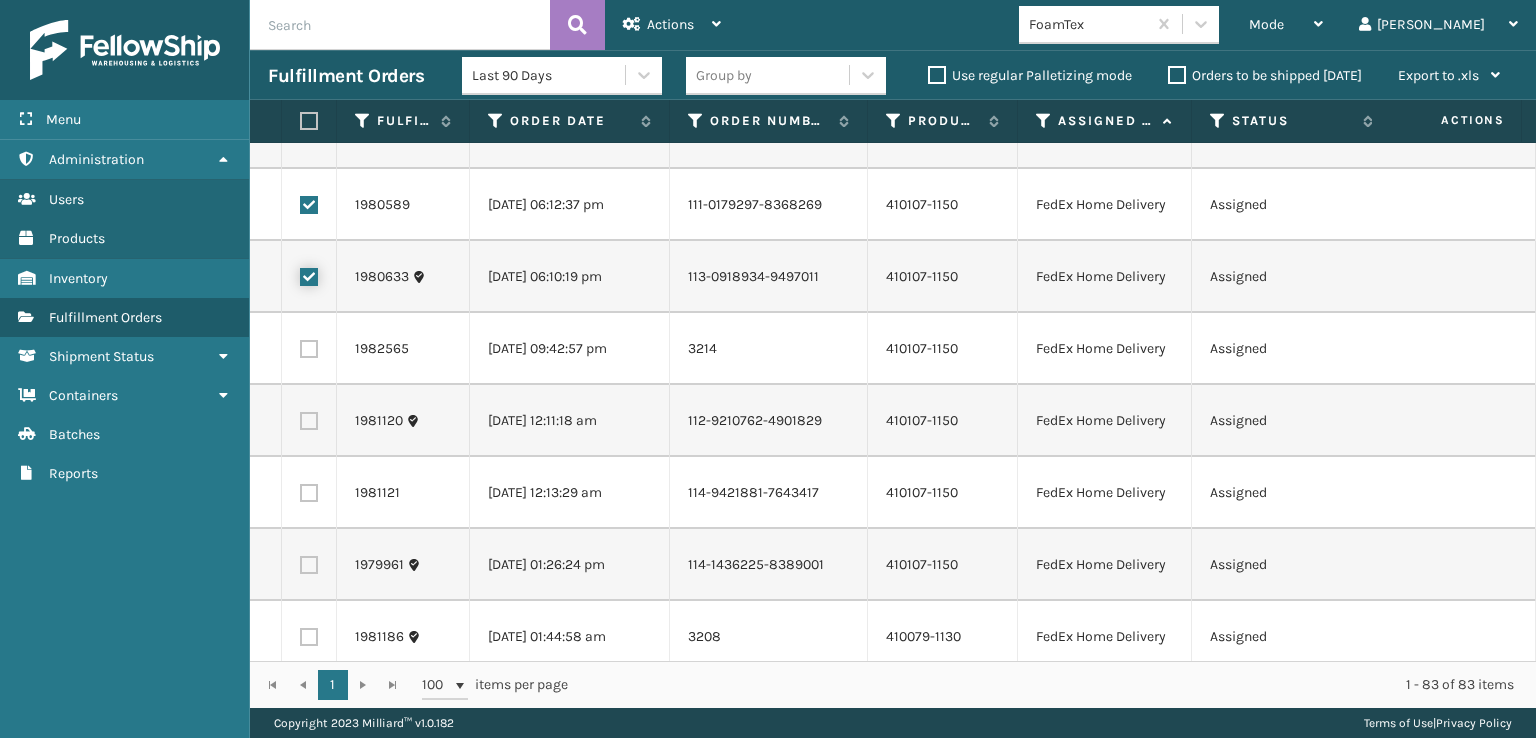 scroll, scrollTop: 3000, scrollLeft: 0, axis: vertical 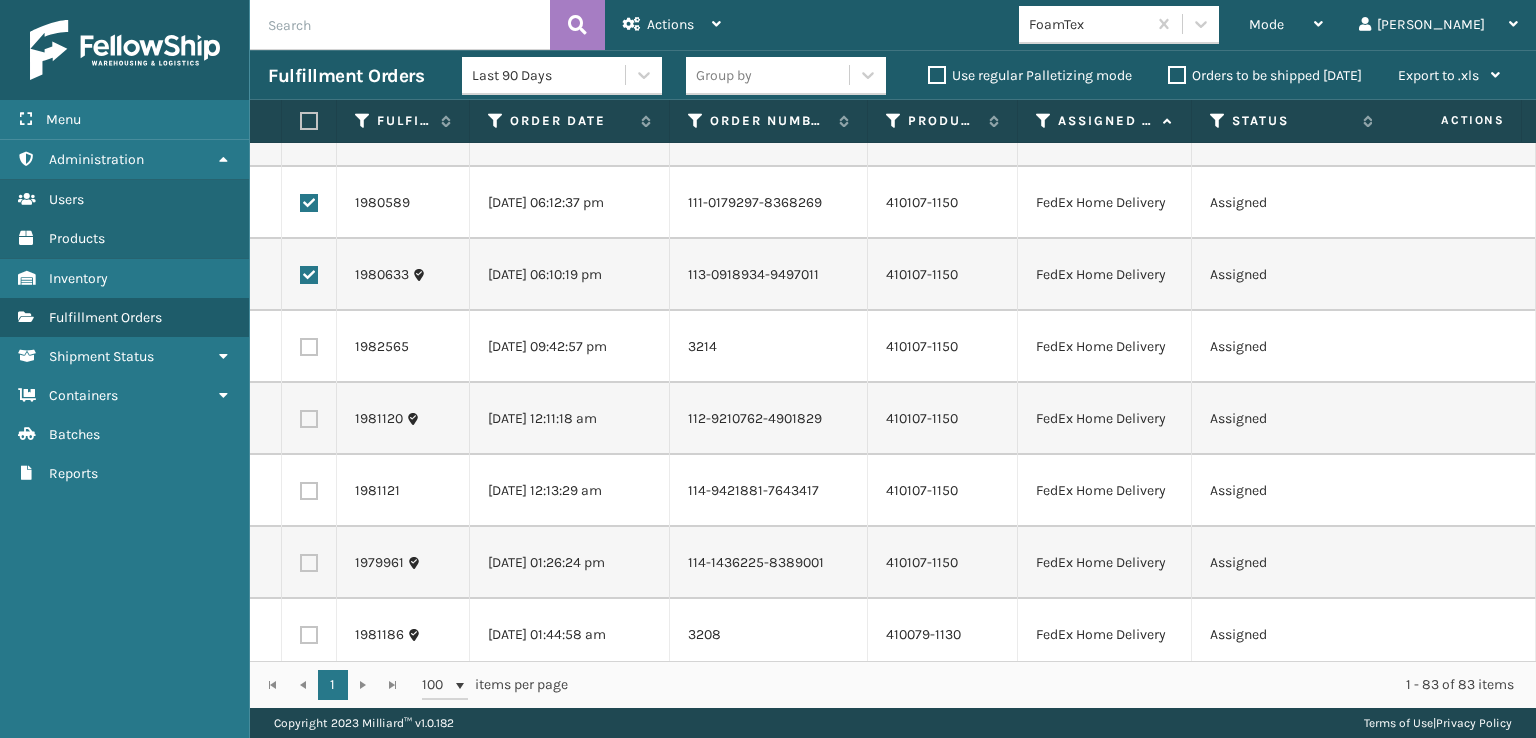 click at bounding box center (309, 347) 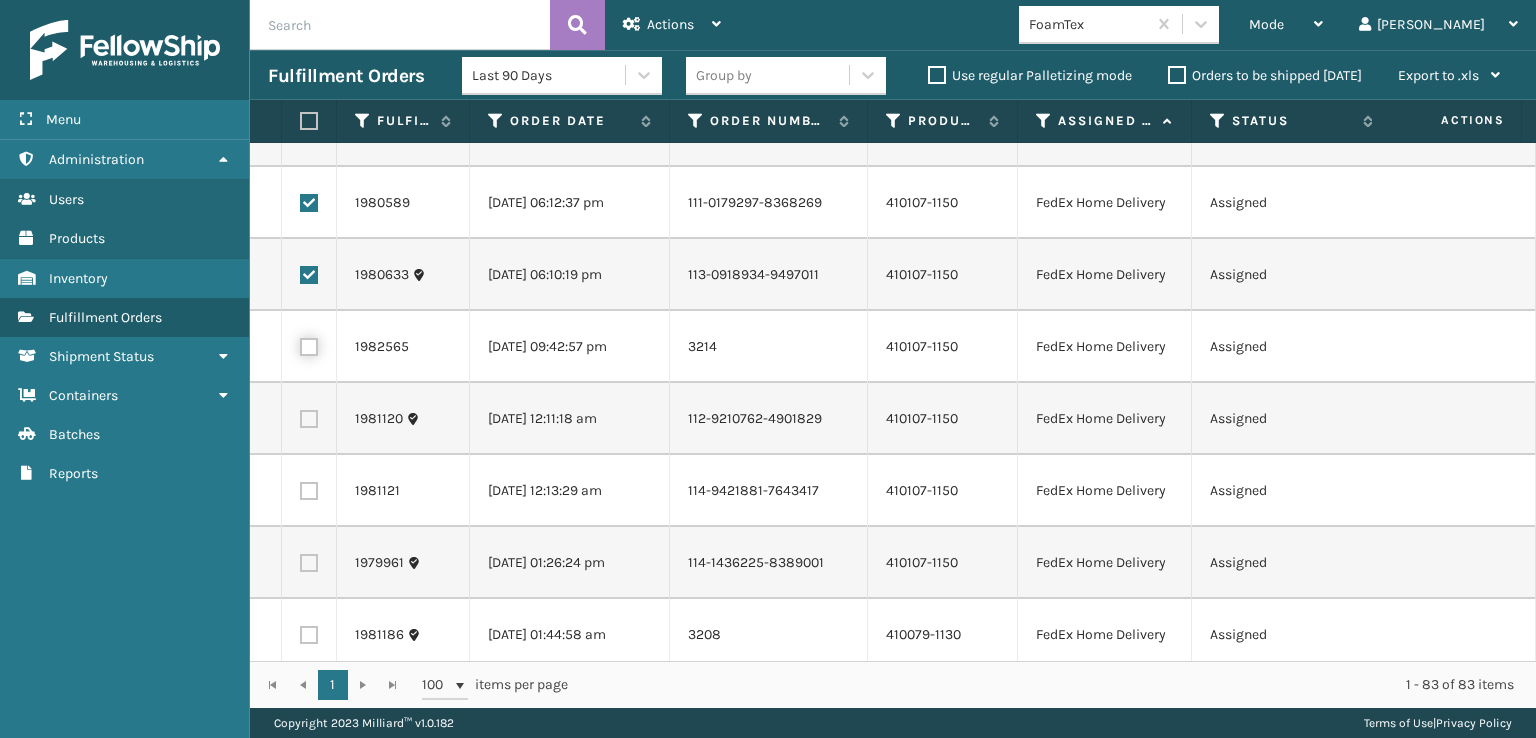 click at bounding box center [300, 344] 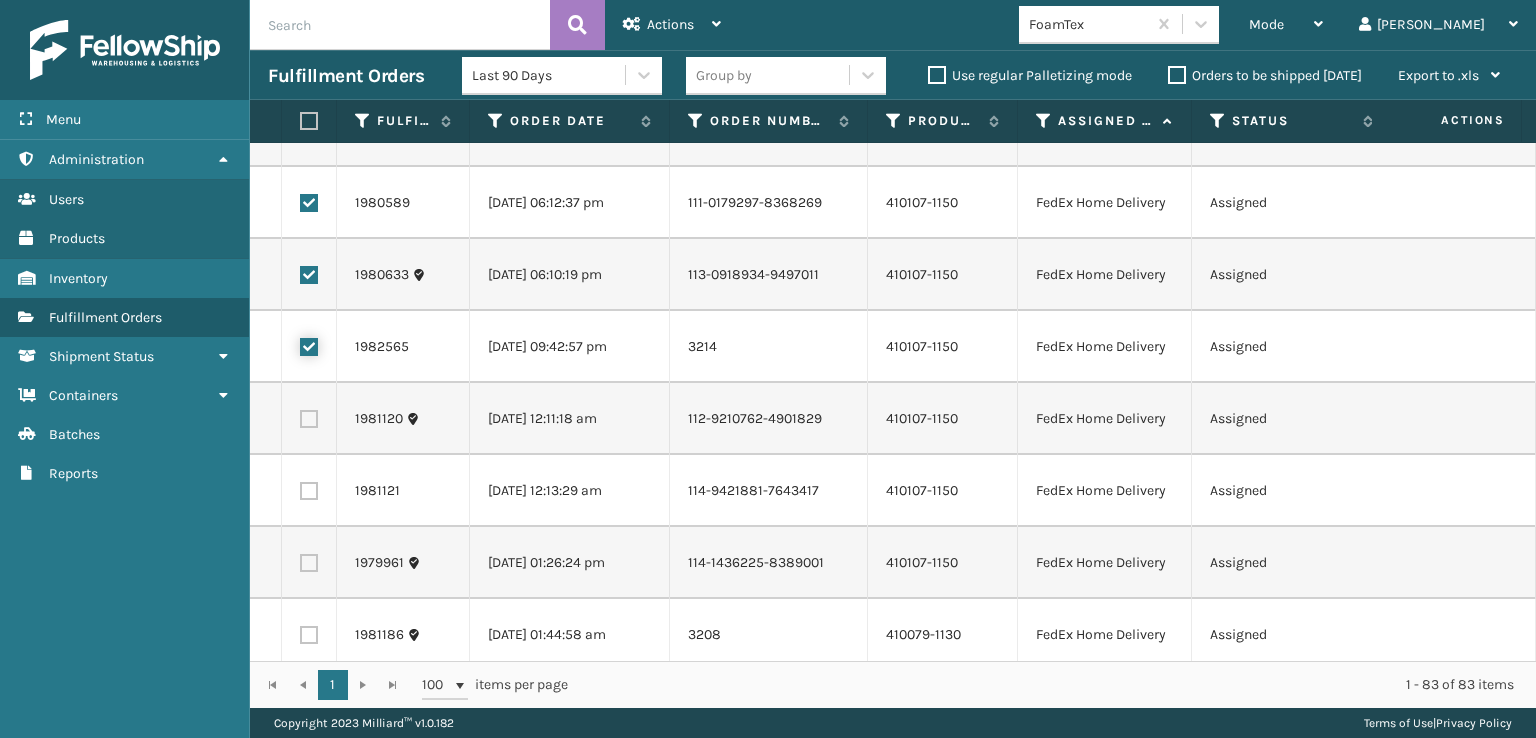 checkbox on "true" 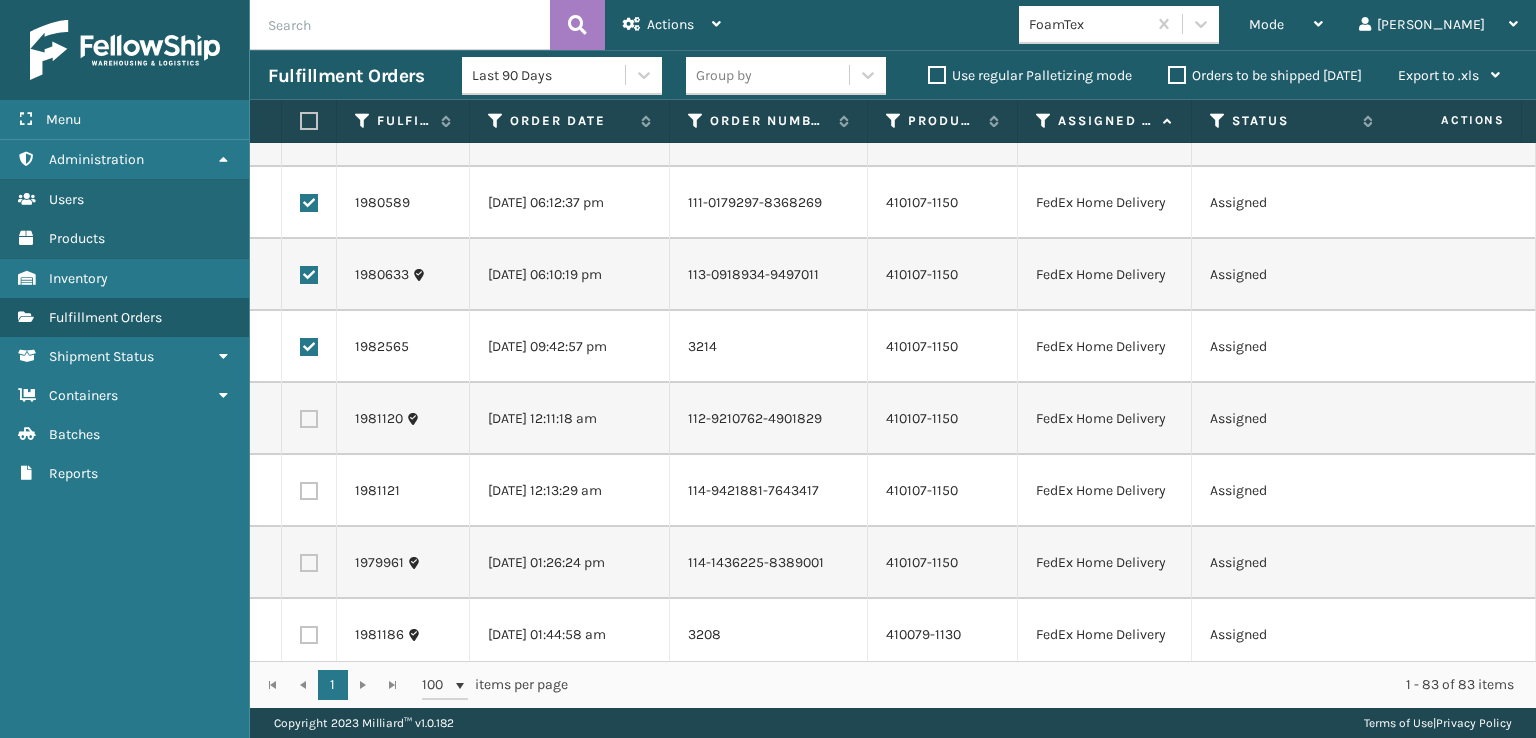 click at bounding box center (309, 419) 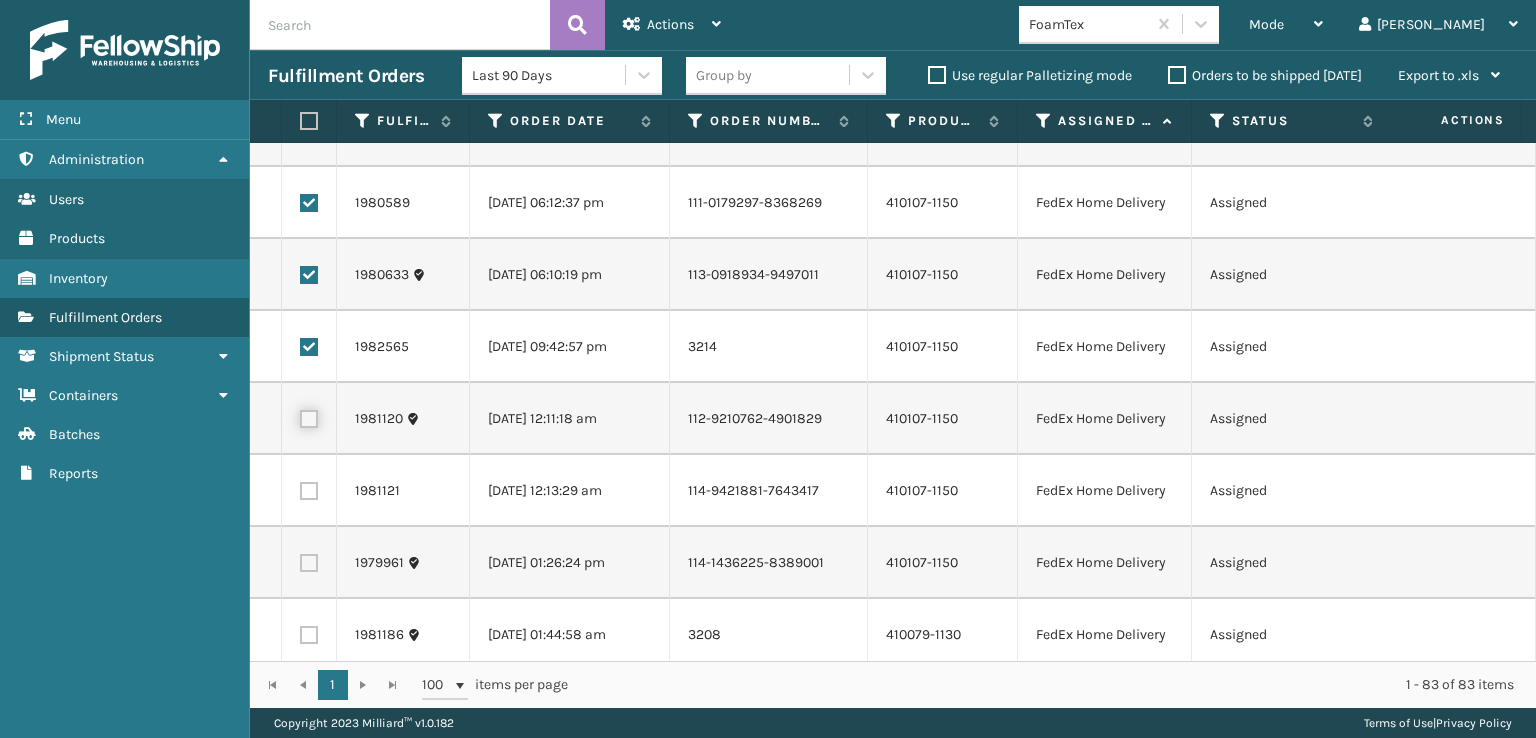 click at bounding box center (300, 416) 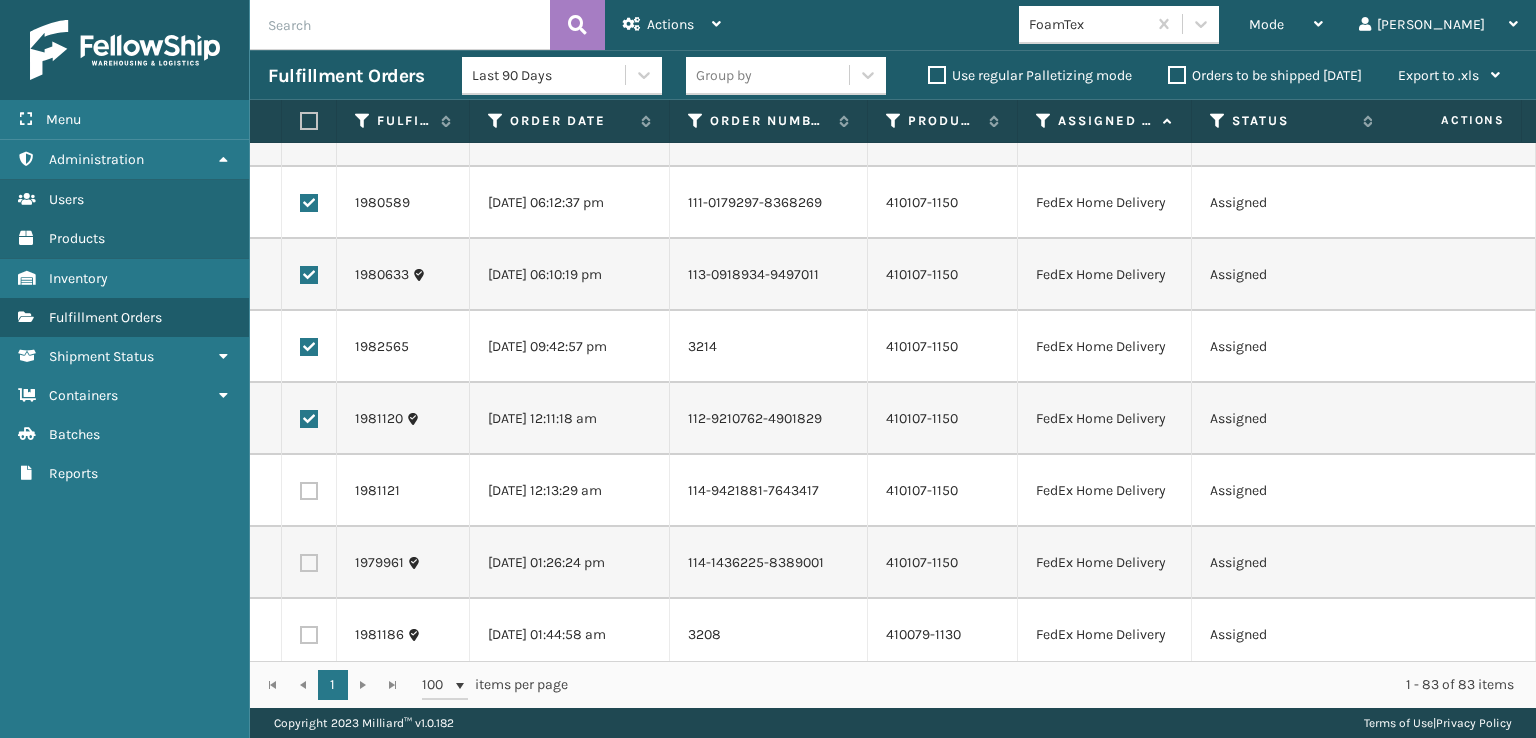 drag, startPoint x: 309, startPoint y: 493, endPoint x: 325, endPoint y: 360, distance: 133.95895 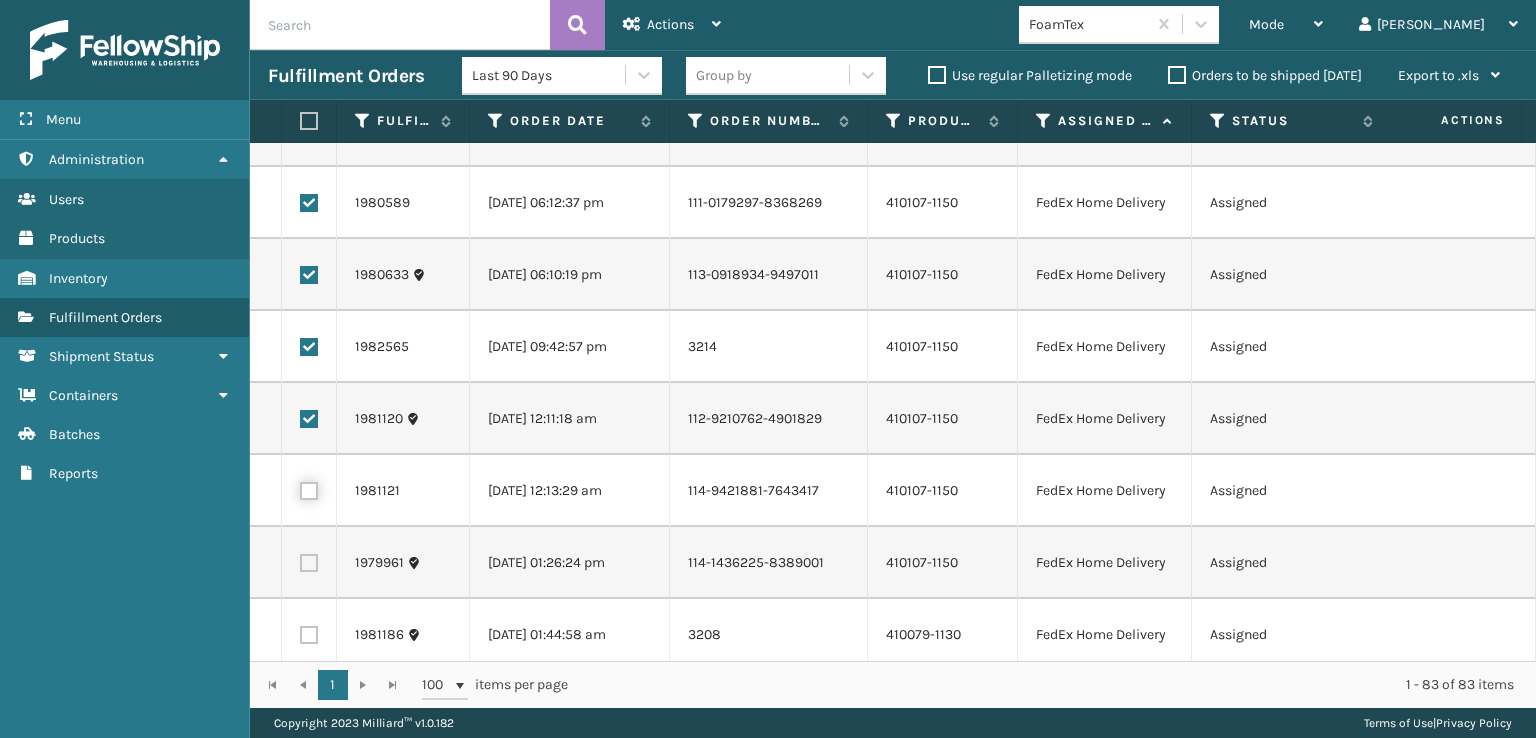 click at bounding box center [300, 488] 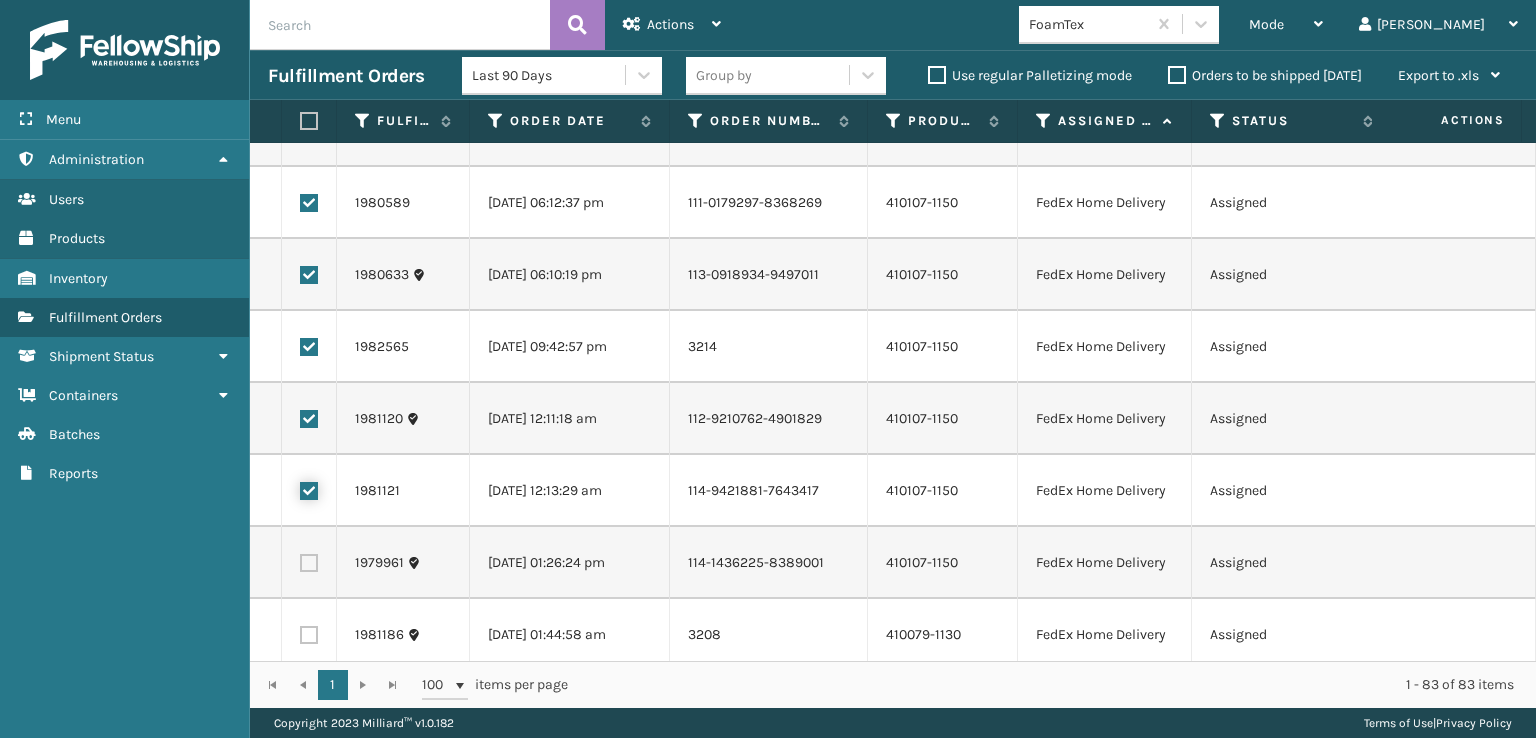checkbox on "true" 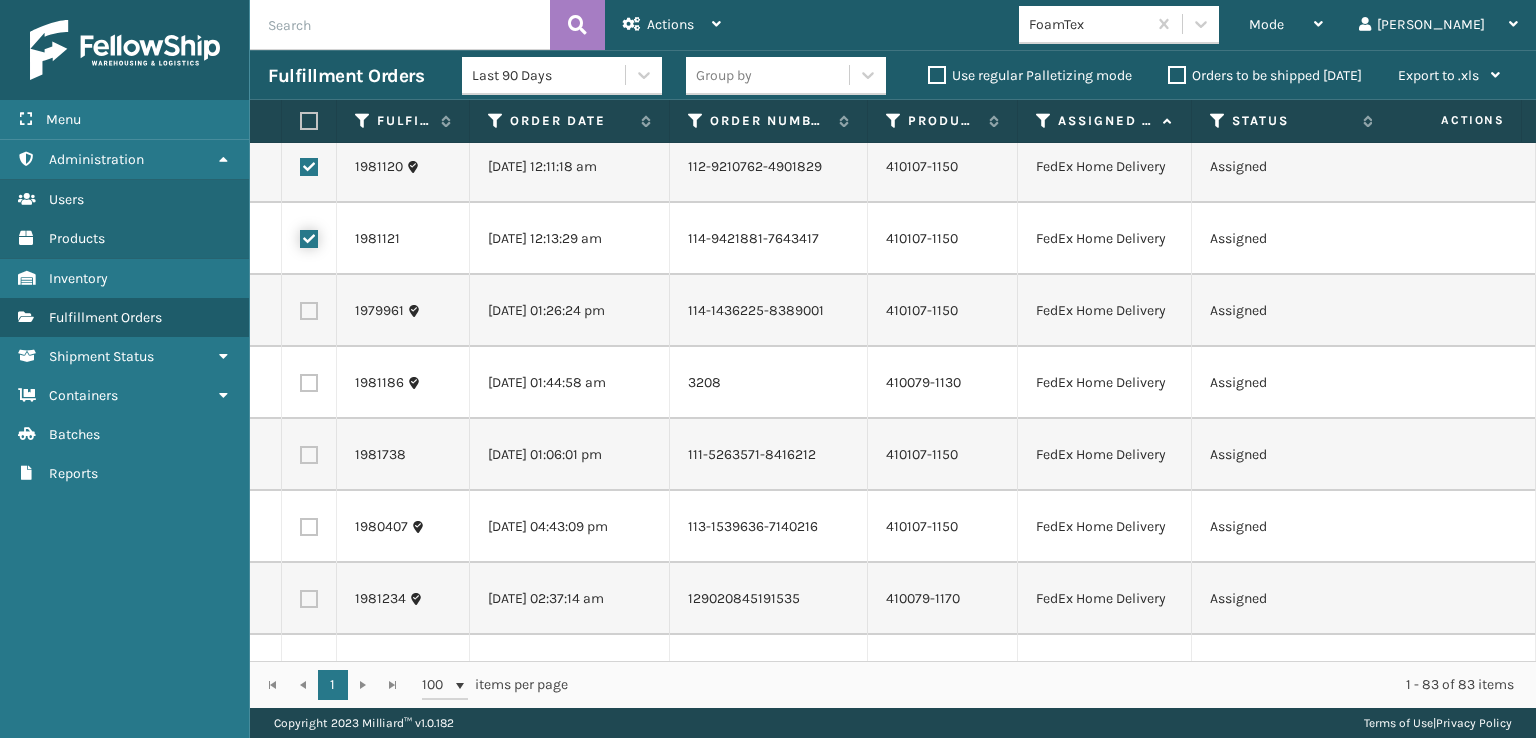 scroll, scrollTop: 3300, scrollLeft: 0, axis: vertical 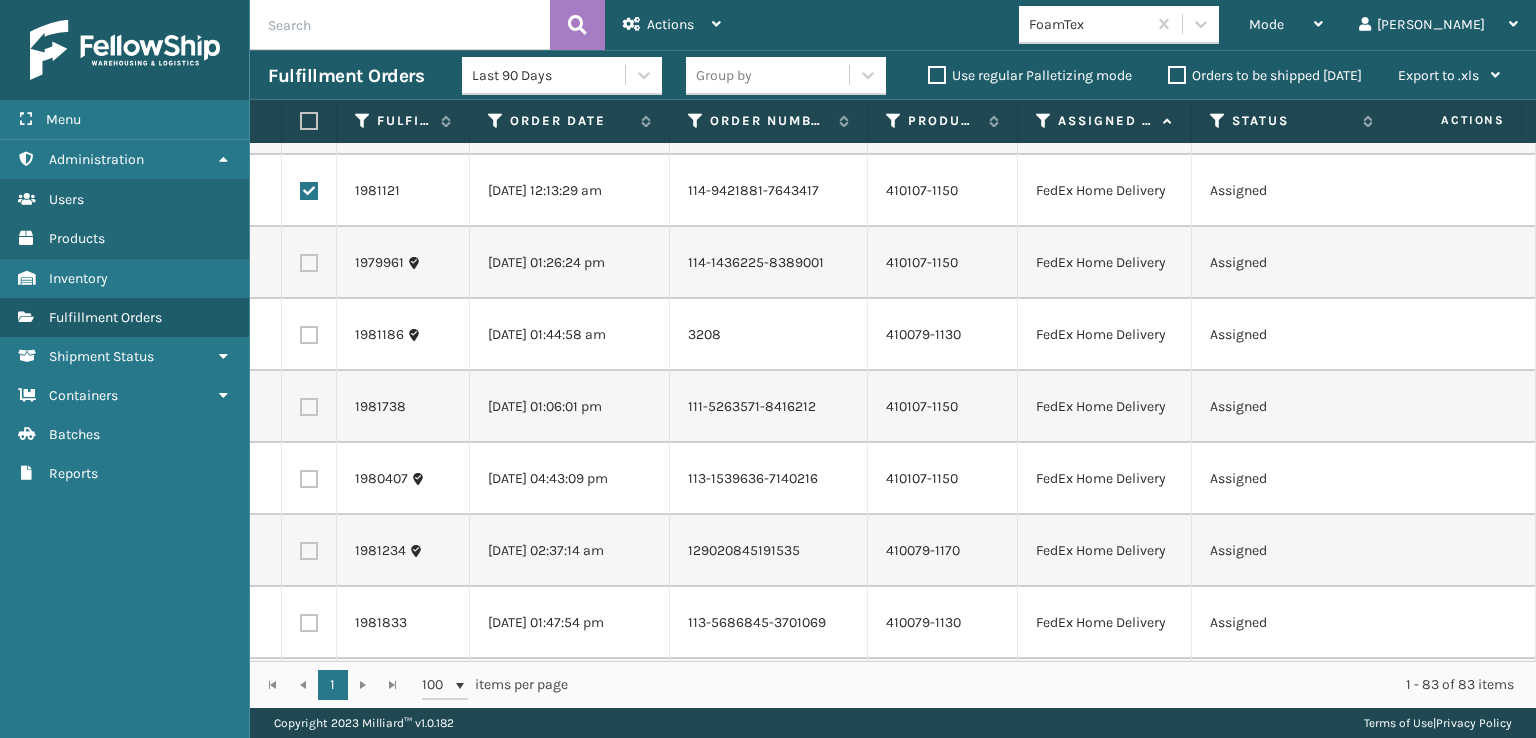 click at bounding box center [309, 263] 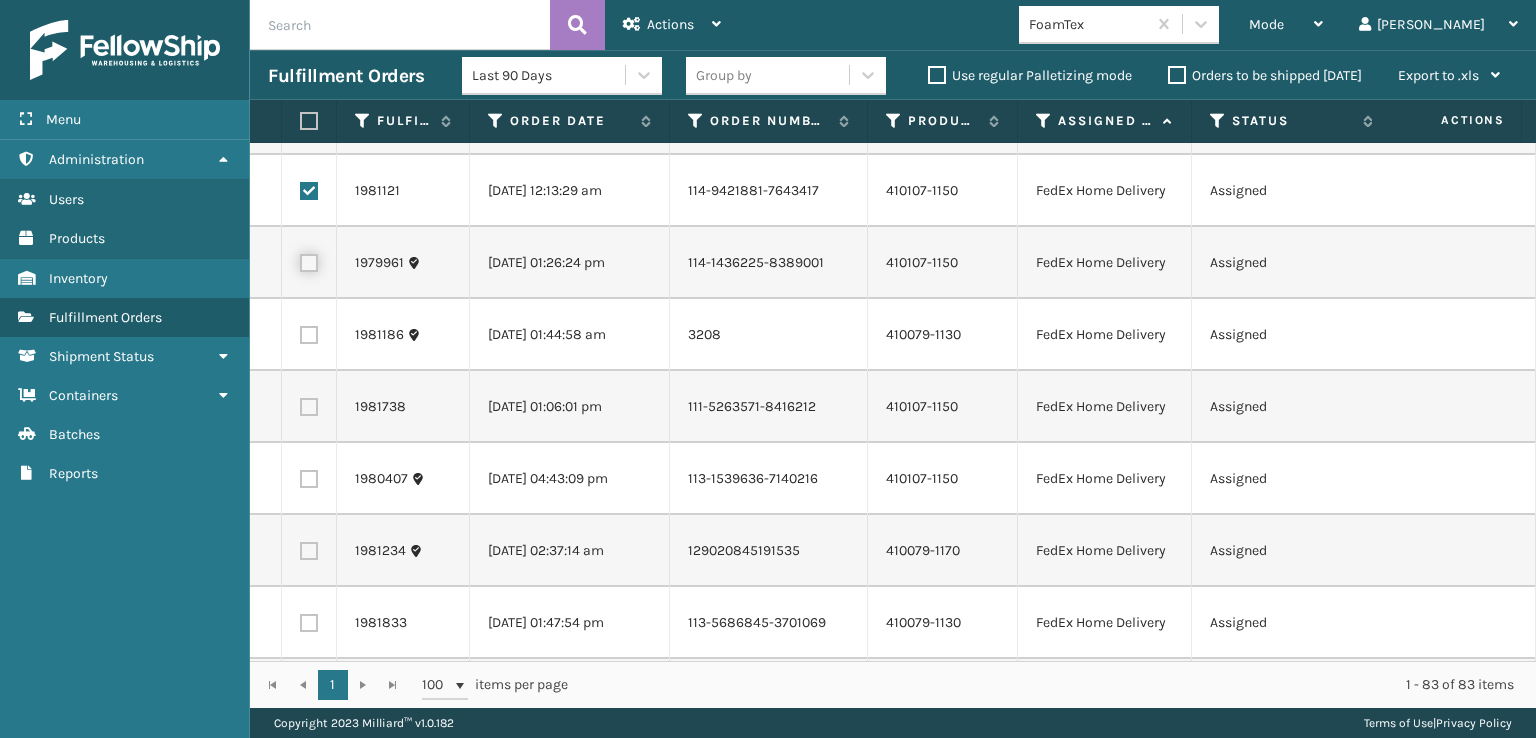 click at bounding box center (300, 260) 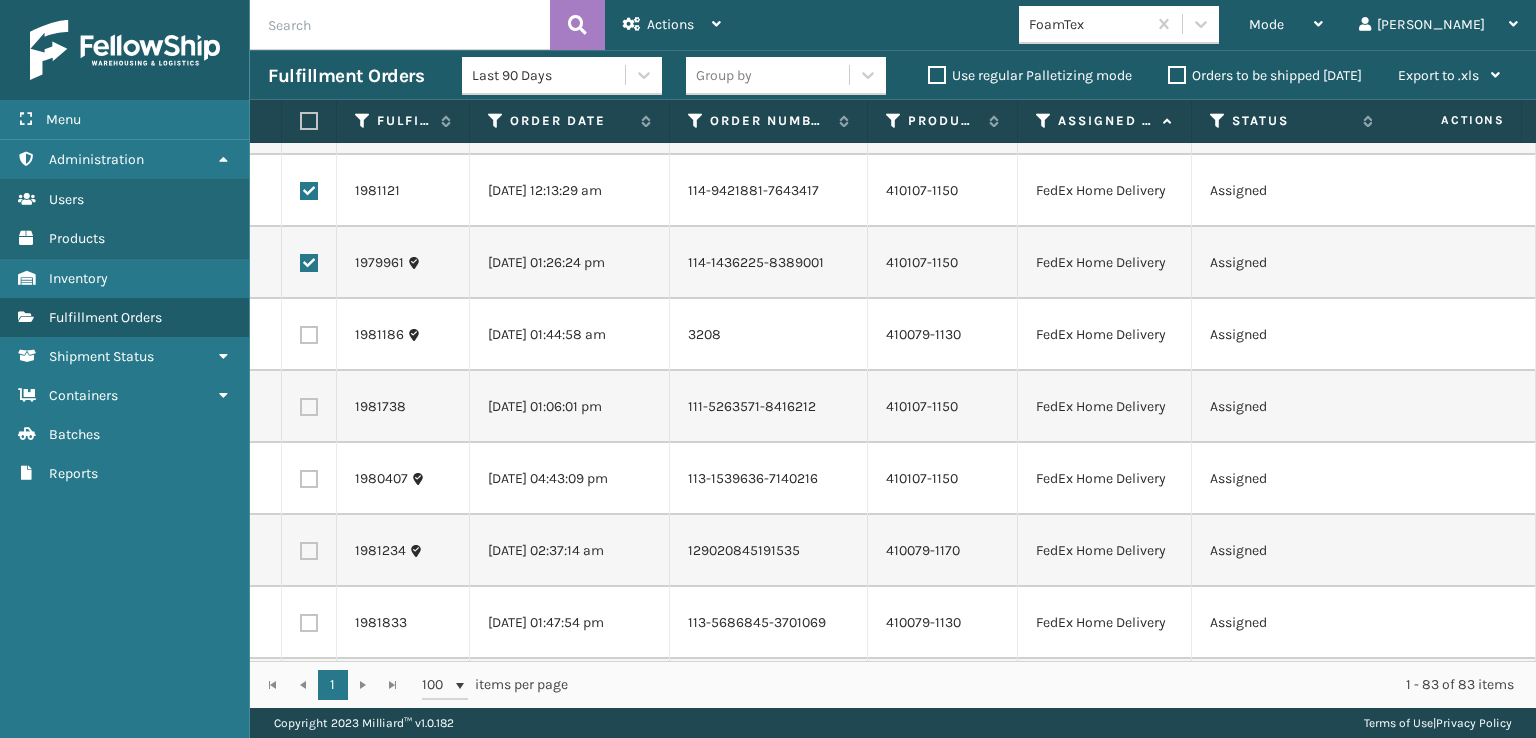 click at bounding box center (309, 335) 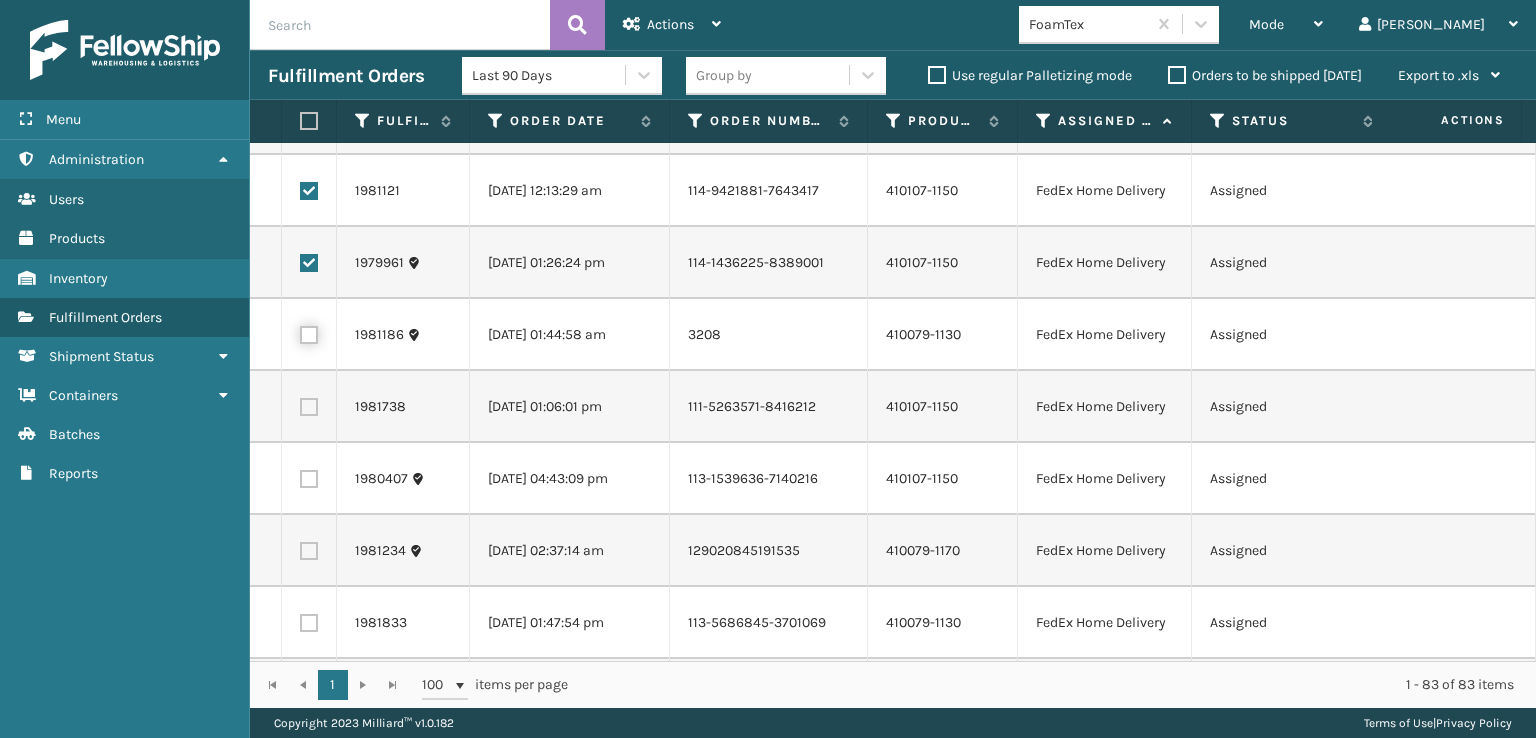 click at bounding box center (300, 332) 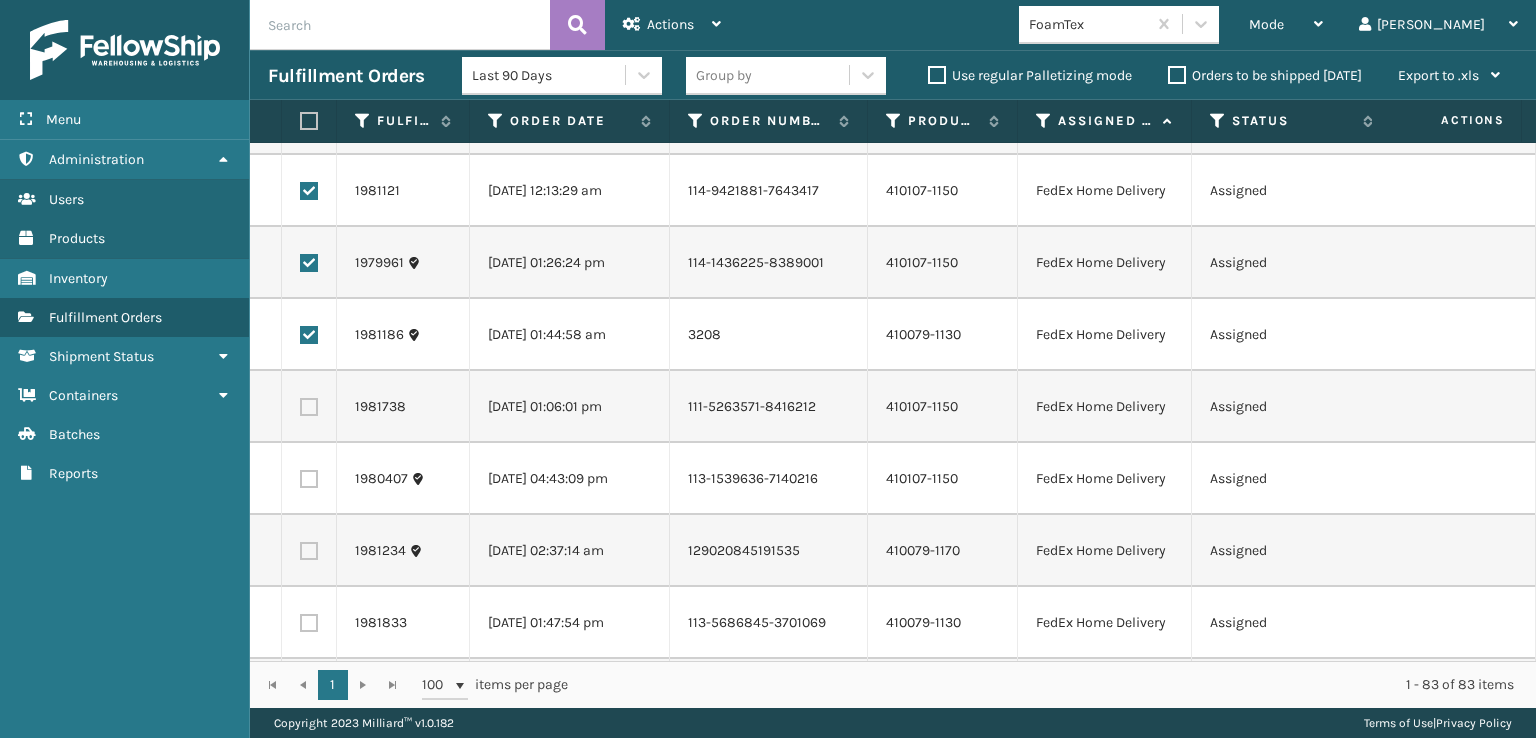 click at bounding box center [309, 407] 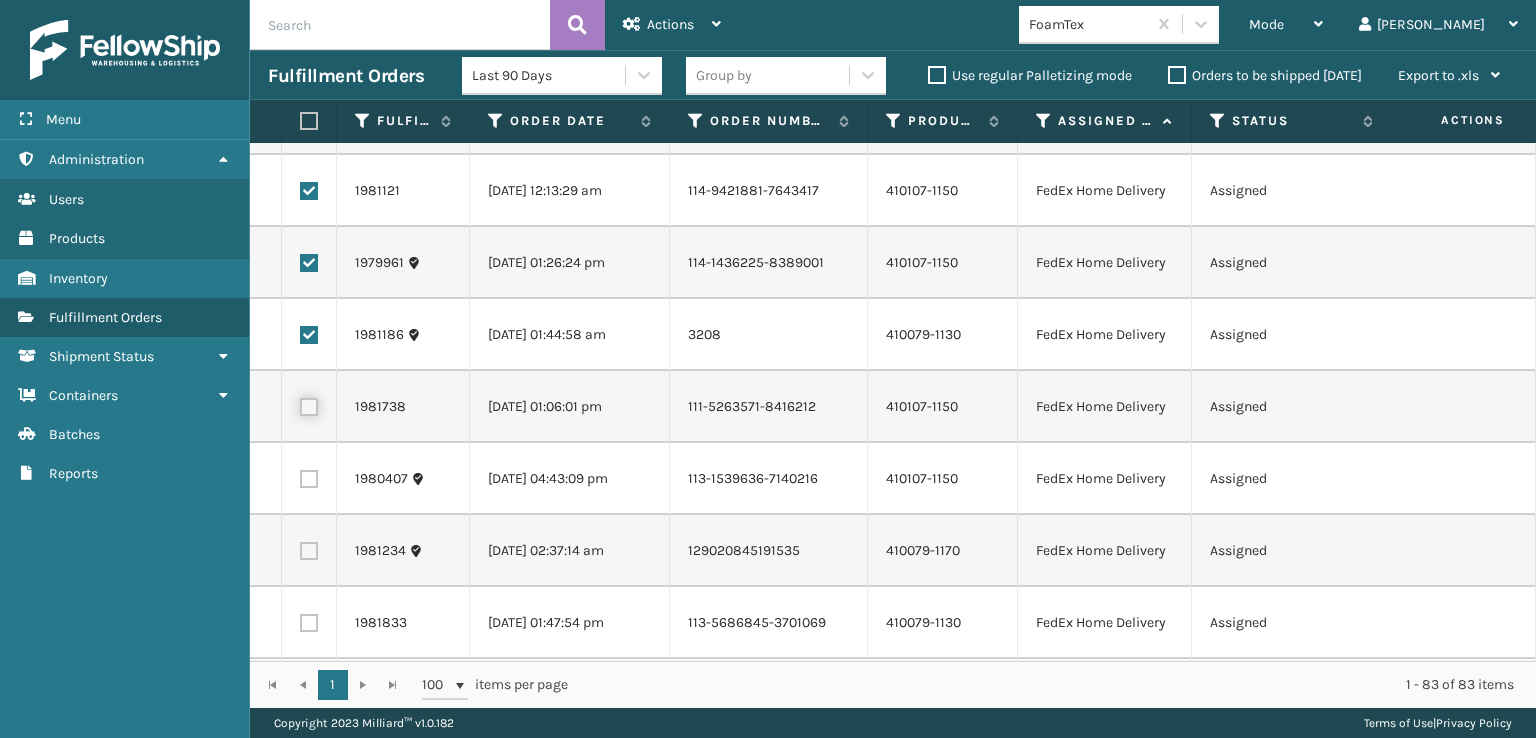 click at bounding box center [300, 404] 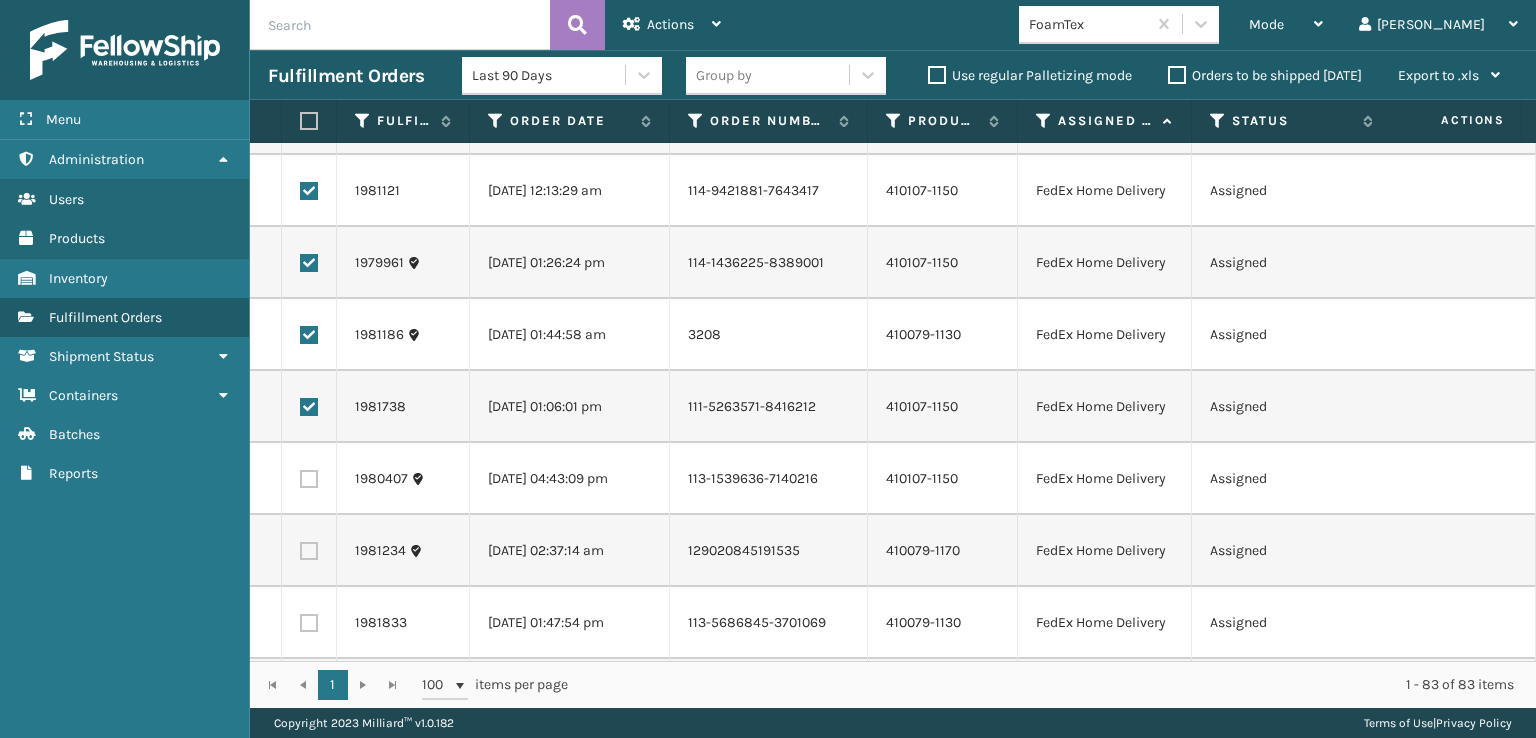 click at bounding box center (309, 479) 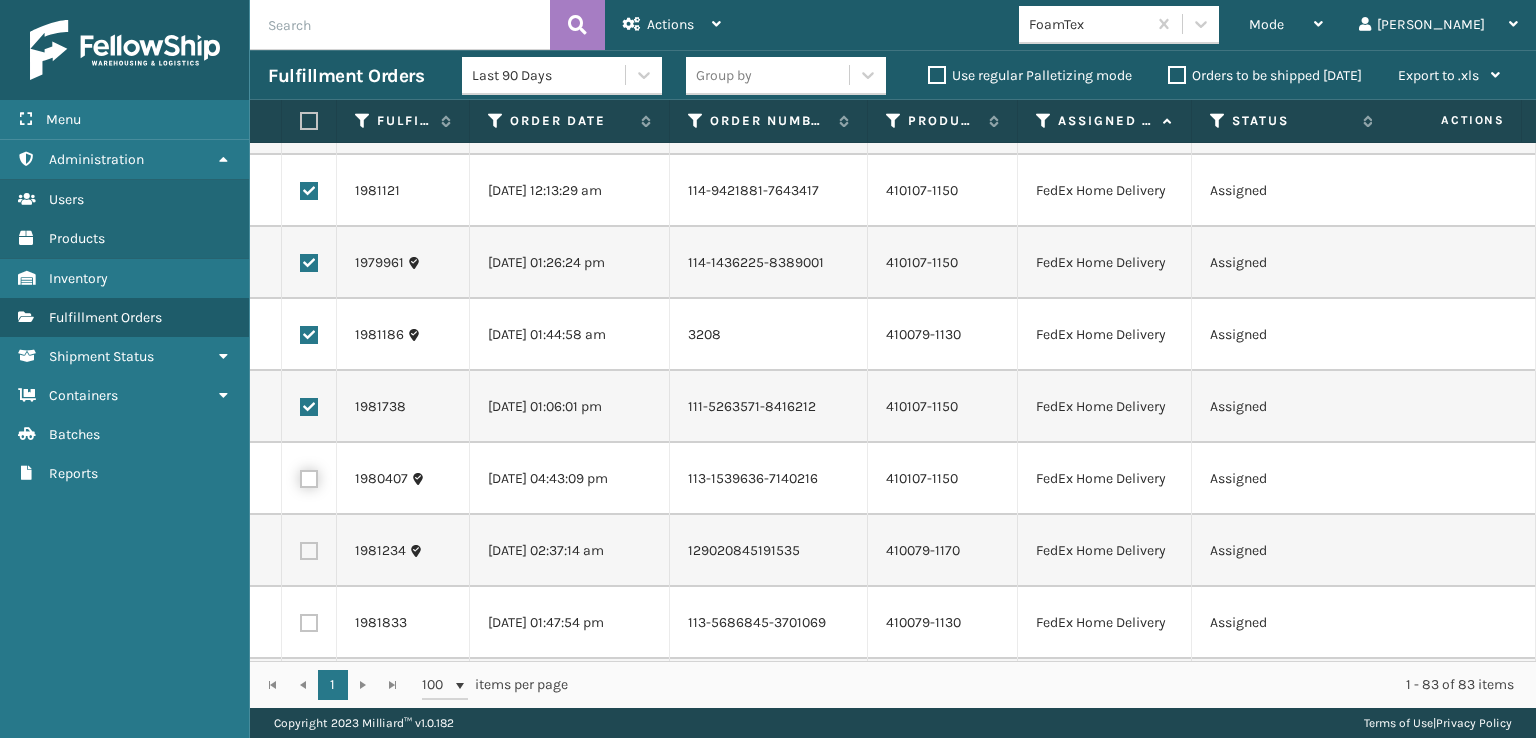 click at bounding box center (300, 476) 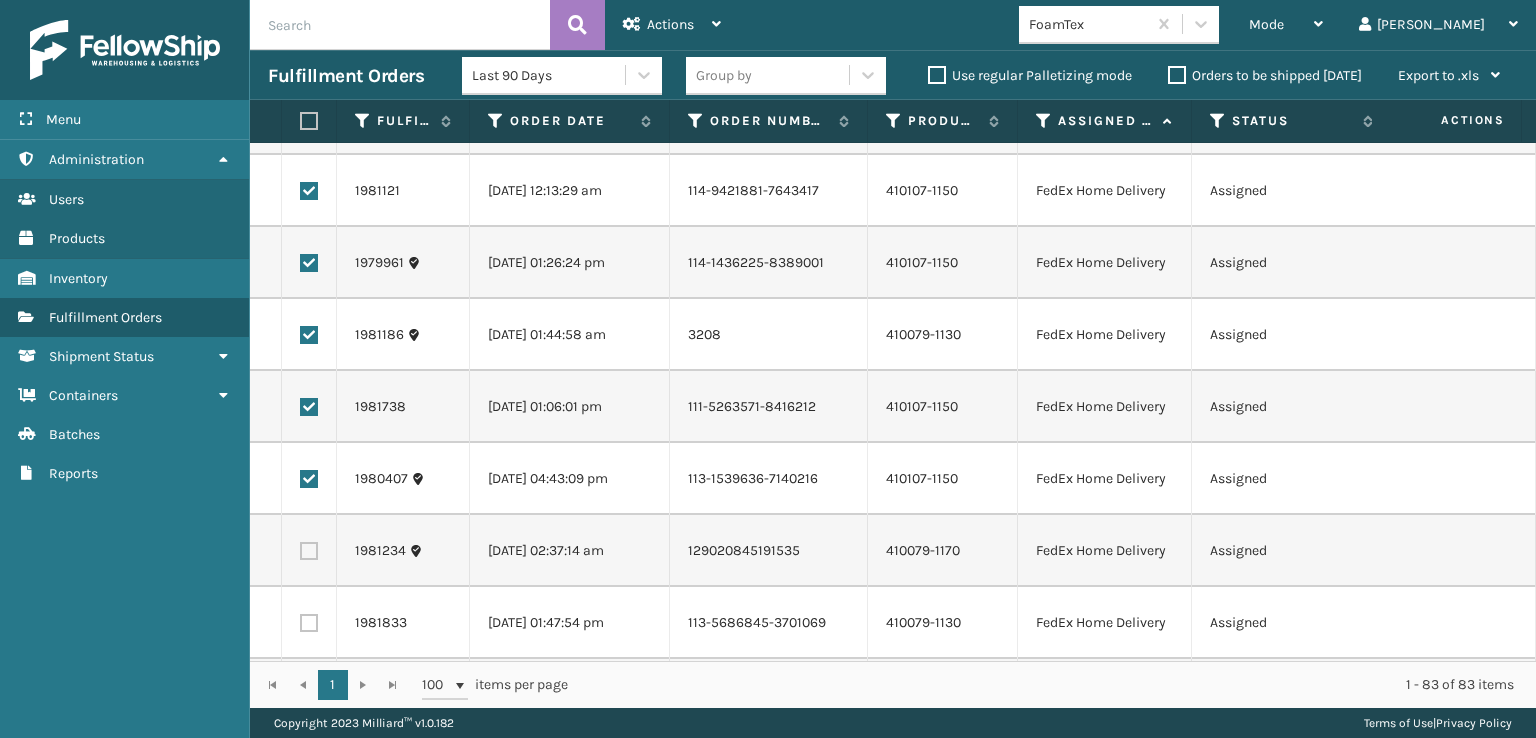 click at bounding box center [309, 551] 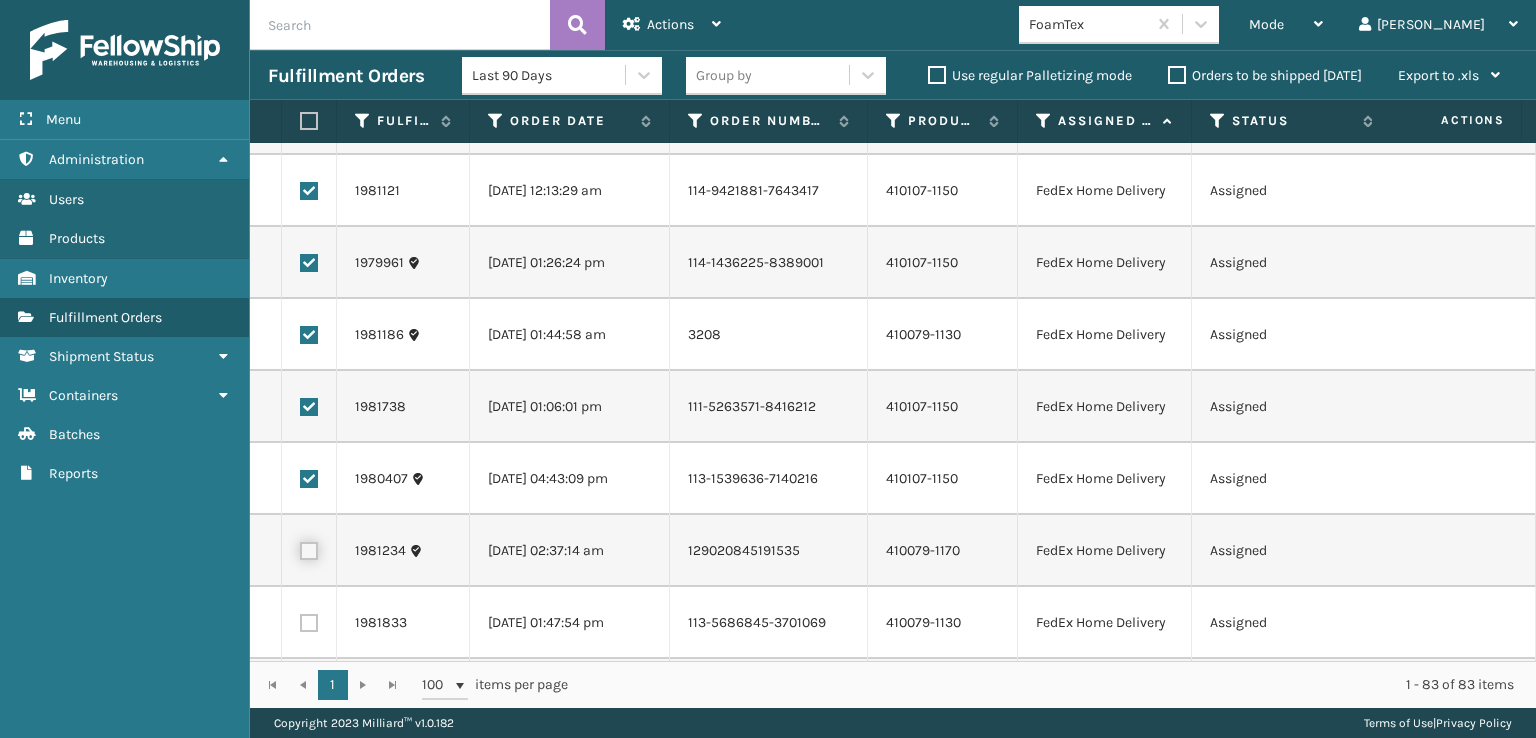 click at bounding box center [300, 548] 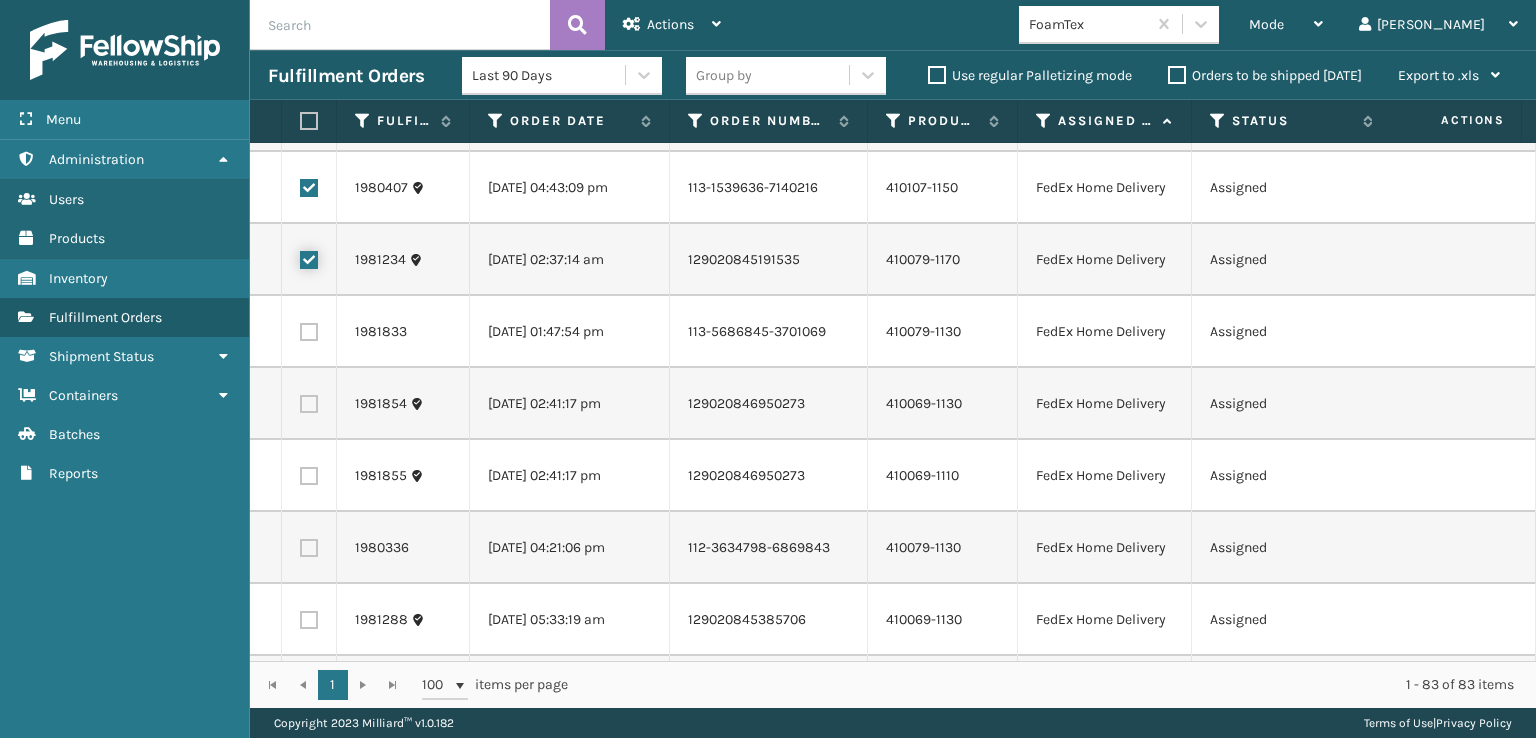 scroll, scrollTop: 3600, scrollLeft: 0, axis: vertical 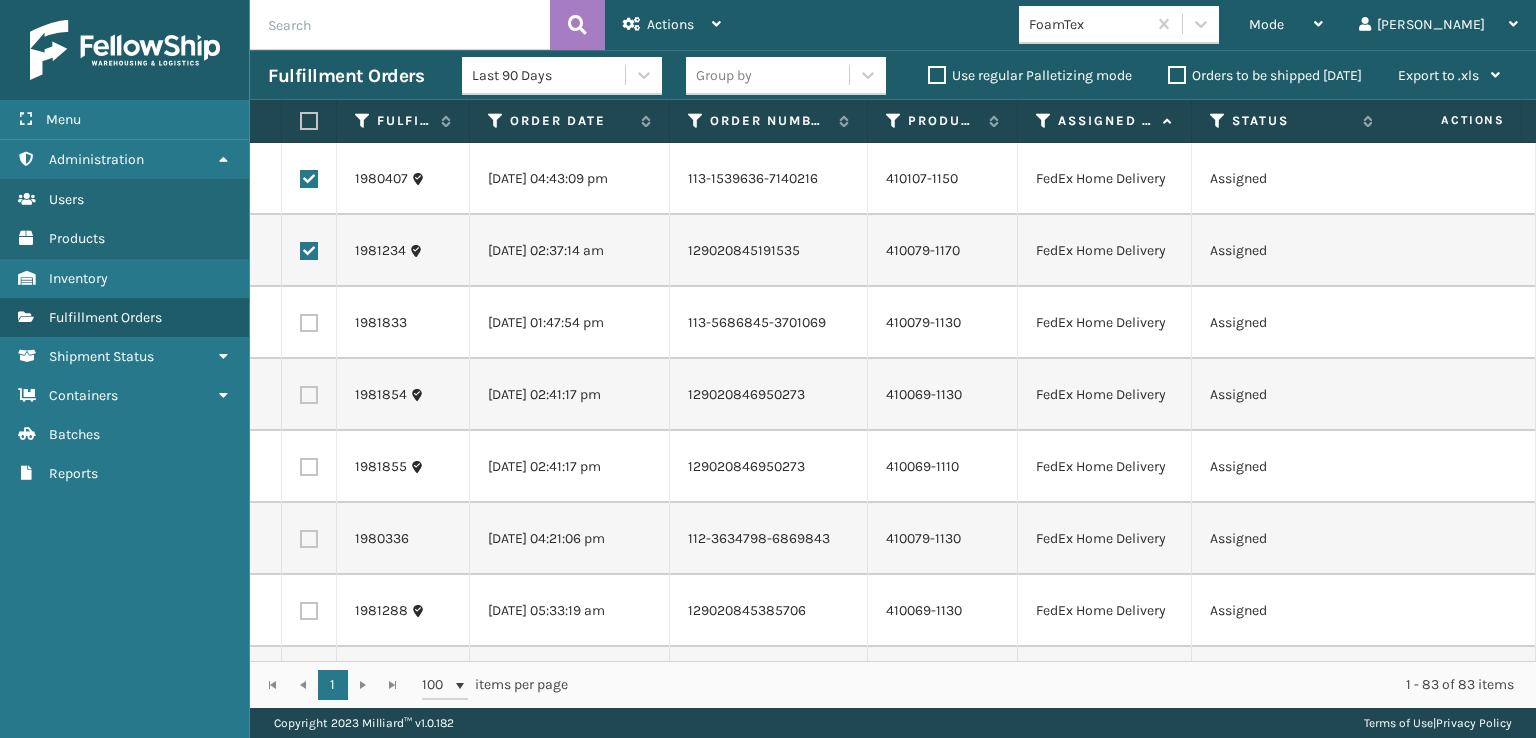 click at bounding box center (309, 323) 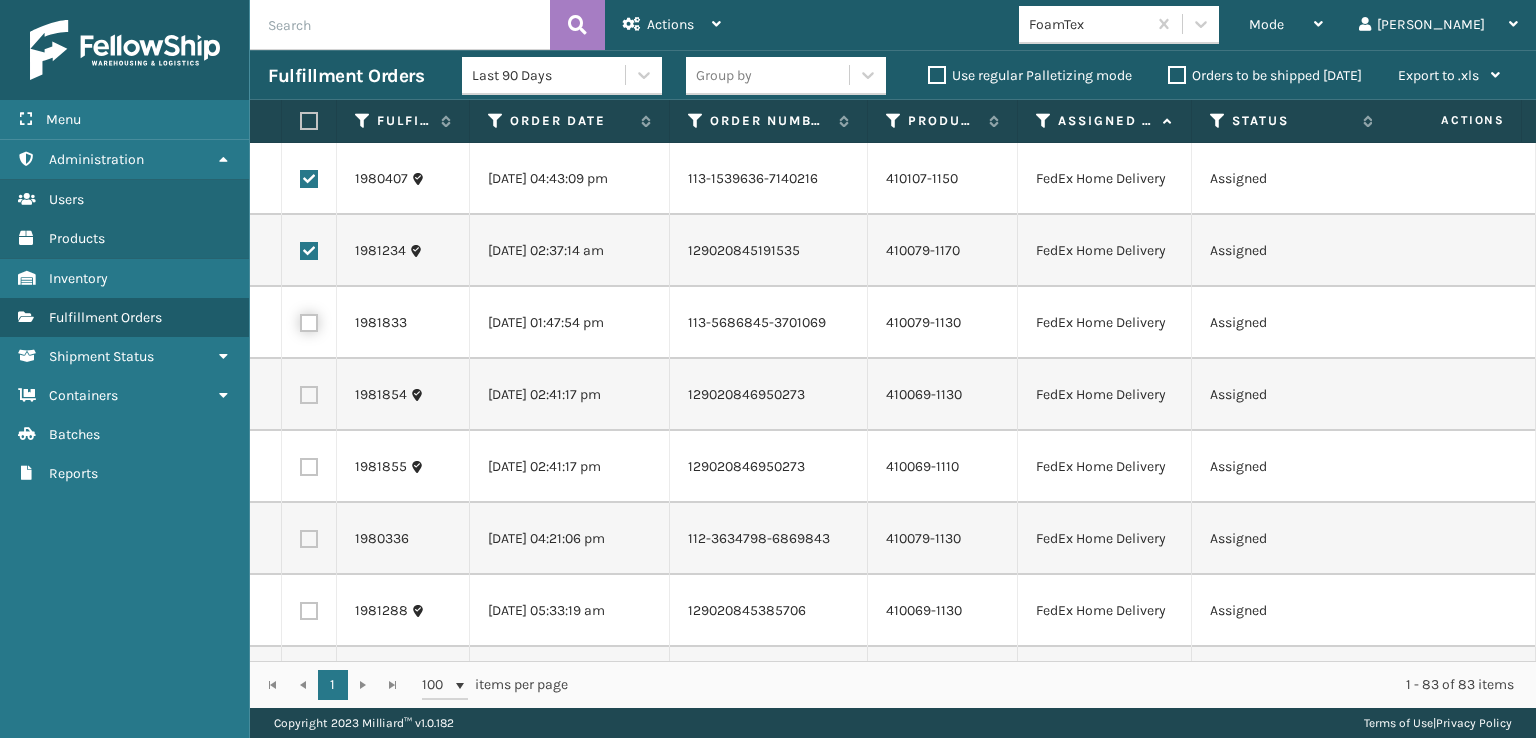 click at bounding box center [300, 320] 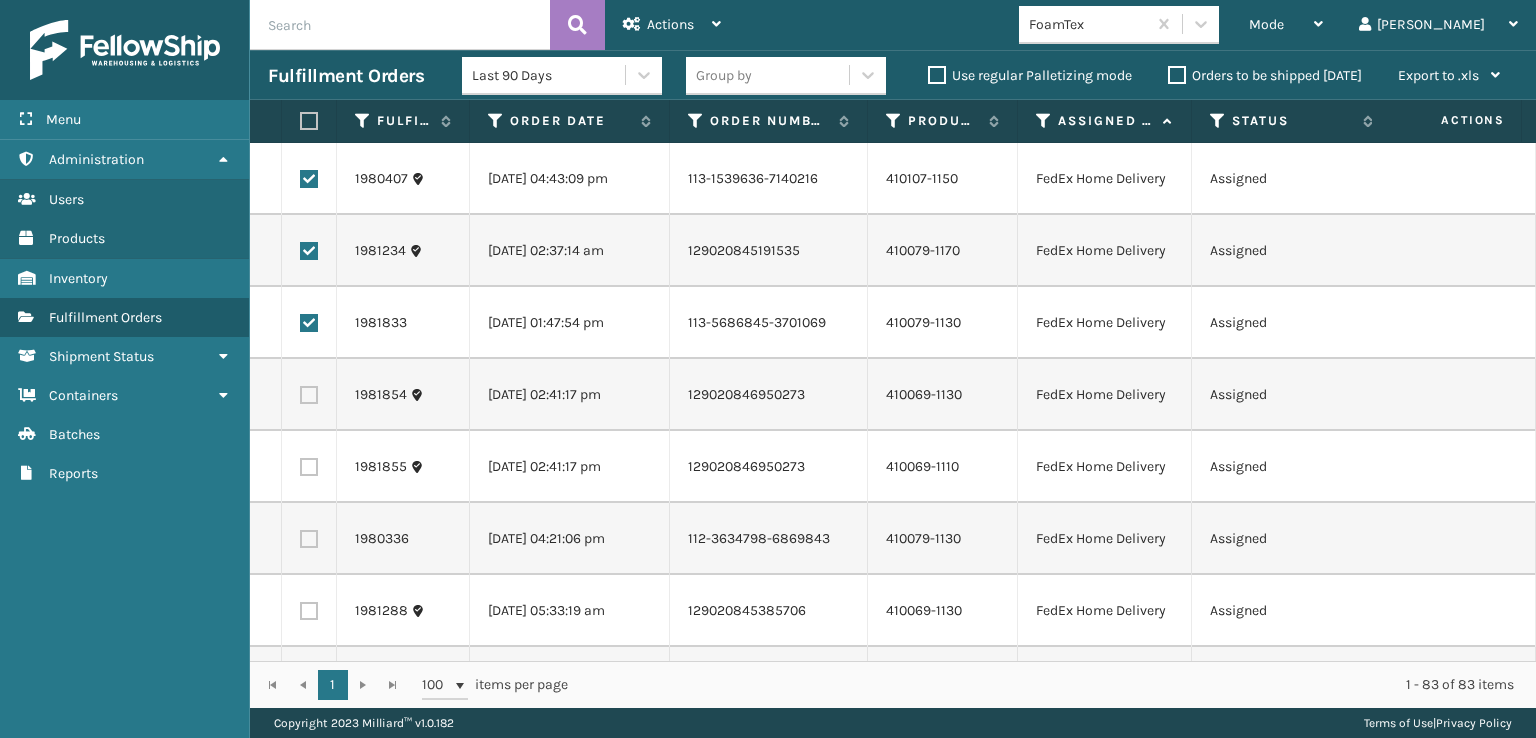 click at bounding box center [309, 395] 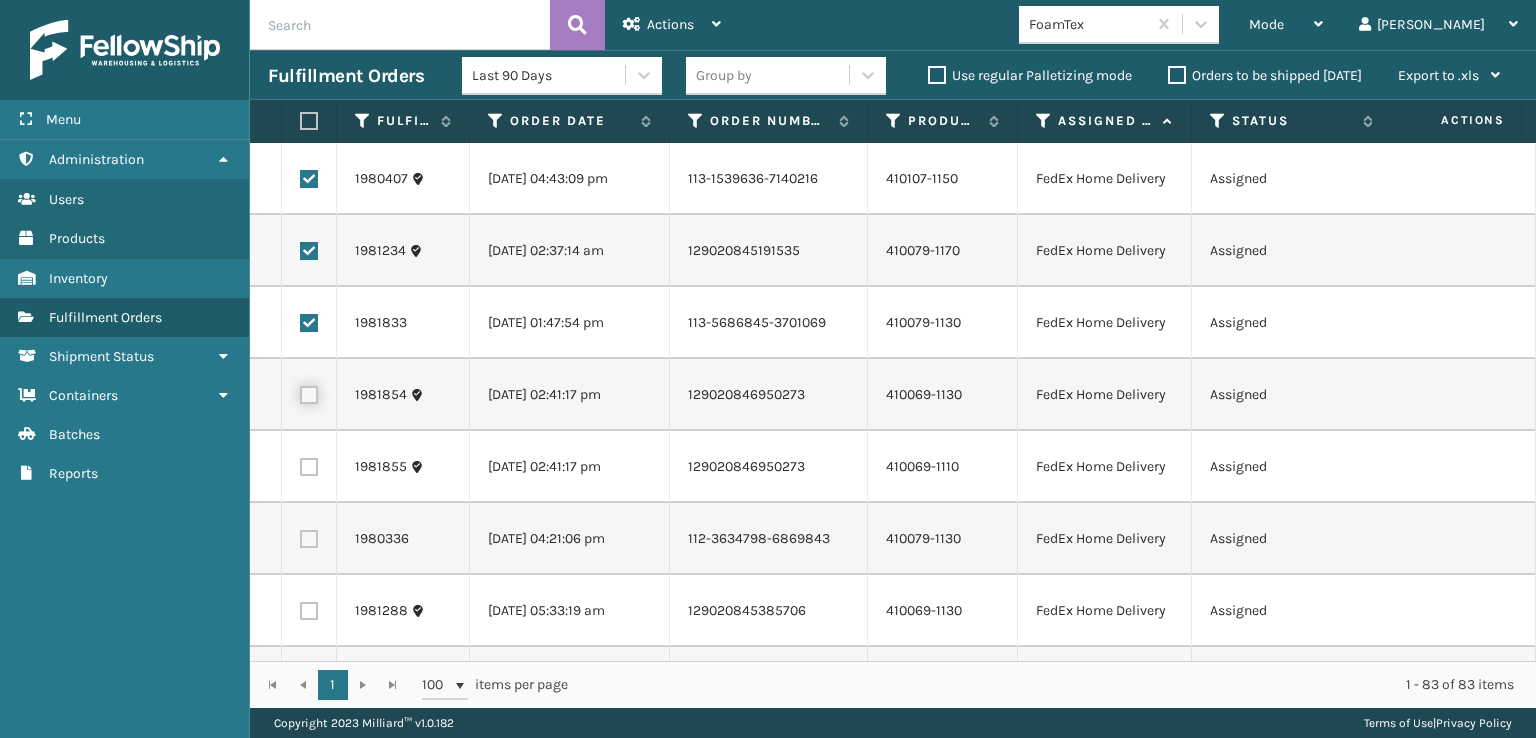 click at bounding box center [300, 392] 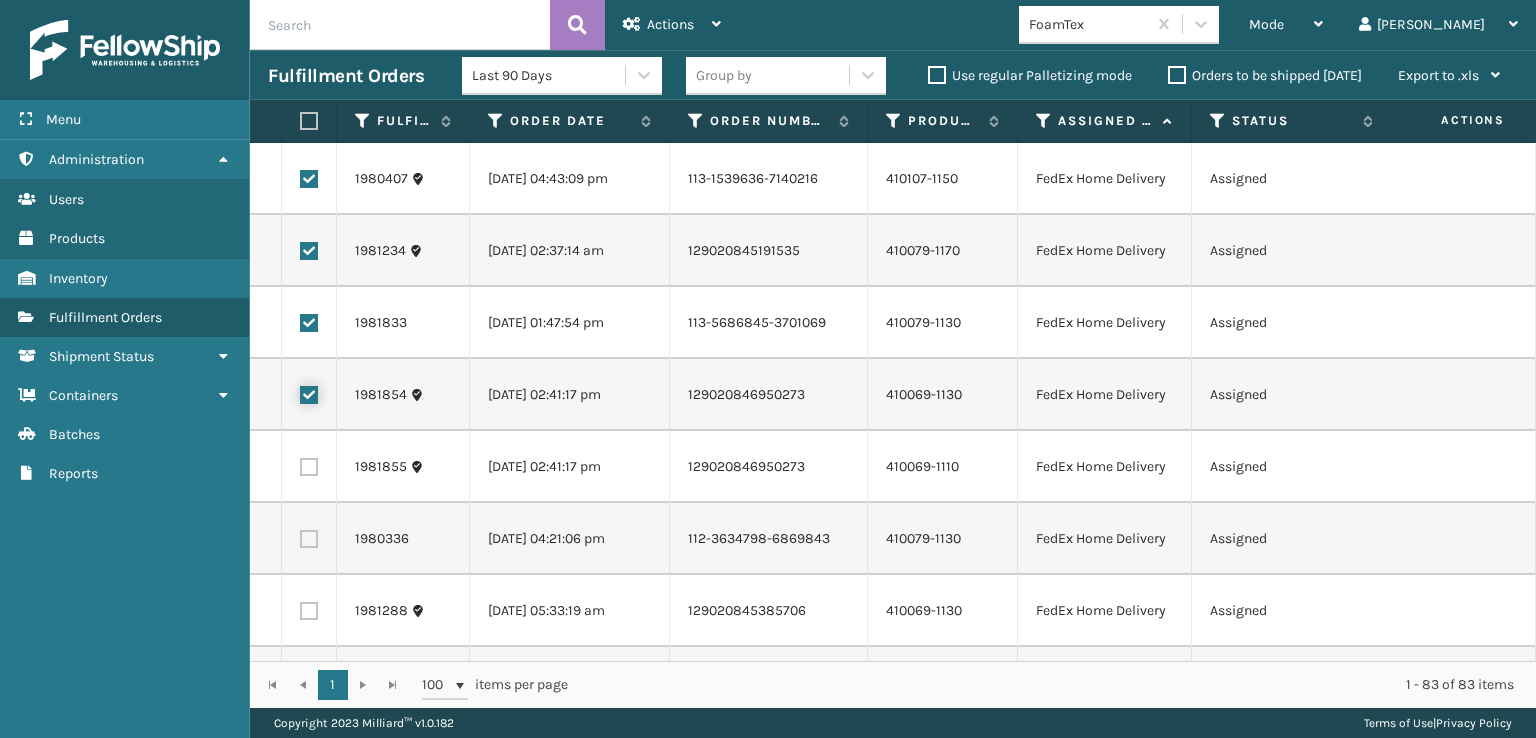 checkbox on "true" 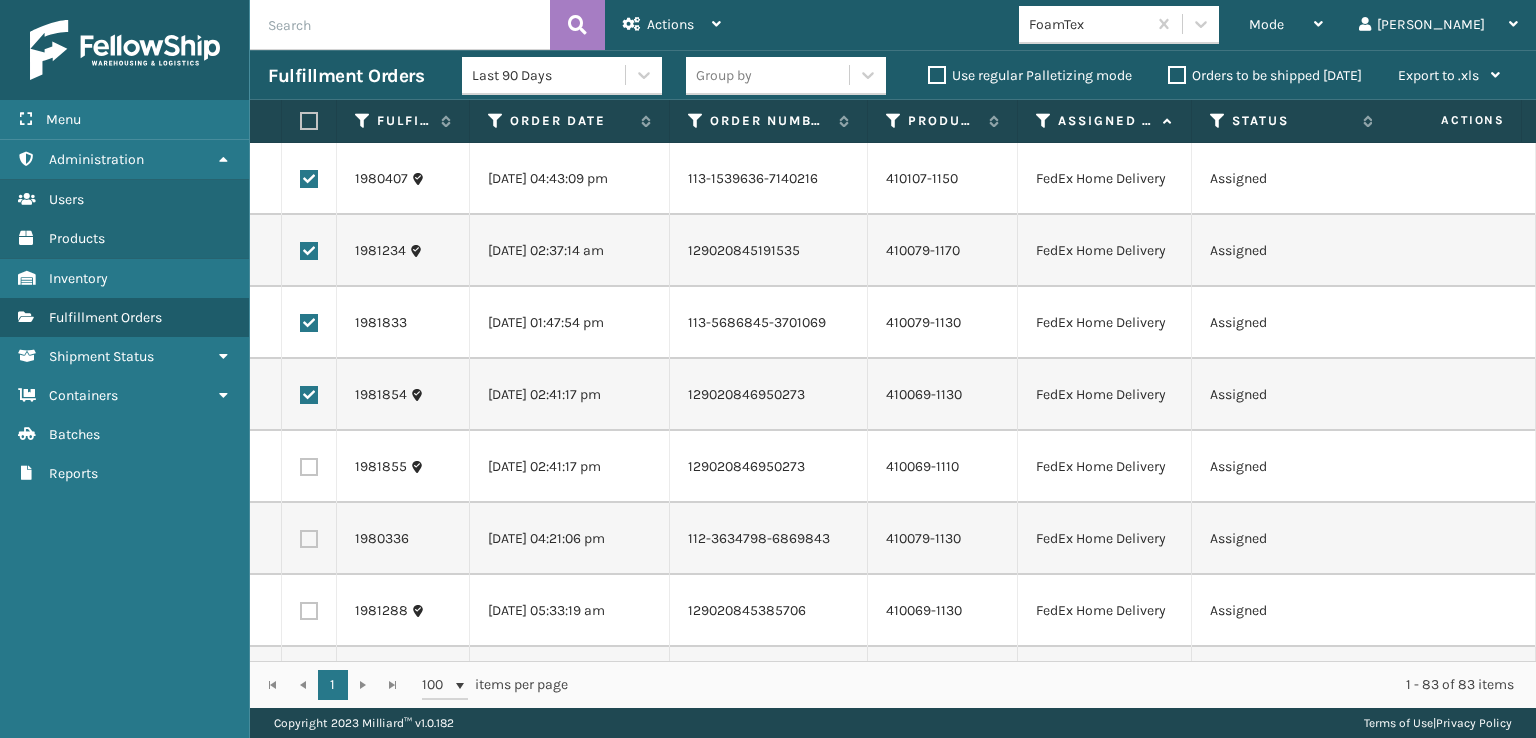 click at bounding box center [309, 467] 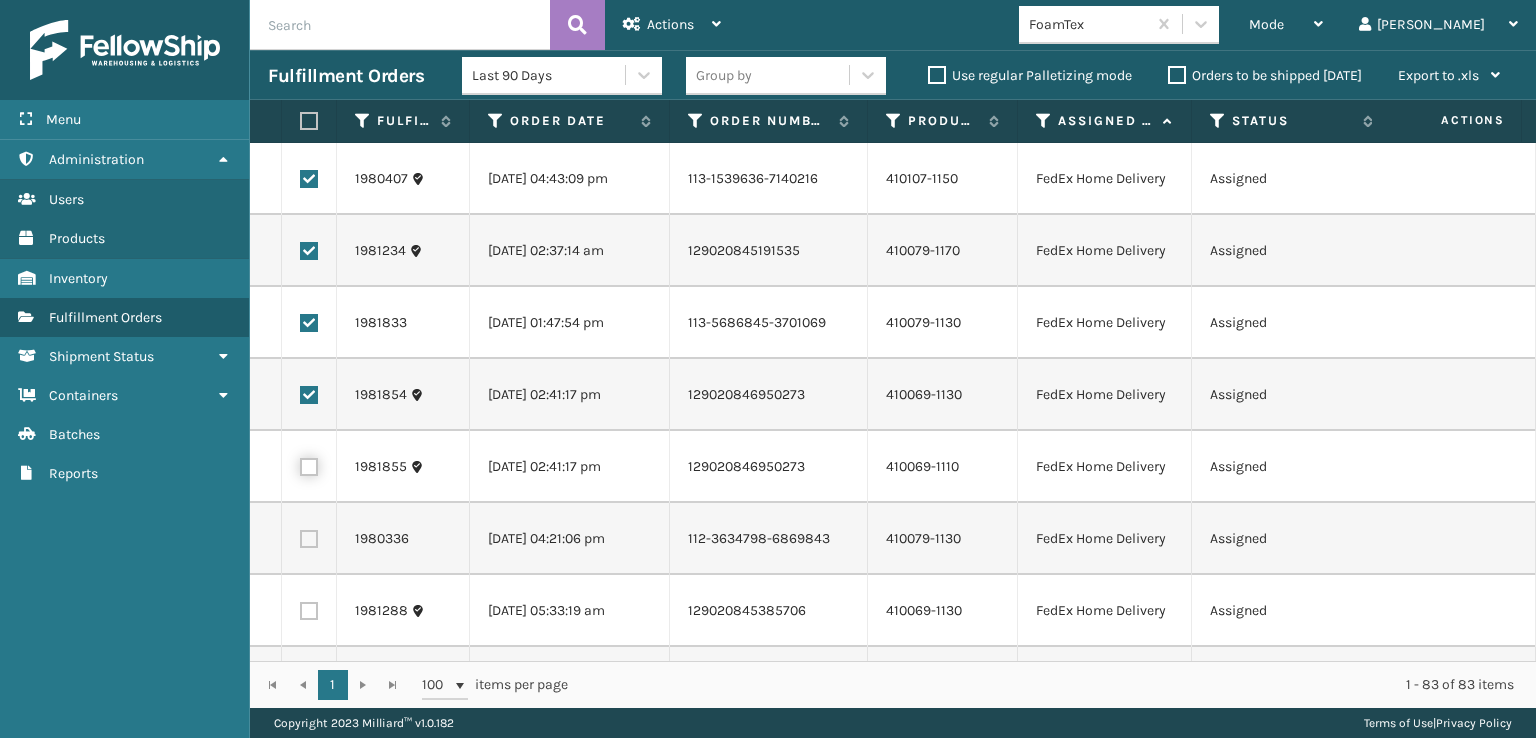 click at bounding box center [300, 464] 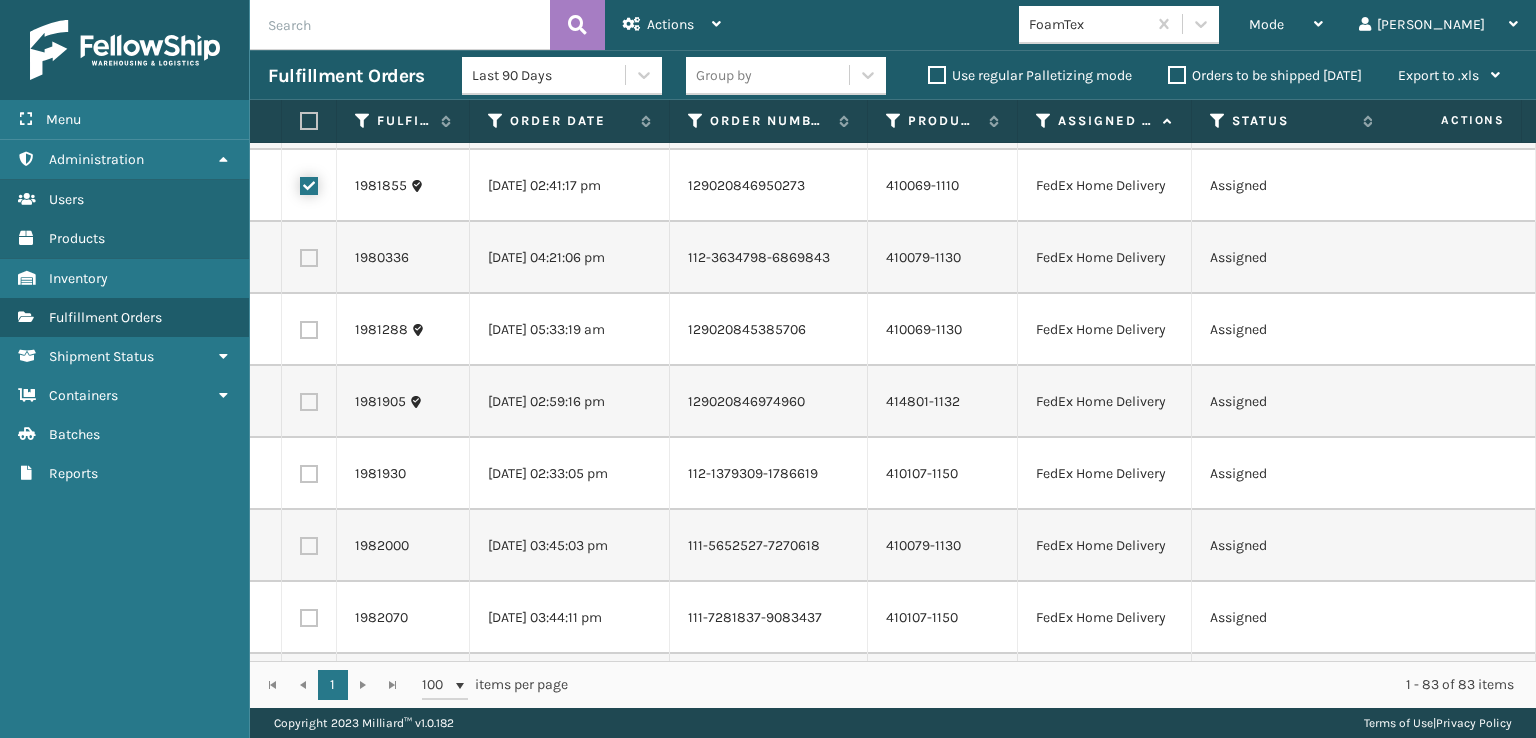 scroll, scrollTop: 3900, scrollLeft: 0, axis: vertical 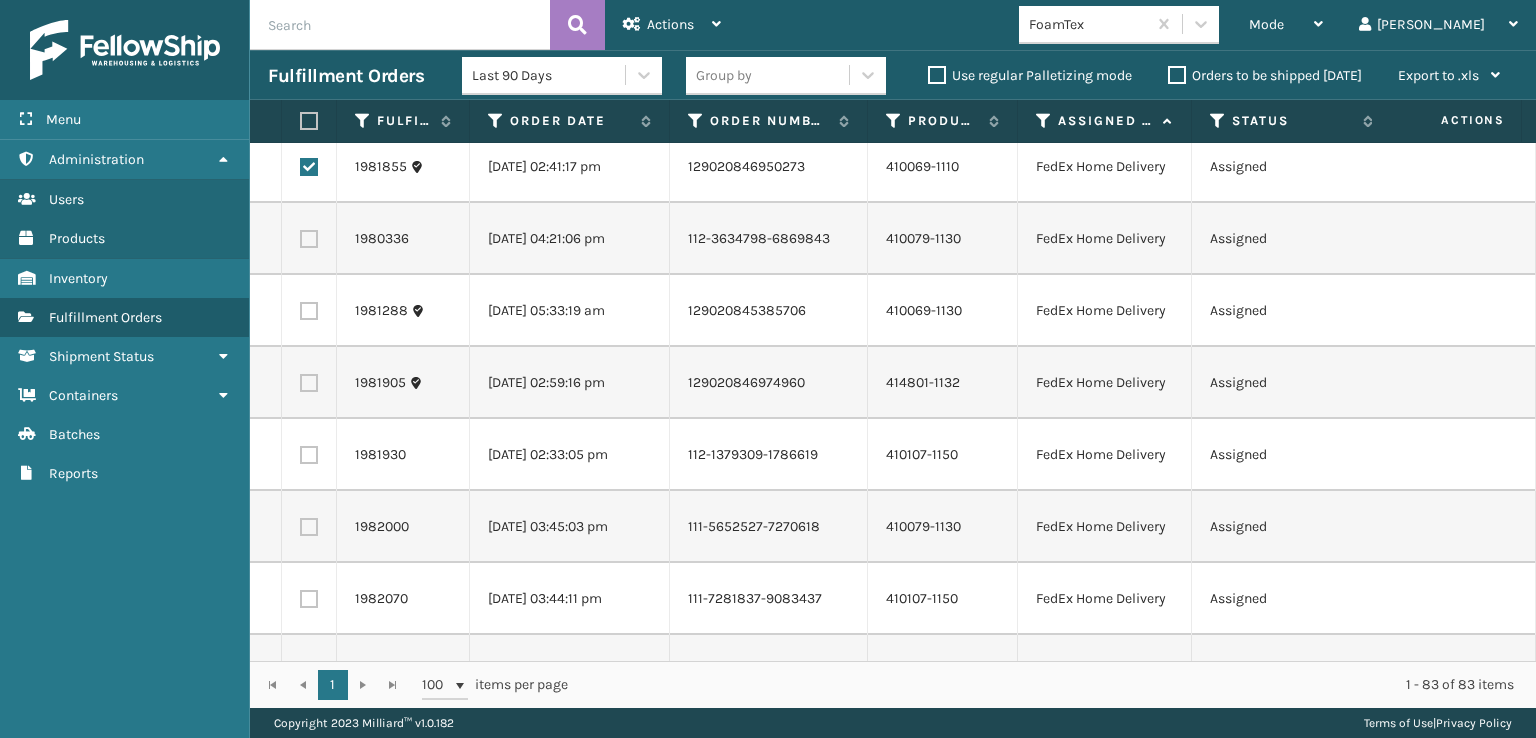 click at bounding box center [309, 239] 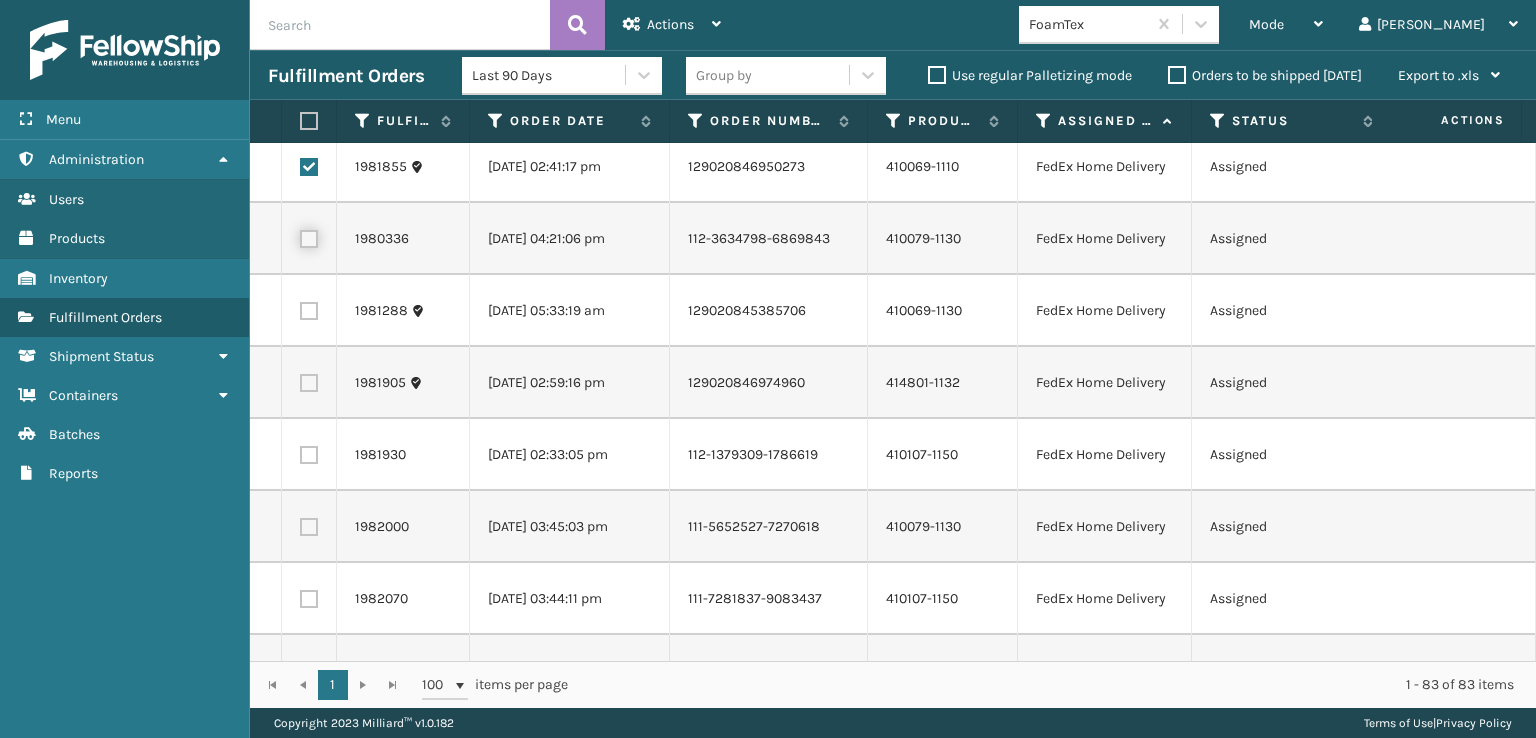 click at bounding box center (300, 236) 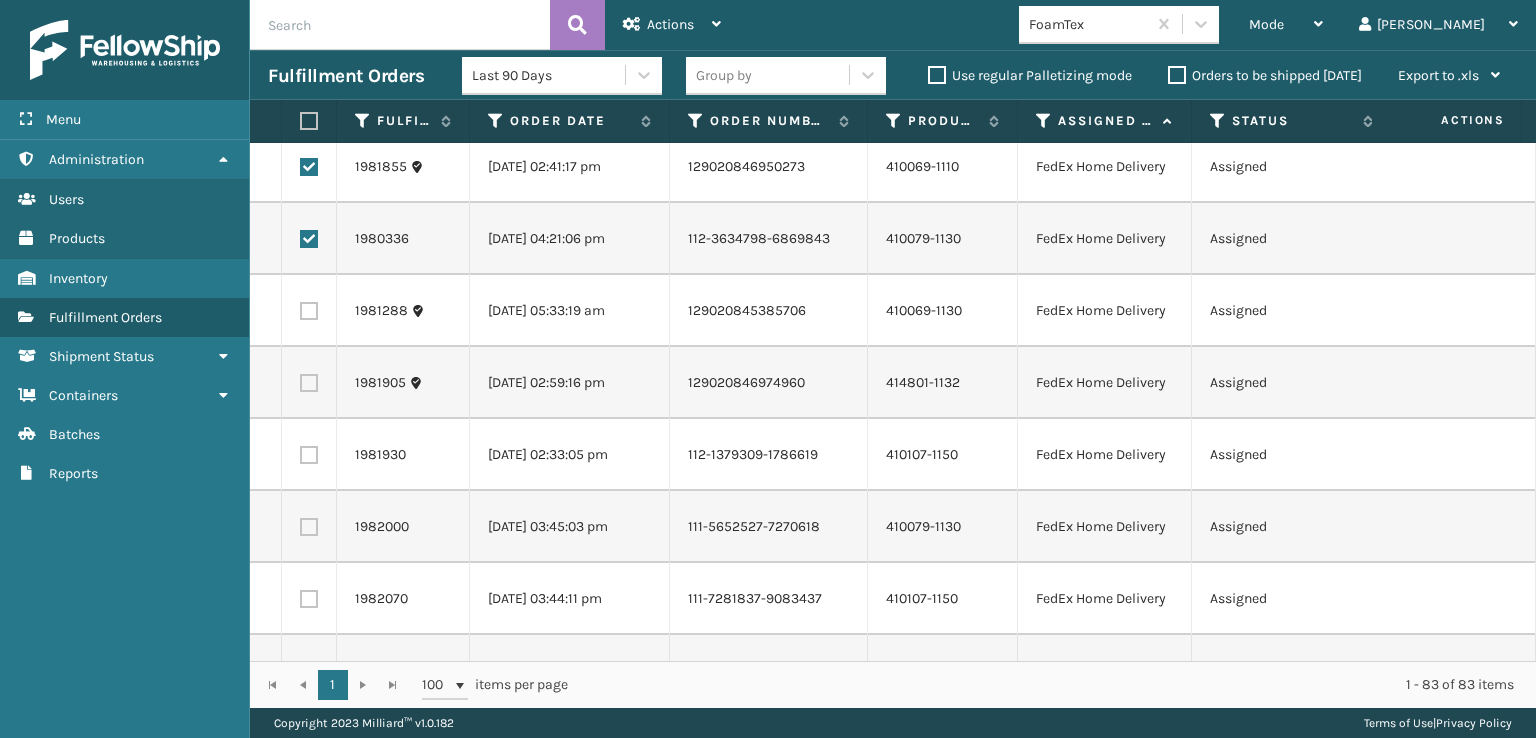 click at bounding box center (309, 311) 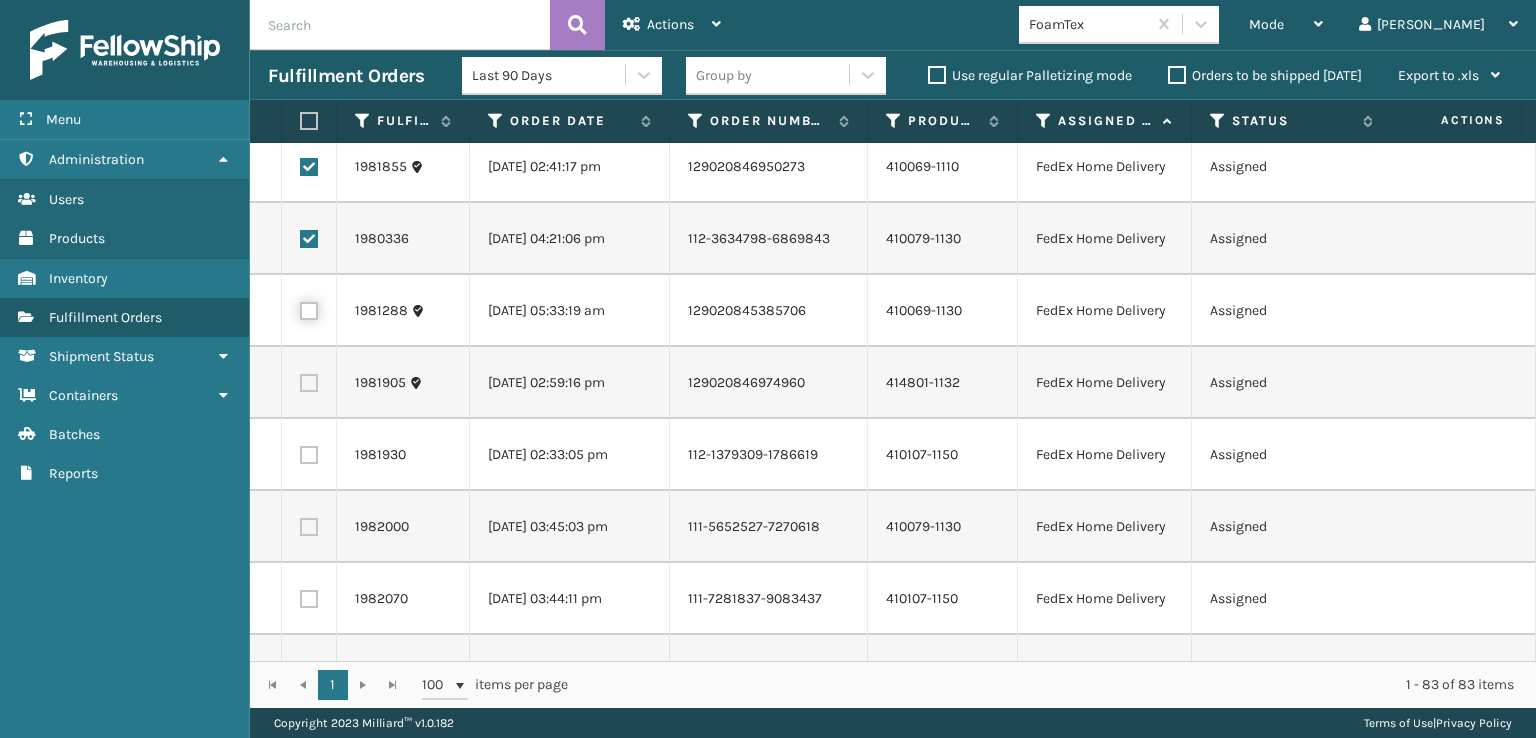 click at bounding box center [300, 308] 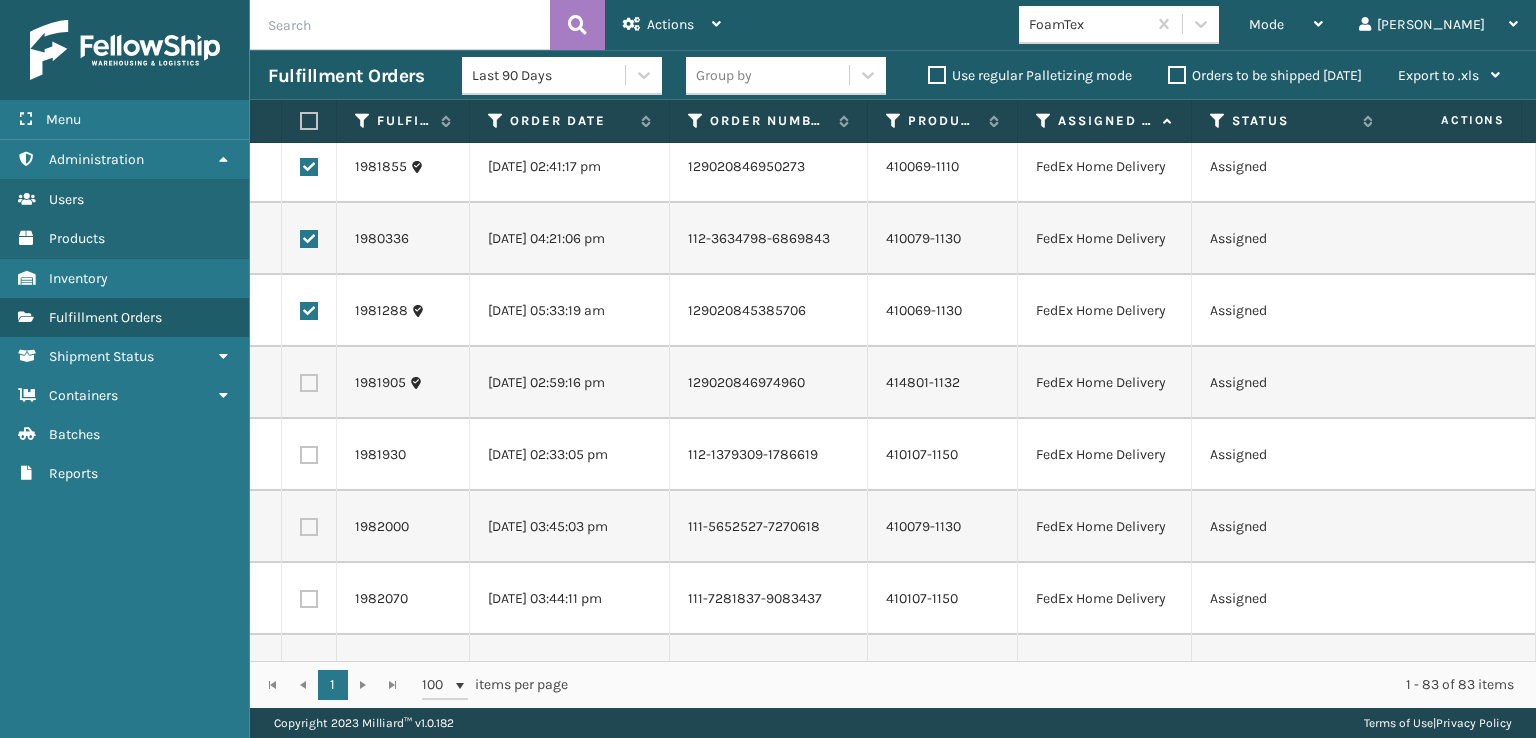 click at bounding box center [309, 383] 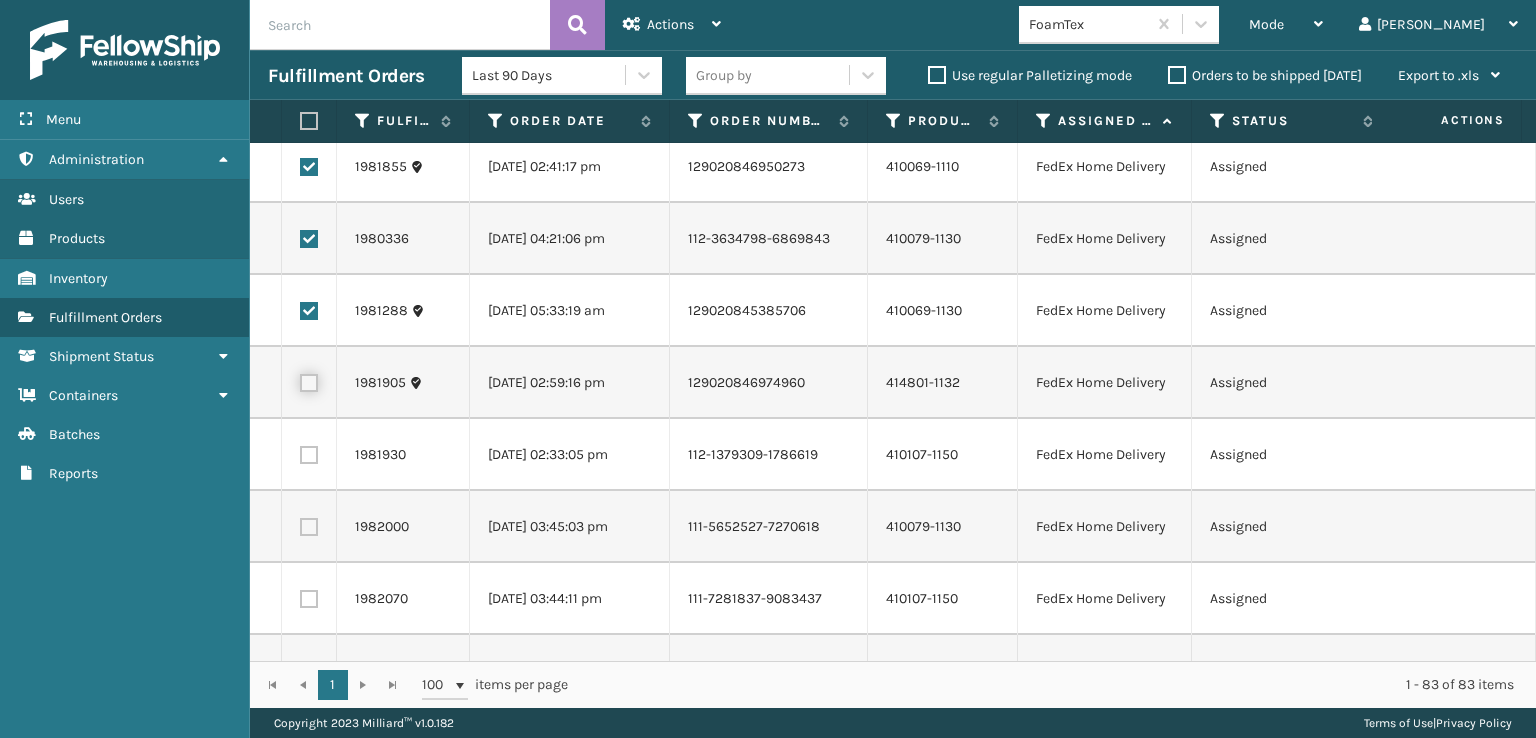 click at bounding box center [300, 380] 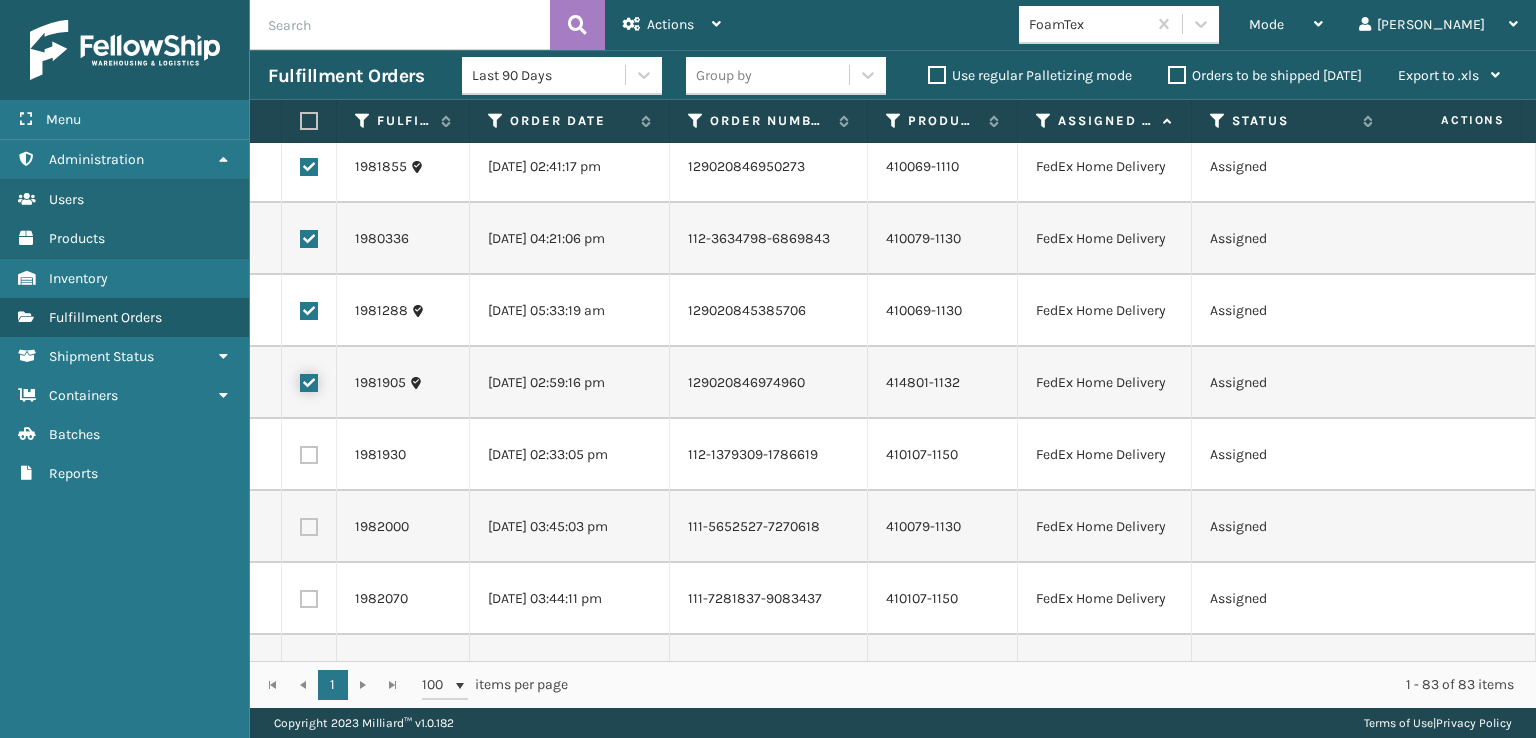 checkbox on "true" 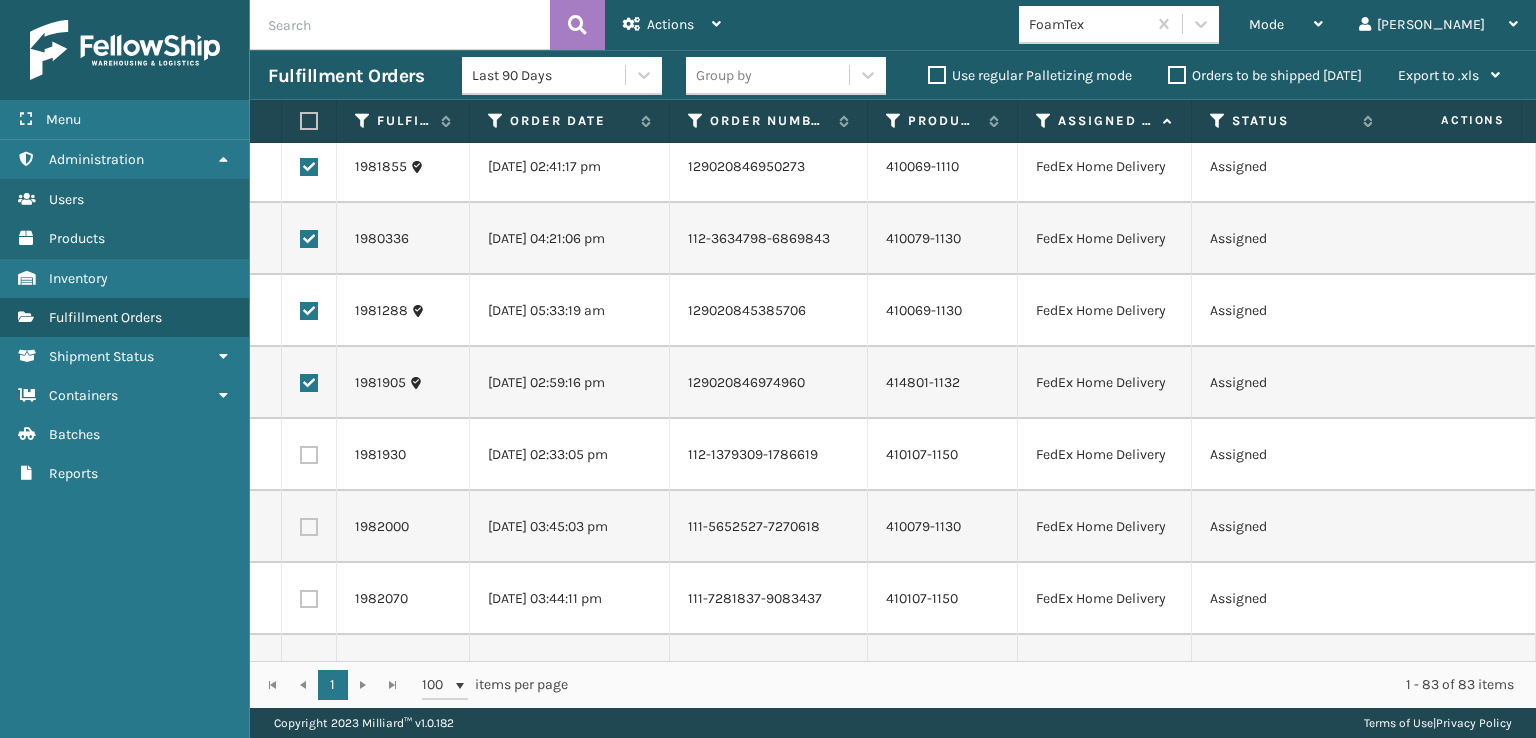click at bounding box center [309, 455] 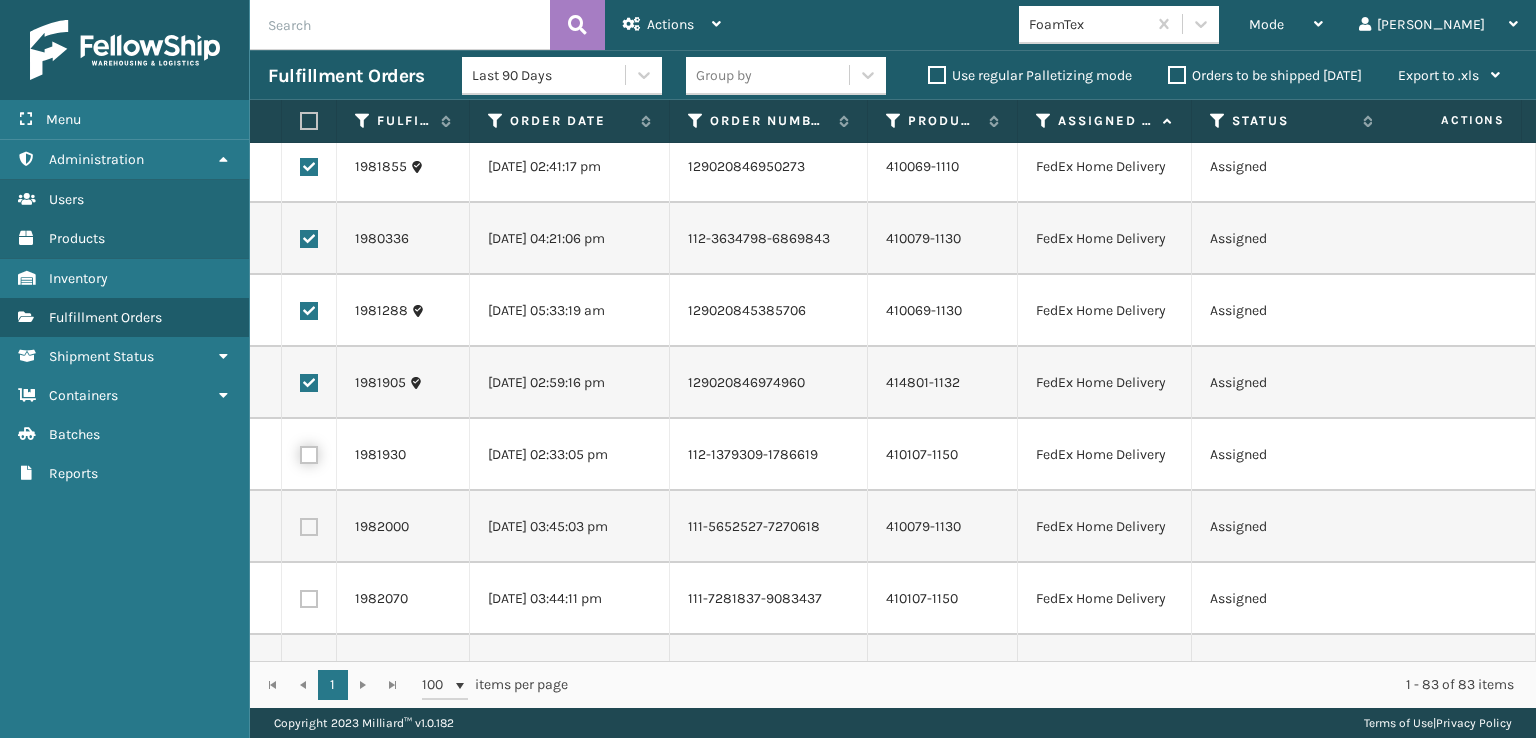 click at bounding box center [300, 452] 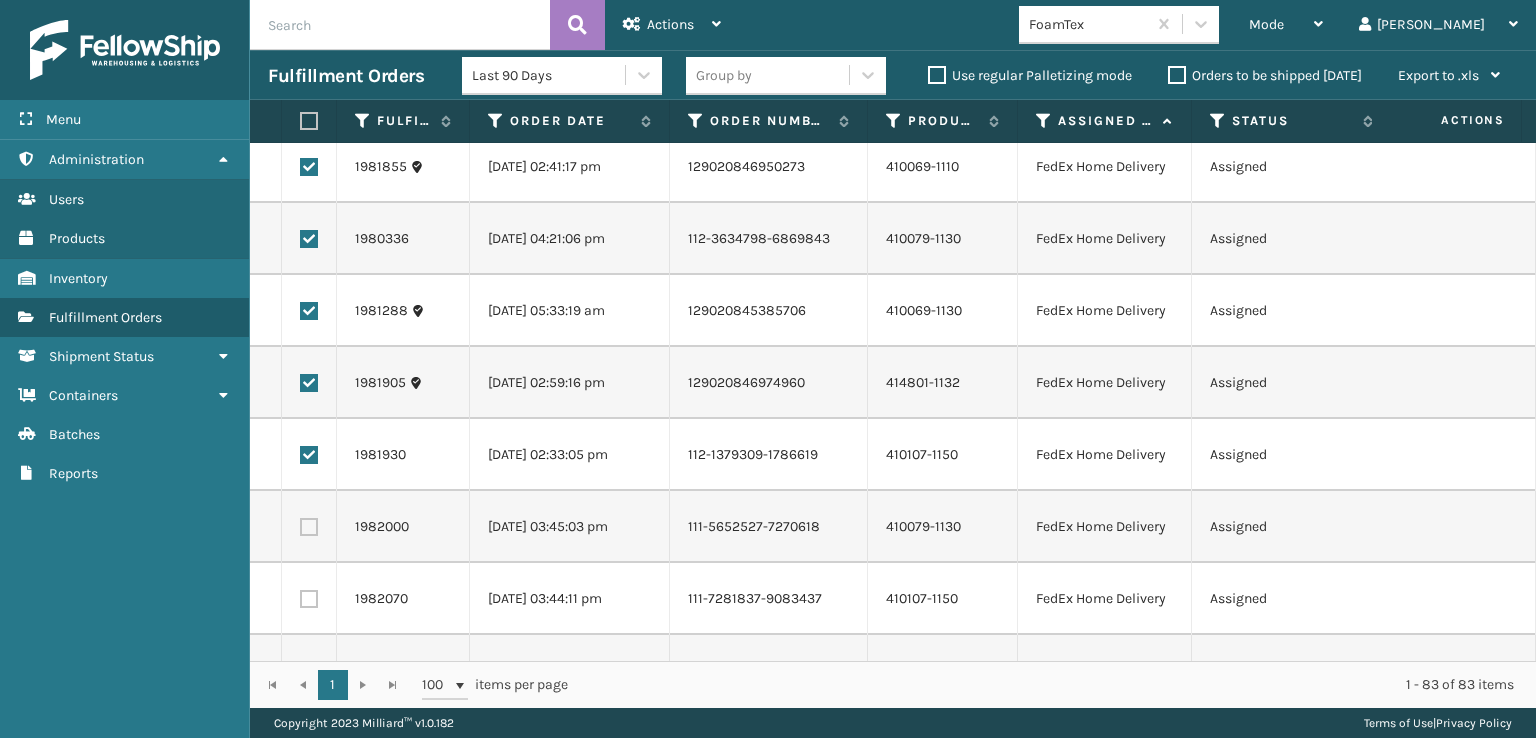 click at bounding box center (309, 527) 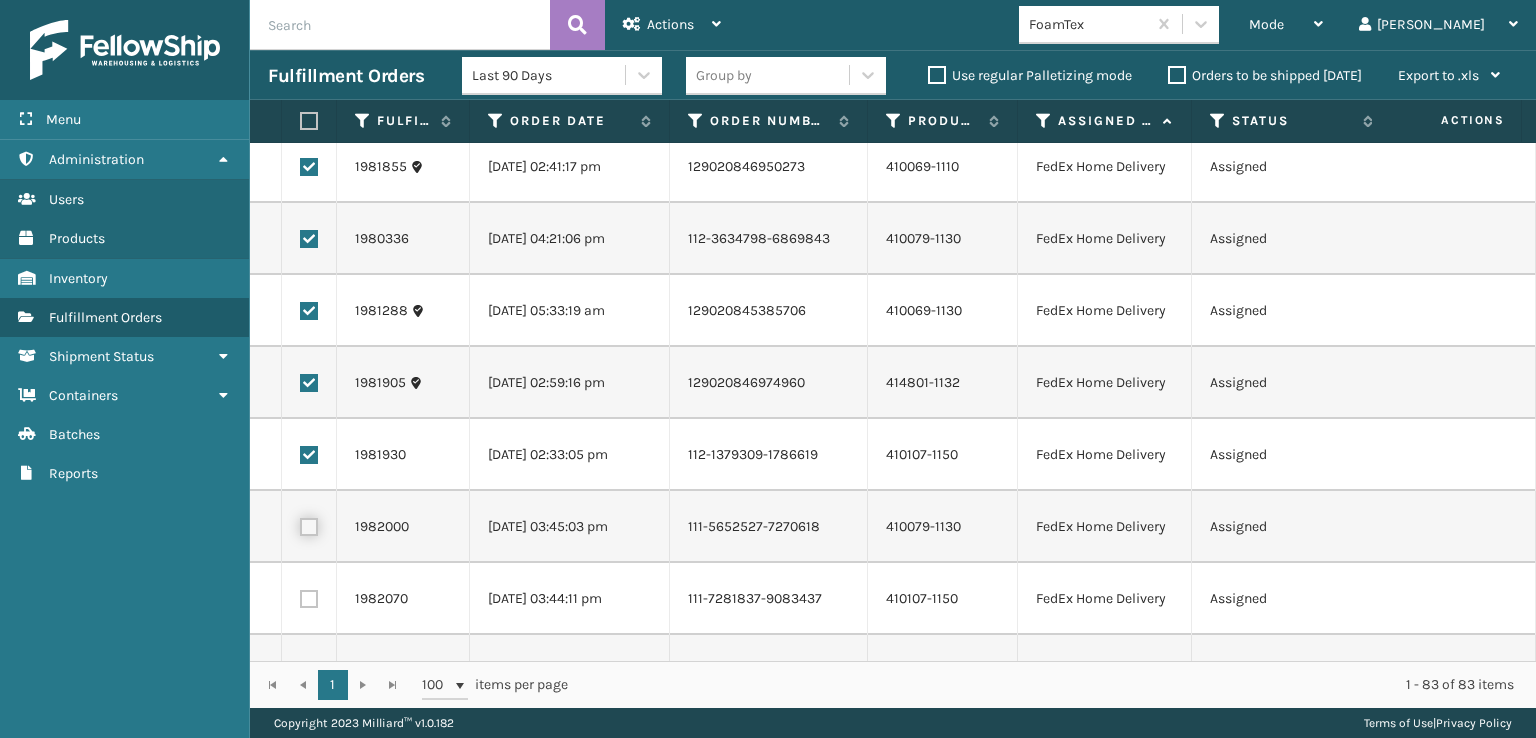 click at bounding box center [300, 524] 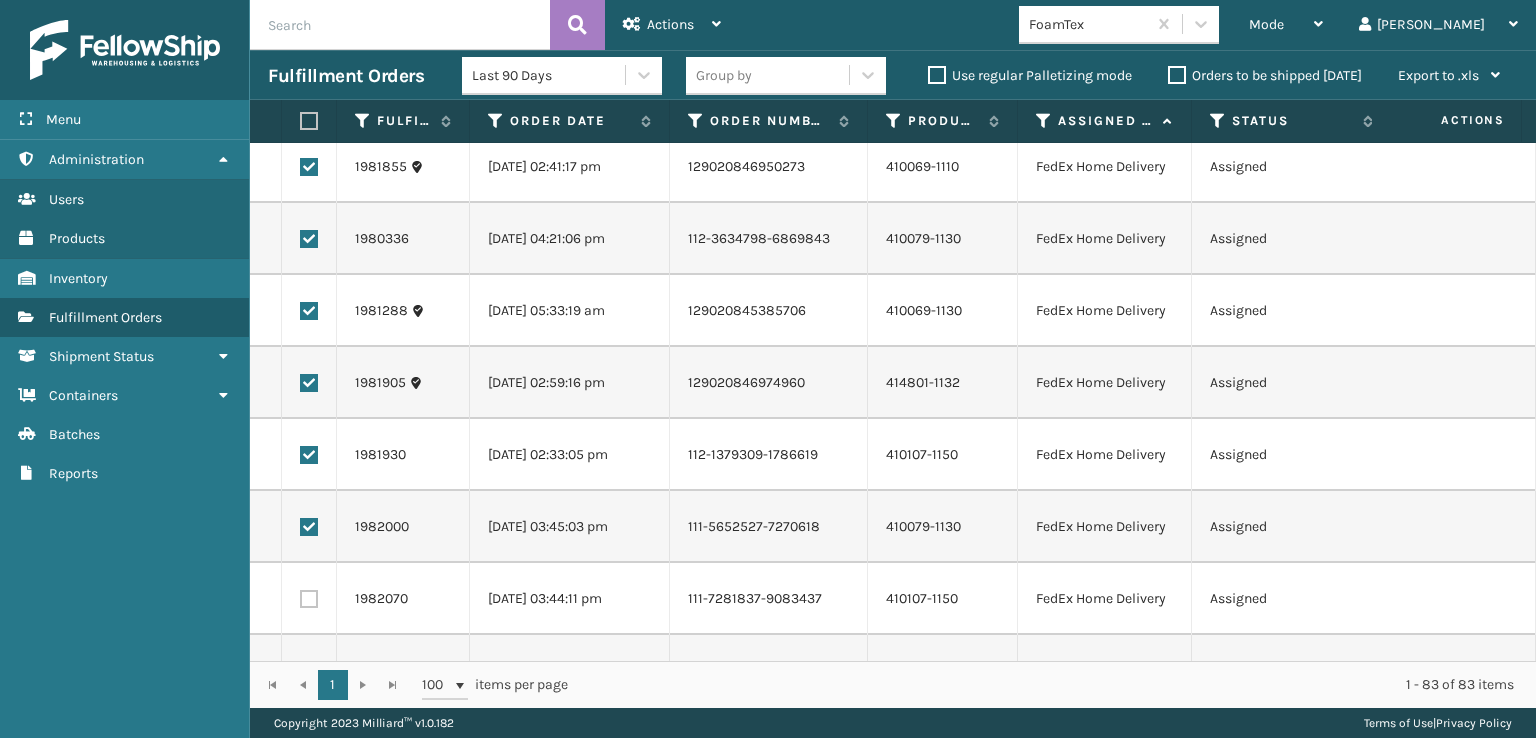 click at bounding box center (309, 599) 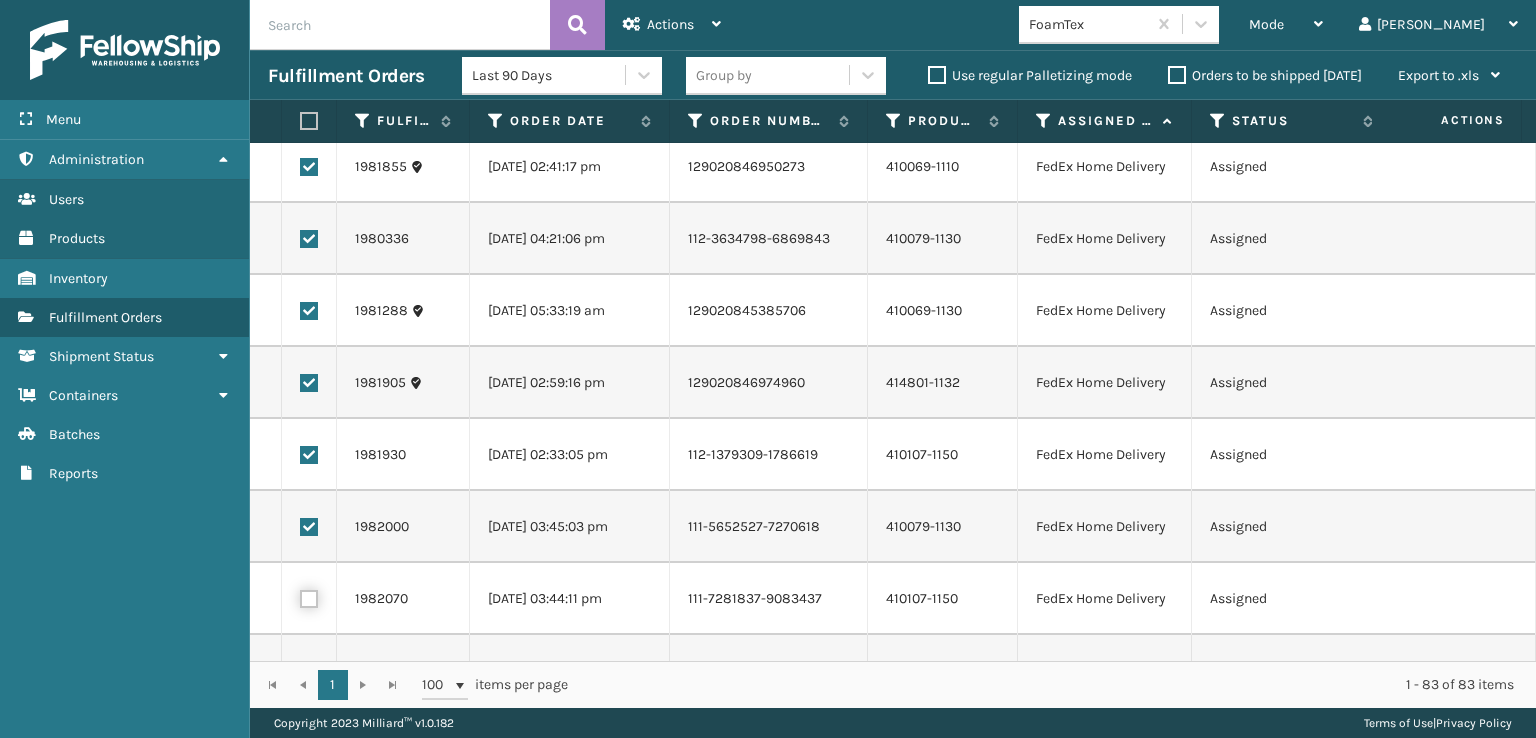 click at bounding box center [300, 596] 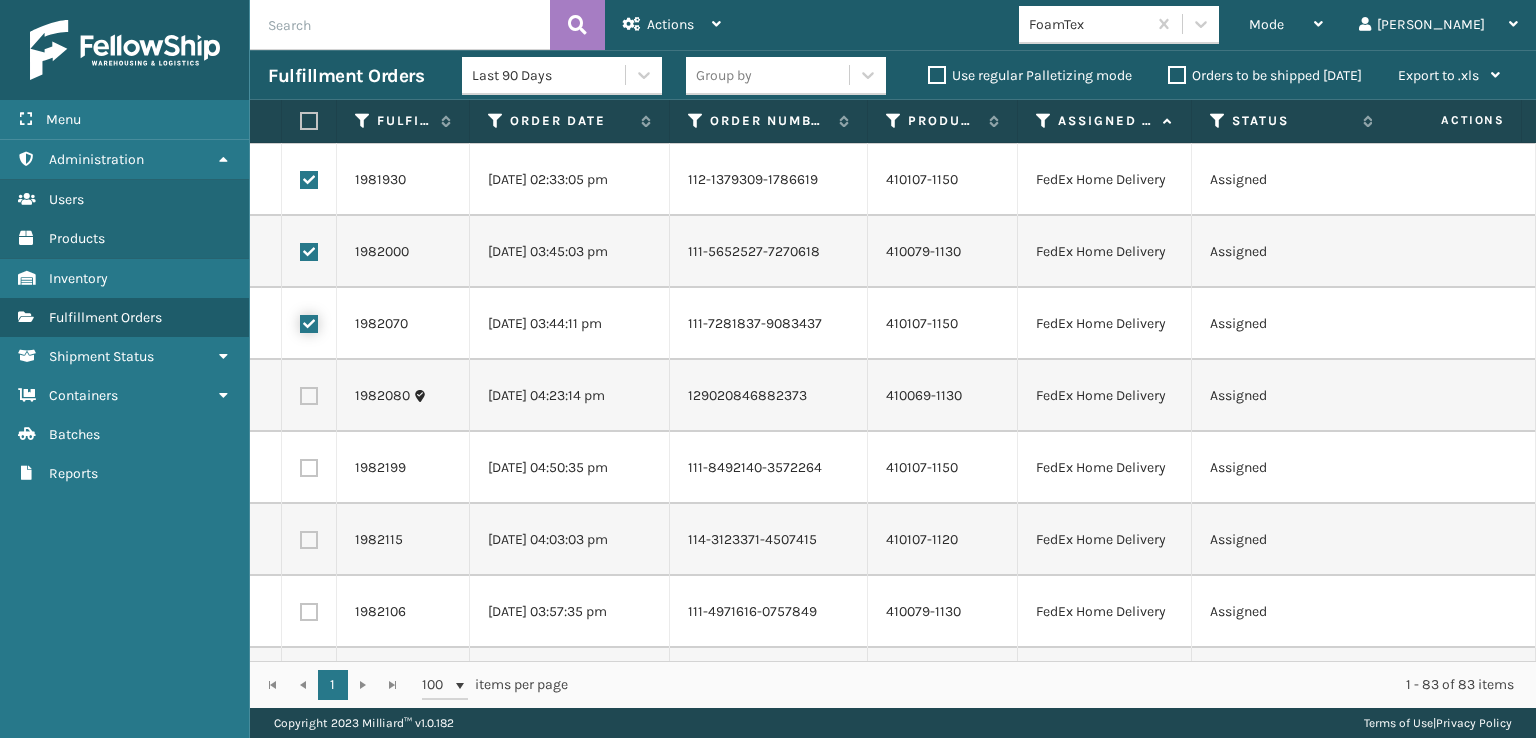 scroll, scrollTop: 4200, scrollLeft: 0, axis: vertical 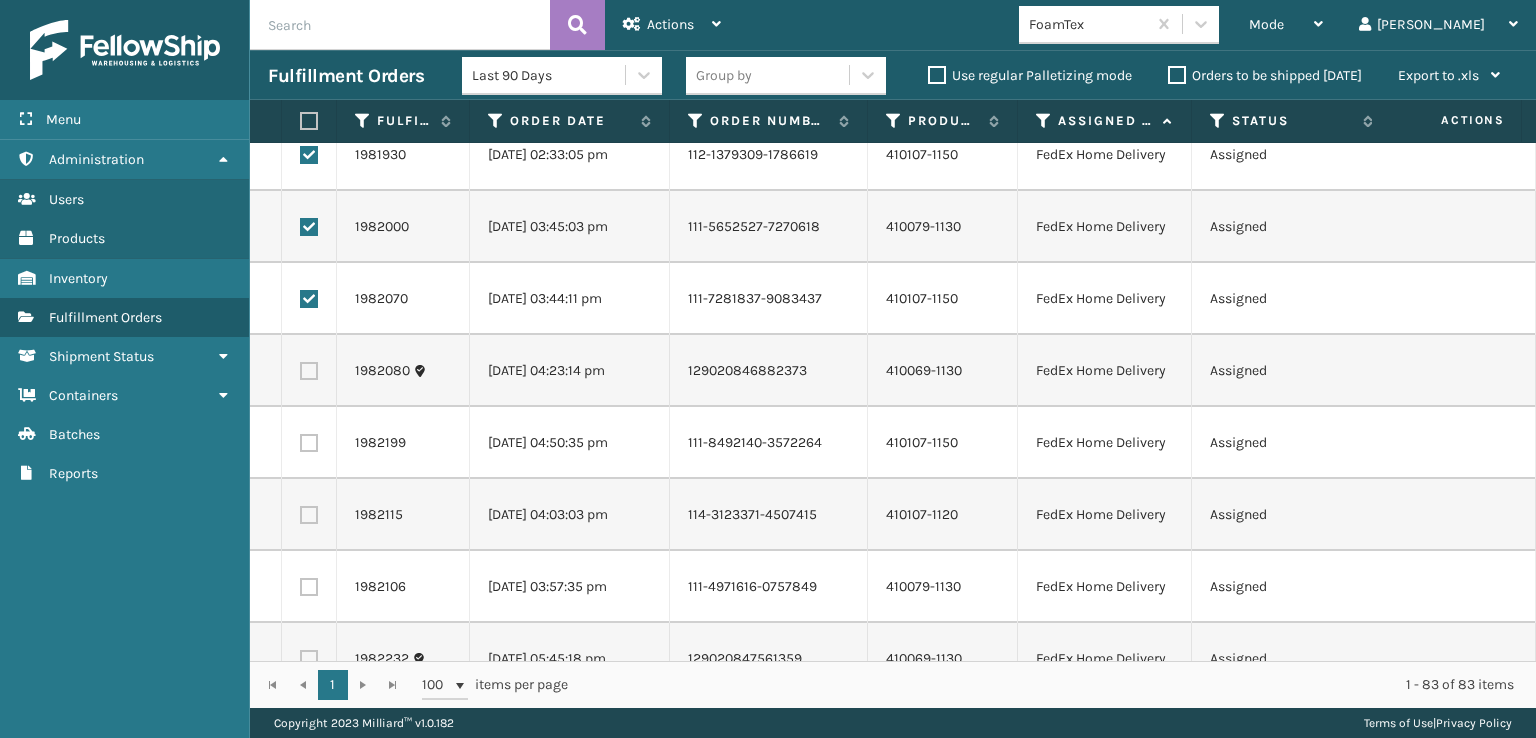 click at bounding box center (309, 371) 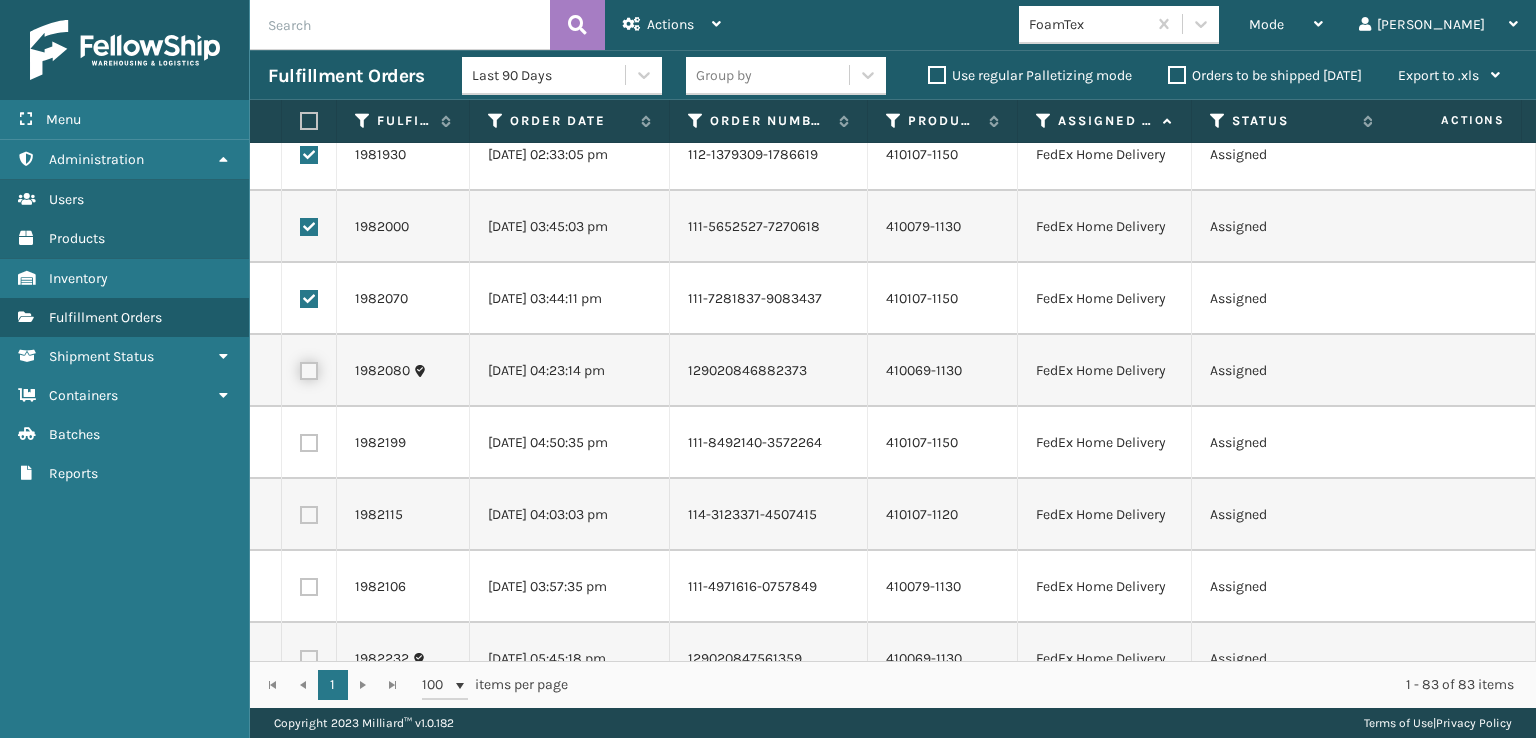 click at bounding box center (300, 368) 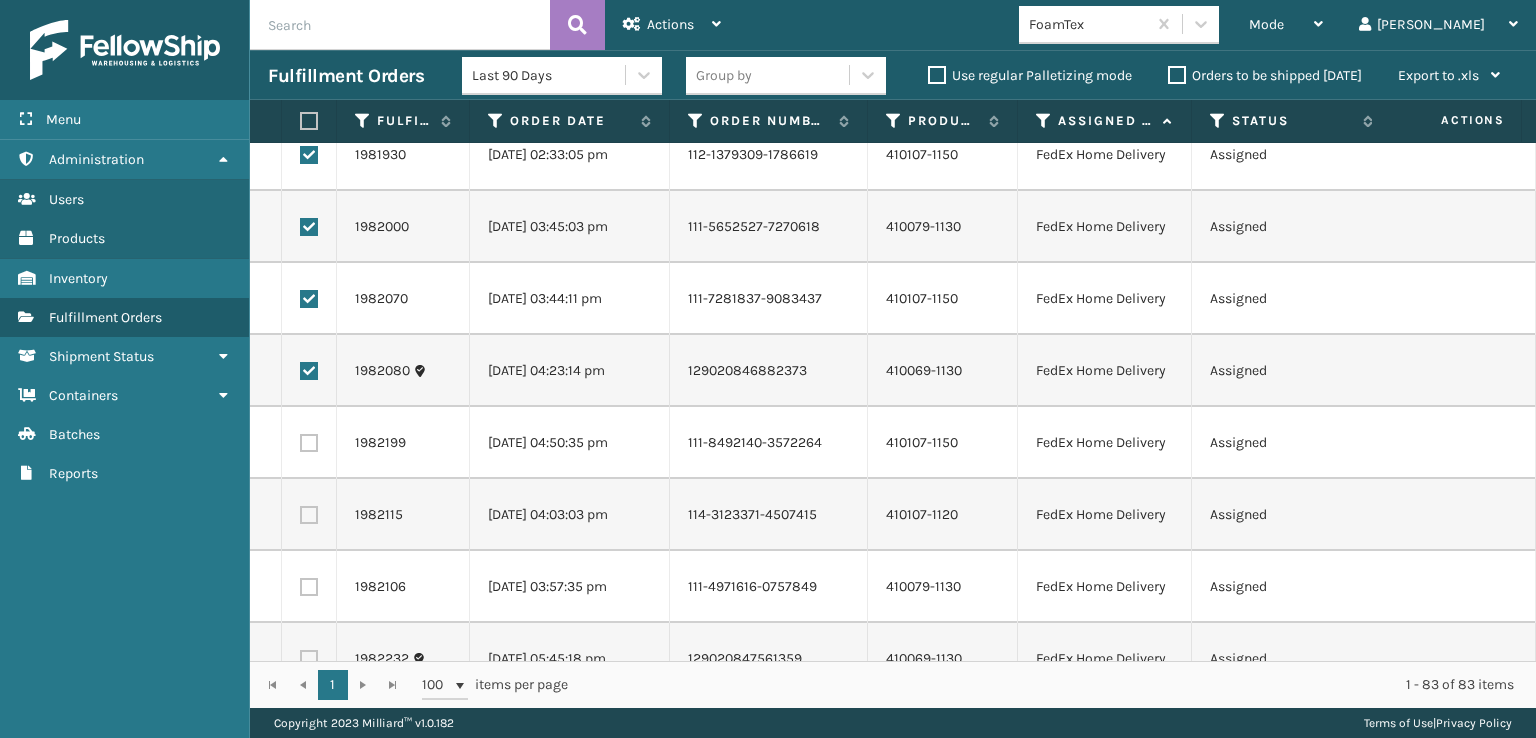 click at bounding box center [309, 443] 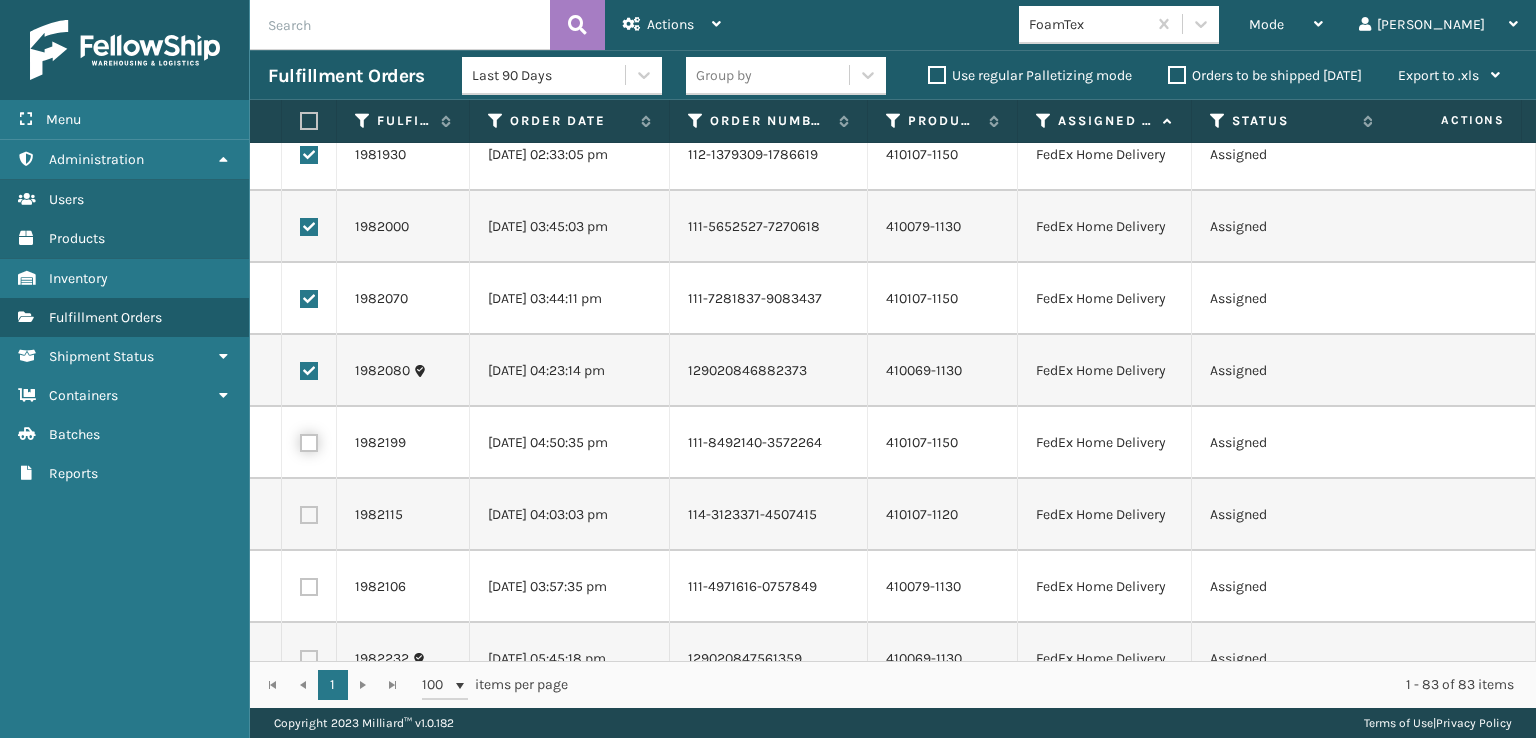 click at bounding box center [300, 440] 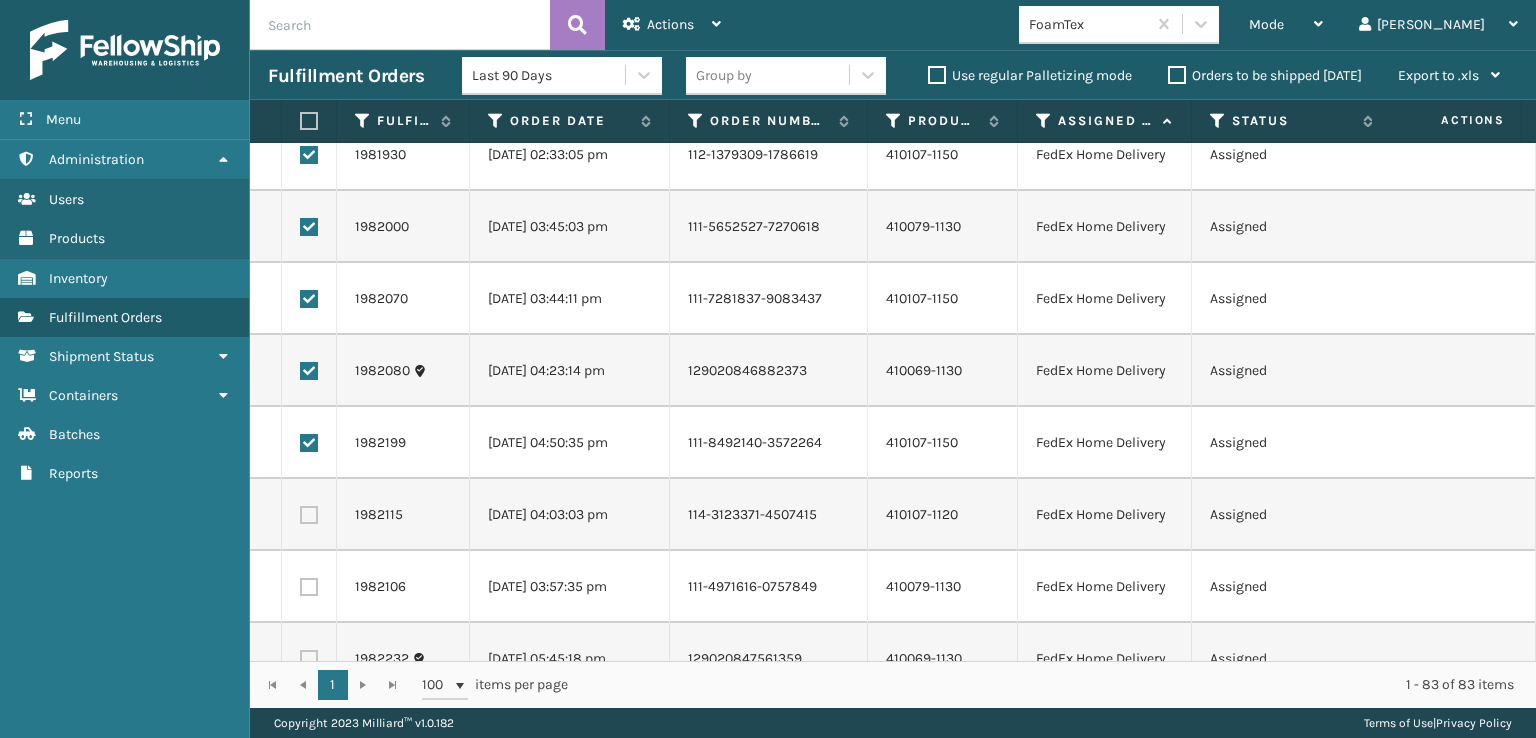 click at bounding box center [309, 515] 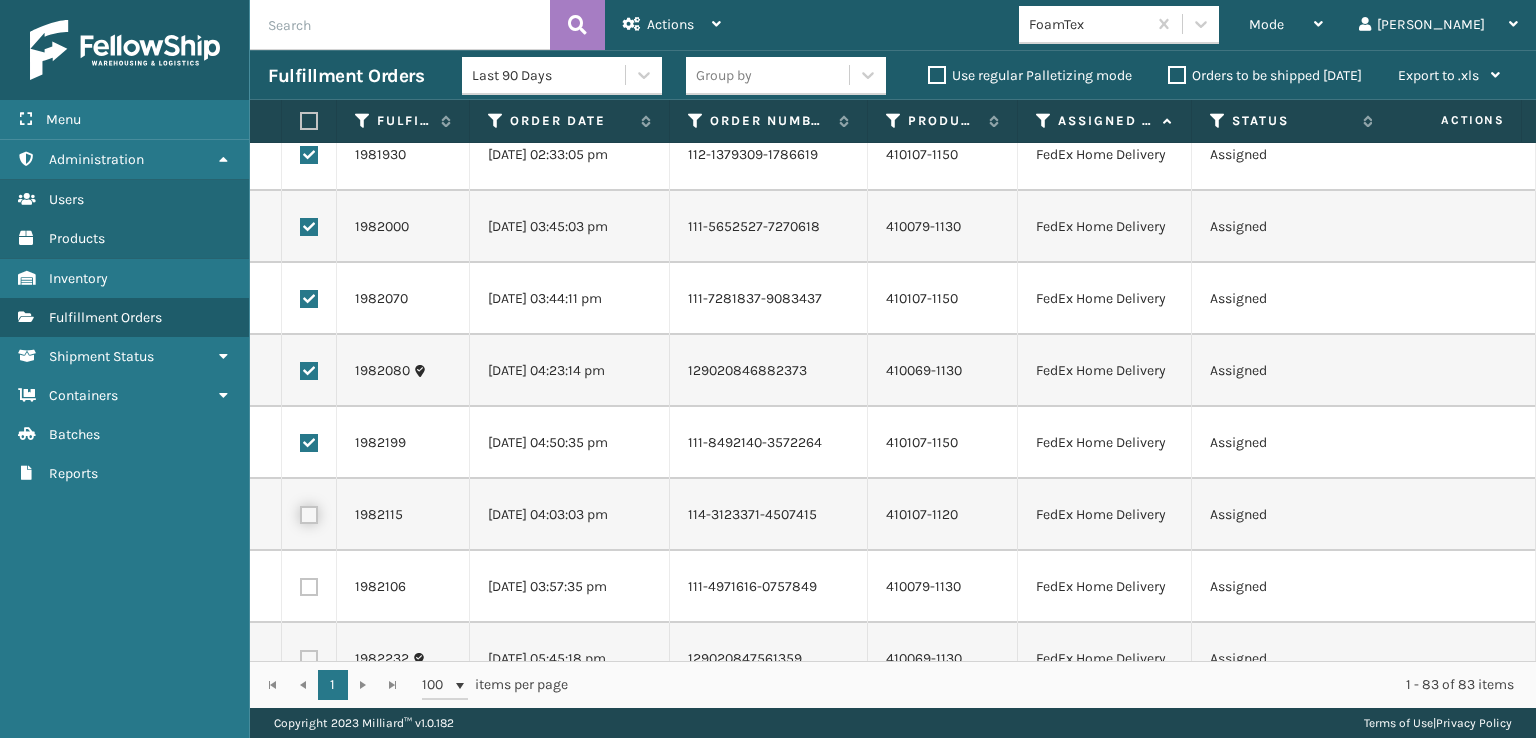 click at bounding box center [300, 512] 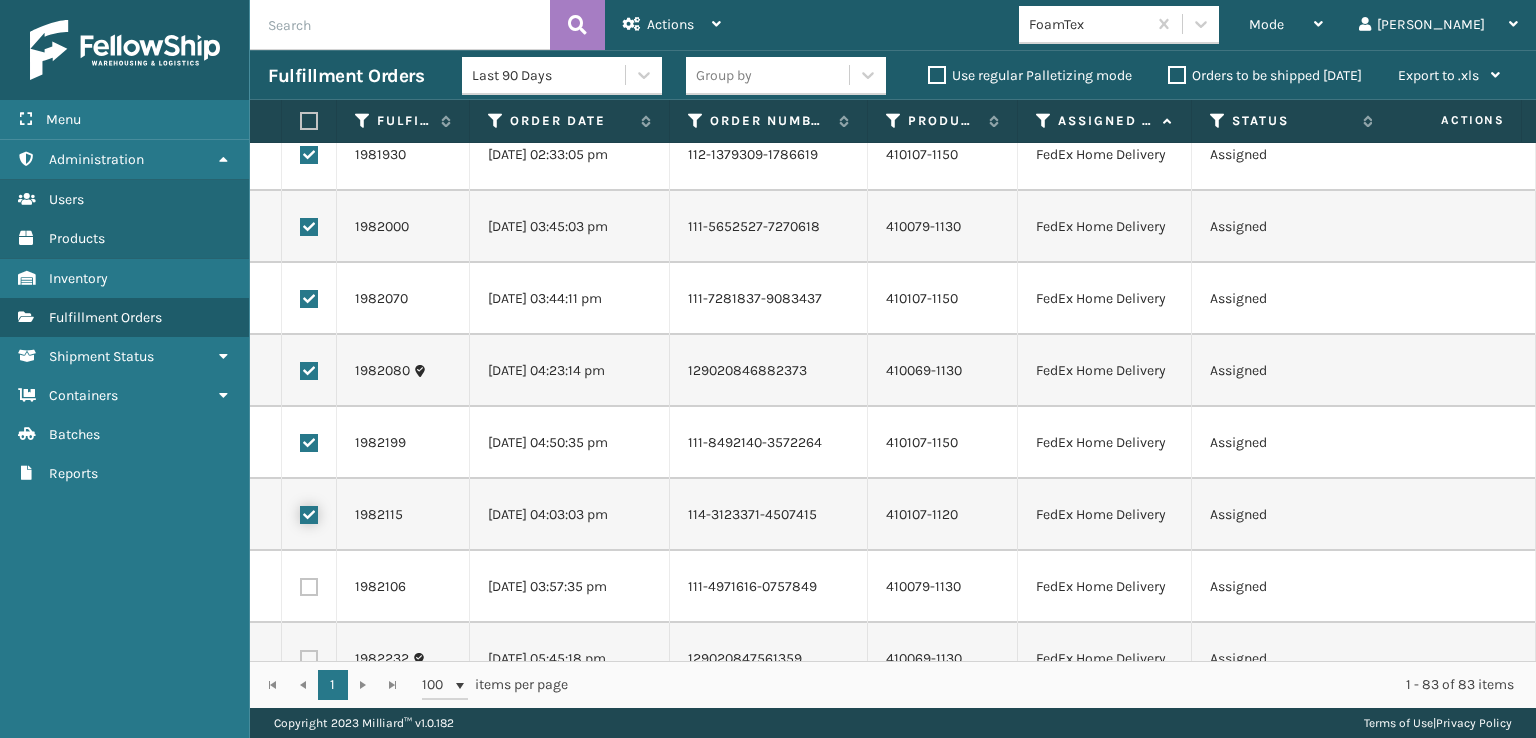 checkbox on "true" 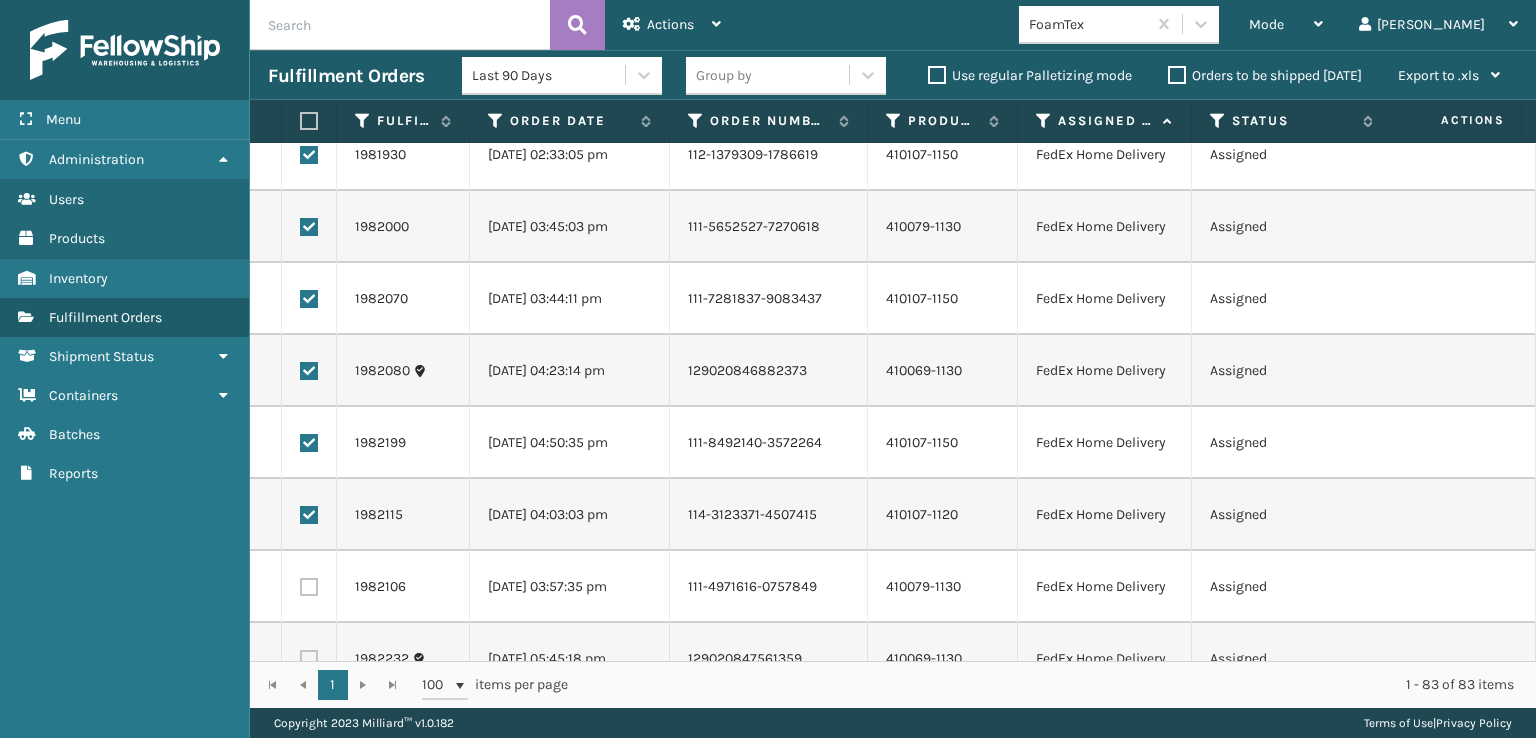 click at bounding box center (309, 587) 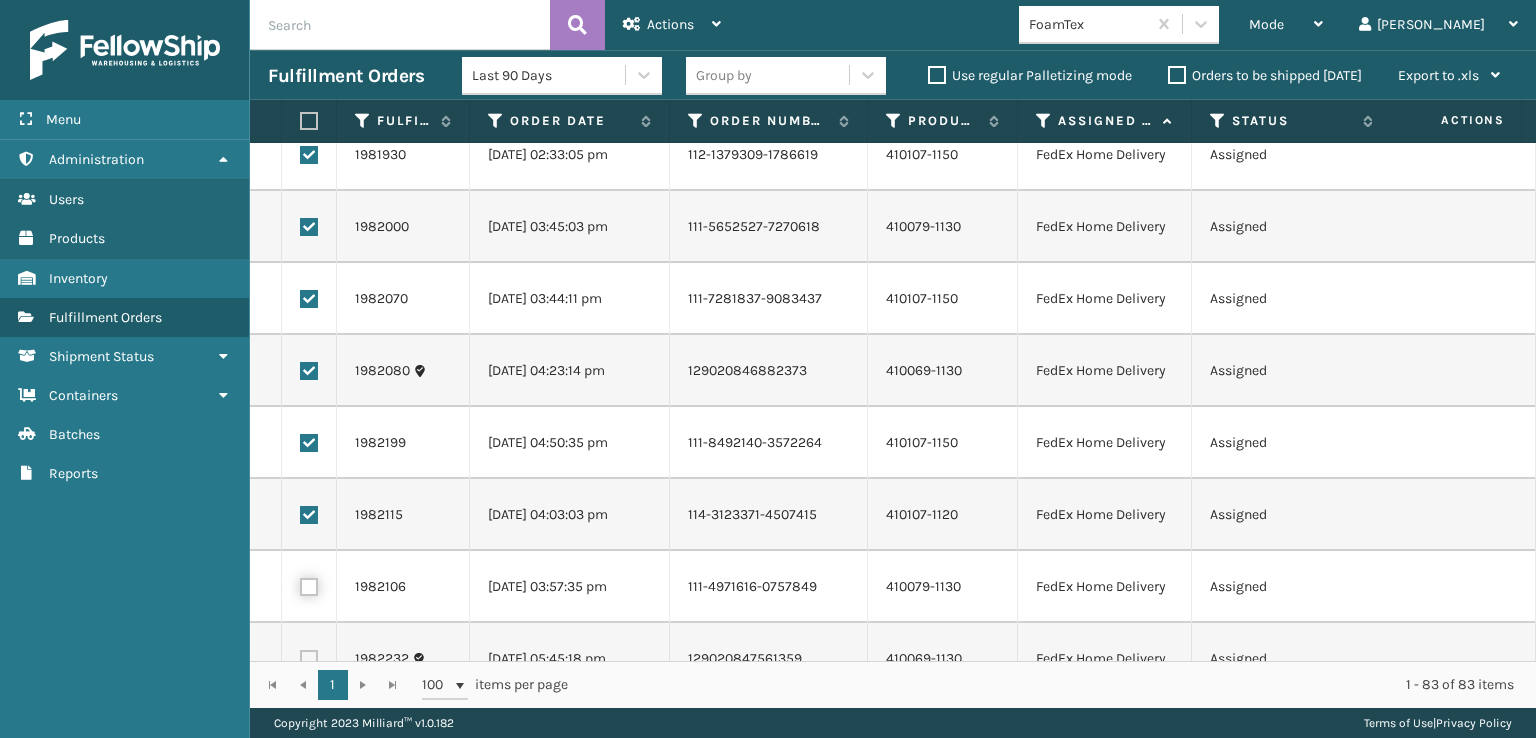 click at bounding box center [300, 584] 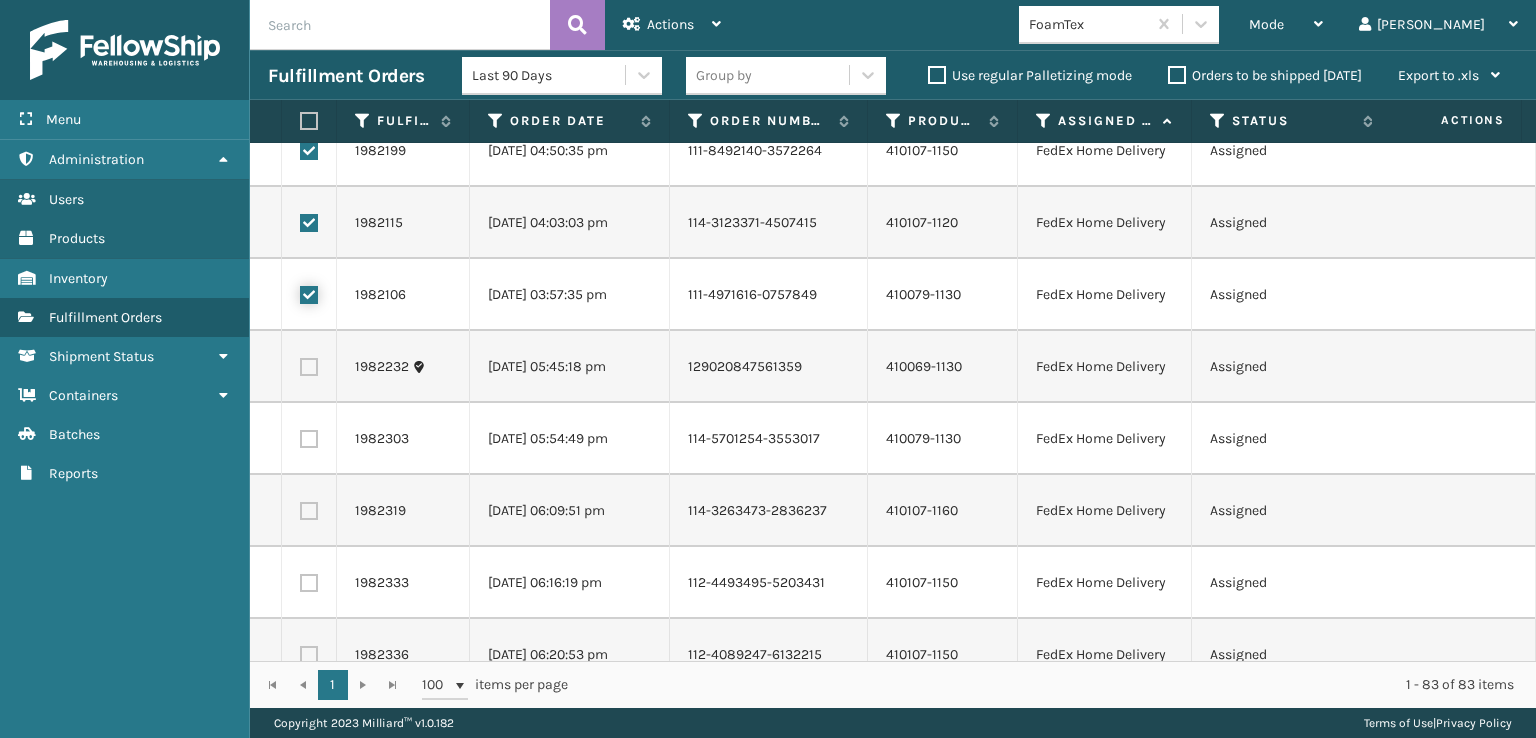 scroll, scrollTop: 4500, scrollLeft: 0, axis: vertical 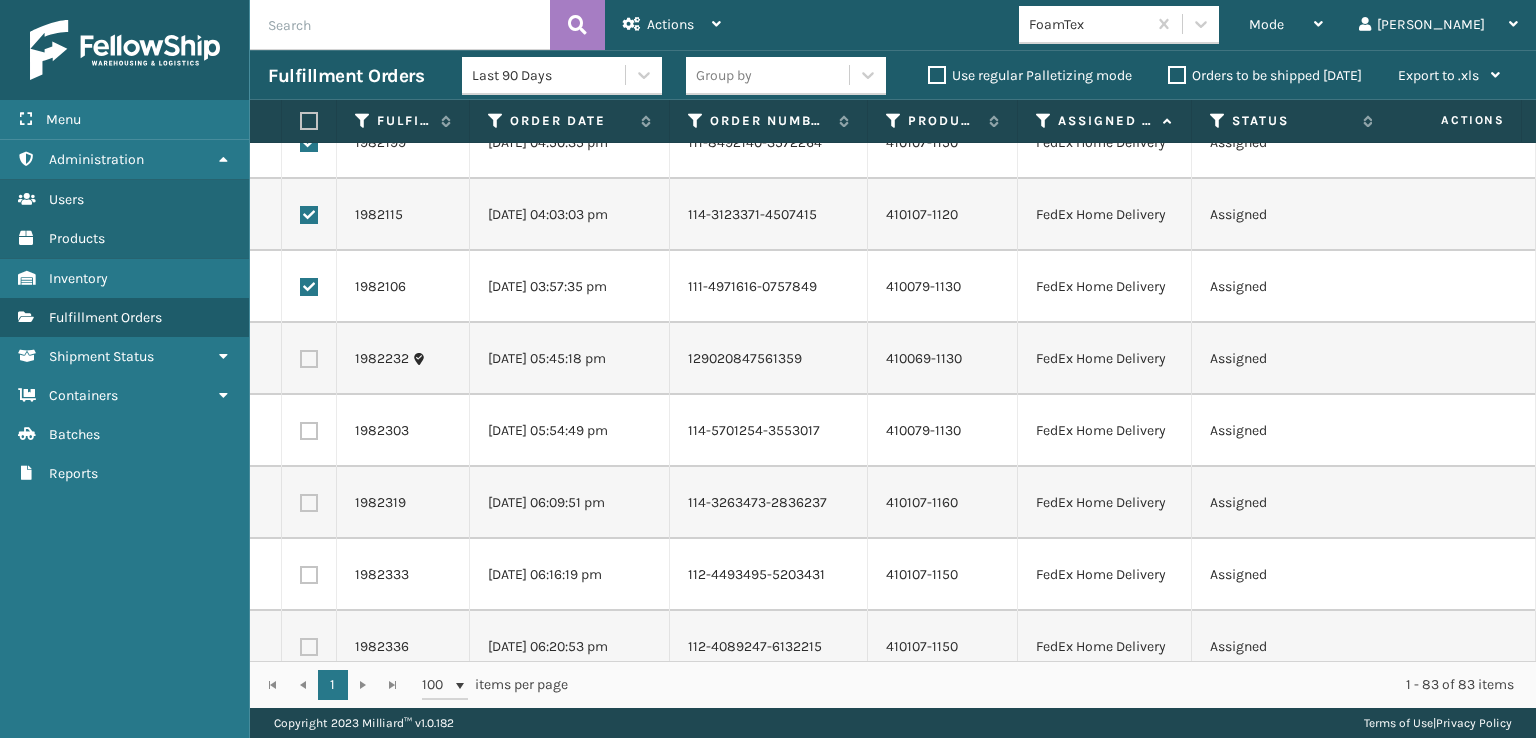 click at bounding box center (309, 359) 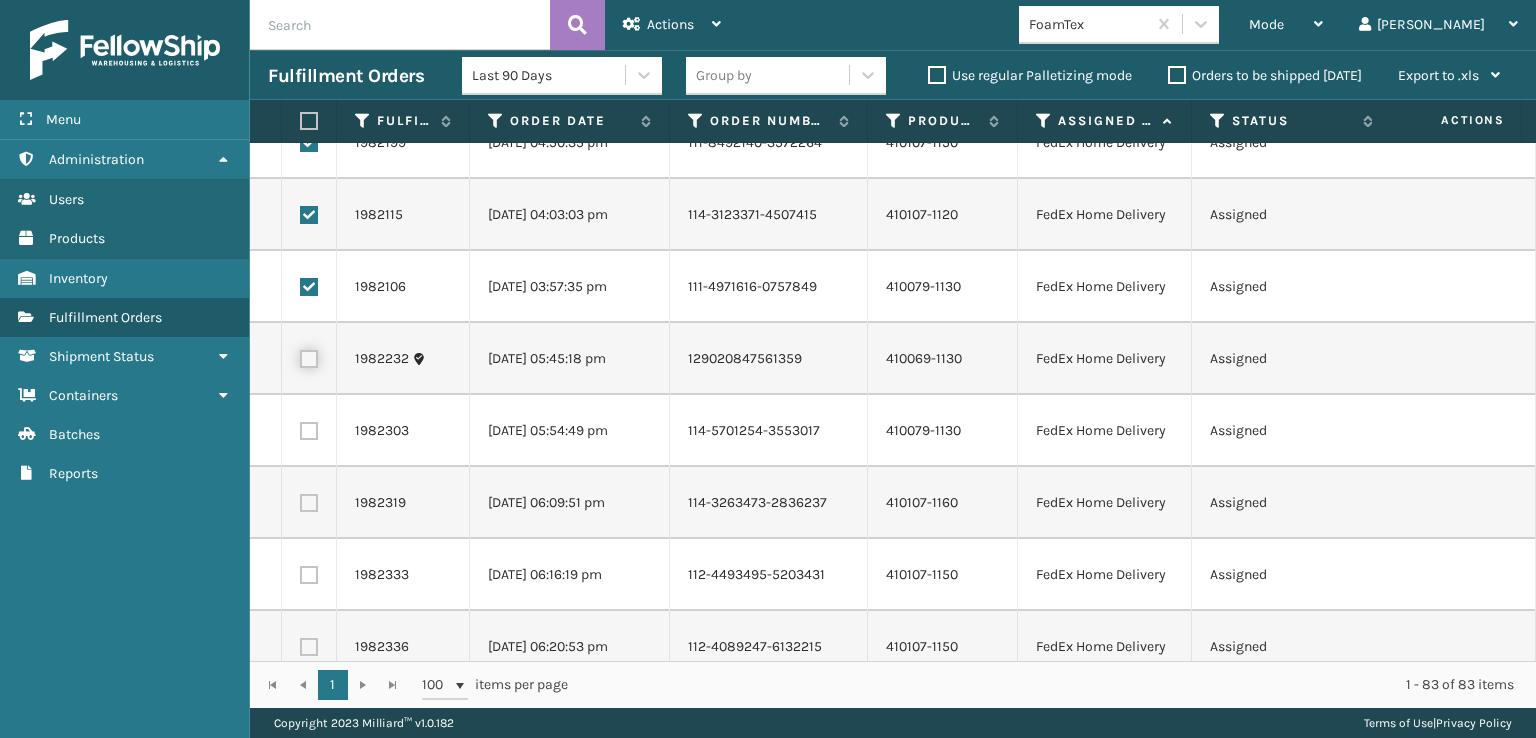 click at bounding box center (300, 356) 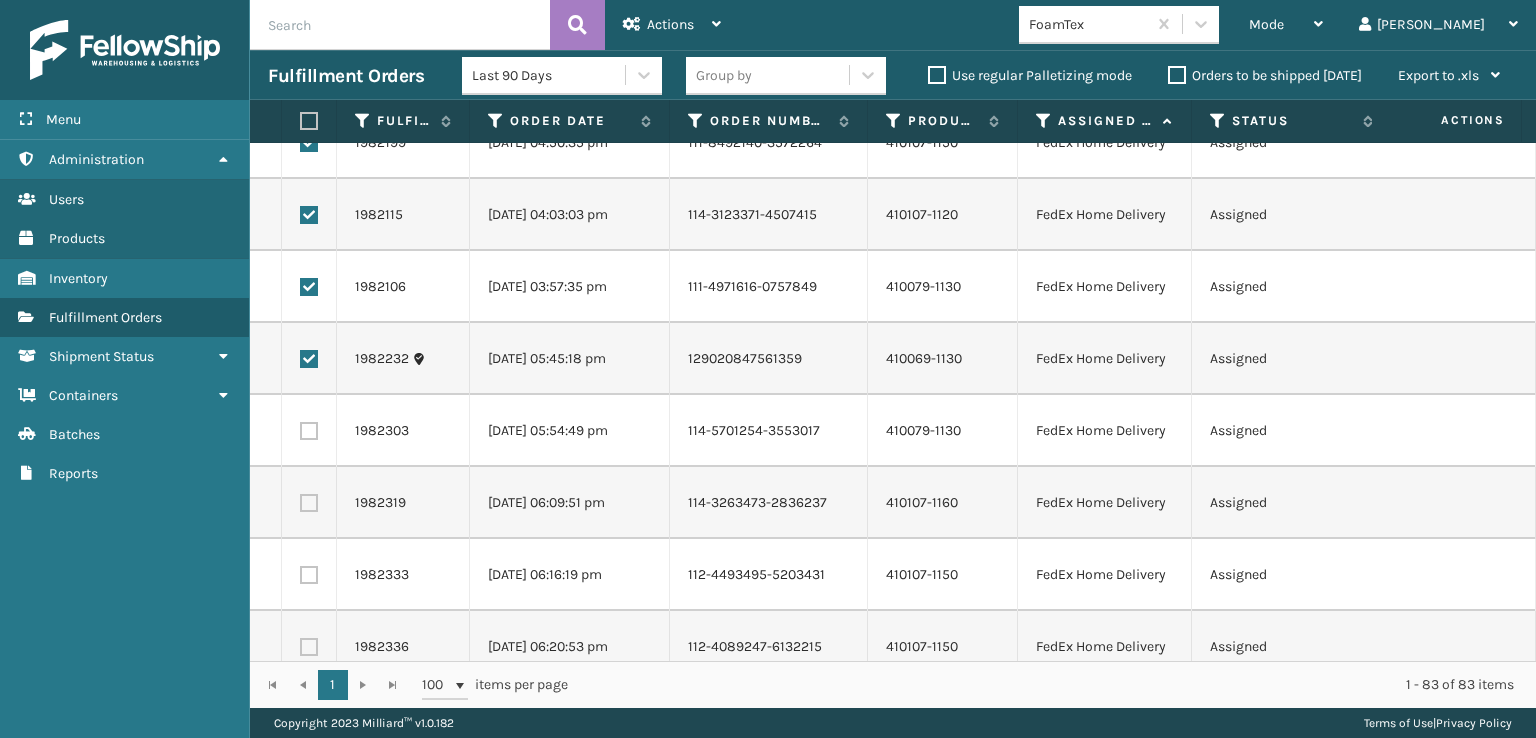 click at bounding box center (309, 431) 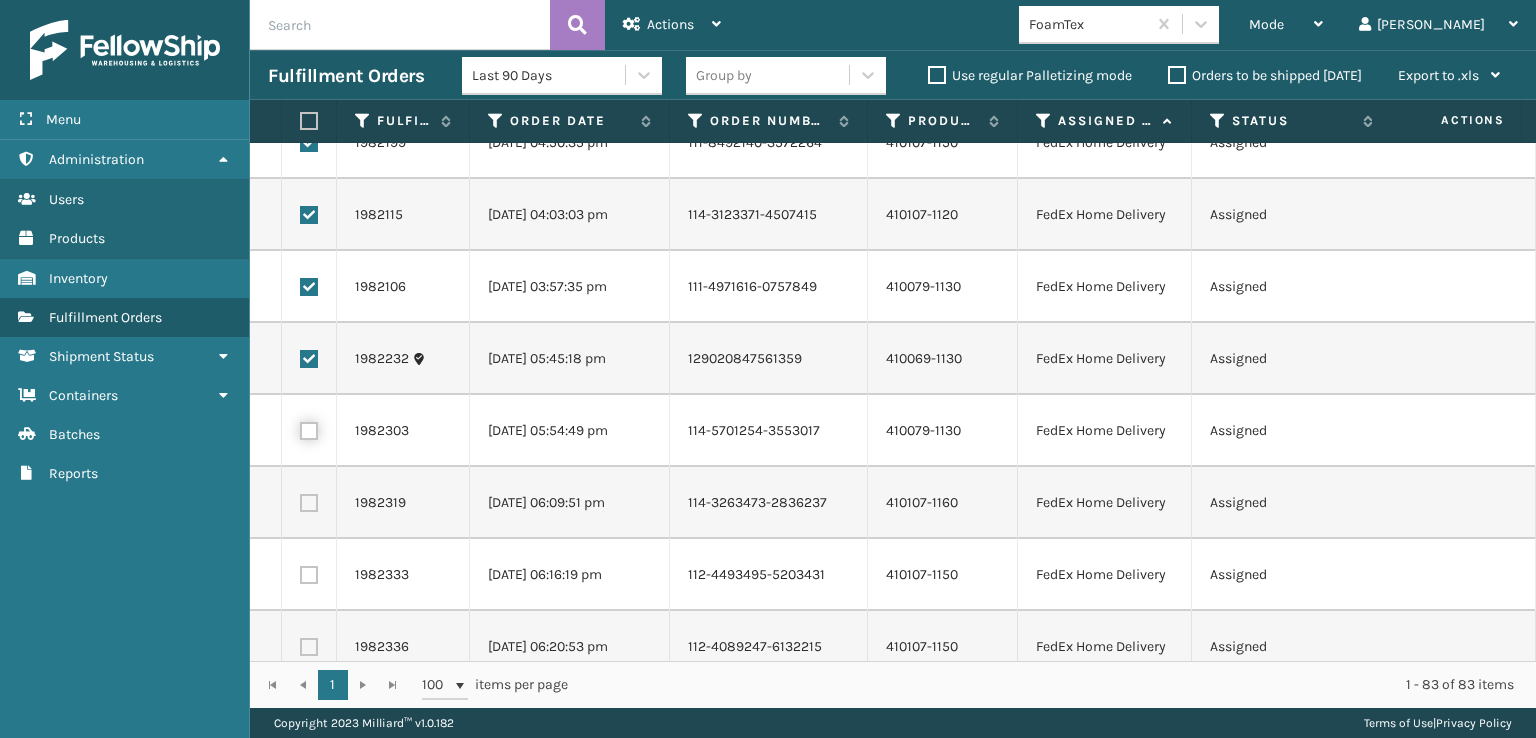 click at bounding box center (300, 428) 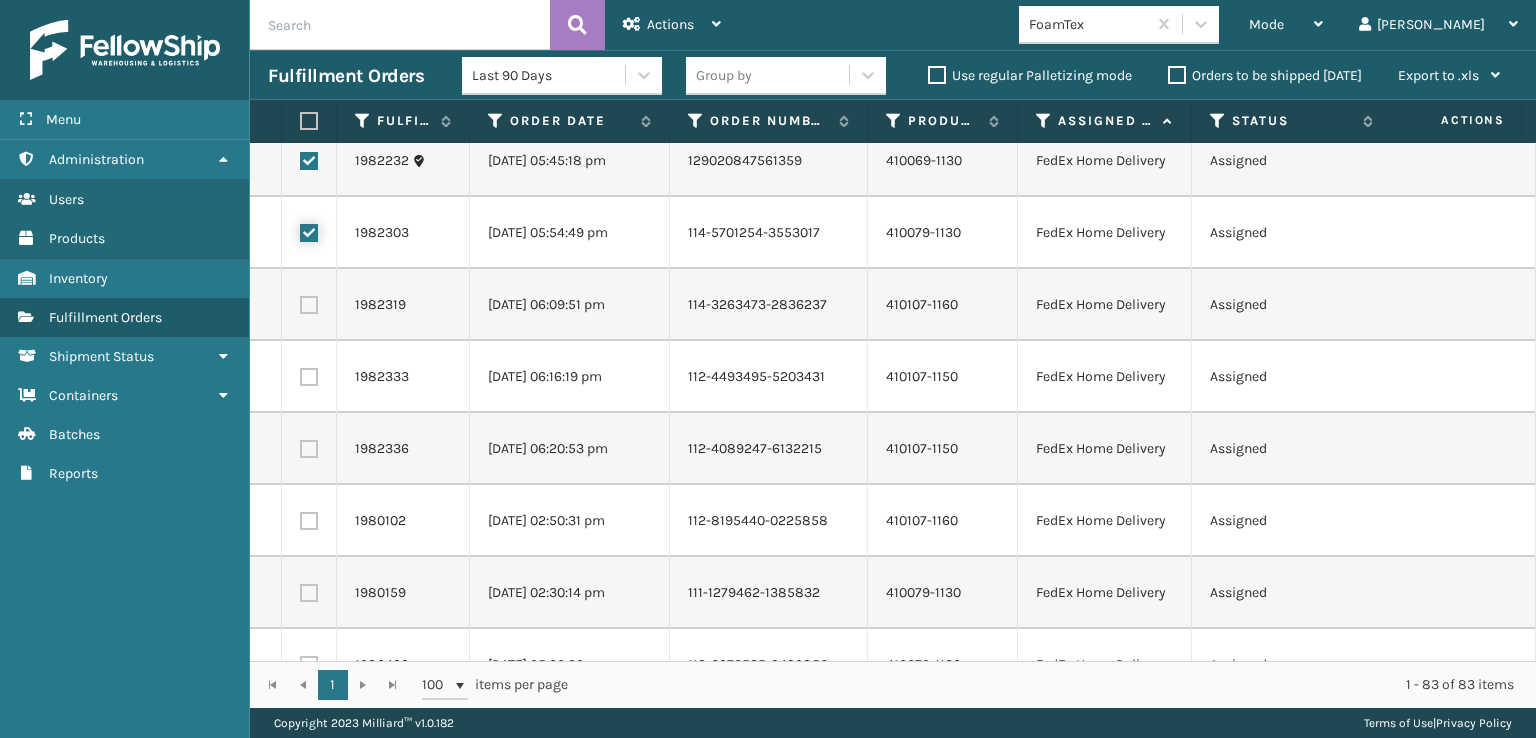 scroll, scrollTop: 4700, scrollLeft: 0, axis: vertical 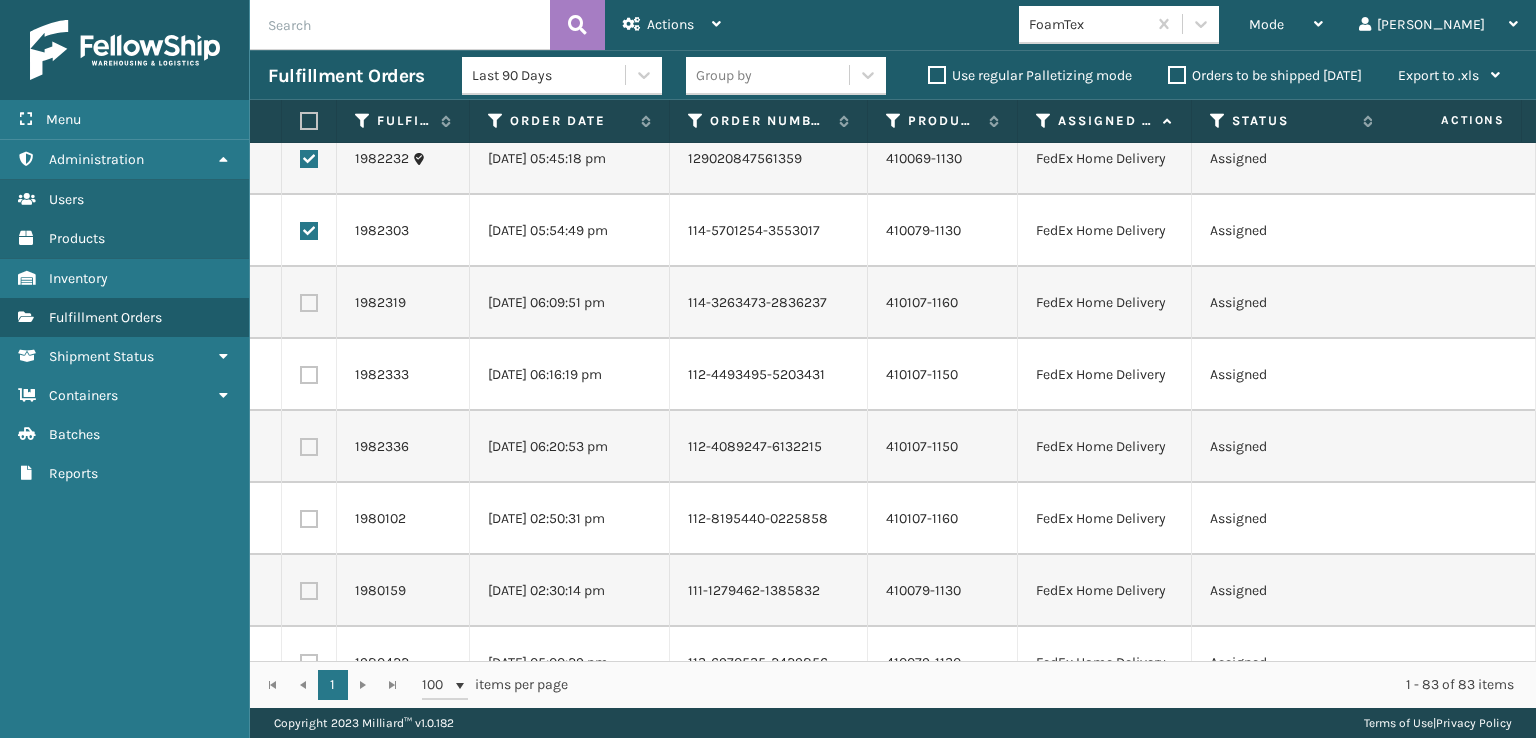 click at bounding box center [309, 303] 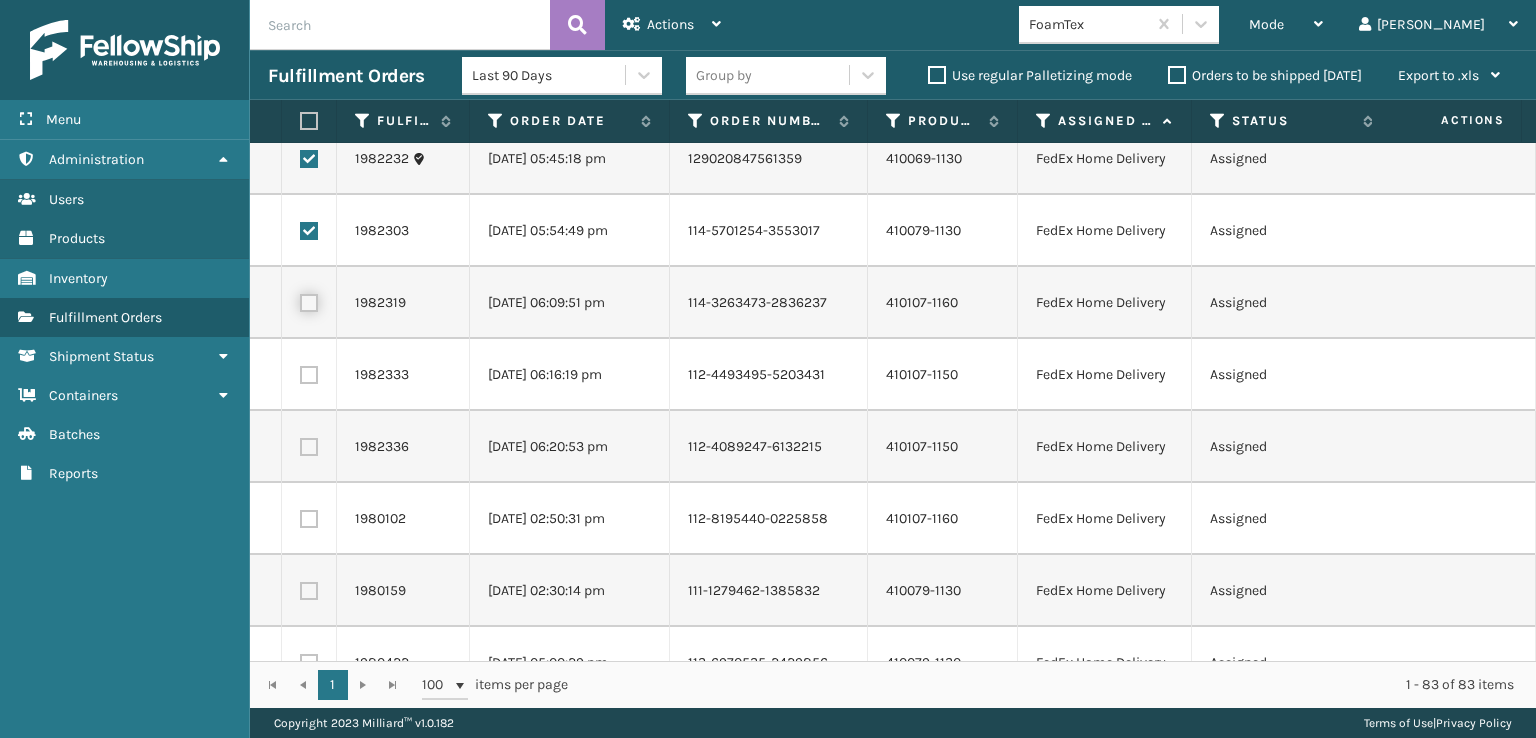 click at bounding box center (300, 300) 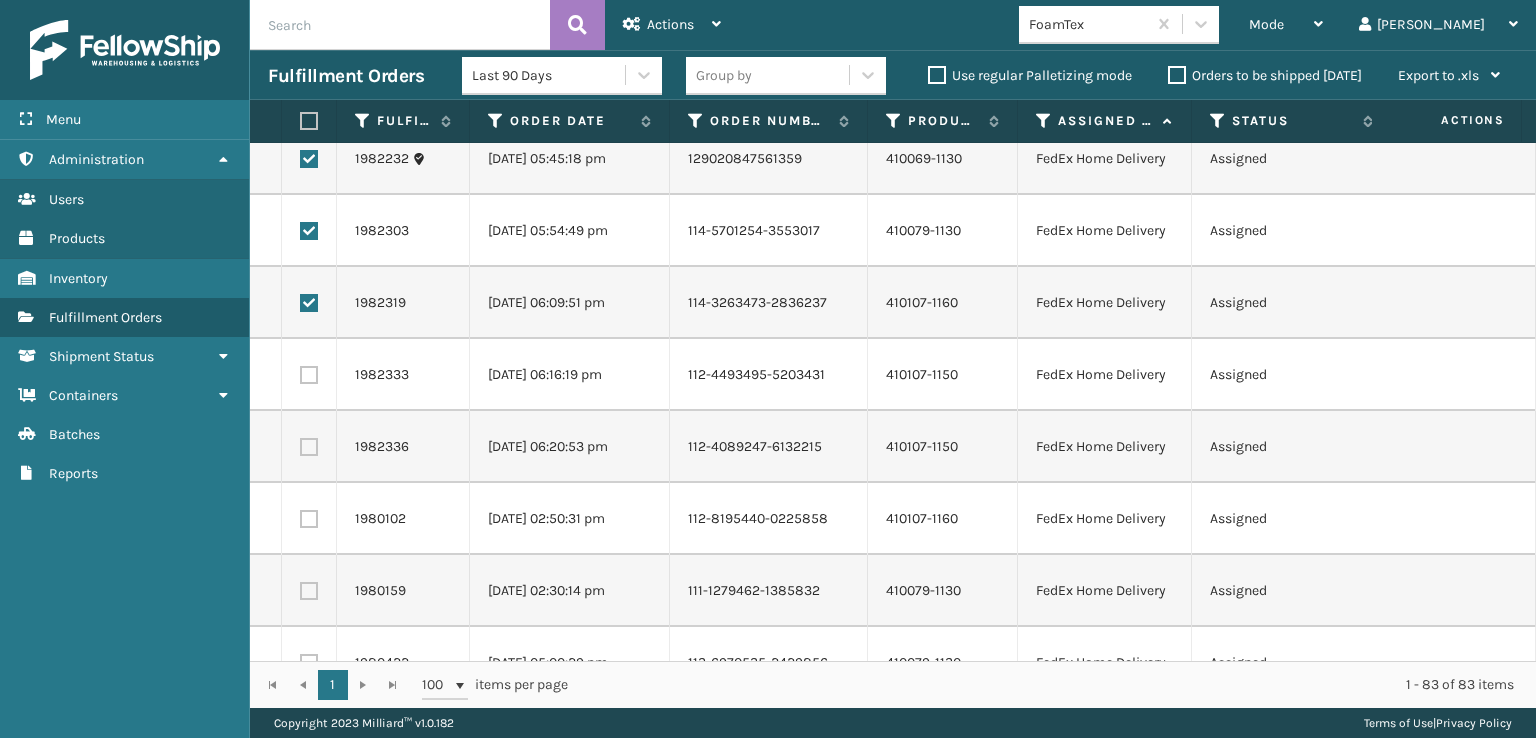 click at bounding box center (309, 375) 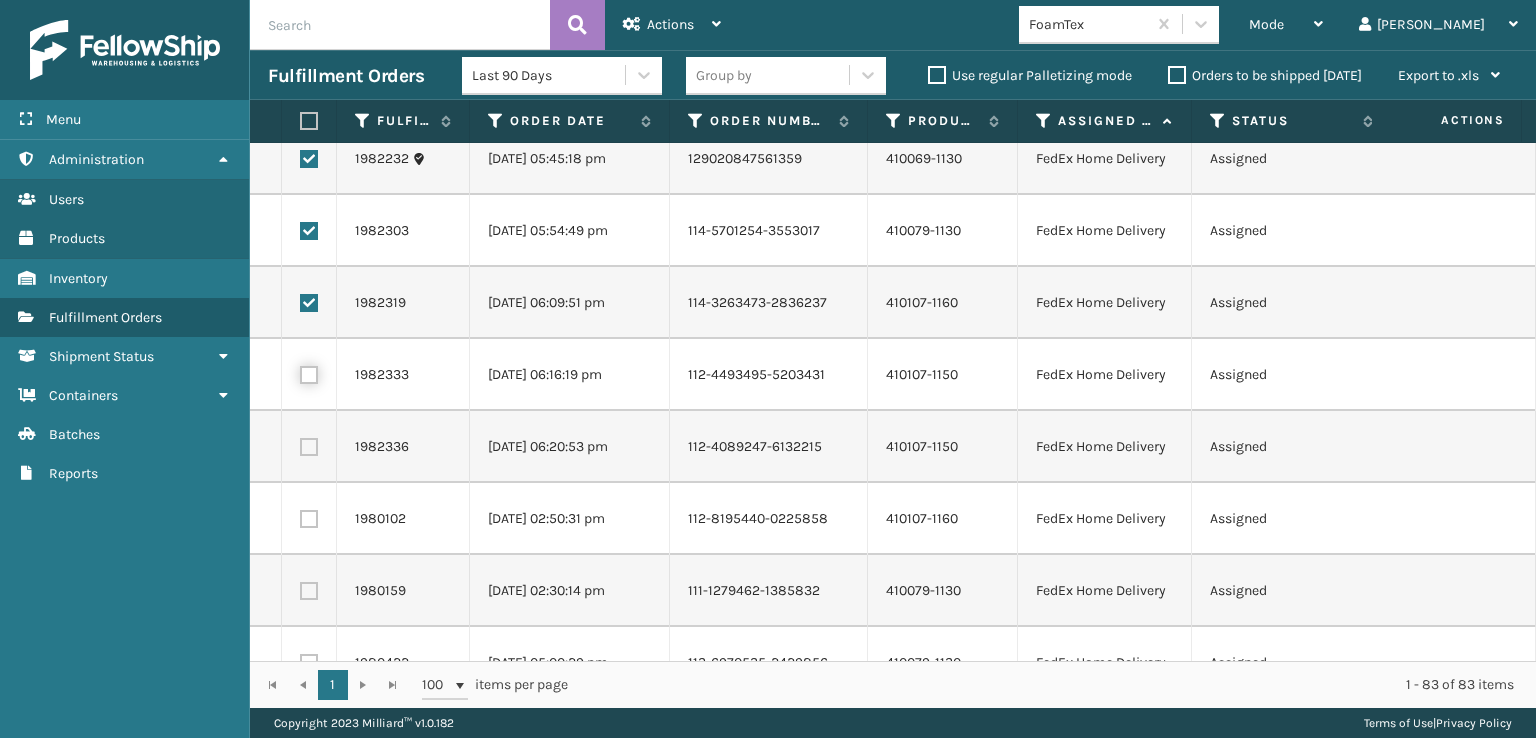 click at bounding box center [300, 372] 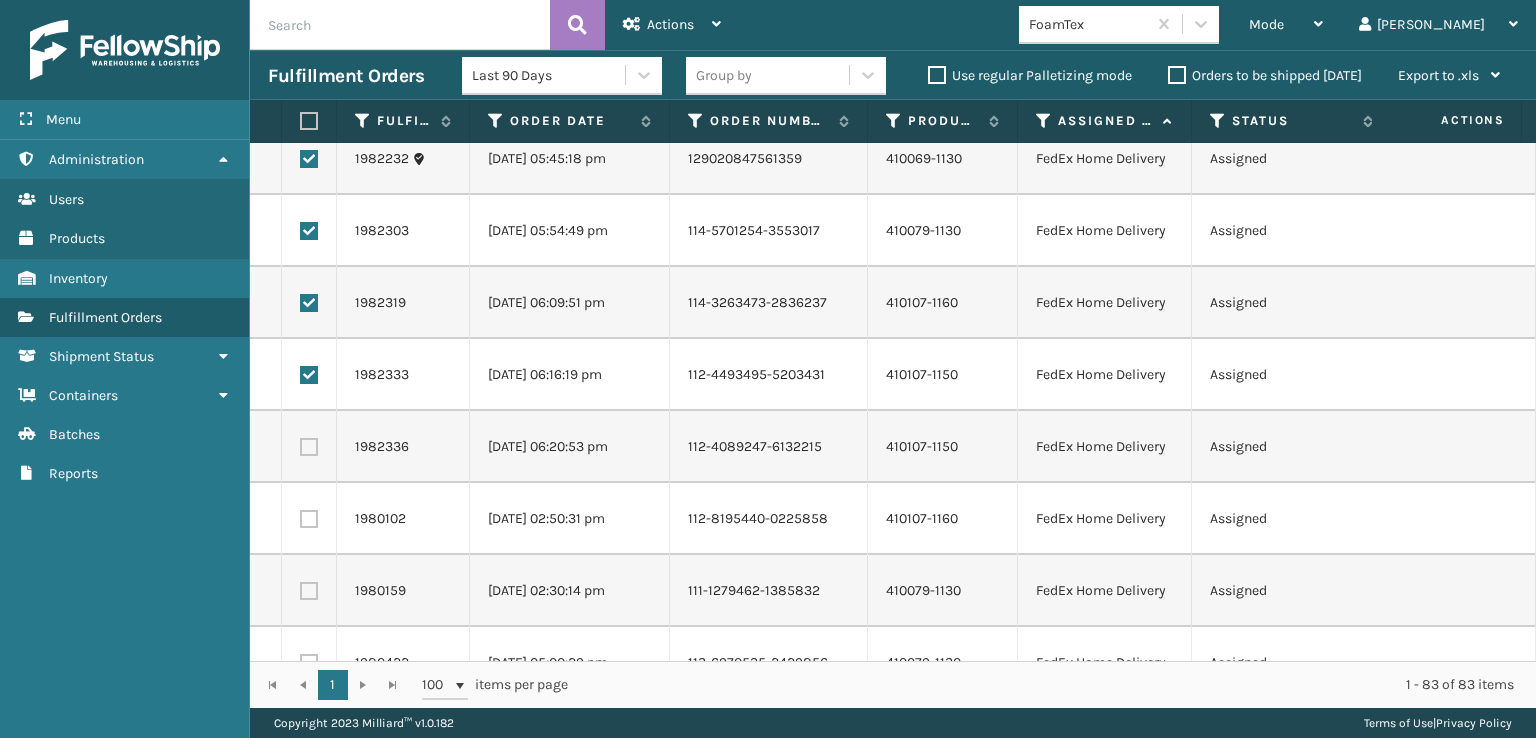 click at bounding box center [309, 447] 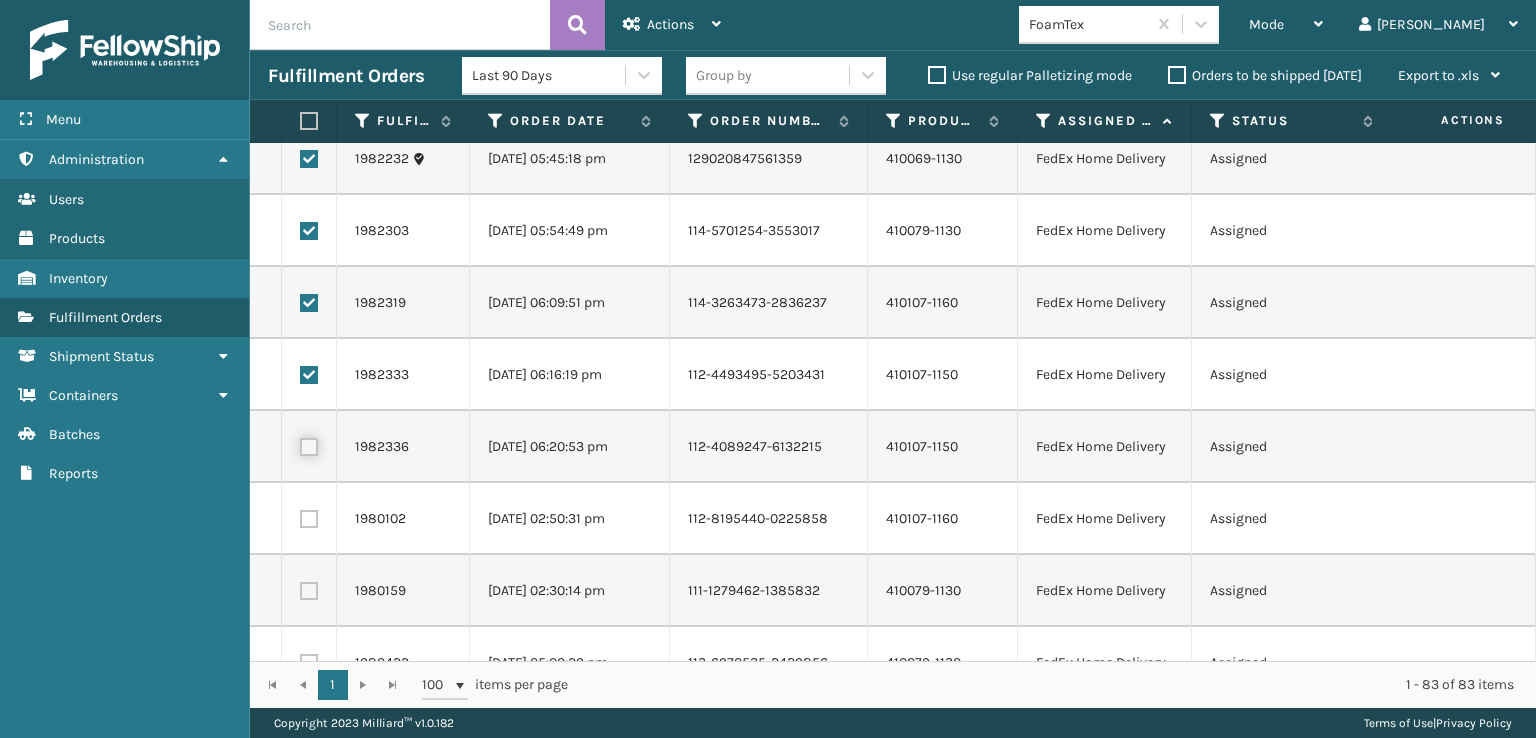 click at bounding box center (300, 444) 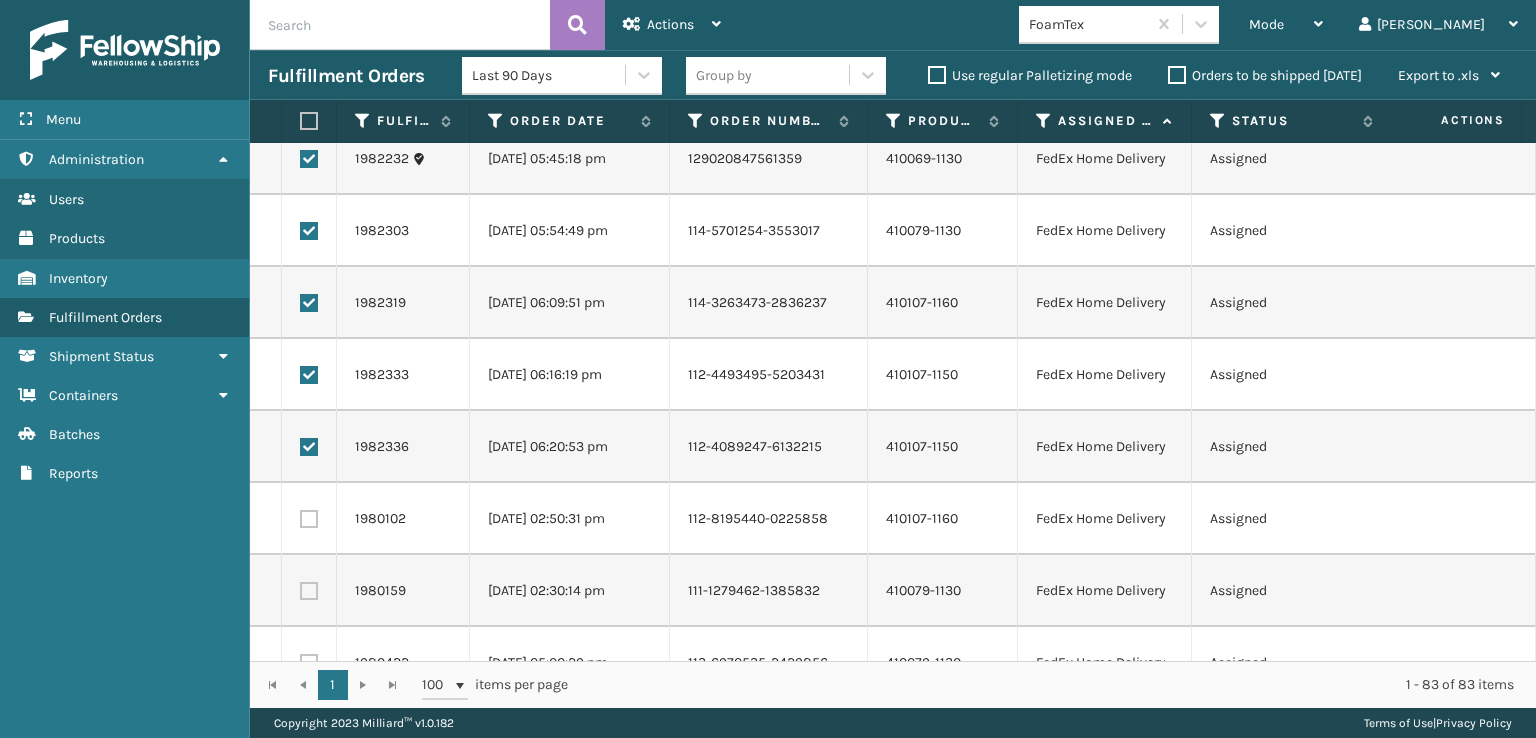 click at bounding box center (309, 519) 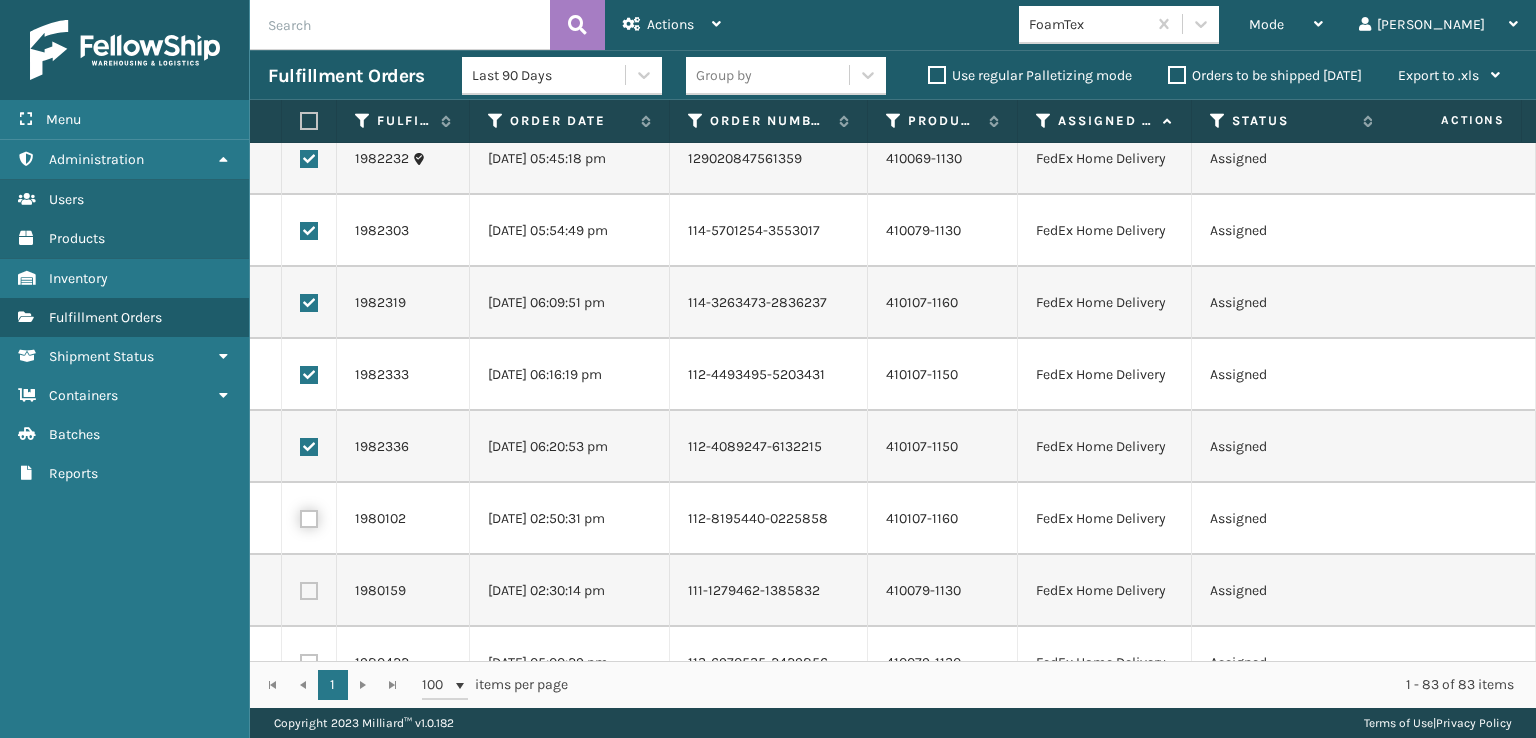 click at bounding box center (300, 516) 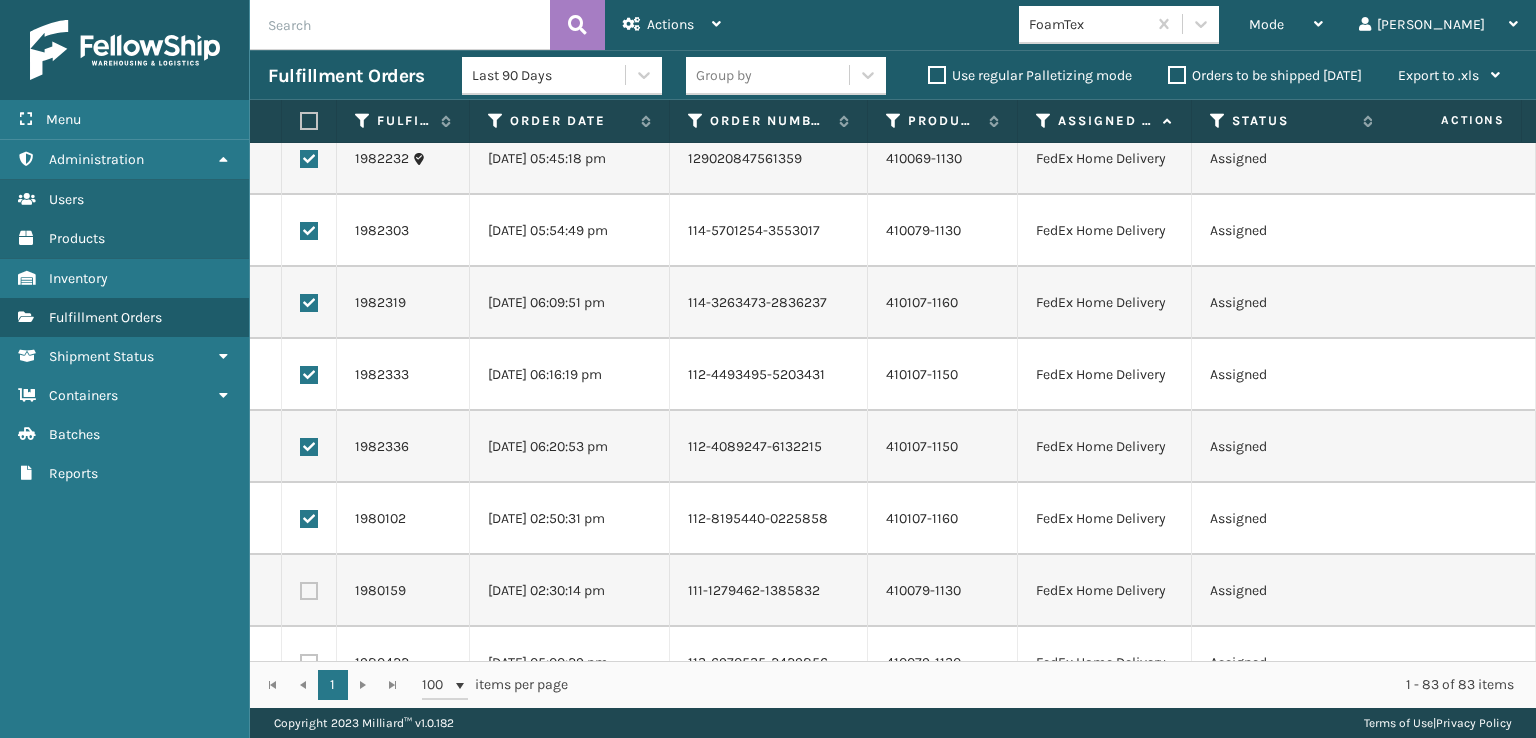 click at bounding box center [309, 591] 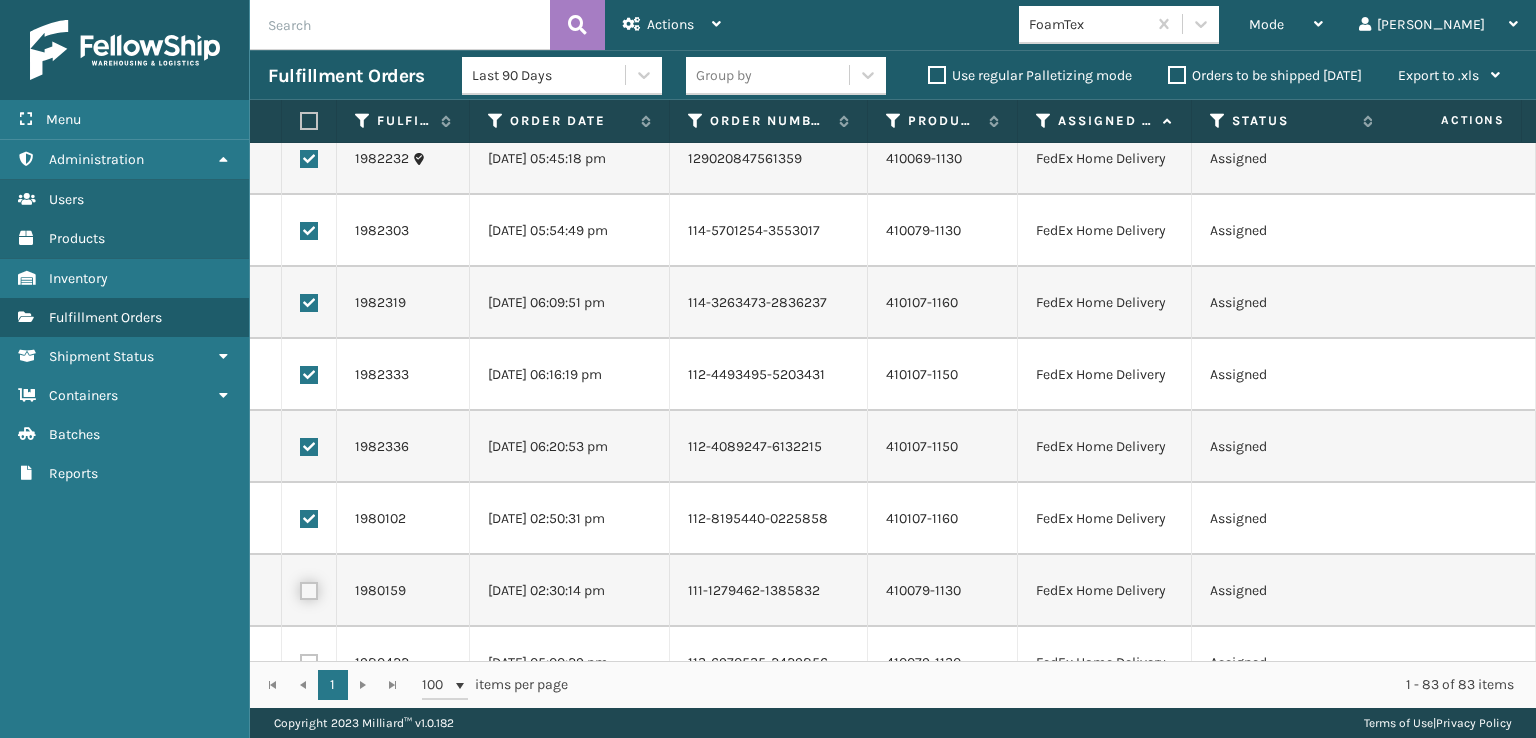 click at bounding box center [300, 588] 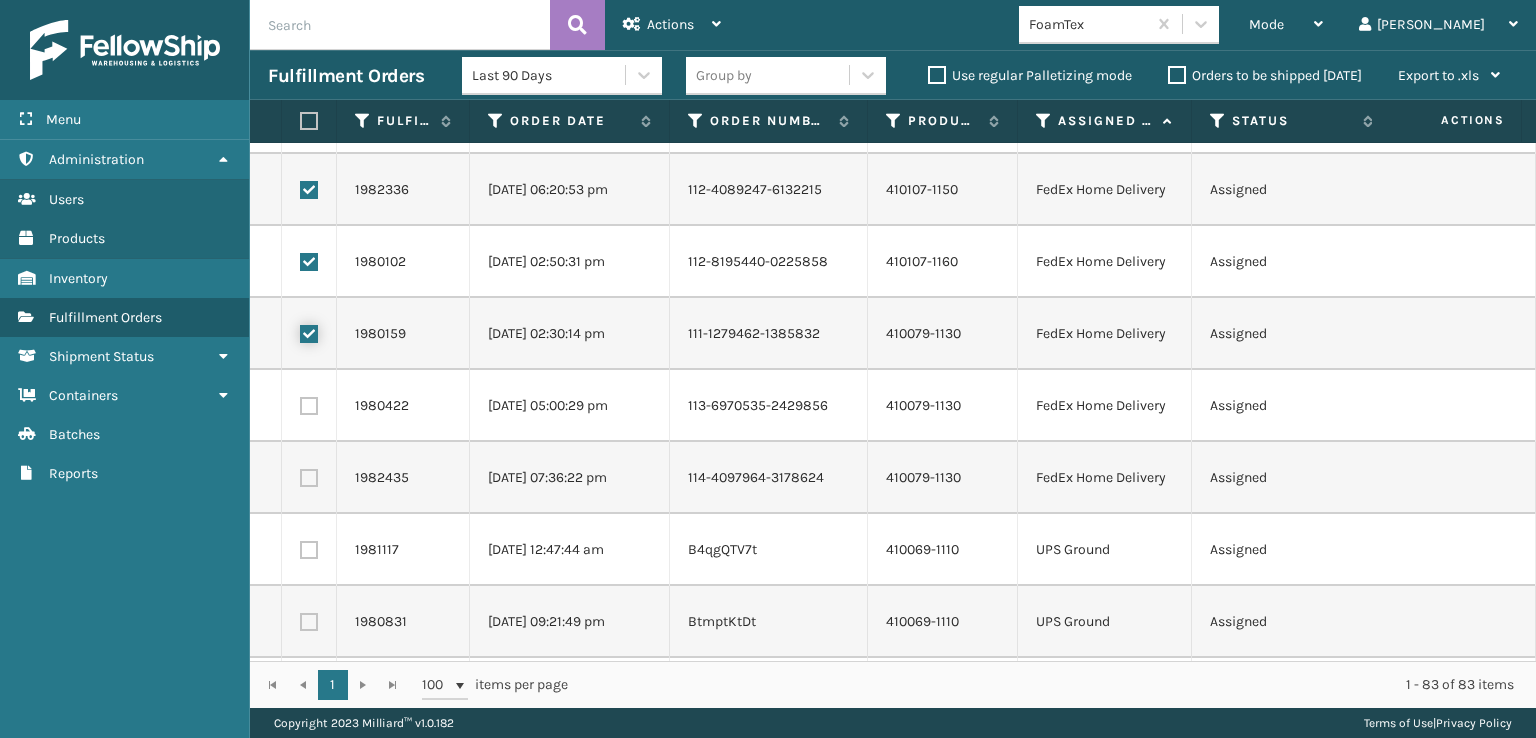 scroll, scrollTop: 5000, scrollLeft: 0, axis: vertical 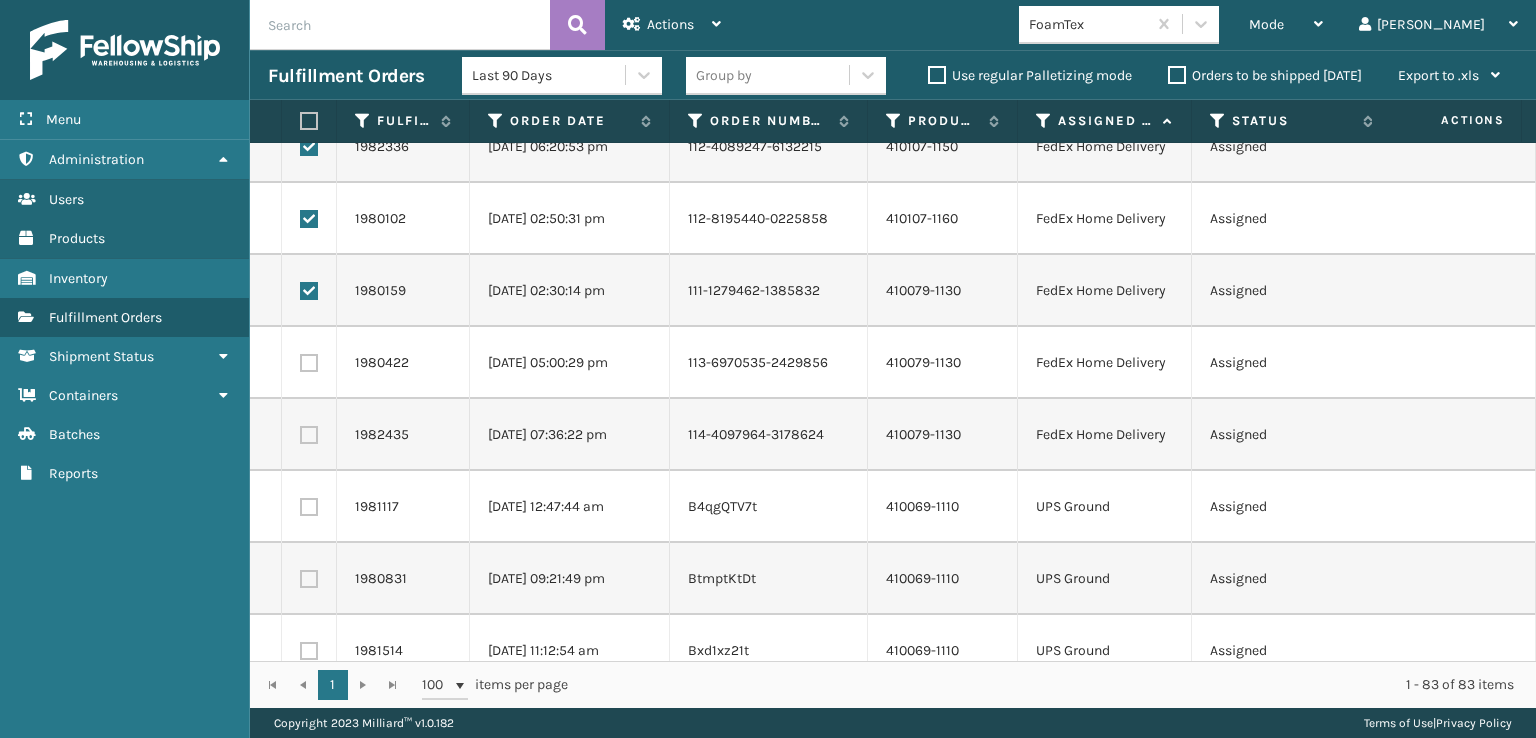click at bounding box center [309, 363] 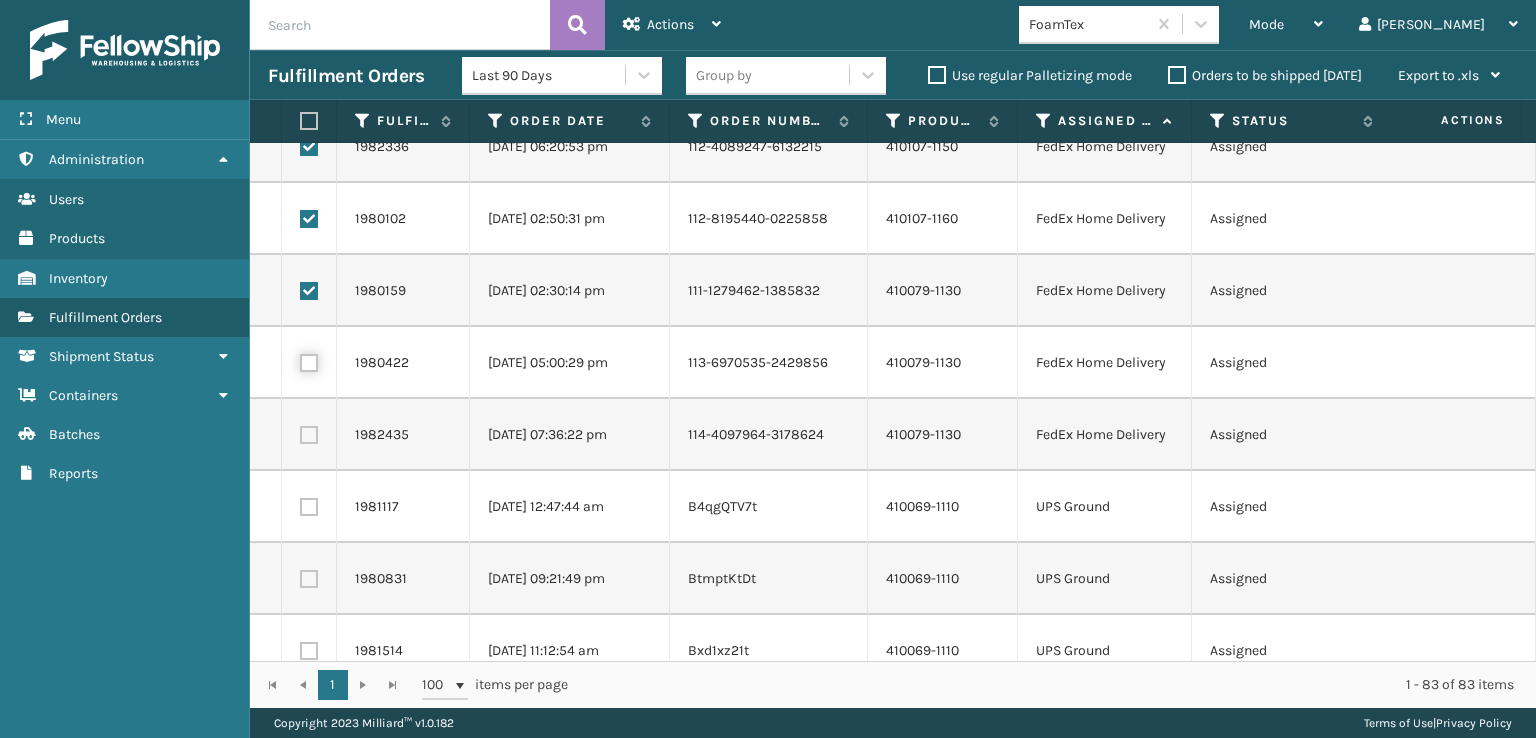 click at bounding box center [300, 360] 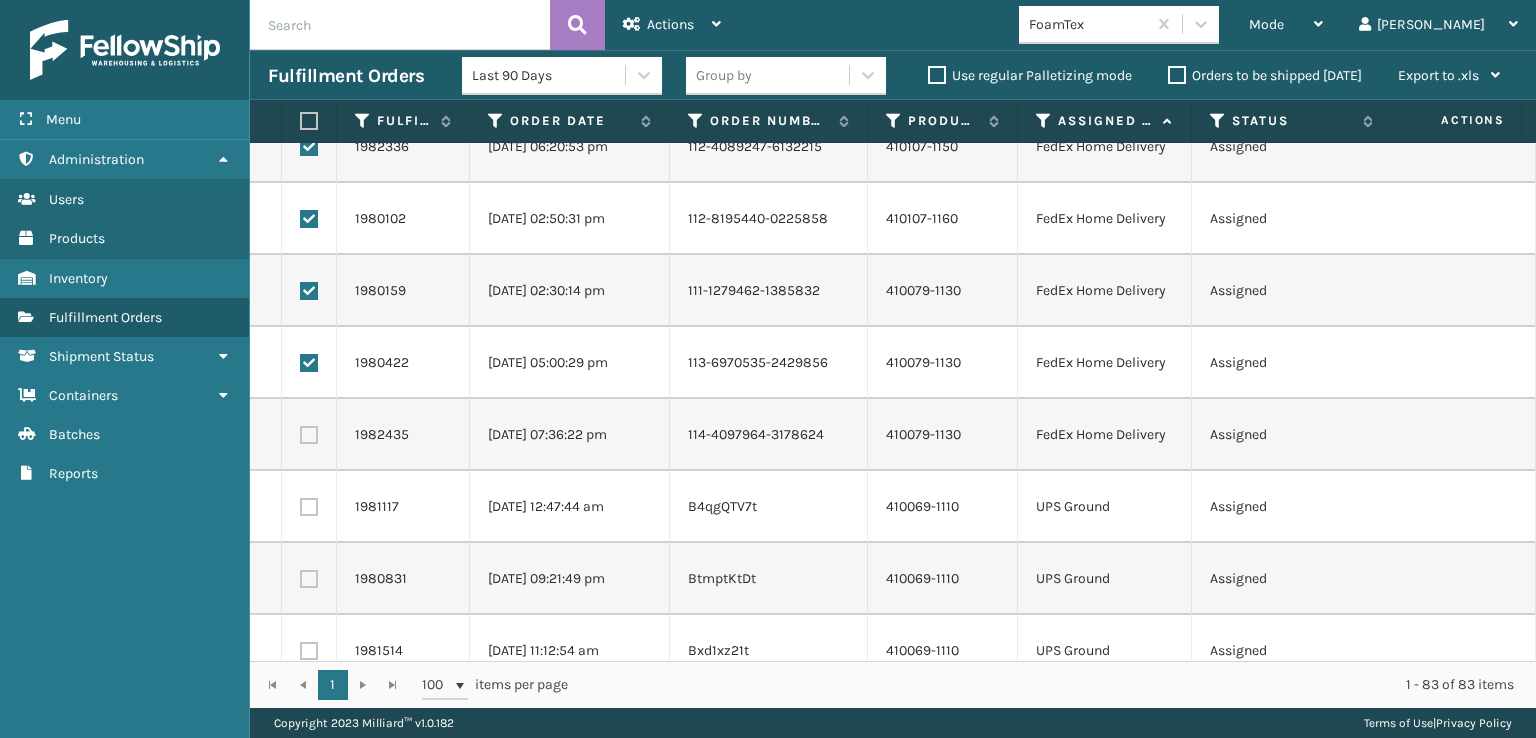 click at bounding box center [309, 435] 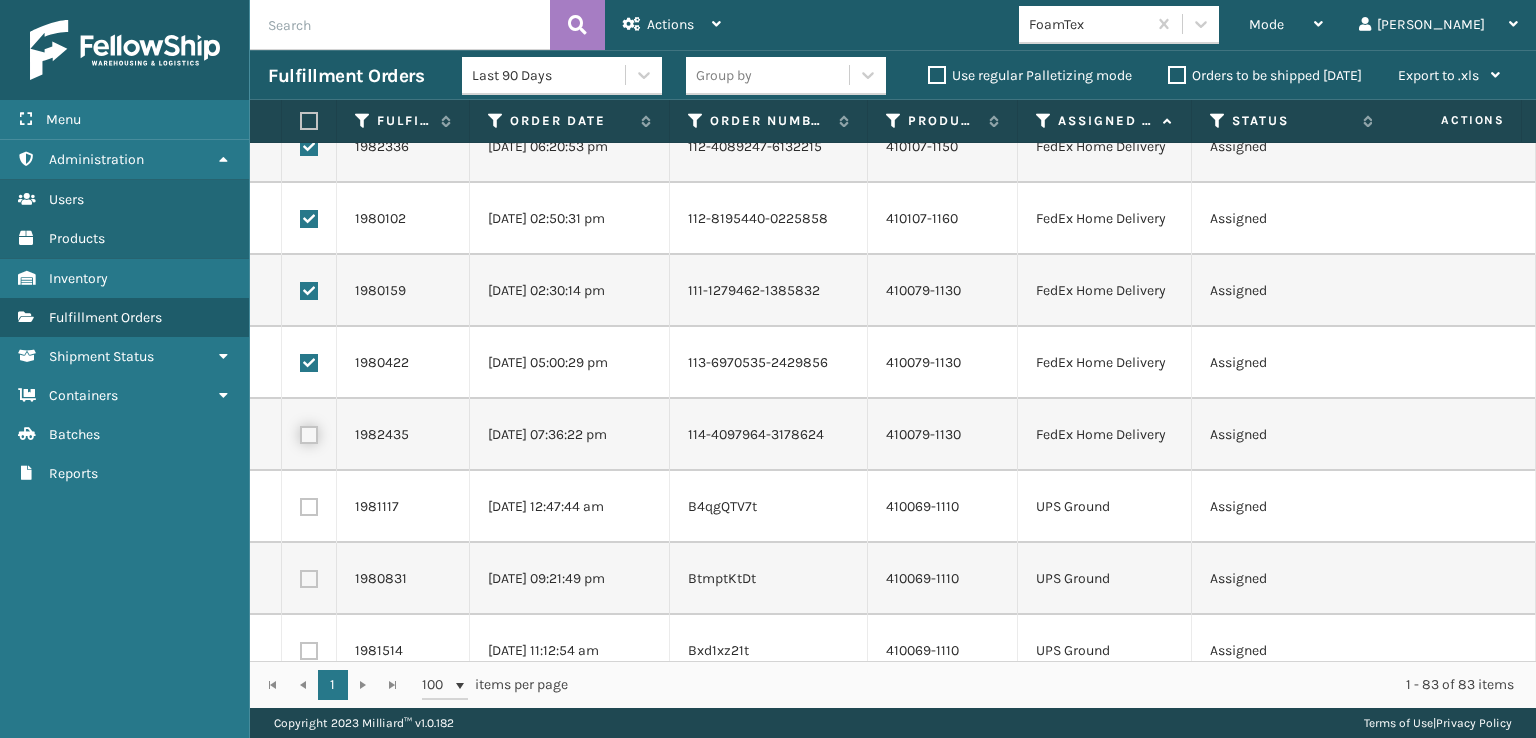 click at bounding box center [300, 432] 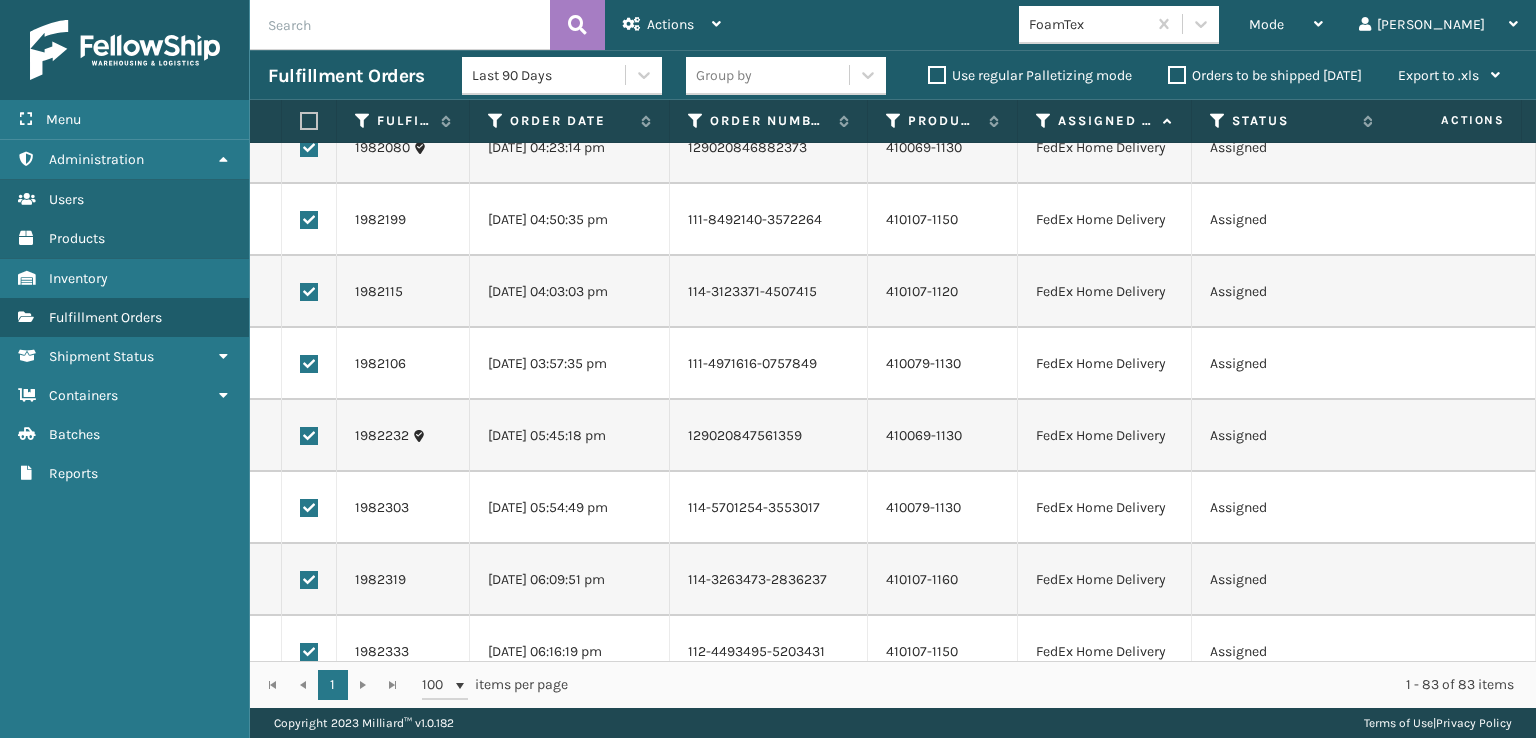 scroll, scrollTop: 4072, scrollLeft: 0, axis: vertical 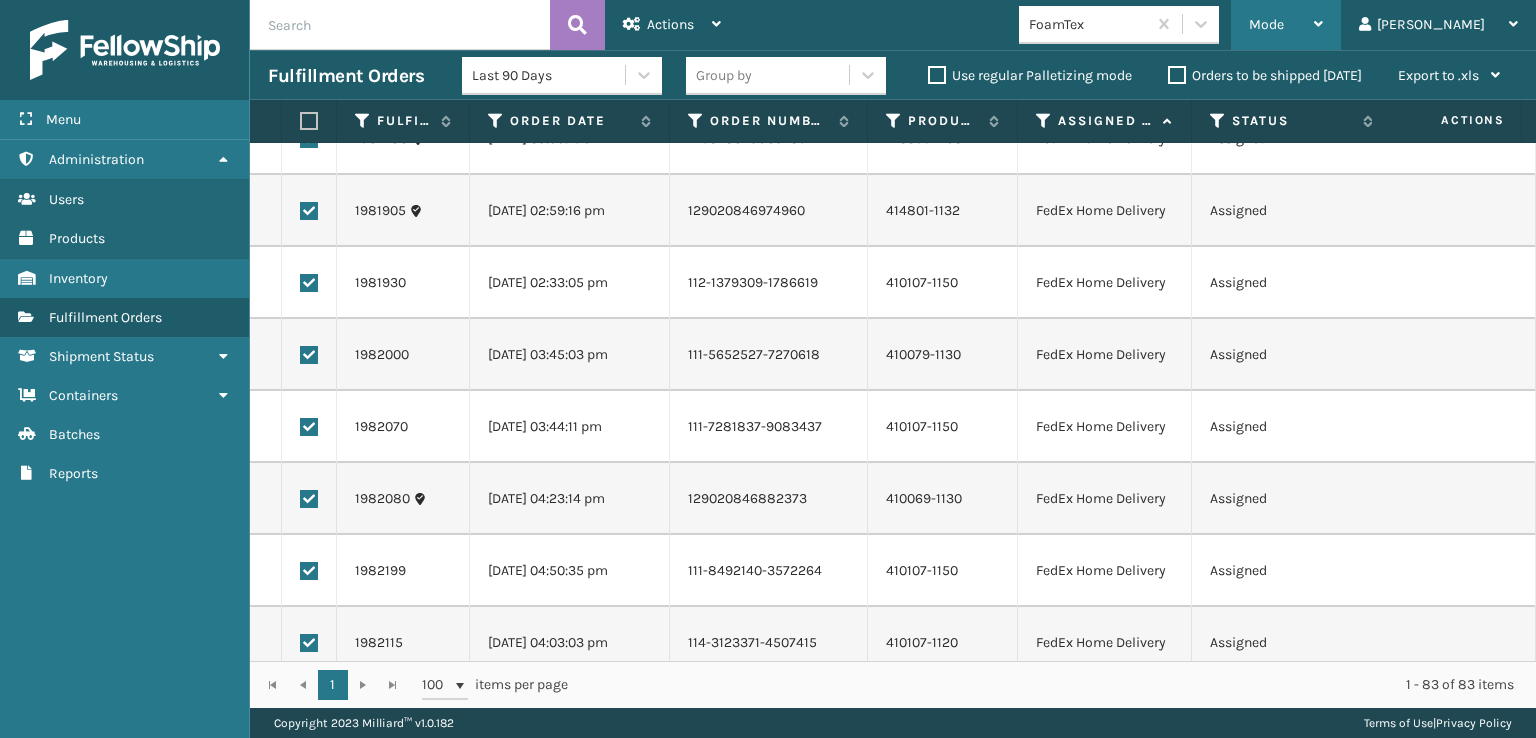 click on "Mode" at bounding box center [1286, 25] 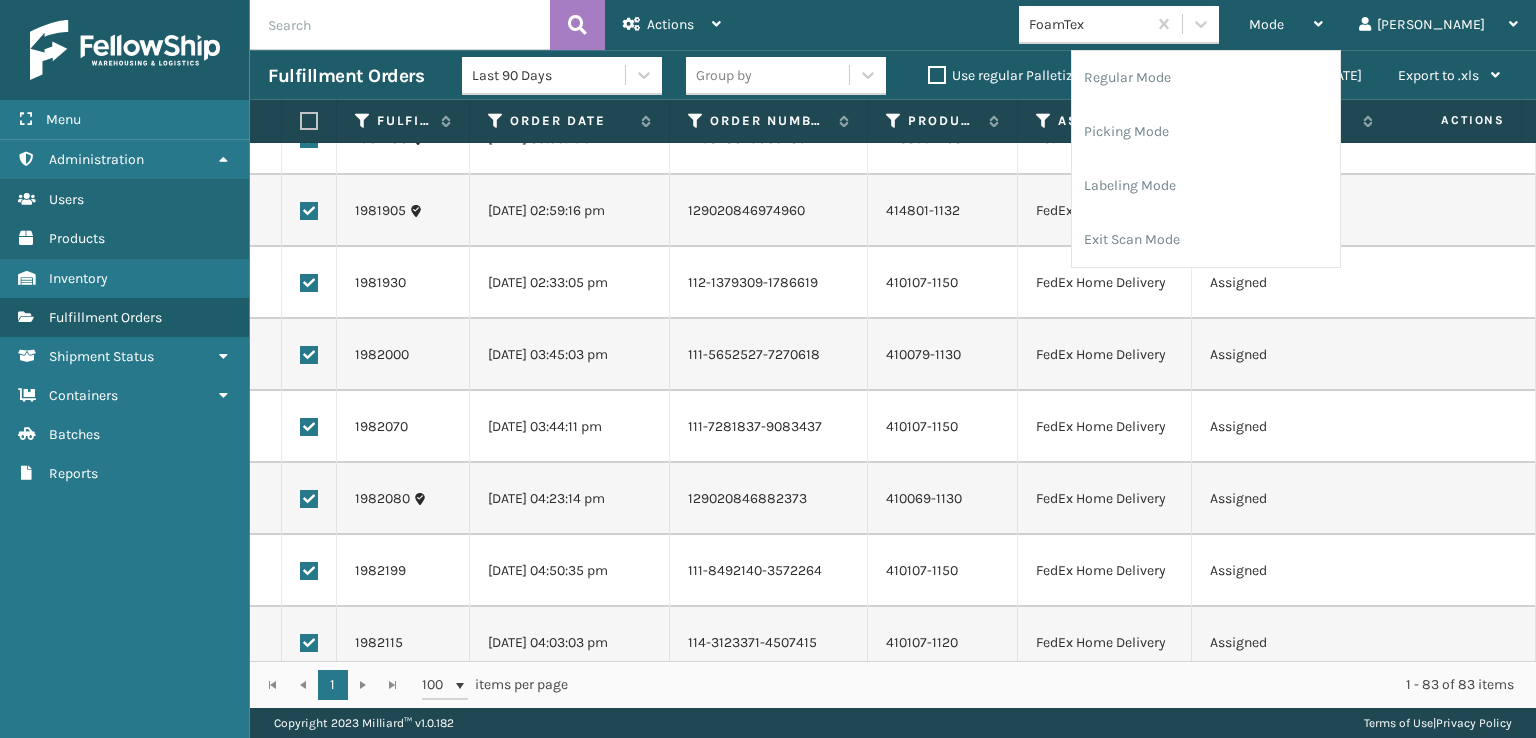 click at bounding box center (1461, 355) 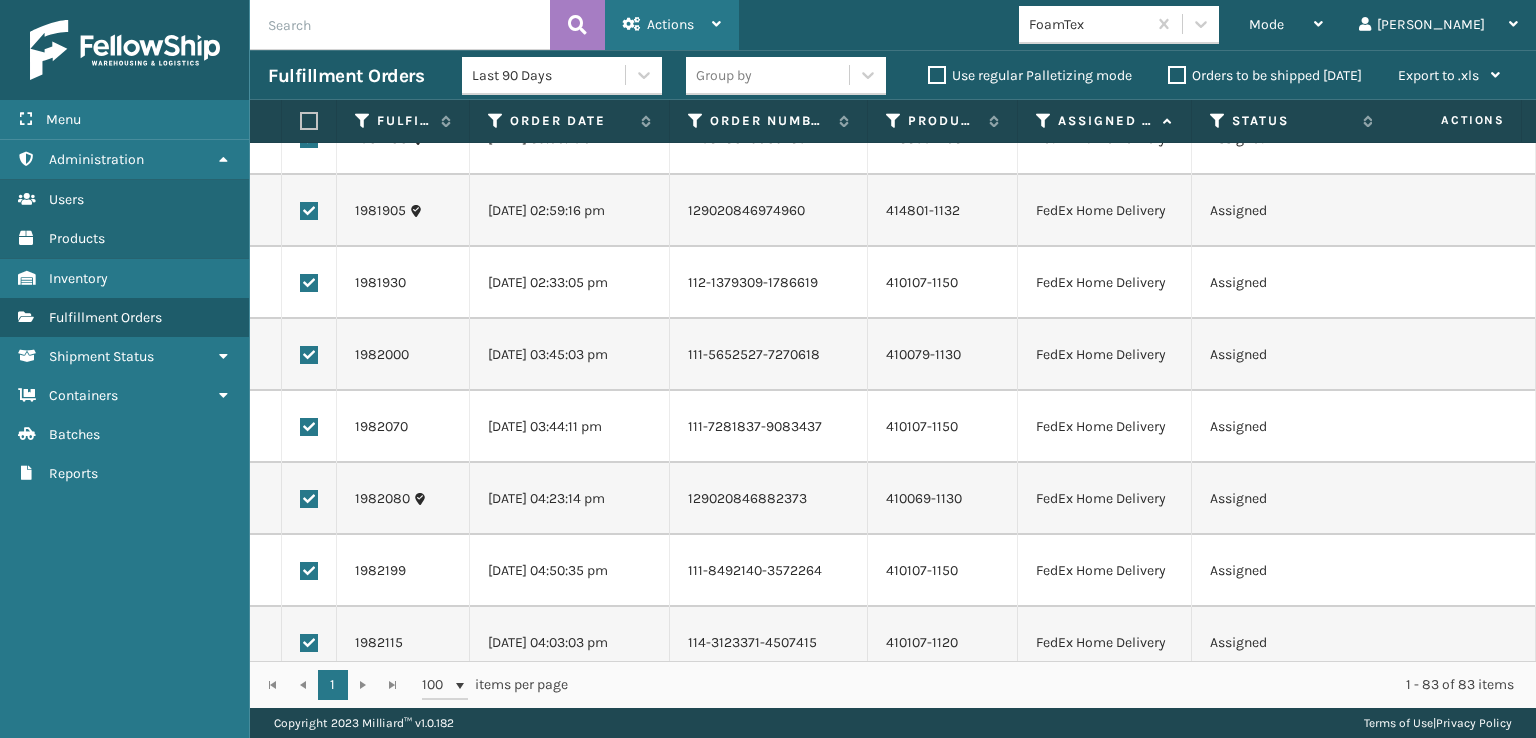 click on "Actions" at bounding box center (672, 25) 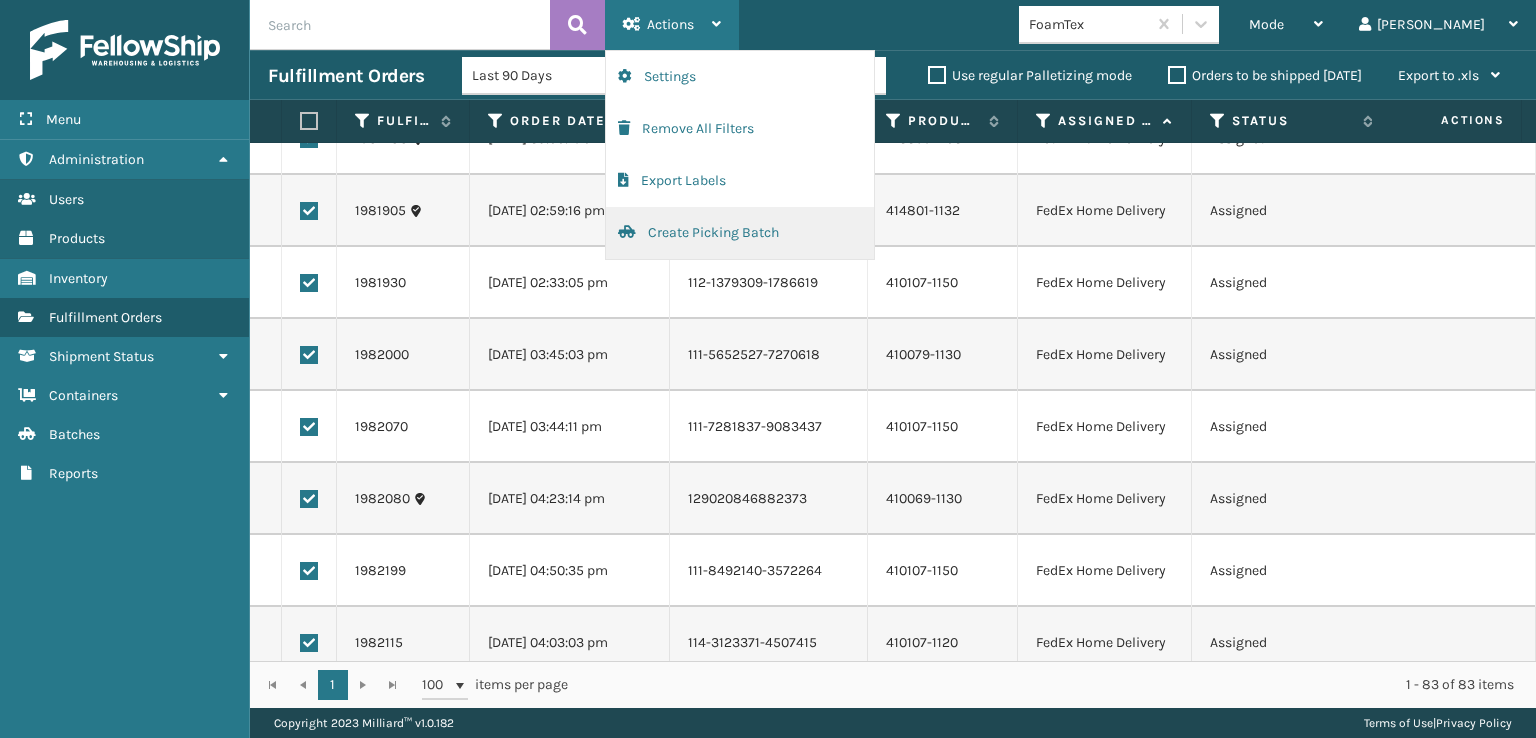 click on "Create Picking Batch" at bounding box center (740, 233) 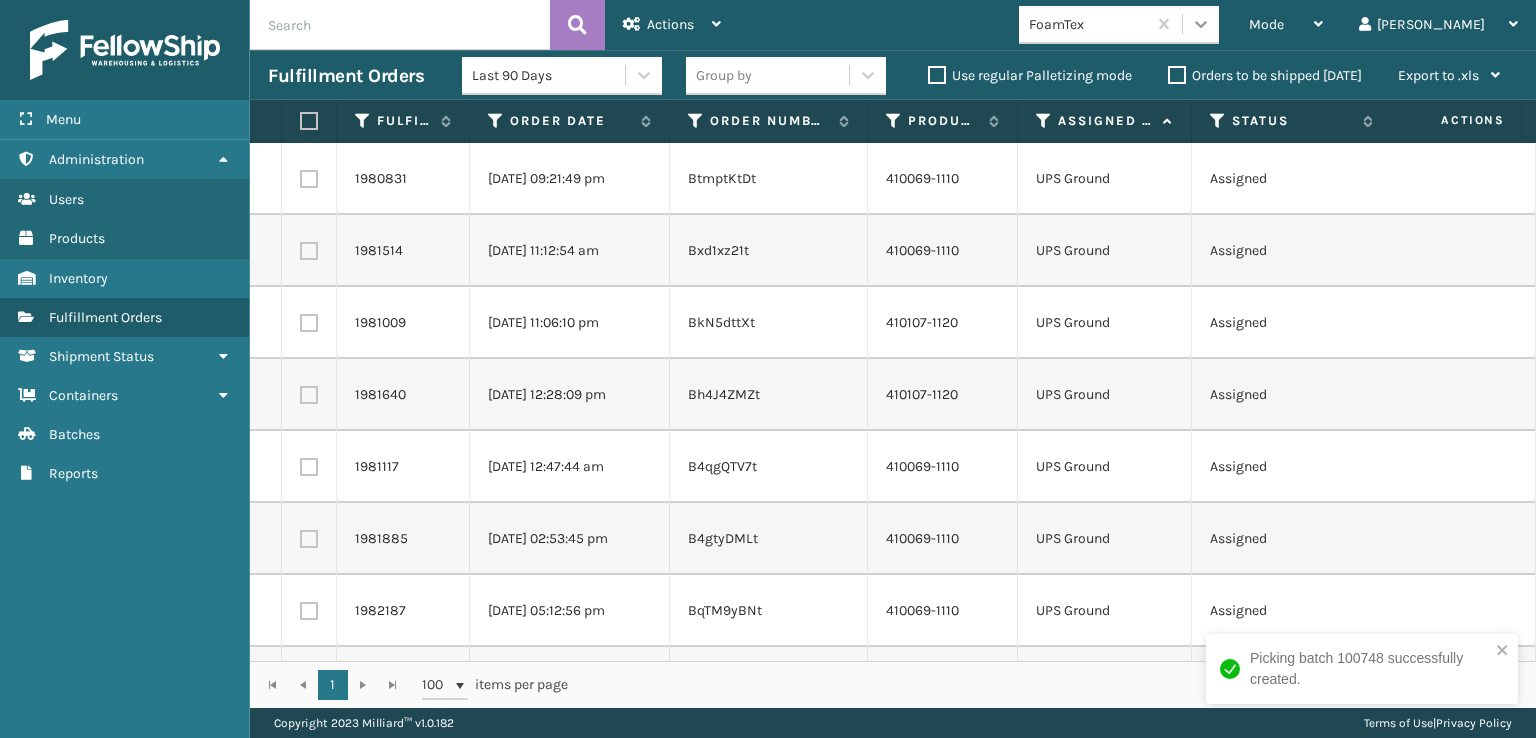 click 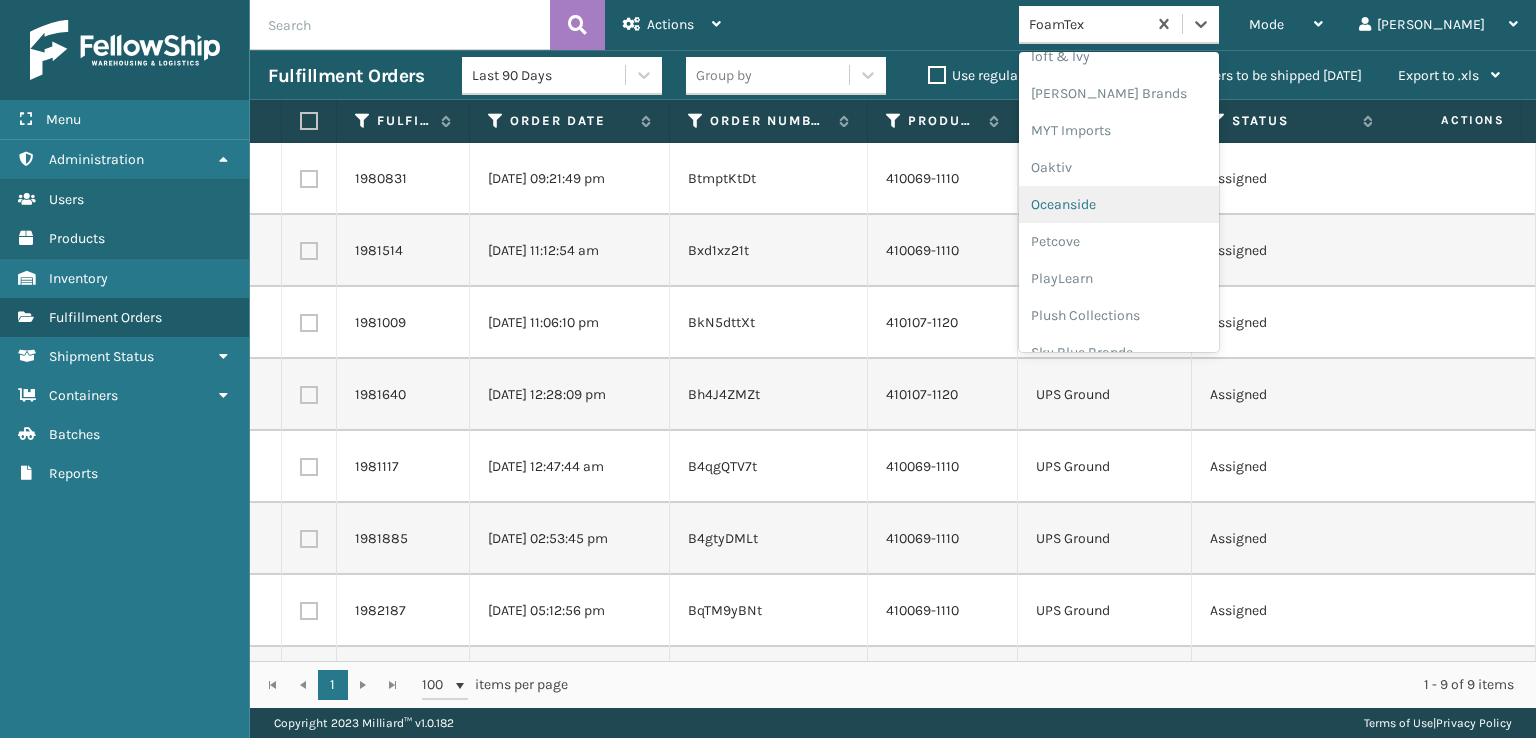 scroll, scrollTop: 928, scrollLeft: 0, axis: vertical 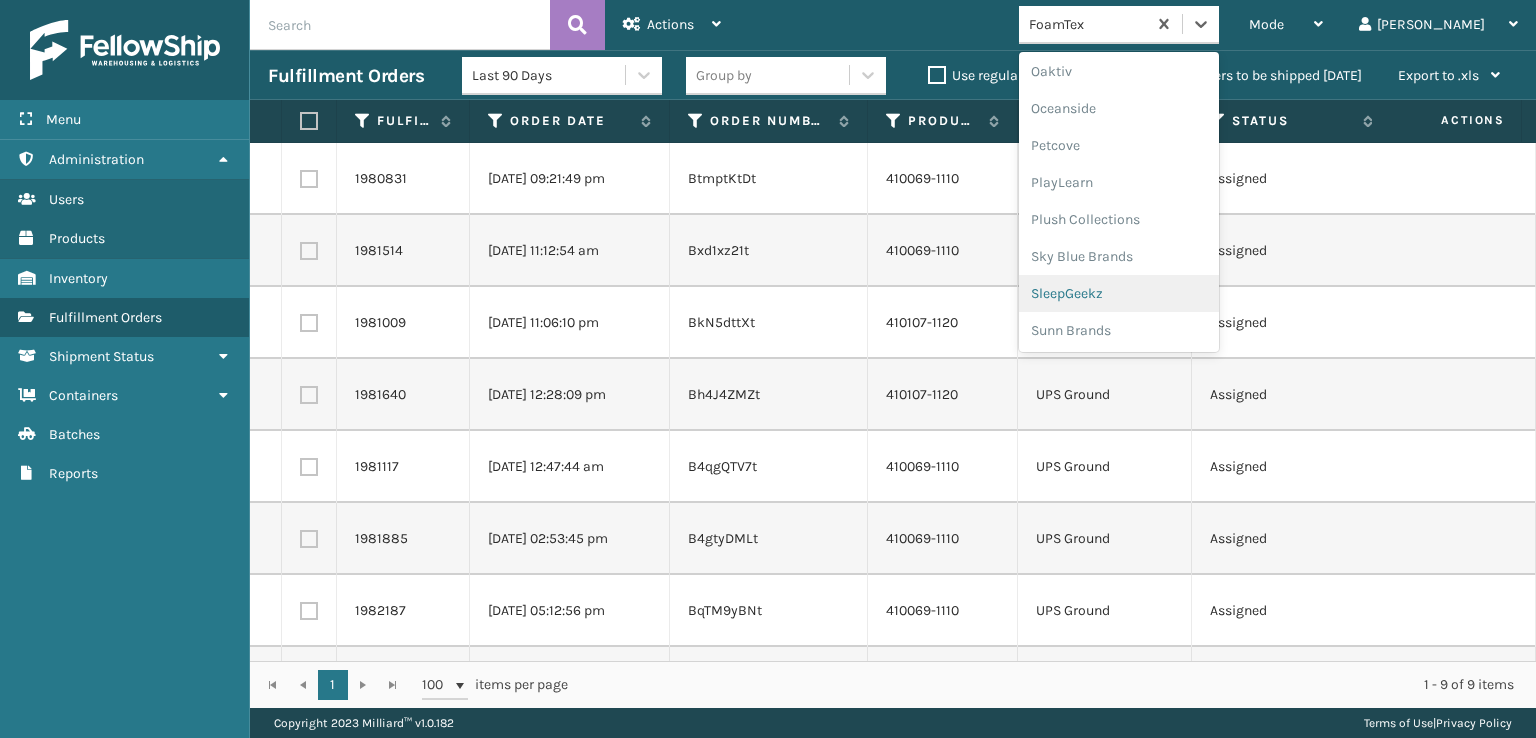 click on "SleepGeekz" at bounding box center (1119, 293) 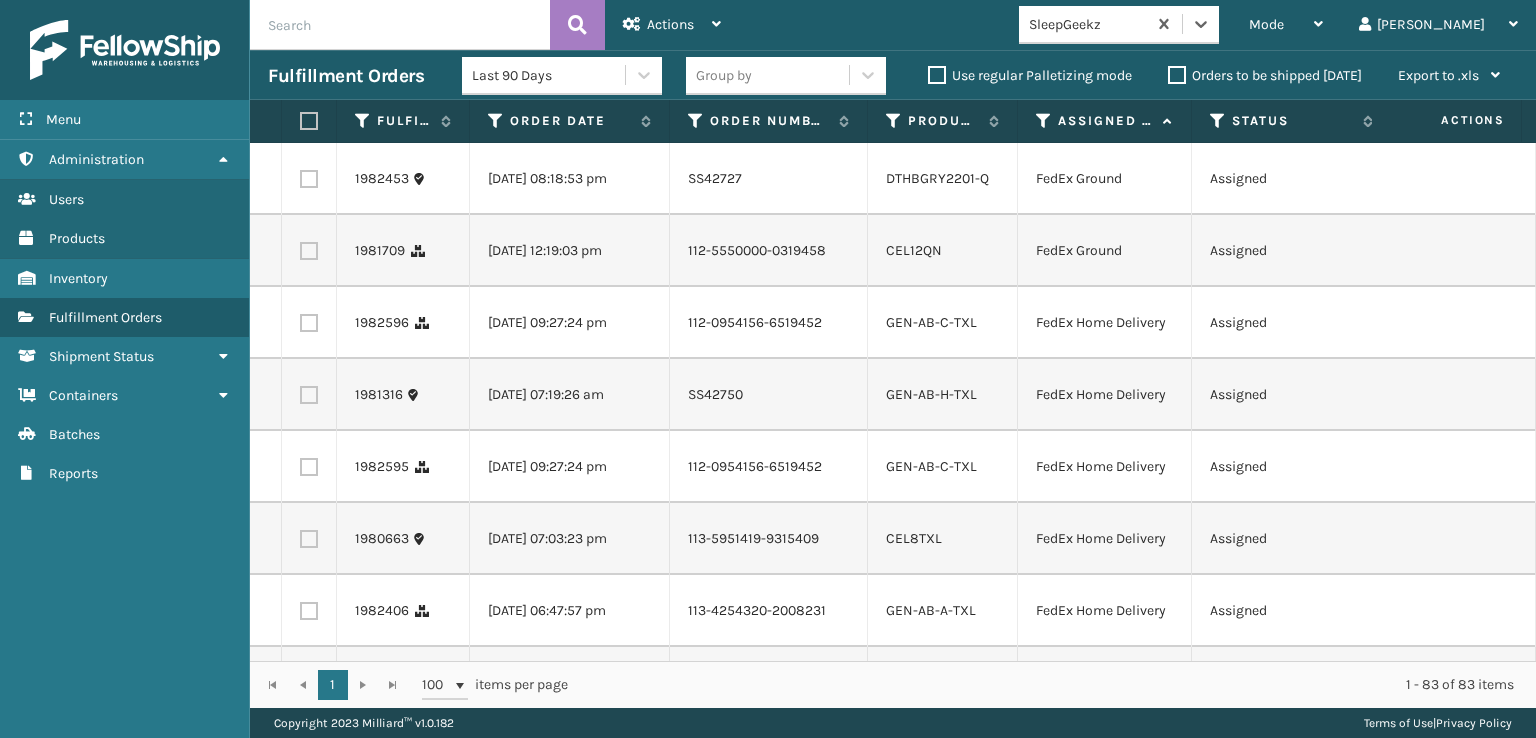 click at bounding box center (309, 179) 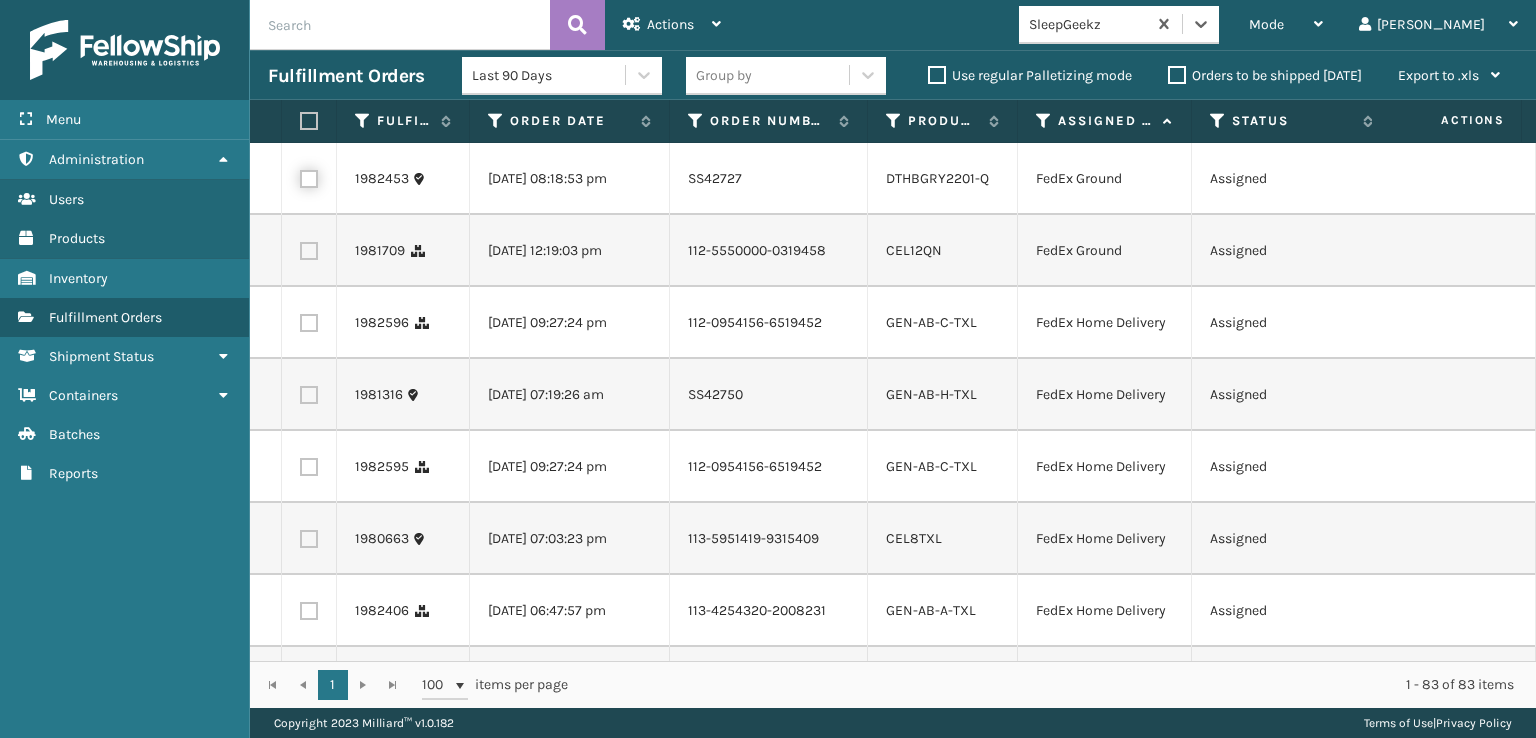 click at bounding box center (300, 176) 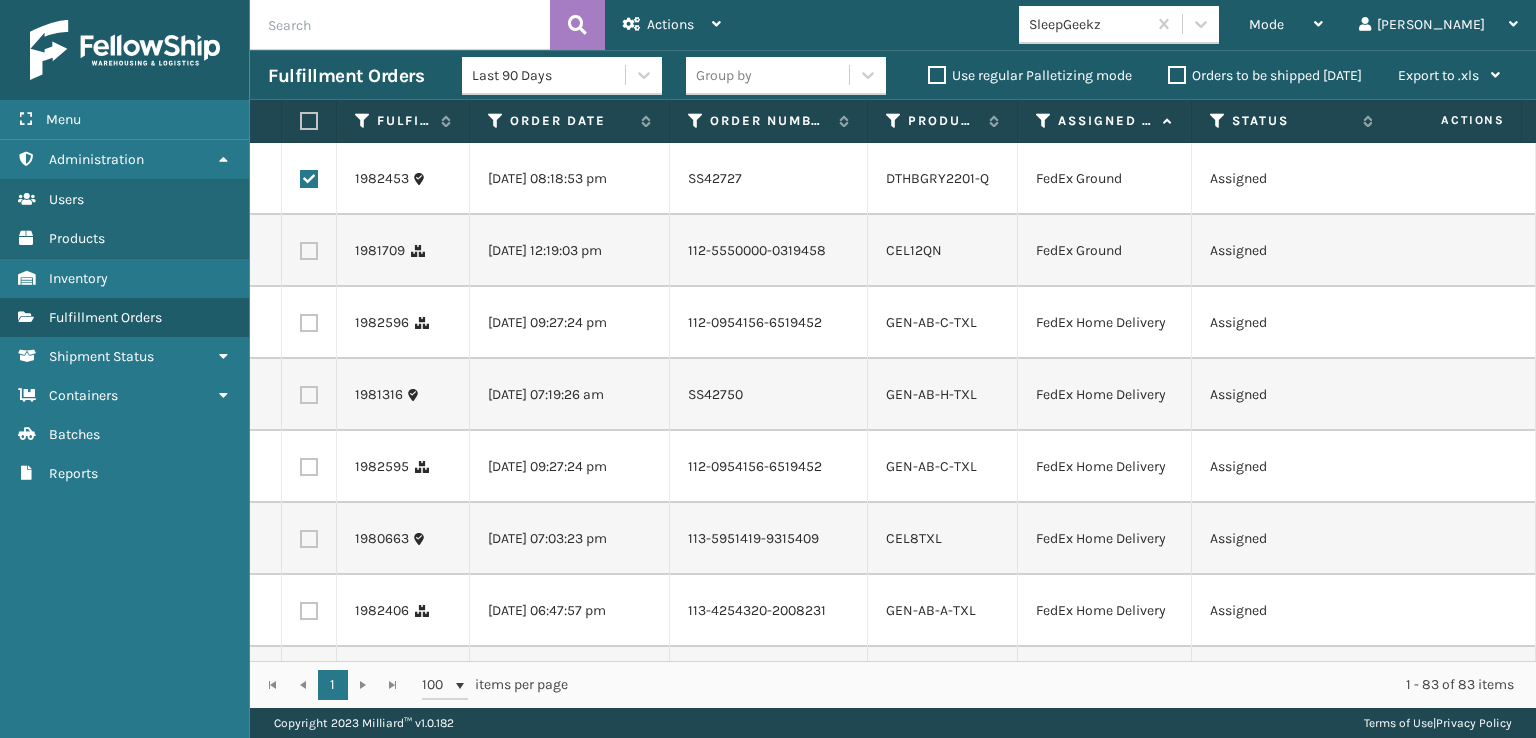 click at bounding box center (309, 251) 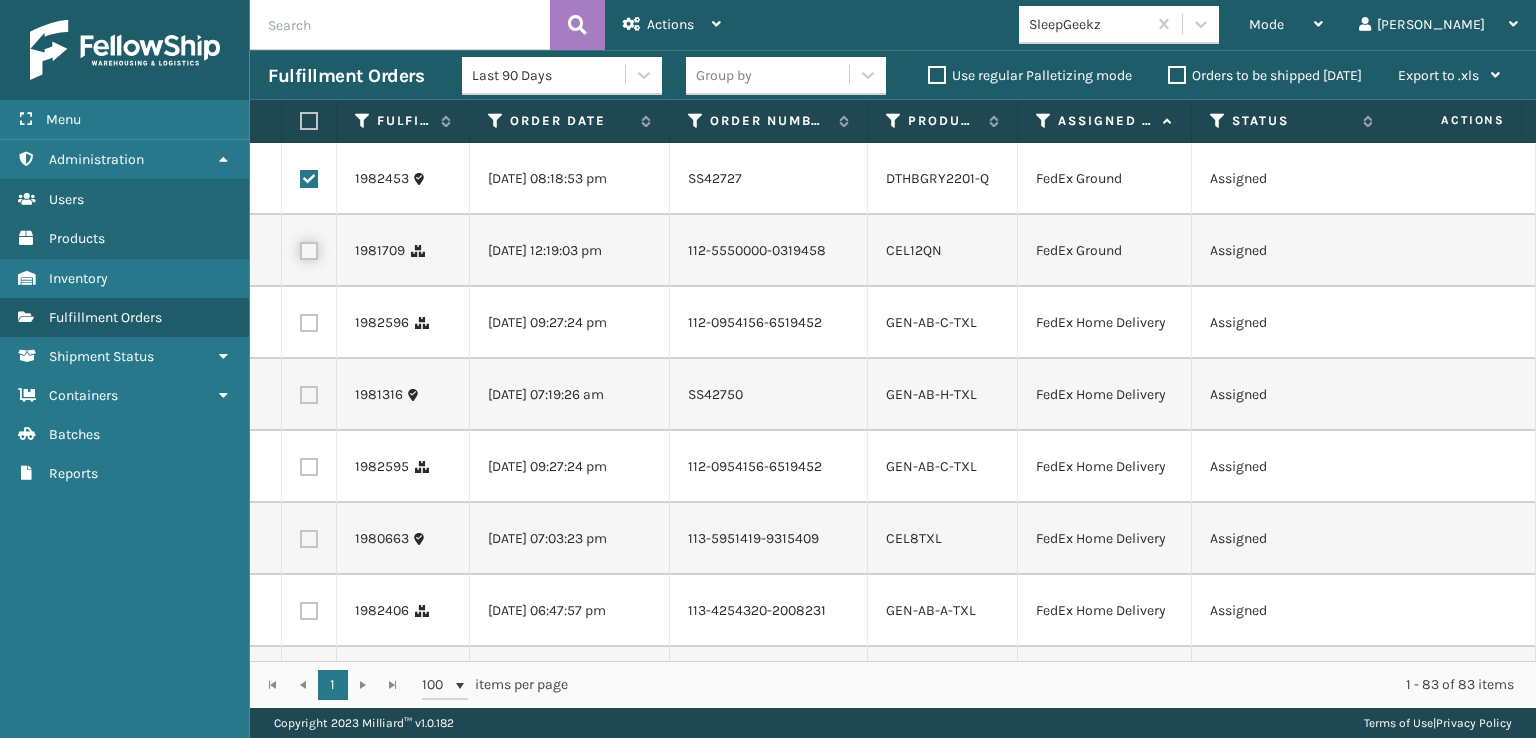 click at bounding box center [300, 248] 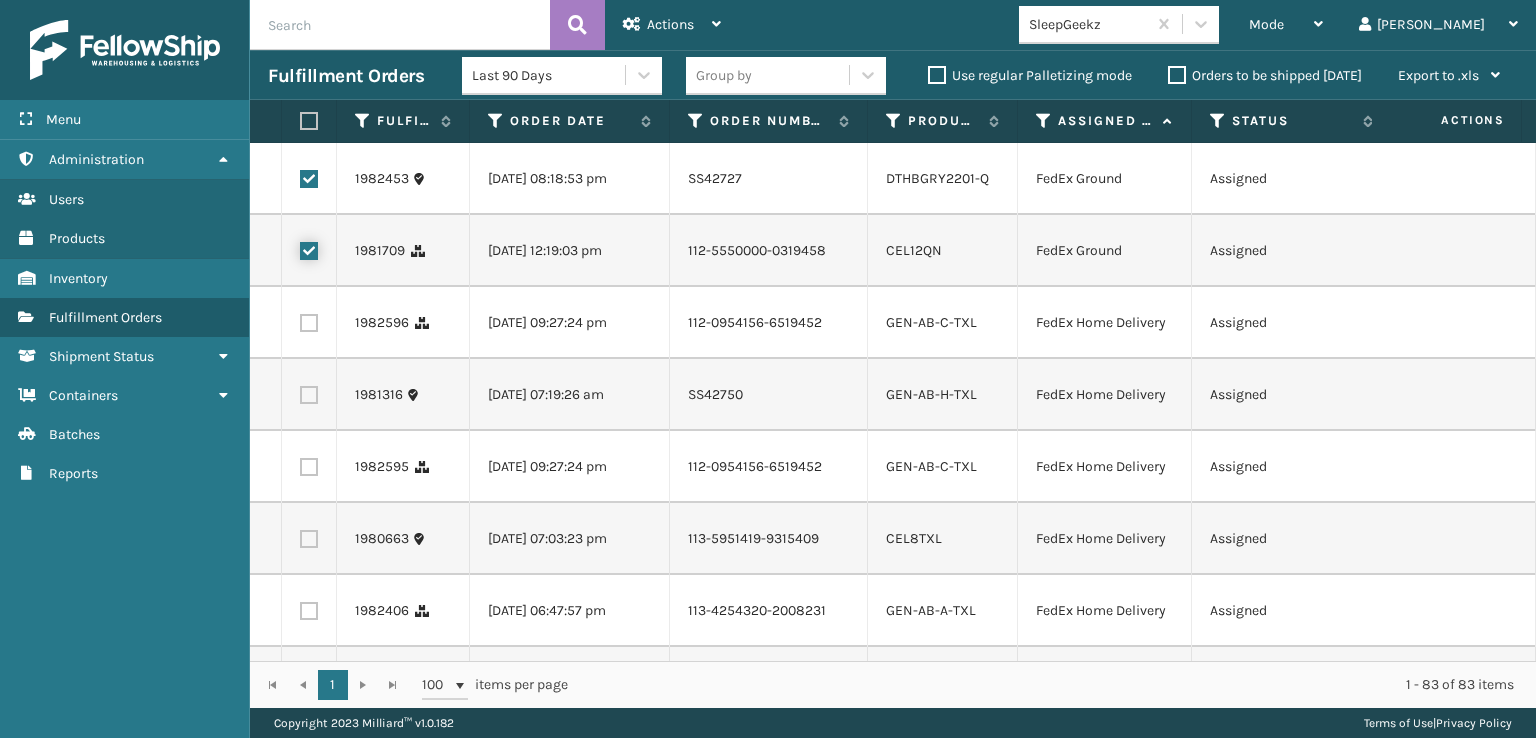 checkbox on "true" 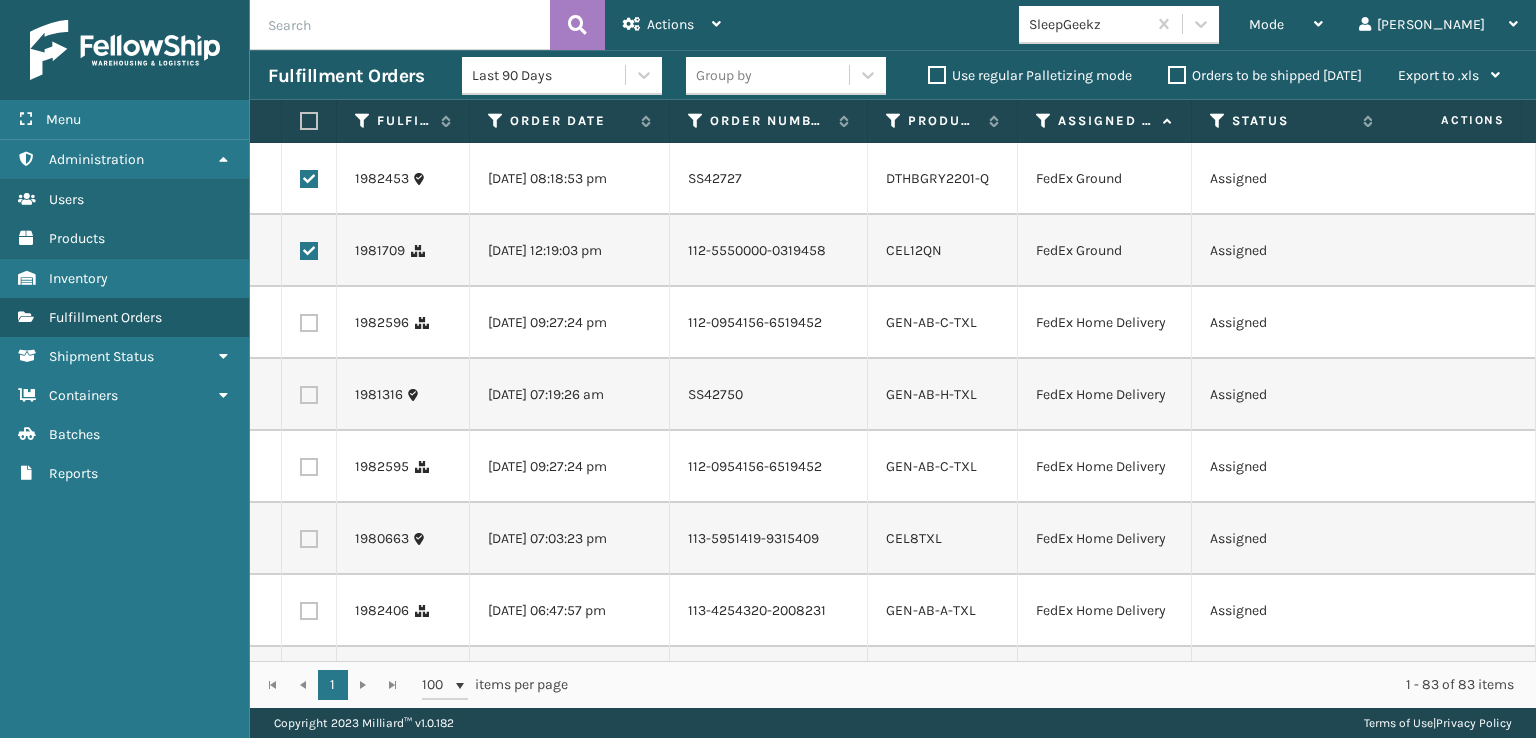 click at bounding box center [309, 323] 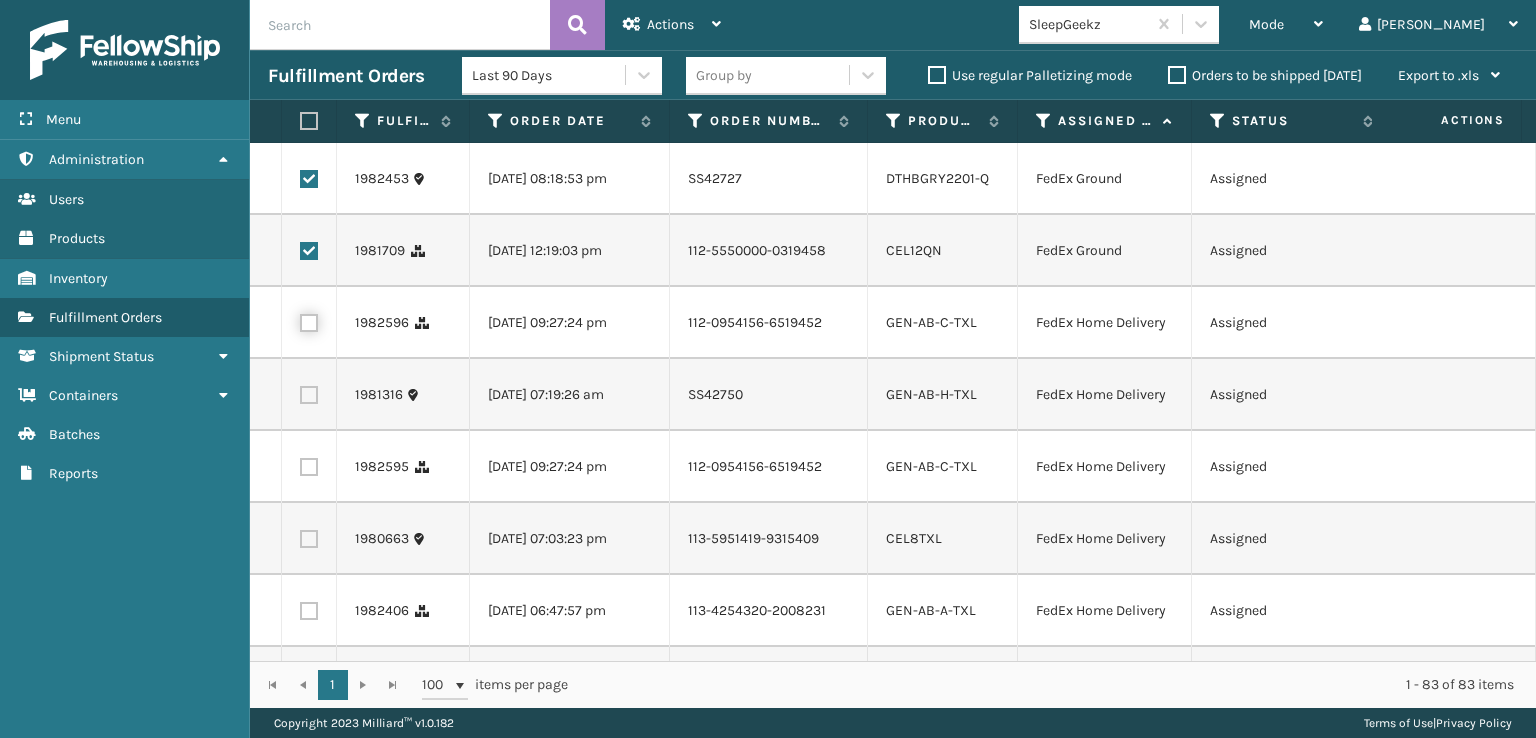 click at bounding box center [300, 320] 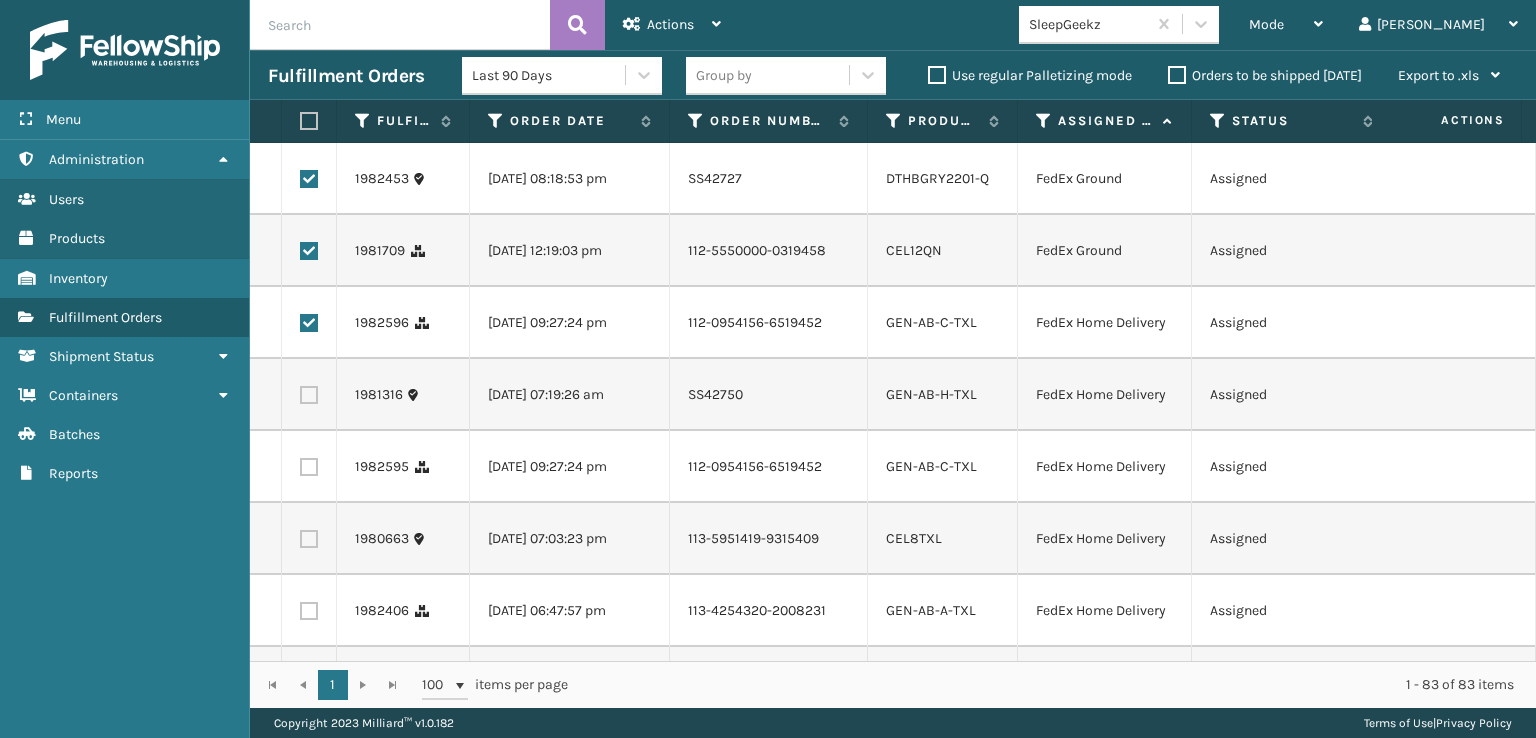 click at bounding box center (309, 395) 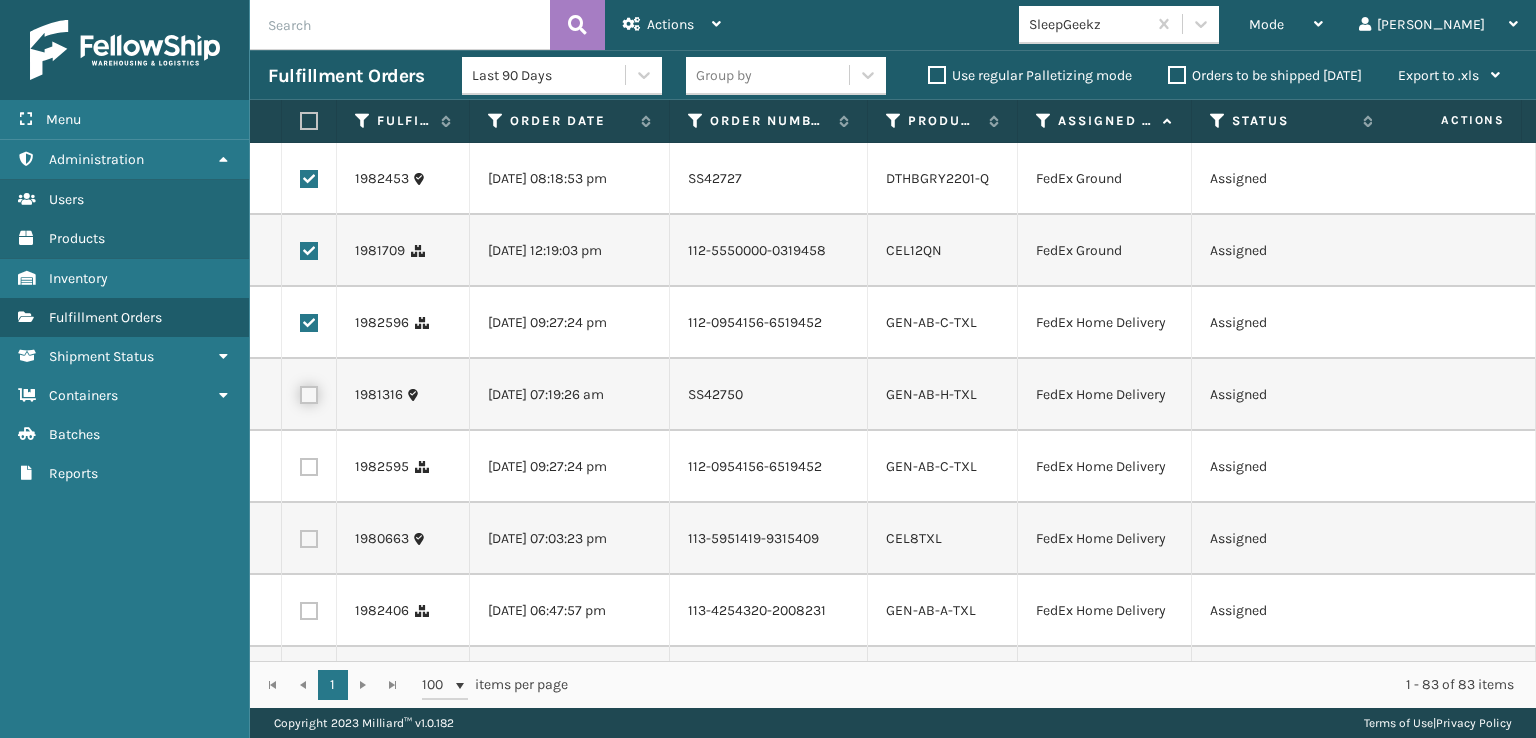 click at bounding box center [300, 392] 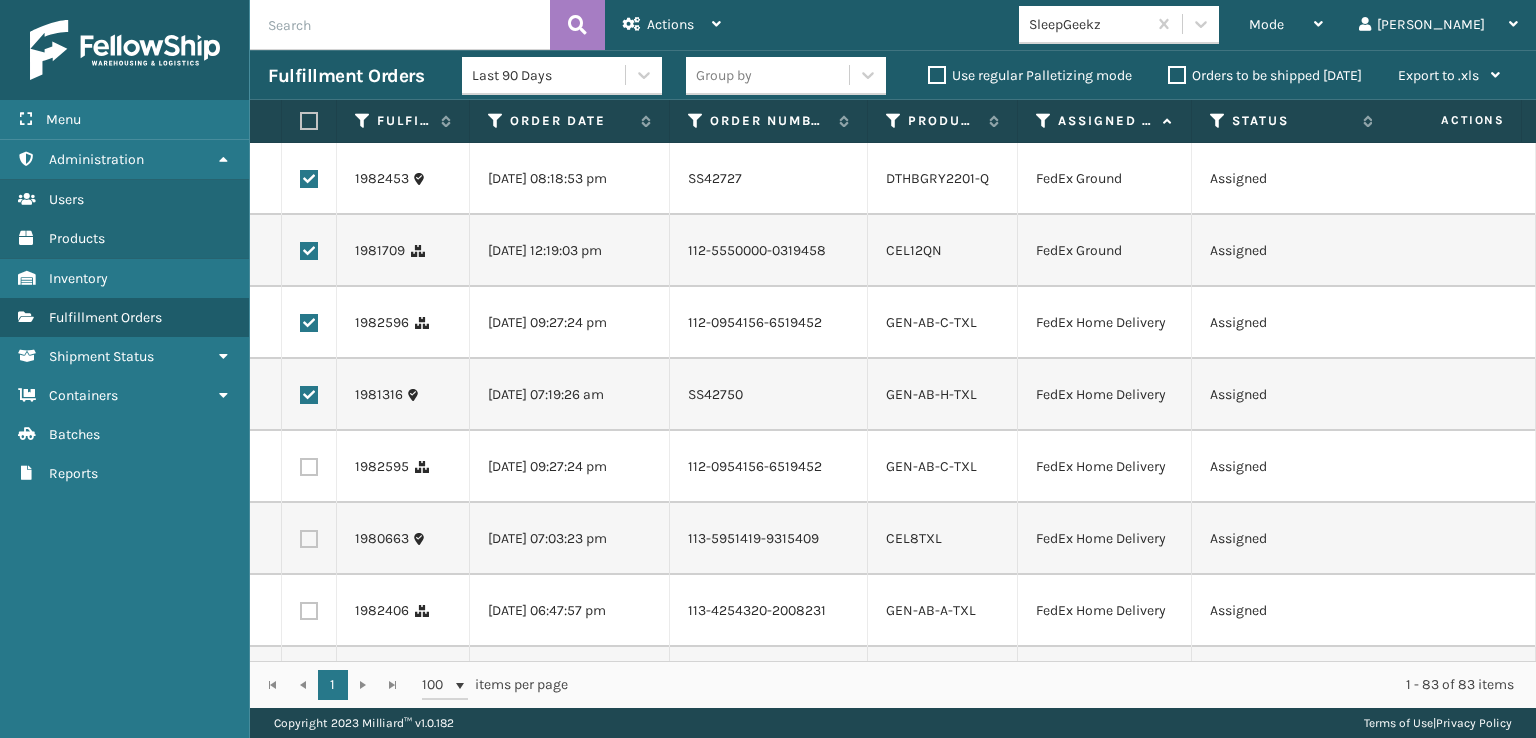 click at bounding box center [309, 467] 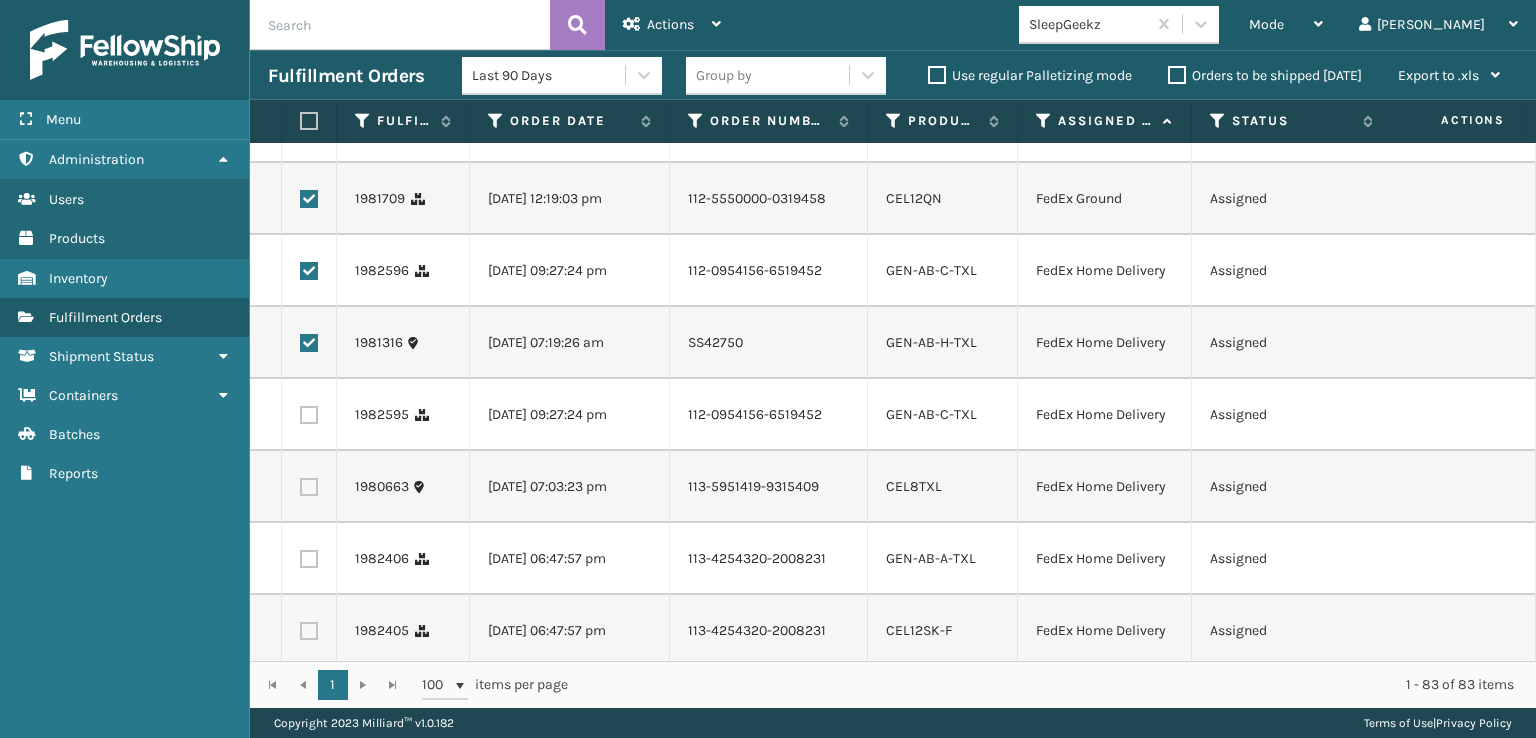 scroll, scrollTop: 200, scrollLeft: 0, axis: vertical 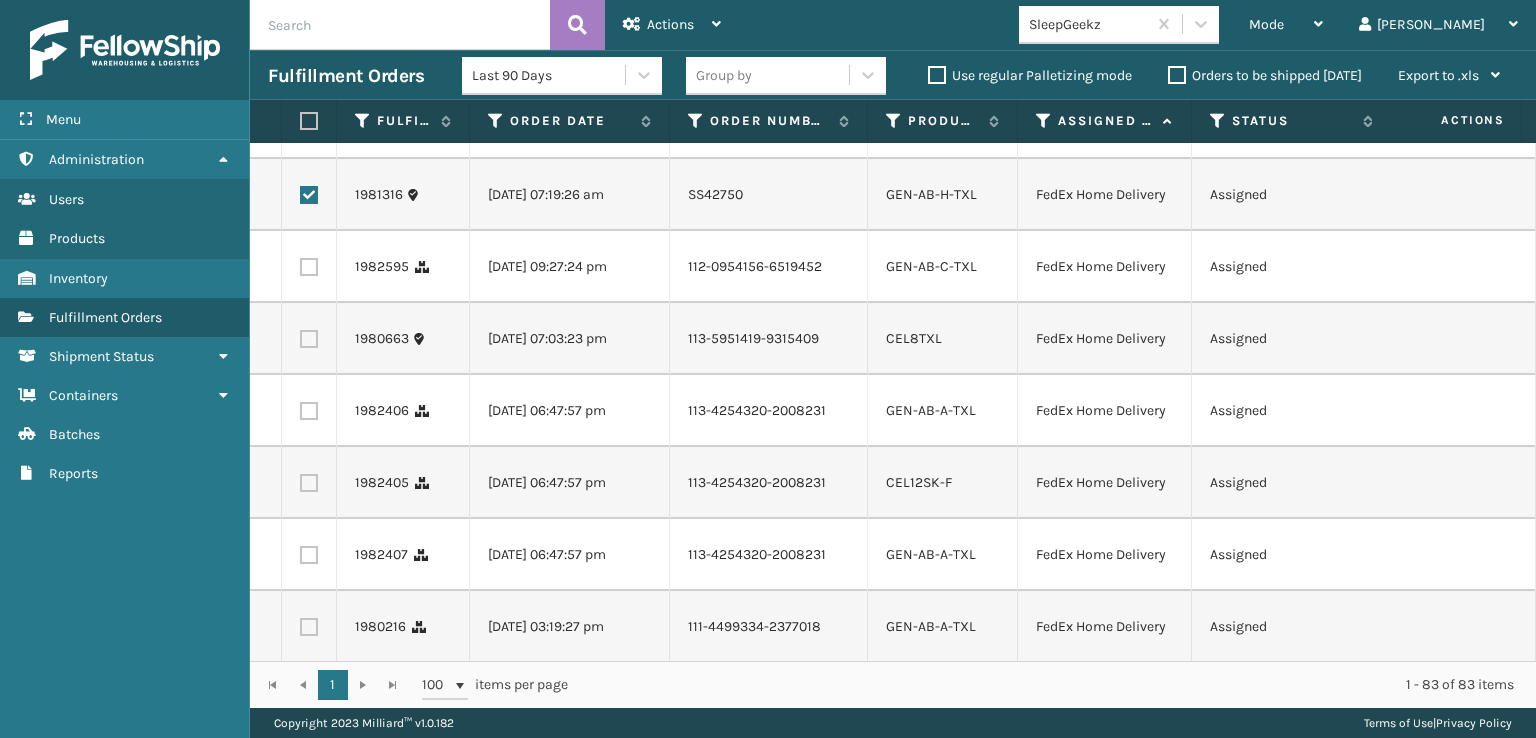 click at bounding box center [309, 267] 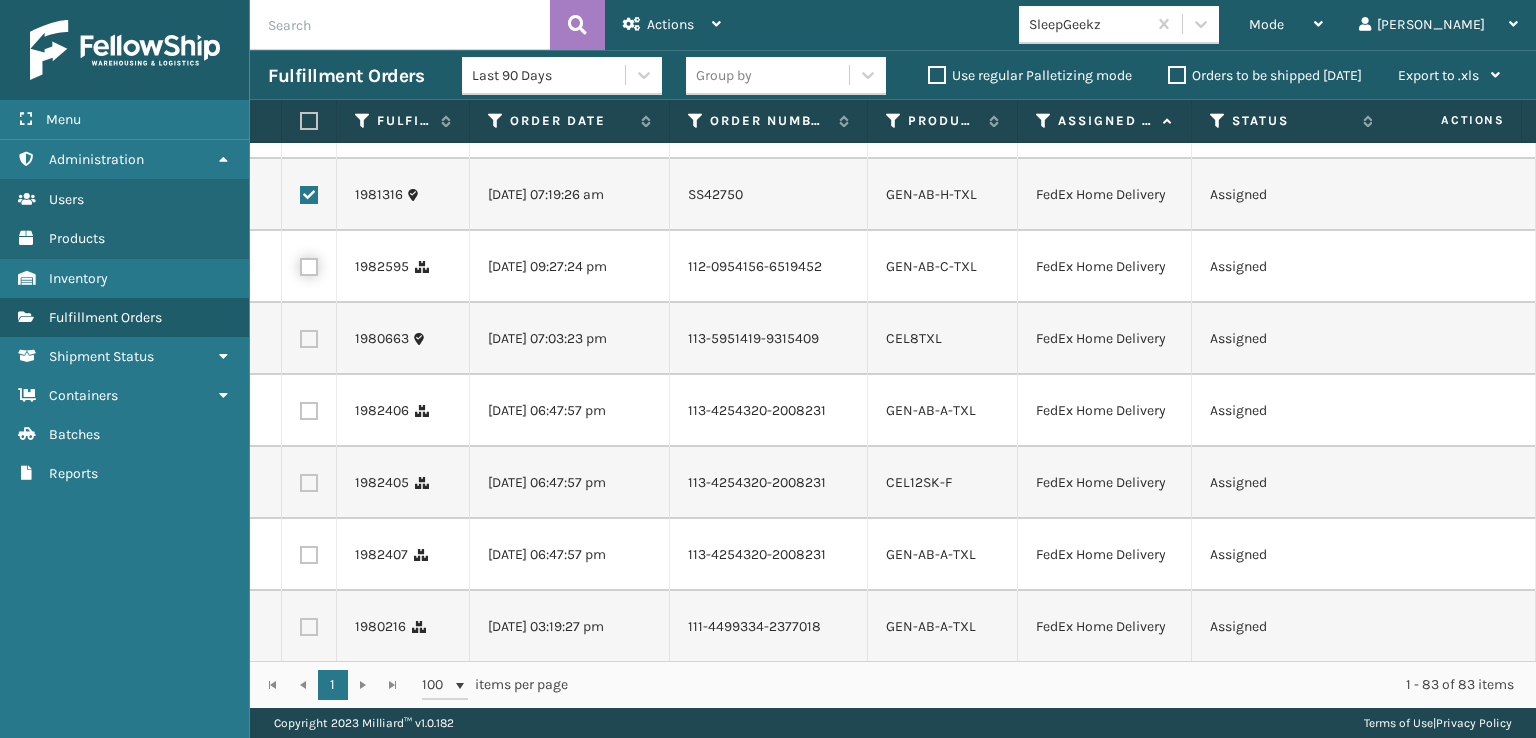 click at bounding box center (300, 264) 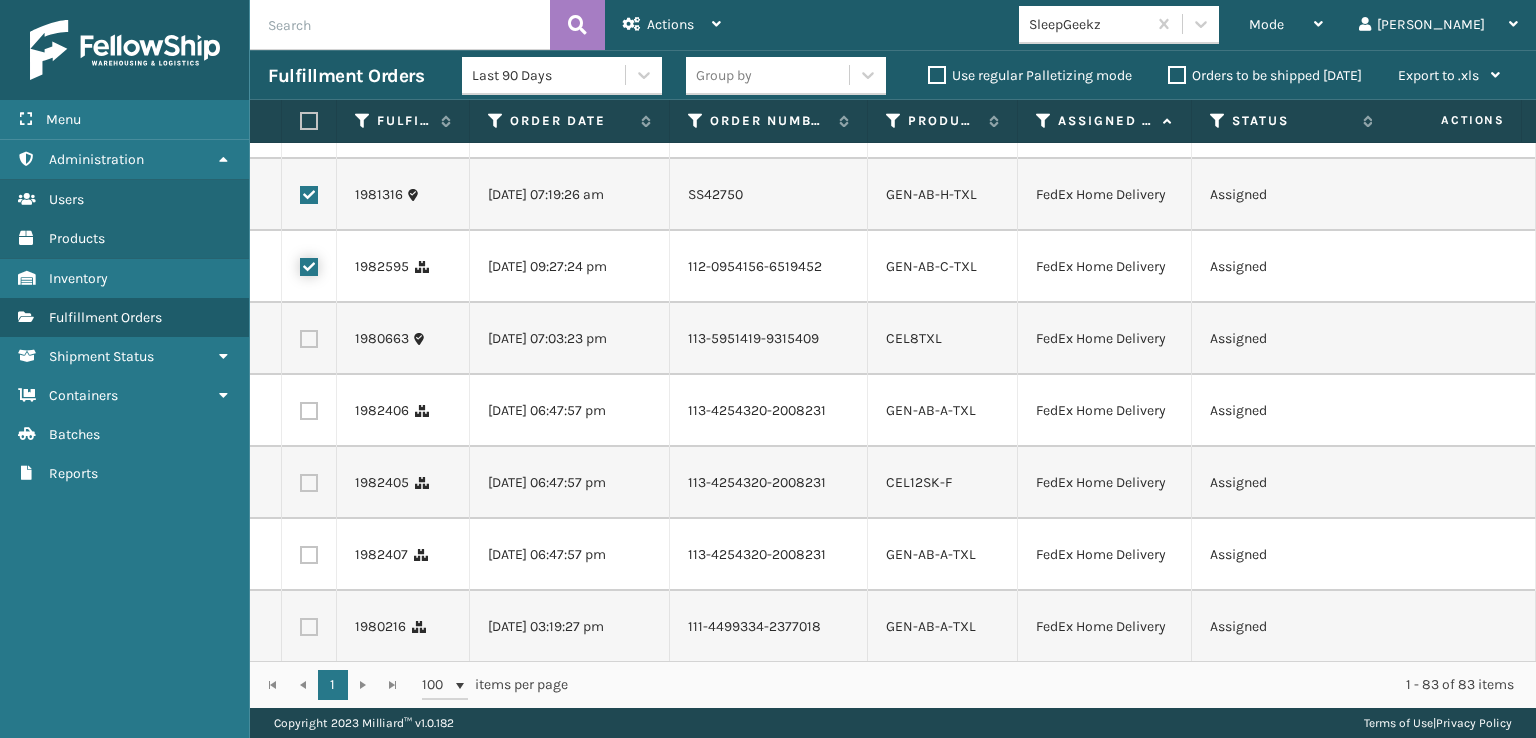 checkbox on "true" 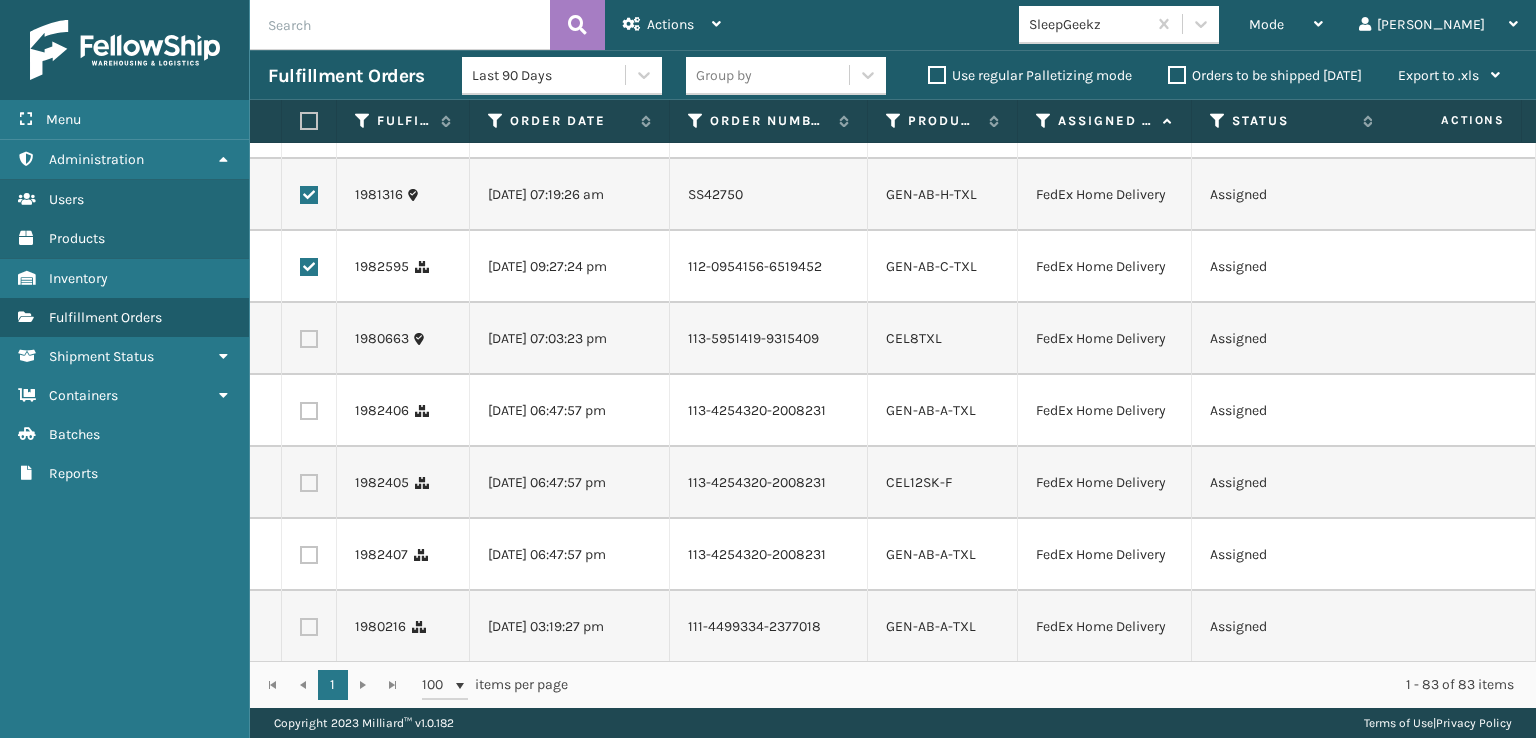 click at bounding box center (309, 339) 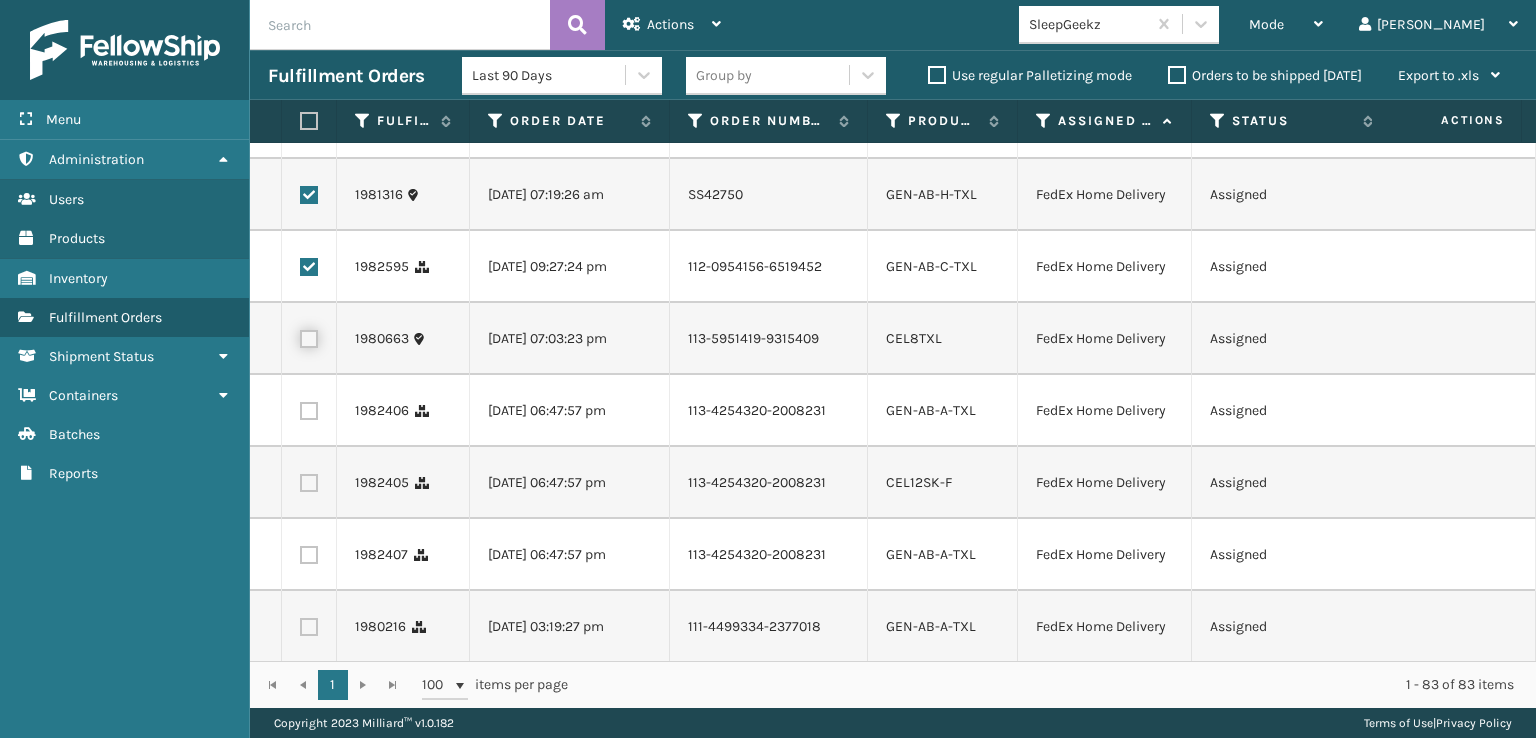 click at bounding box center (300, 336) 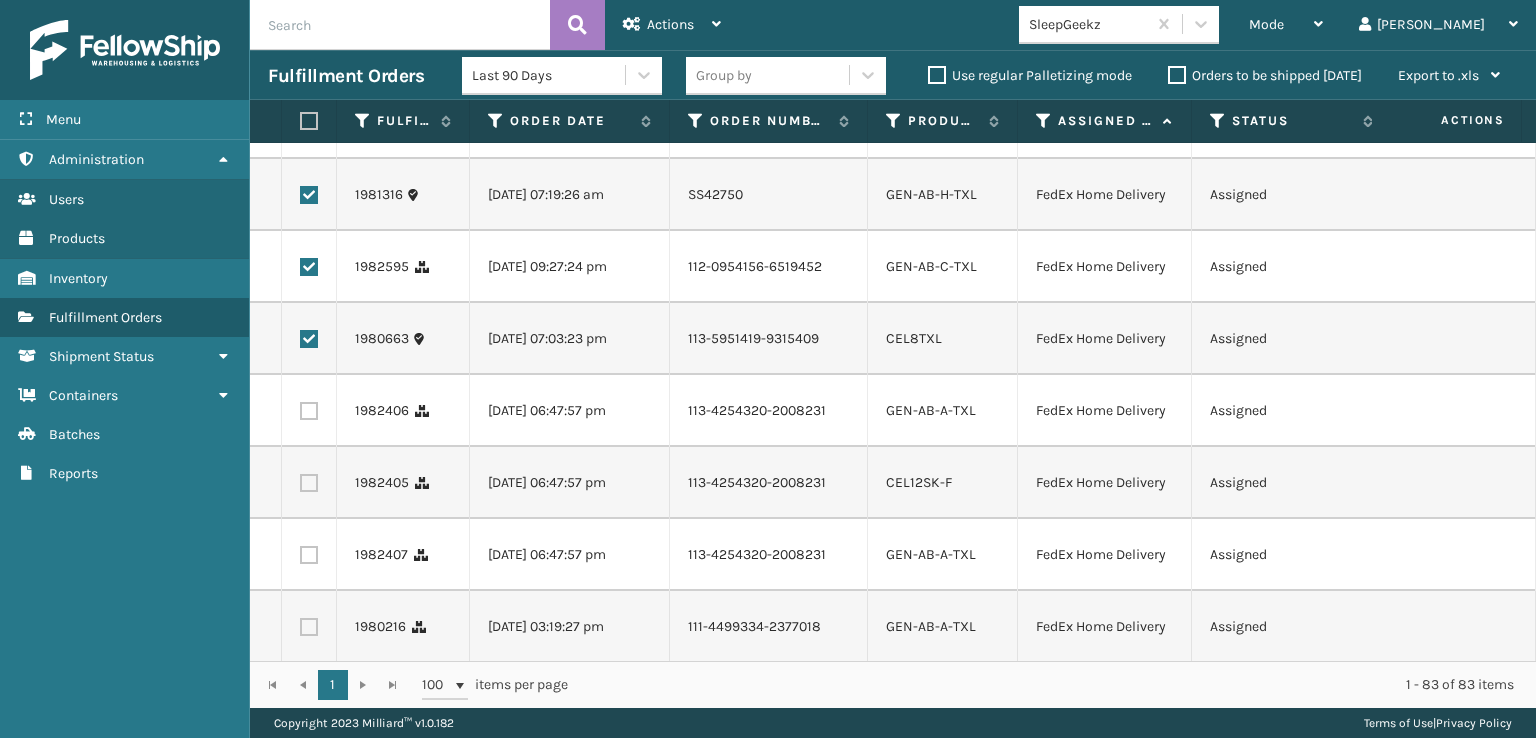 click at bounding box center (309, 411) 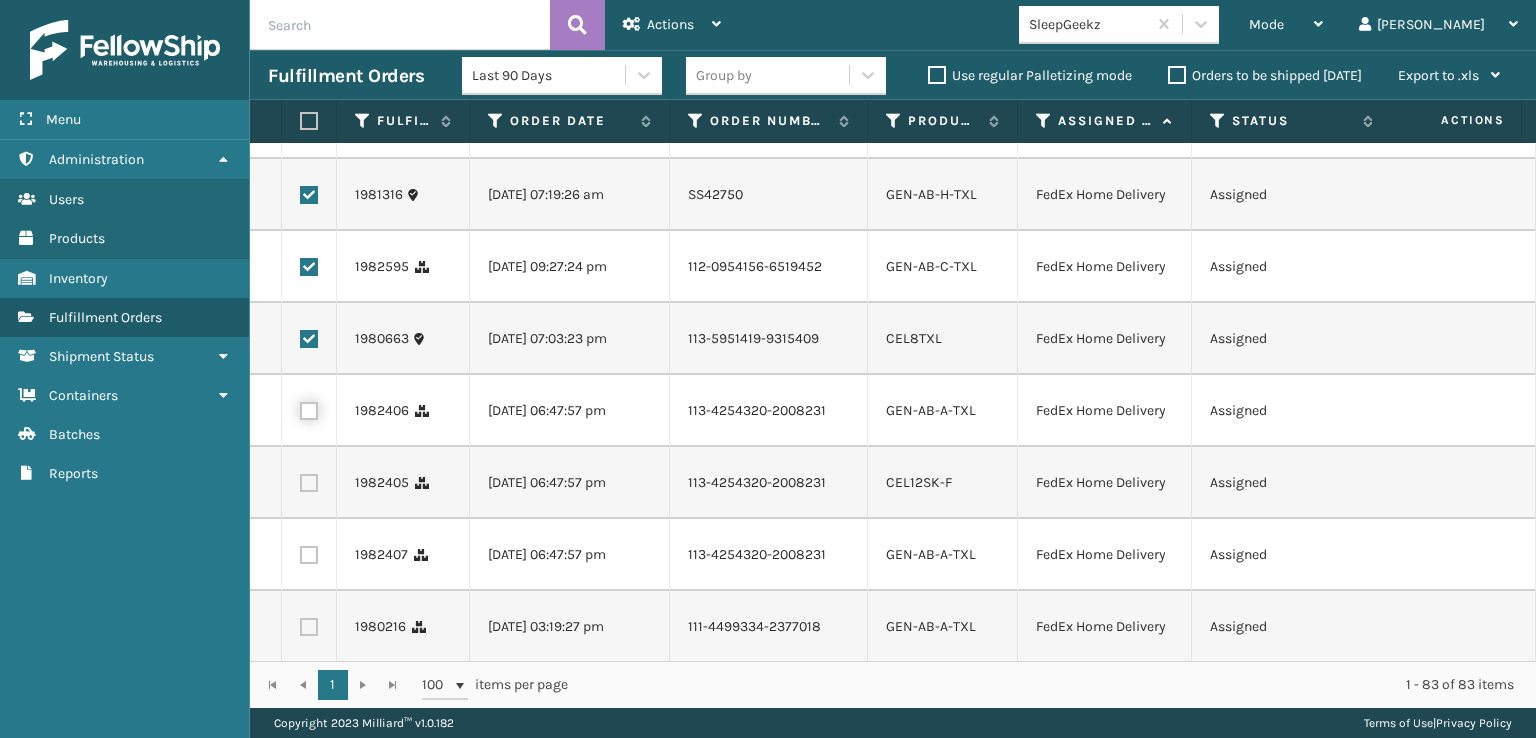 click at bounding box center (300, 408) 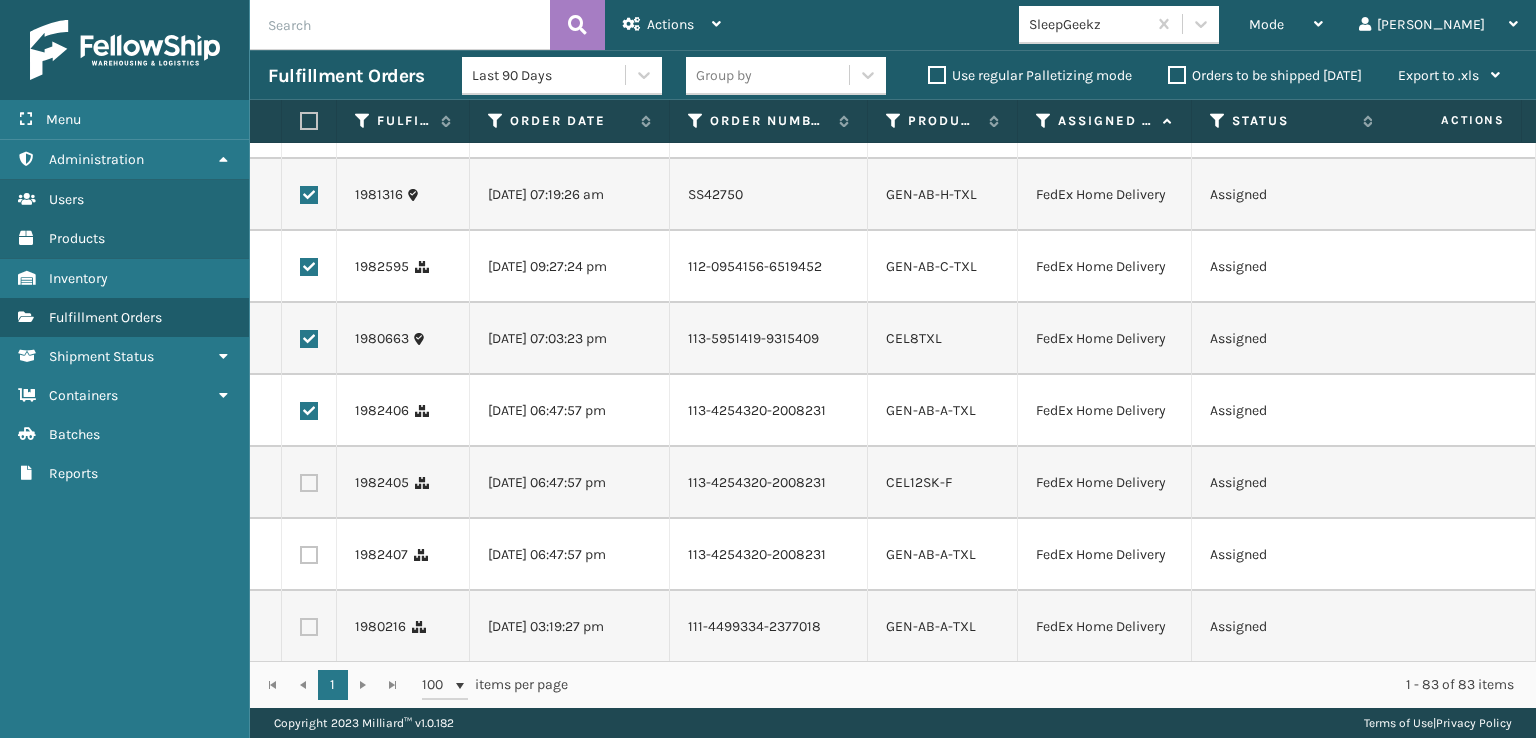 drag, startPoint x: 304, startPoint y: 565, endPoint x: 301, endPoint y: 511, distance: 54.08327 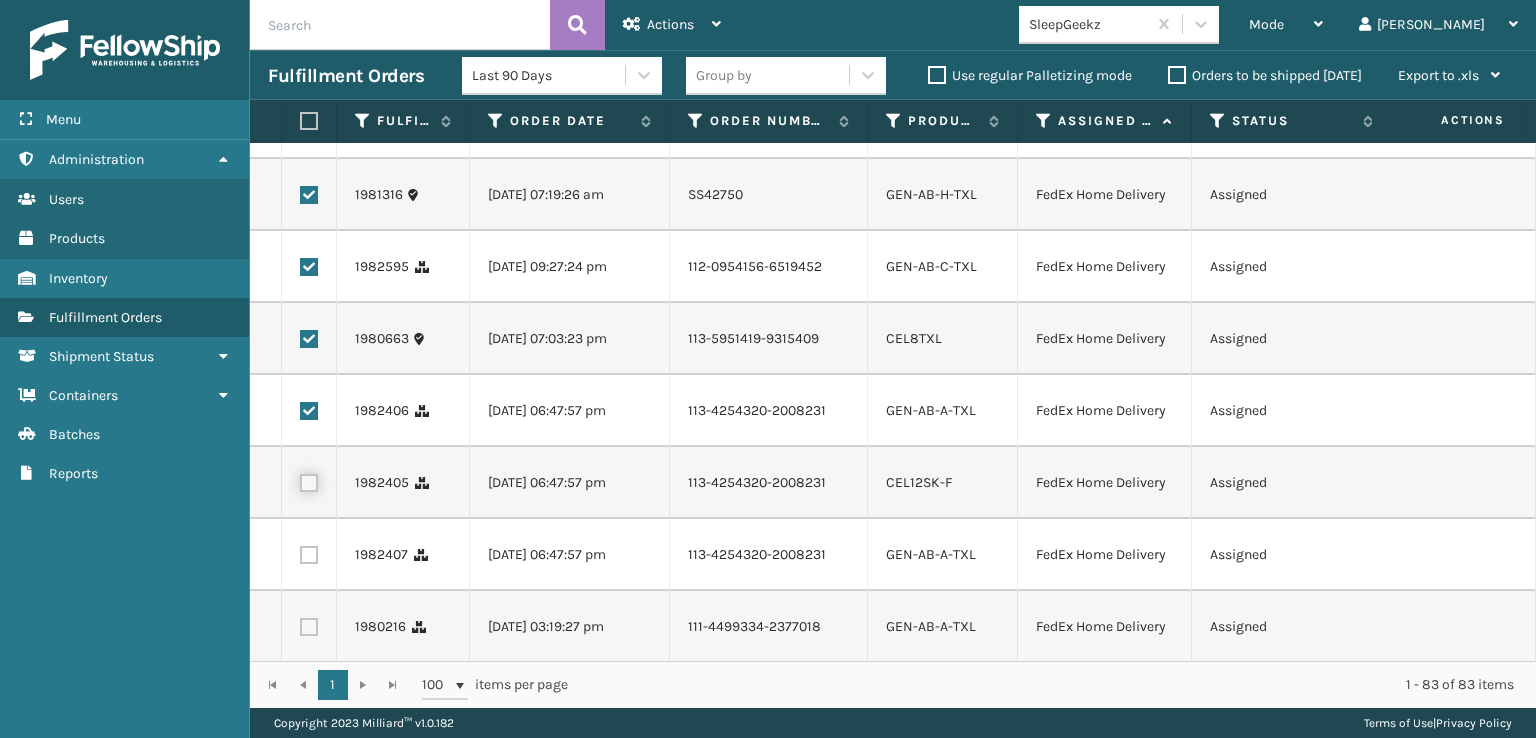 click at bounding box center (300, 480) 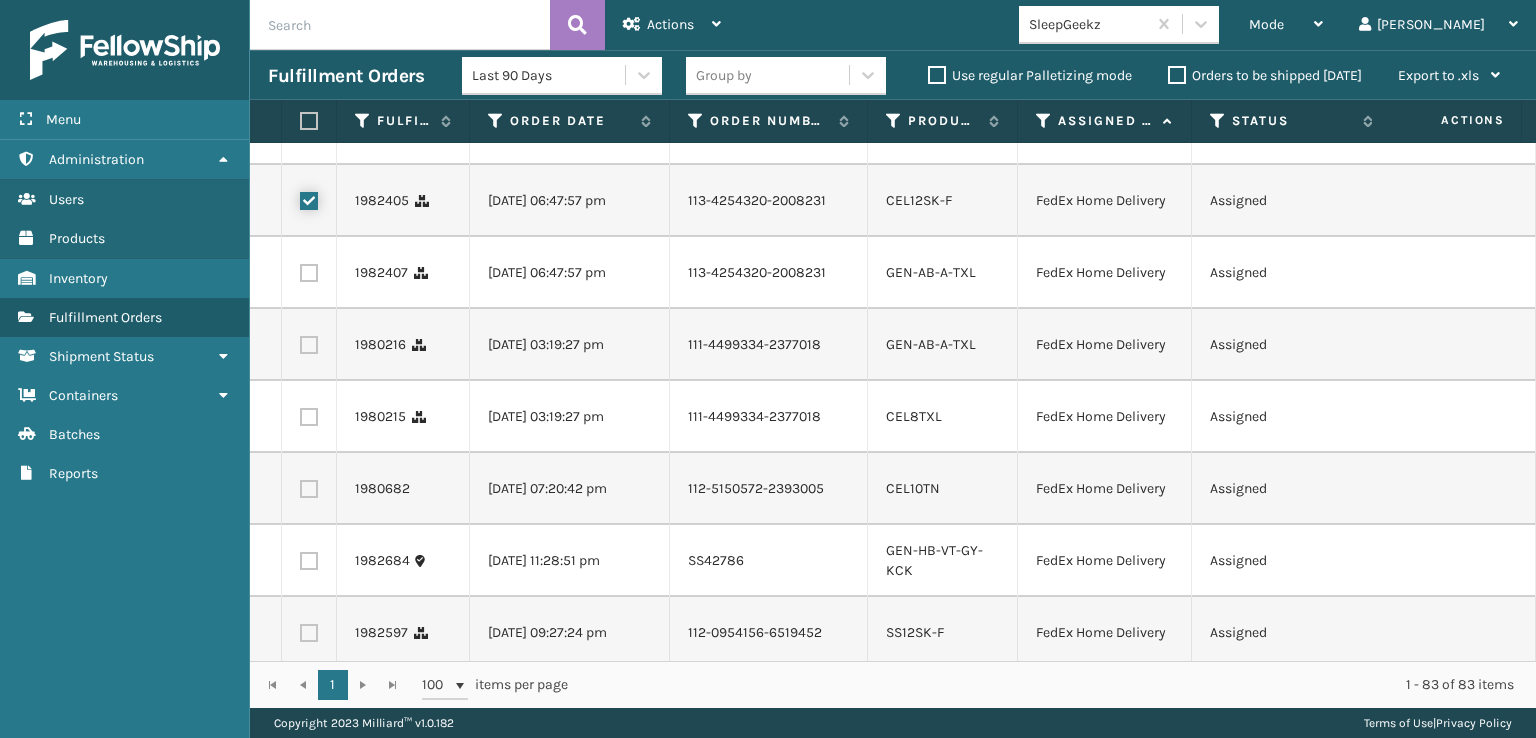 scroll, scrollTop: 500, scrollLeft: 0, axis: vertical 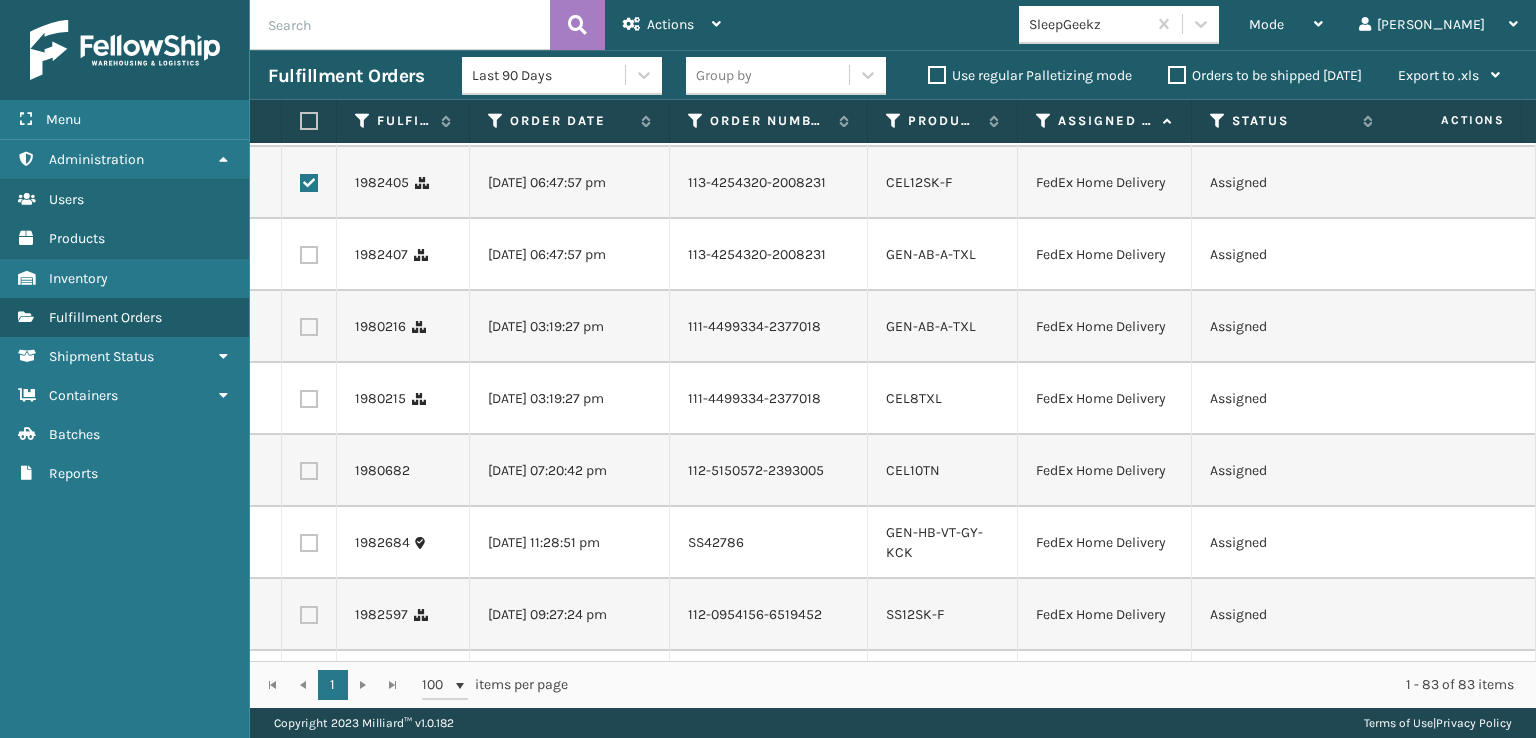 click at bounding box center [309, 255] 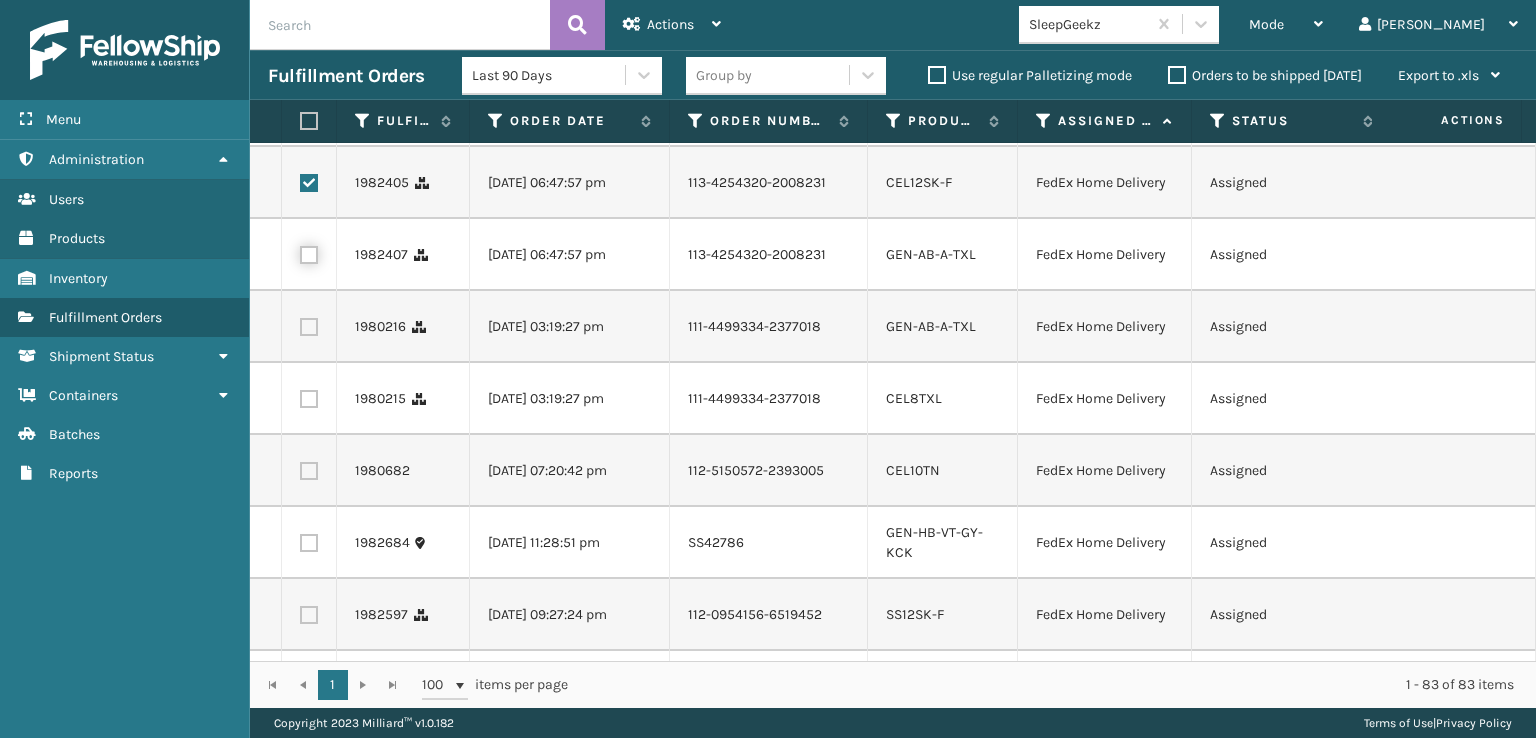 click at bounding box center [300, 252] 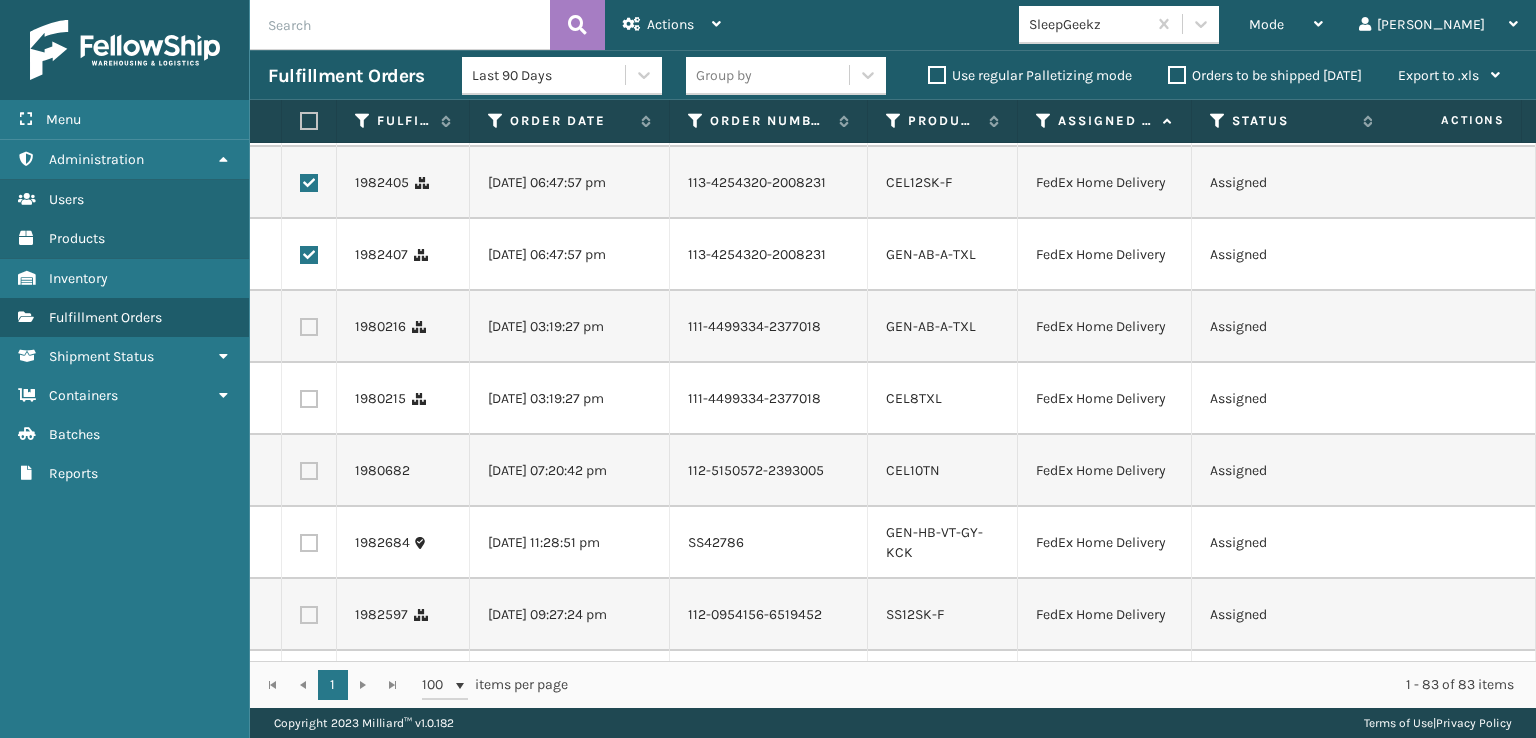 click at bounding box center [309, 327] 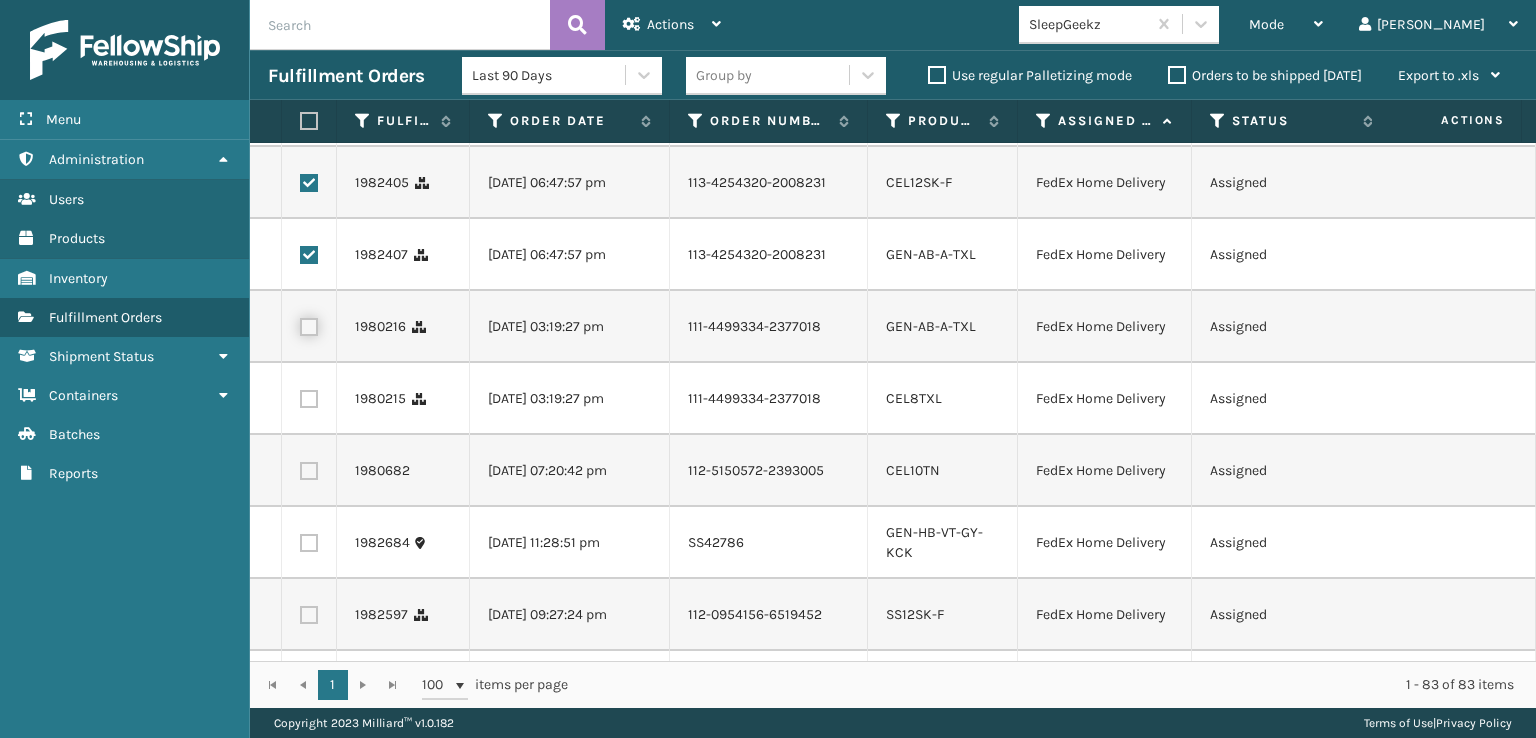 click at bounding box center [300, 324] 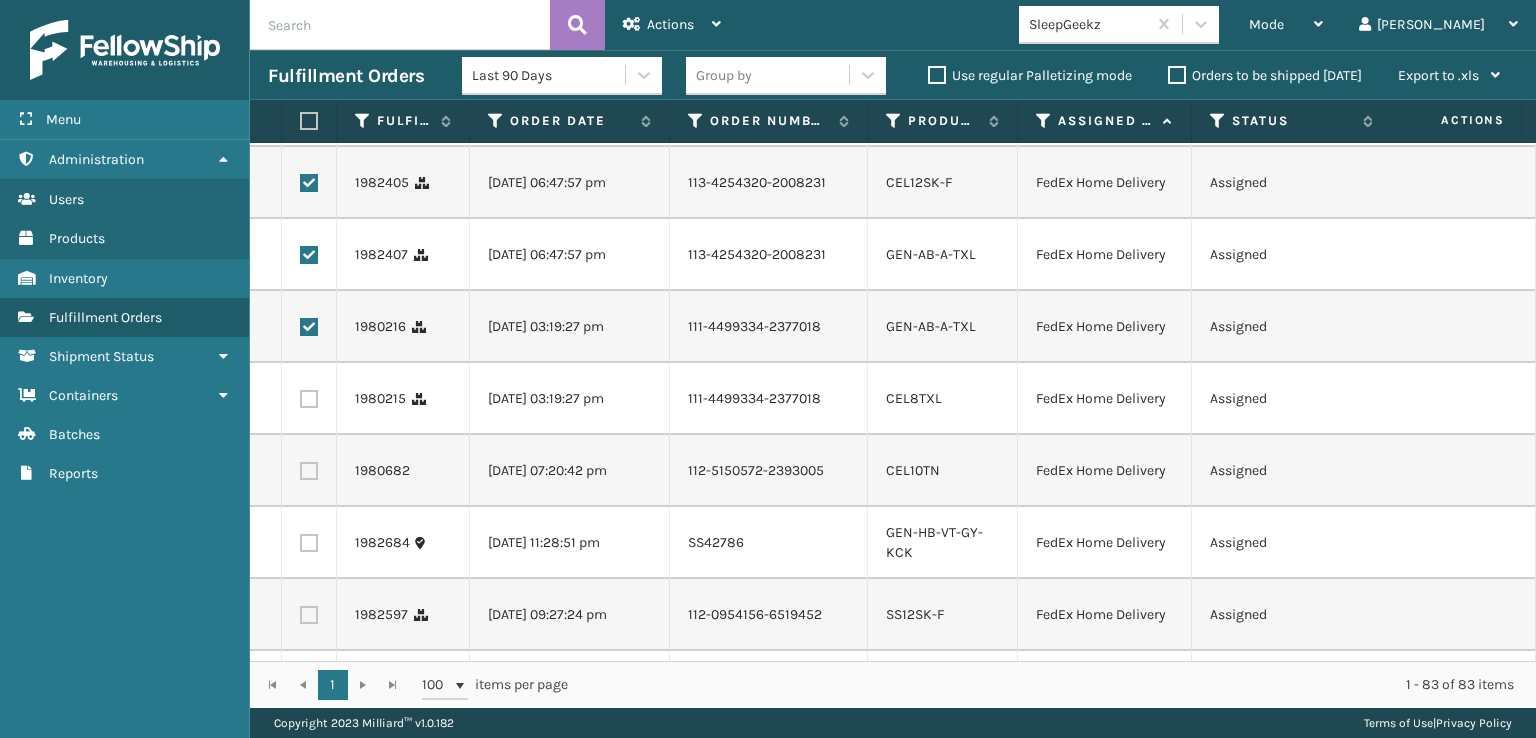 click at bounding box center [309, 399] 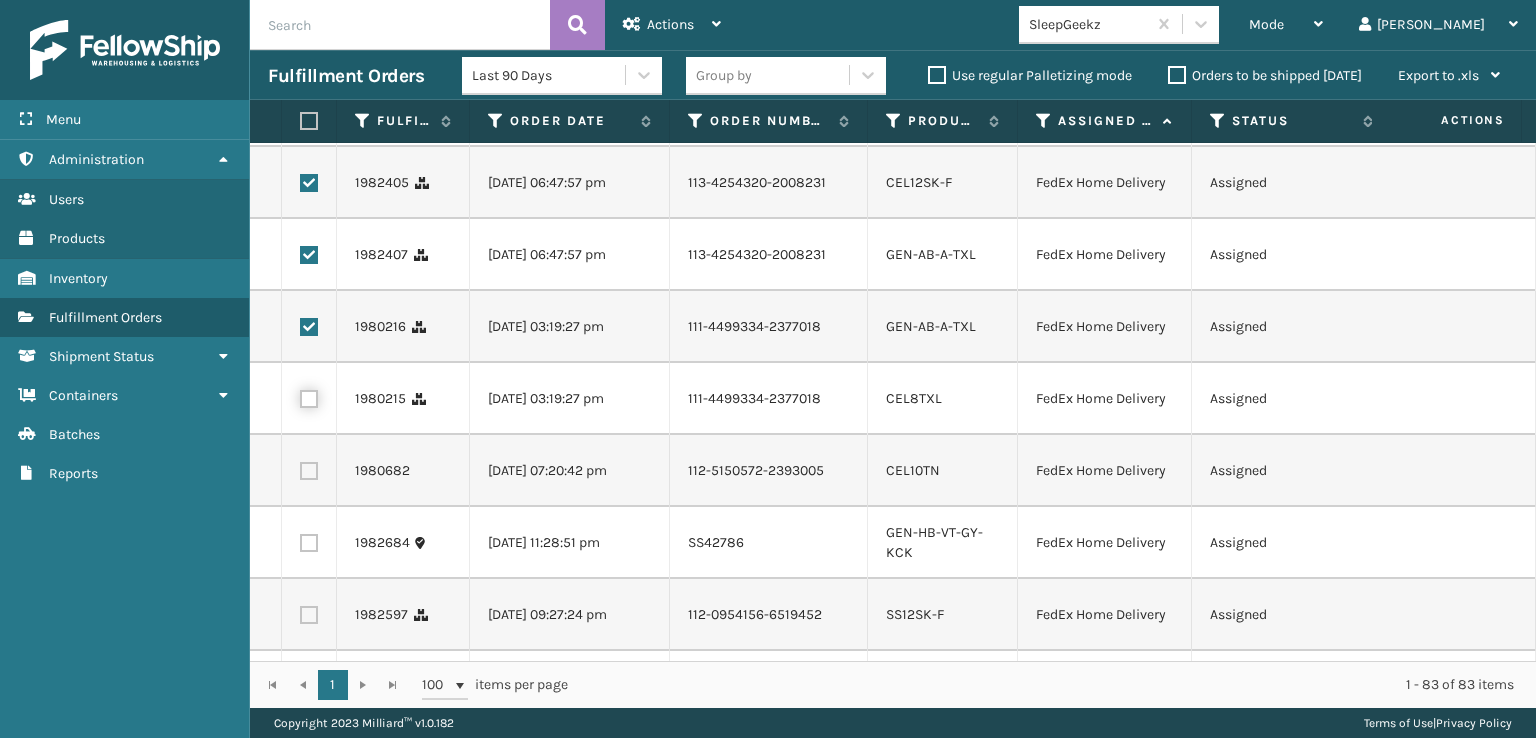 click at bounding box center [300, 396] 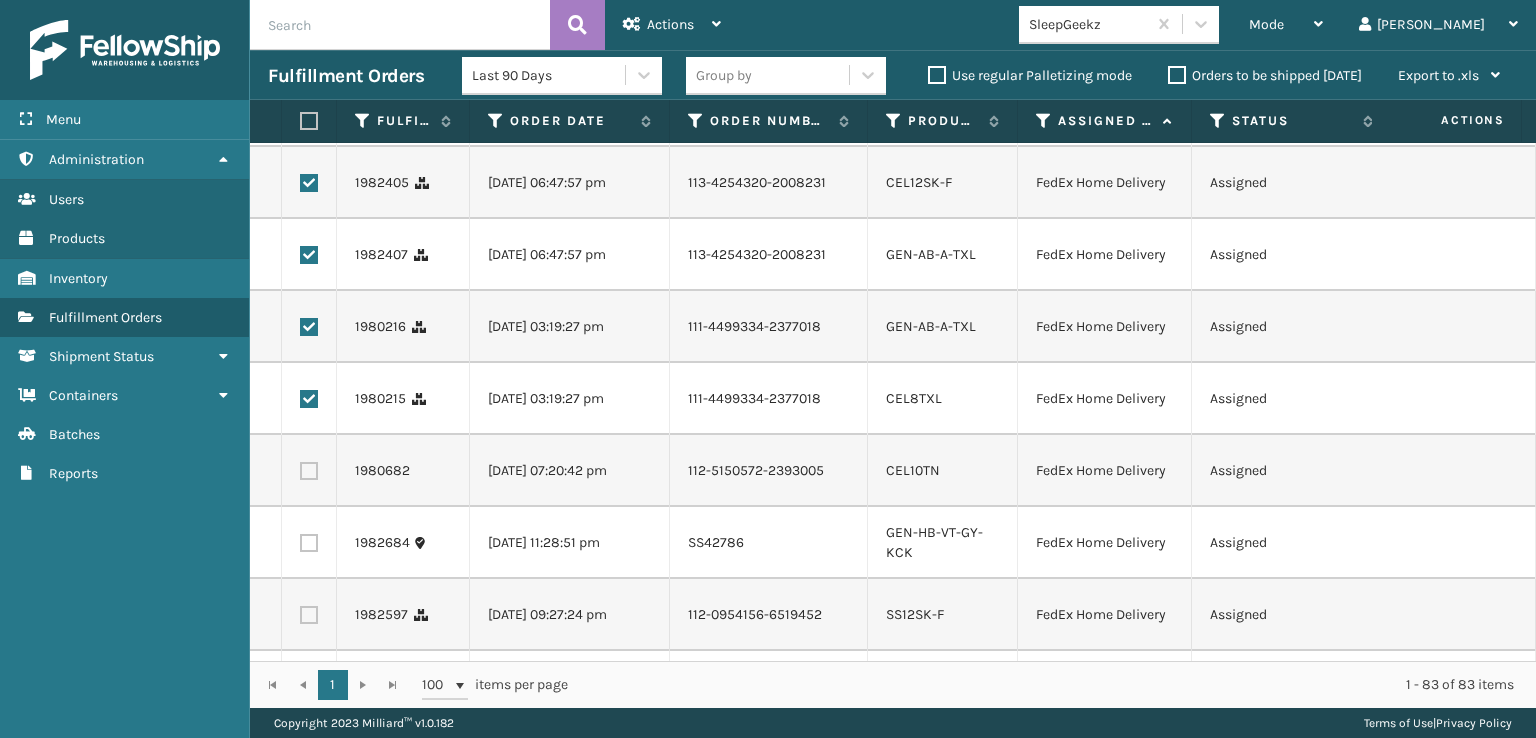 click at bounding box center [309, 471] 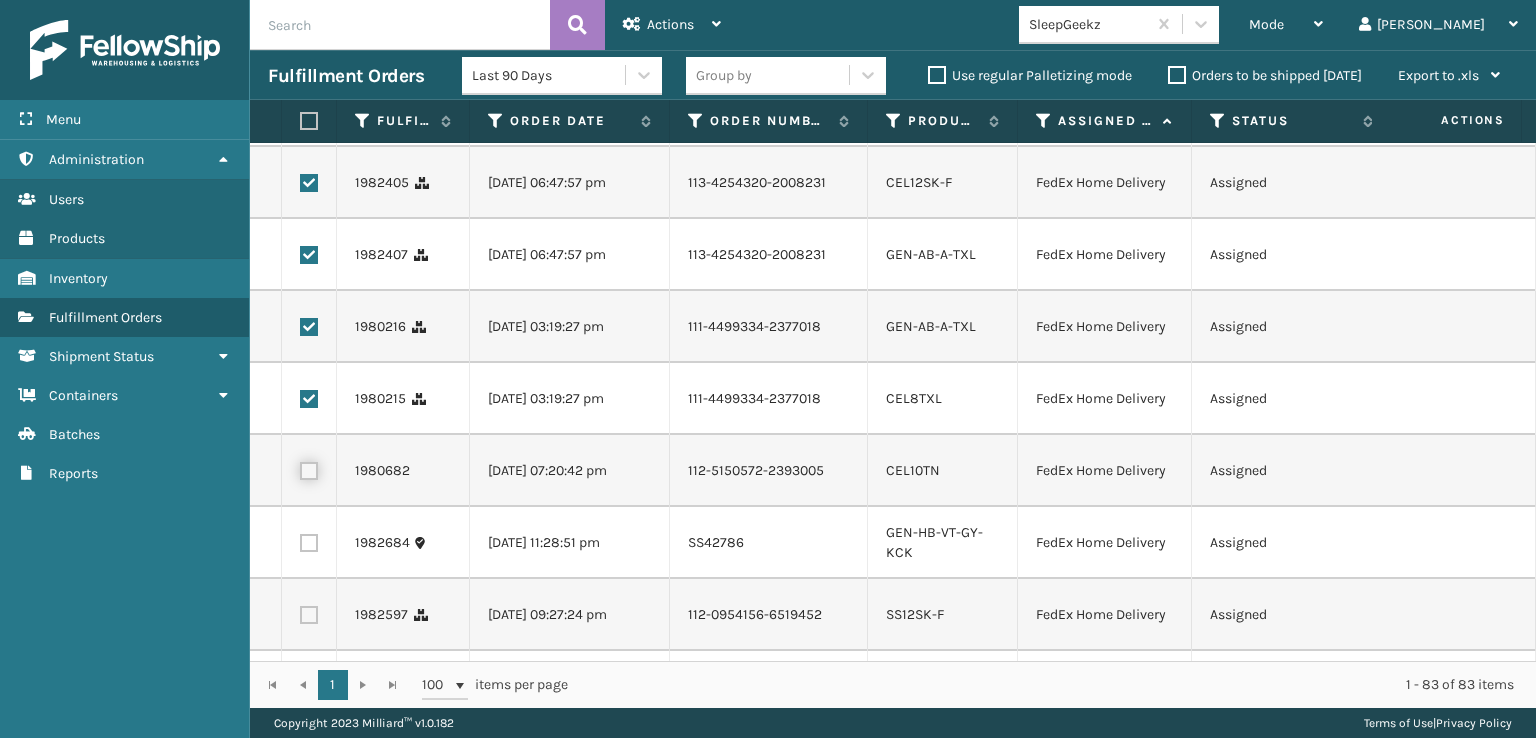 click at bounding box center (300, 468) 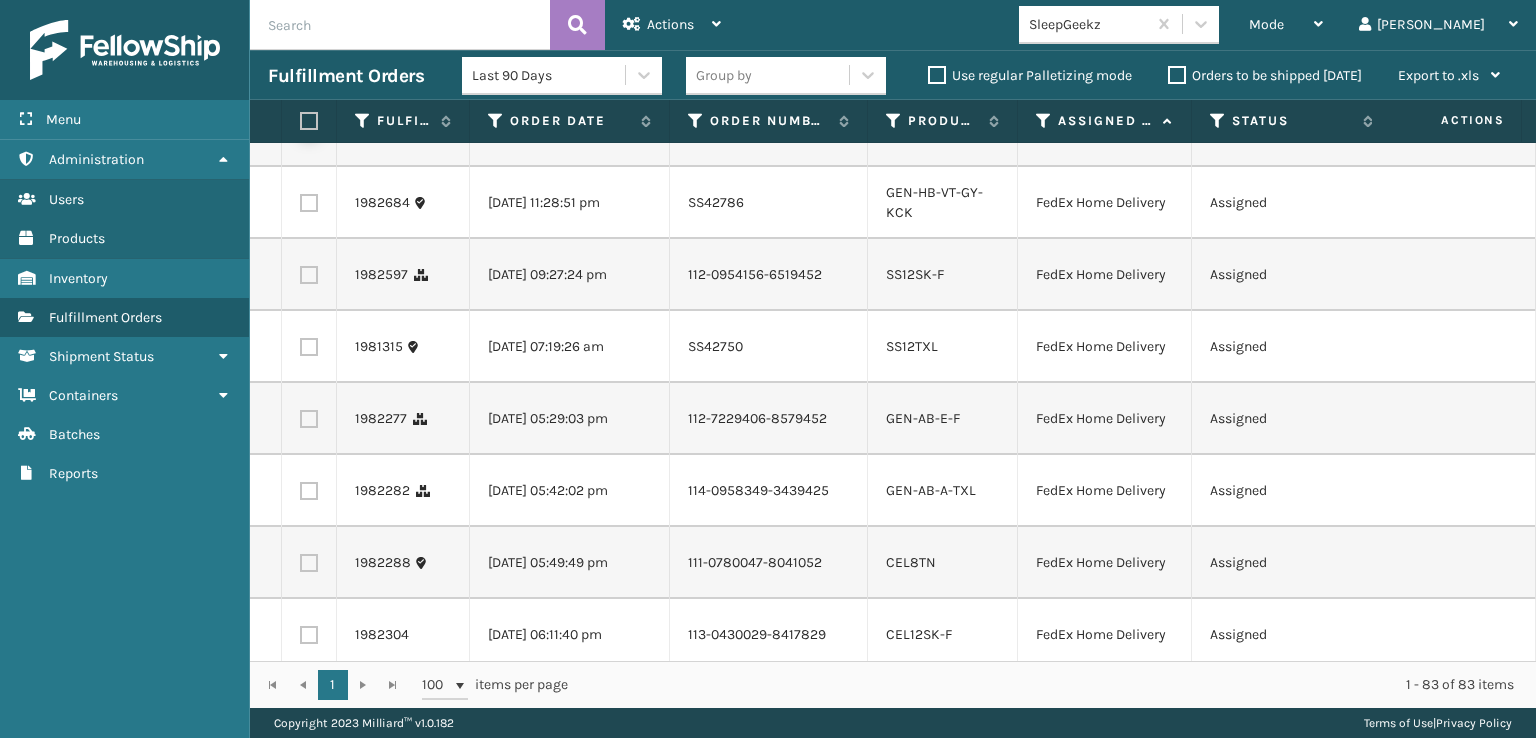 scroll, scrollTop: 900, scrollLeft: 0, axis: vertical 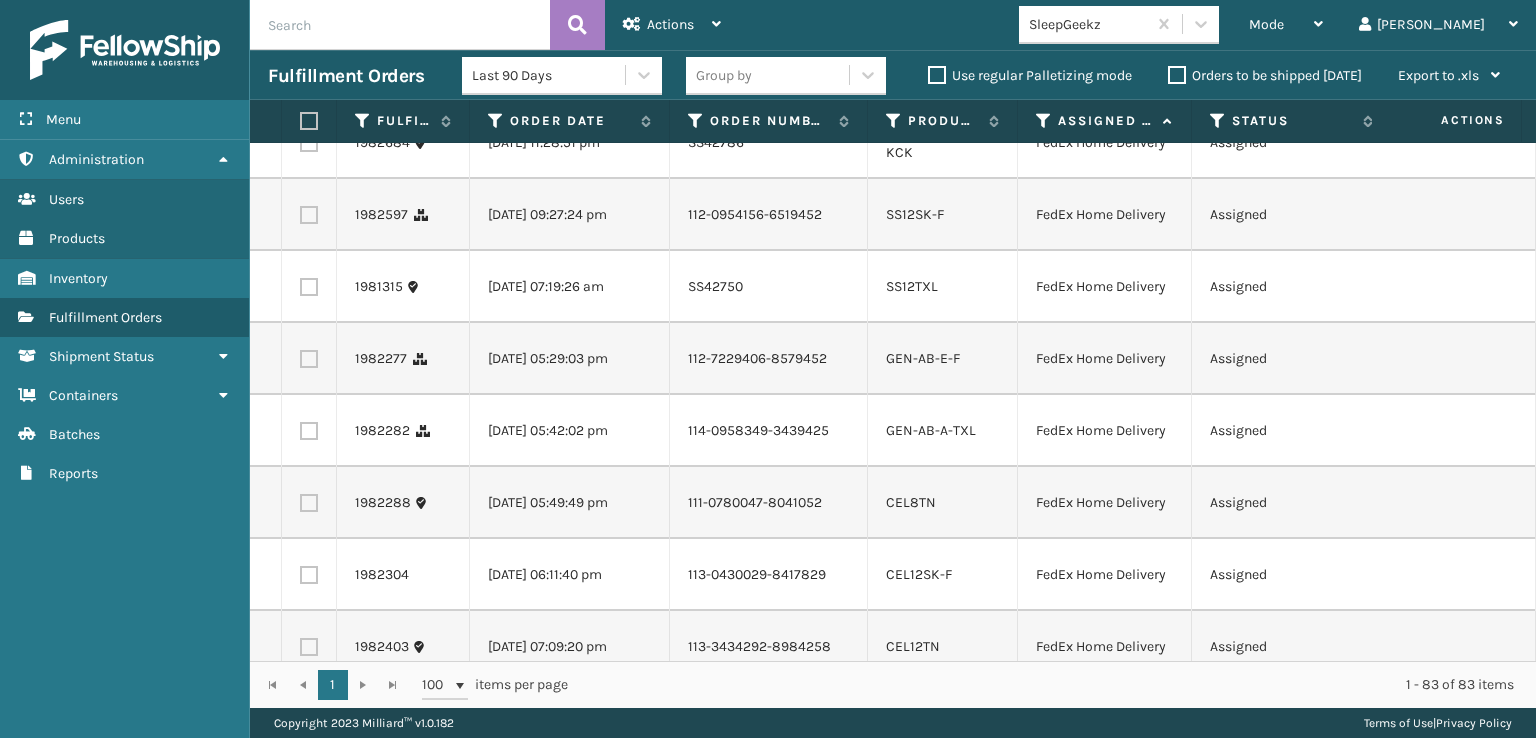 click at bounding box center (309, 215) 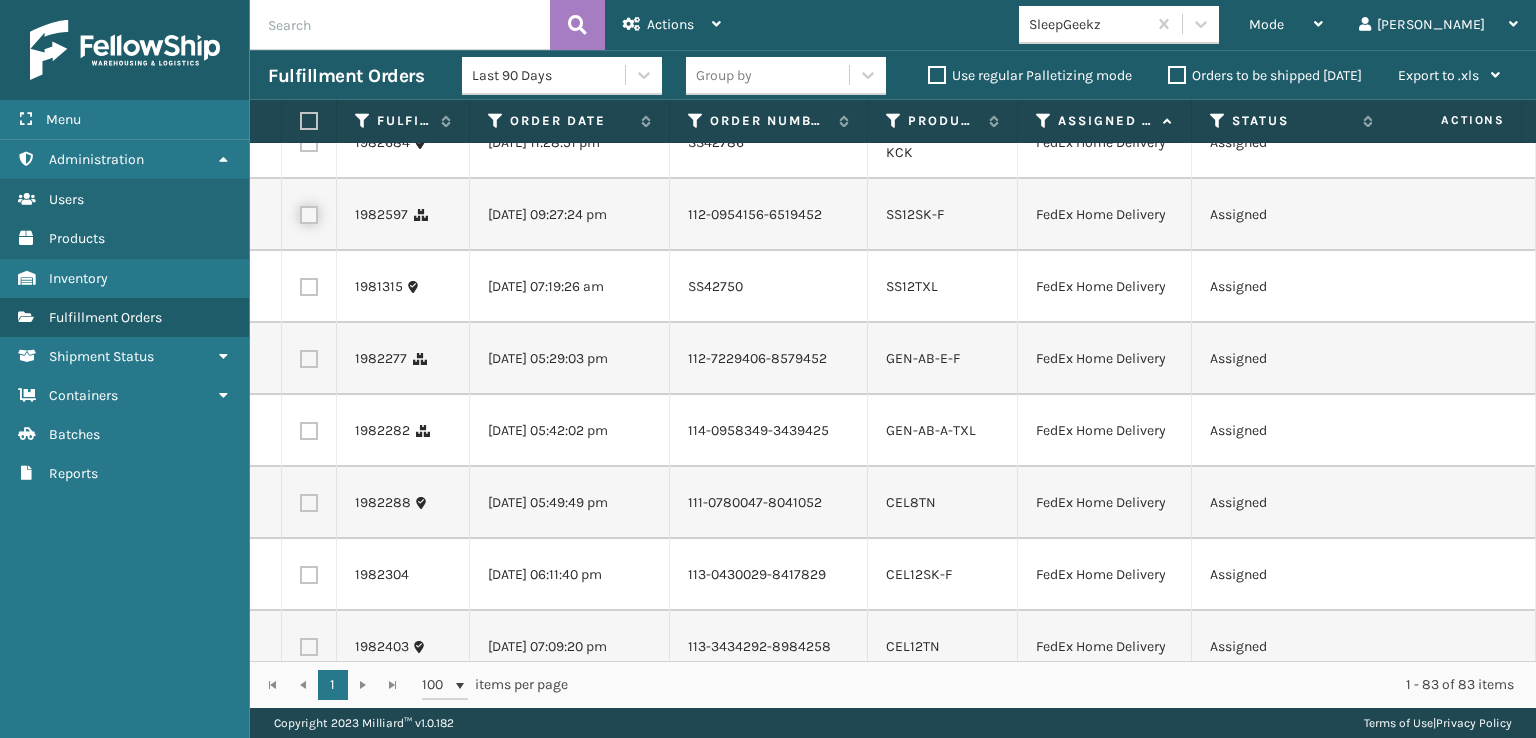click at bounding box center [300, 212] 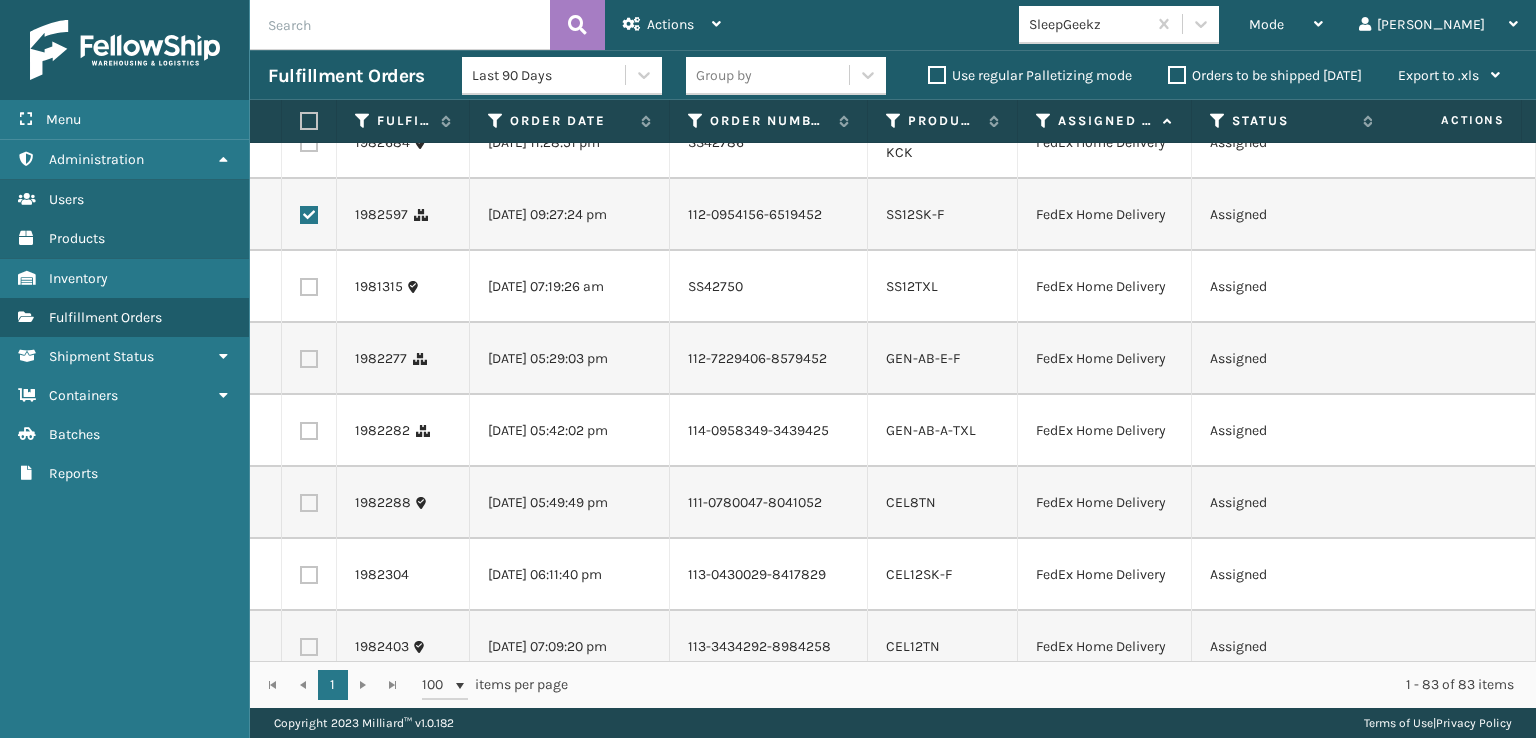 click at bounding box center (309, 143) 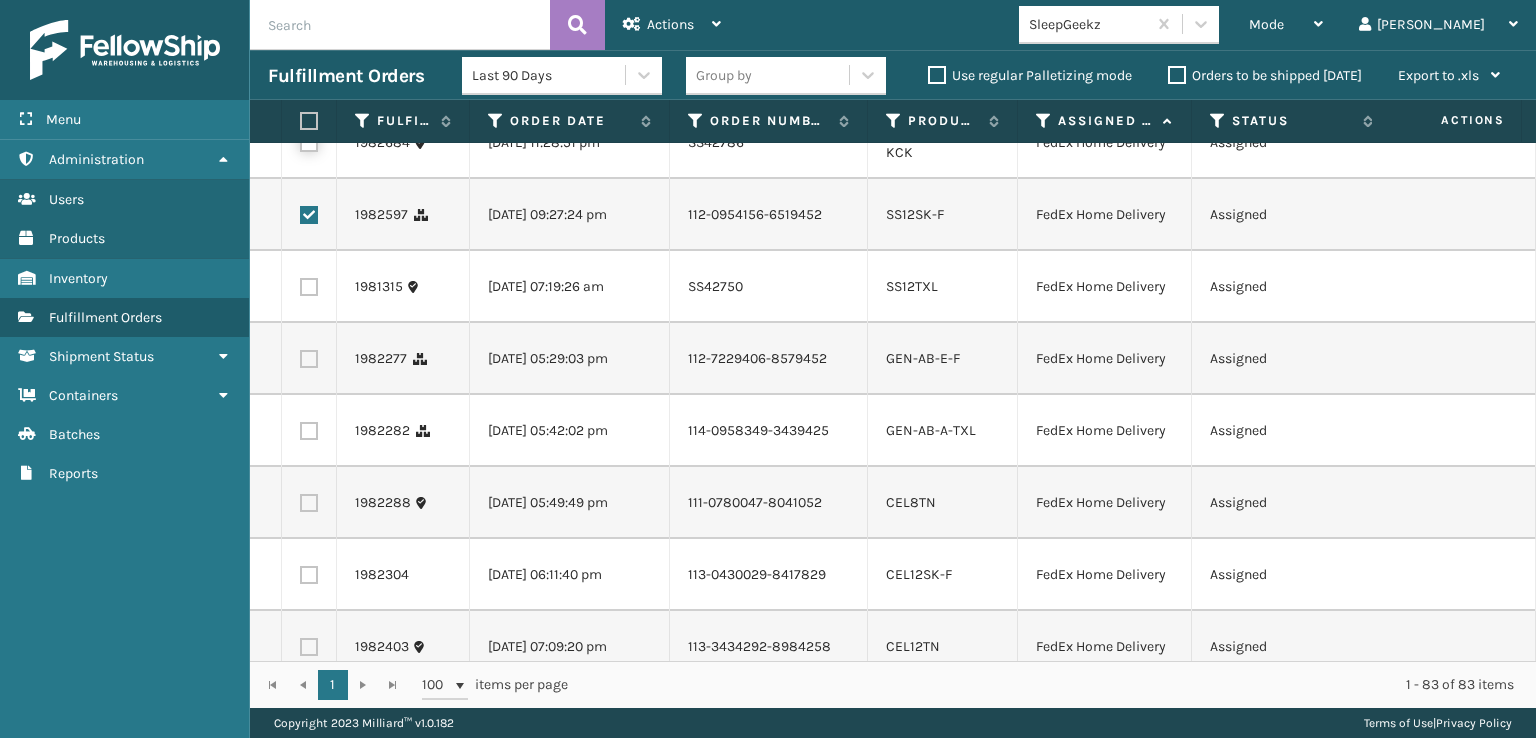 click at bounding box center (300, 140) 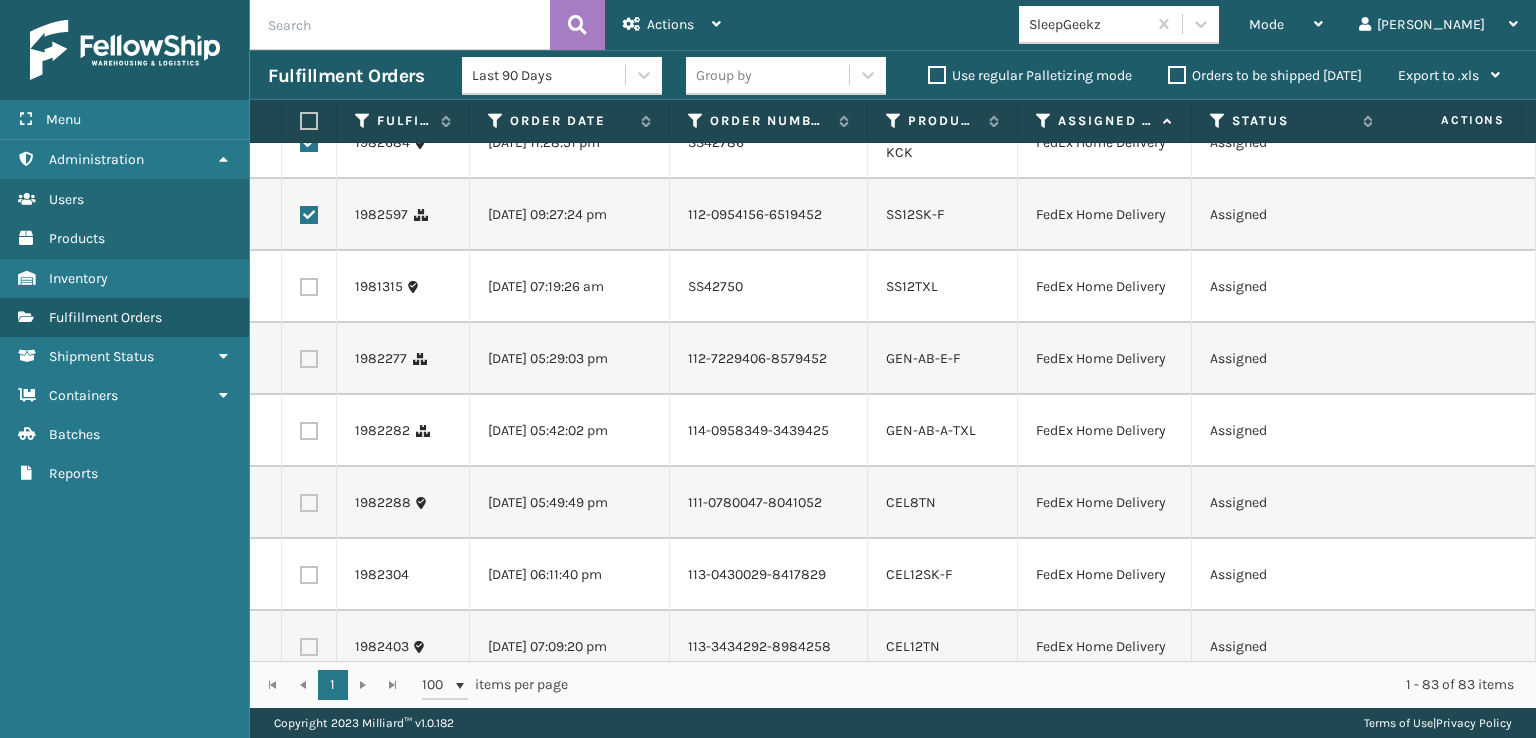 click at bounding box center (309, 143) 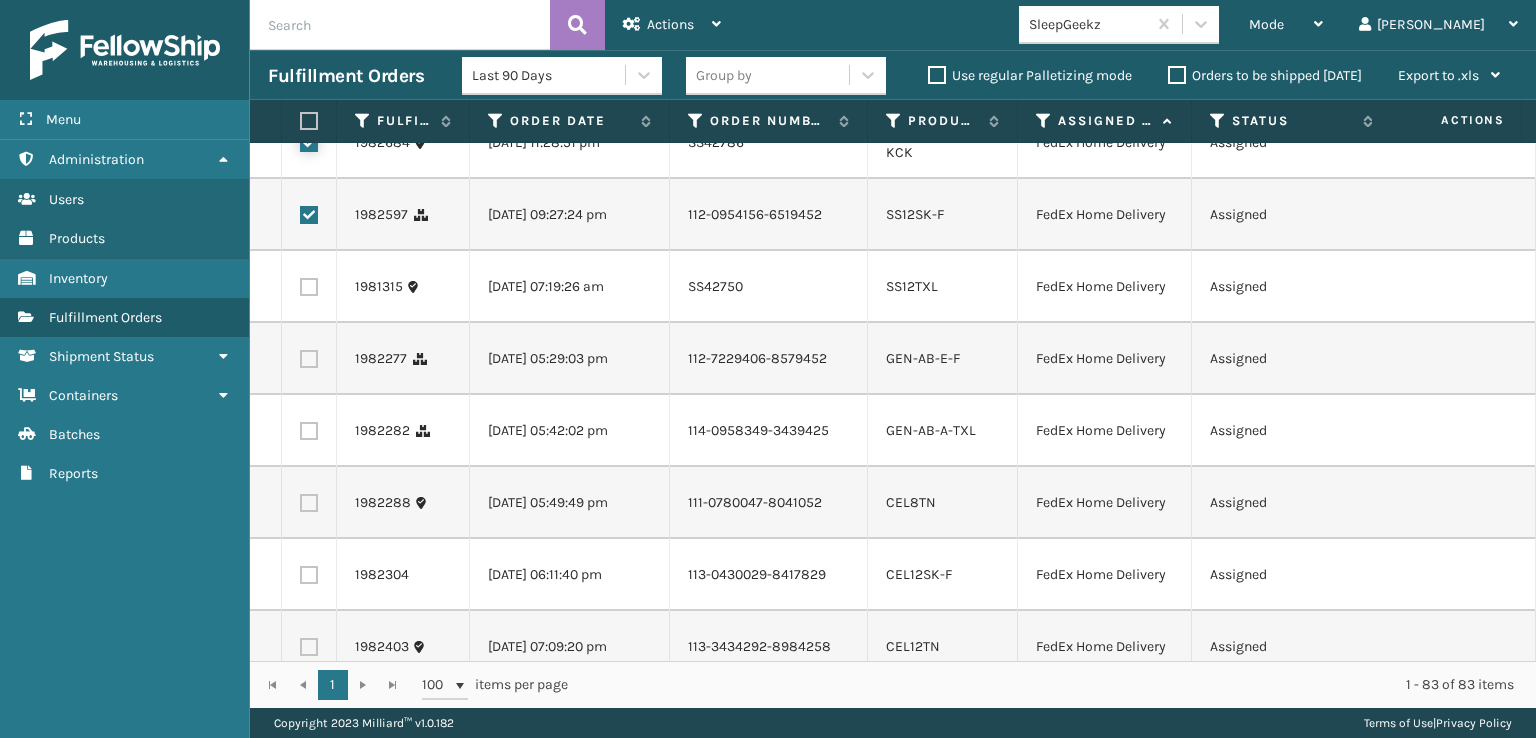 click at bounding box center [300, 140] 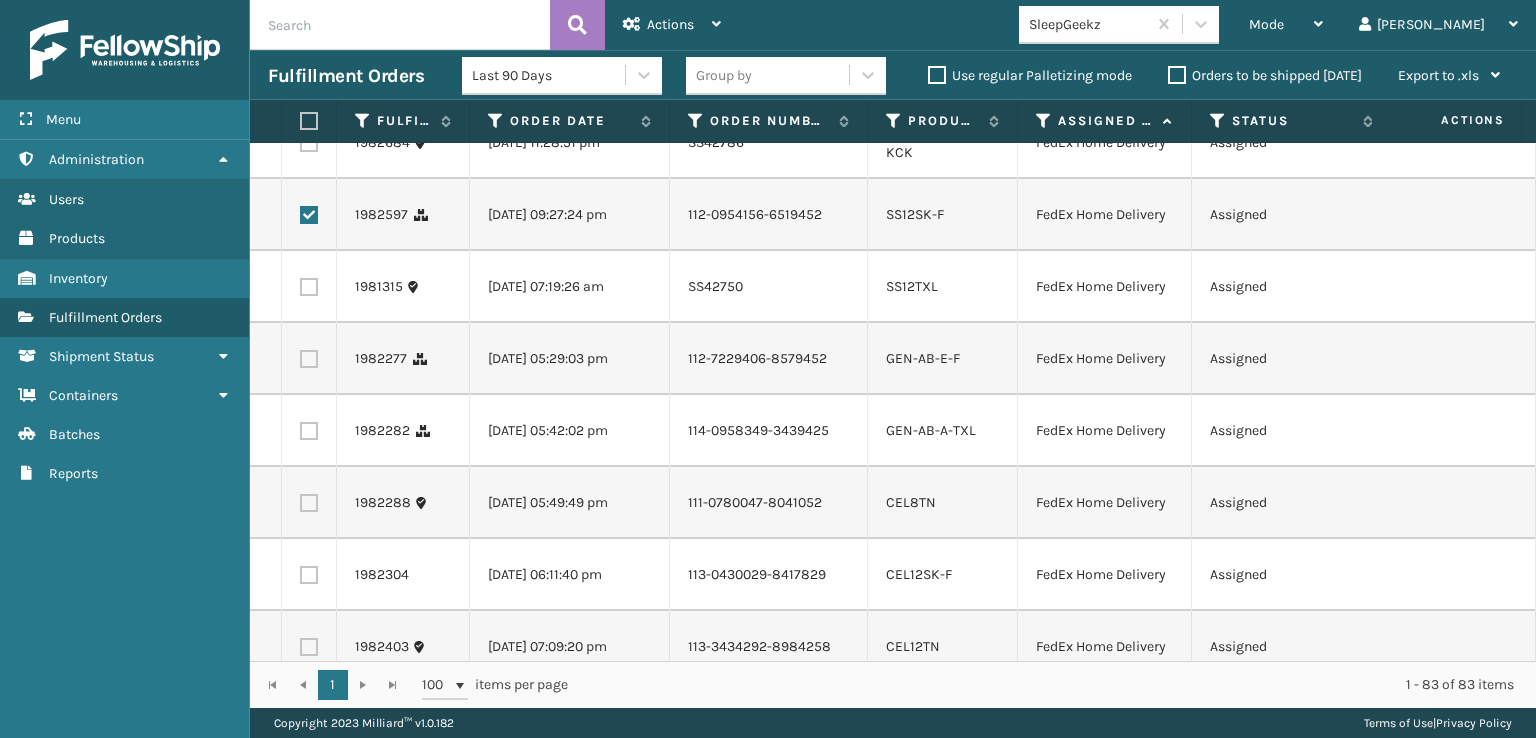 click at bounding box center [309, 143] 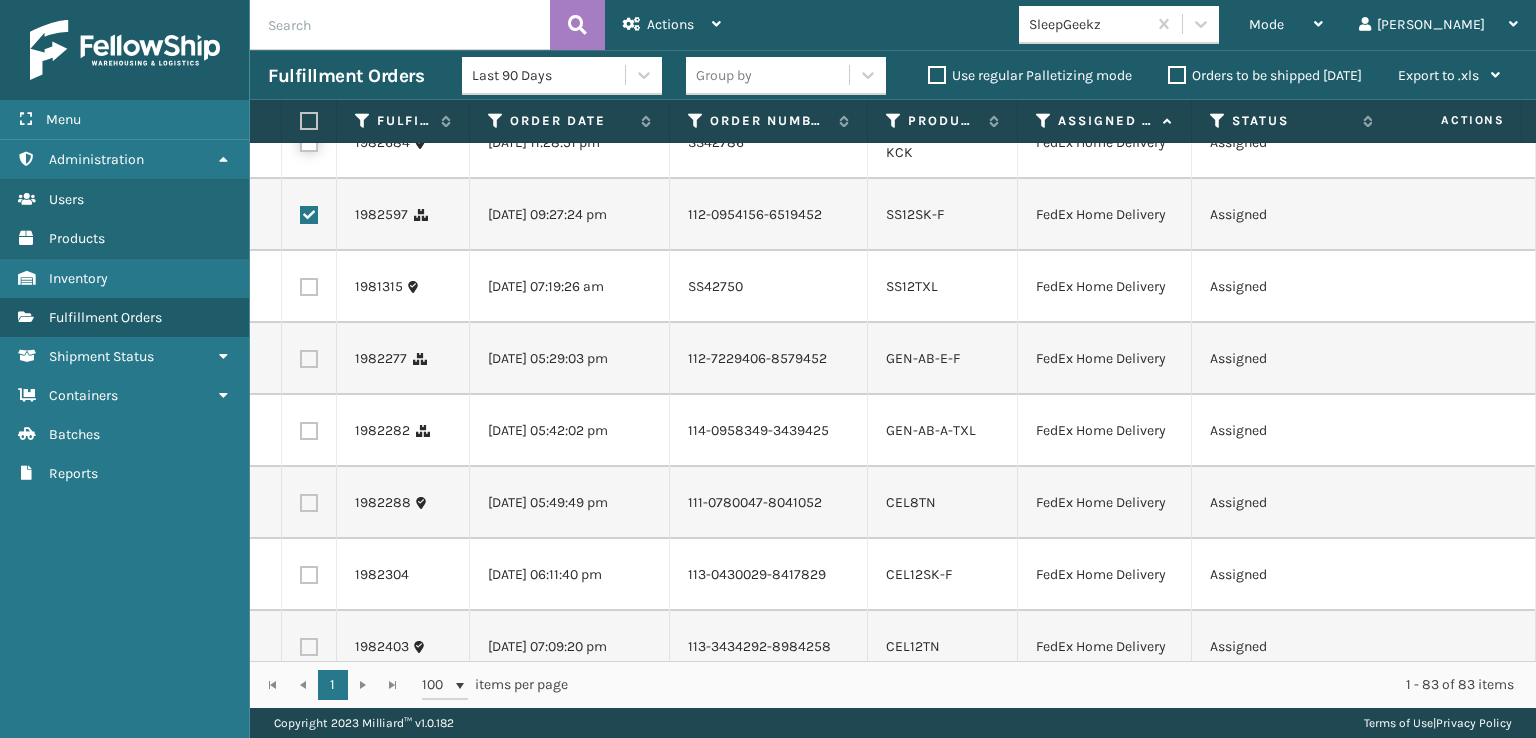 click at bounding box center [300, 140] 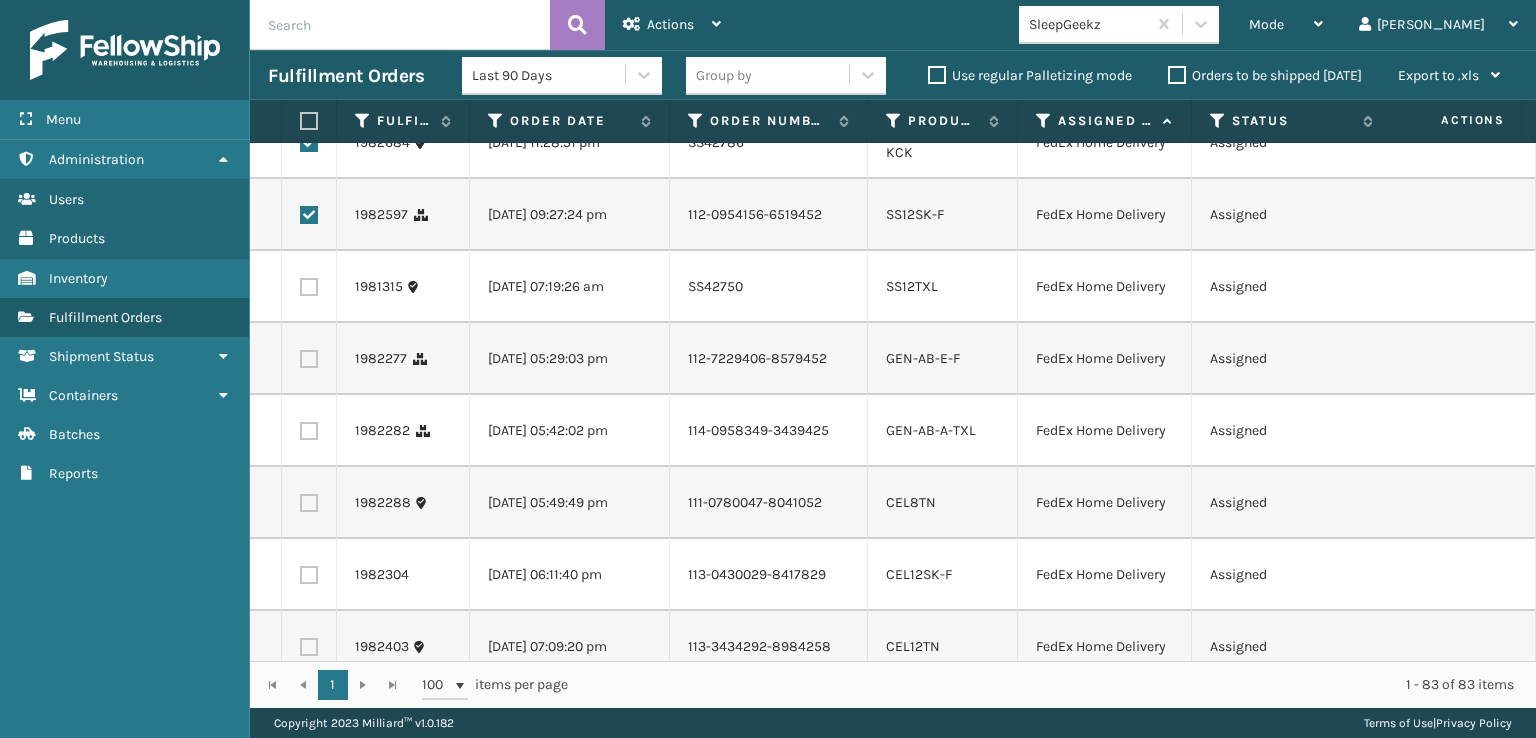 click at bounding box center (309, 287) 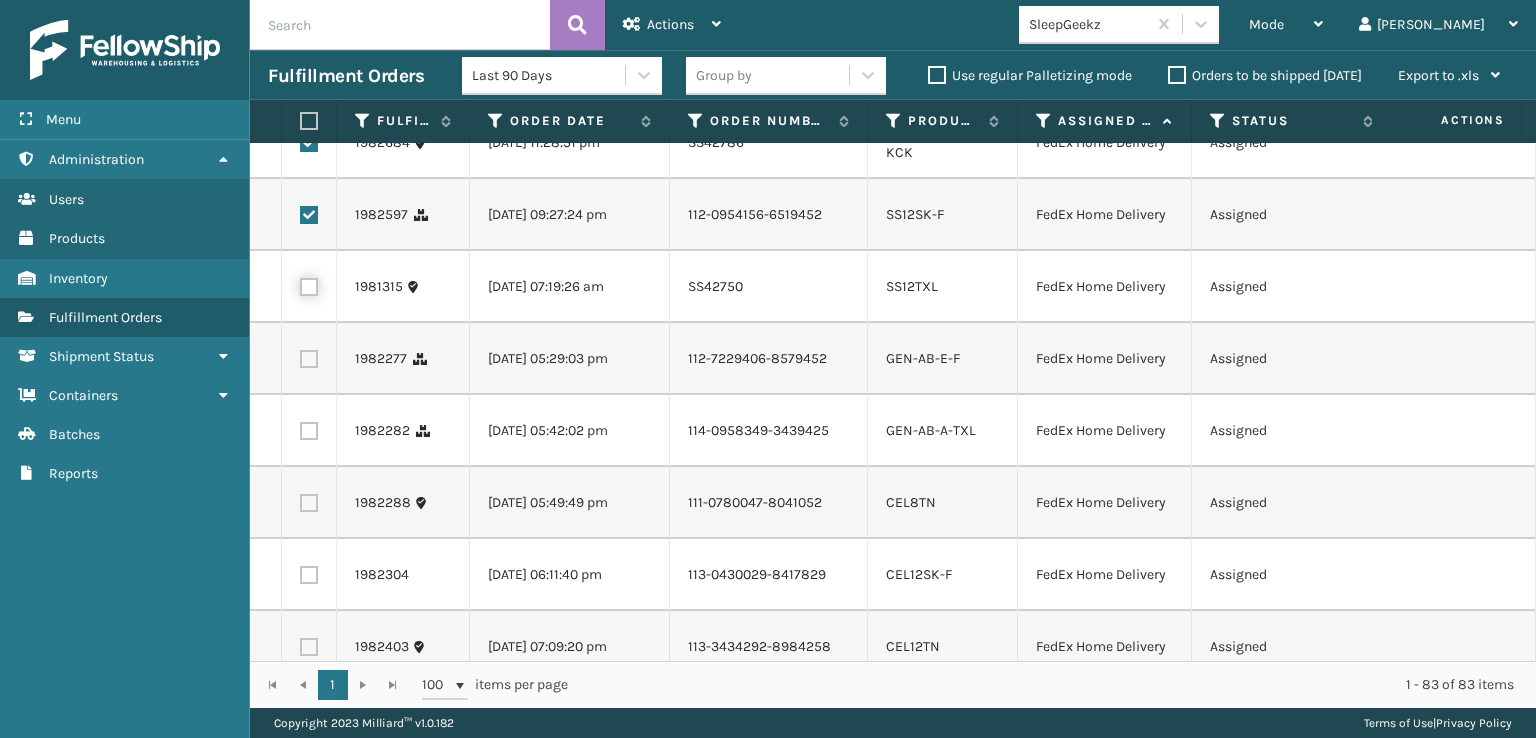 click at bounding box center (300, 284) 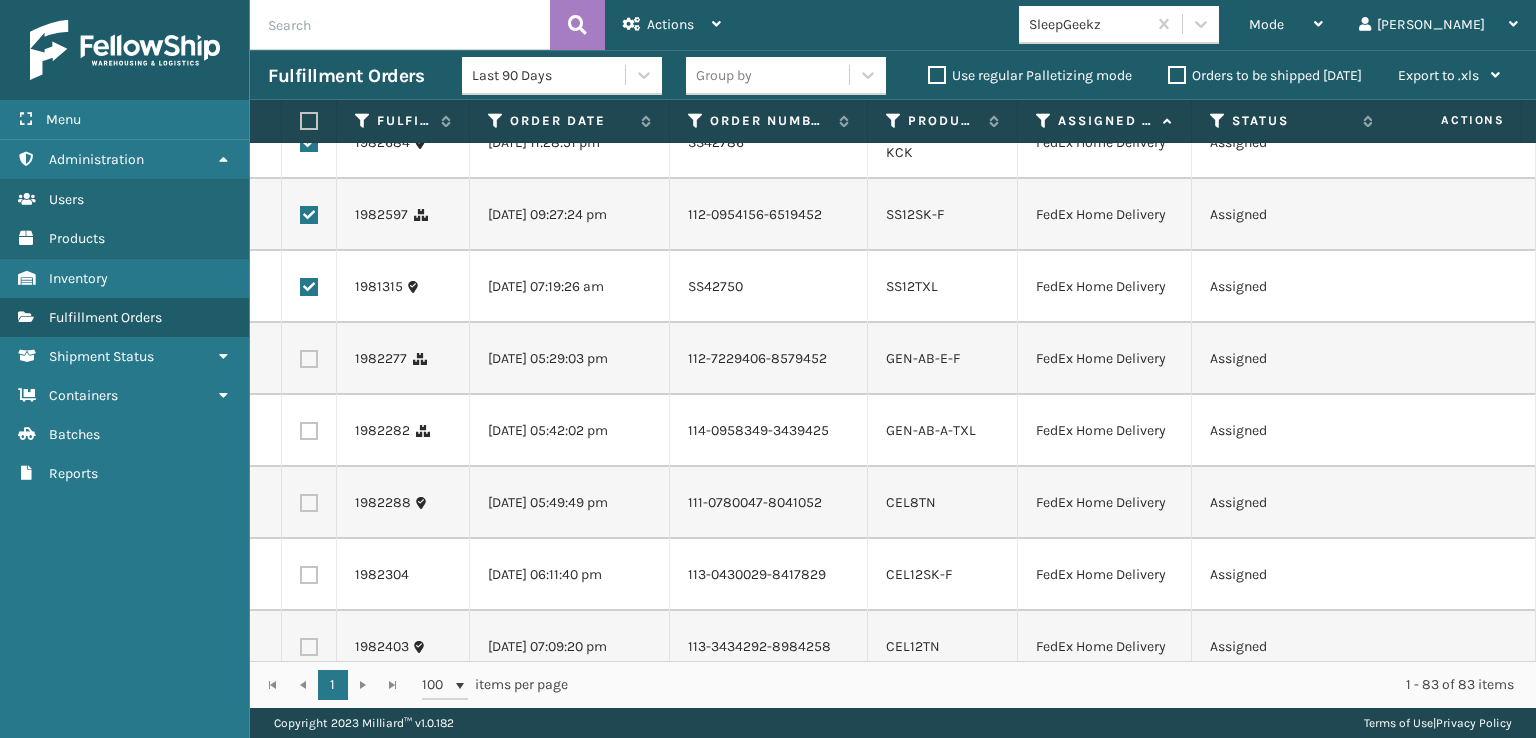 click at bounding box center [309, 359] 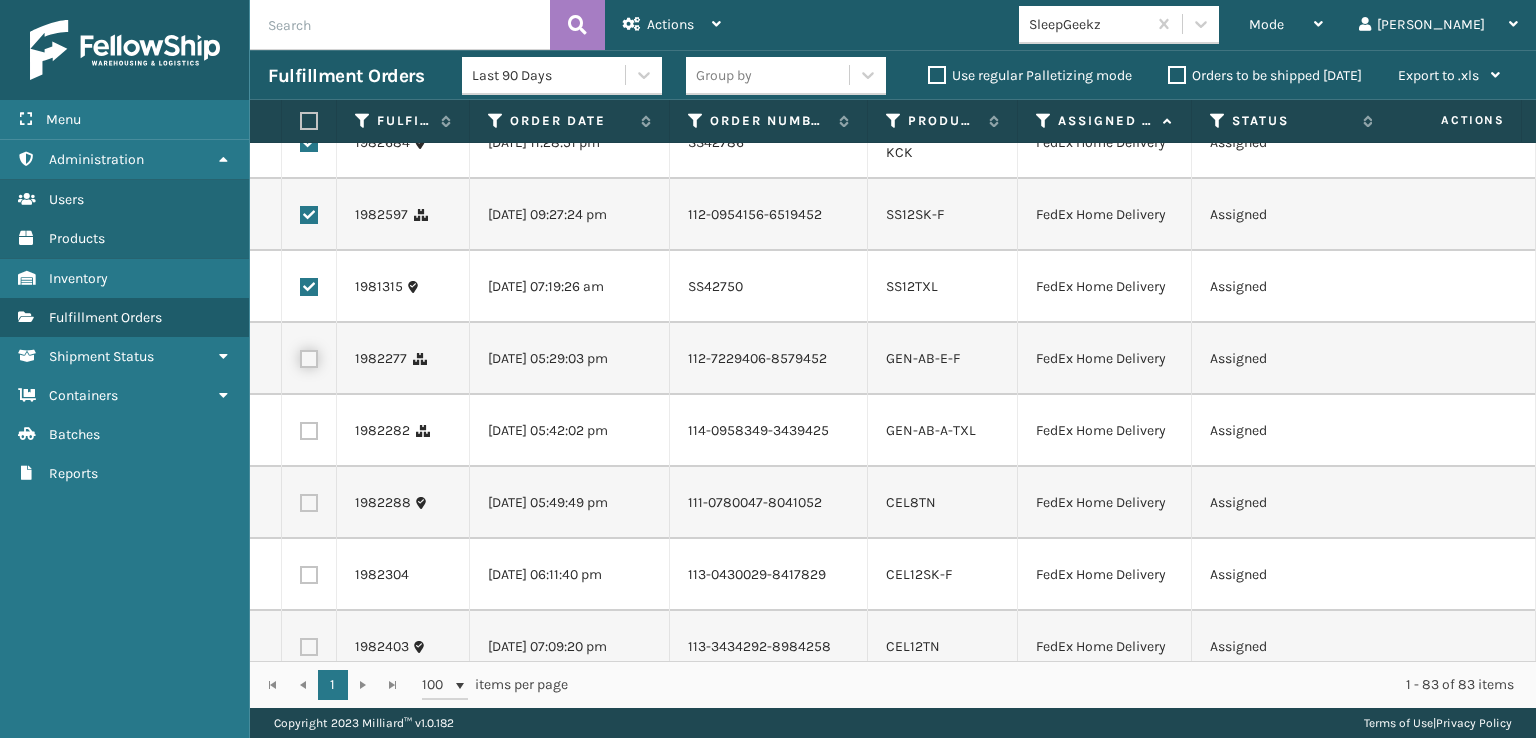 click at bounding box center [300, 356] 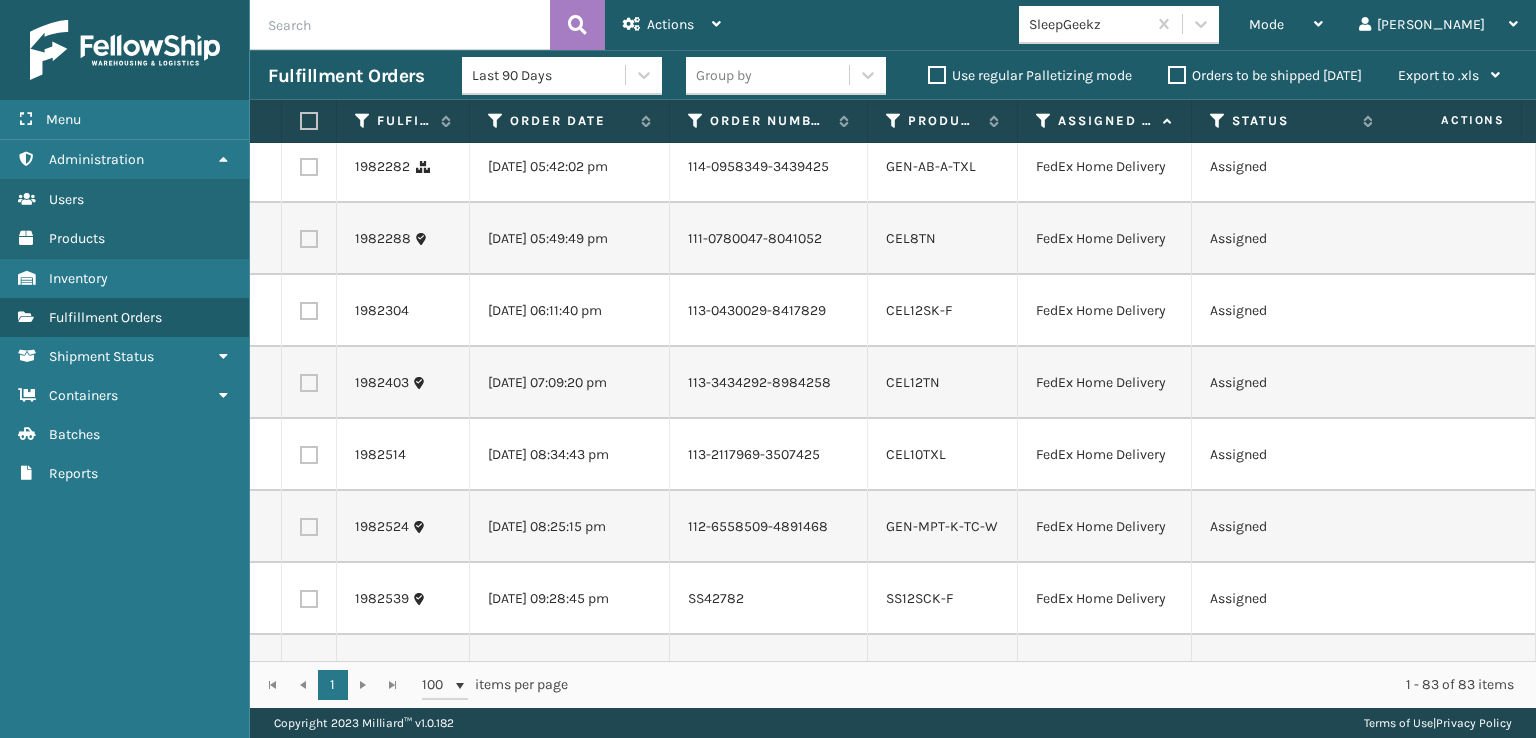 scroll, scrollTop: 1200, scrollLeft: 0, axis: vertical 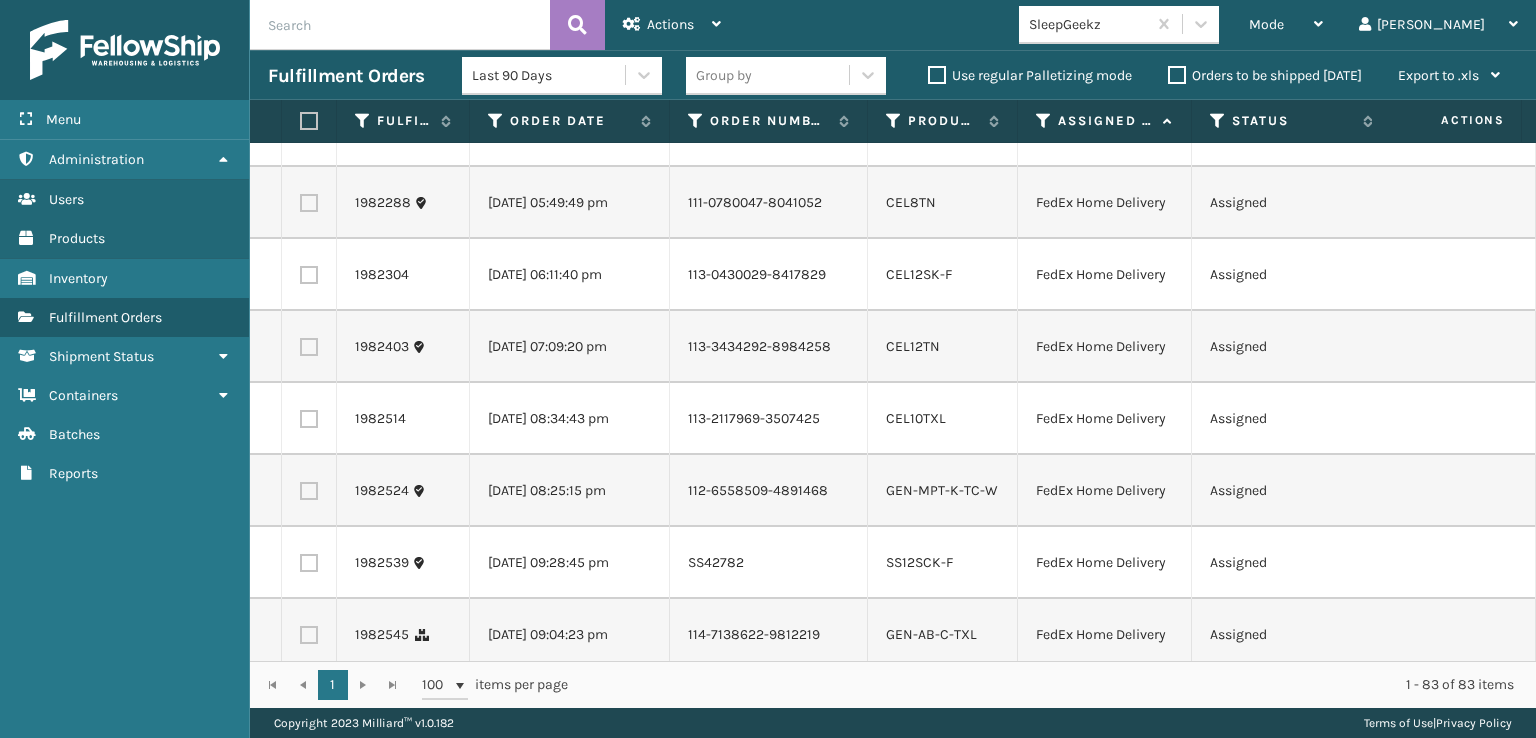 click at bounding box center [309, 131] 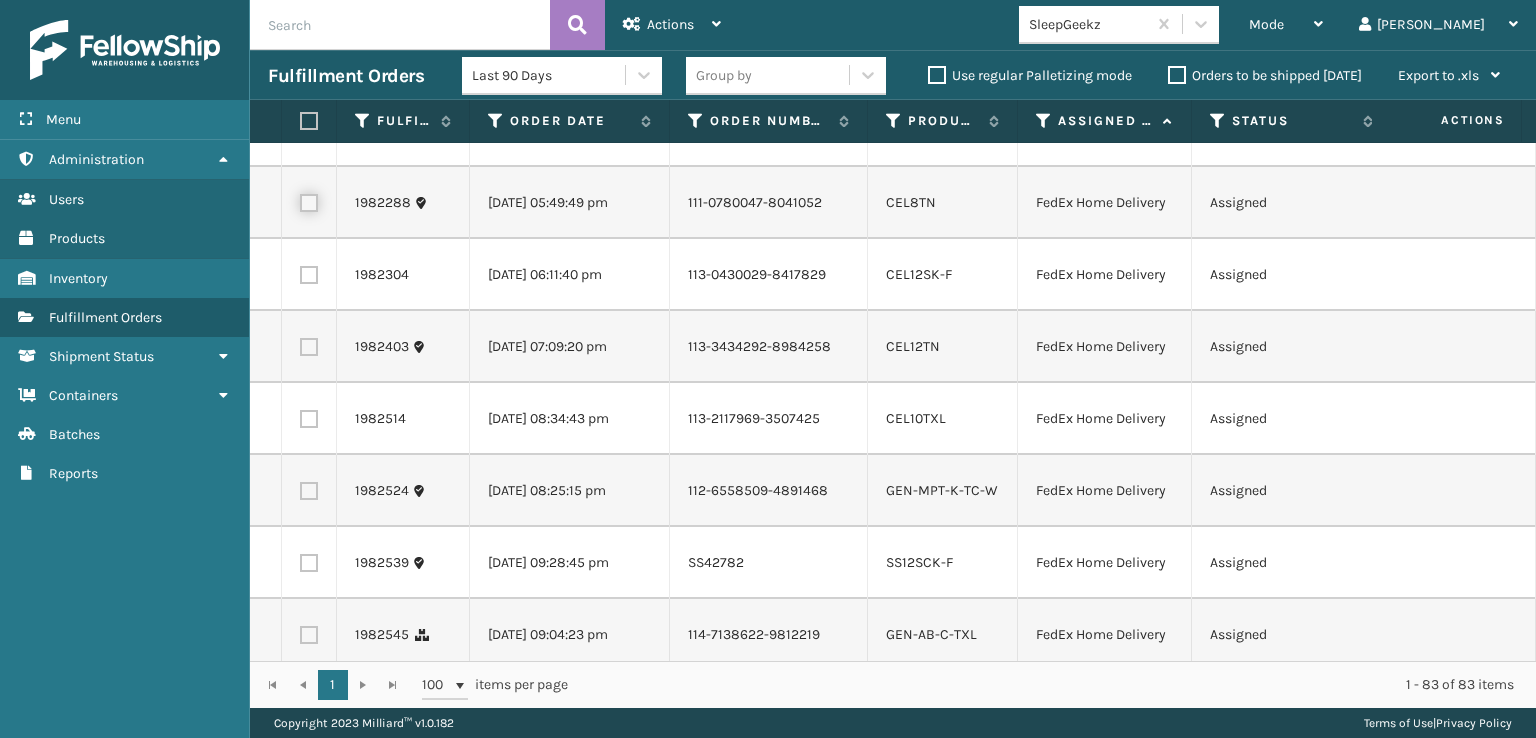 click at bounding box center [300, 200] 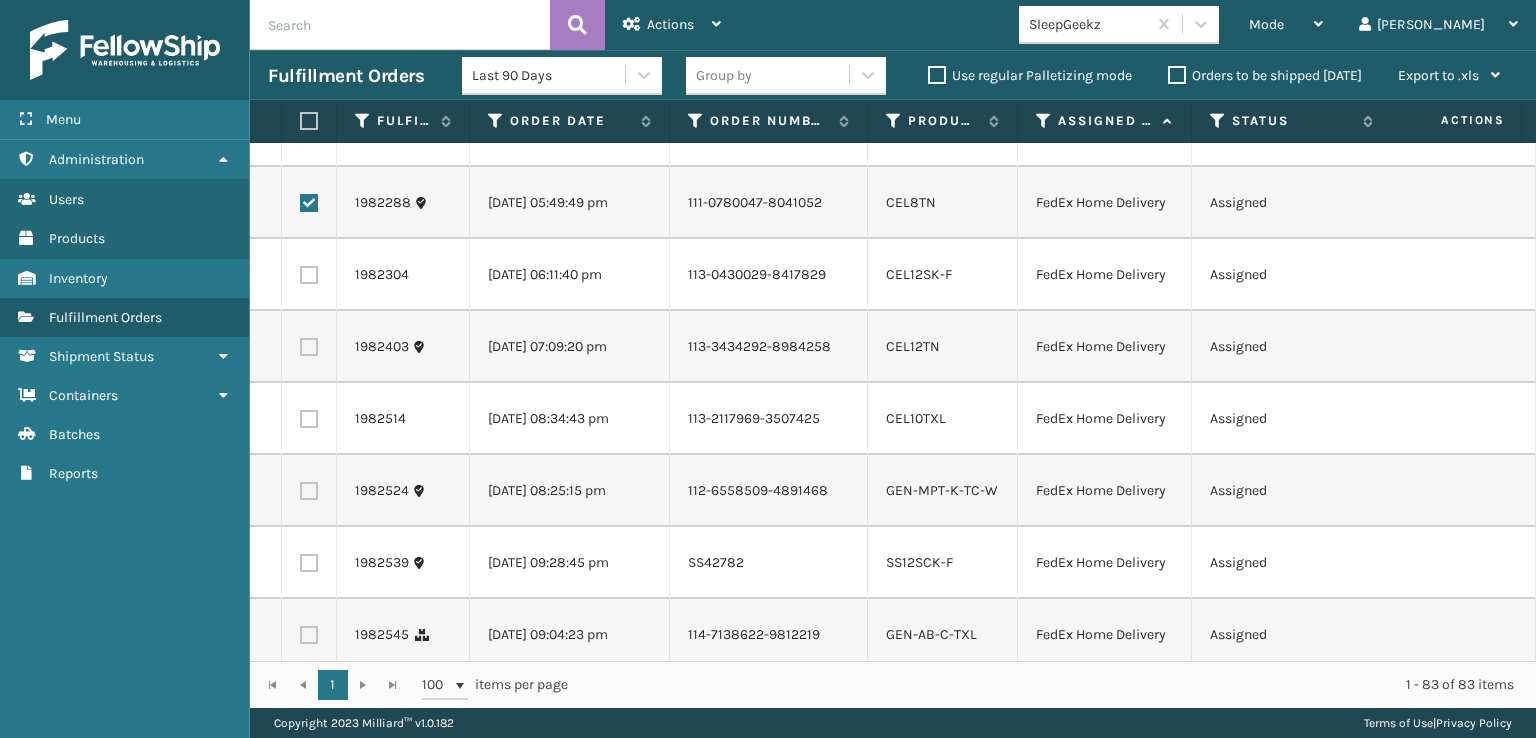 click at bounding box center (309, 131) 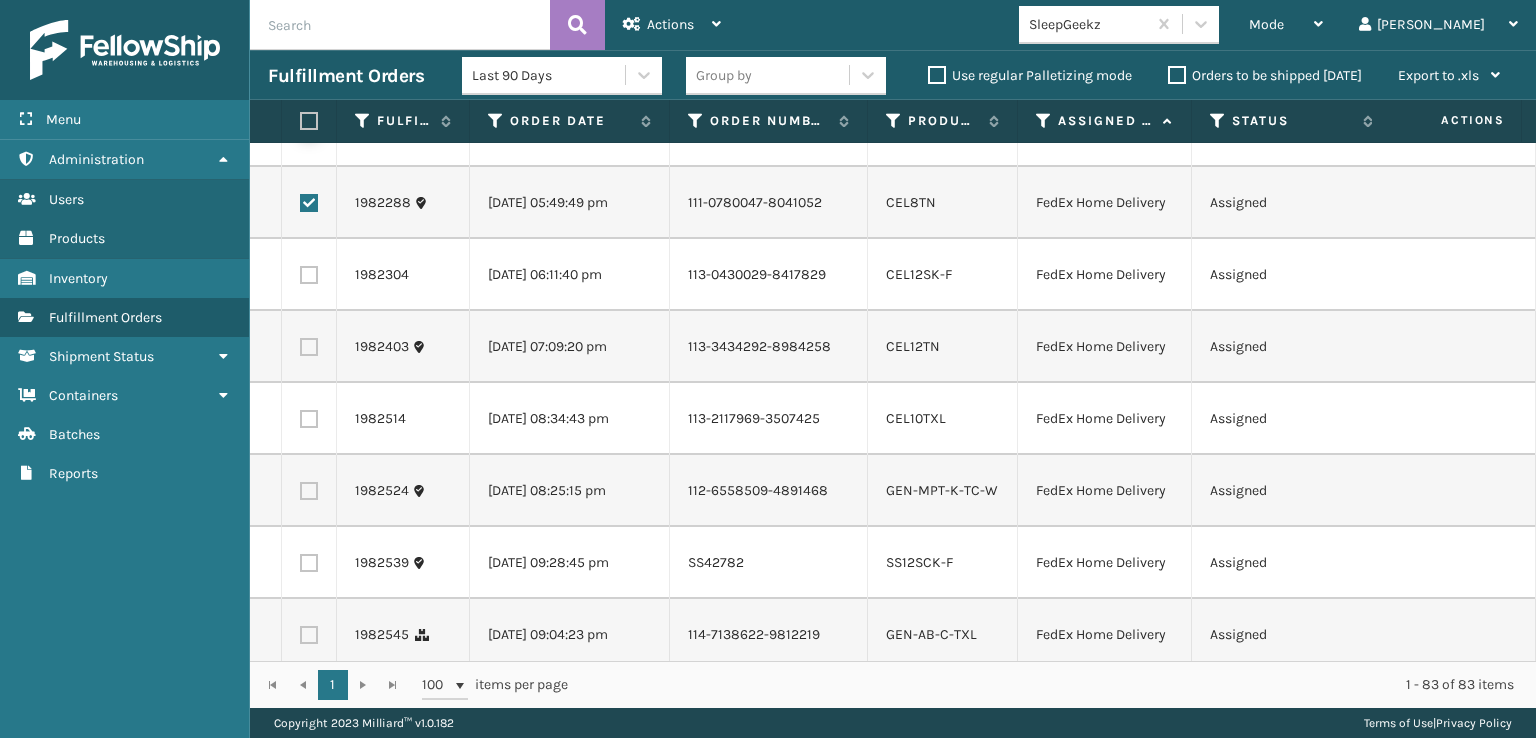 click at bounding box center (300, 128) 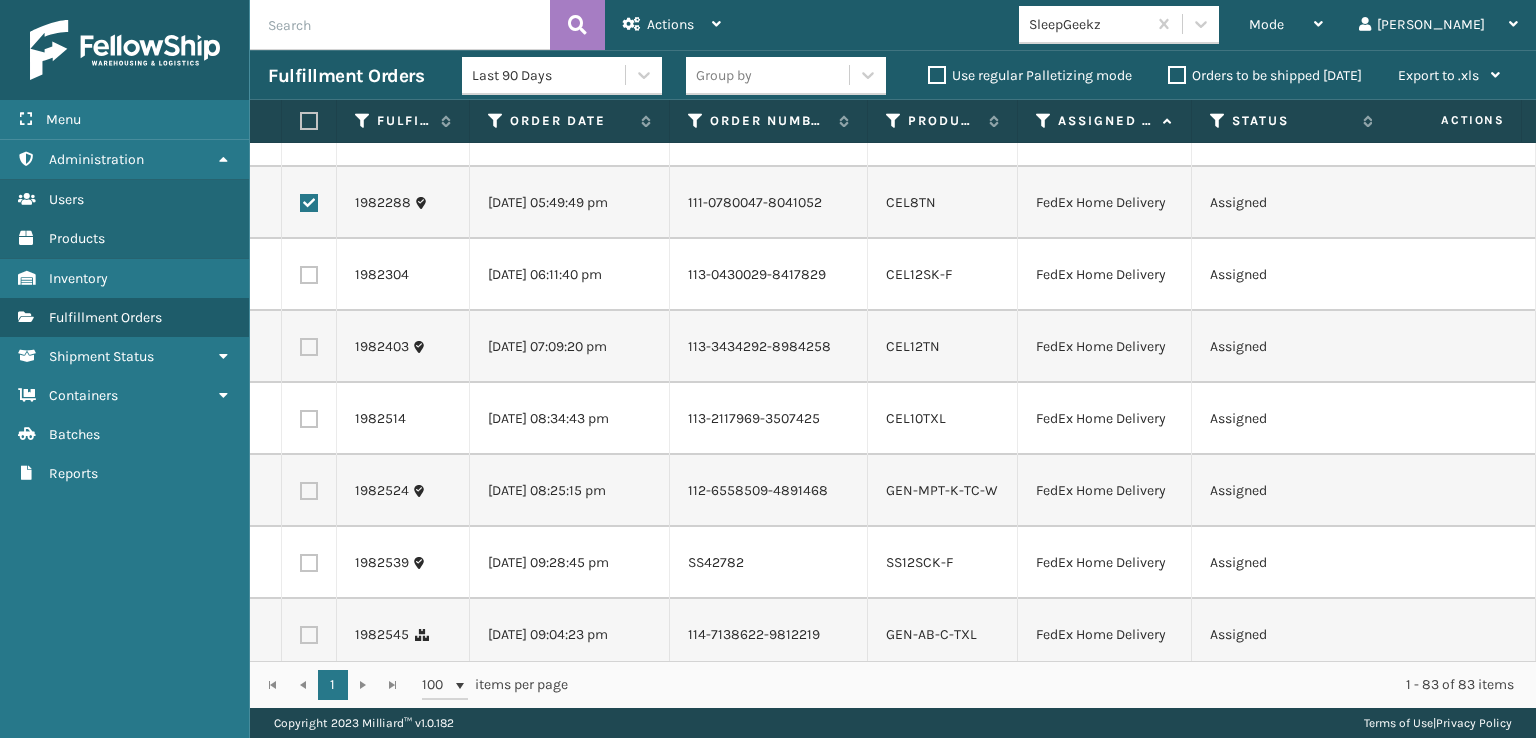 click at bounding box center [309, 275] 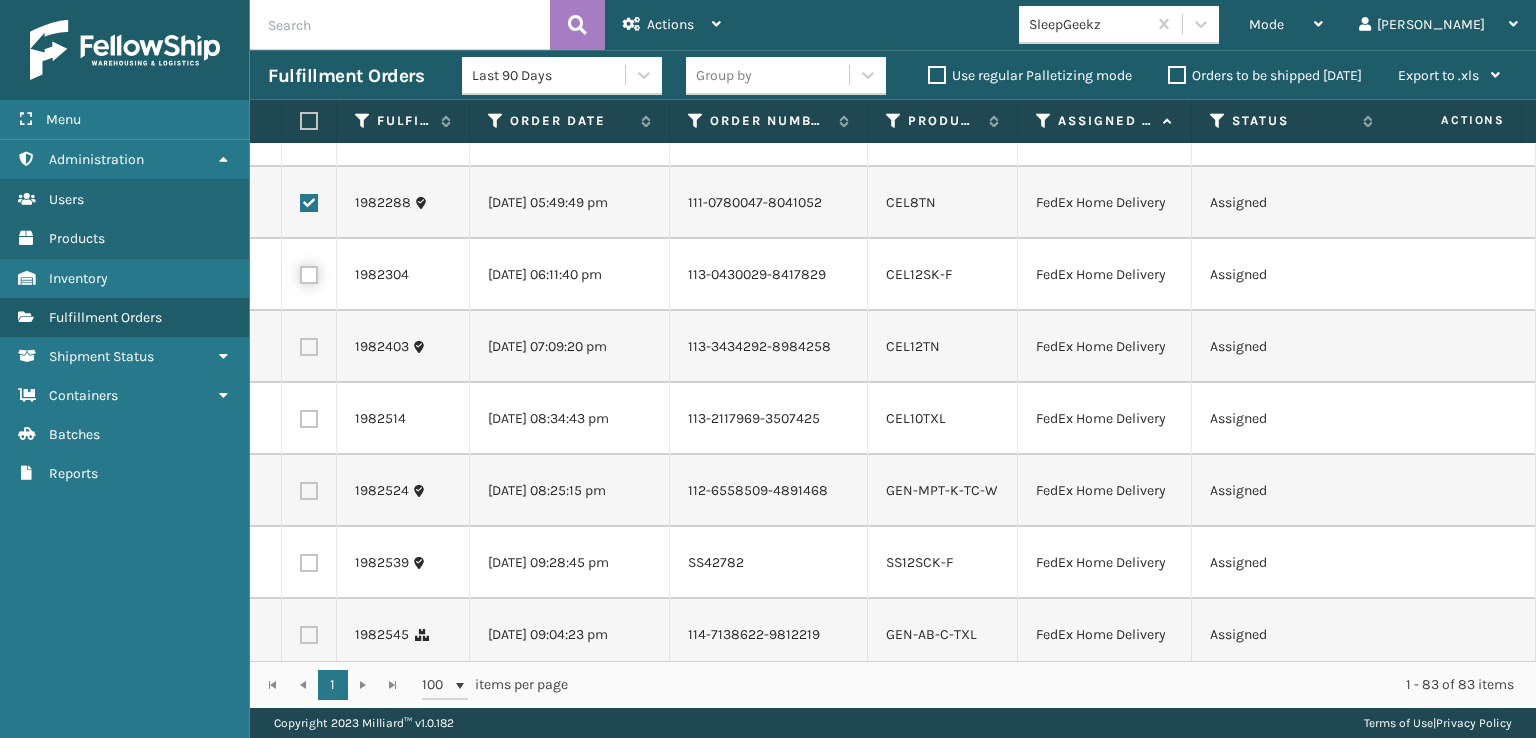 click at bounding box center (300, 272) 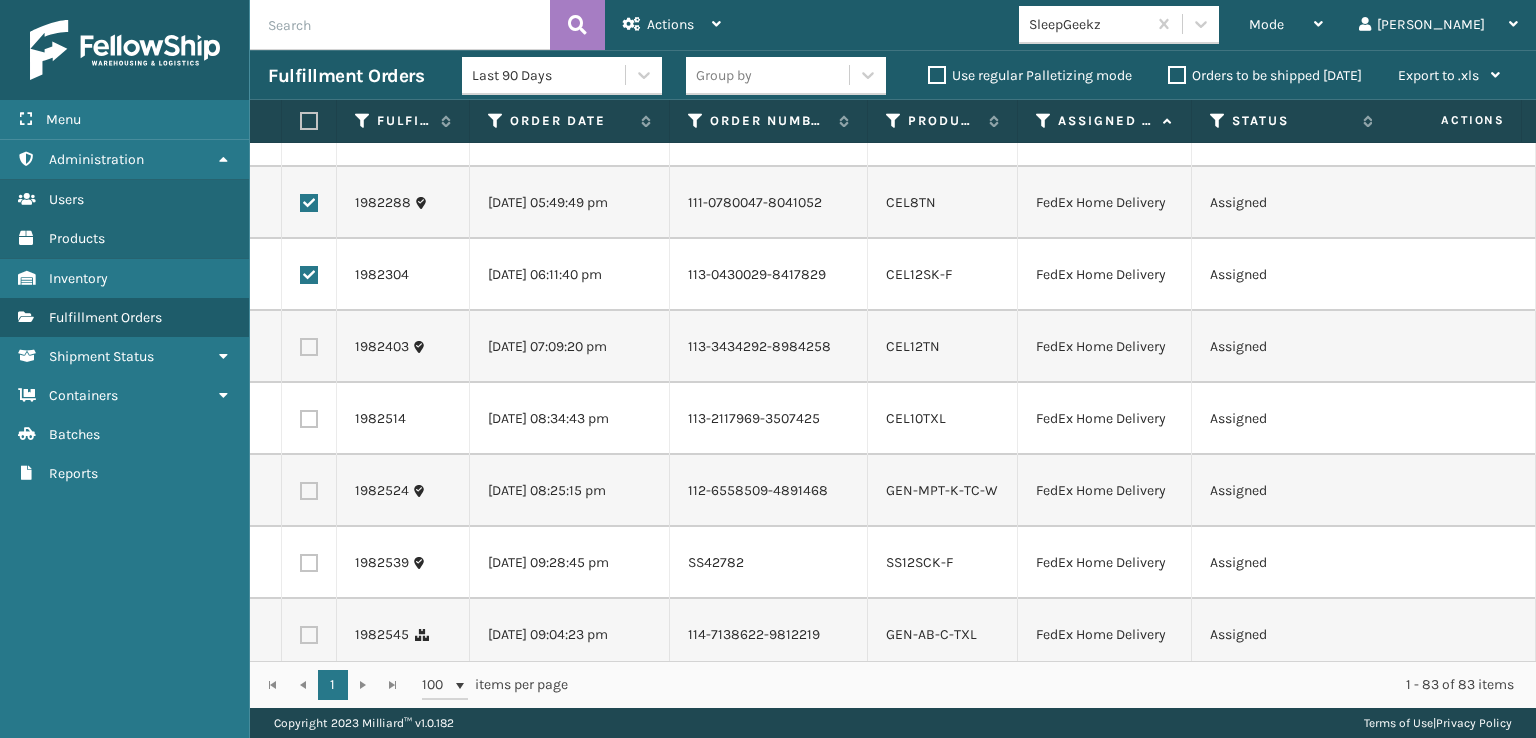click at bounding box center [309, 347] 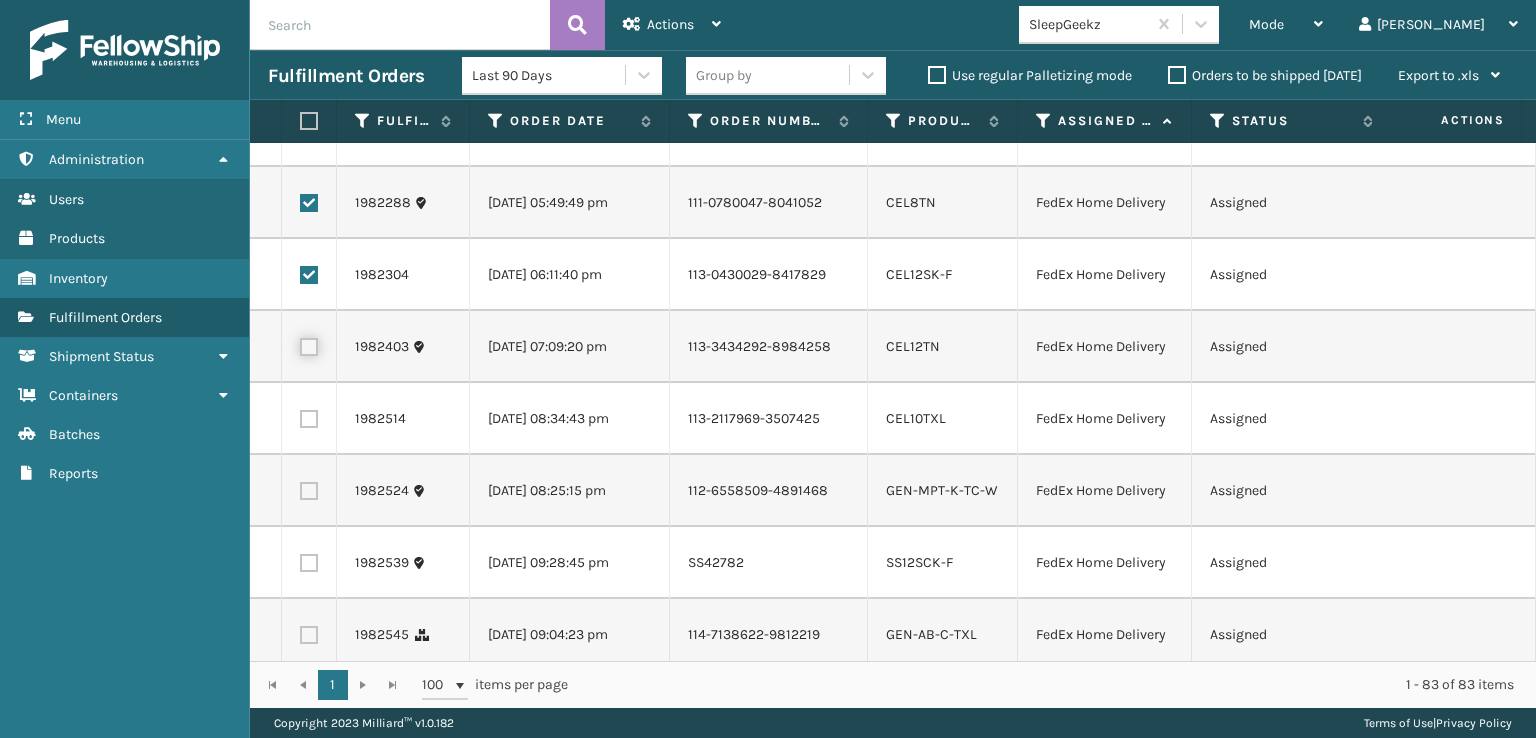 click at bounding box center (300, 344) 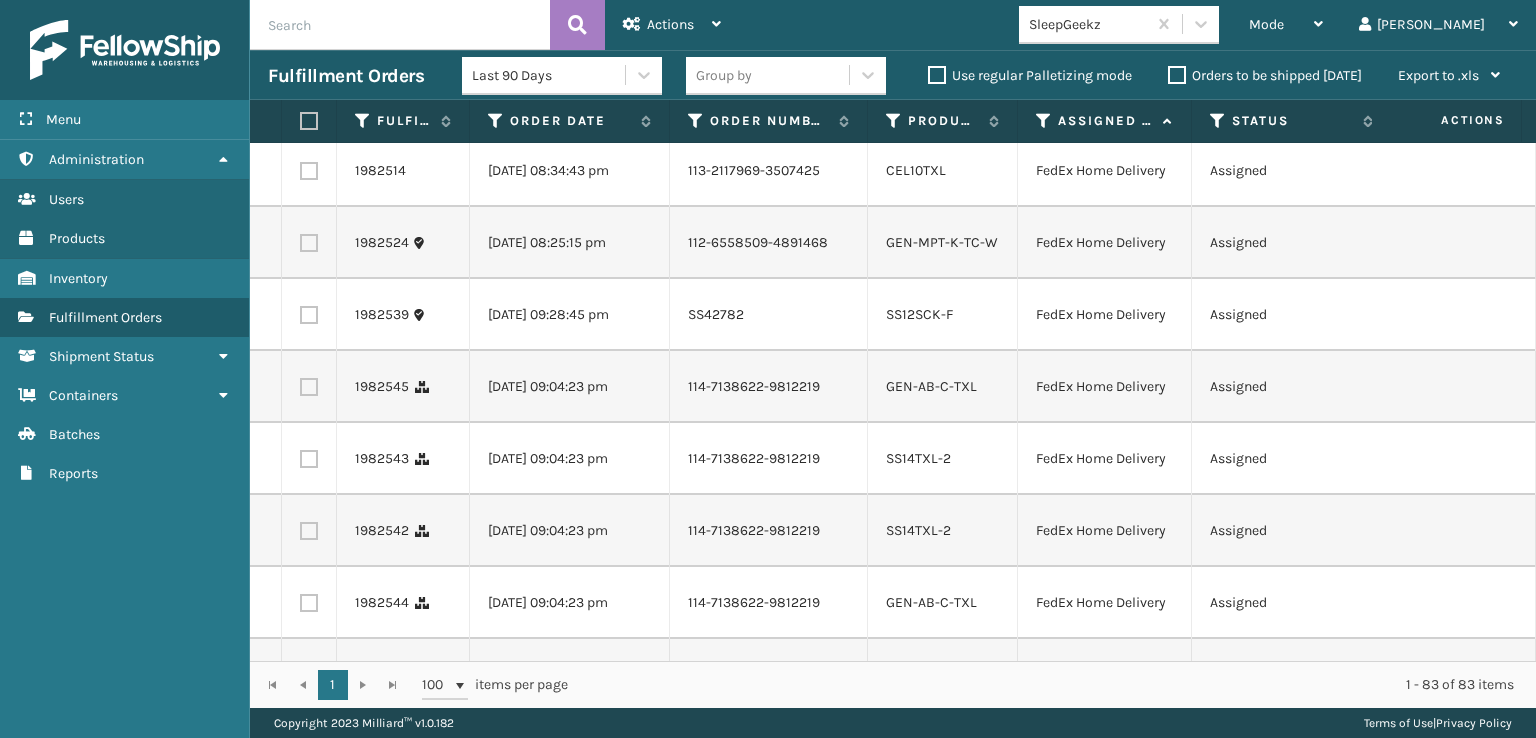 scroll, scrollTop: 1600, scrollLeft: 0, axis: vertical 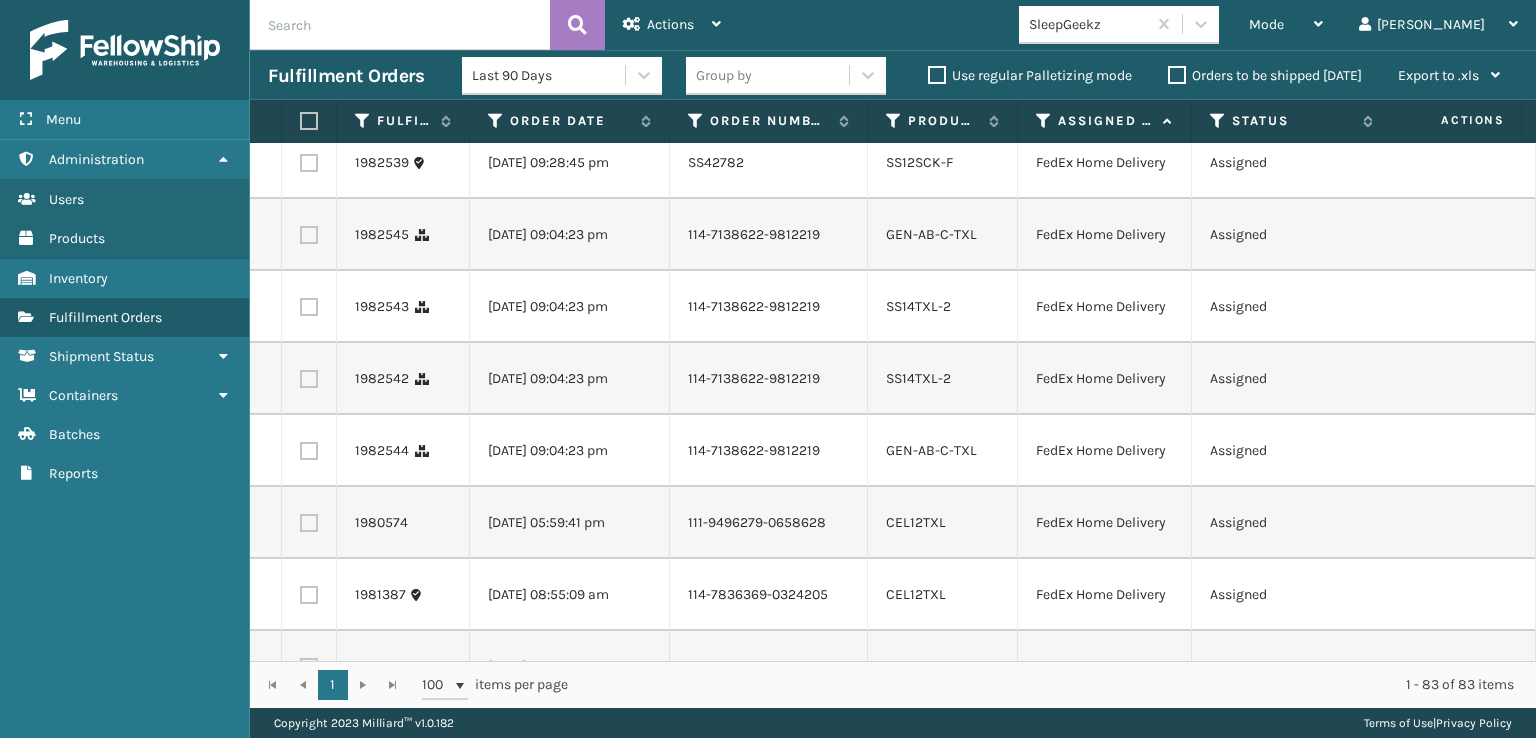 click at bounding box center [309, 19] 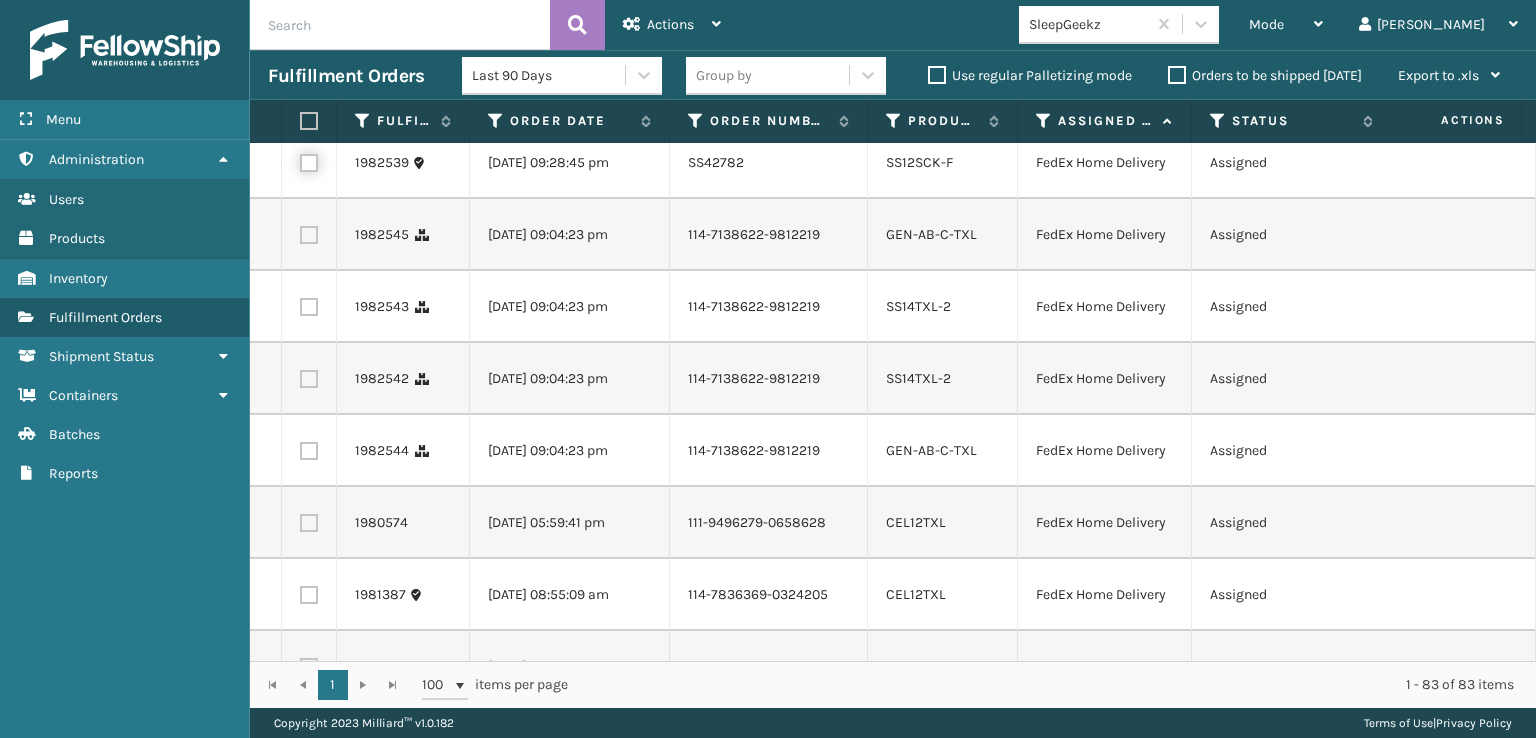 click at bounding box center (300, 160) 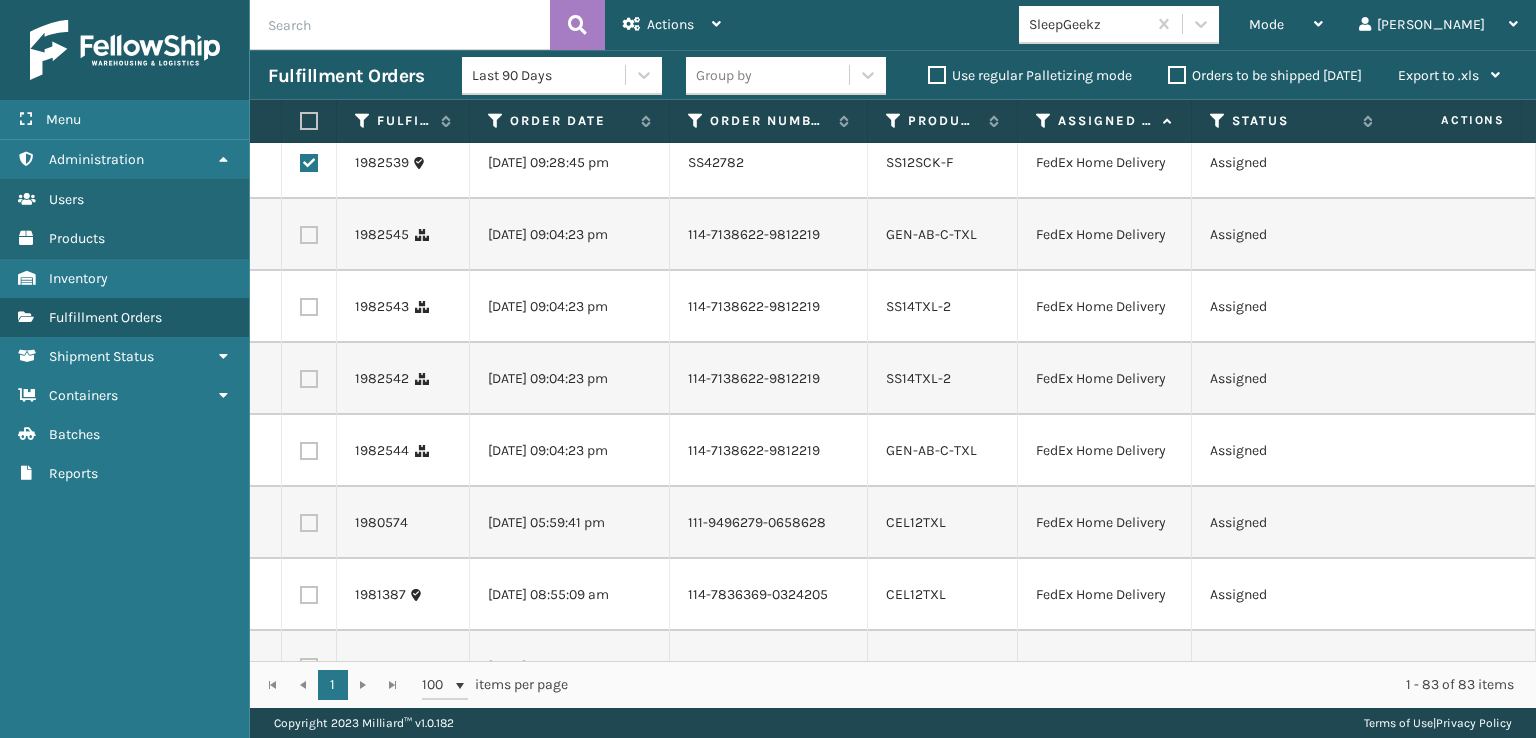 click at bounding box center [309, 235] 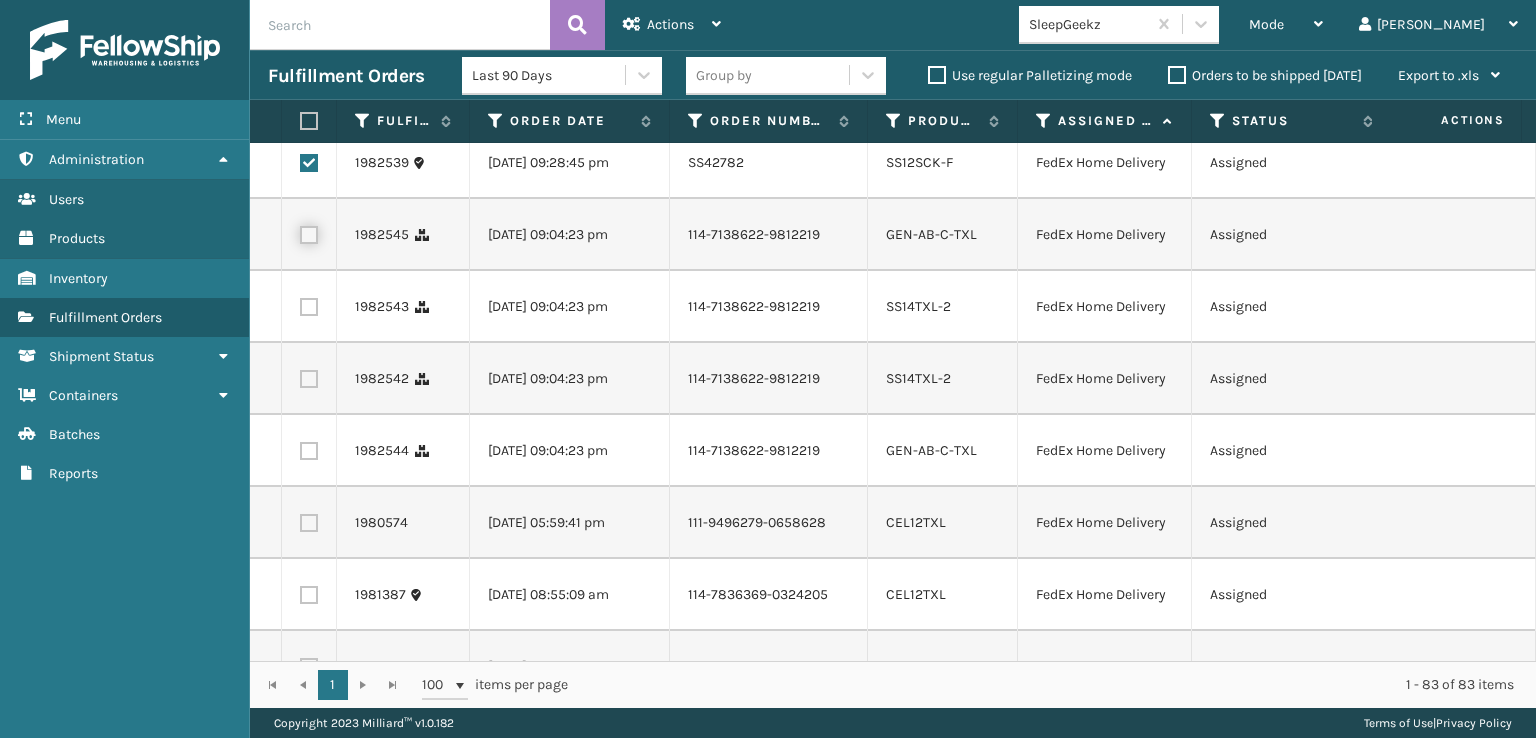click at bounding box center [300, 232] 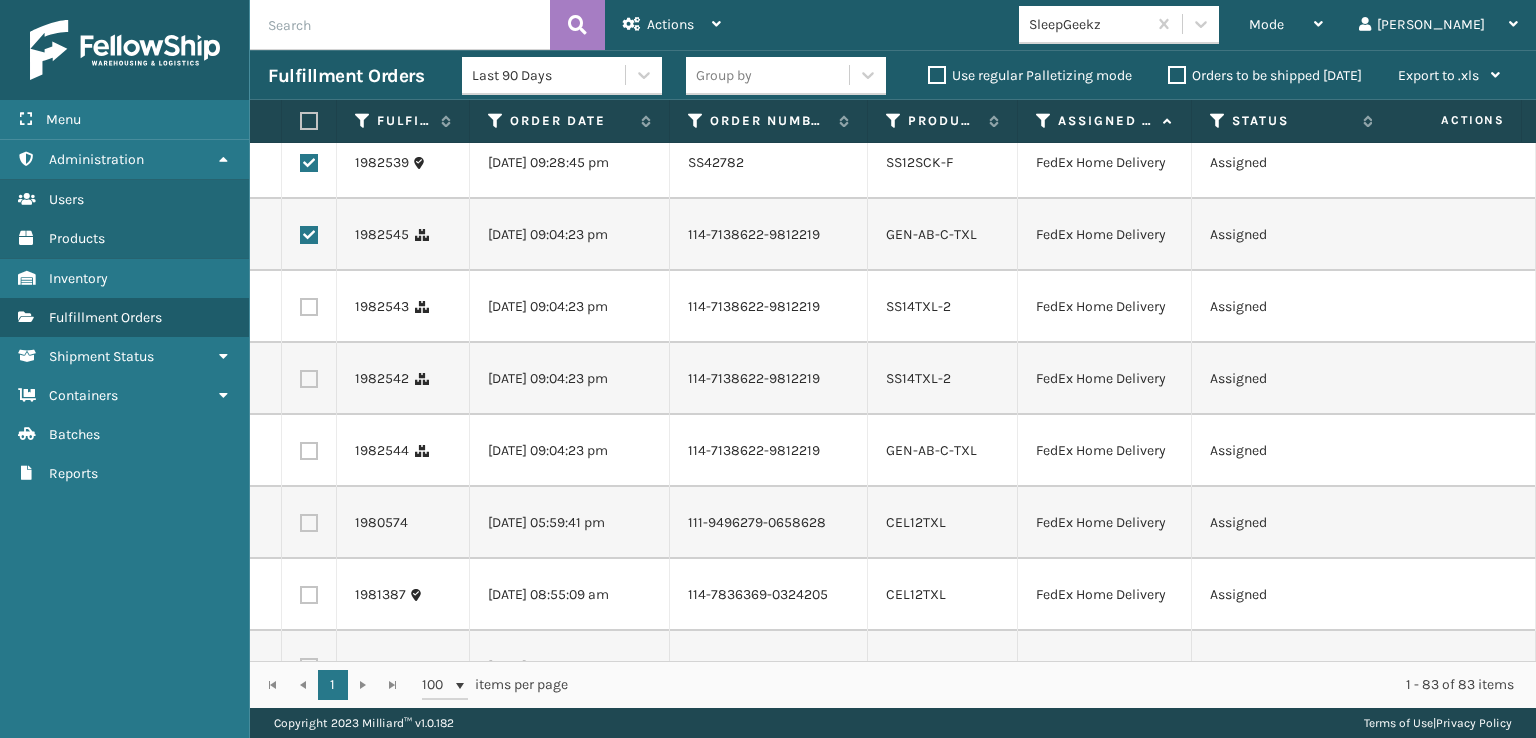 click at bounding box center [309, 307] 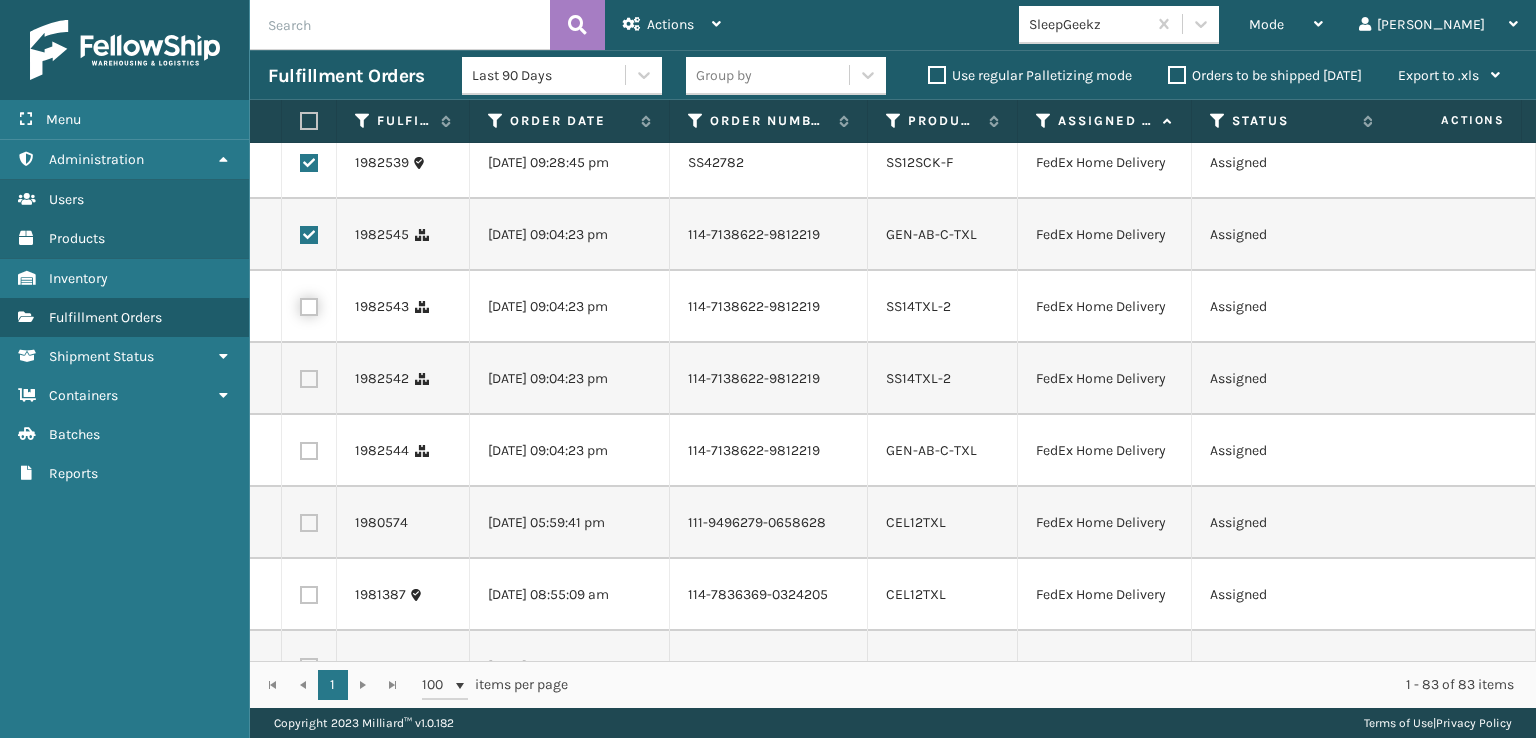 click at bounding box center (300, 304) 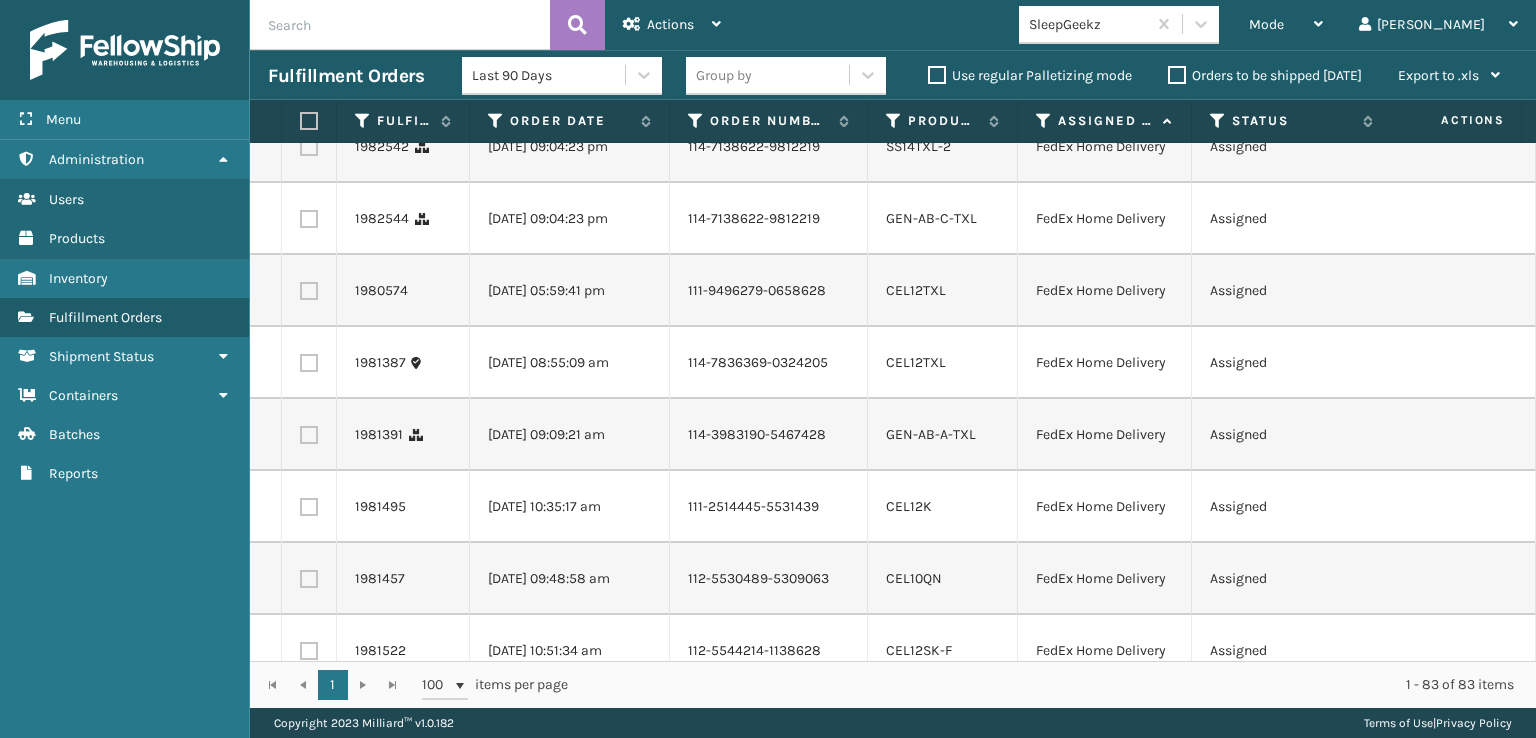 scroll, scrollTop: 1900, scrollLeft: 0, axis: vertical 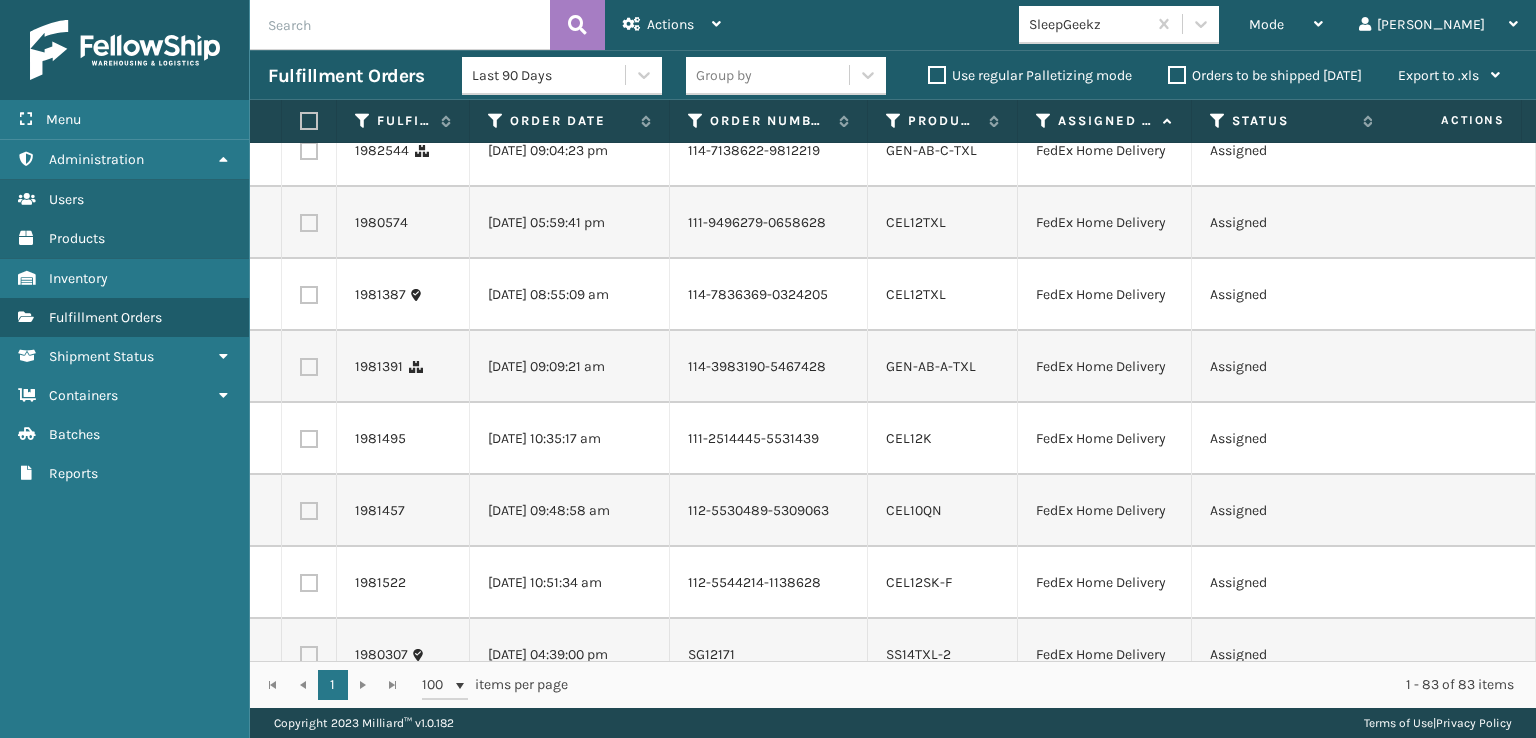 click at bounding box center (309, 79) 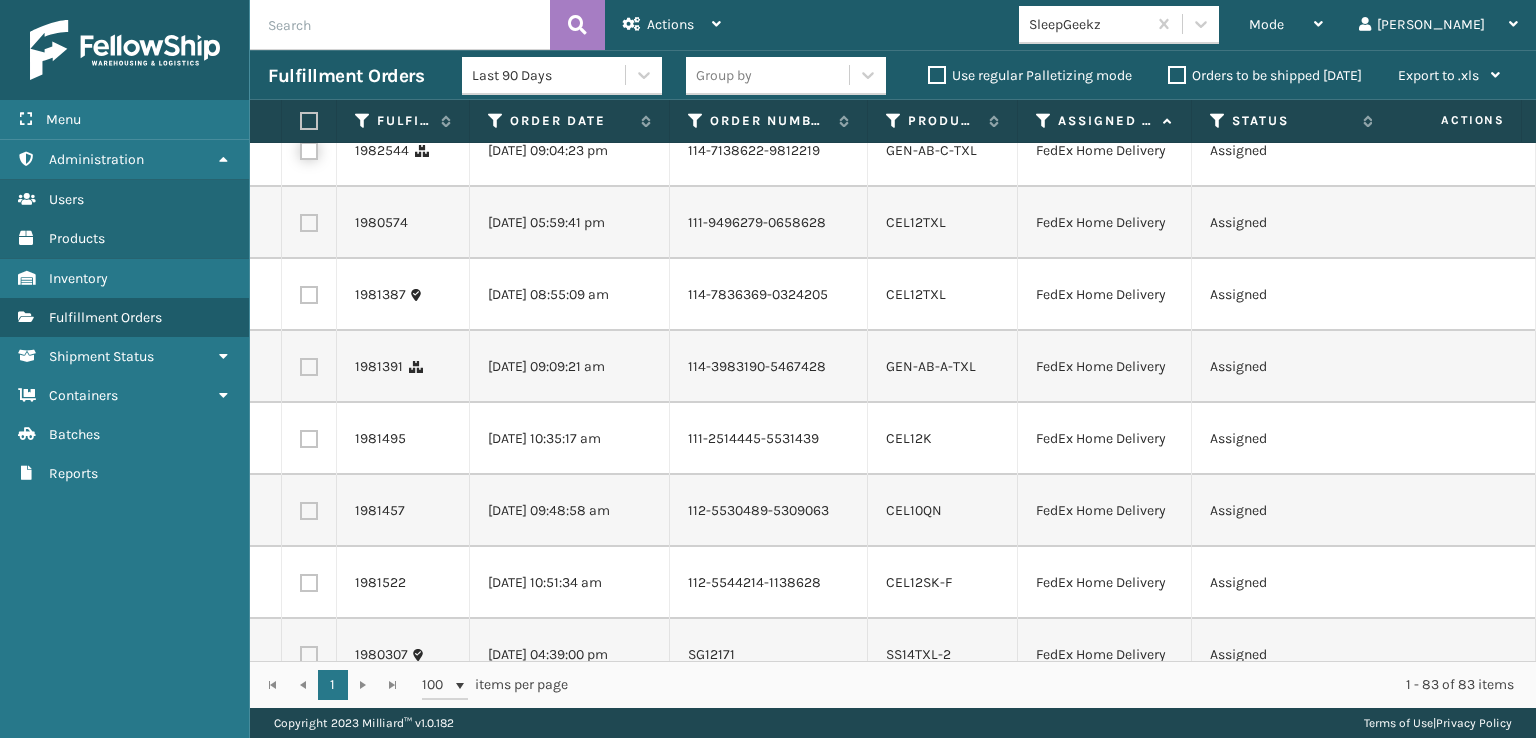 click at bounding box center [300, 148] 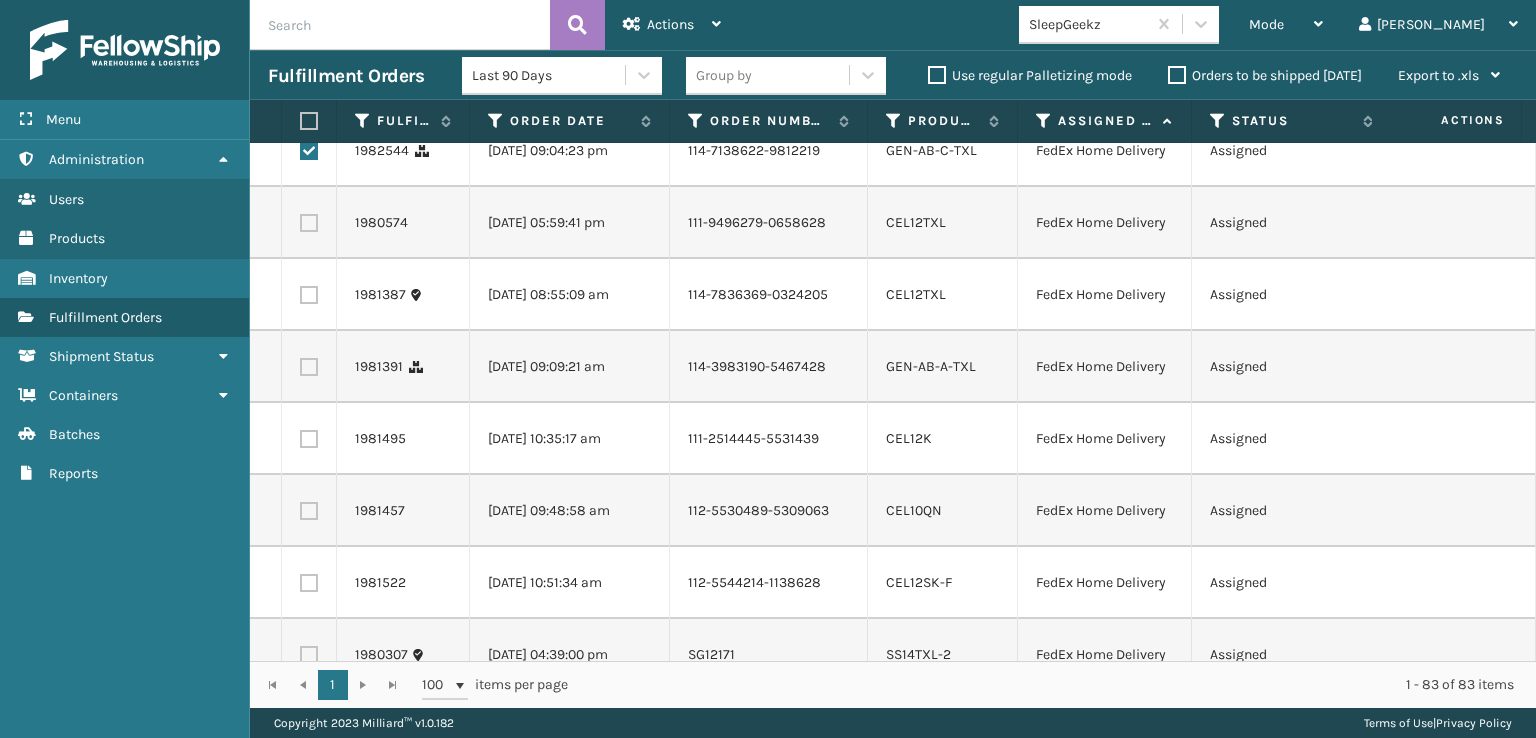 click at bounding box center [309, 223] 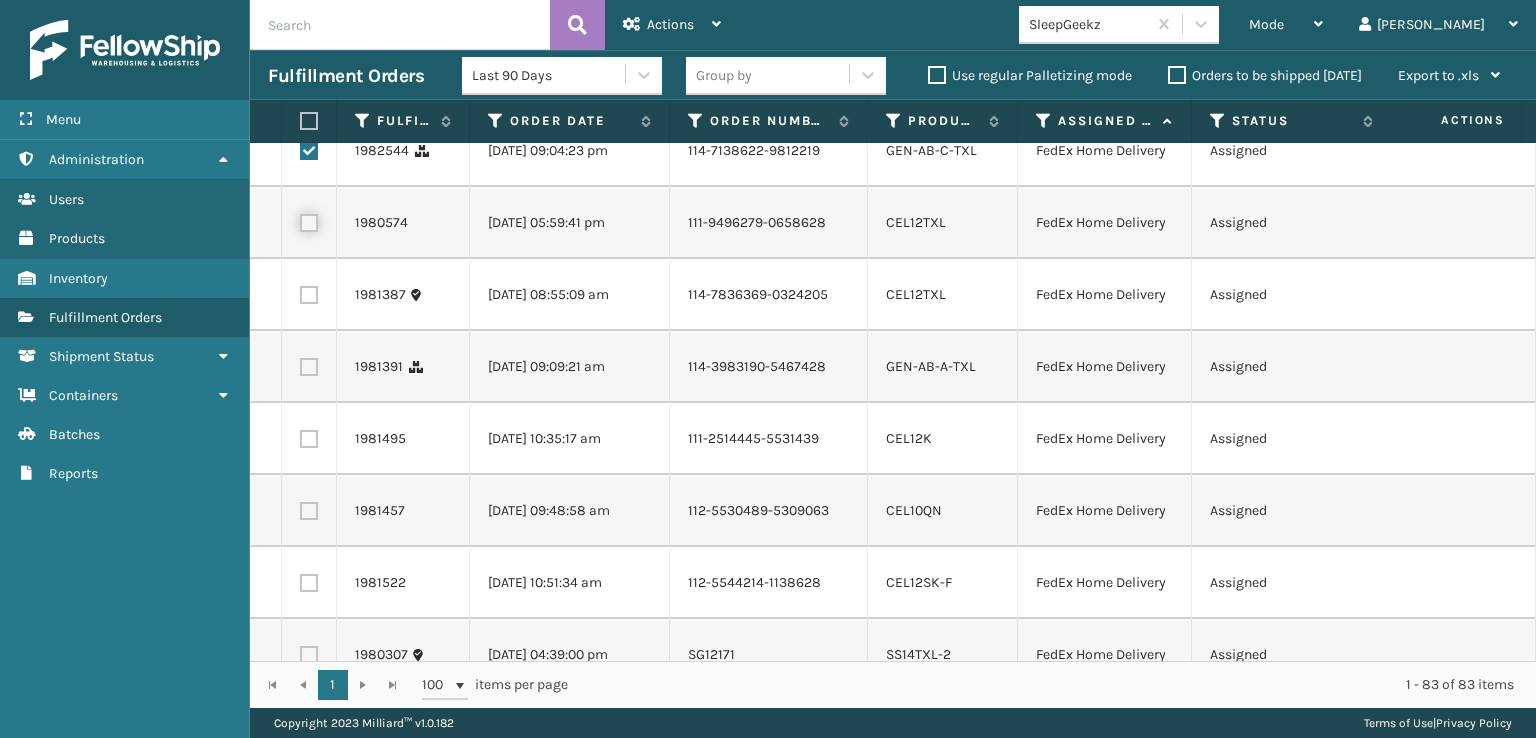 click at bounding box center (300, 220) 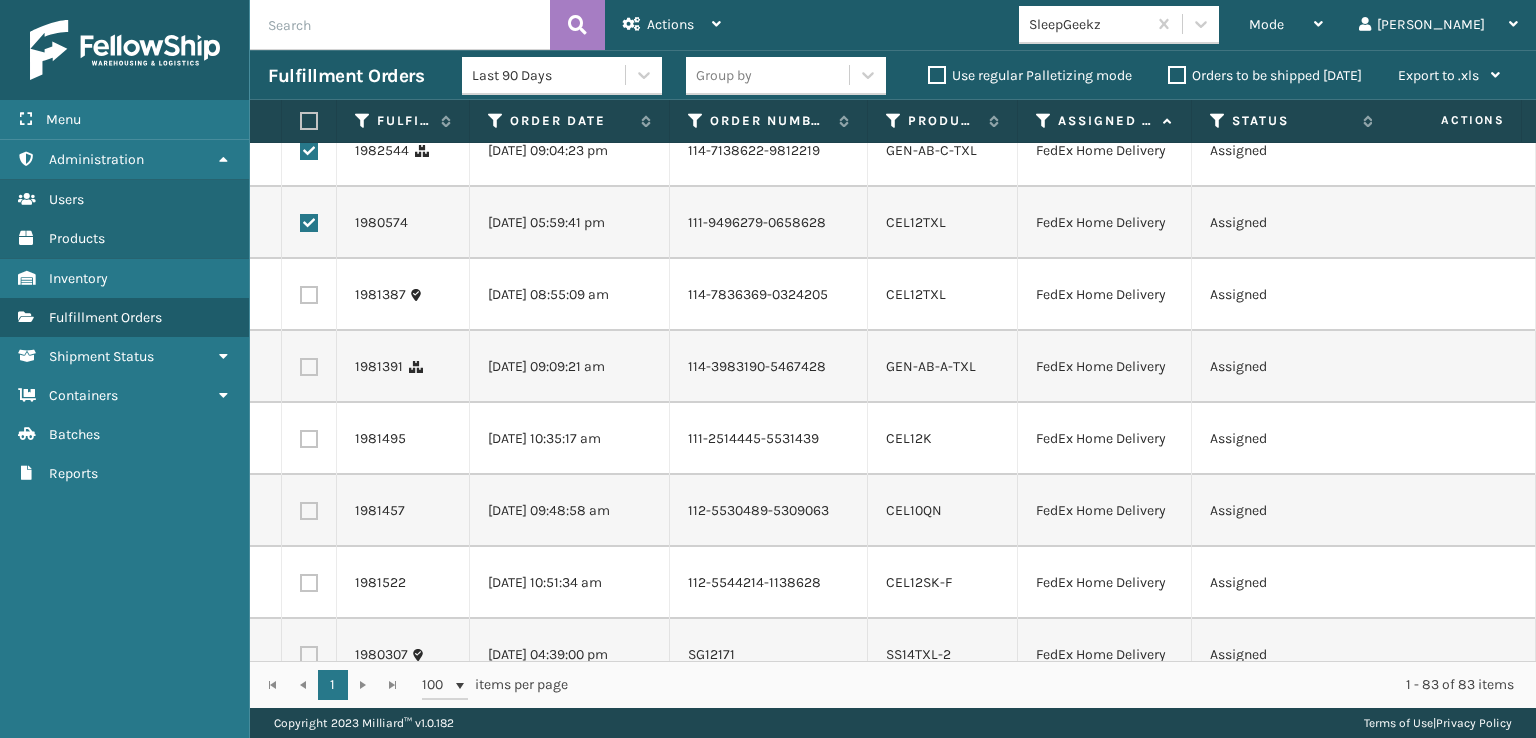 click at bounding box center [309, 295] 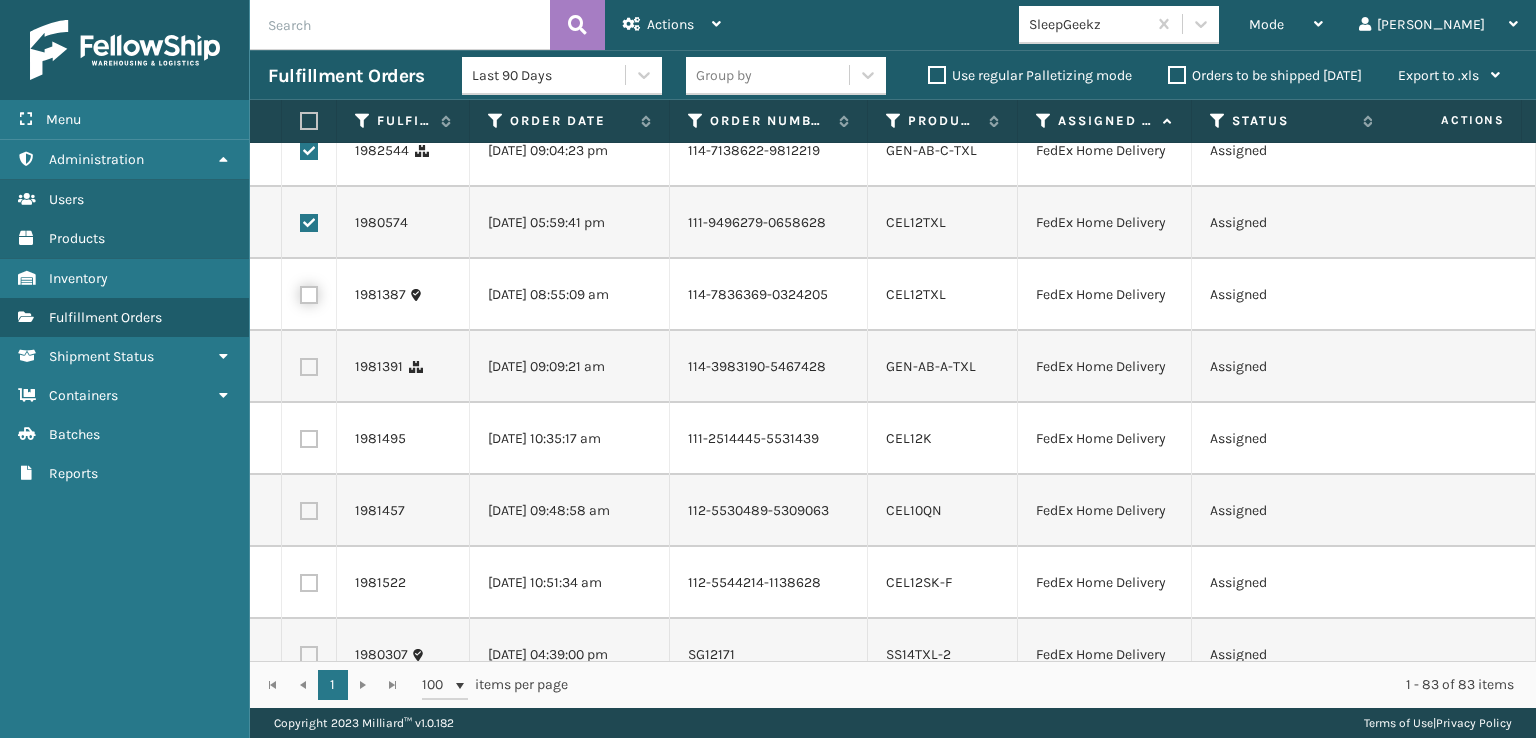 click at bounding box center (300, 292) 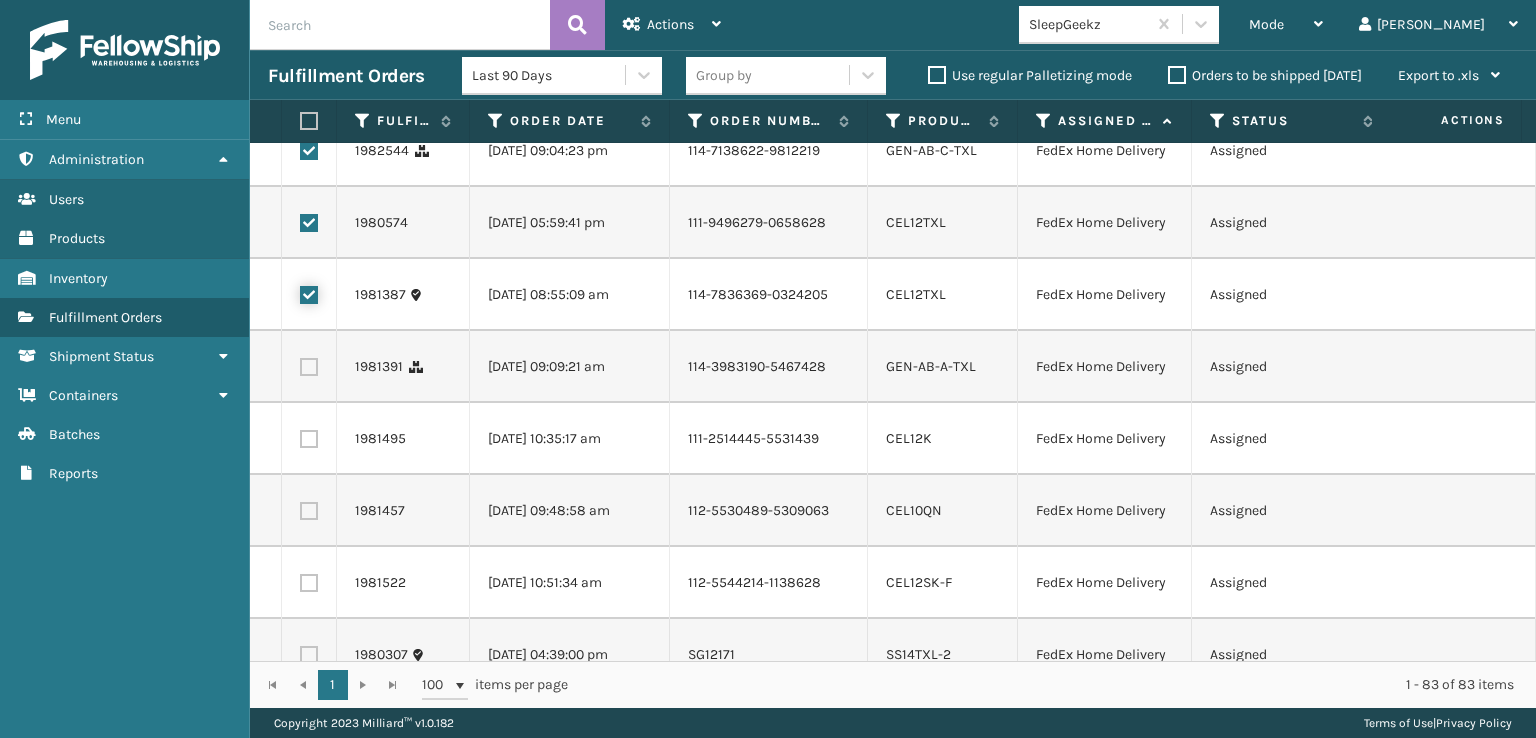 checkbox on "true" 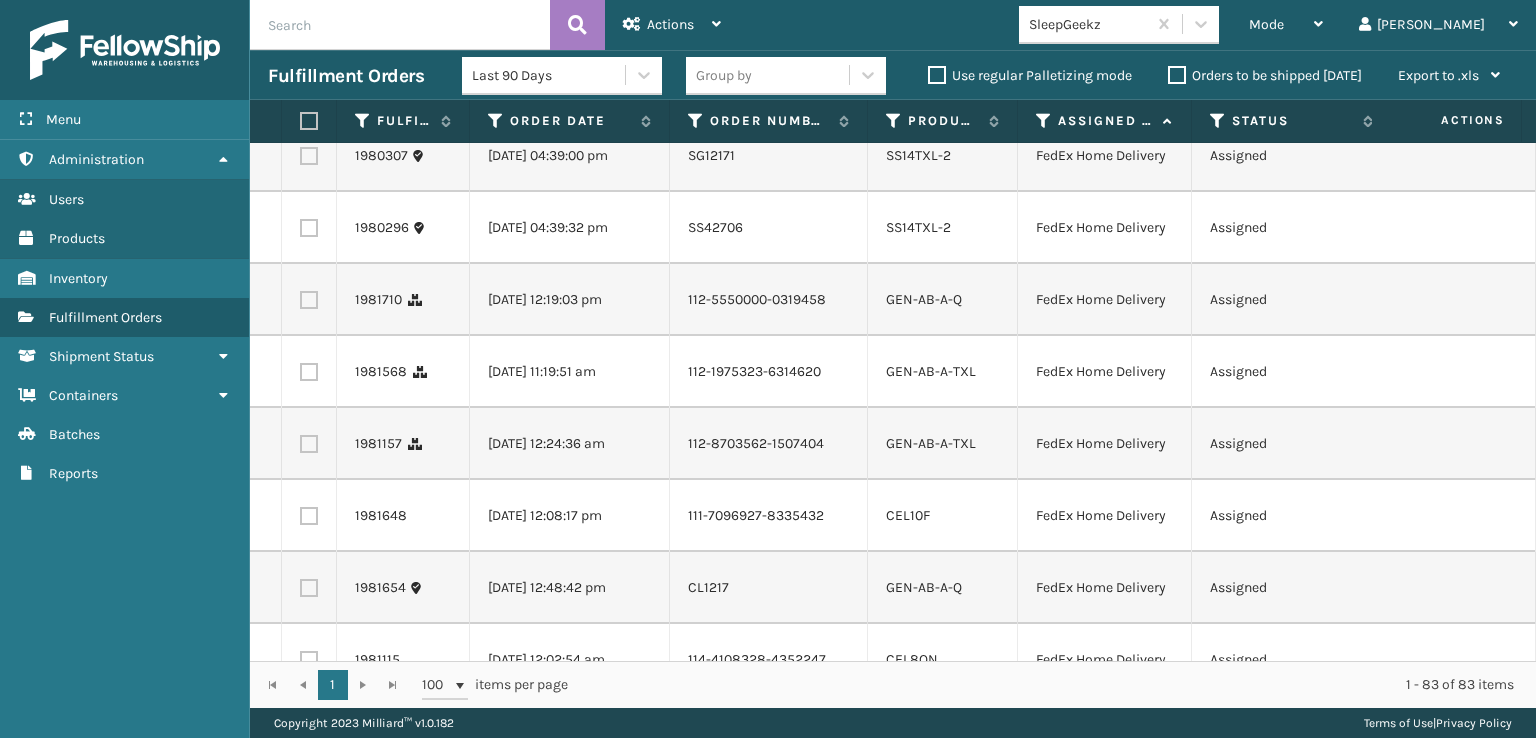 scroll, scrollTop: 2400, scrollLeft: 0, axis: vertical 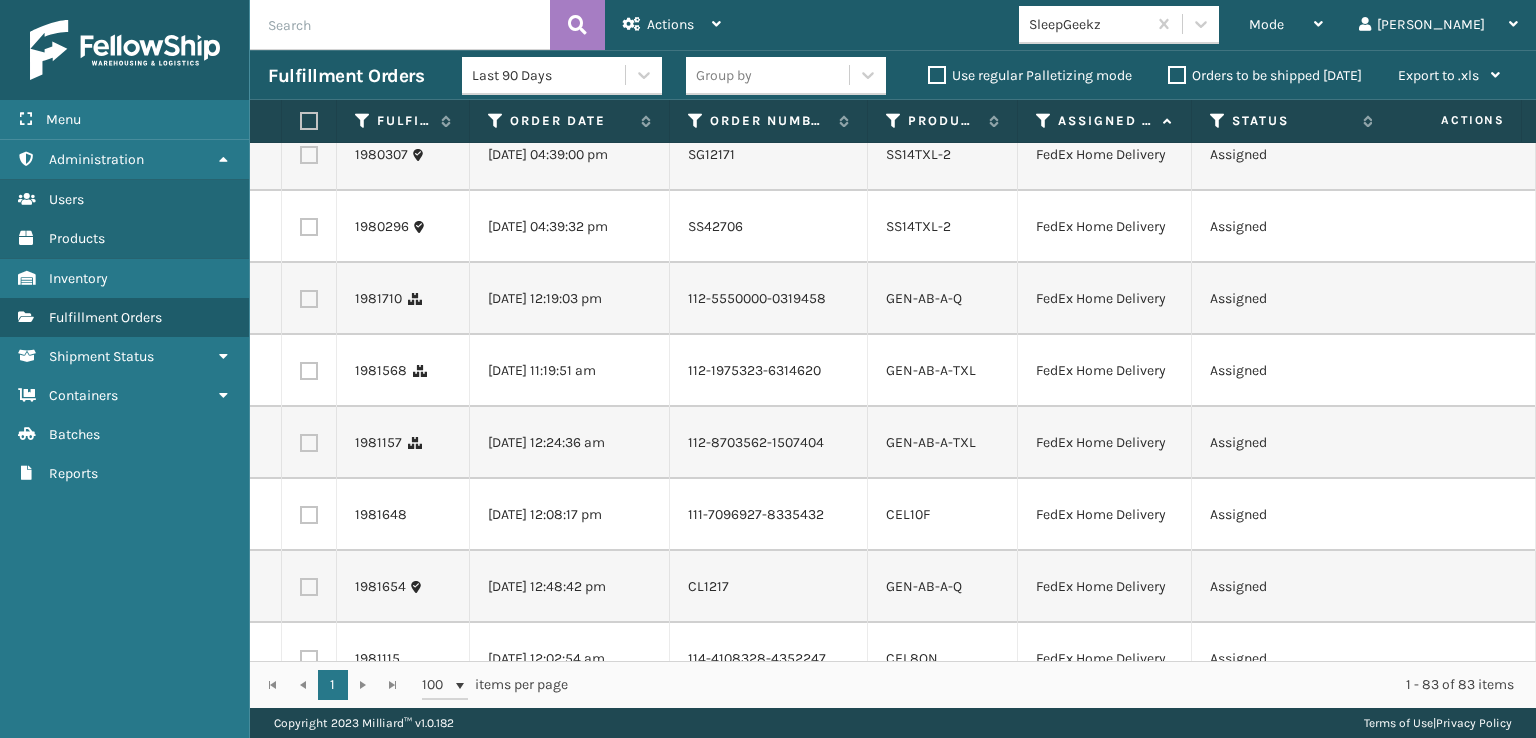 click at bounding box center (309, -133) 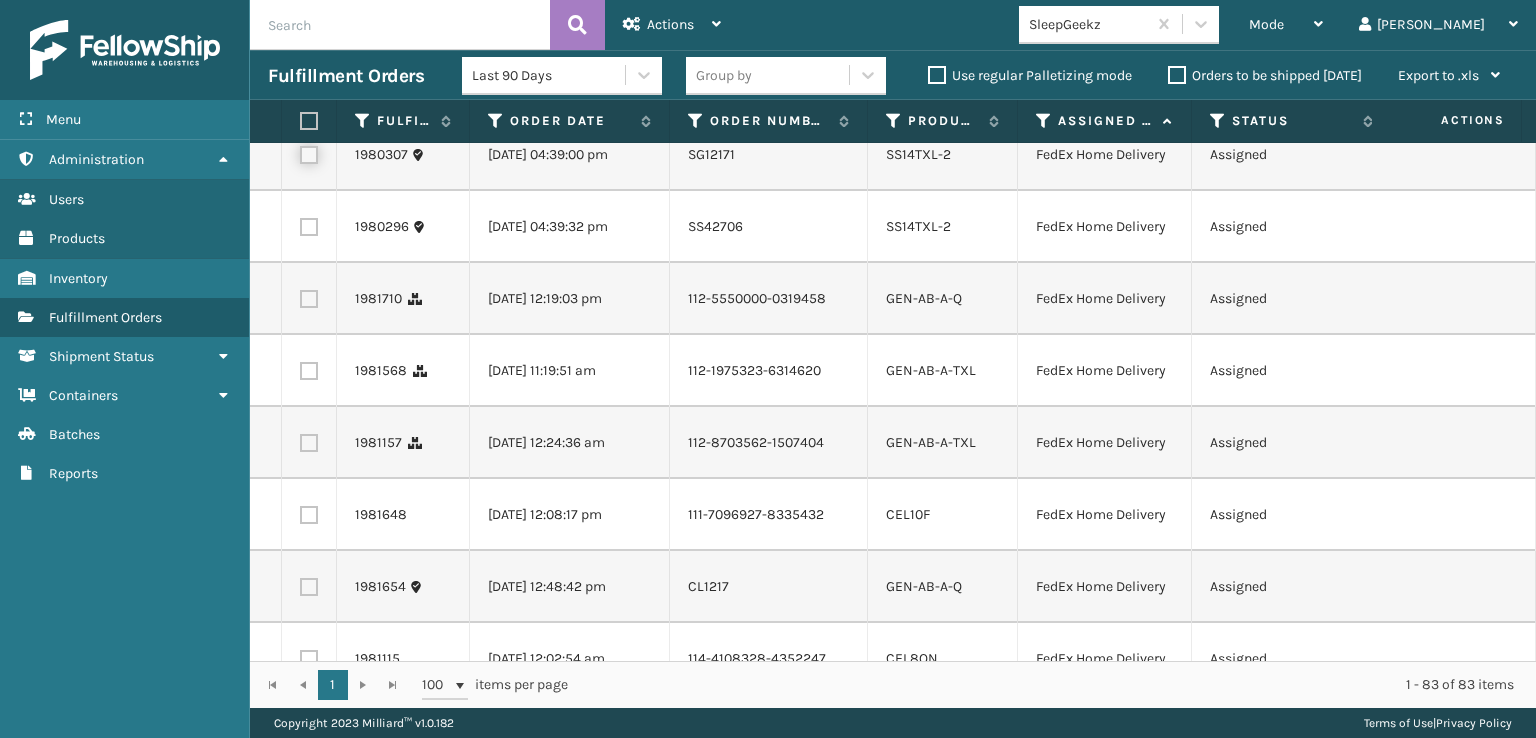 click at bounding box center [300, 152] 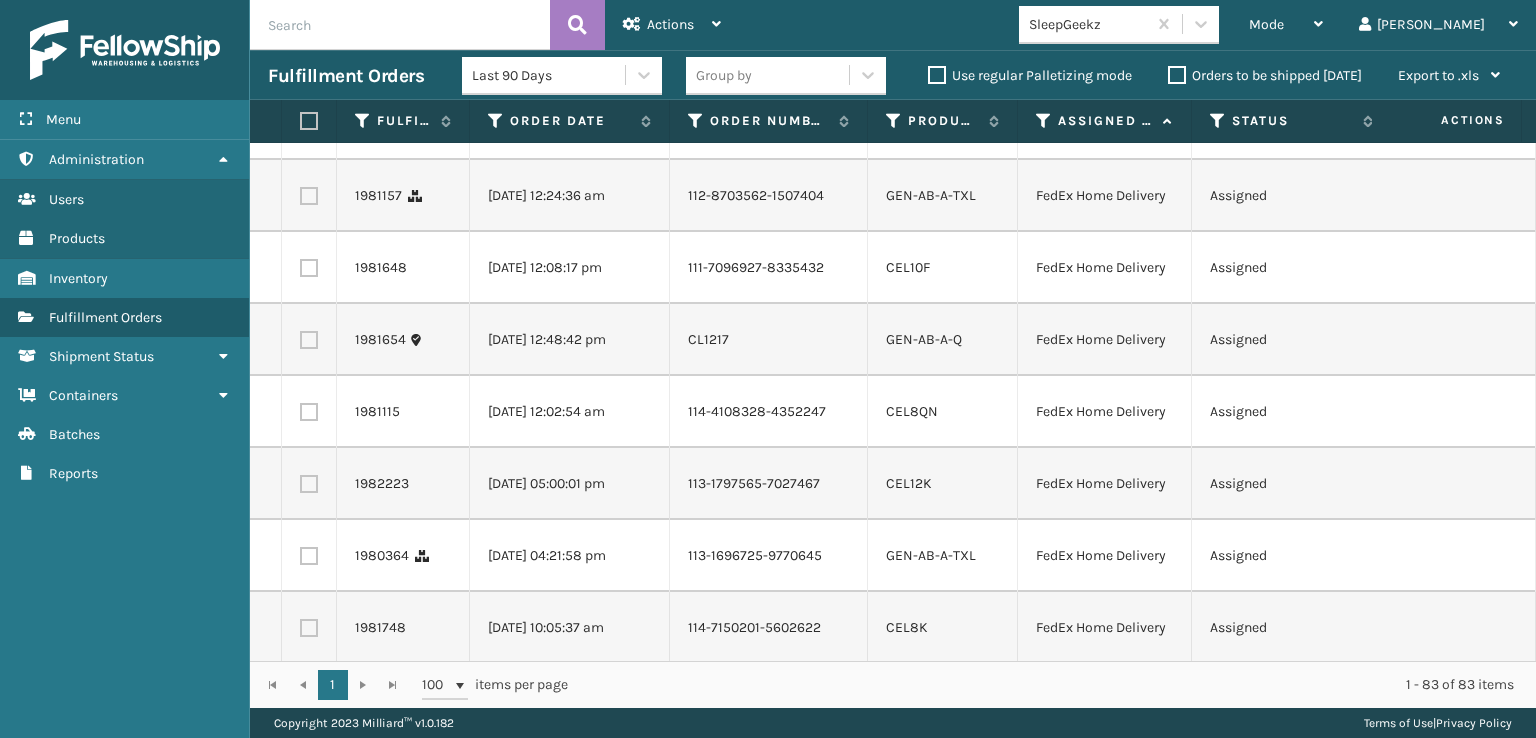 scroll, scrollTop: 2700, scrollLeft: 0, axis: vertical 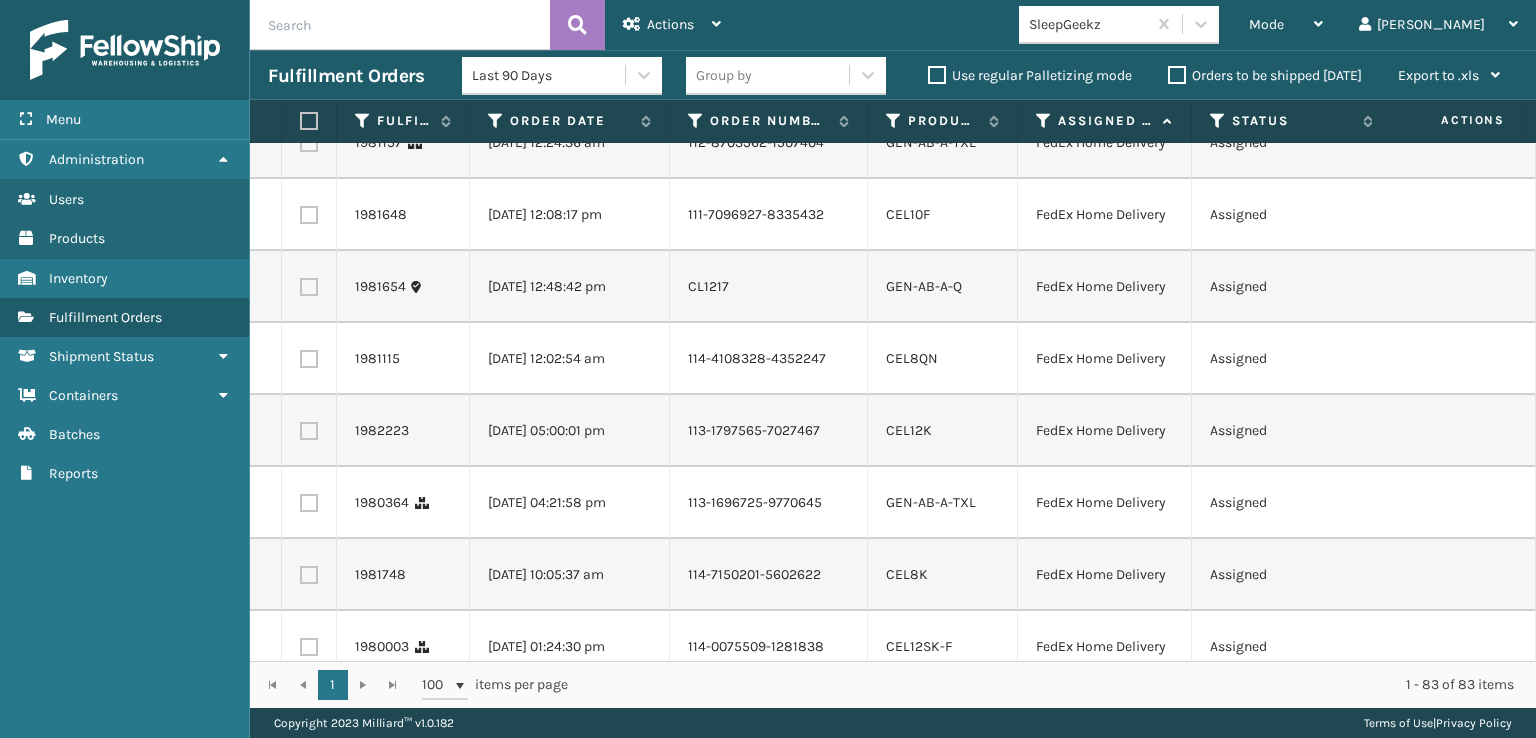 click at bounding box center [309, -73] 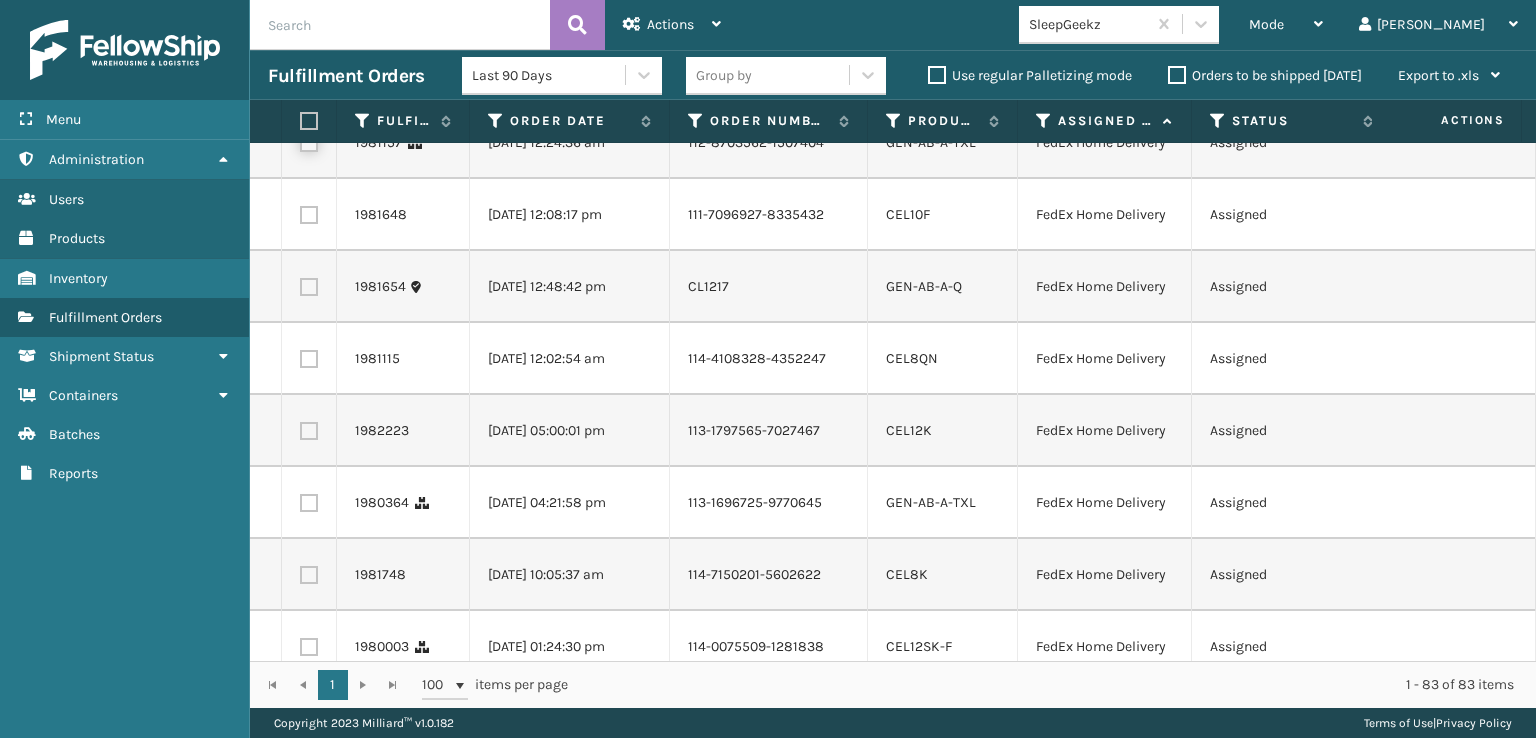 click at bounding box center [300, 140] 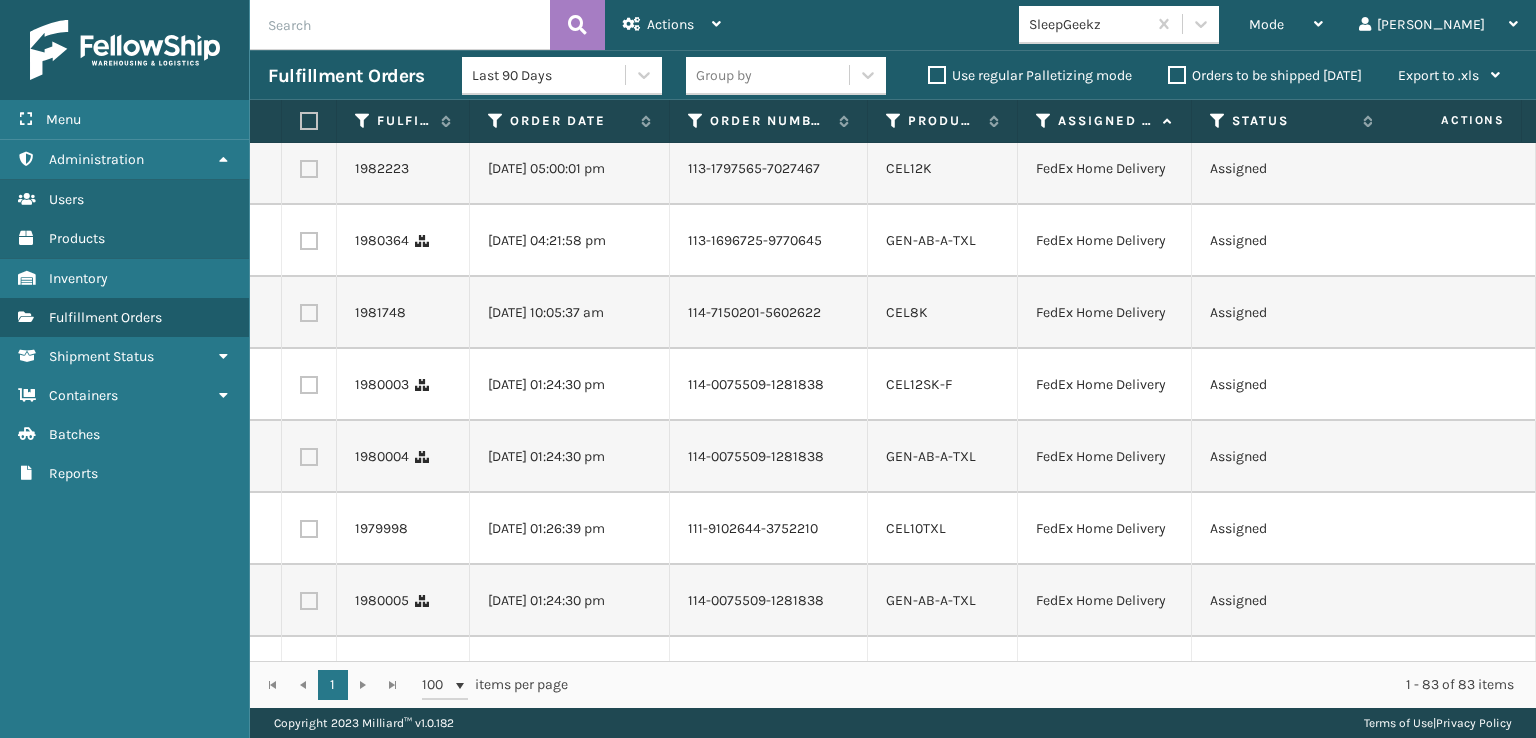 scroll, scrollTop: 3000, scrollLeft: 0, axis: vertical 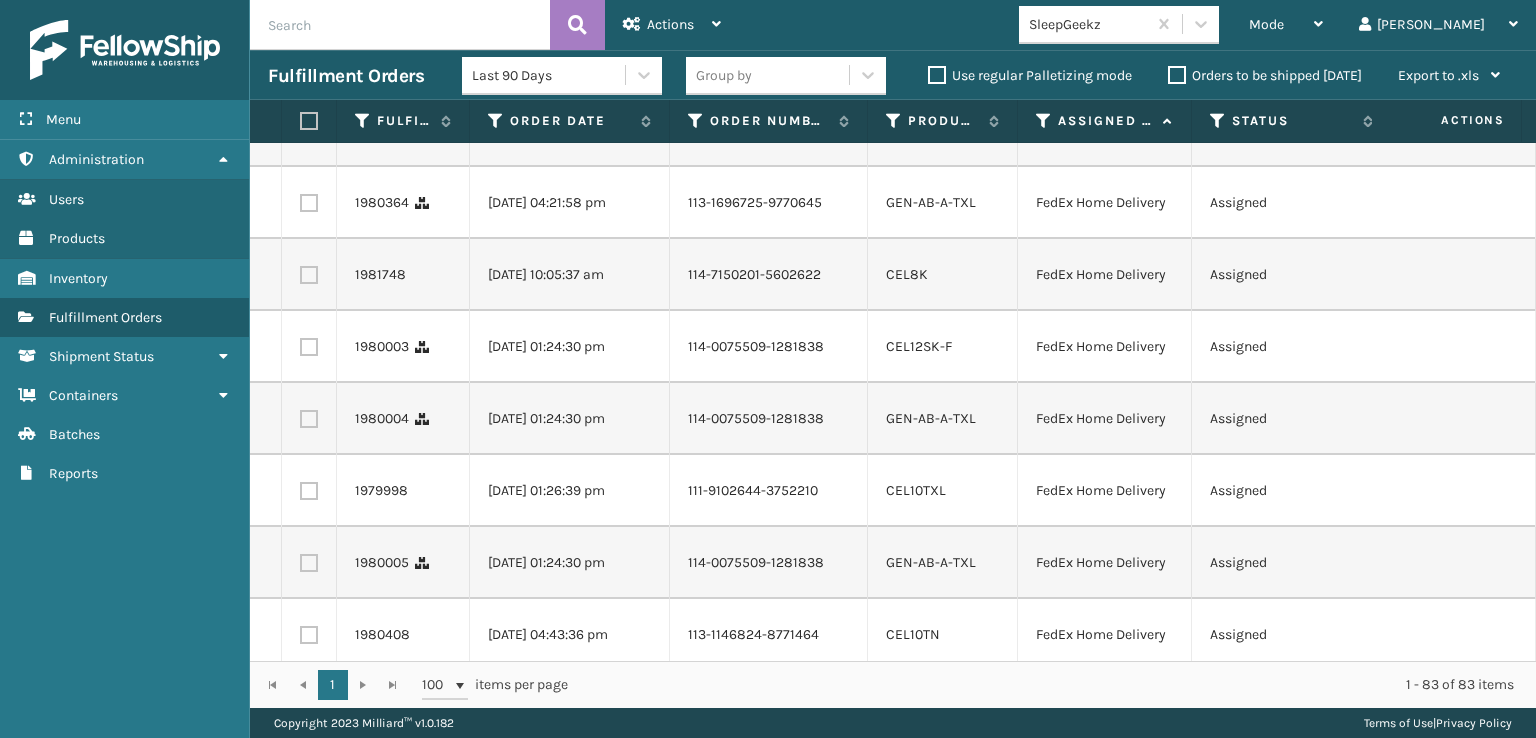 click at bounding box center [309, -85] 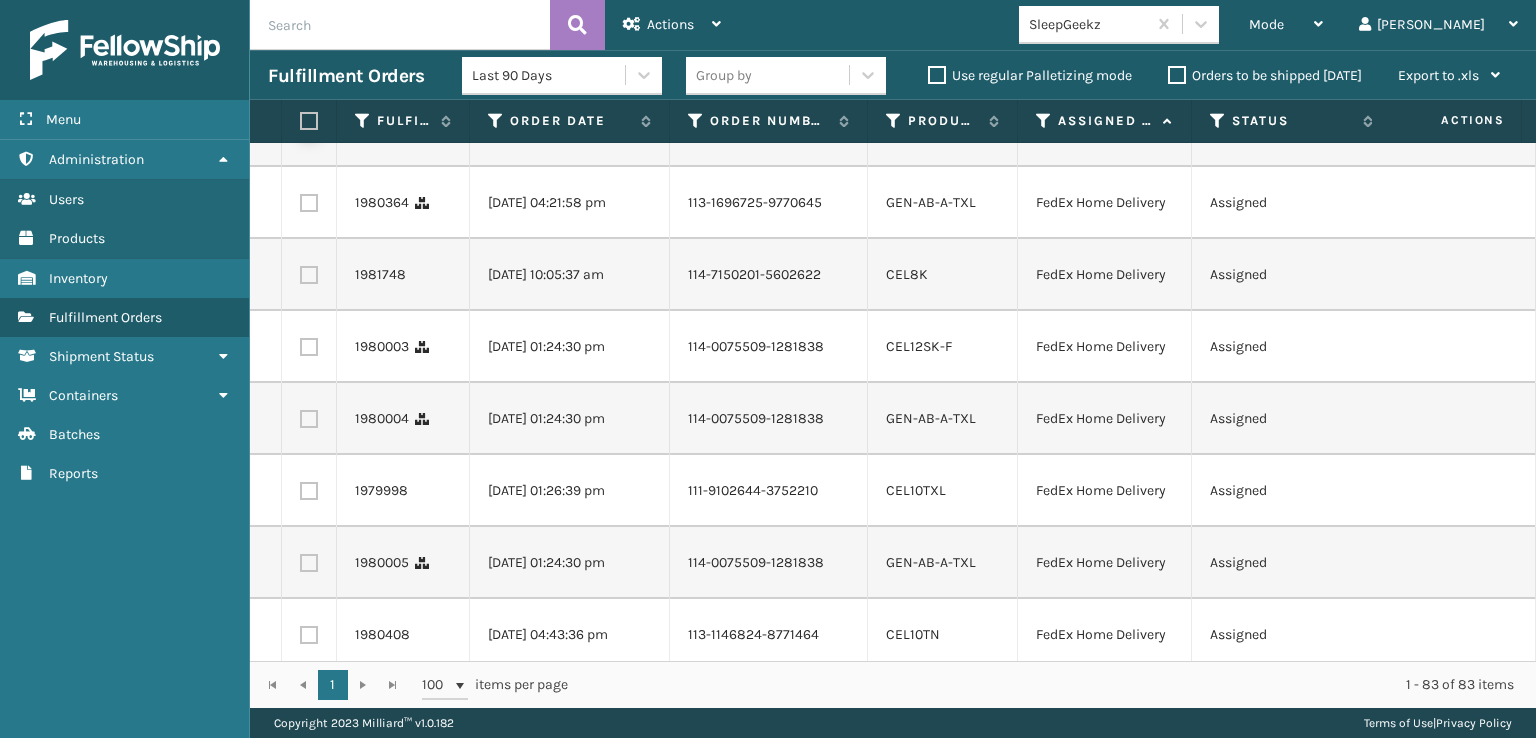 click at bounding box center (300, 128) 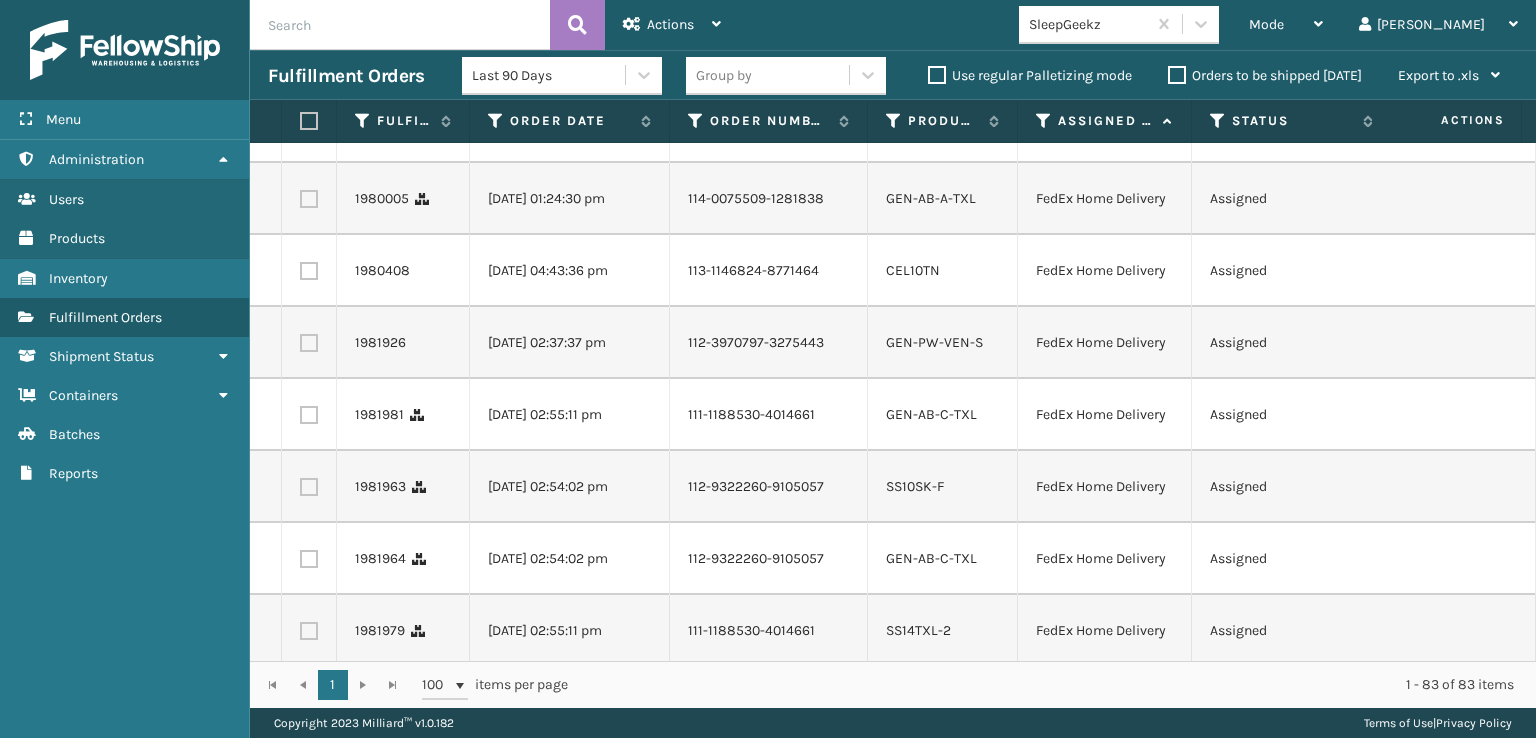 scroll, scrollTop: 3400, scrollLeft: 0, axis: vertical 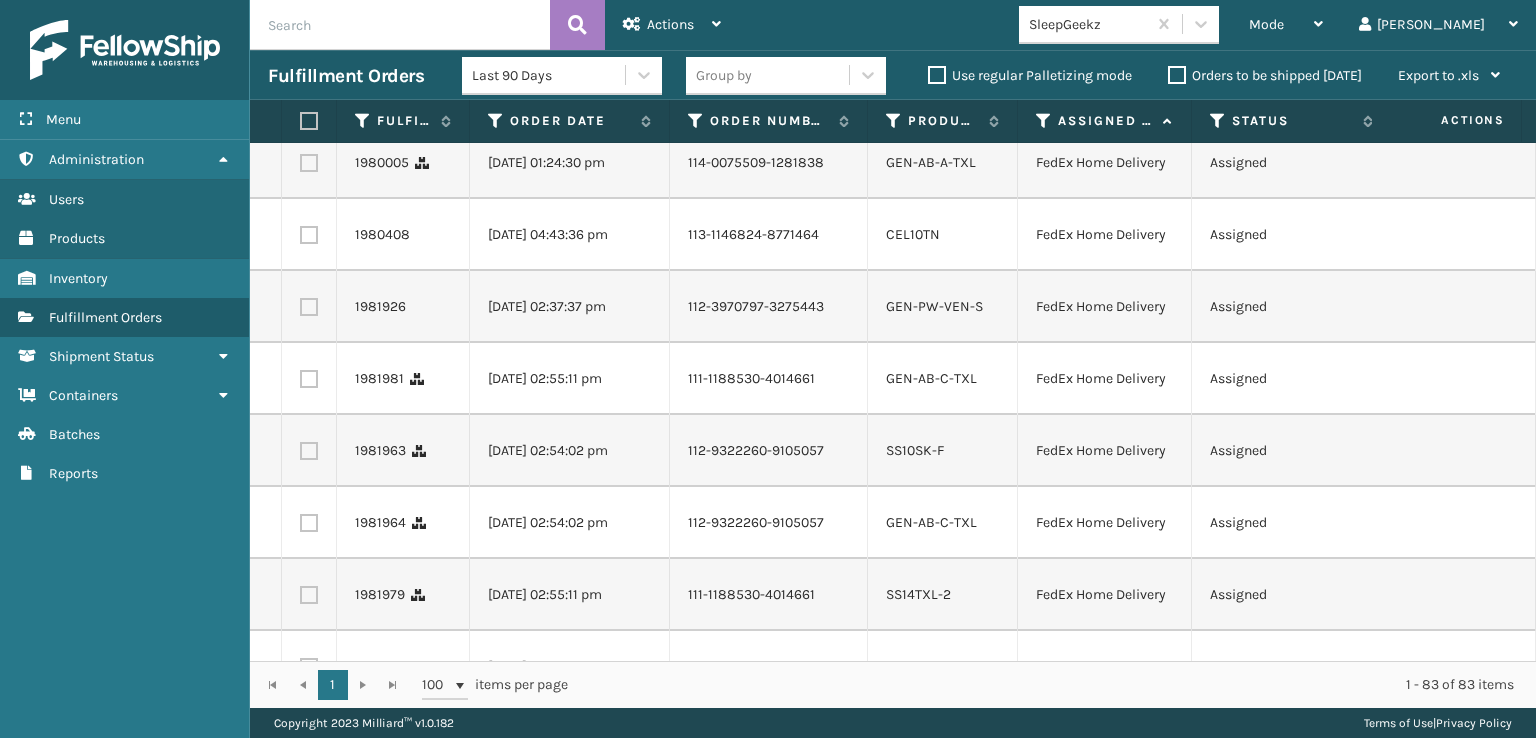 click at bounding box center [309, -197] 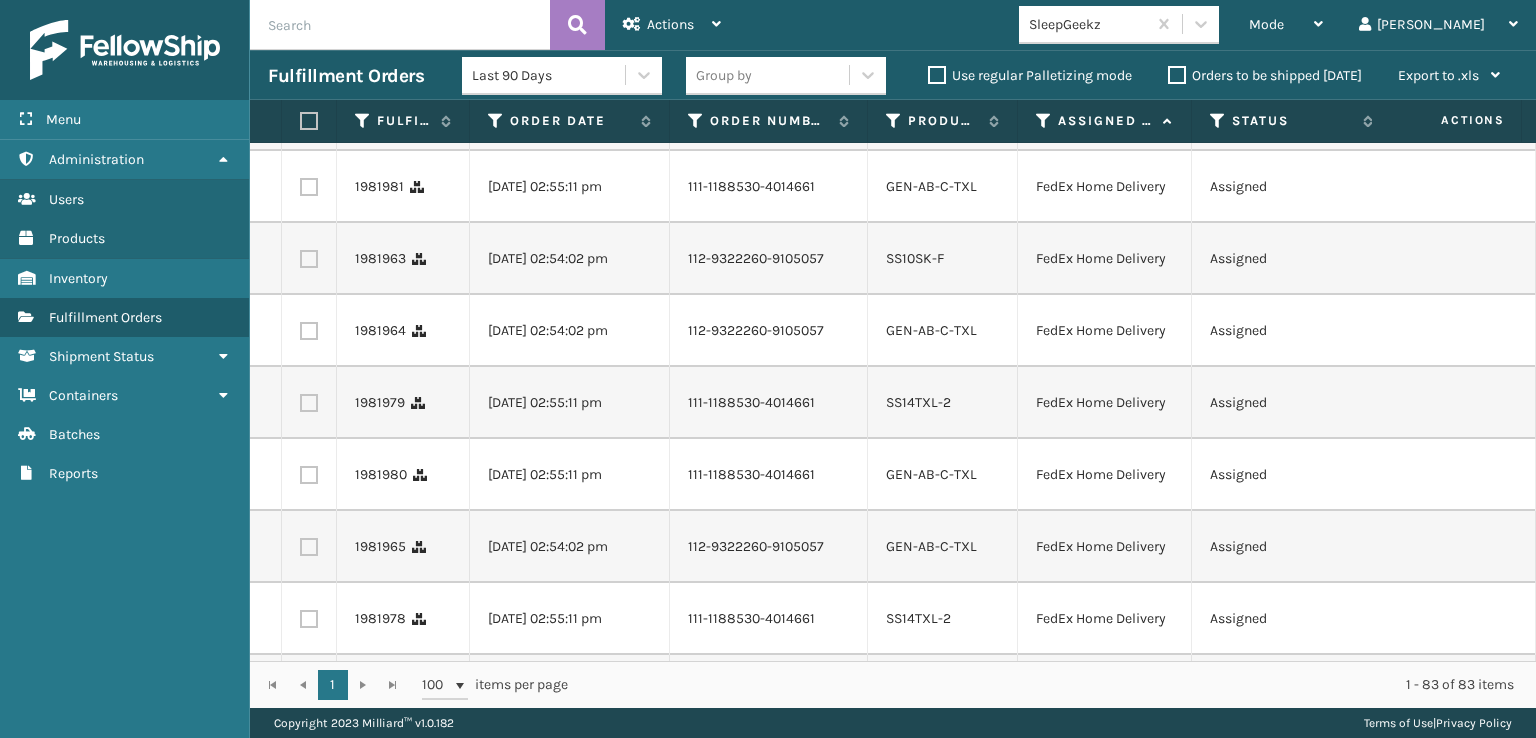 scroll, scrollTop: 3700, scrollLeft: 0, axis: vertical 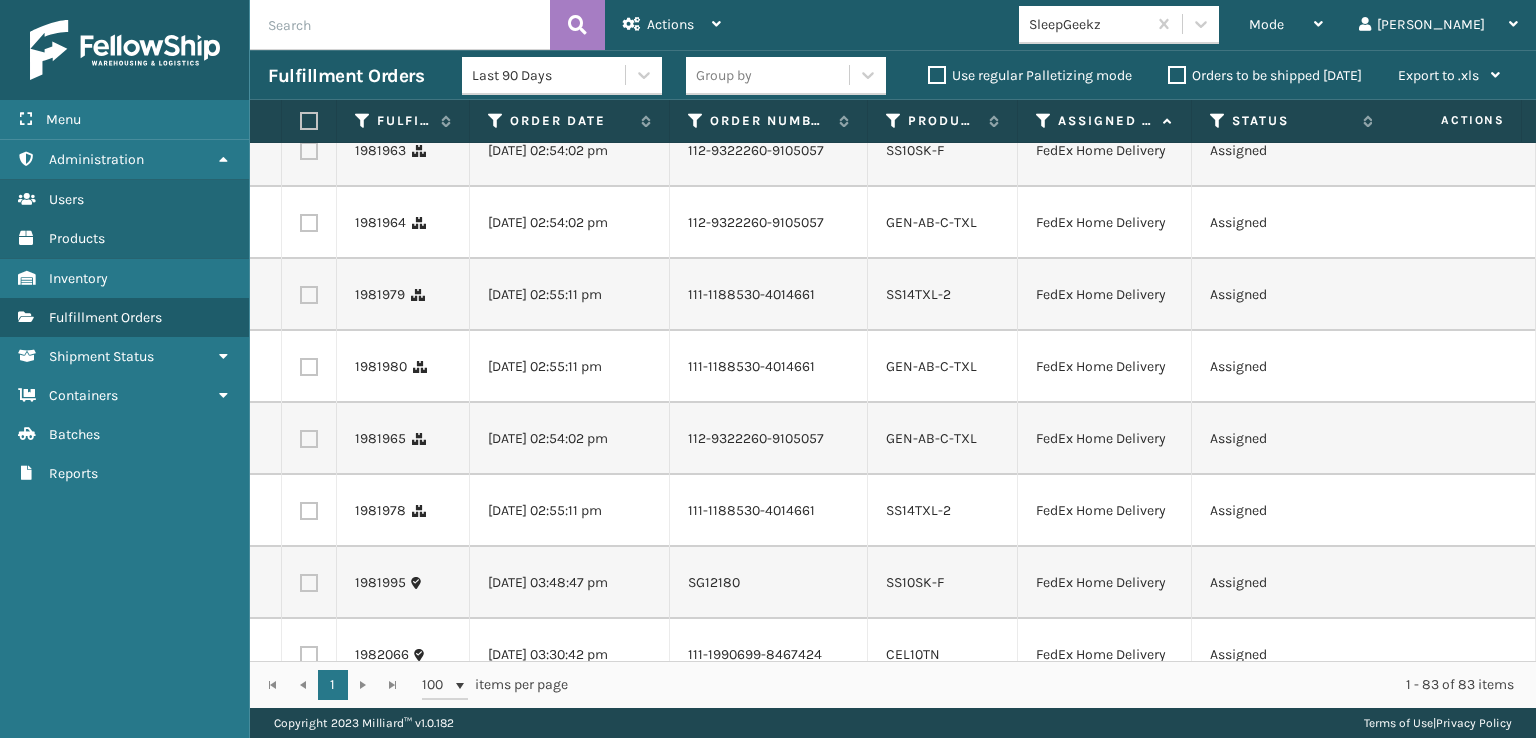 click at bounding box center (309, -209) 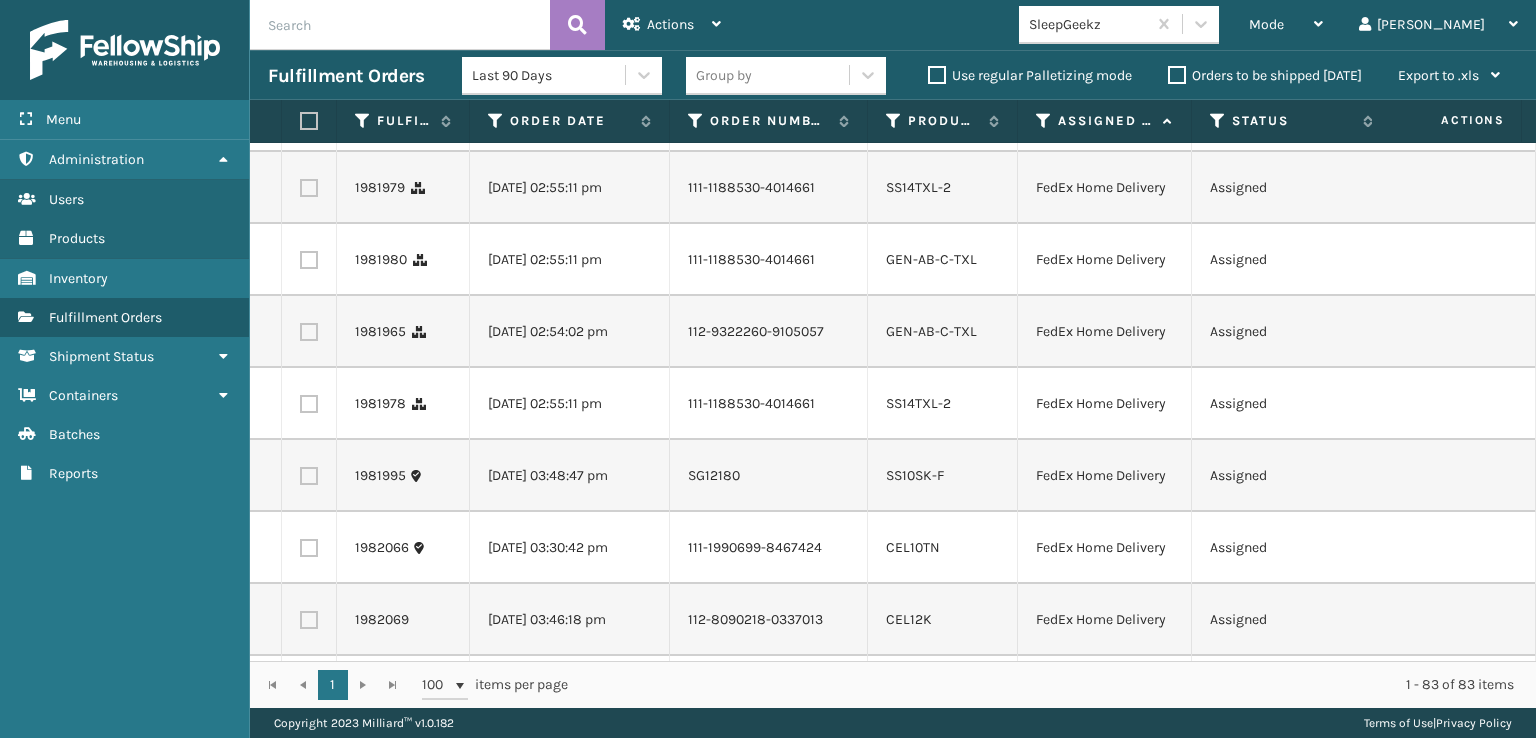 scroll, scrollTop: 4000, scrollLeft: 0, axis: vertical 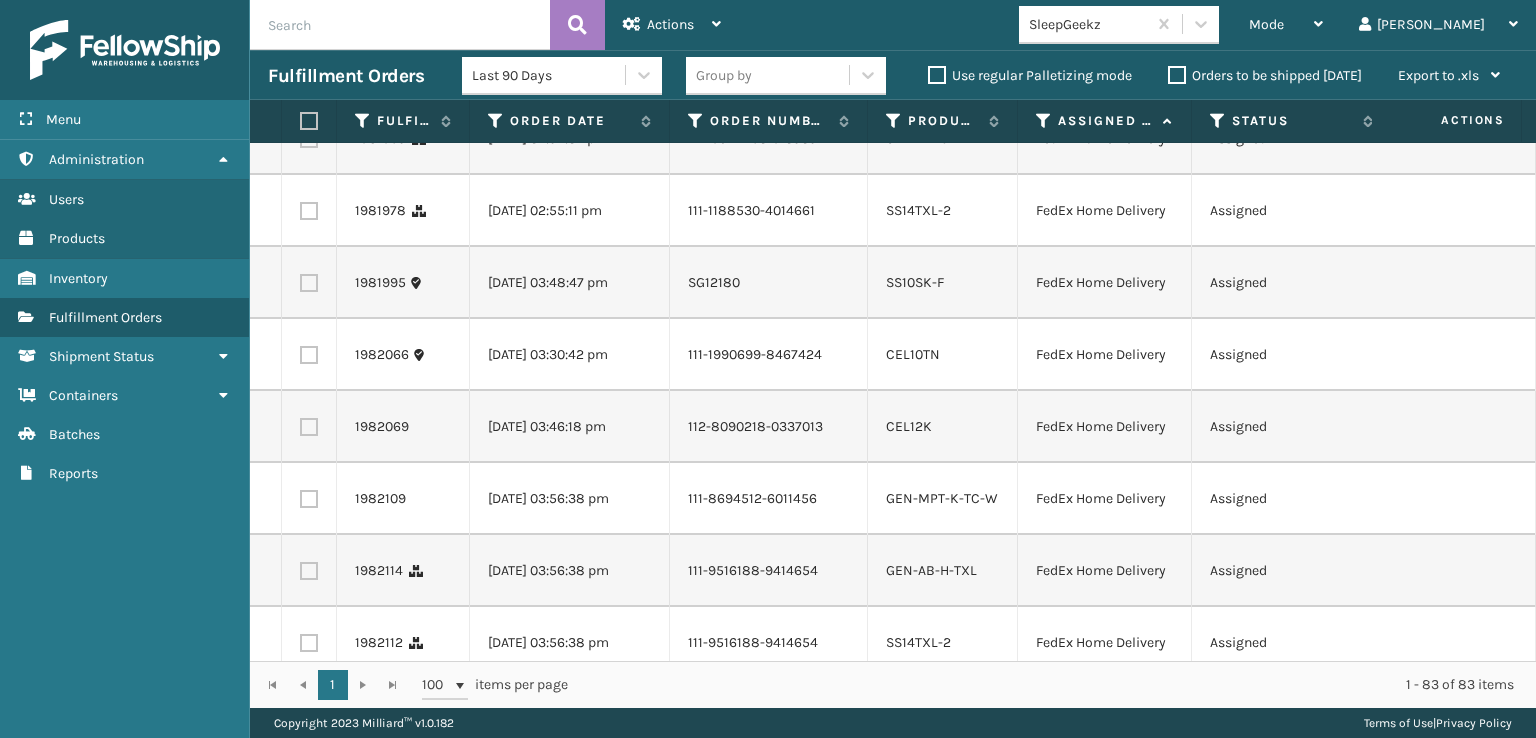 click at bounding box center (309, -221) 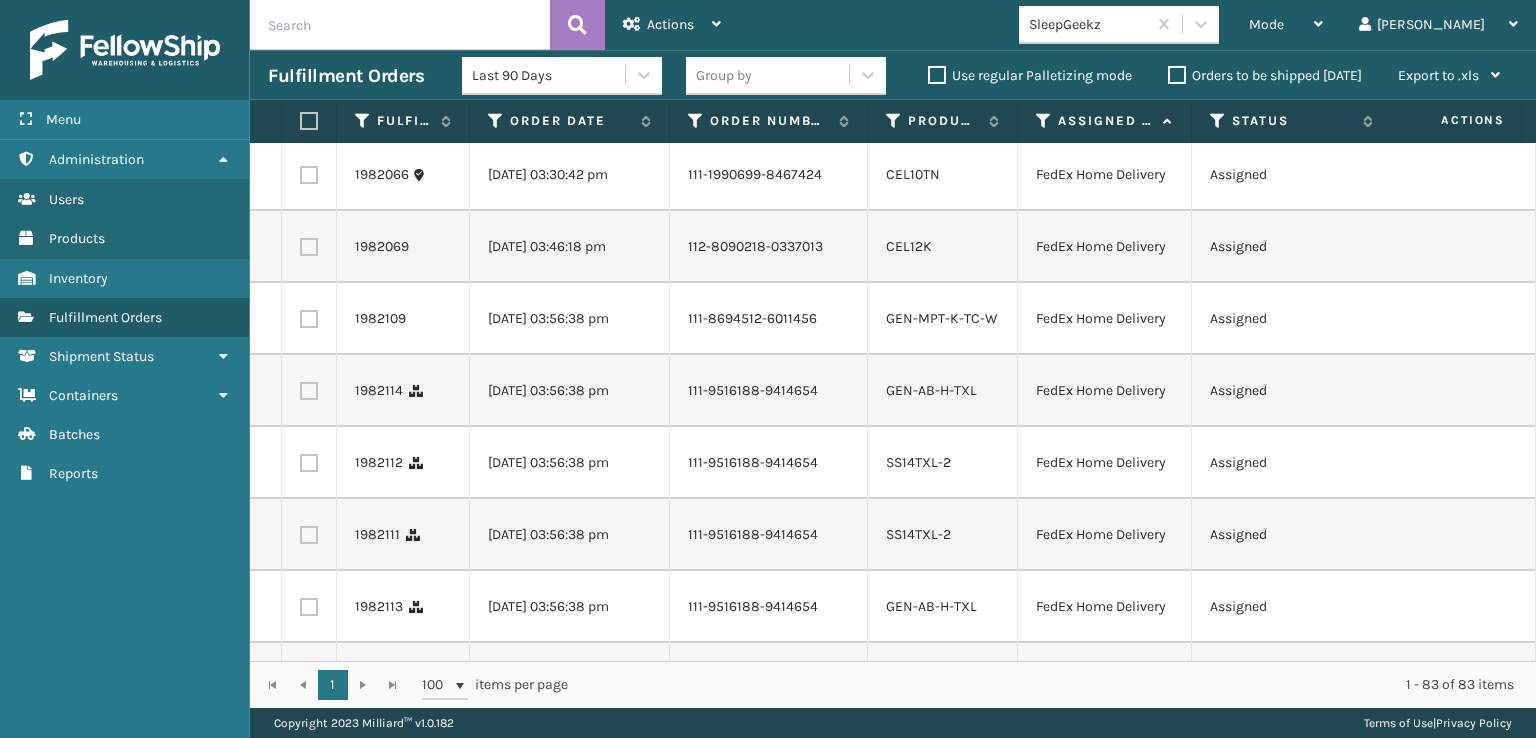 scroll, scrollTop: 4200, scrollLeft: 0, axis: vertical 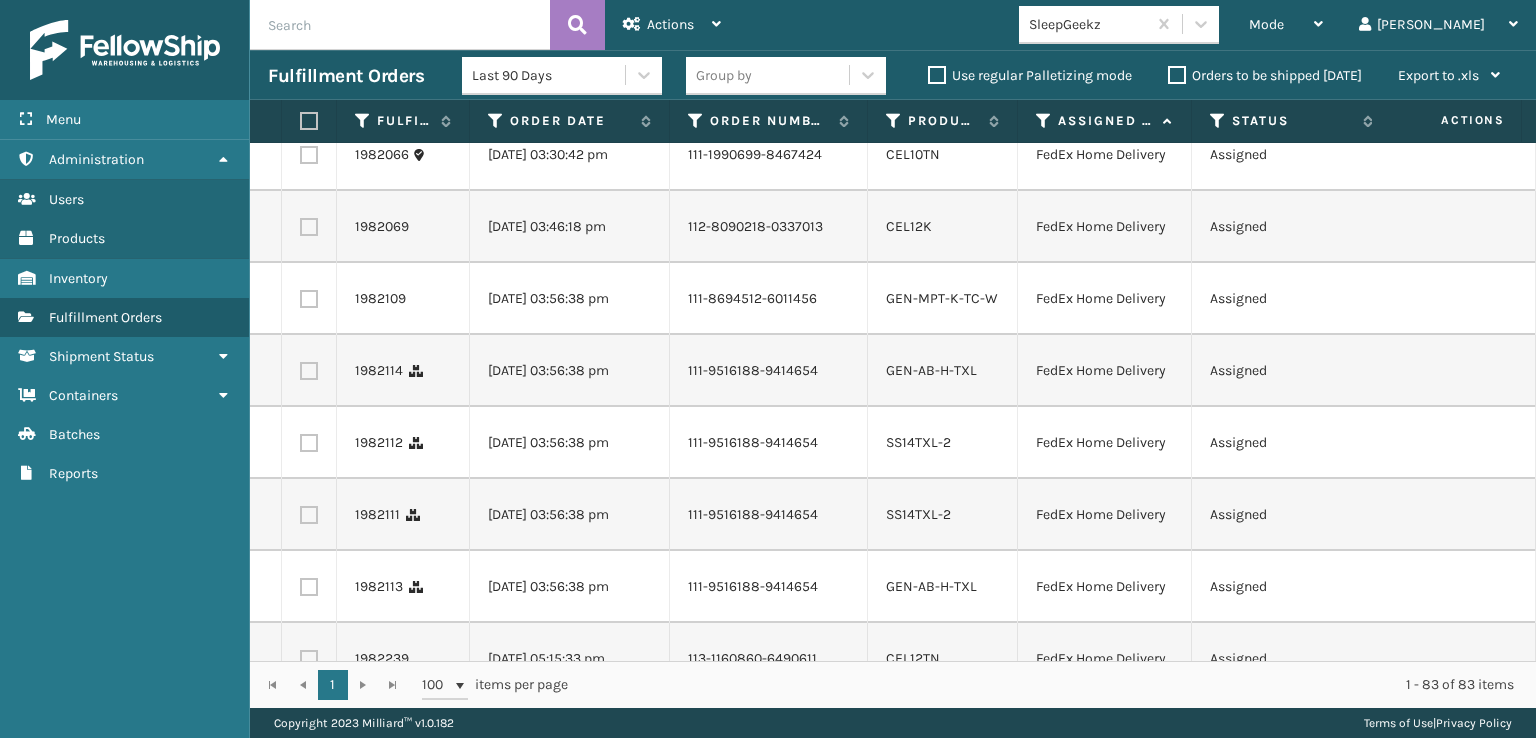 click at bounding box center [309, -205] 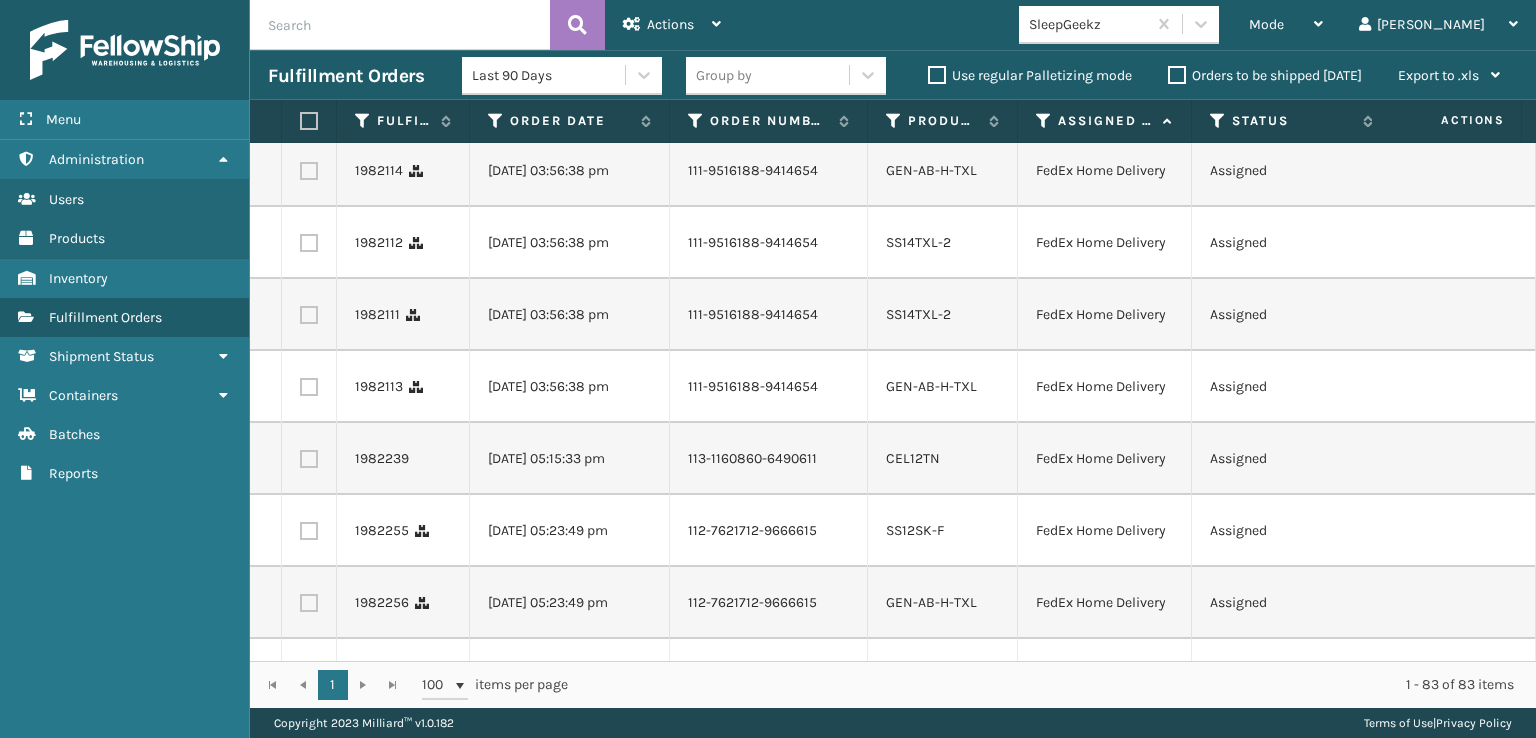 click at bounding box center [309, -189] 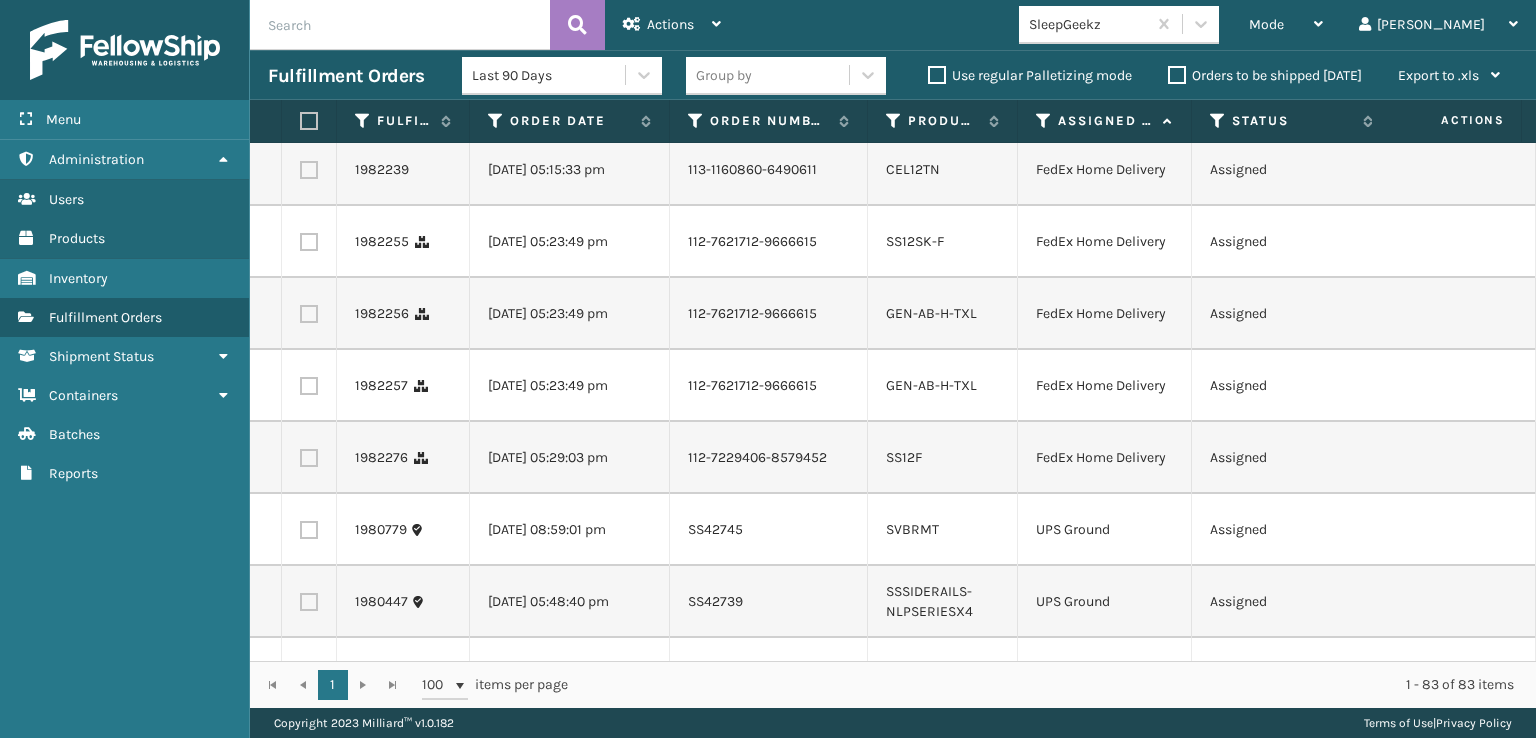 scroll, scrollTop: 4700, scrollLeft: 0, axis: vertical 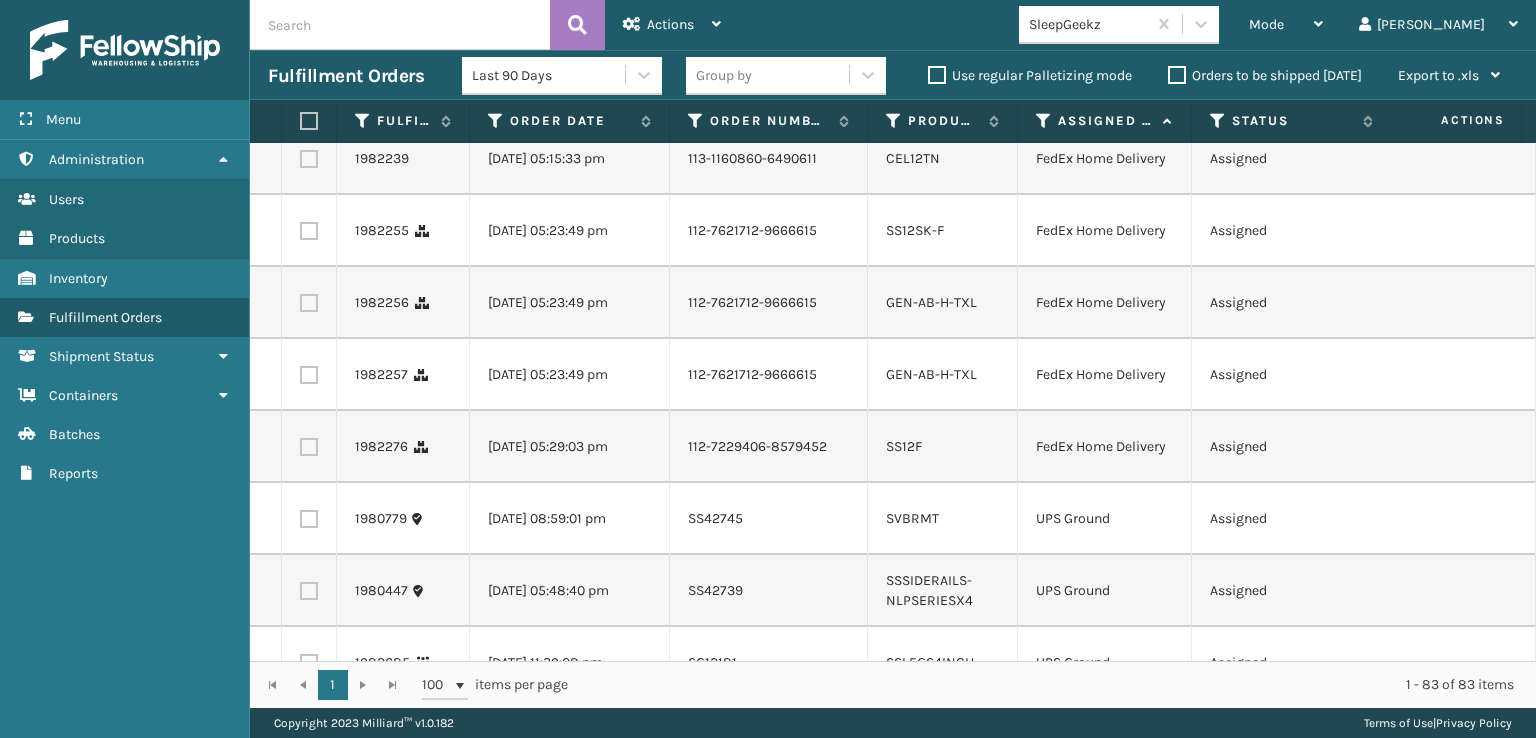 click at bounding box center [309, -345] 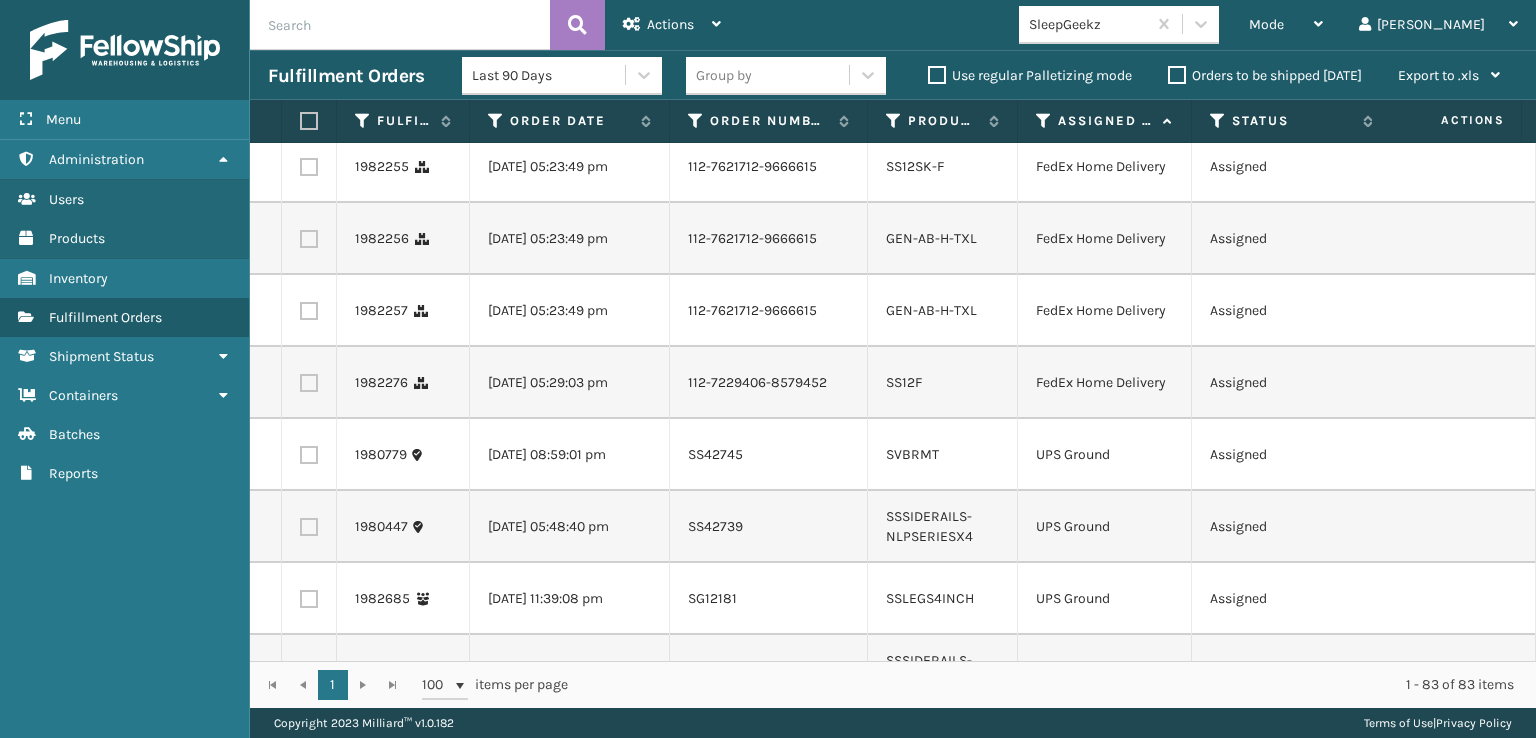scroll, scrollTop: 4800, scrollLeft: 0, axis: vertical 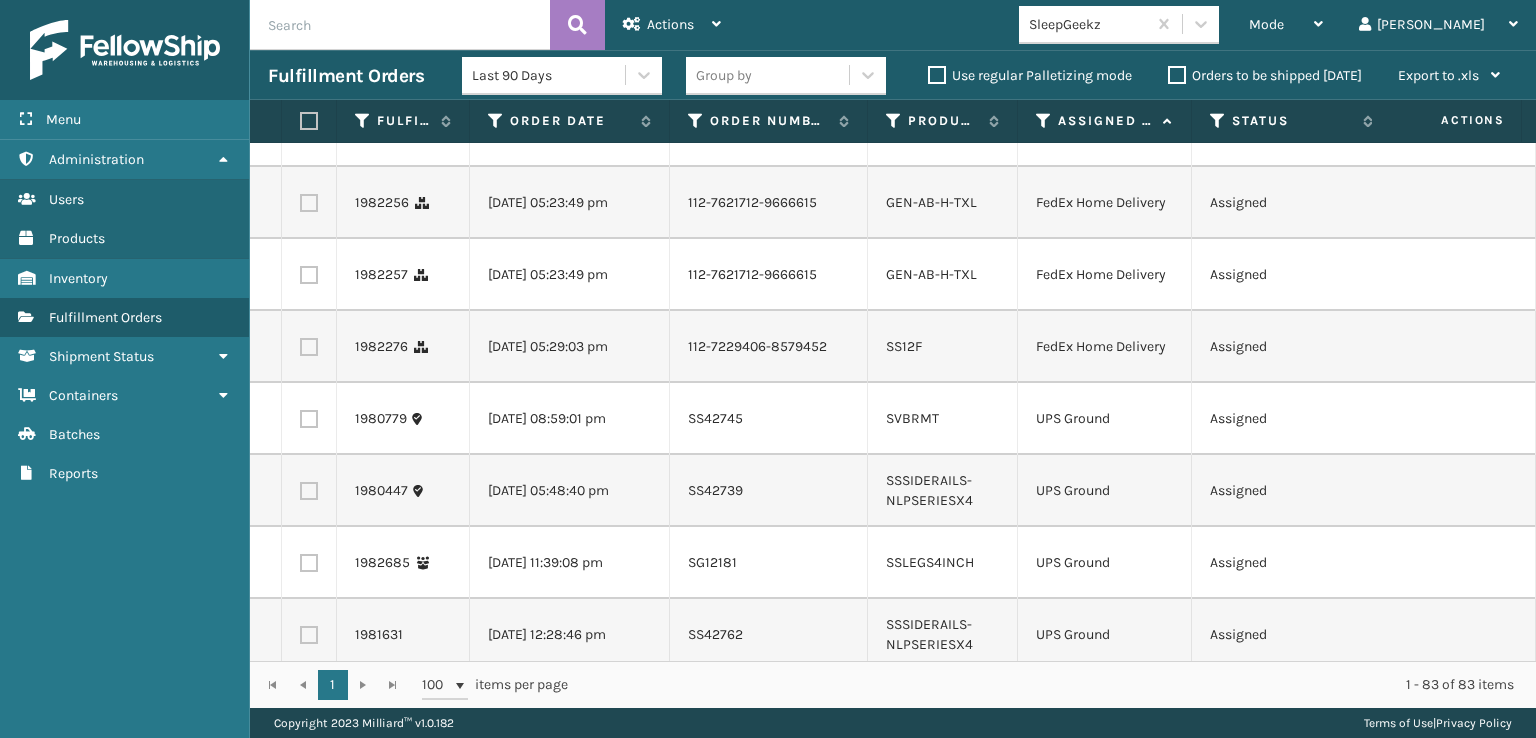 click at bounding box center (309, -229) 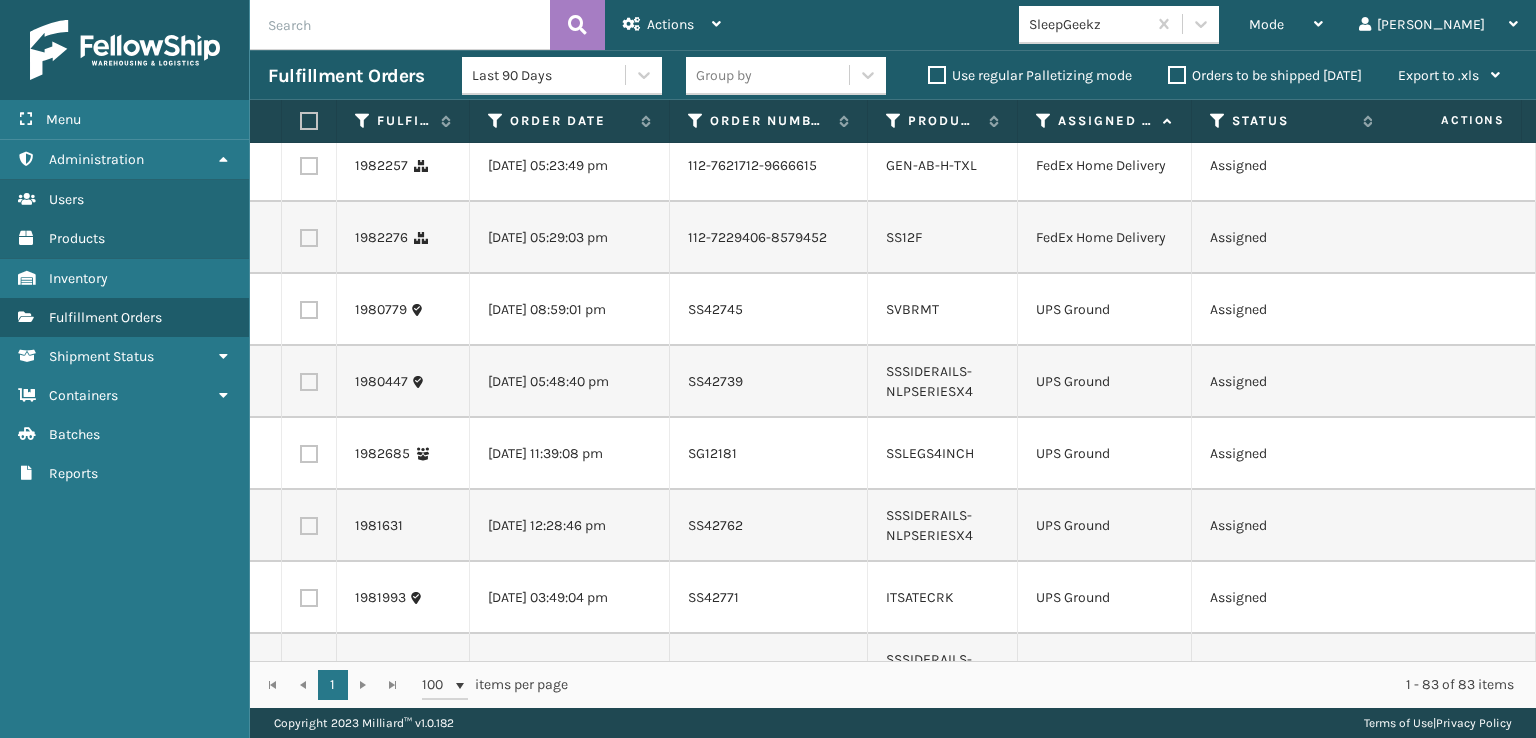 scroll, scrollTop: 5100, scrollLeft: 0, axis: vertical 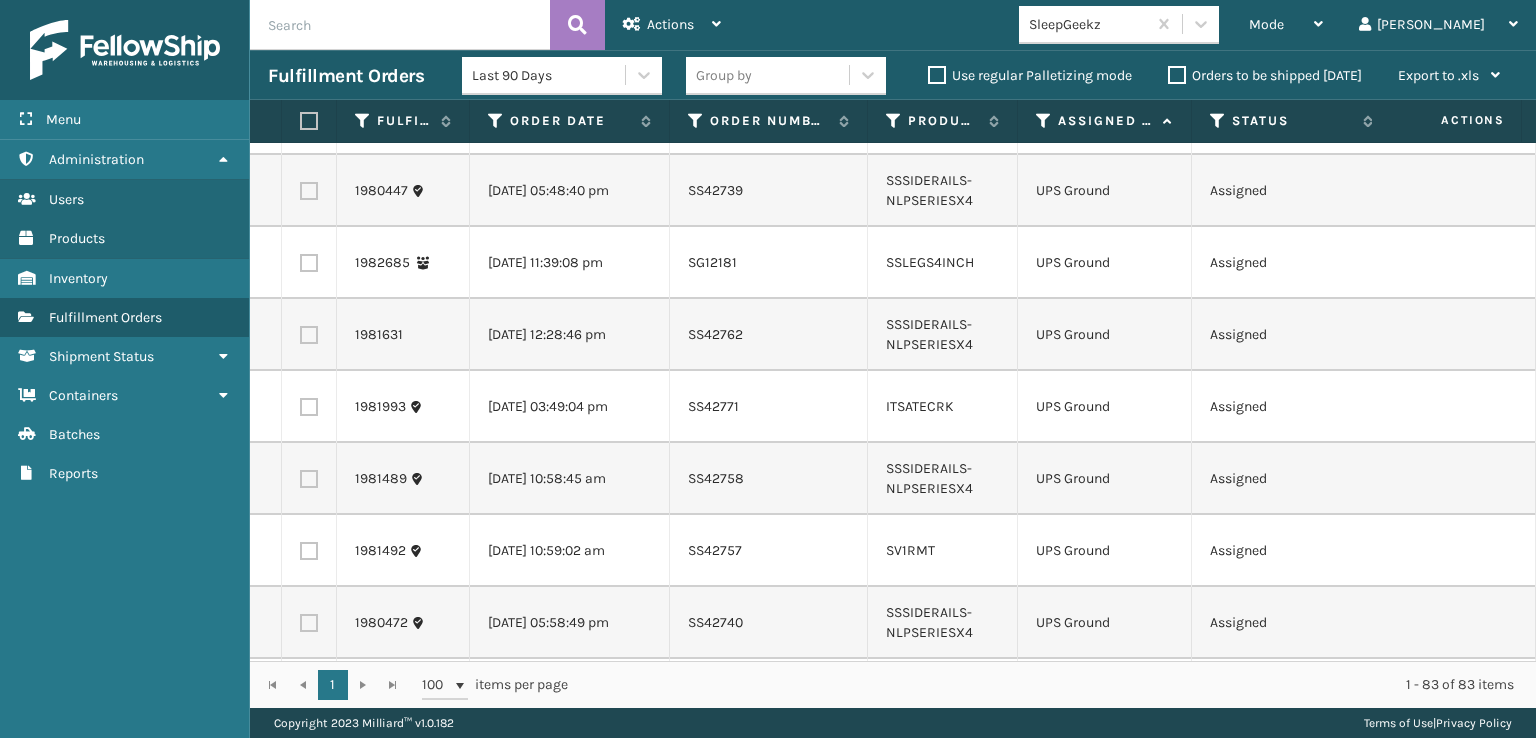 click at bounding box center [309, -385] 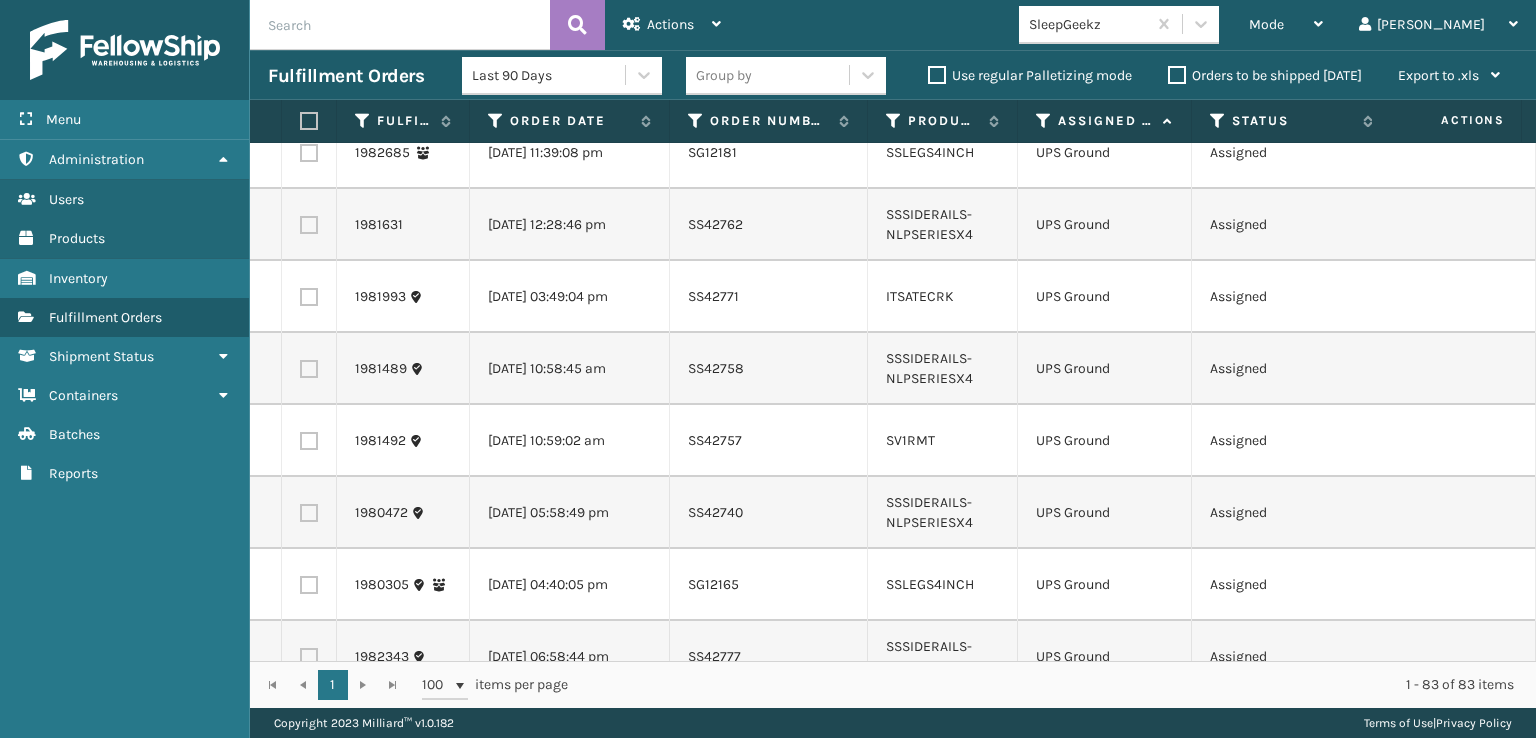 scroll, scrollTop: 5400, scrollLeft: 0, axis: vertical 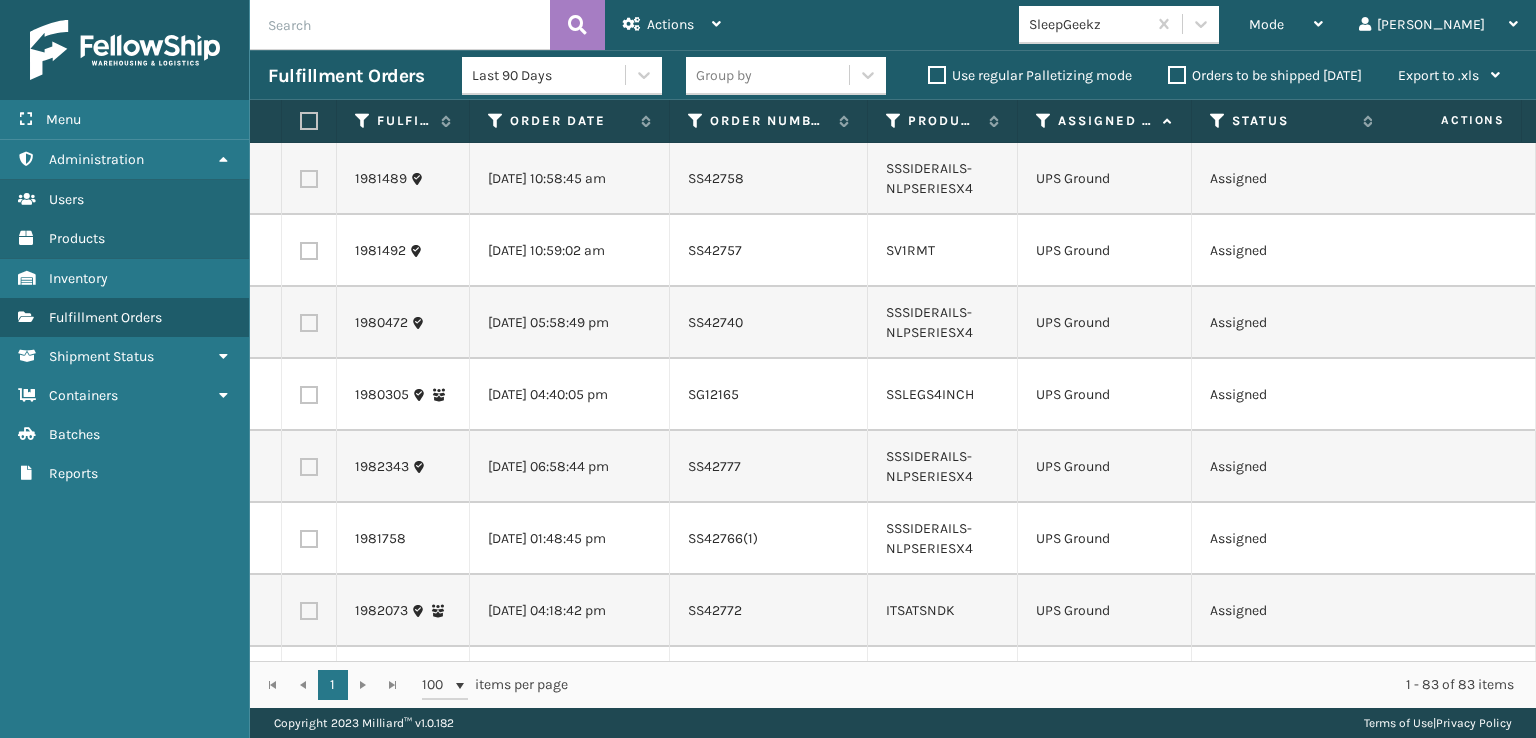 click at bounding box center [309, -397] 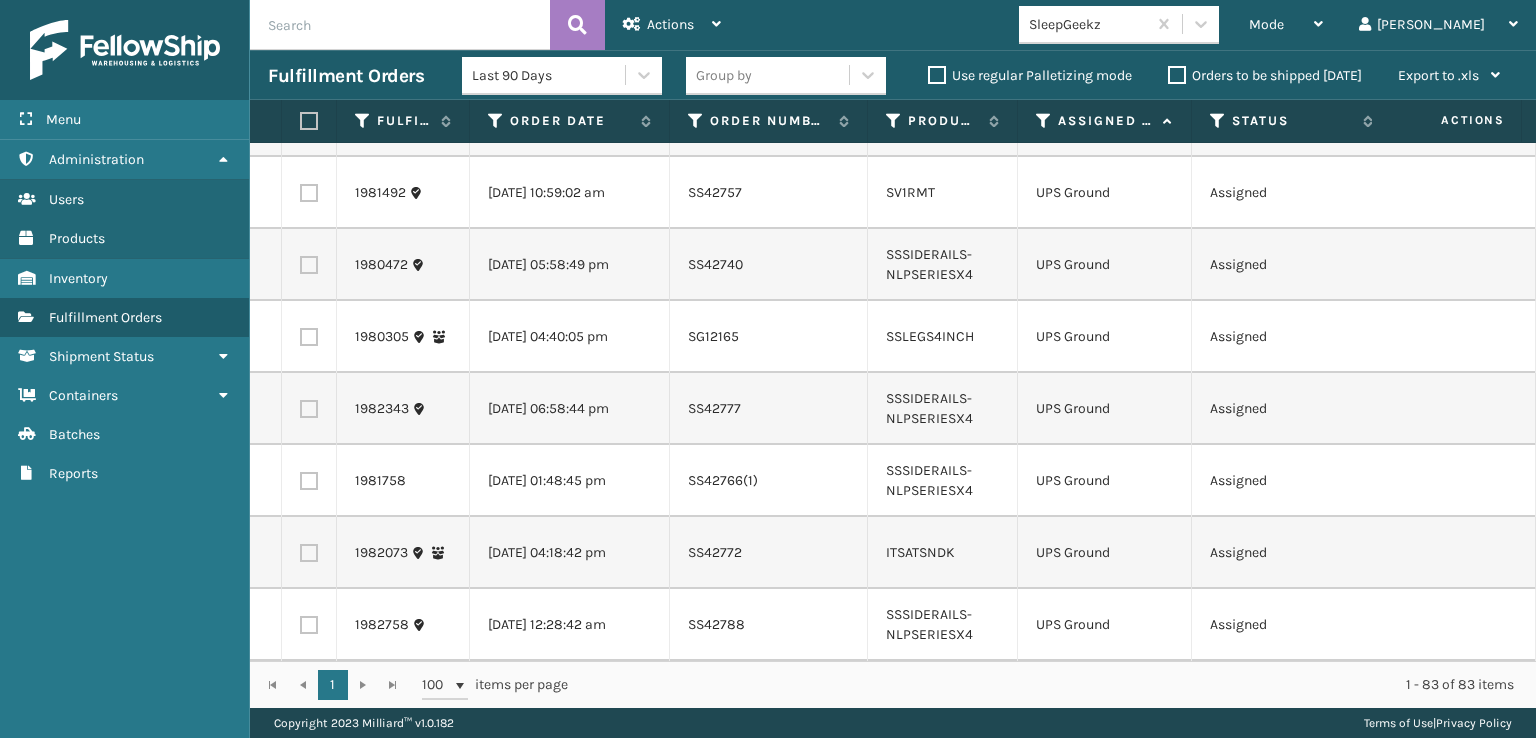 scroll, scrollTop: 5600, scrollLeft: 0, axis: vertical 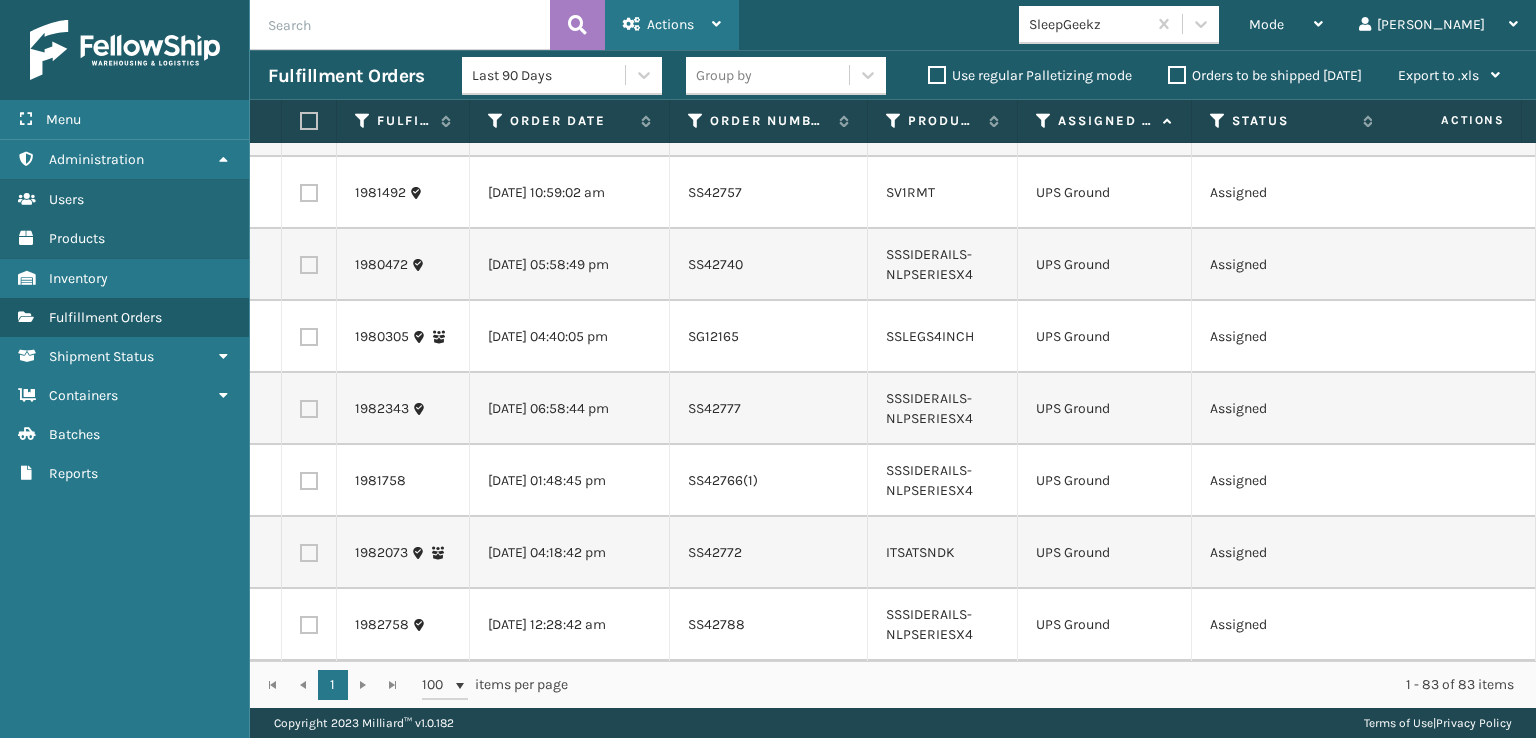 click on "Actions" at bounding box center (672, 25) 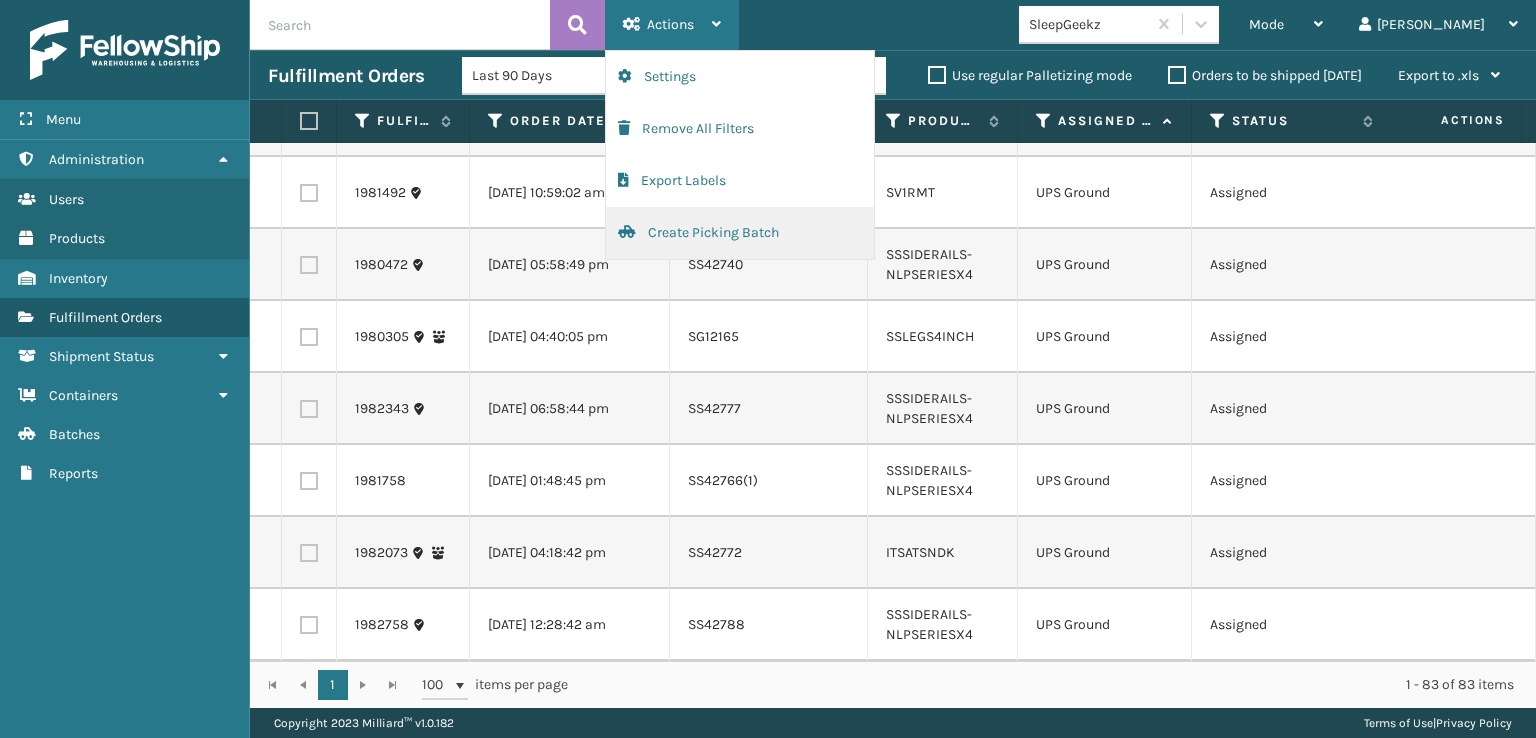 click on "Create Picking Batch" at bounding box center (740, 233) 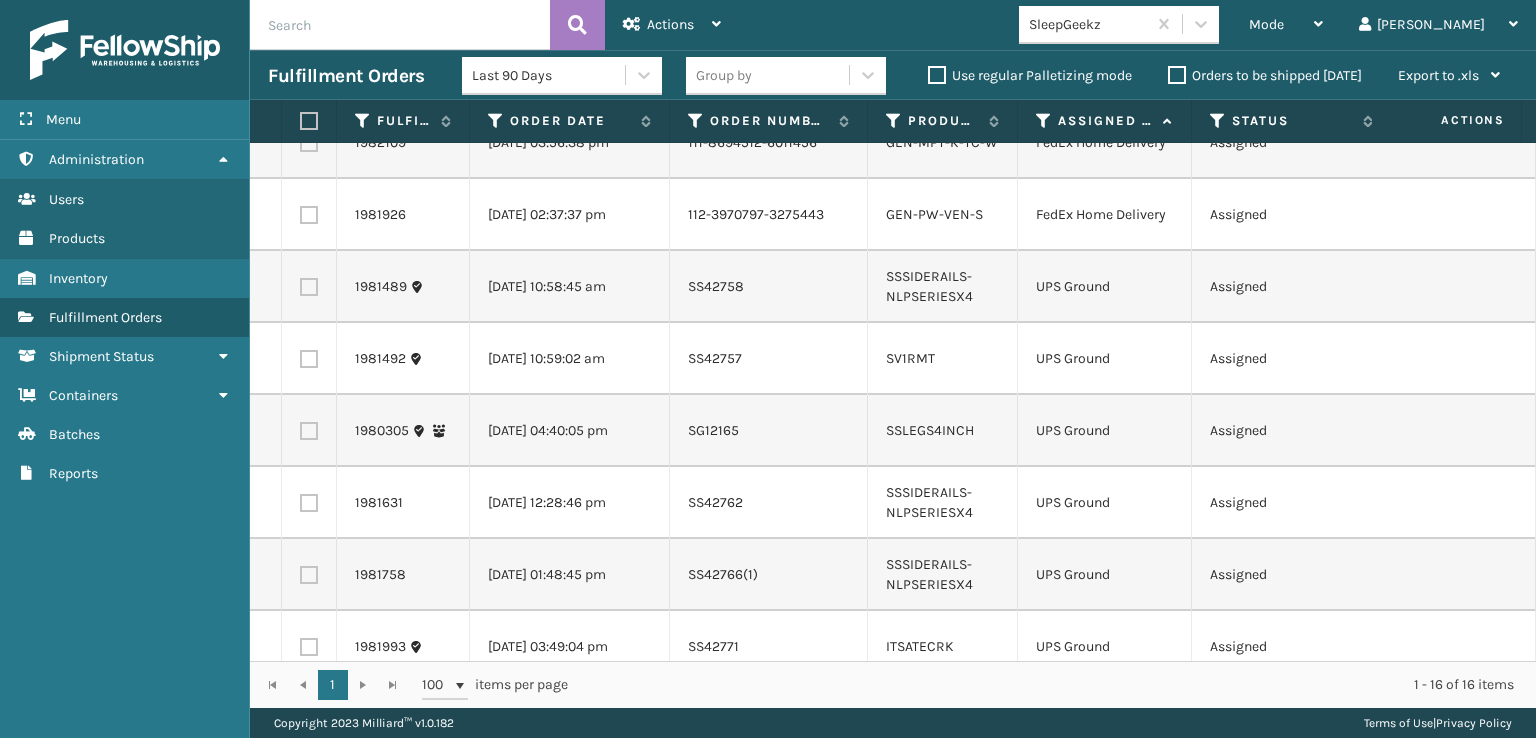 scroll, scrollTop: 0, scrollLeft: 0, axis: both 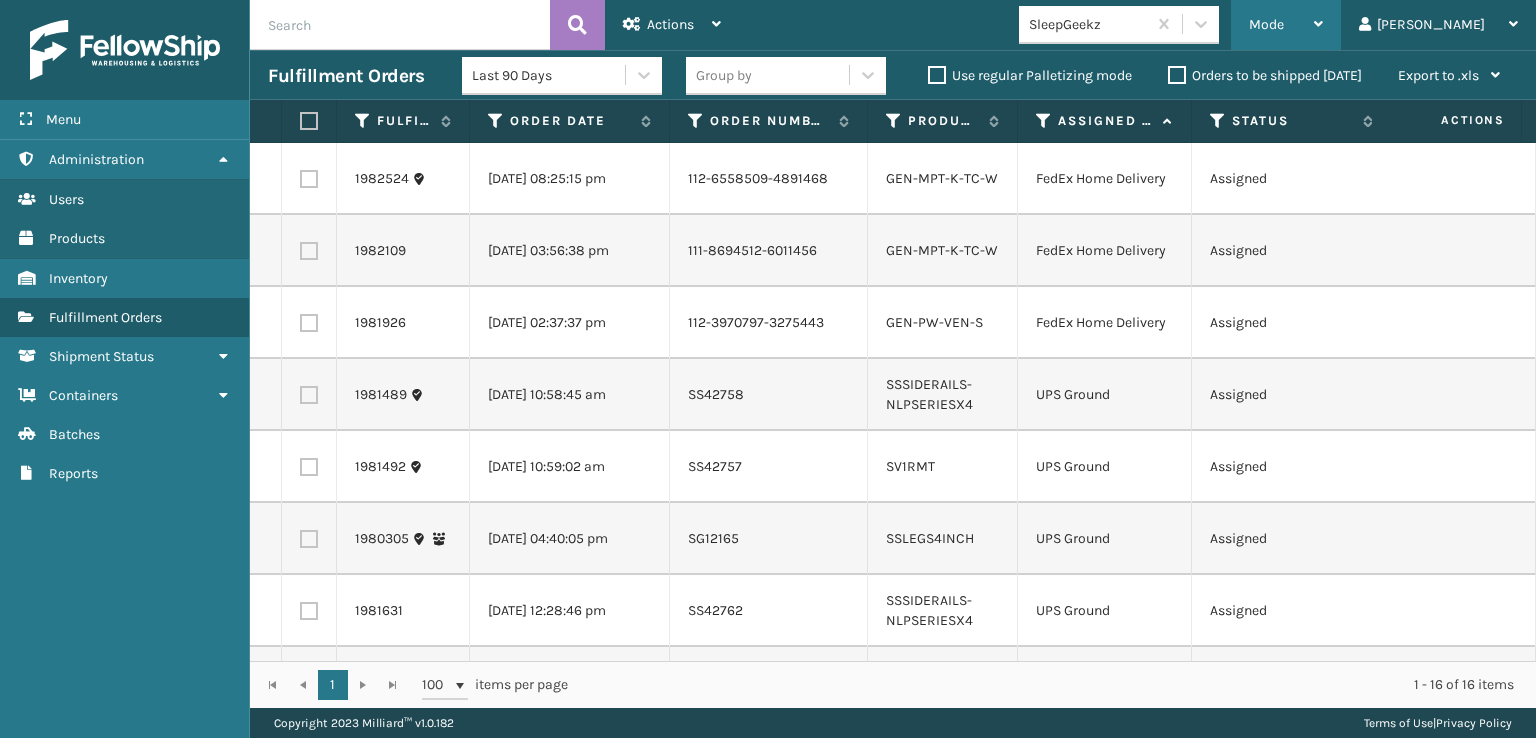 click on "Mode" at bounding box center [1266, 24] 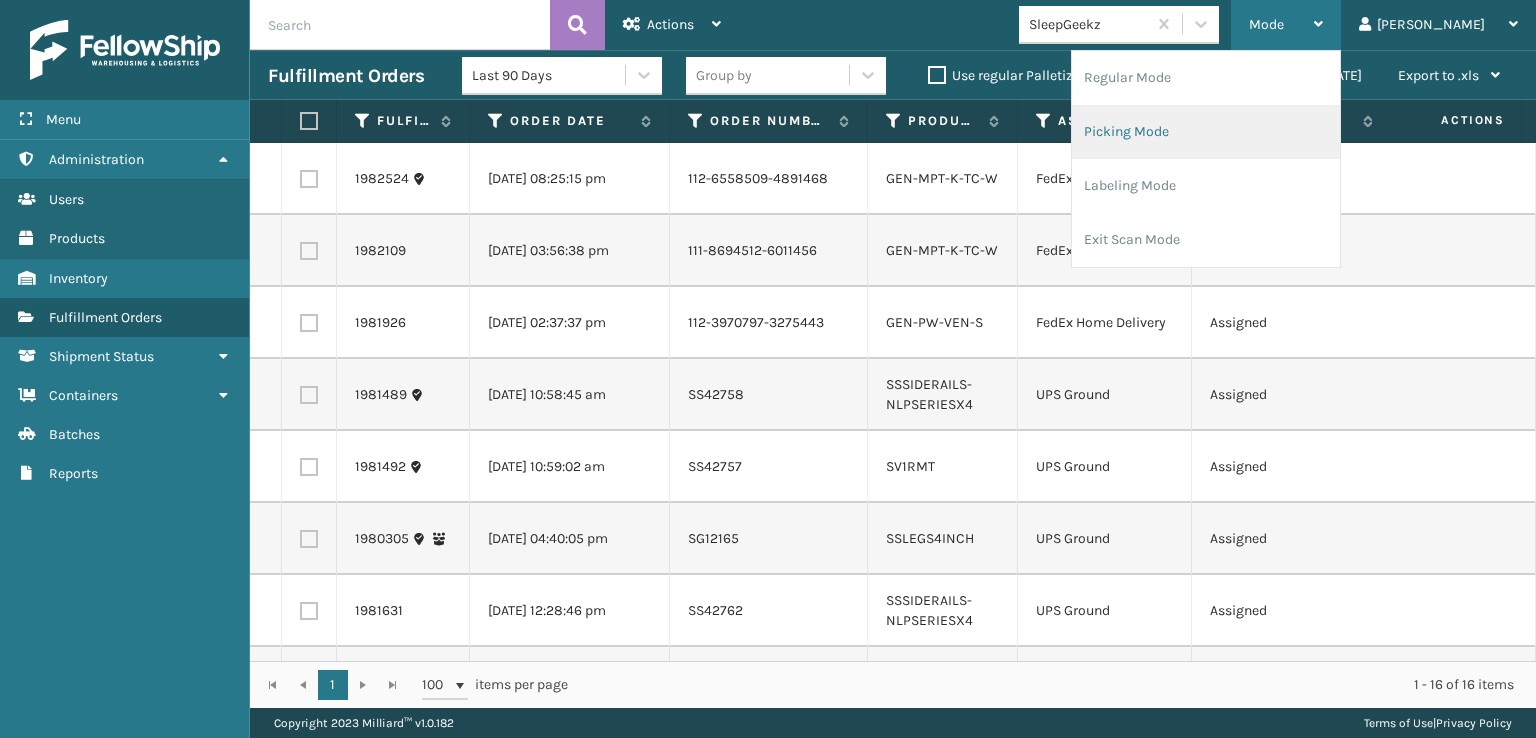 click on "Picking Mode" at bounding box center [1206, 132] 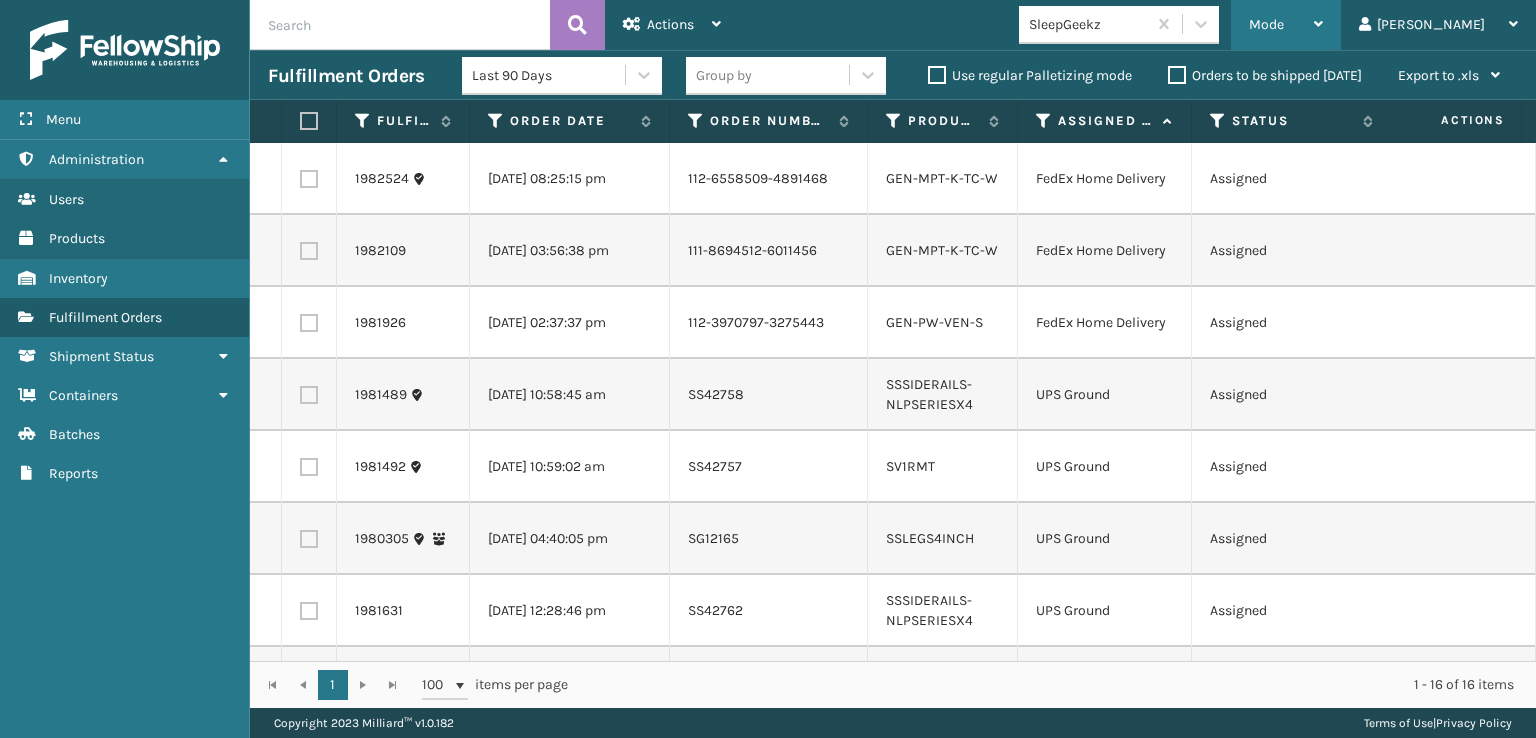 click on "Mode" at bounding box center [1266, 24] 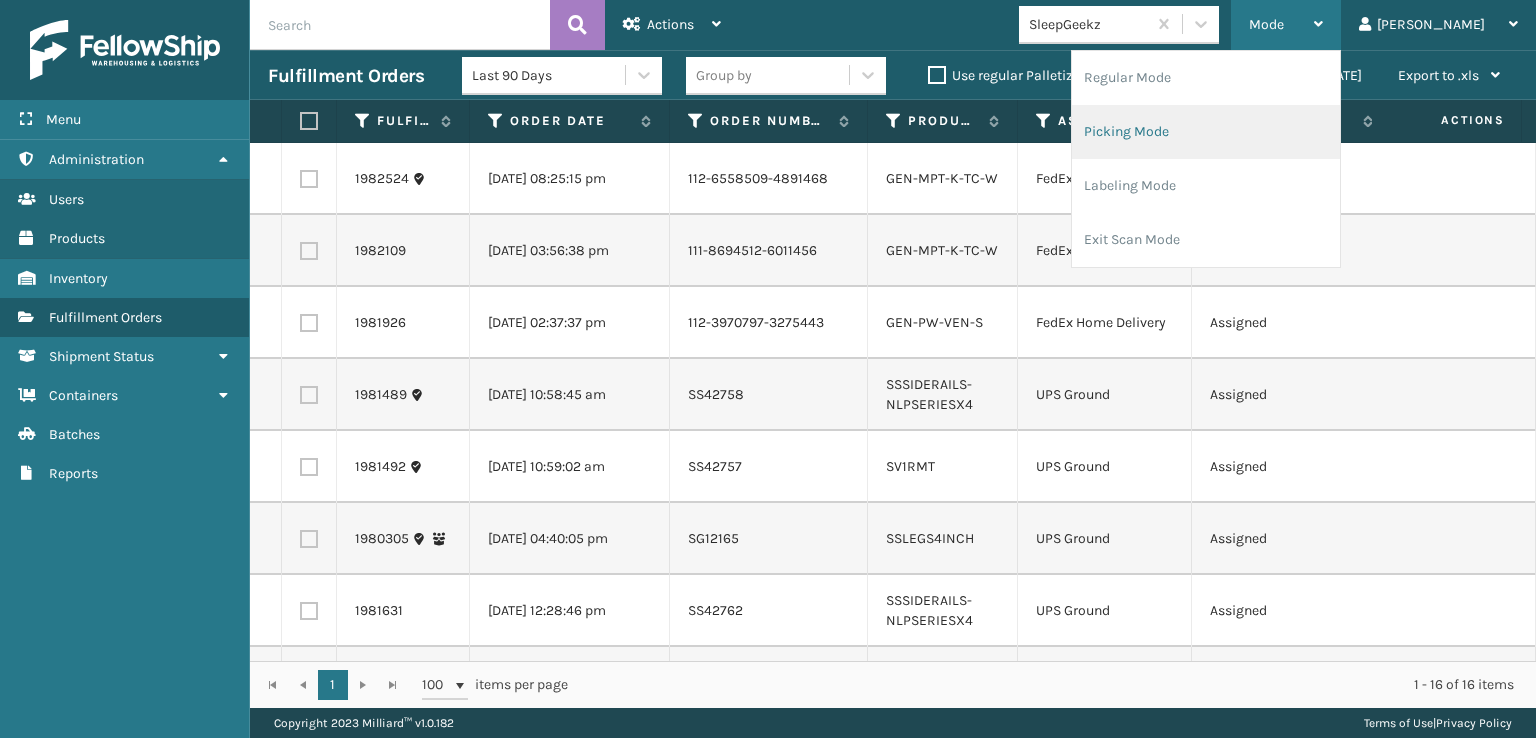 click on "Picking Mode" at bounding box center [1206, 132] 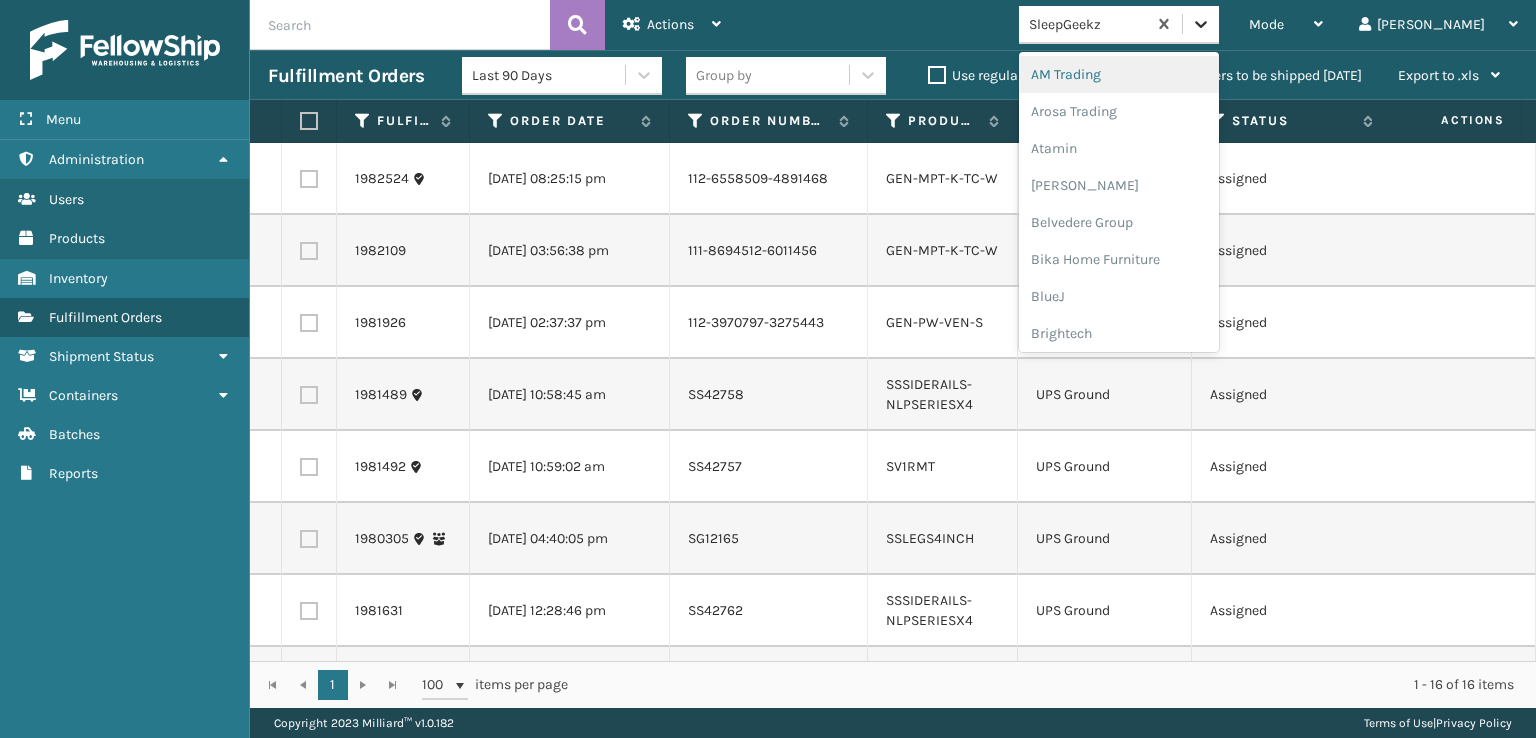 click 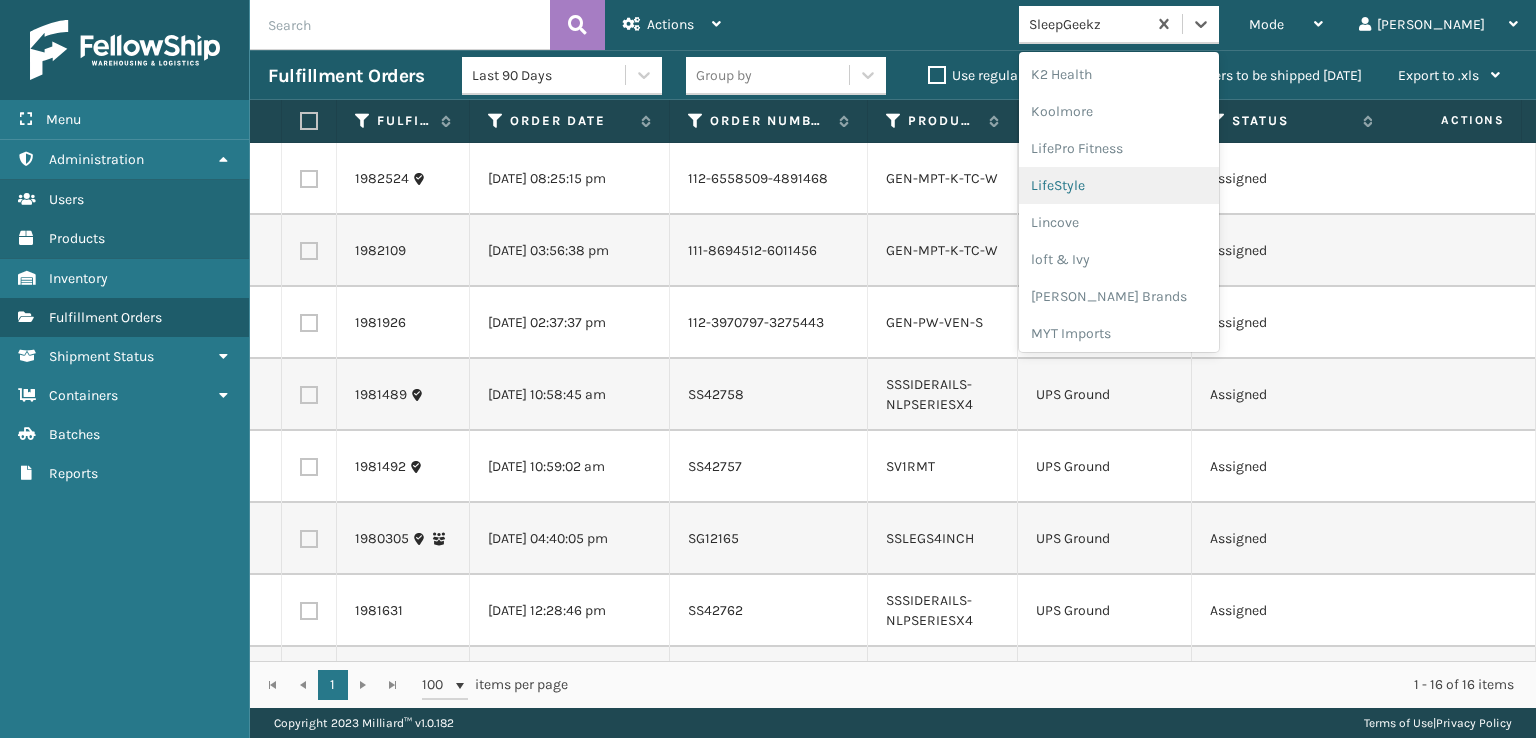scroll, scrollTop: 632, scrollLeft: 0, axis: vertical 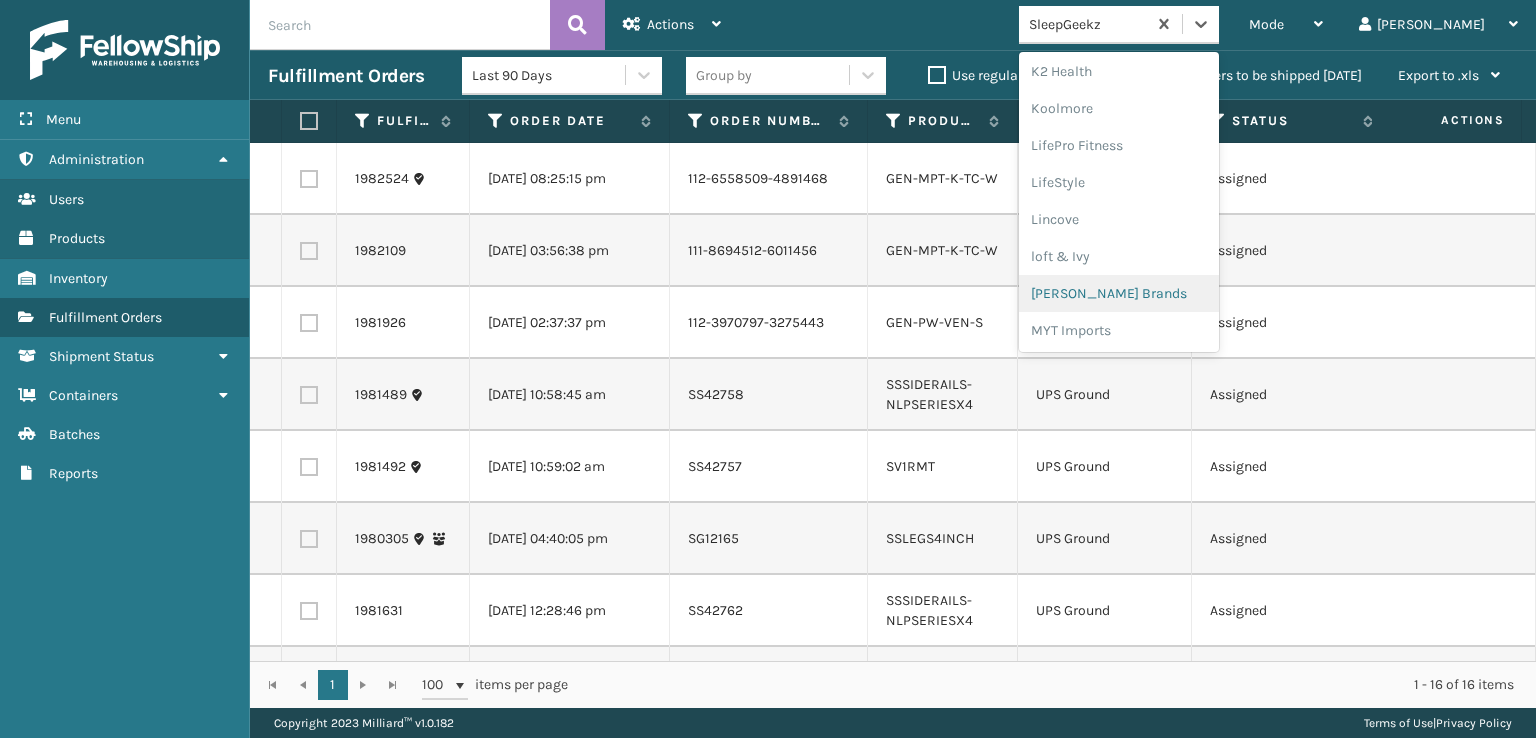click on "[PERSON_NAME] Brands" at bounding box center (1119, 293) 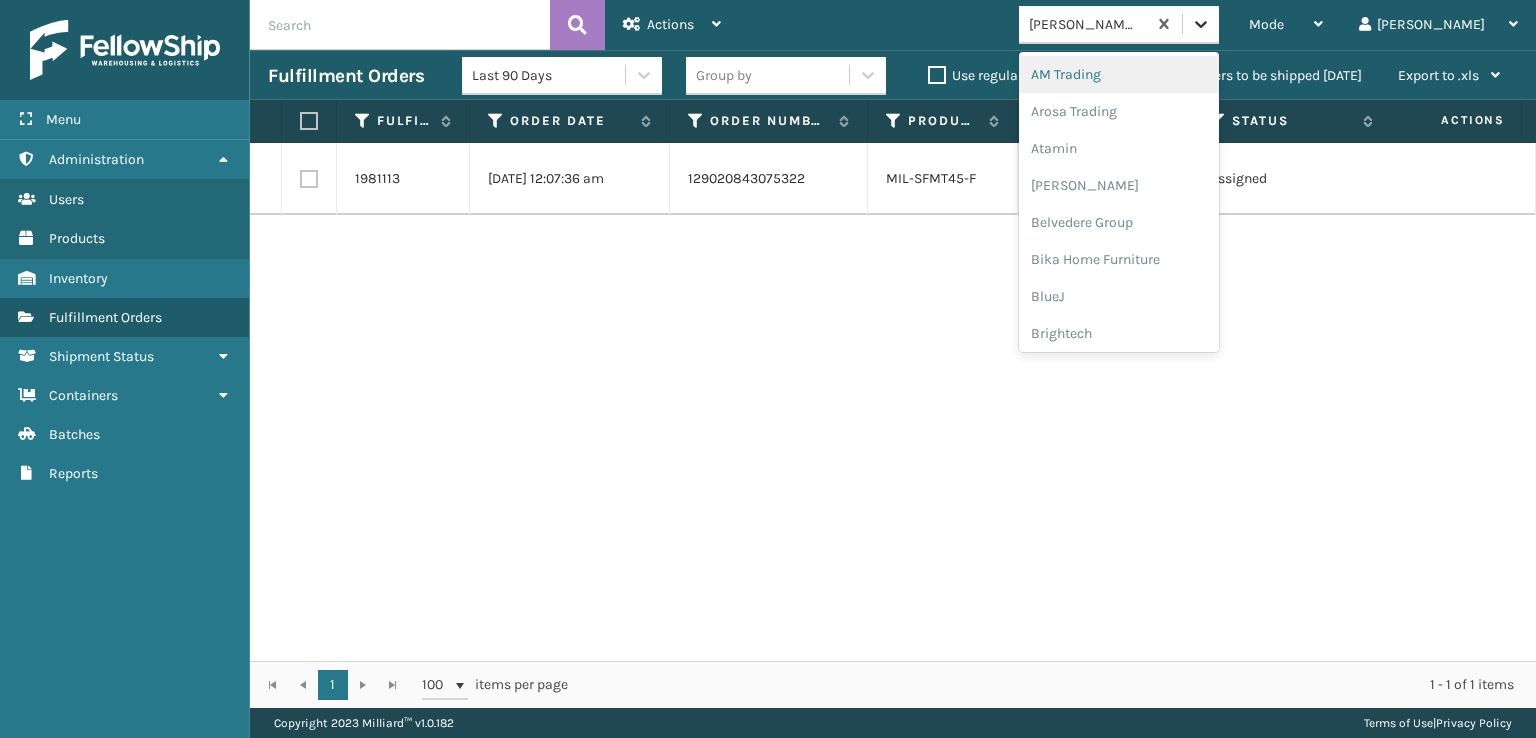 click 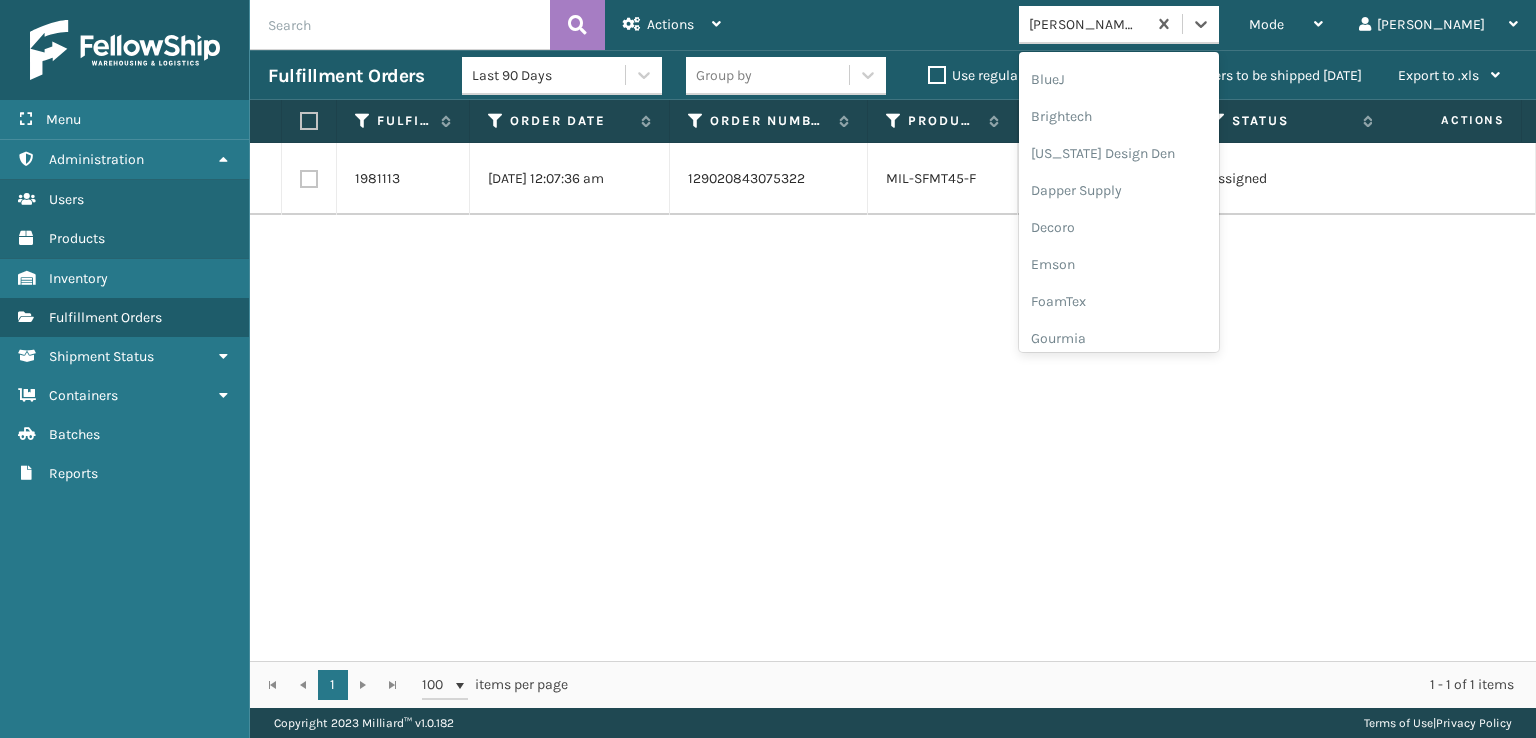 scroll, scrollTop: 300, scrollLeft: 0, axis: vertical 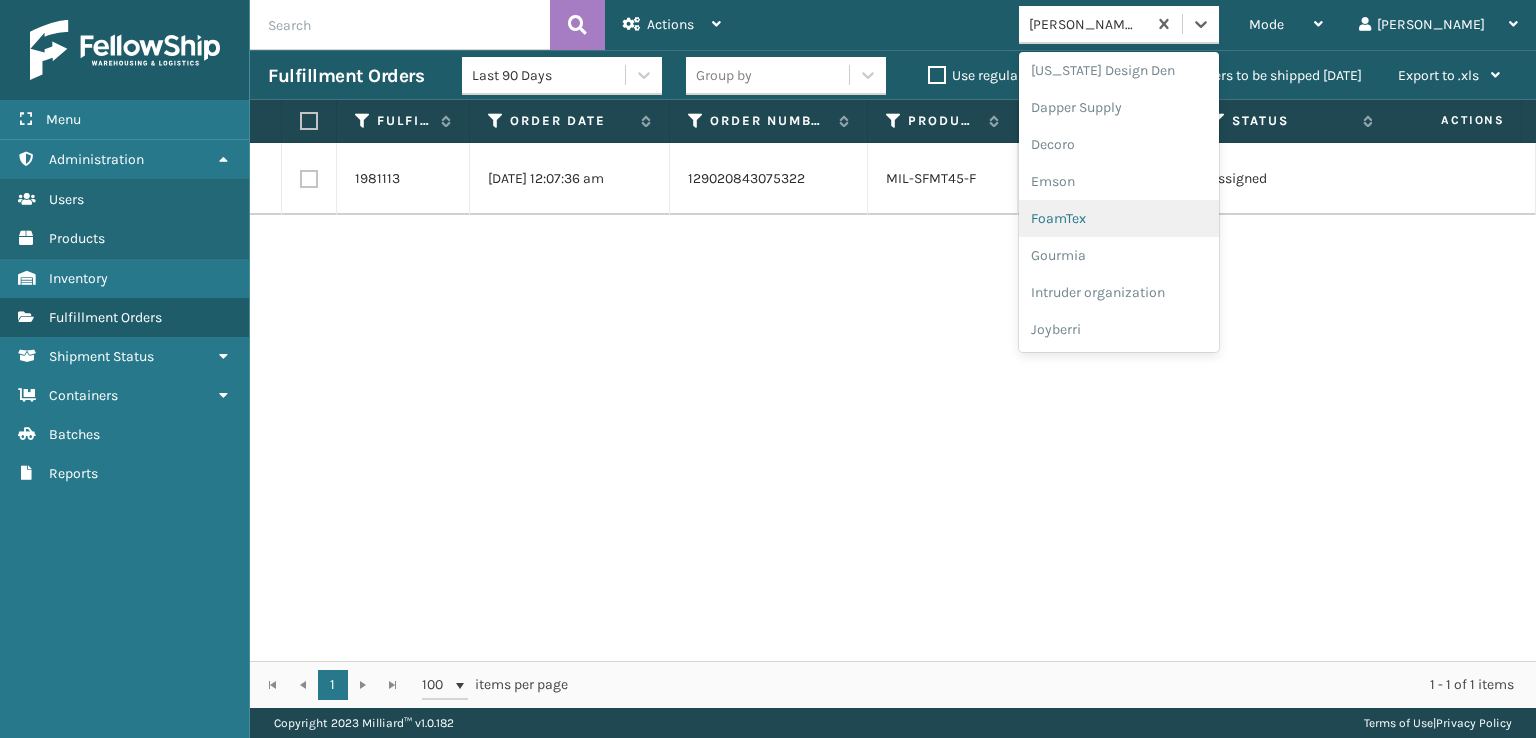 click on "FoamTex" at bounding box center [1119, 218] 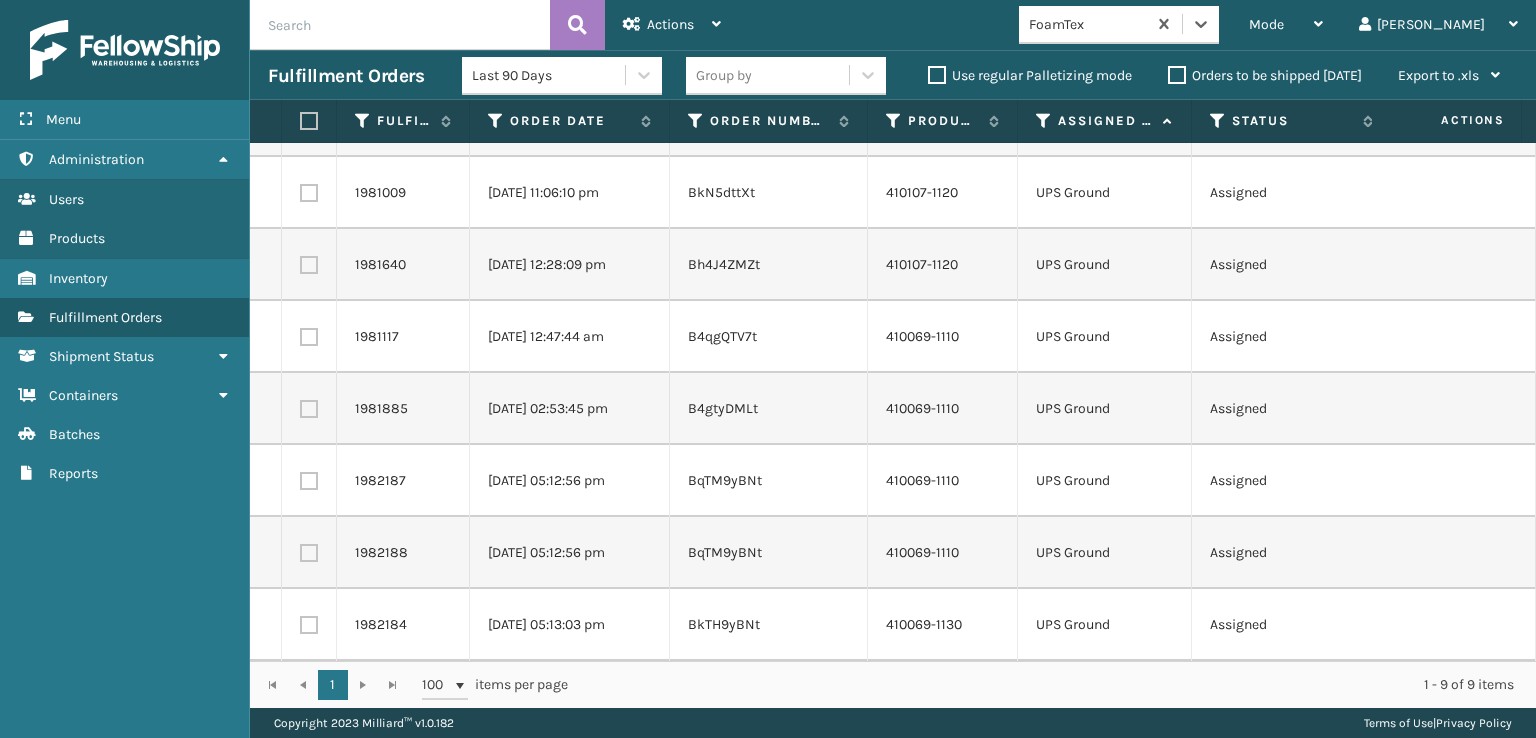 scroll, scrollTop: 0, scrollLeft: 0, axis: both 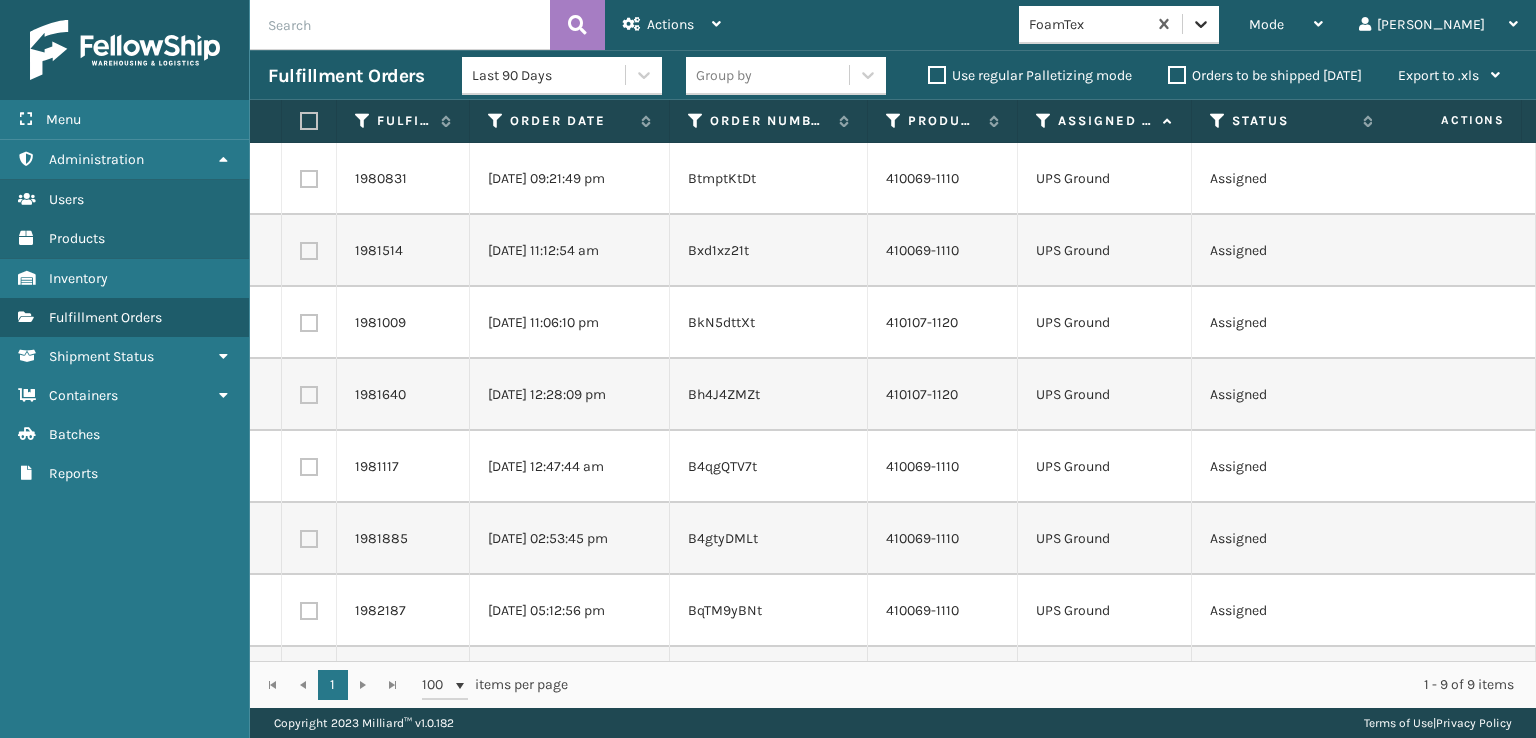 click 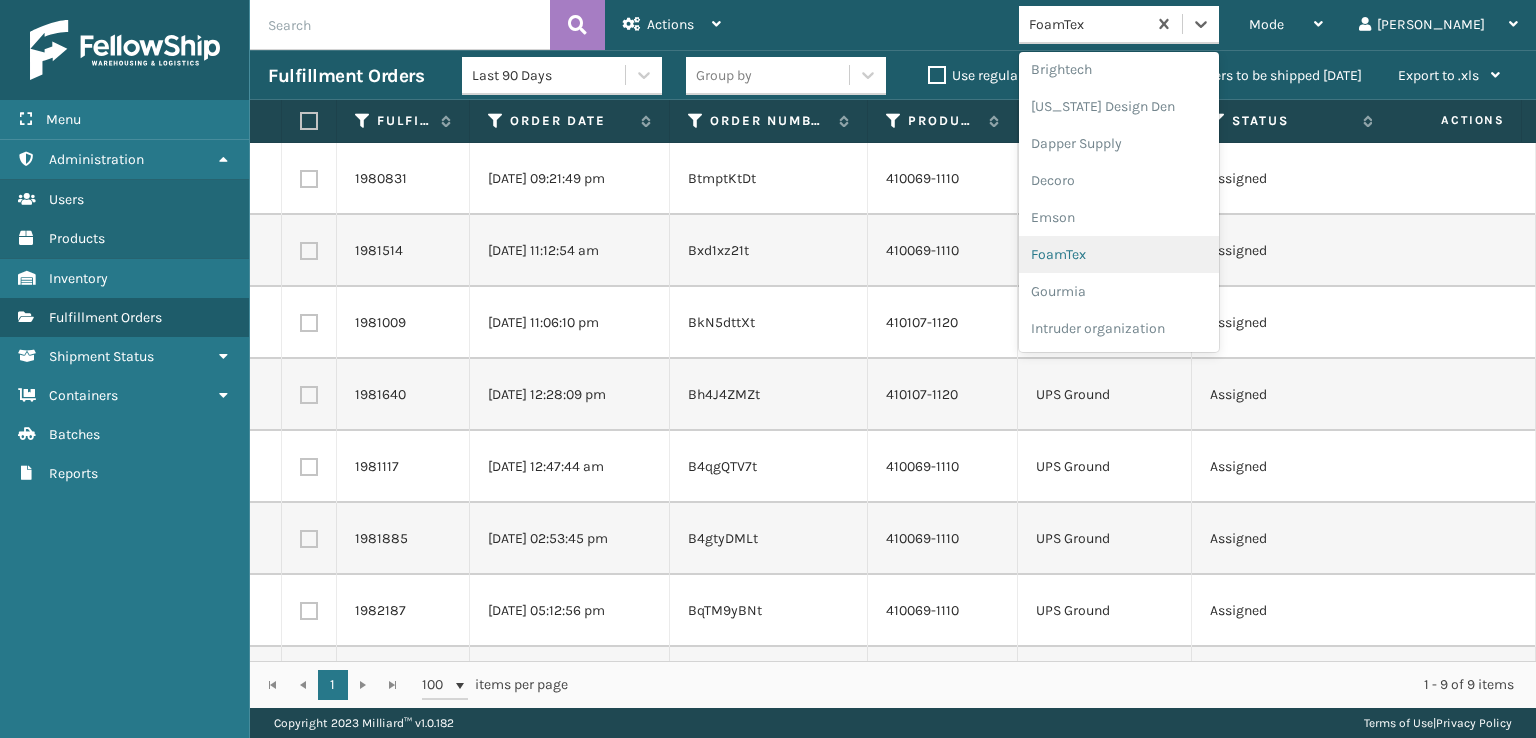 scroll, scrollTop: 297, scrollLeft: 0, axis: vertical 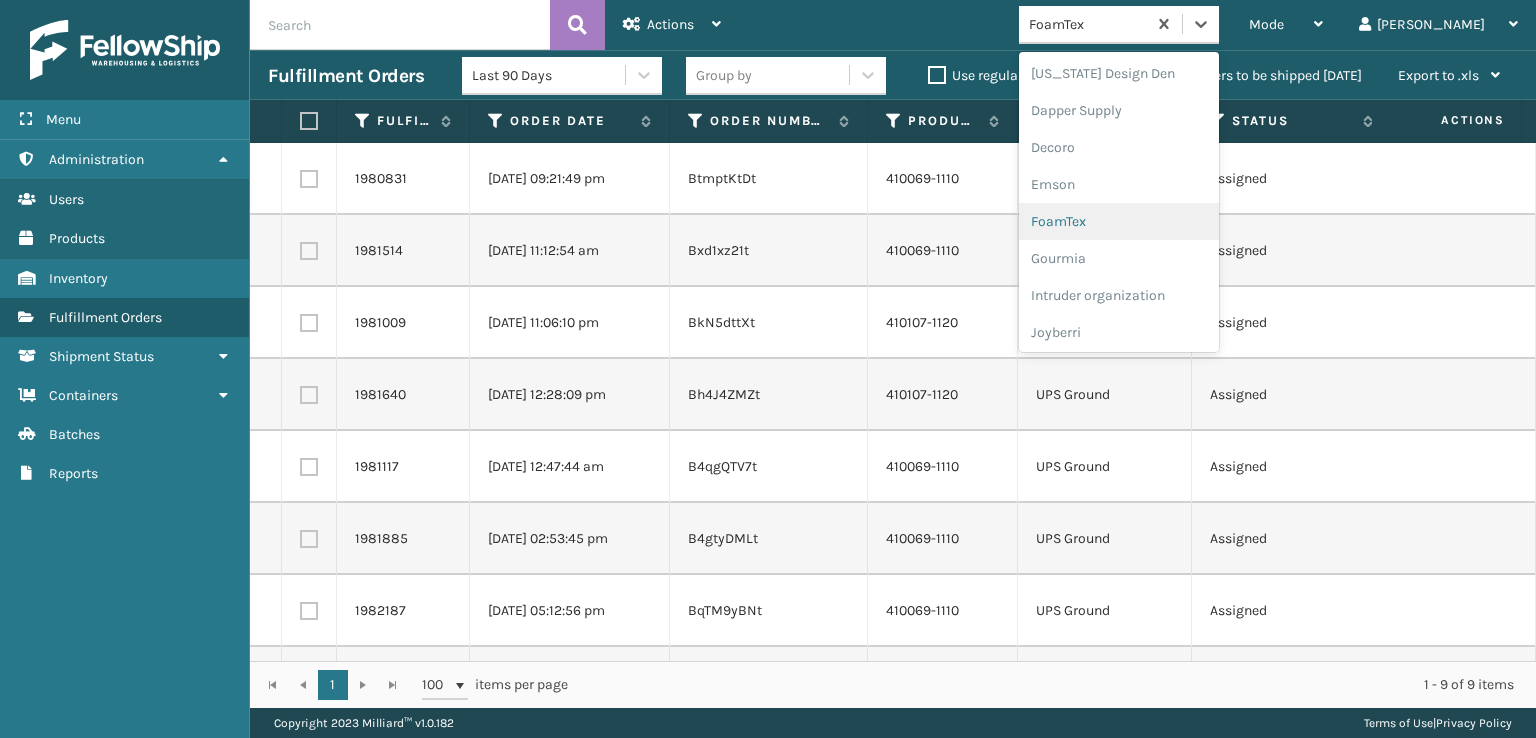 click on "FoamTex" at bounding box center (1119, 221) 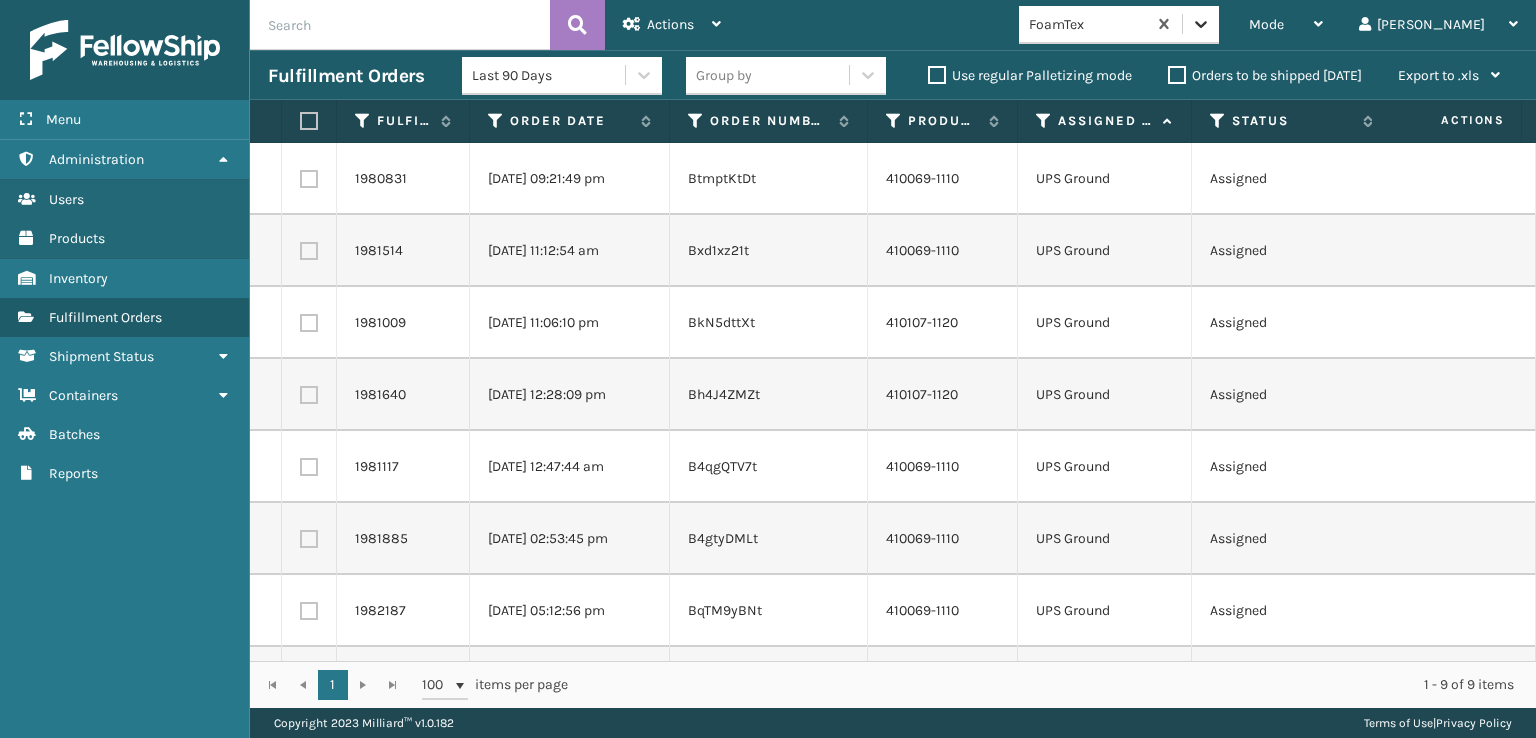 click 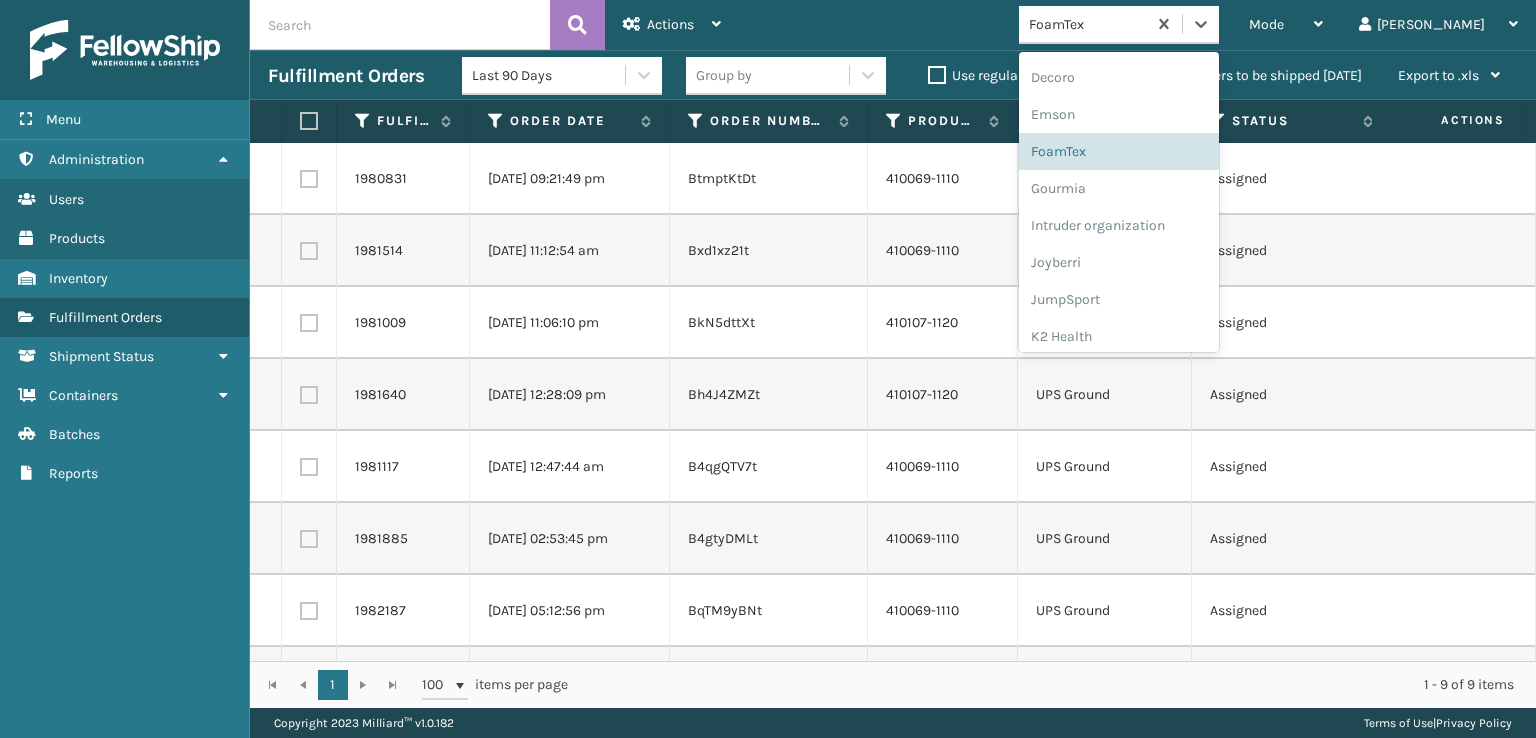 scroll, scrollTop: 632, scrollLeft: 0, axis: vertical 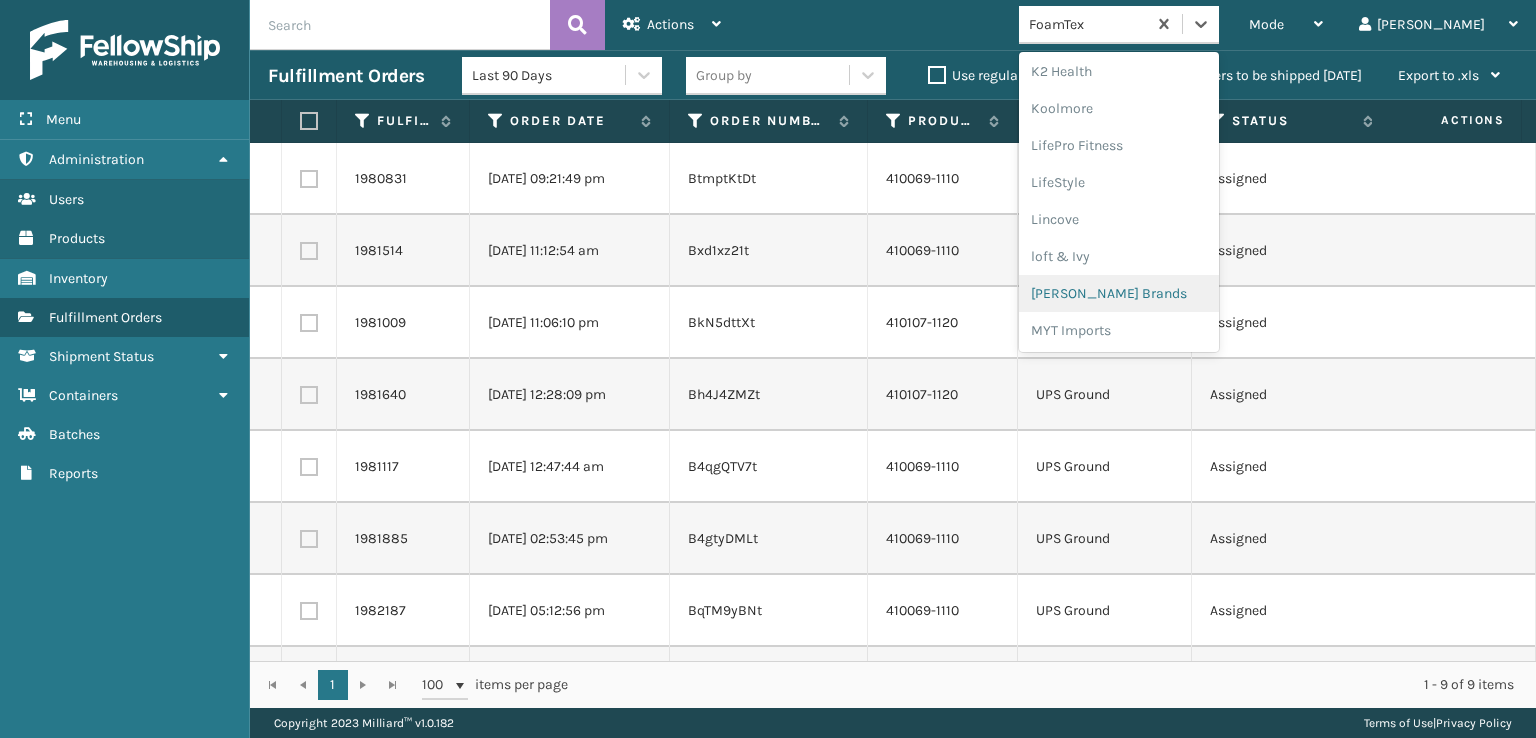 click on "[PERSON_NAME] Brands" at bounding box center (1119, 293) 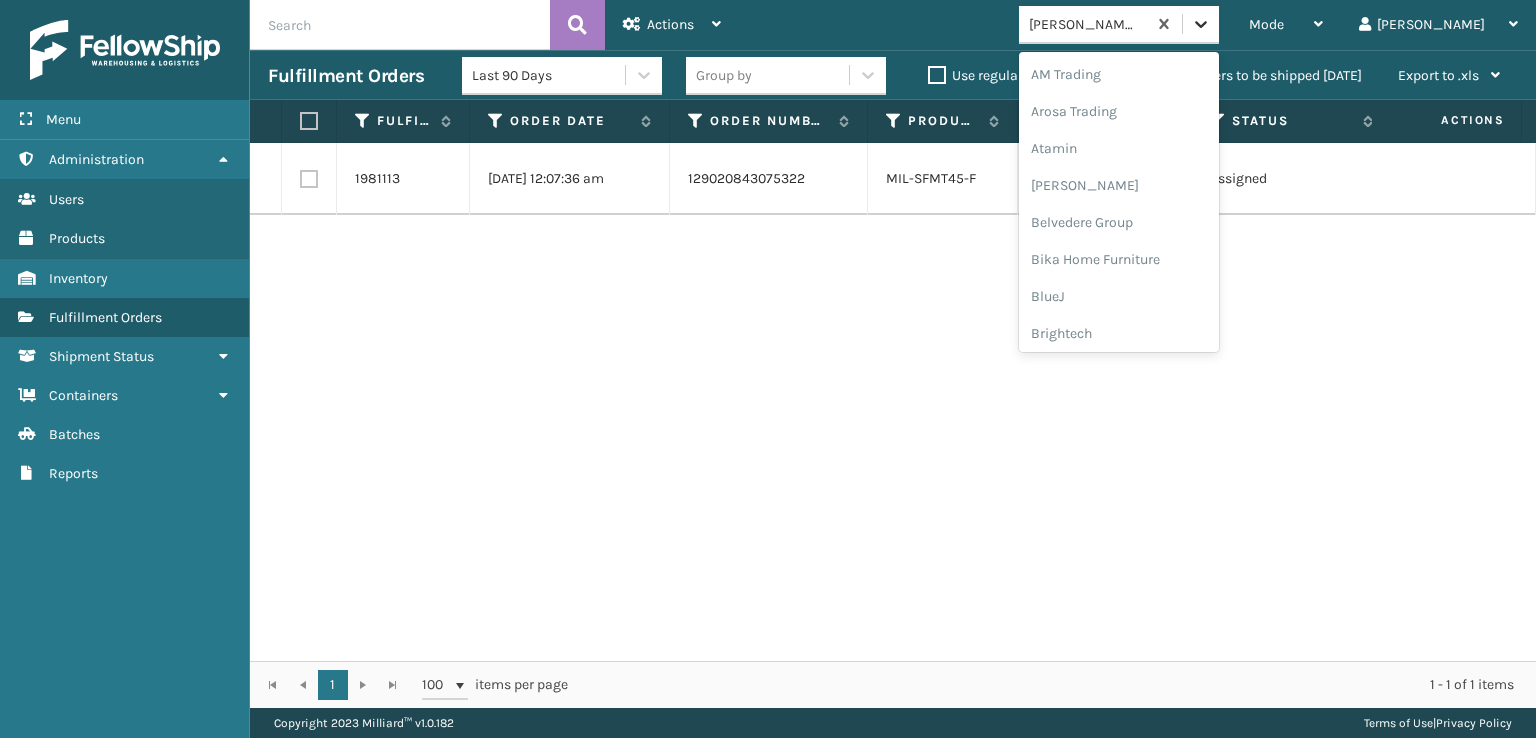 click 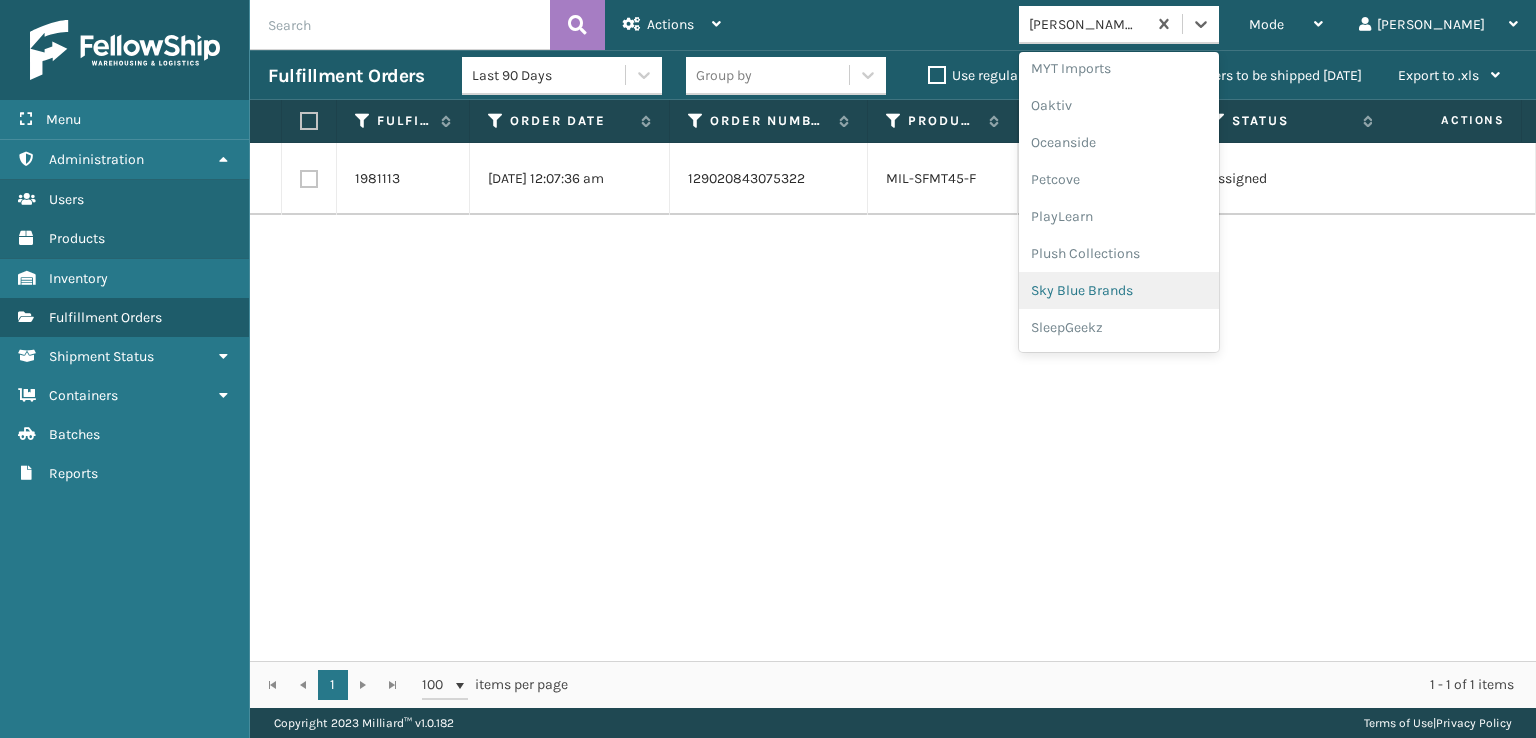 scroll, scrollTop: 928, scrollLeft: 0, axis: vertical 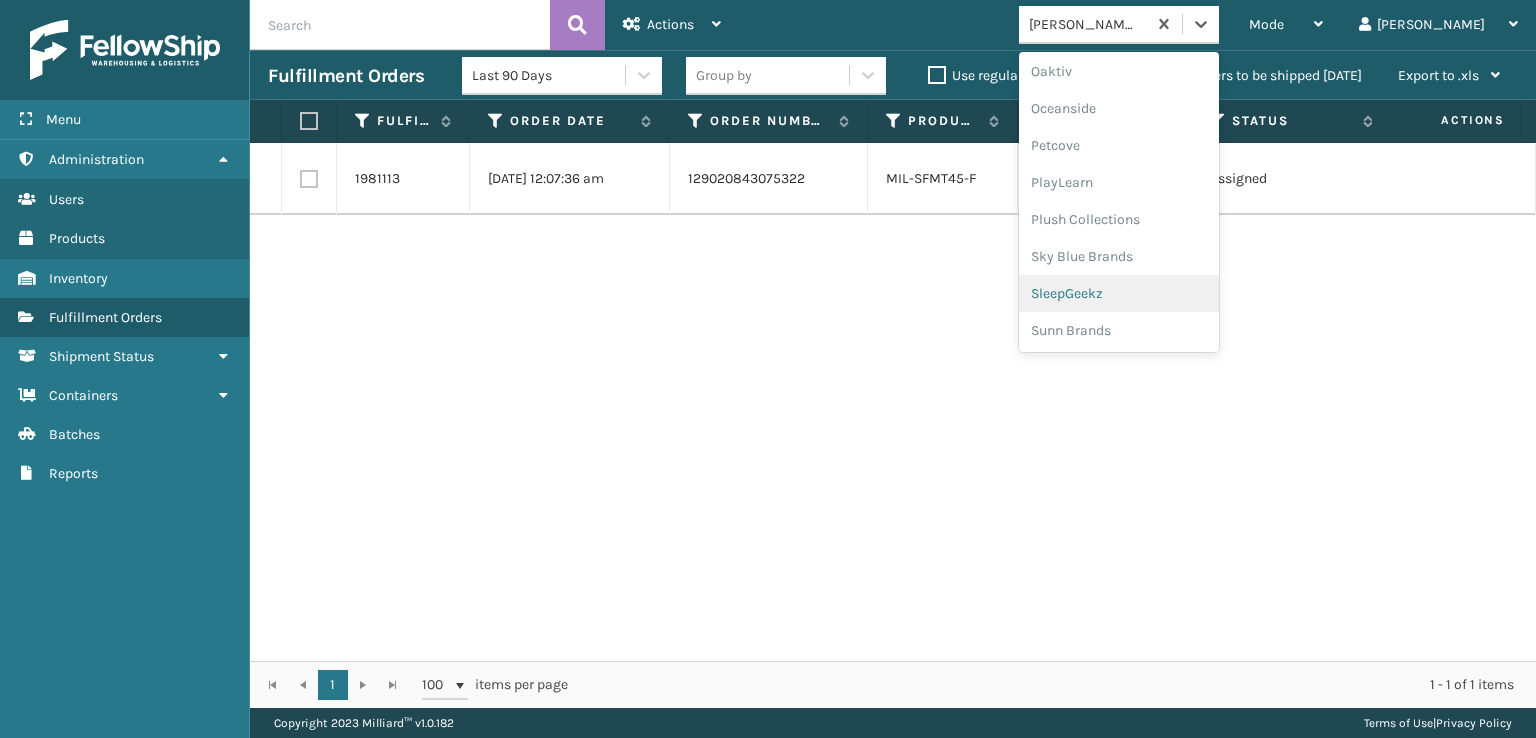 click on "SleepGeekz" at bounding box center [1119, 293] 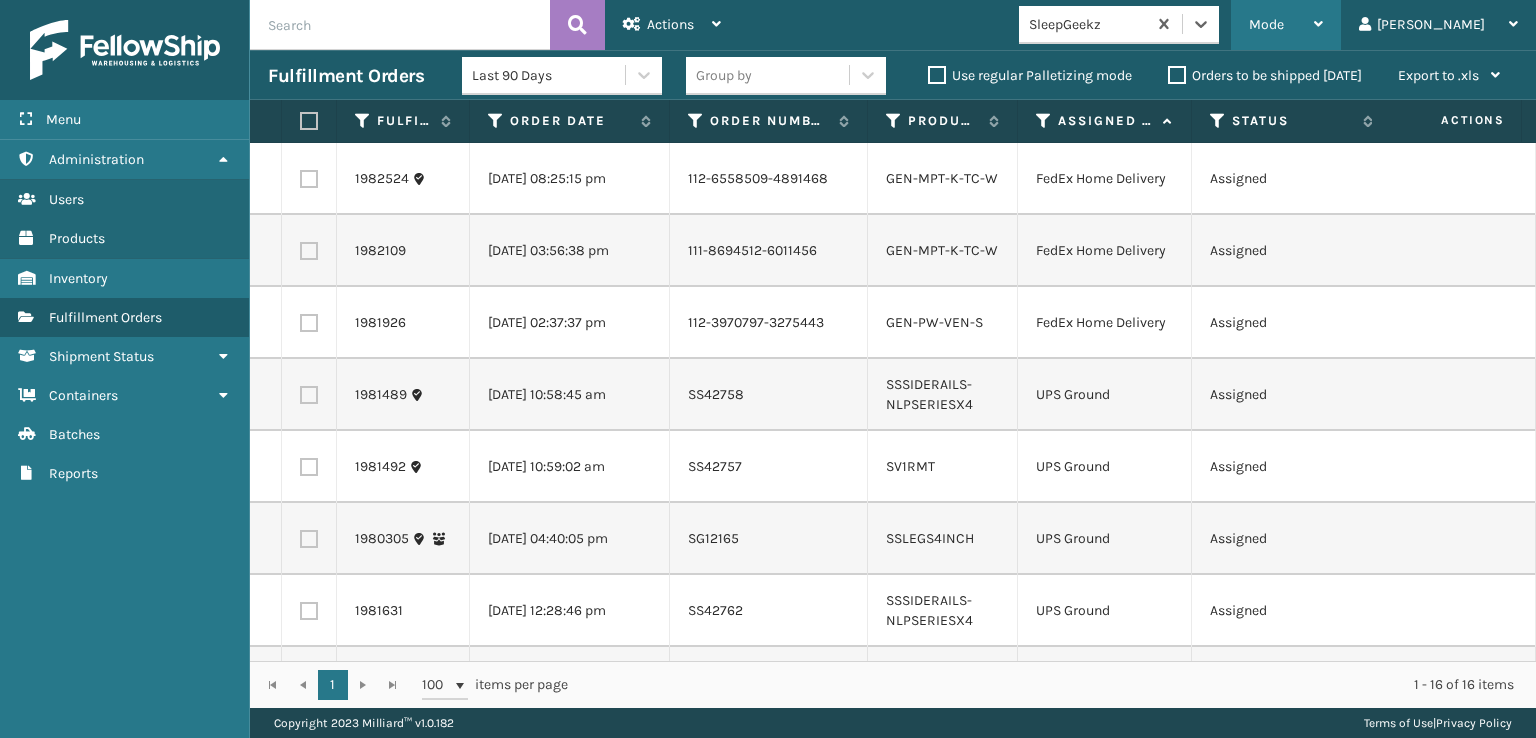 click on "Mode" at bounding box center [1286, 25] 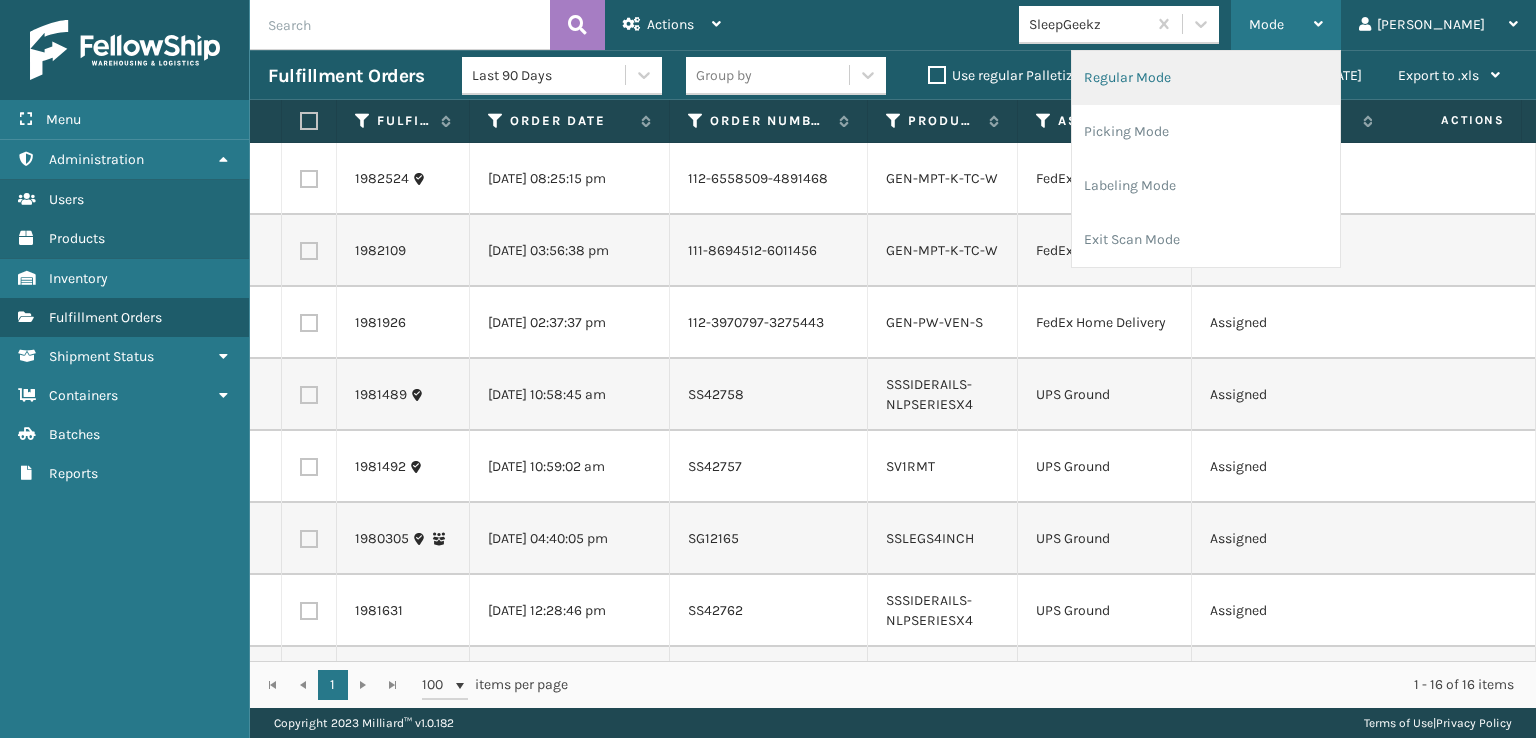 click on "Regular Mode" at bounding box center [1206, 78] 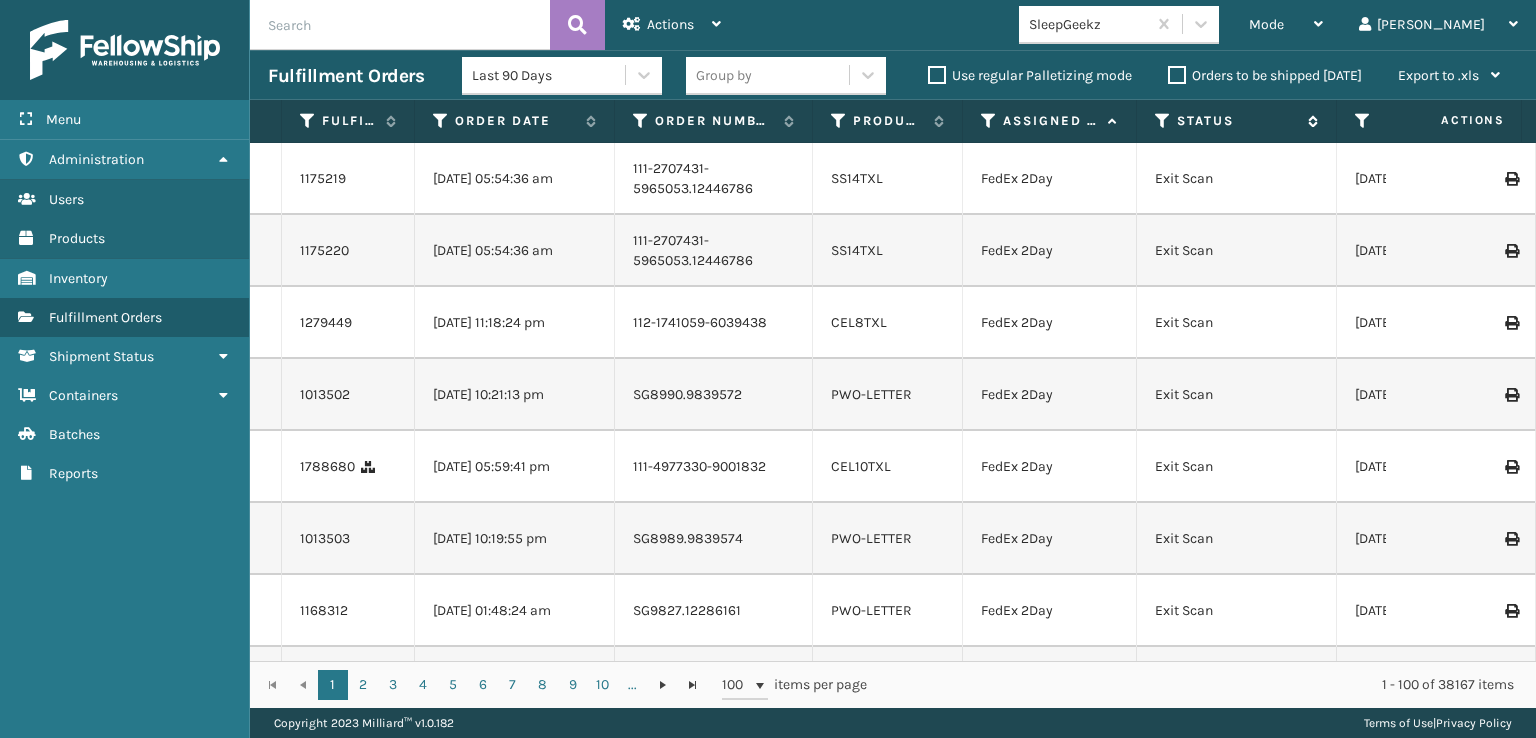 click at bounding box center (1163, 121) 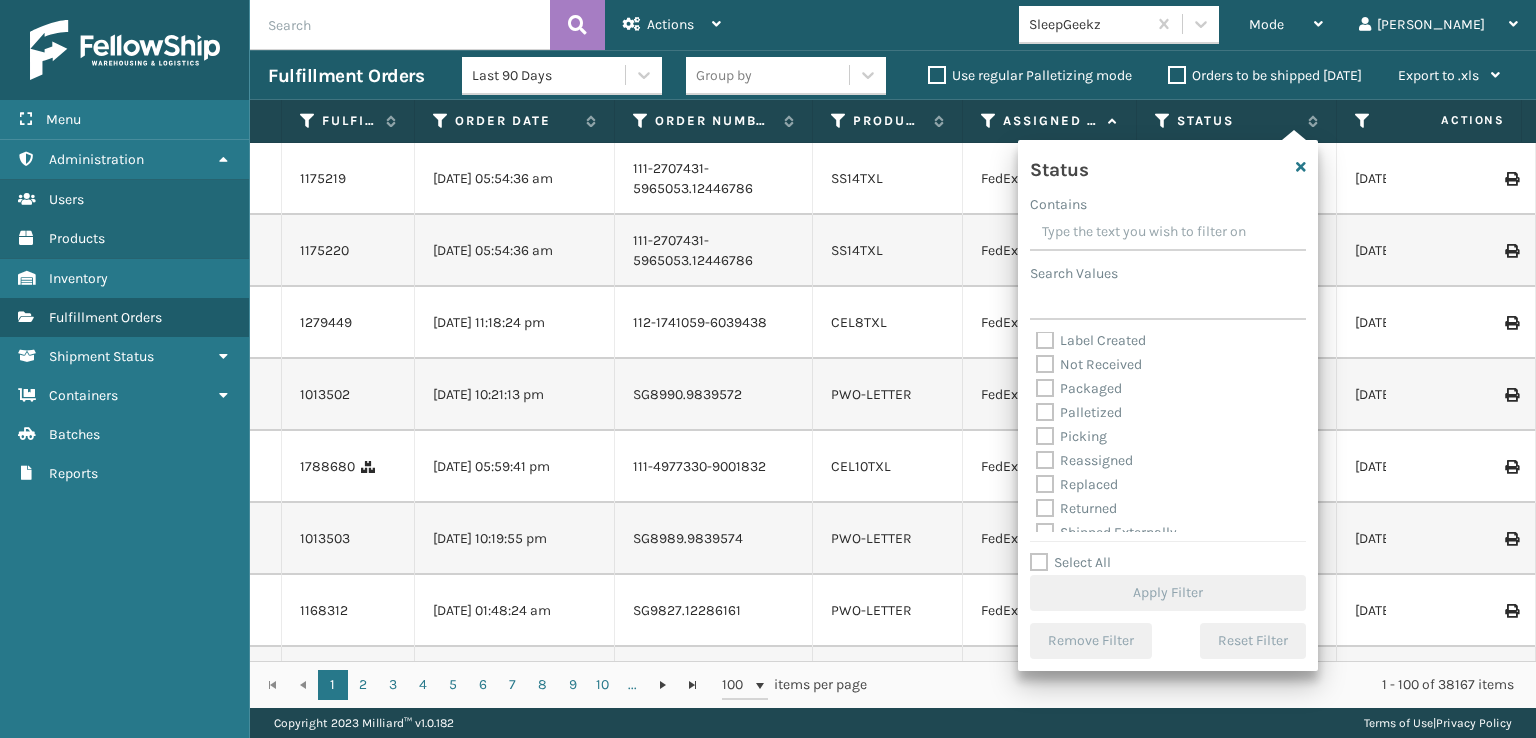 scroll, scrollTop: 100, scrollLeft: 0, axis: vertical 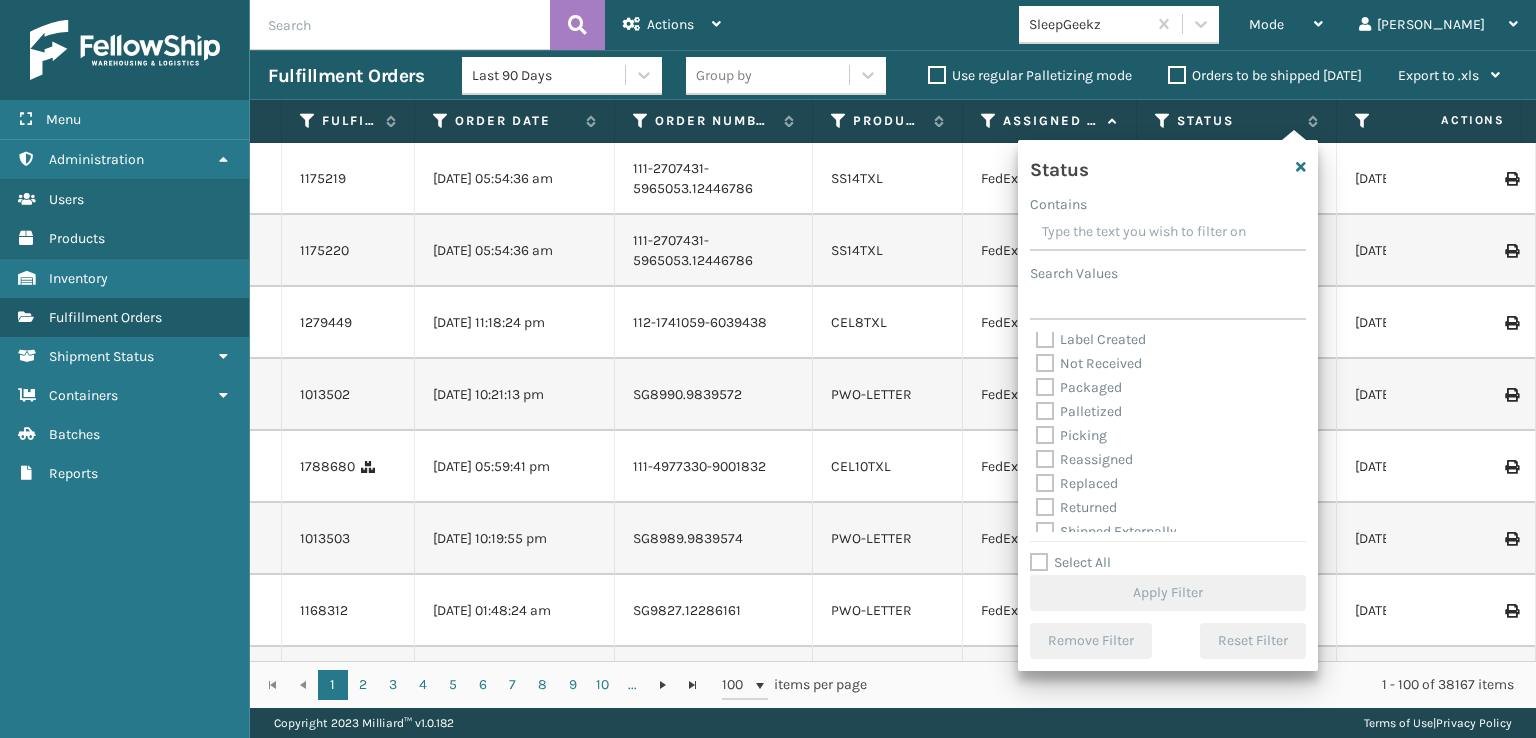 click on "Picking" at bounding box center (1071, 435) 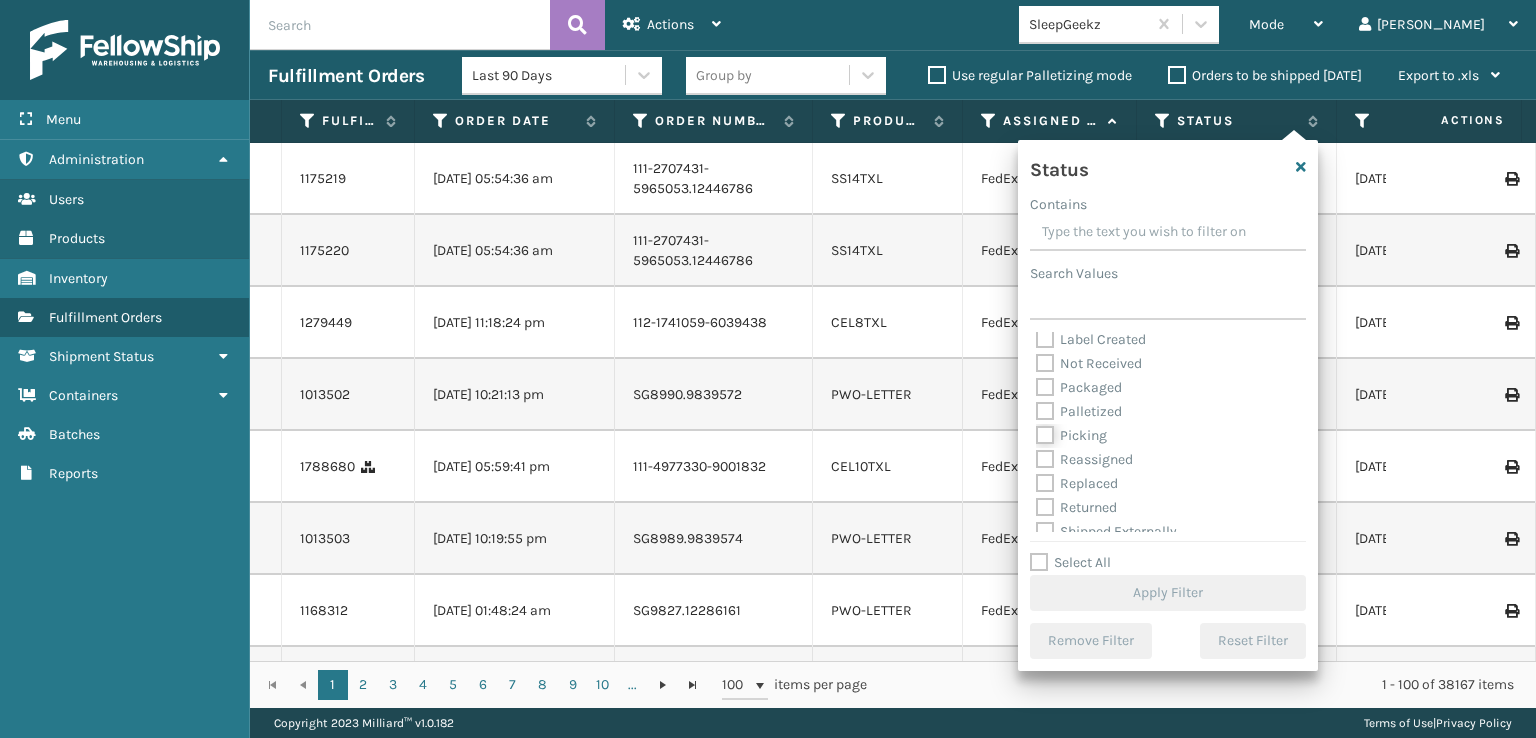 click on "Picking" at bounding box center [1036, 430] 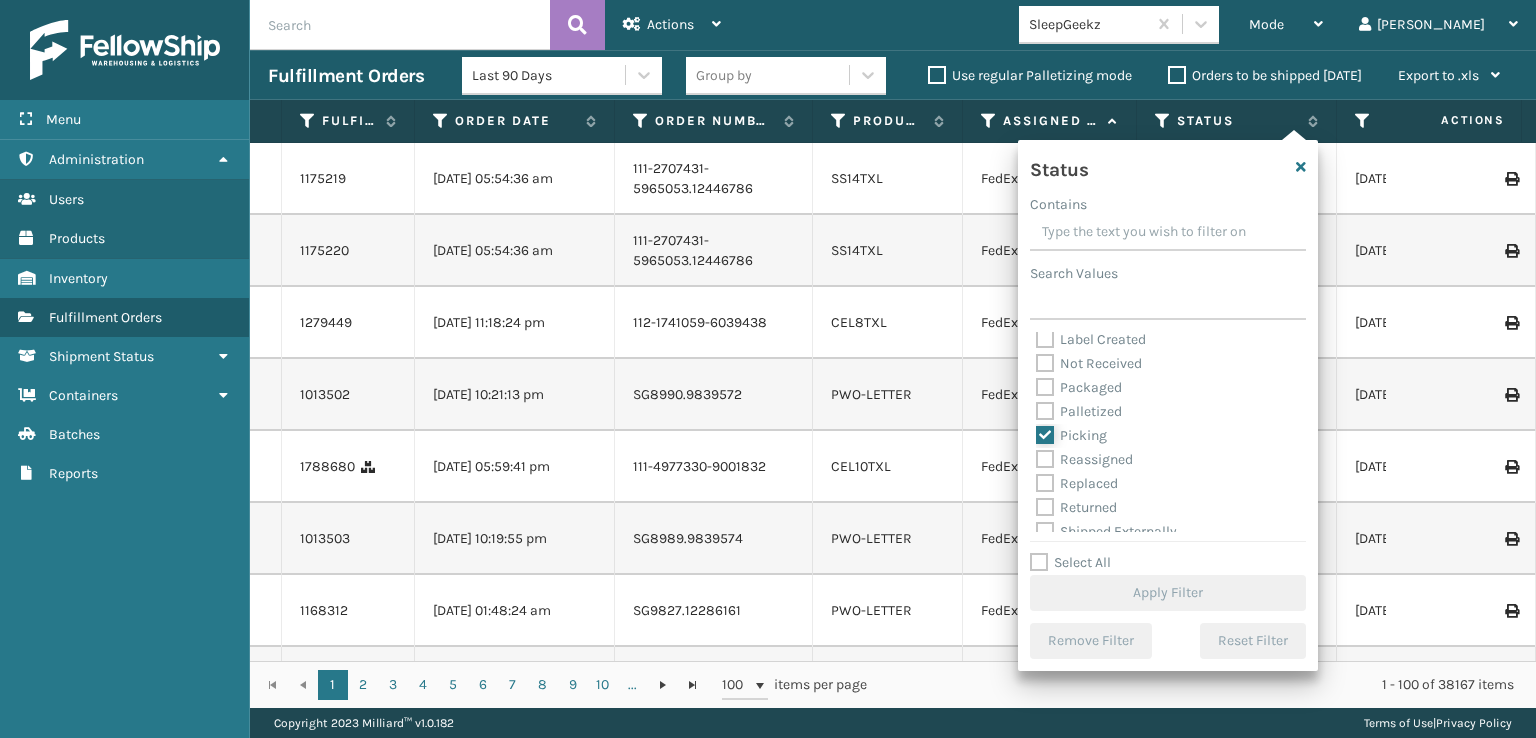 checkbox on "true" 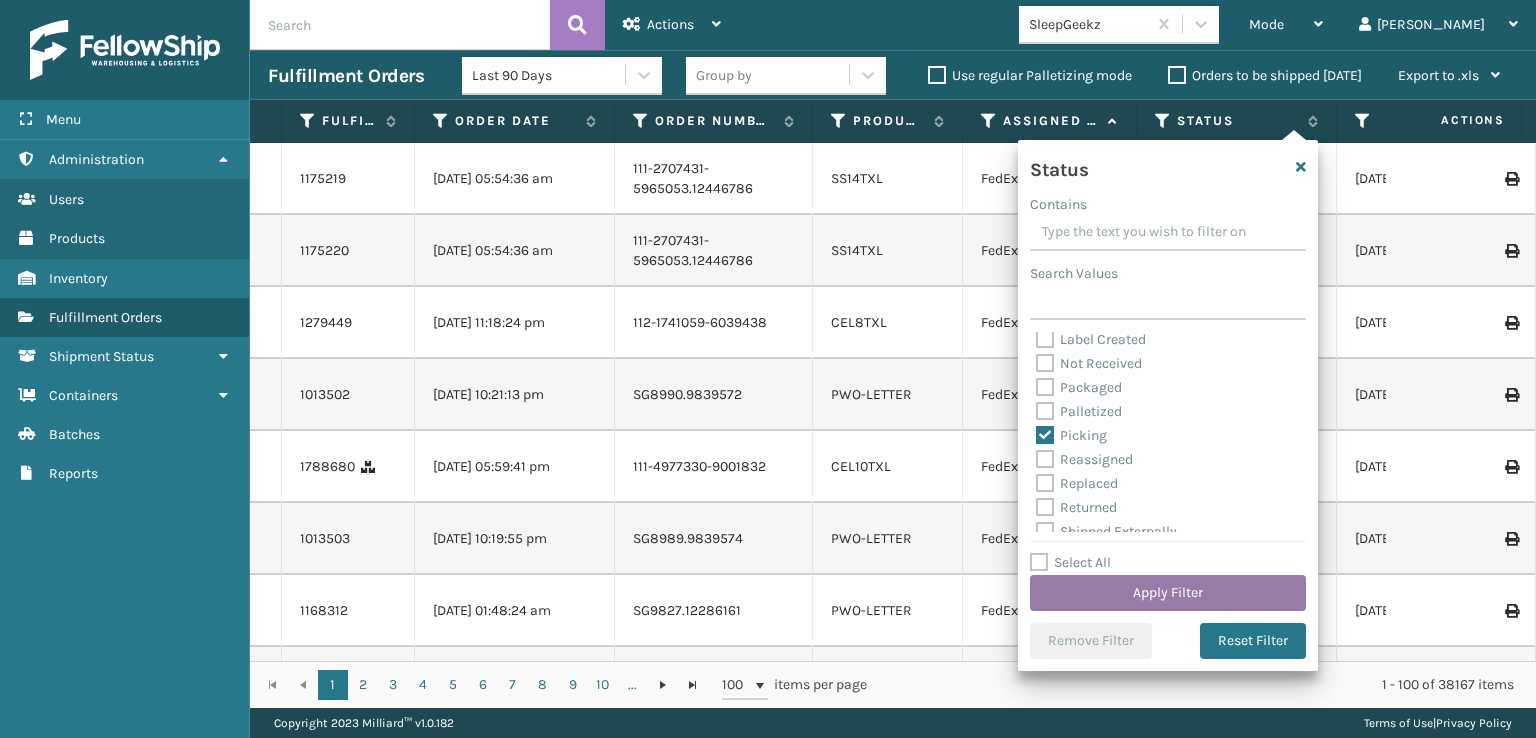click on "Apply Filter" at bounding box center [1168, 593] 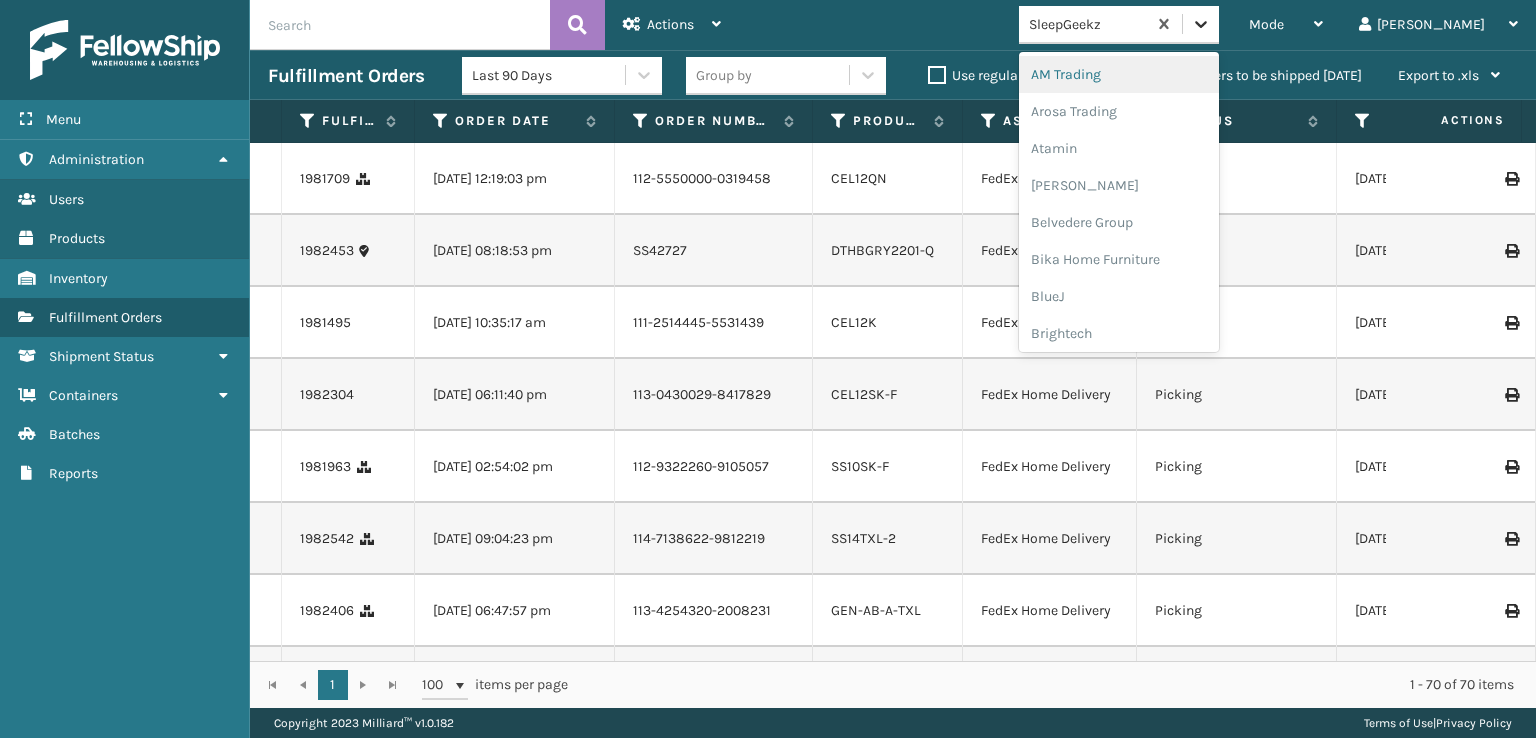 click 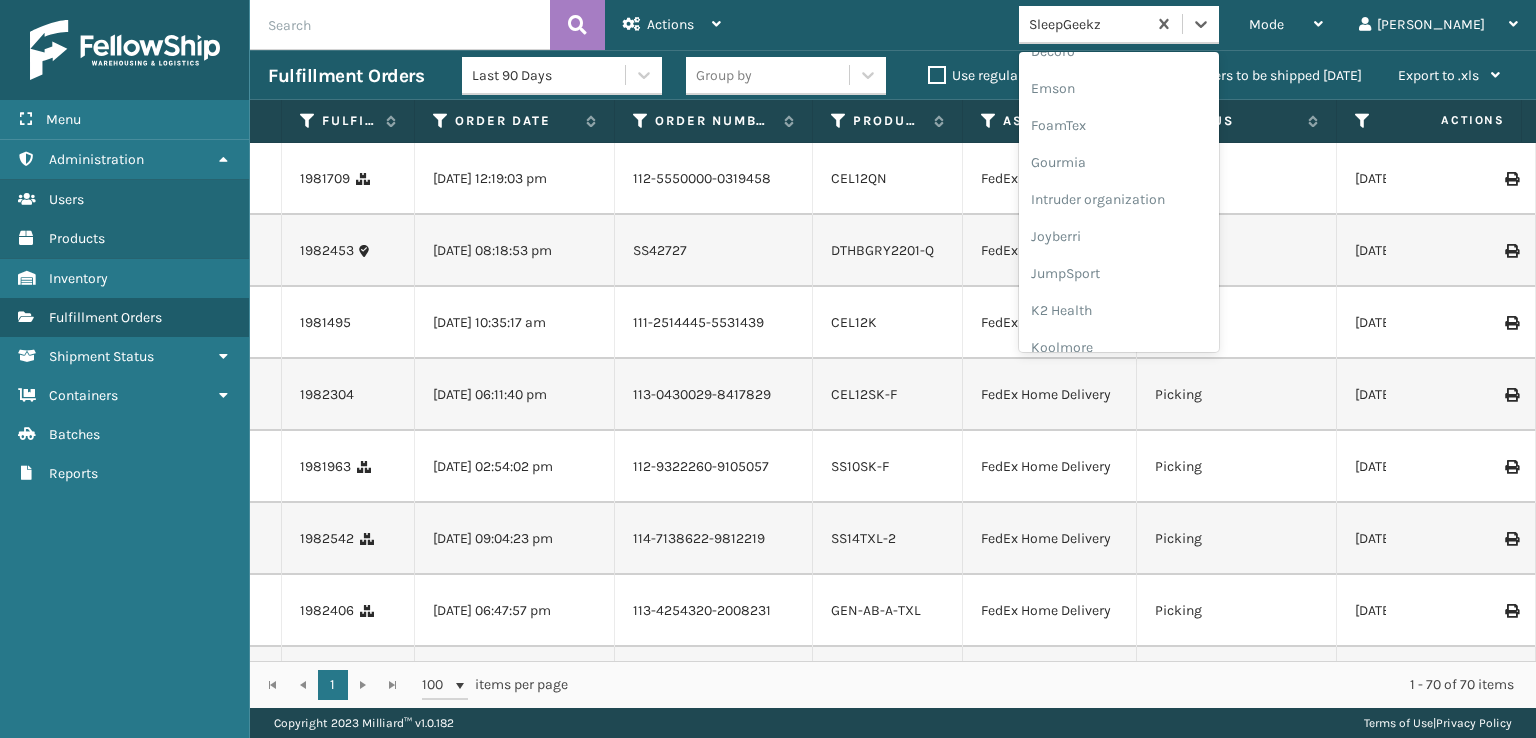 scroll, scrollTop: 400, scrollLeft: 0, axis: vertical 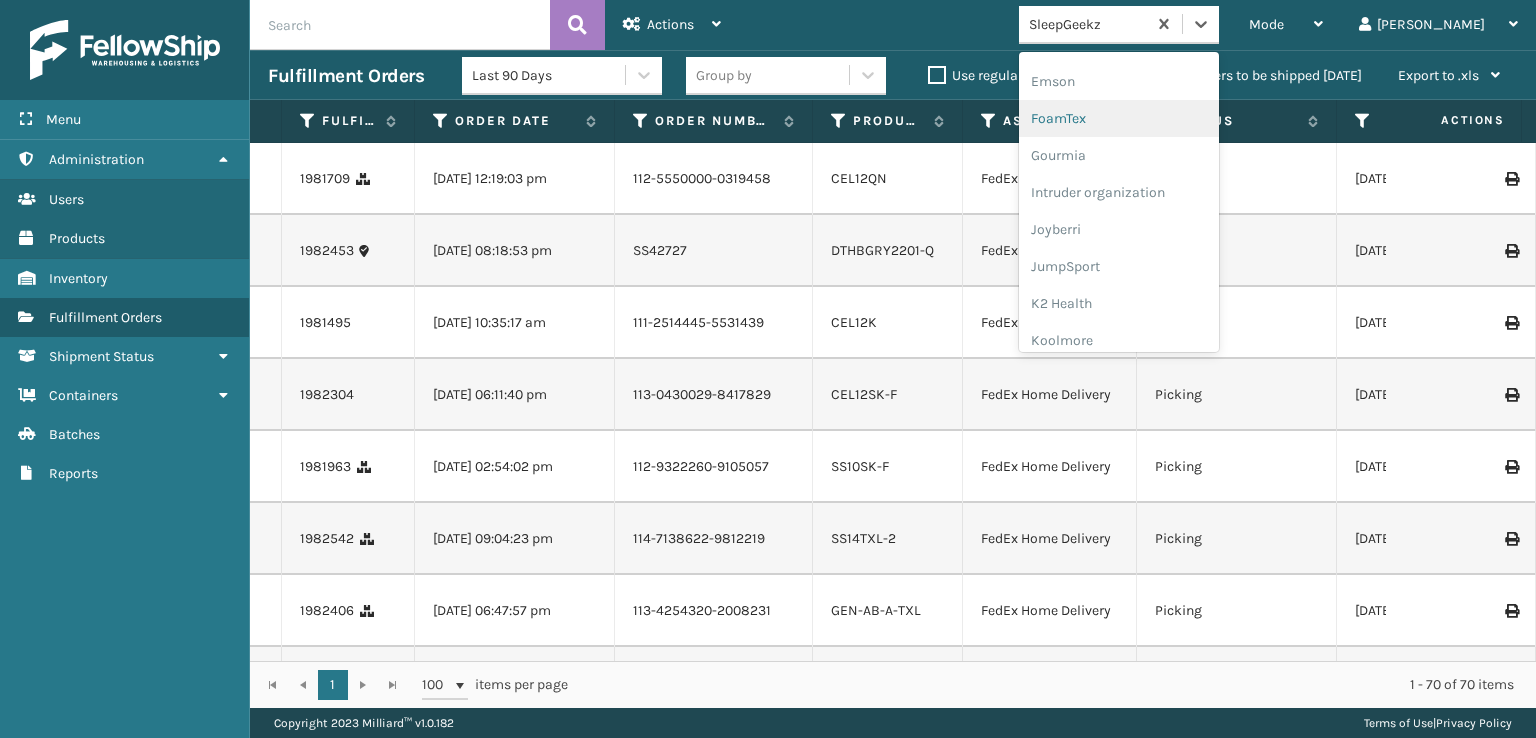 click on "FoamTex" at bounding box center (1119, 118) 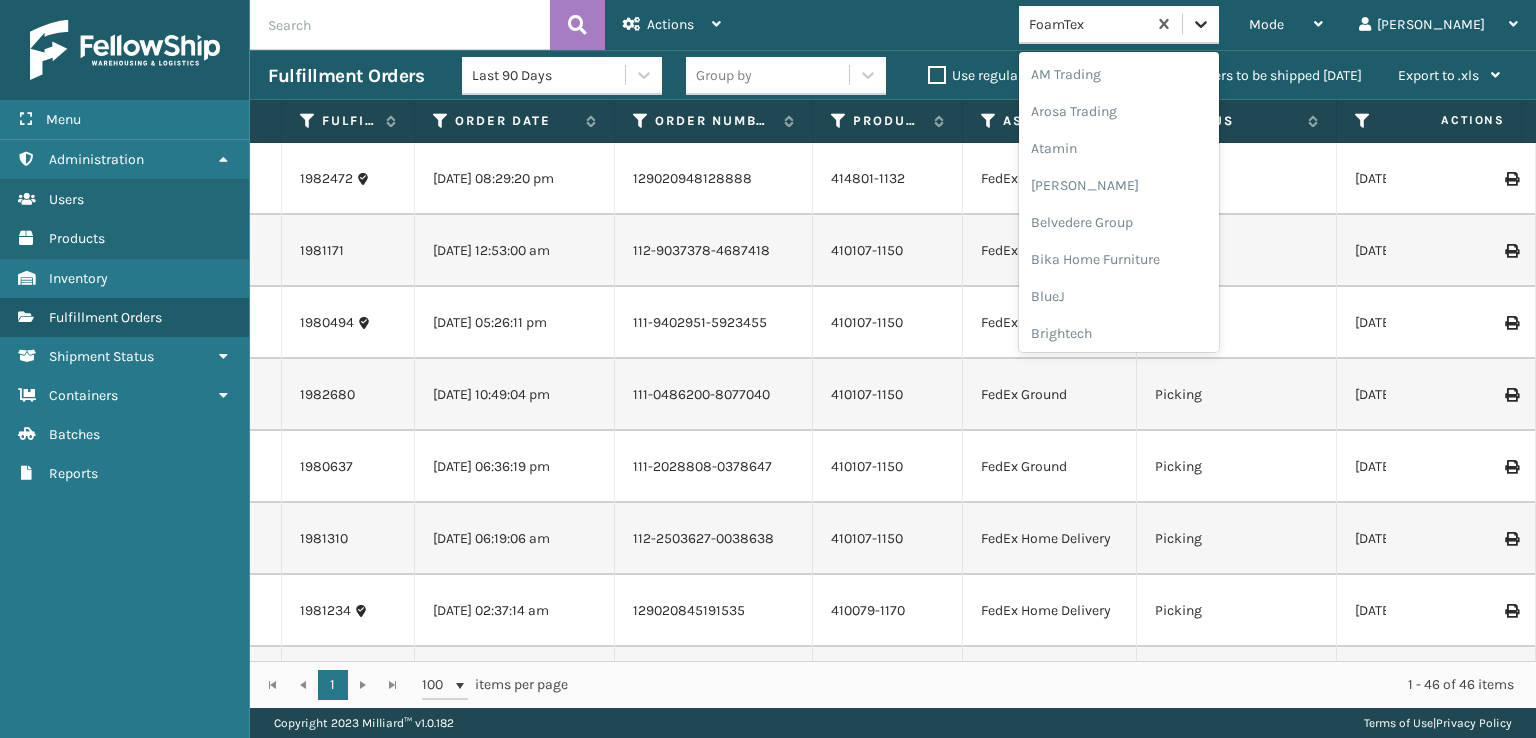 click 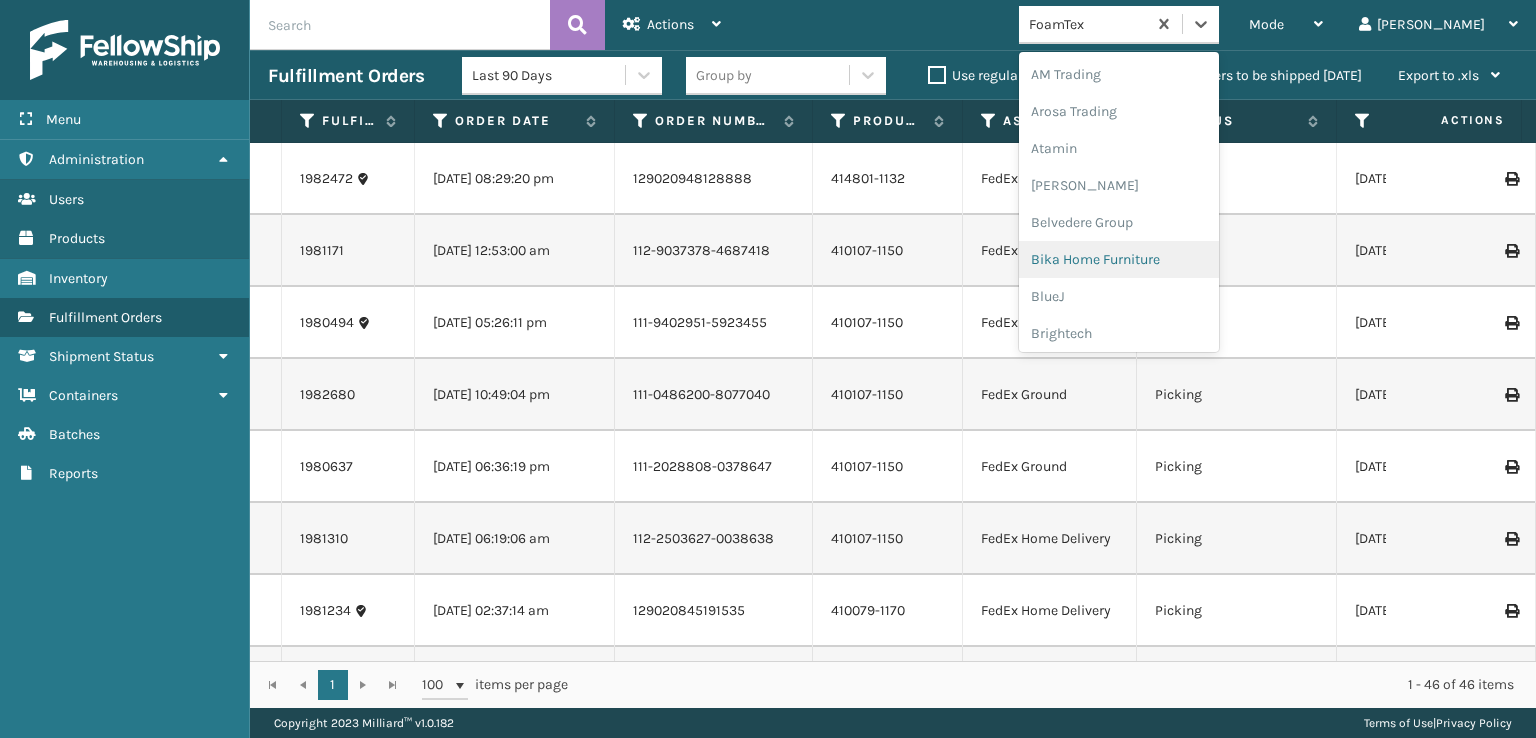 scroll, scrollTop: 197, scrollLeft: 0, axis: vertical 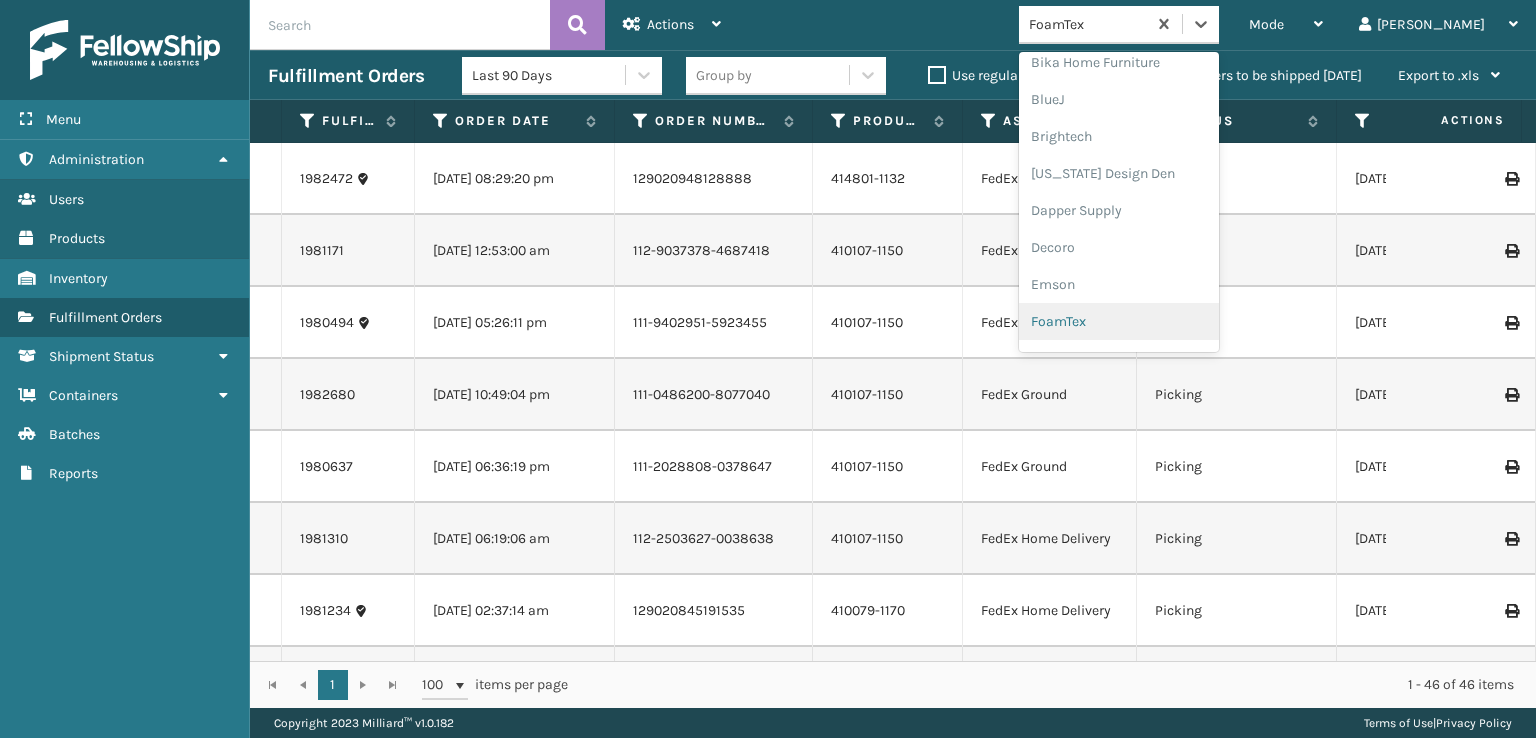click on "FoamTex" at bounding box center (1119, 321) 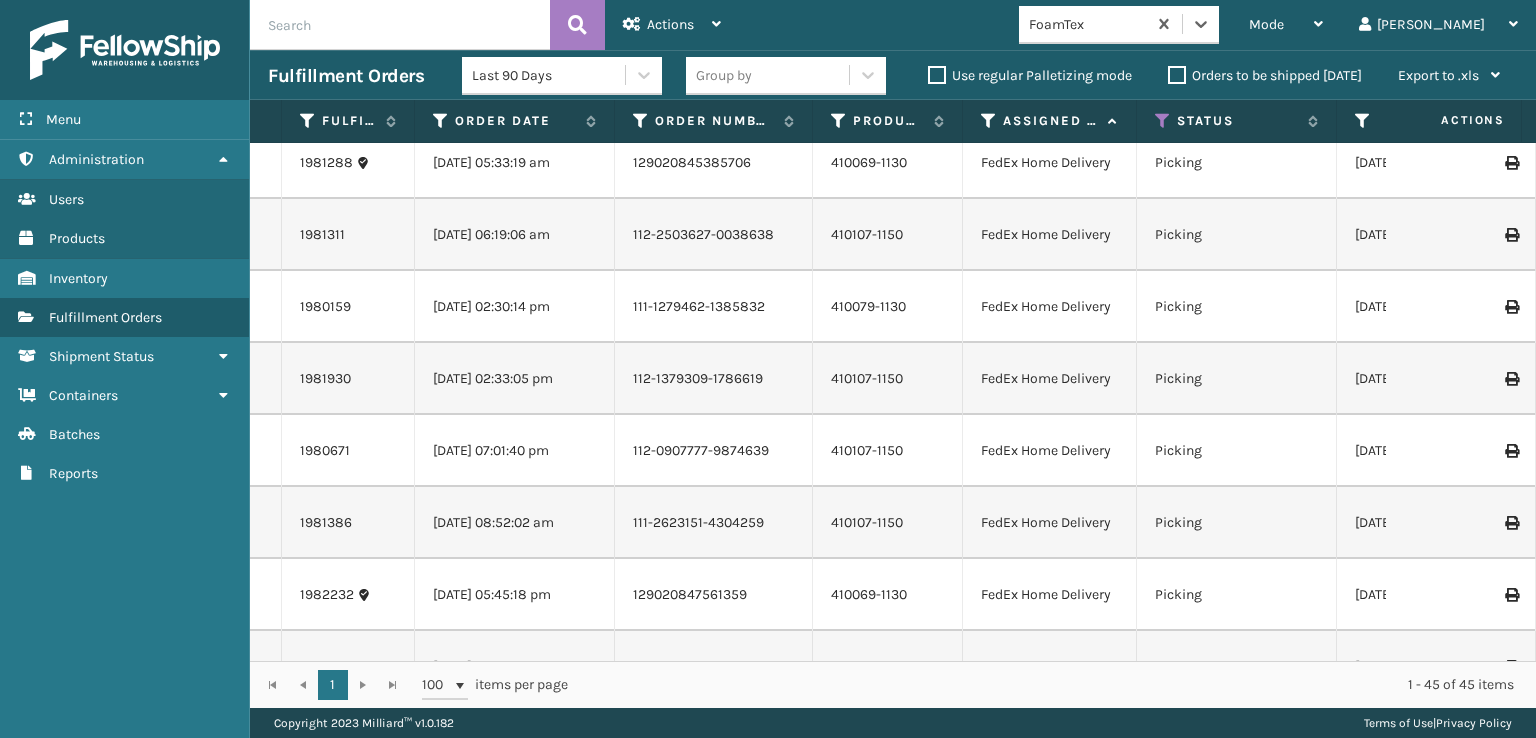 scroll, scrollTop: 636, scrollLeft: 0, axis: vertical 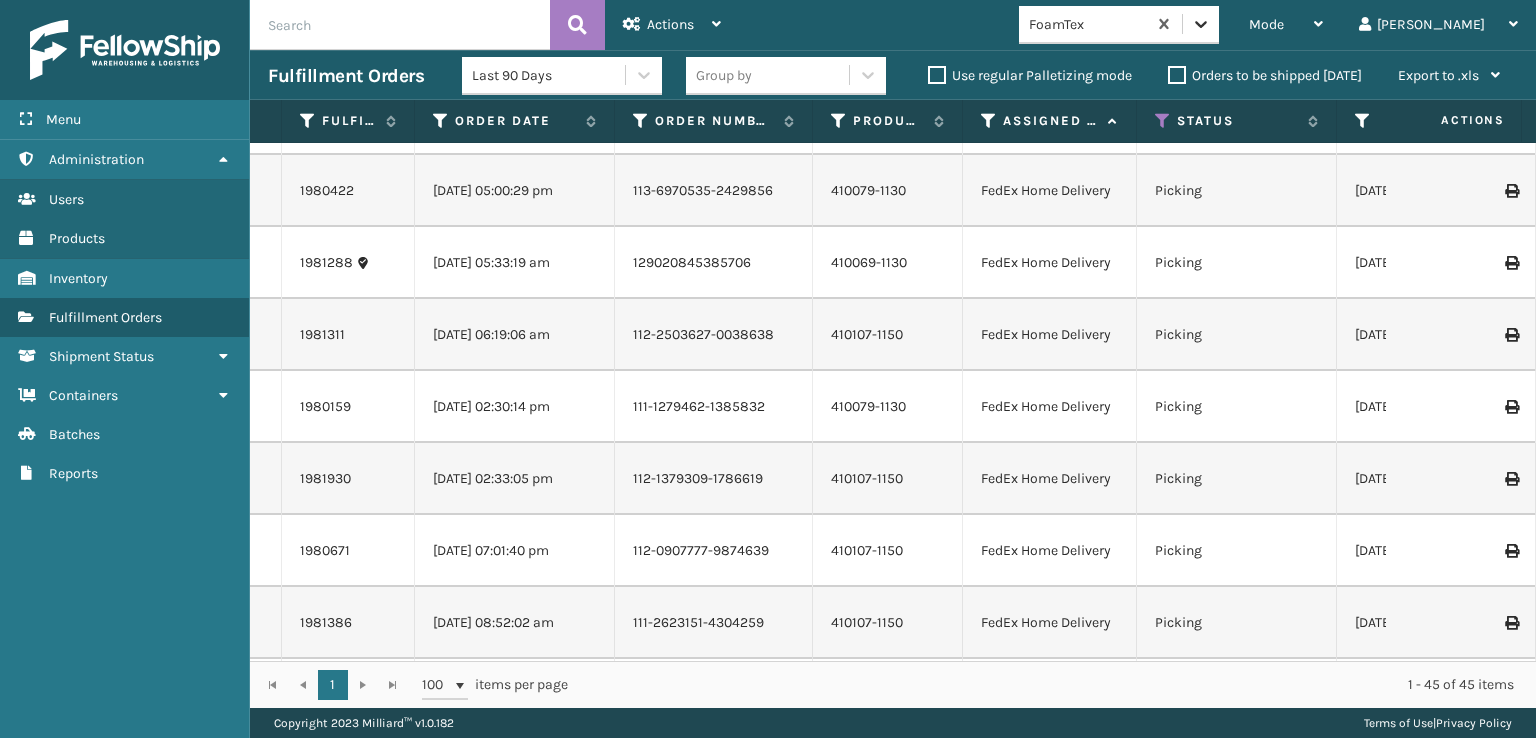click 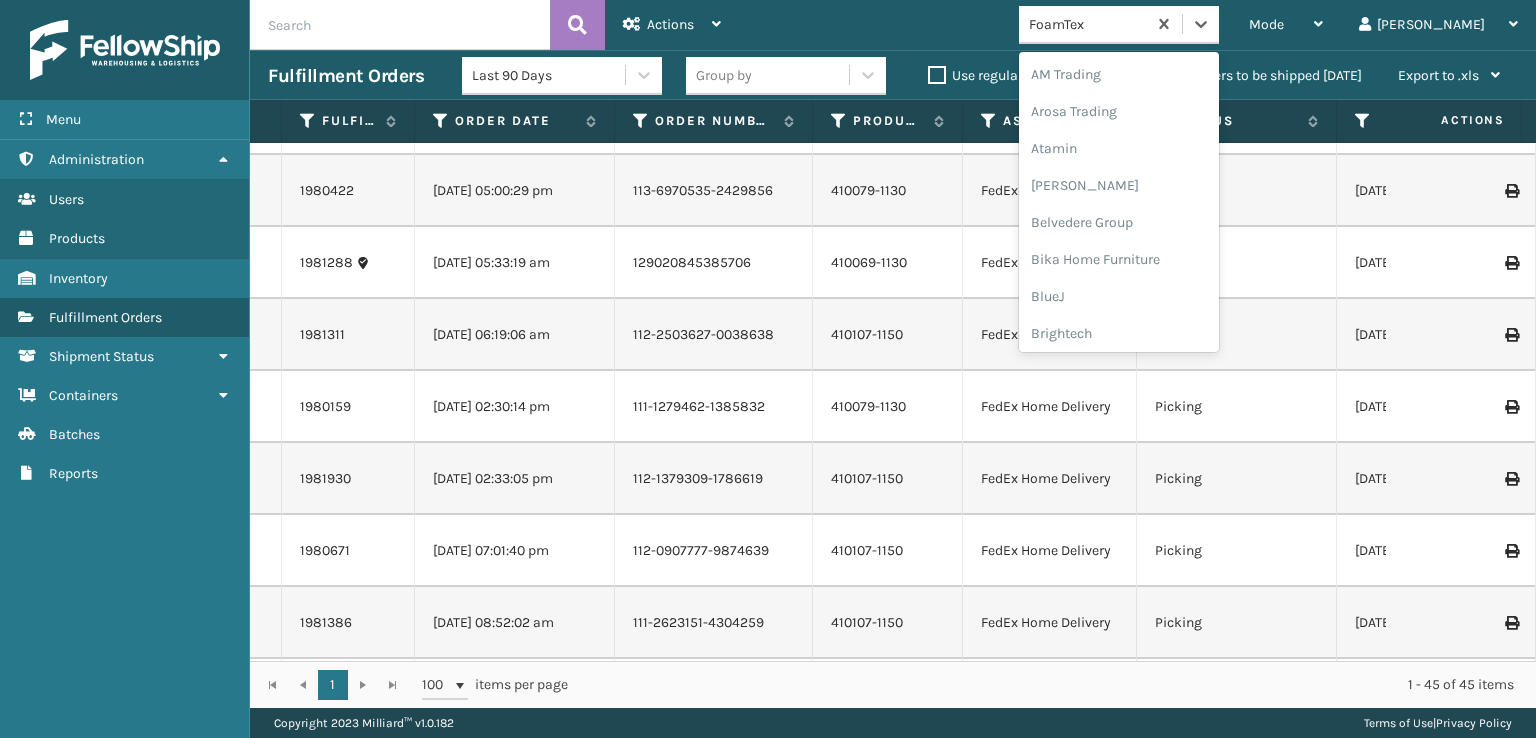 scroll, scrollTop: 197, scrollLeft: 0, axis: vertical 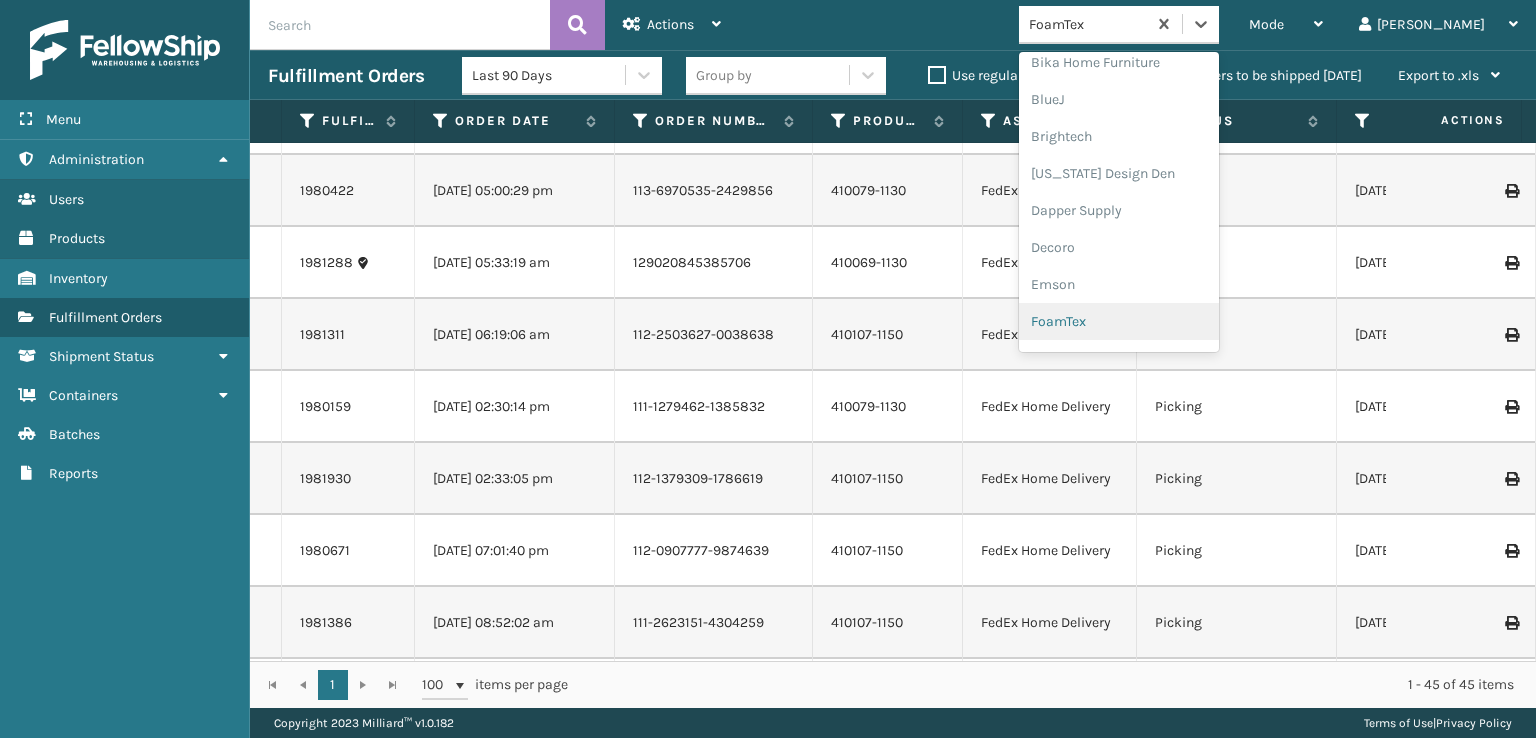click on "FoamTex" at bounding box center (1119, 321) 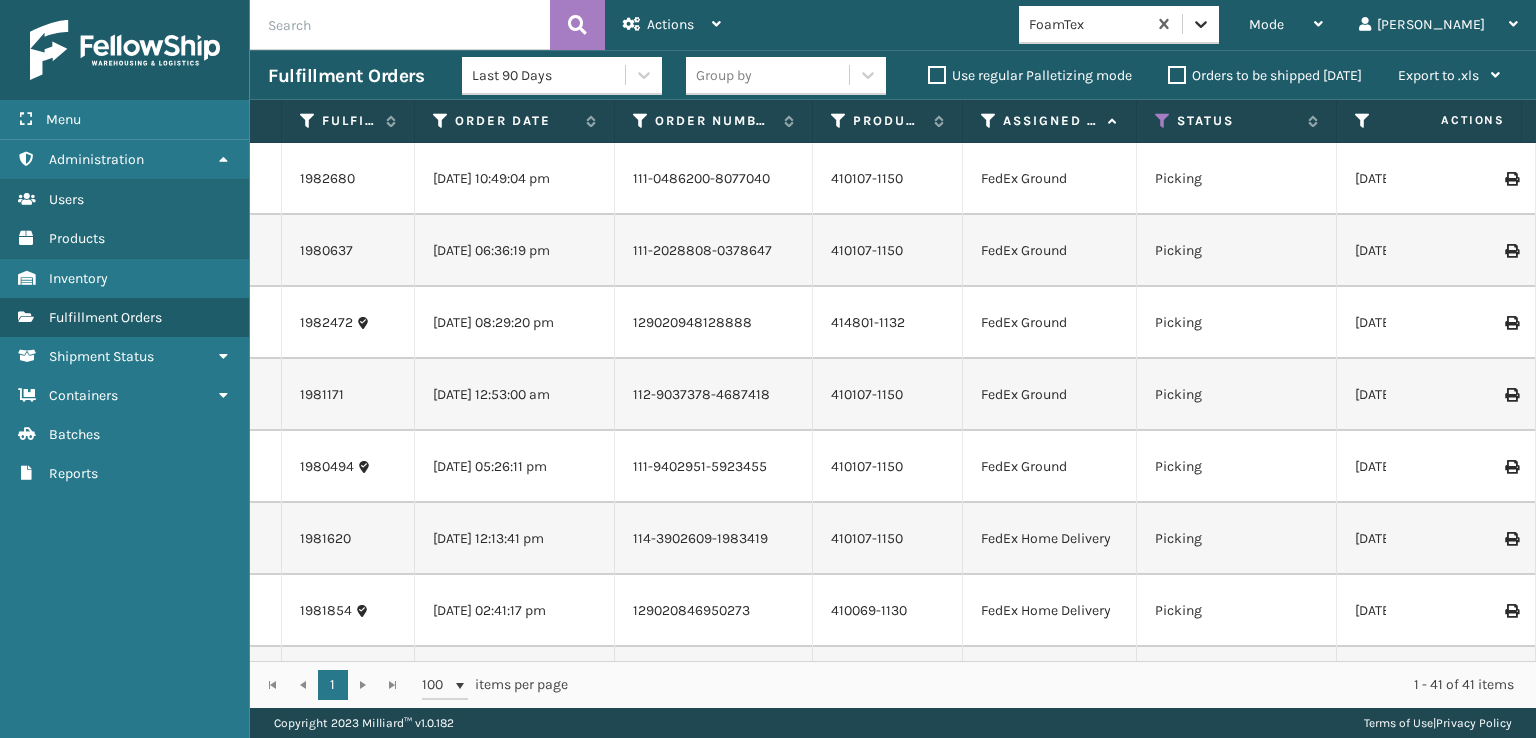 click 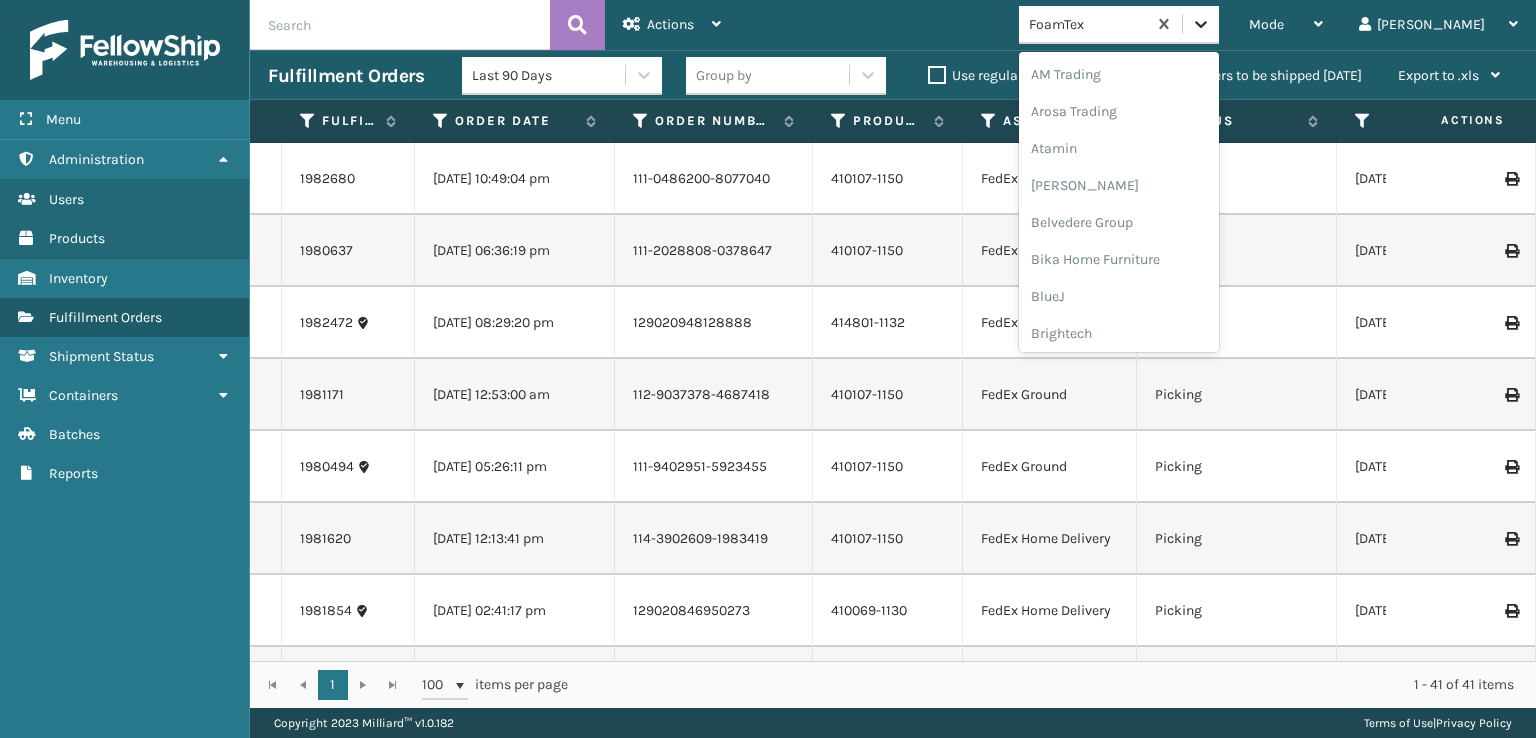 scroll, scrollTop: 197, scrollLeft: 0, axis: vertical 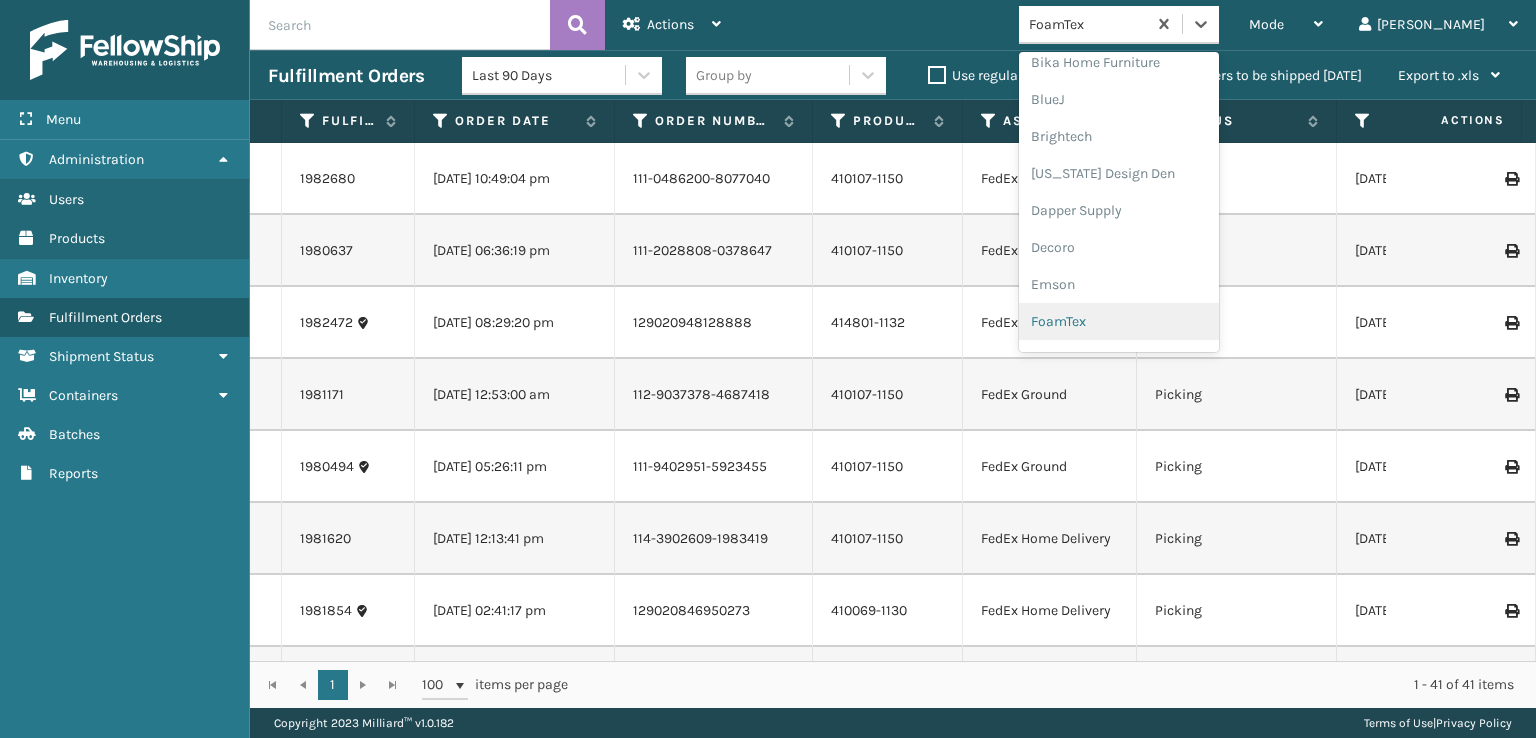 click on "FoamTex" at bounding box center [1119, 321] 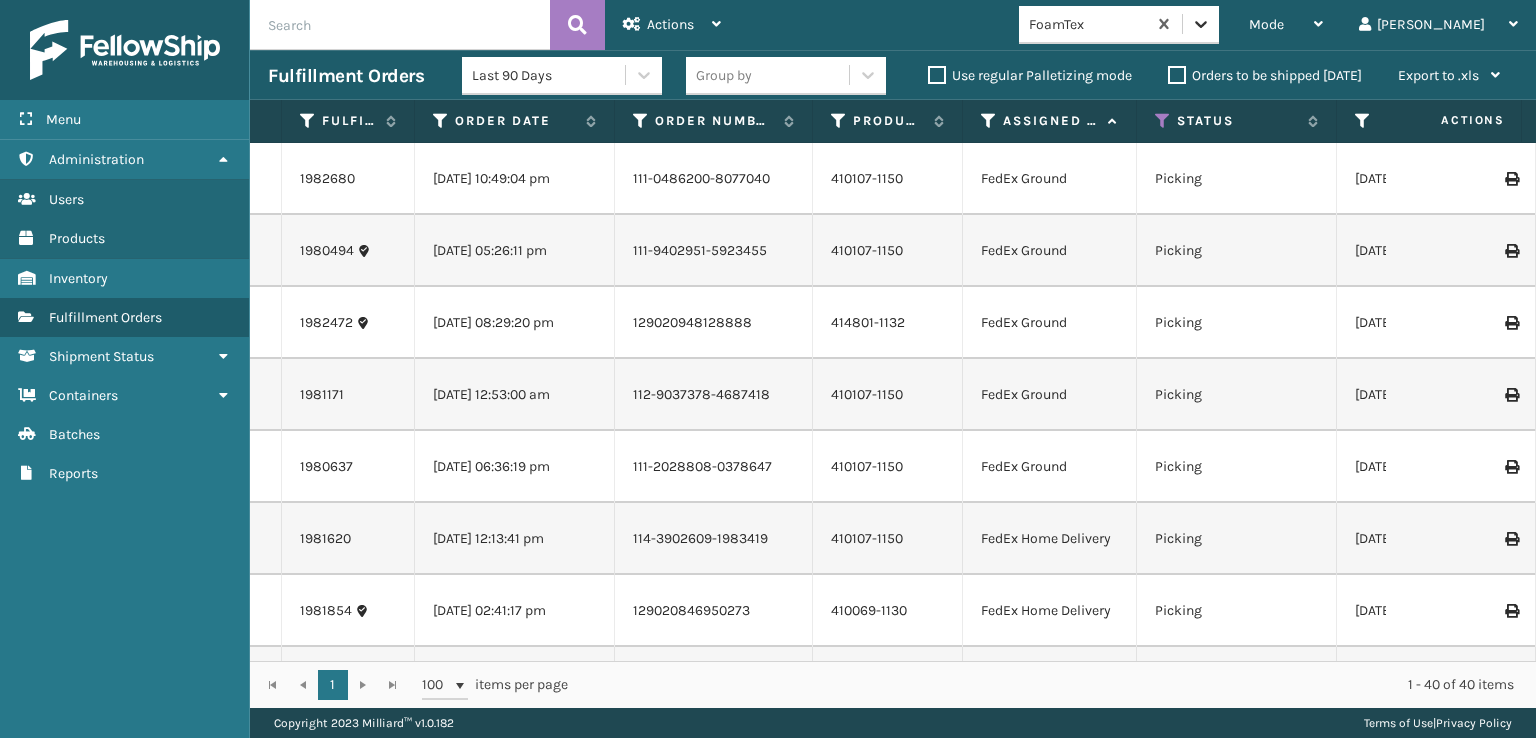 click 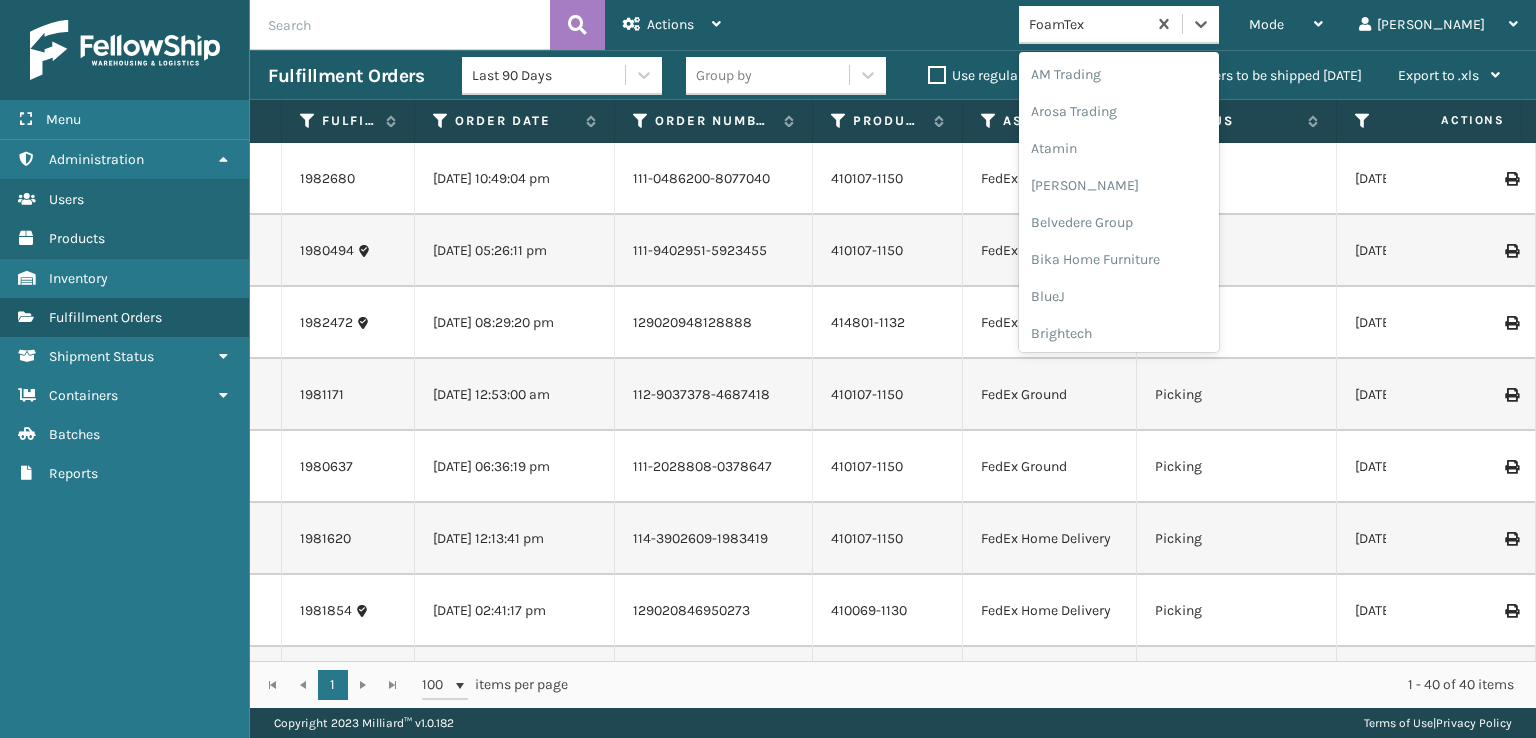 scroll, scrollTop: 197, scrollLeft: 0, axis: vertical 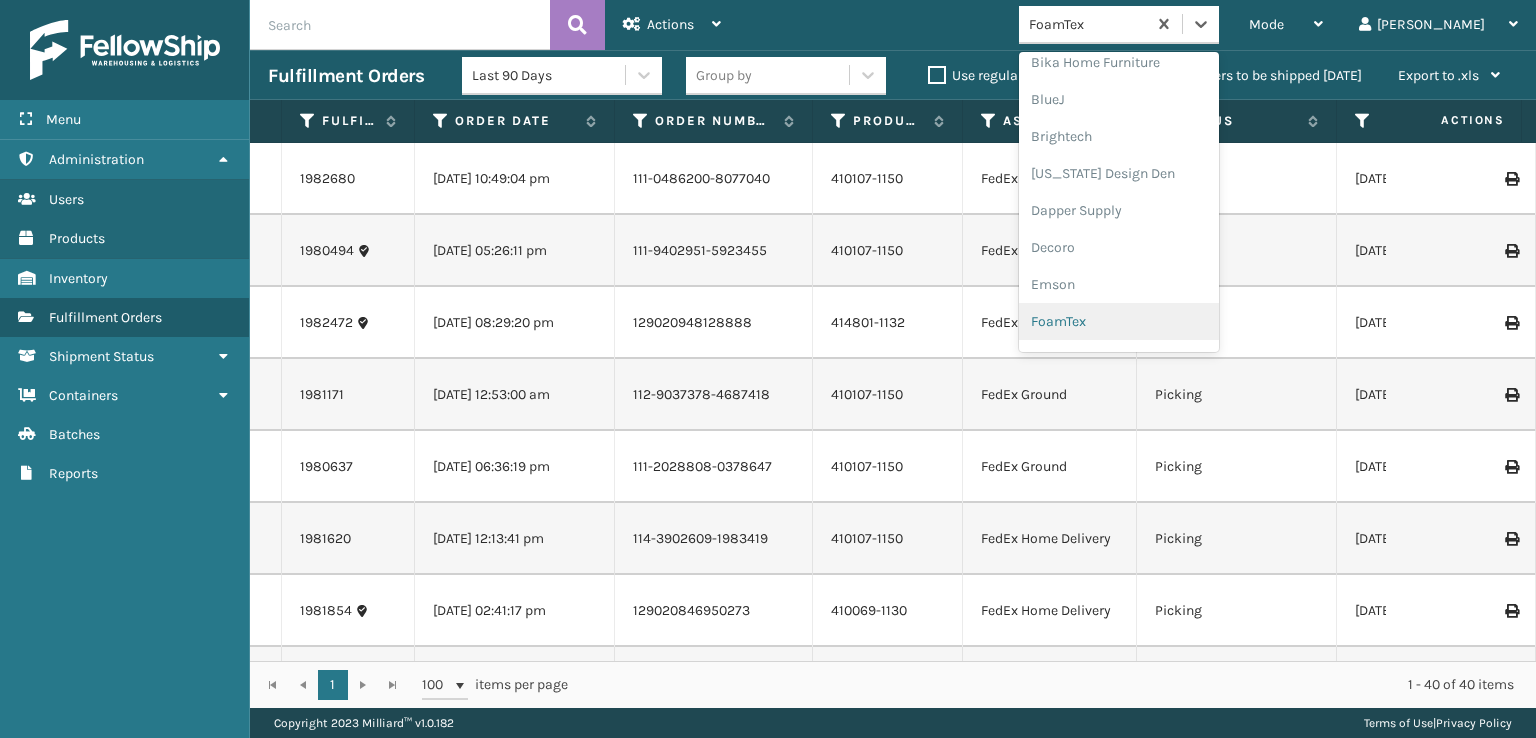 click on "FoamTex" at bounding box center (1119, 321) 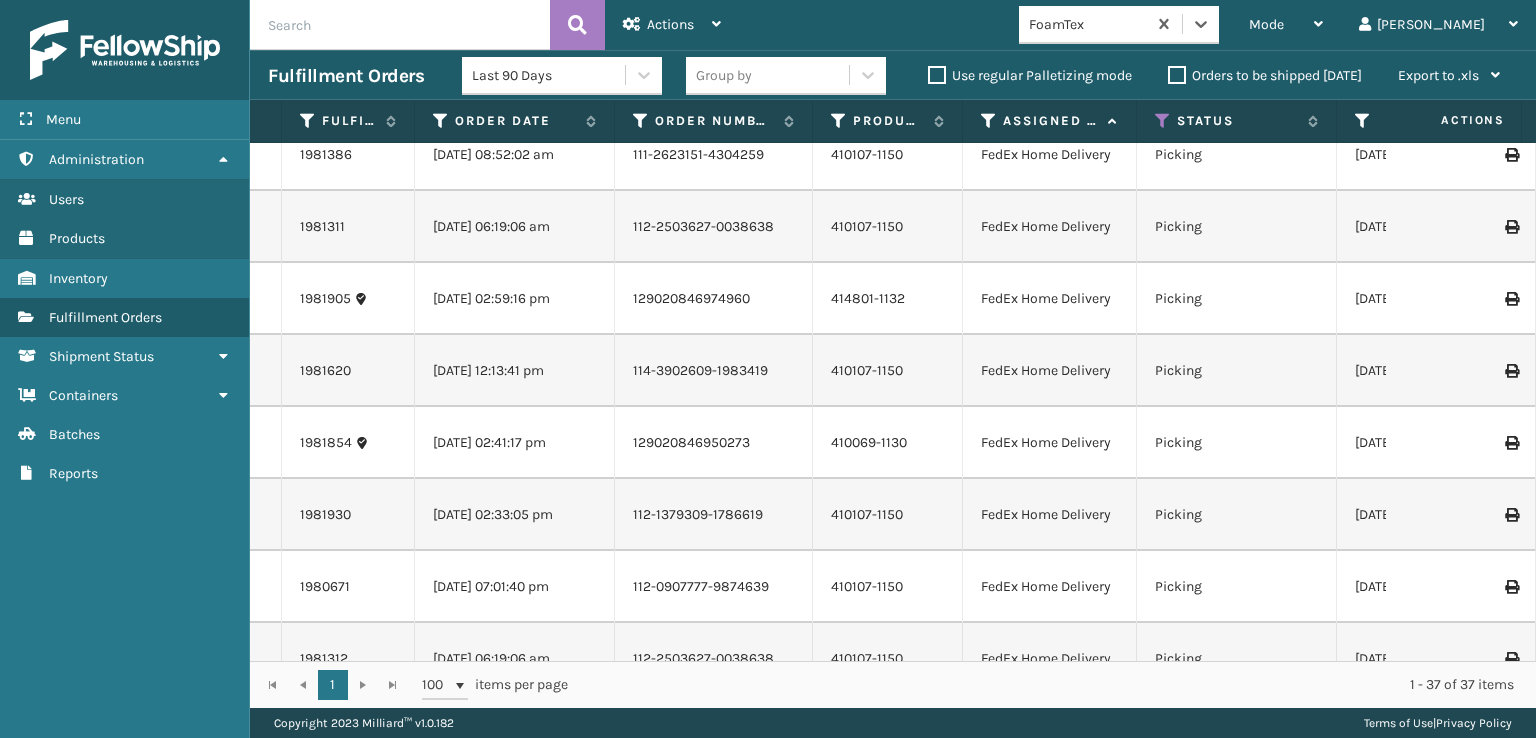 scroll, scrollTop: 0, scrollLeft: 0, axis: both 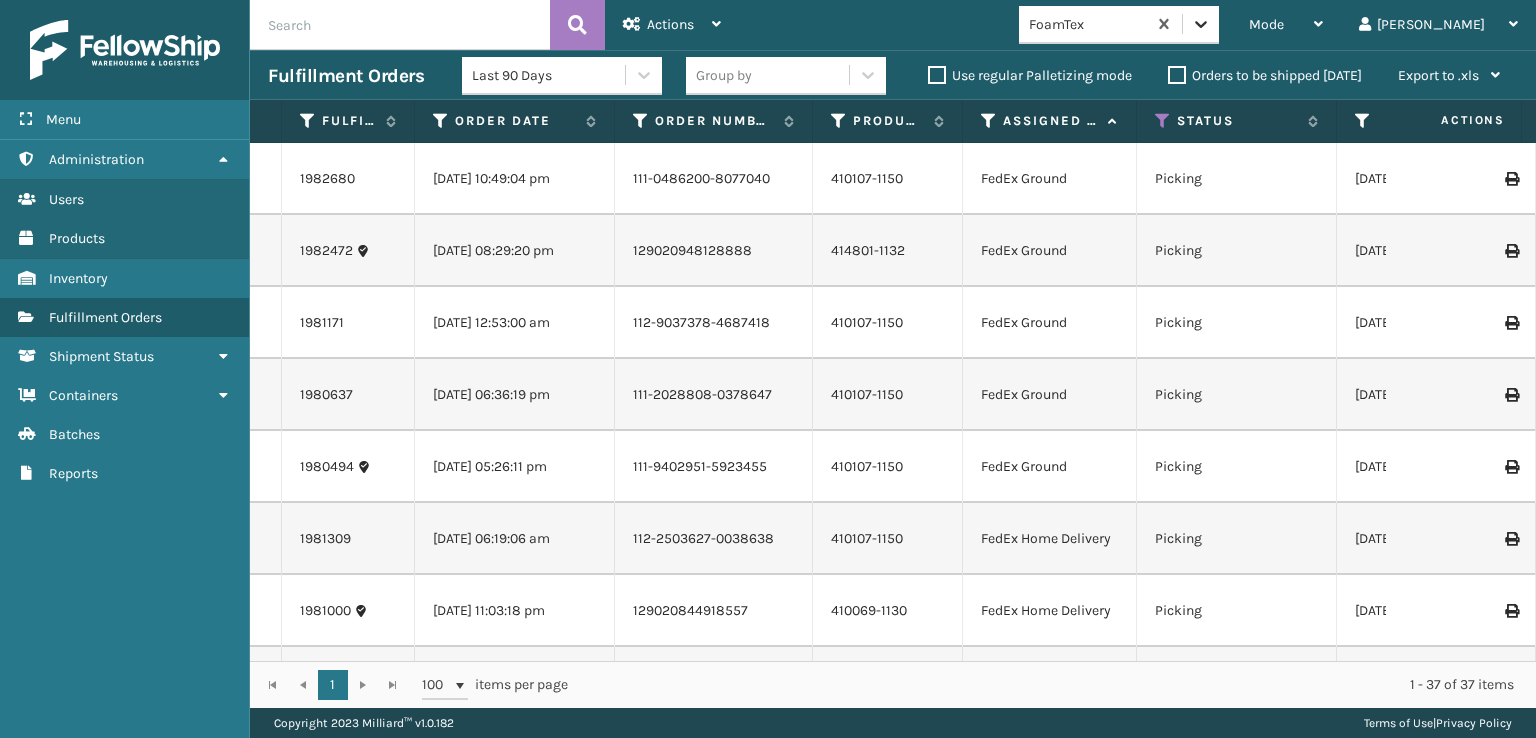 click 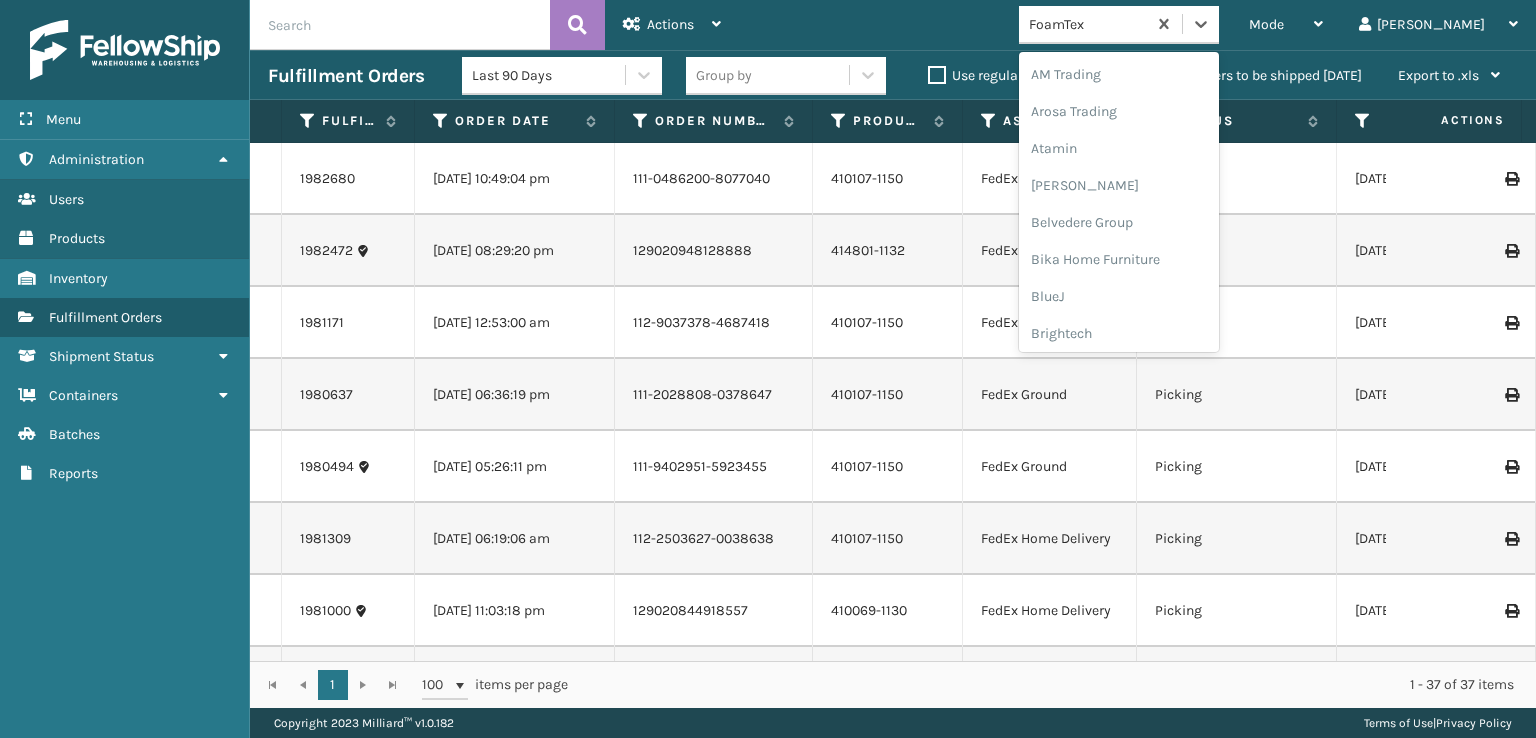 scroll, scrollTop: 197, scrollLeft: 0, axis: vertical 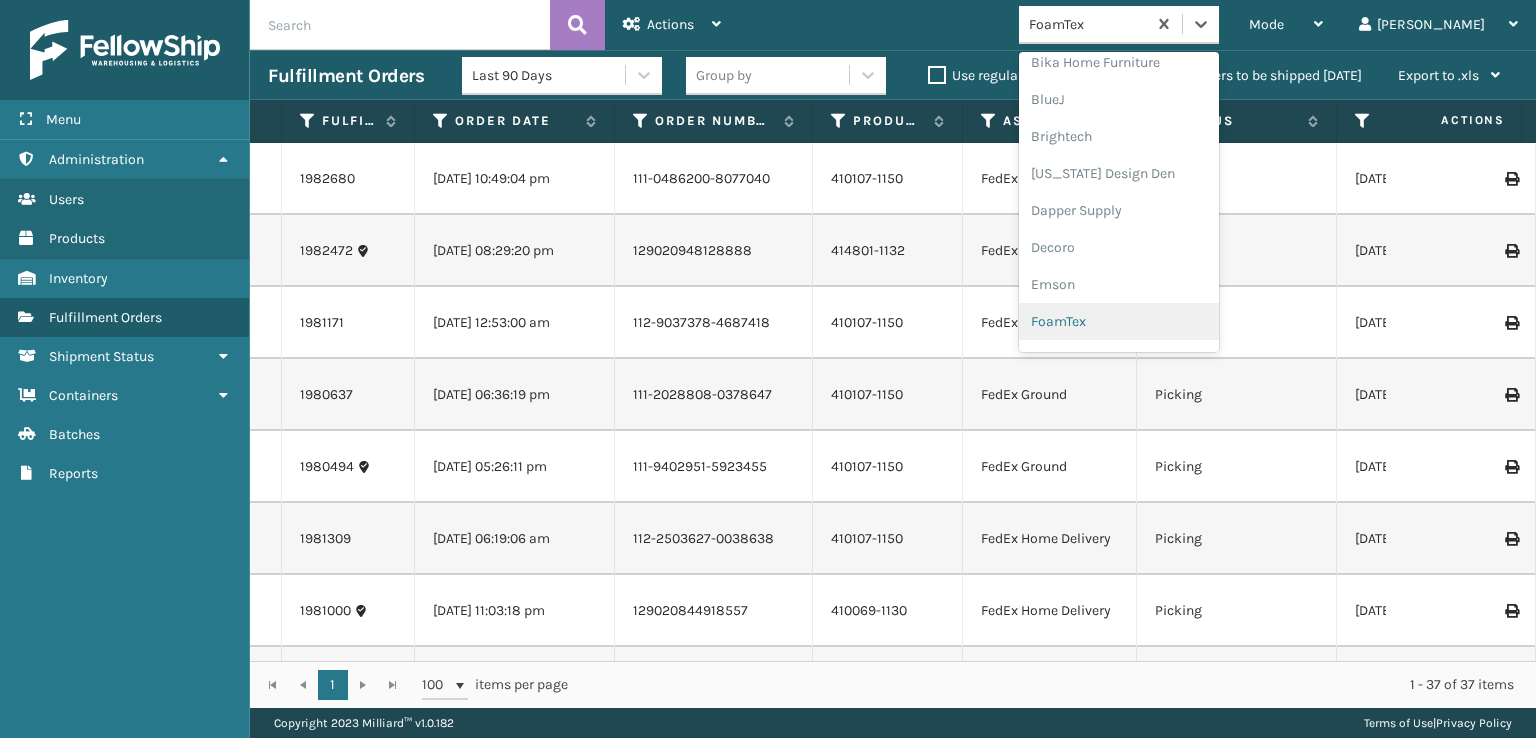 click on "FoamTex" at bounding box center (1119, 321) 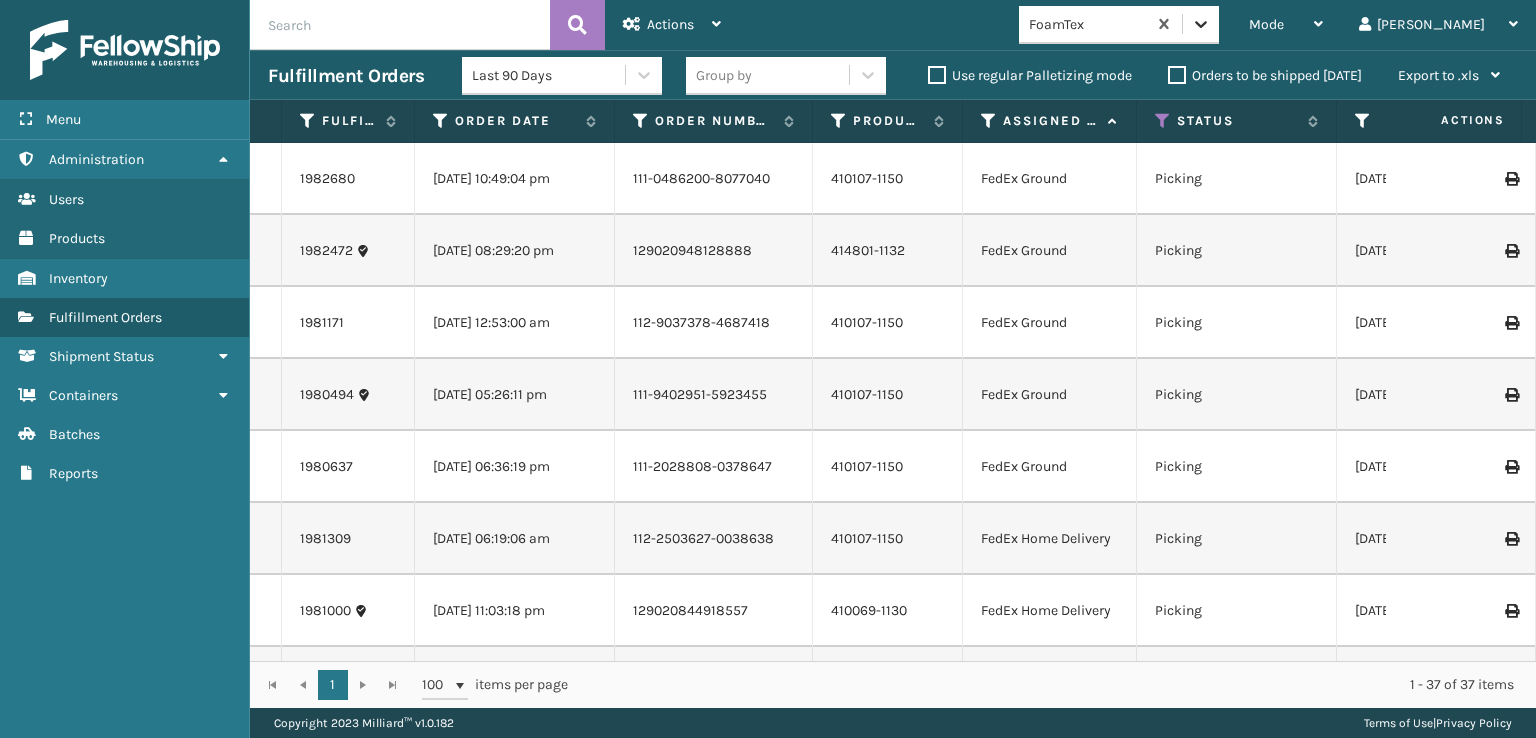 click 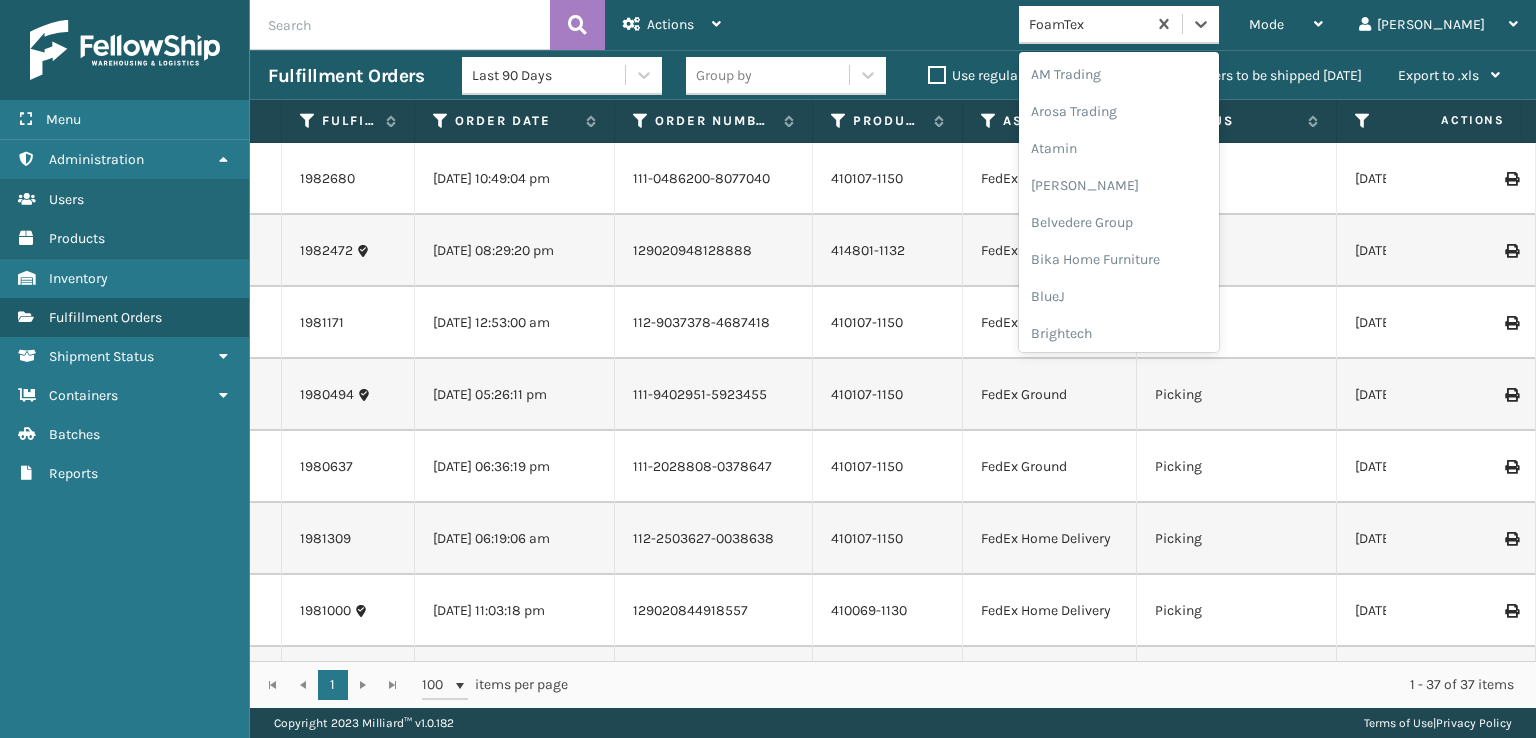 scroll, scrollTop: 197, scrollLeft: 0, axis: vertical 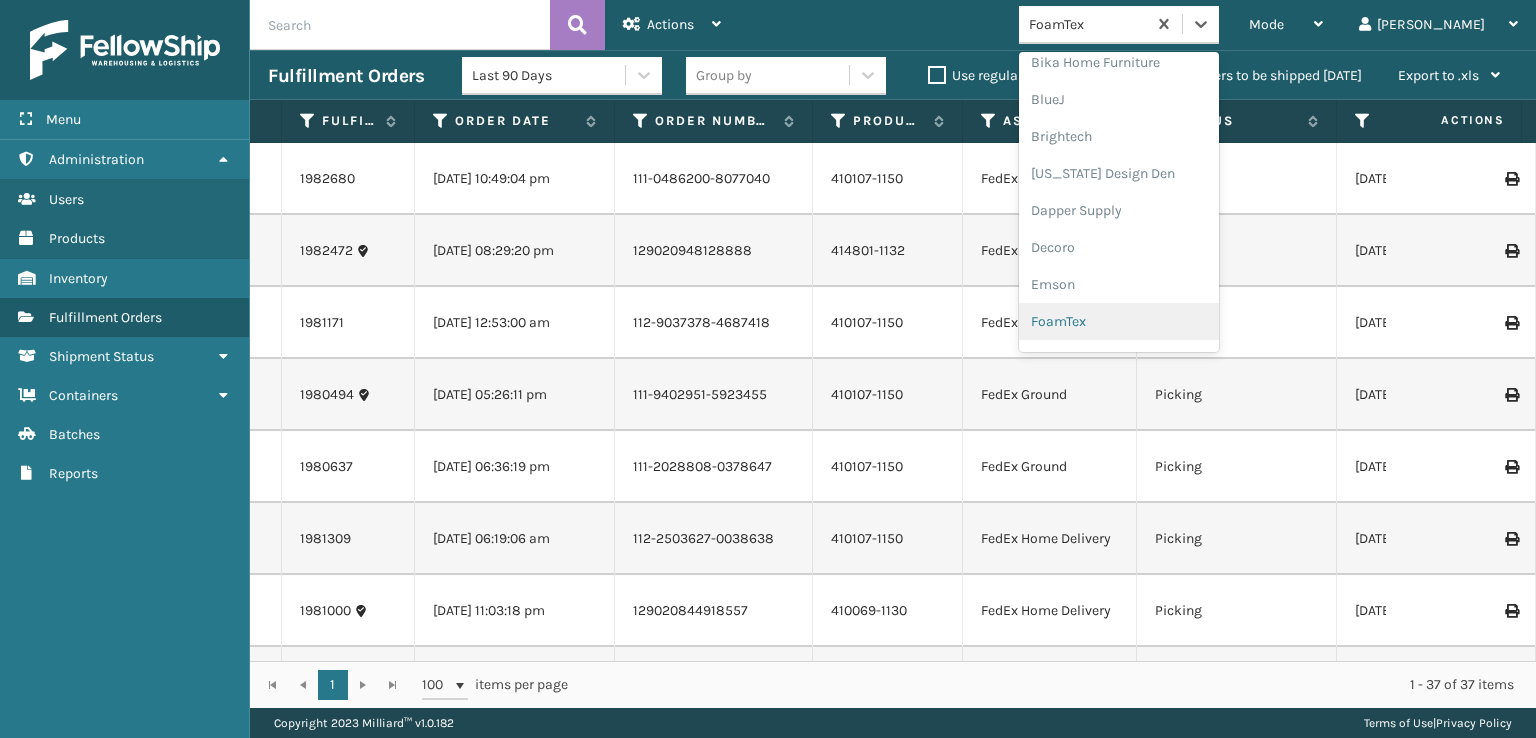 click on "FoamTex" at bounding box center (1119, 321) 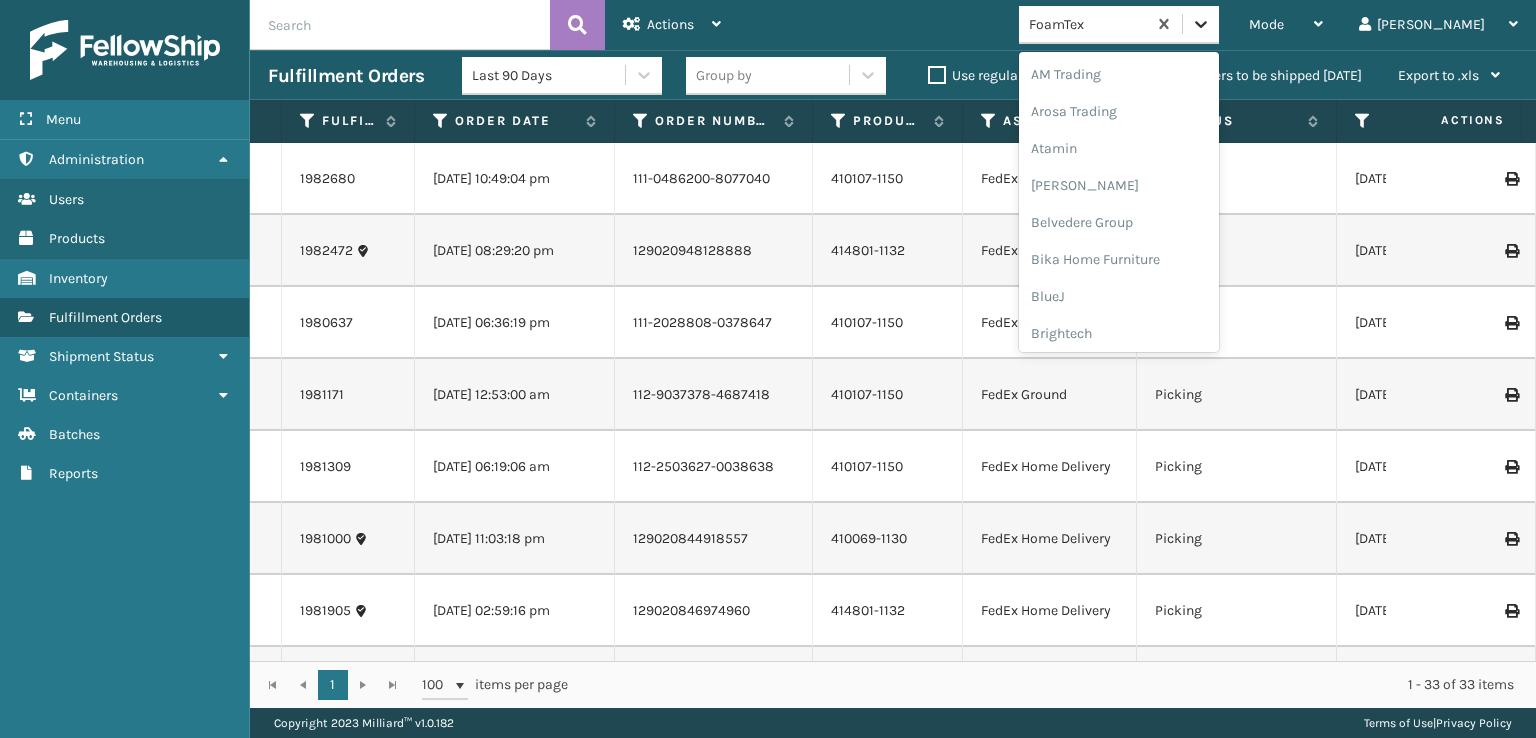 click 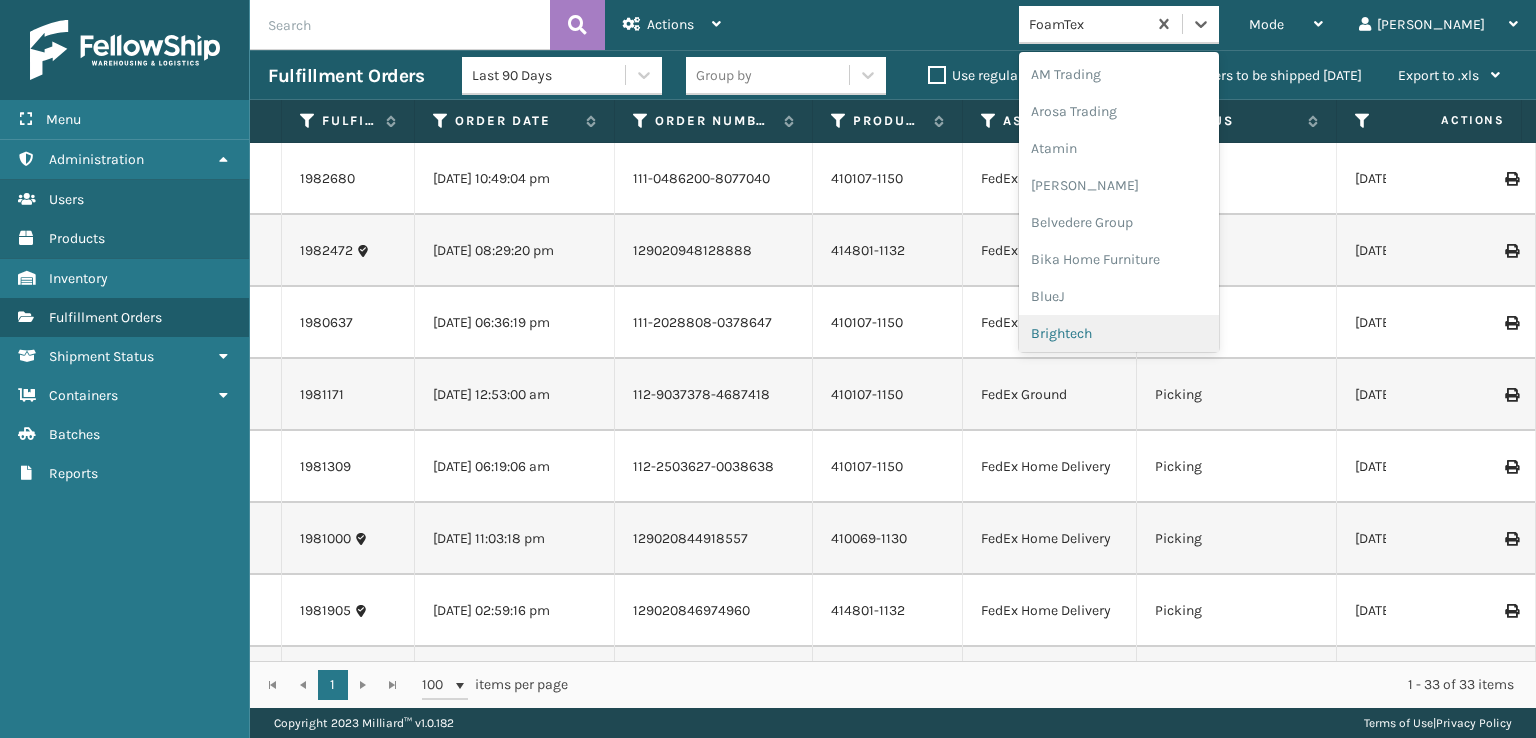 scroll, scrollTop: 197, scrollLeft: 0, axis: vertical 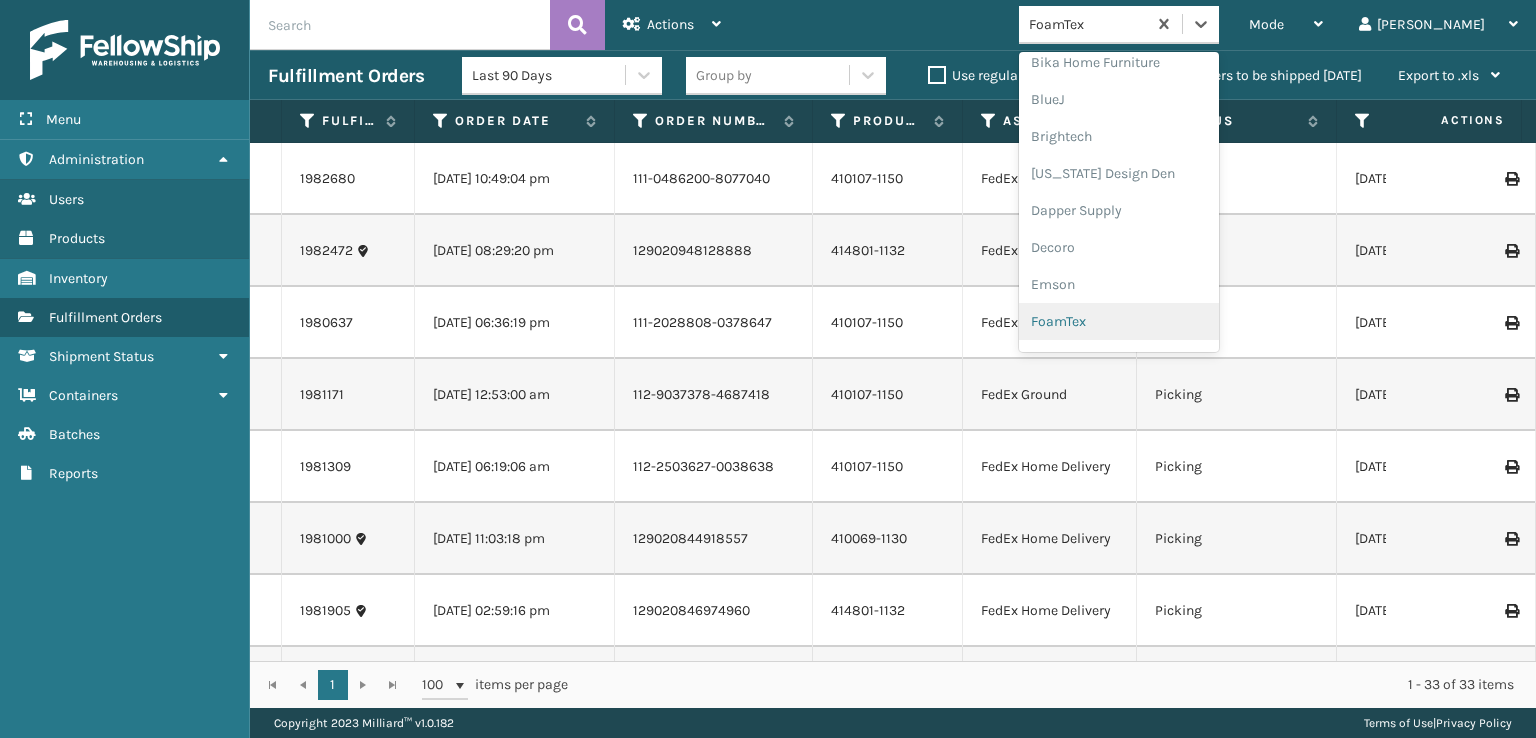 click on "FoamTex" at bounding box center (1119, 321) 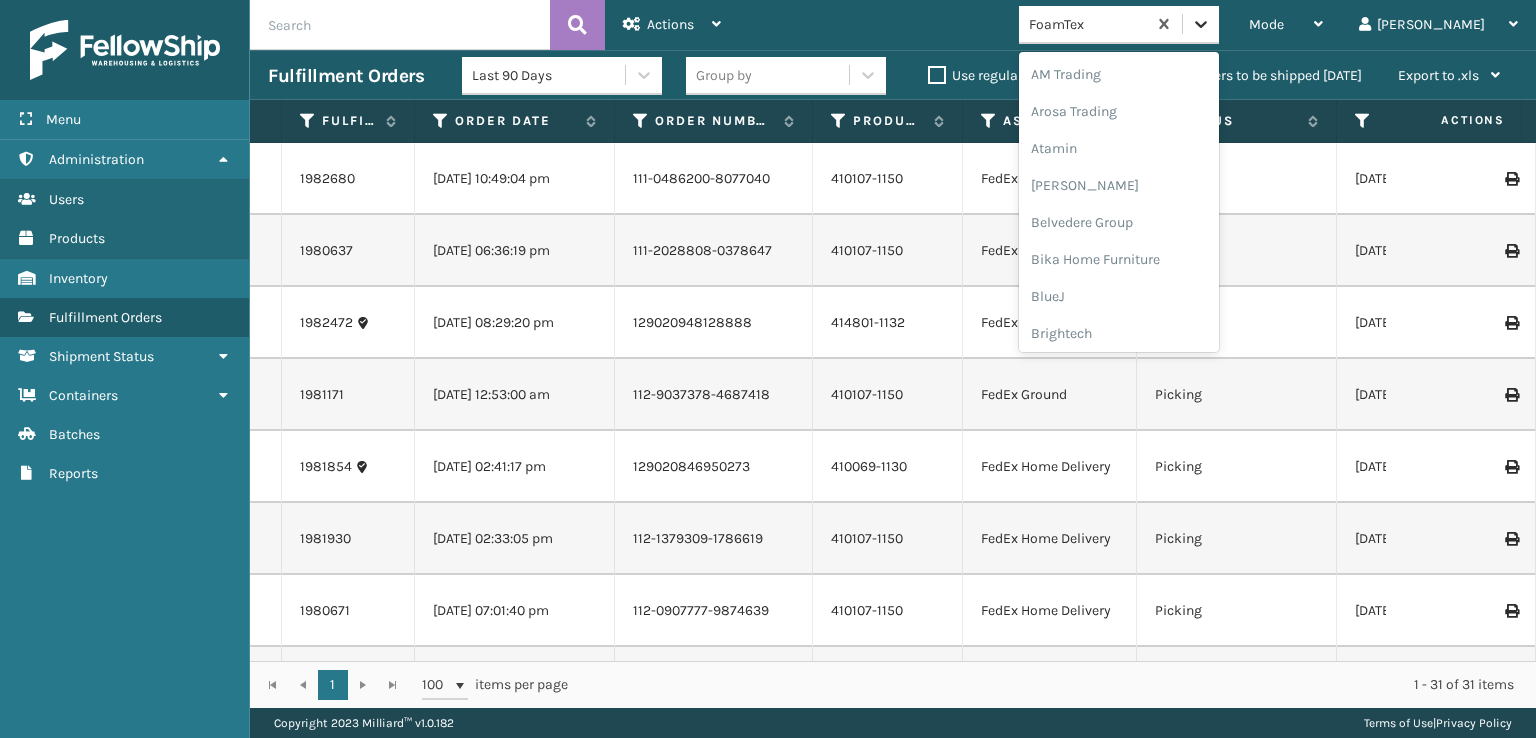 click 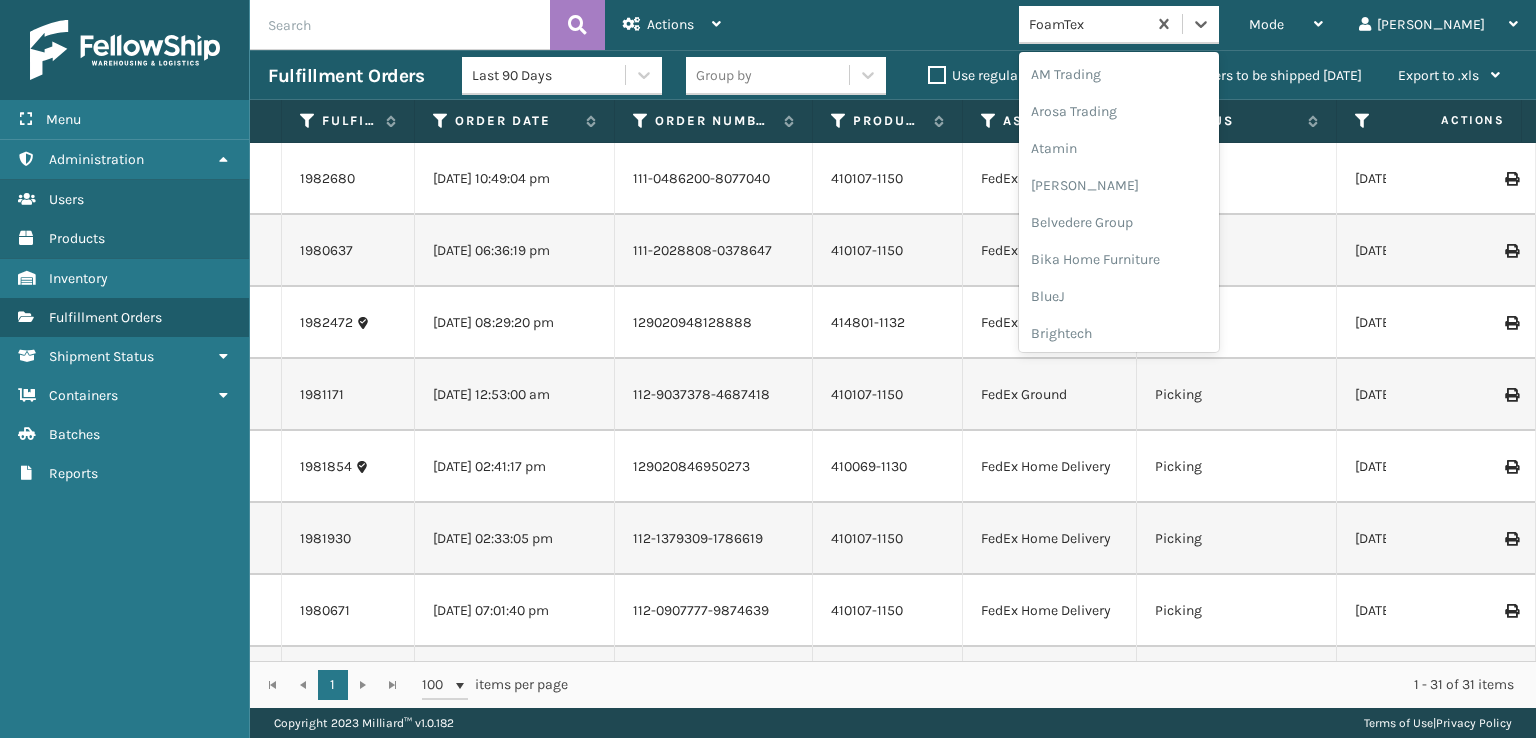 scroll, scrollTop: 197, scrollLeft: 0, axis: vertical 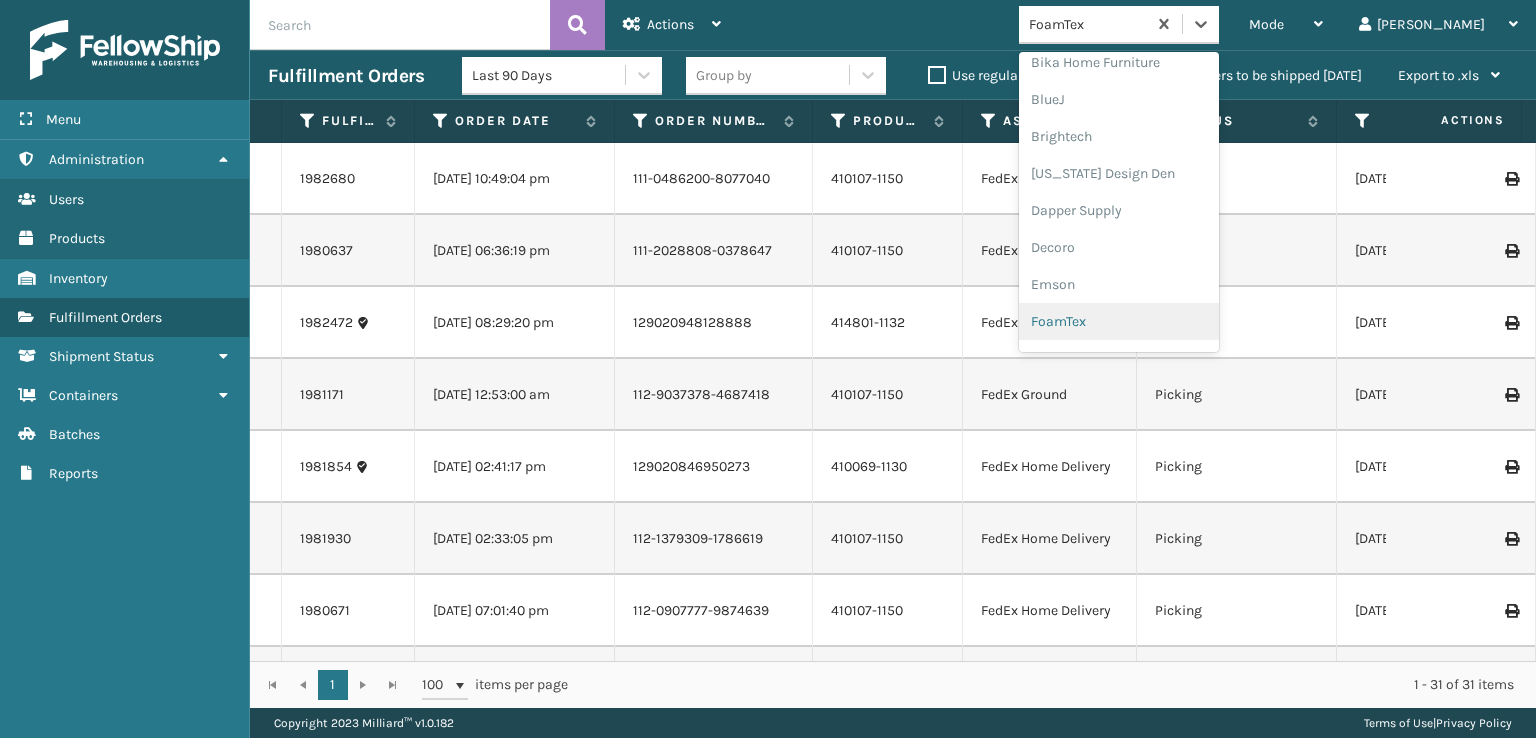 click on "FoamTex" at bounding box center [1119, 321] 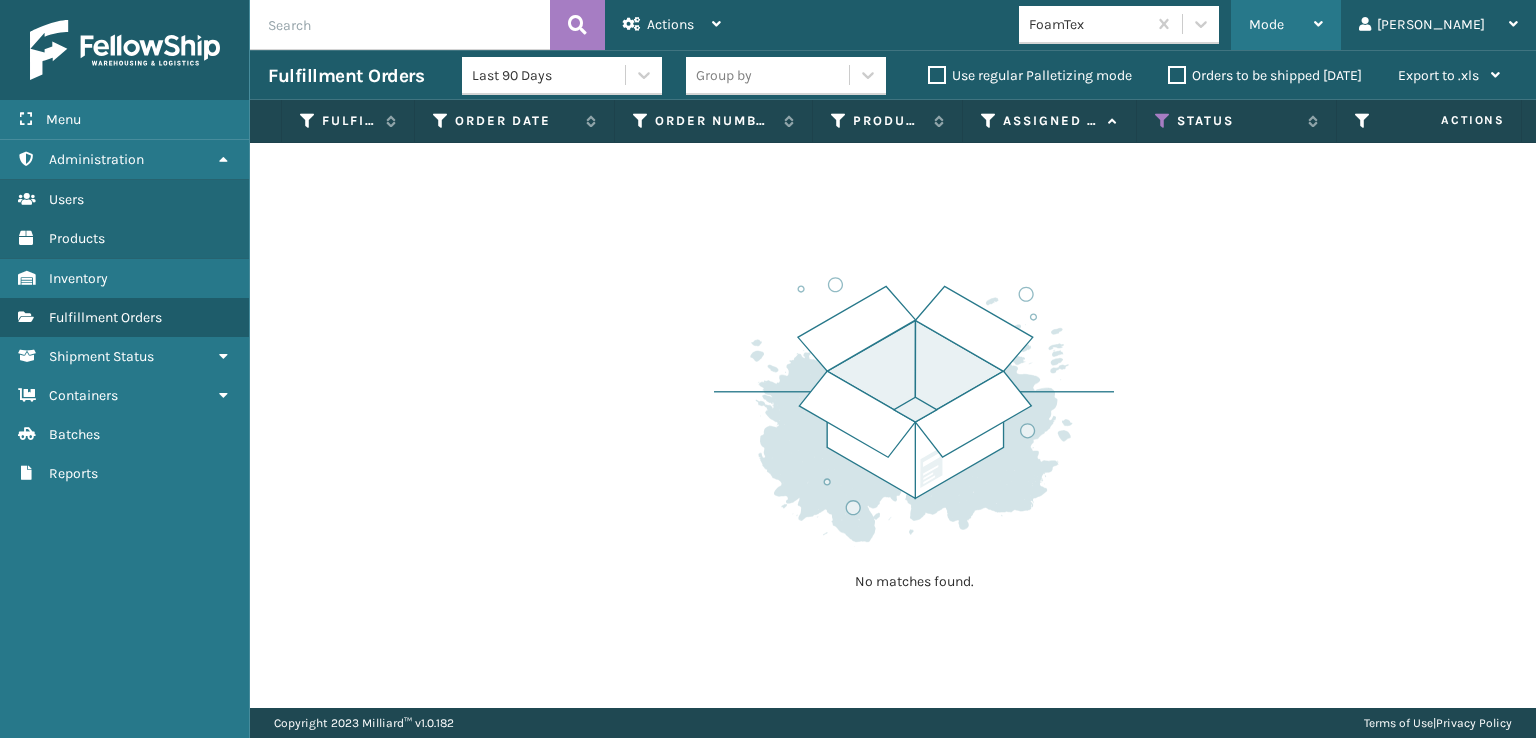 click on "Mode" at bounding box center (1266, 24) 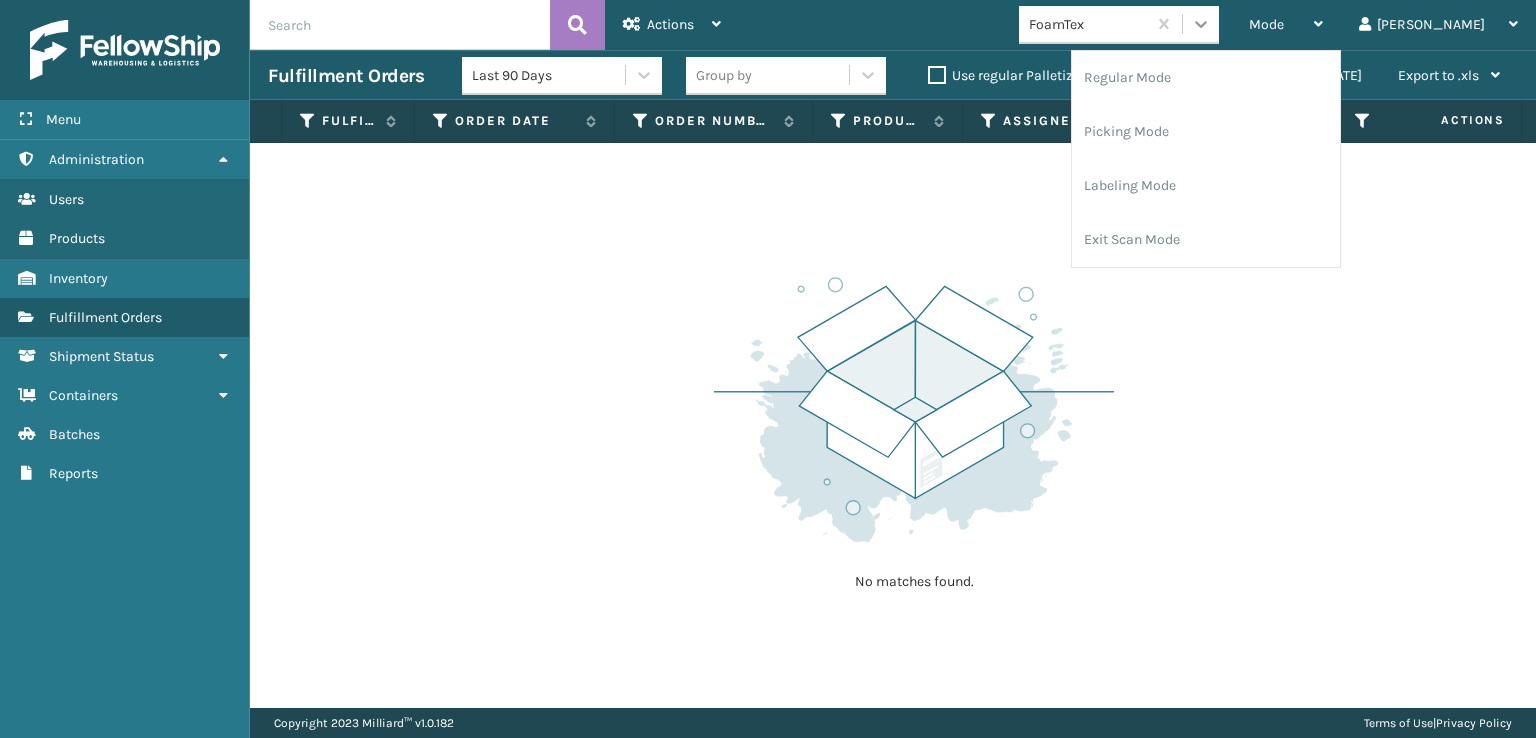 click 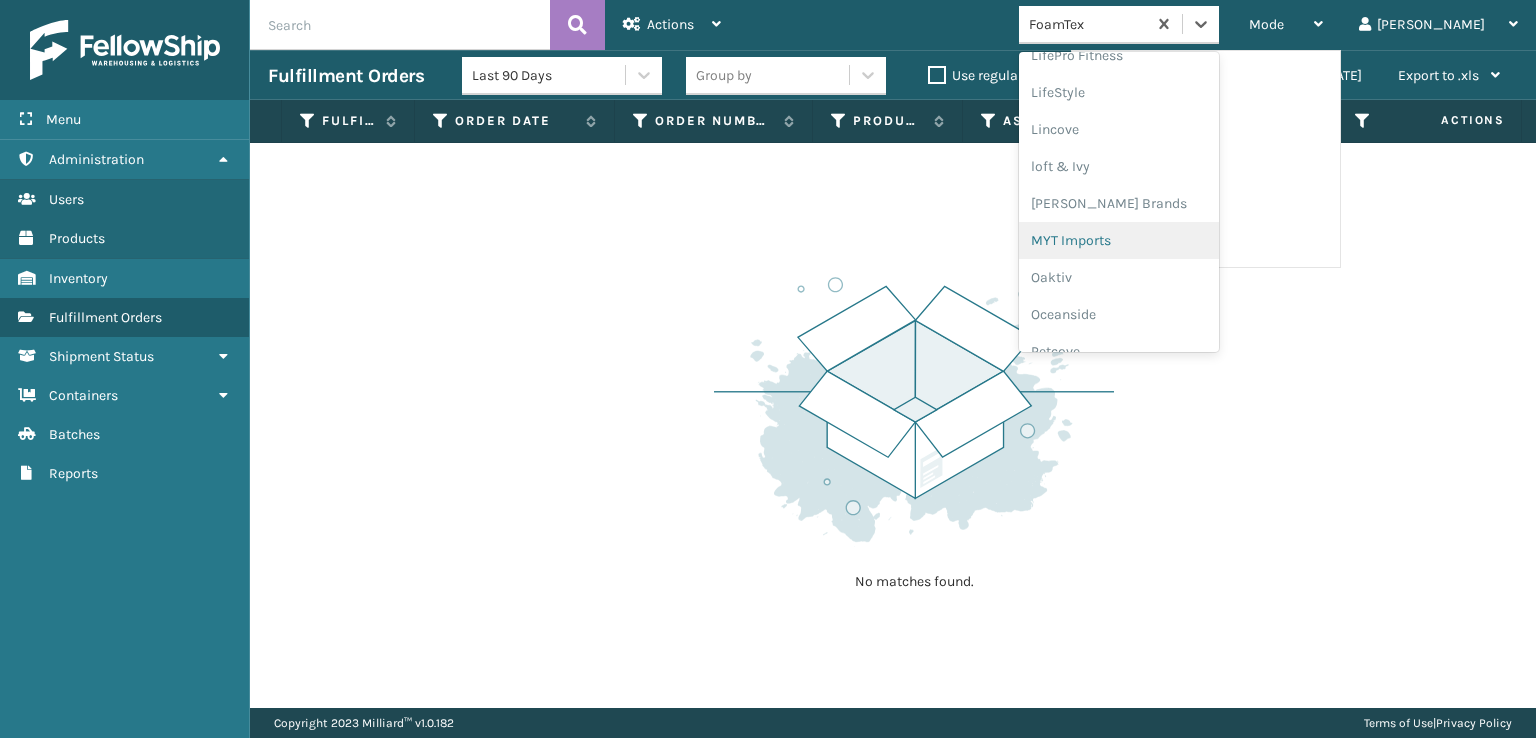 scroll, scrollTop: 928, scrollLeft: 0, axis: vertical 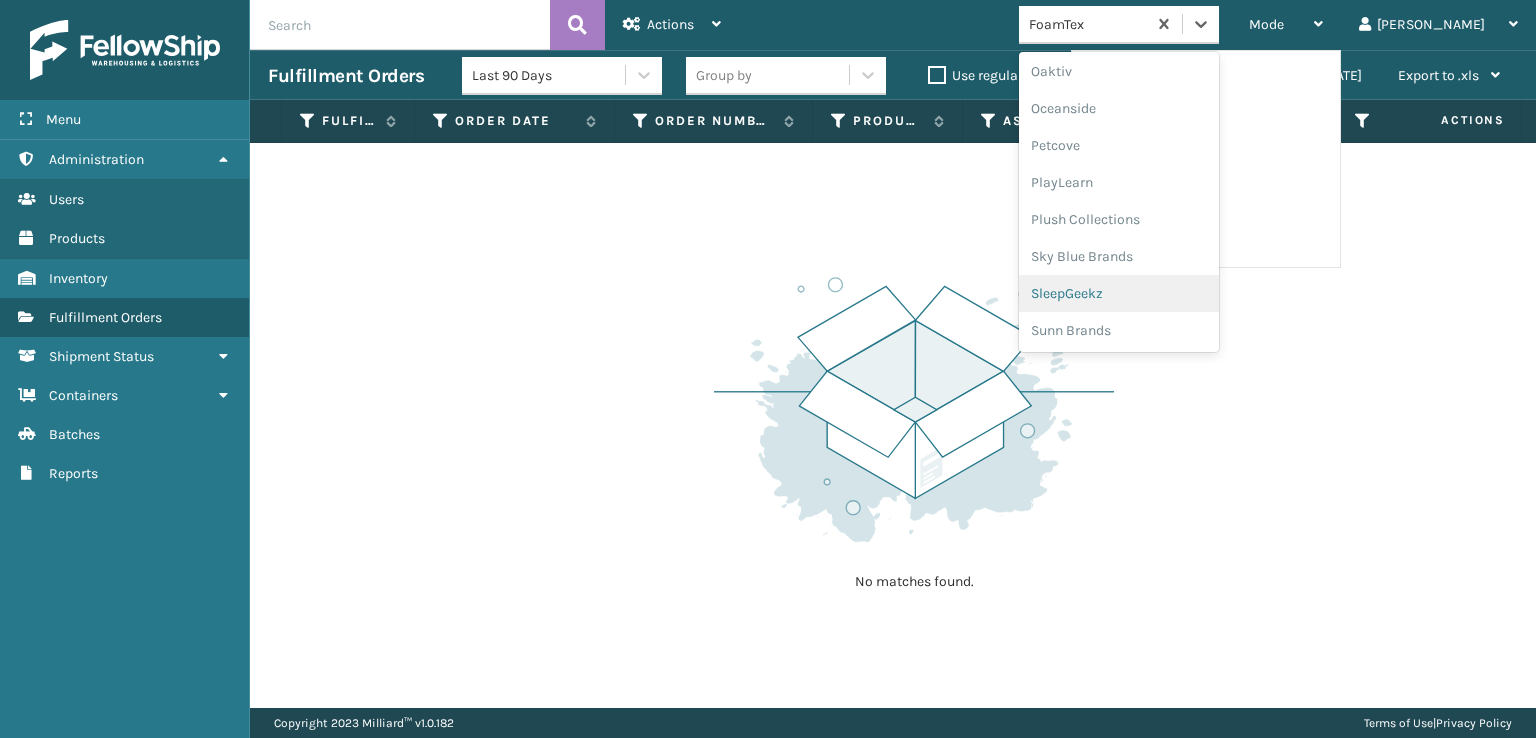 click on "SleepGeekz" at bounding box center [1119, 293] 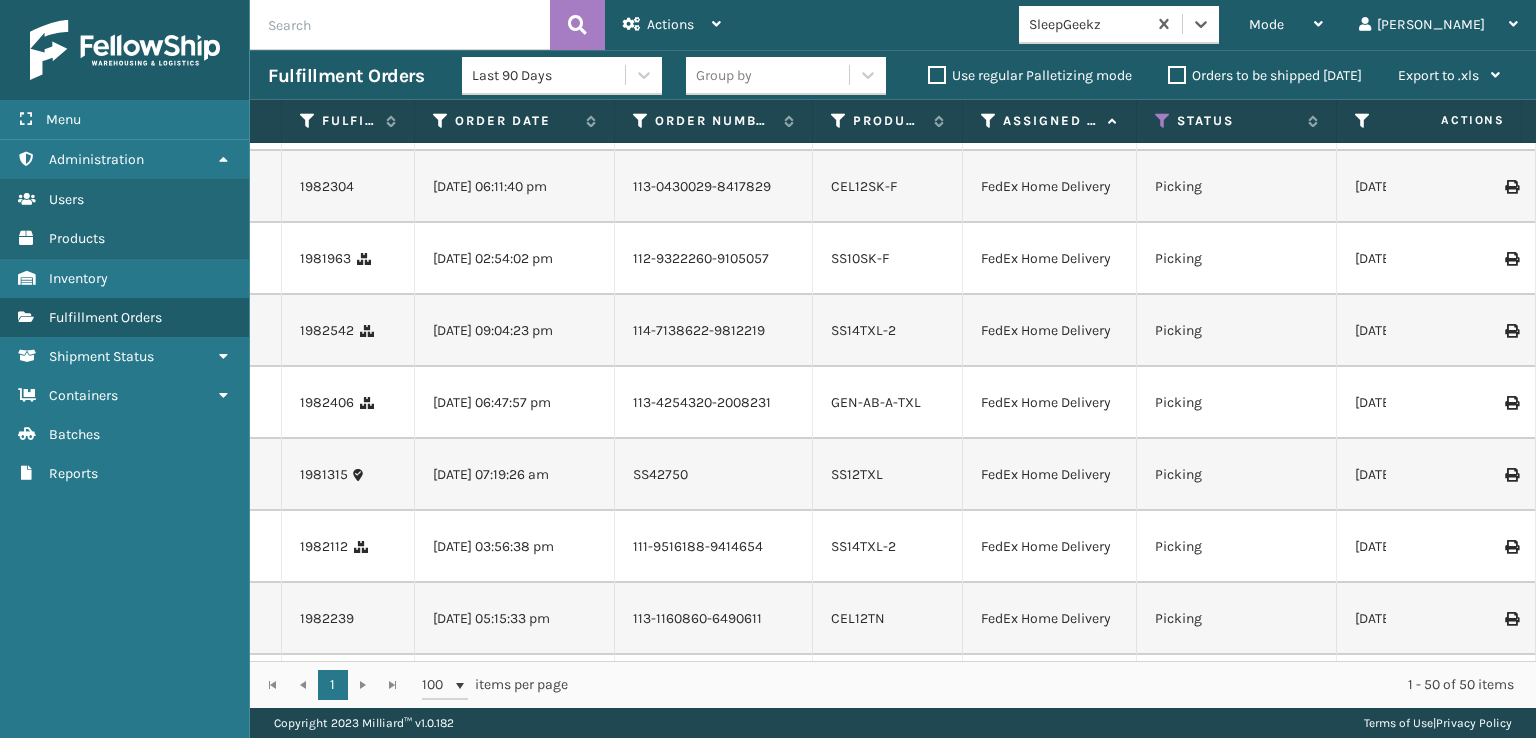 scroll, scrollTop: 0, scrollLeft: 0, axis: both 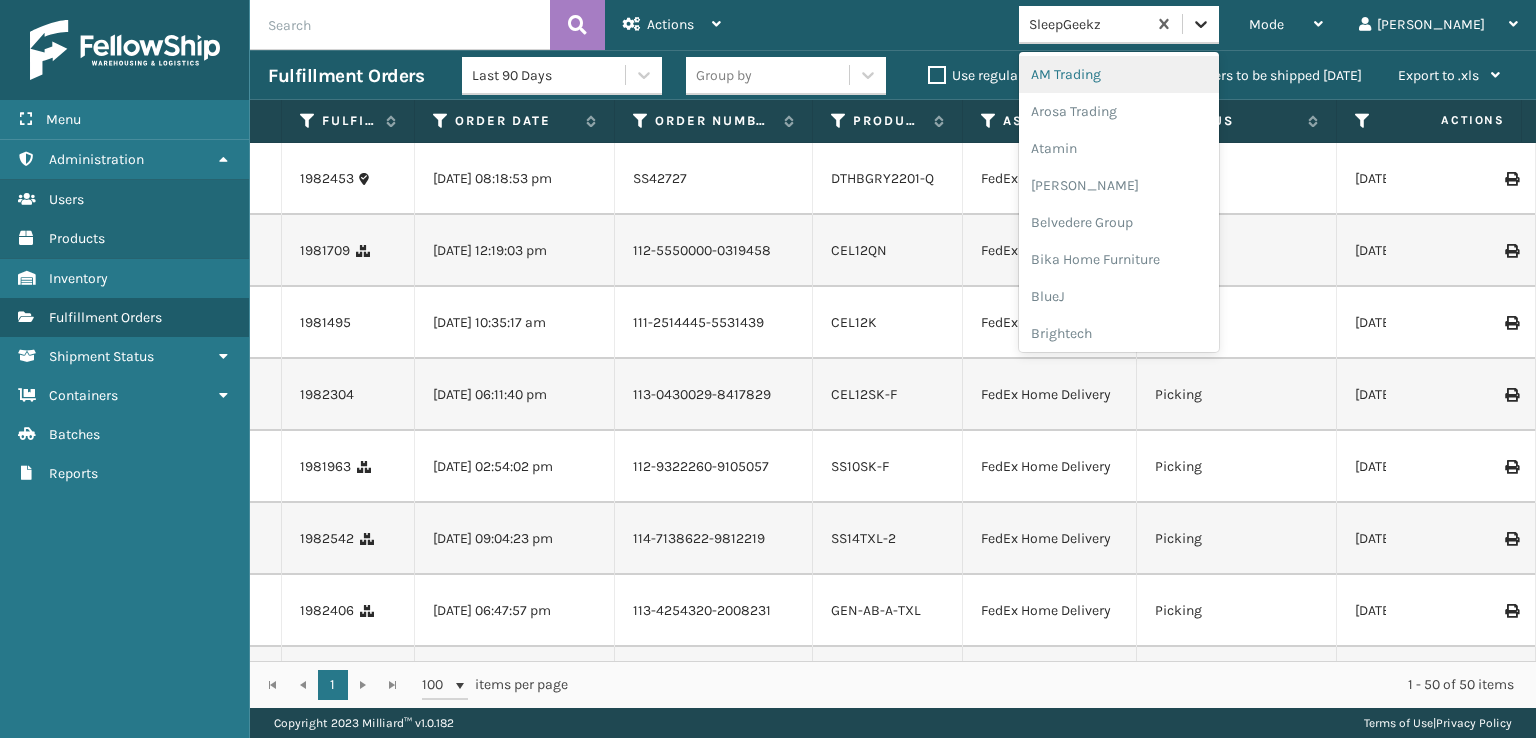 click 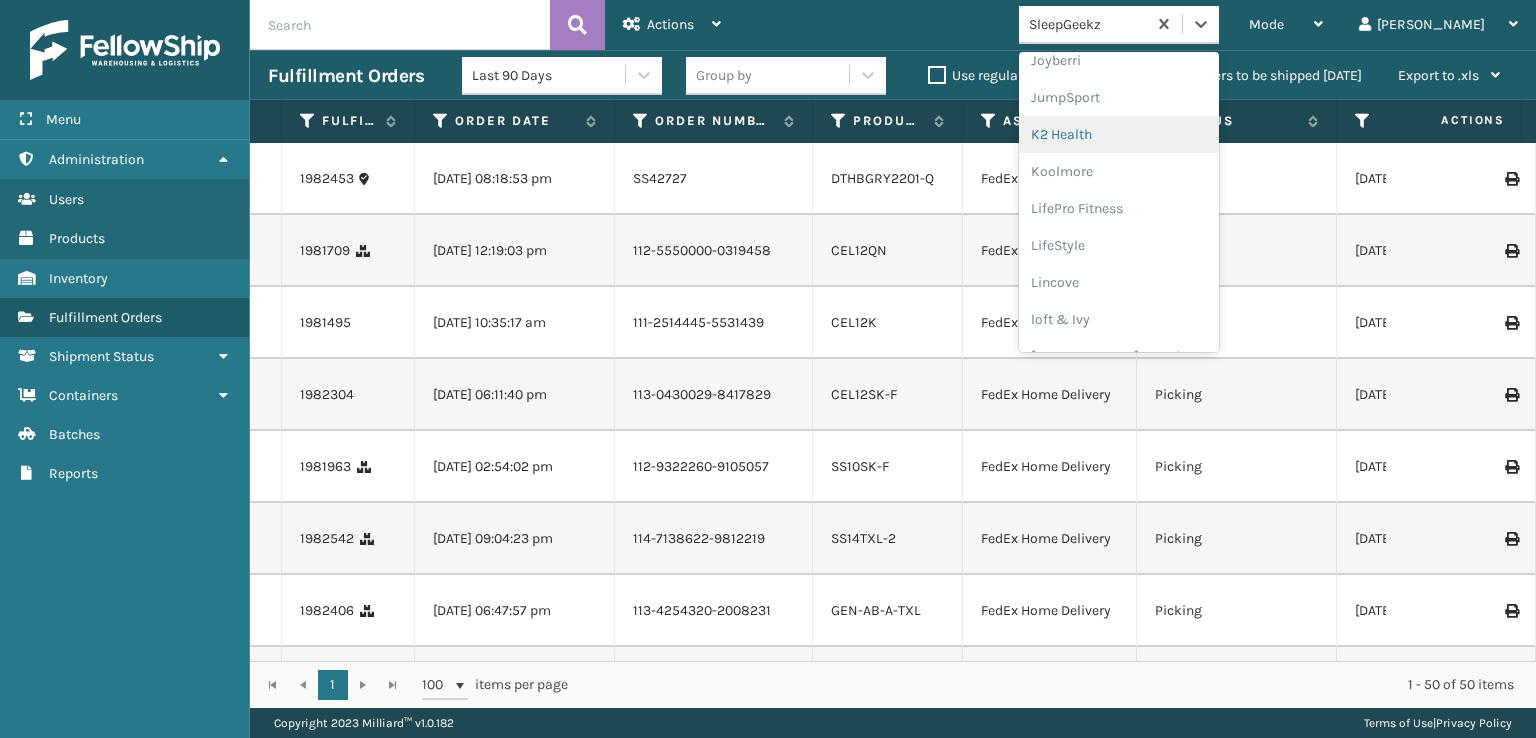 scroll, scrollTop: 632, scrollLeft: 0, axis: vertical 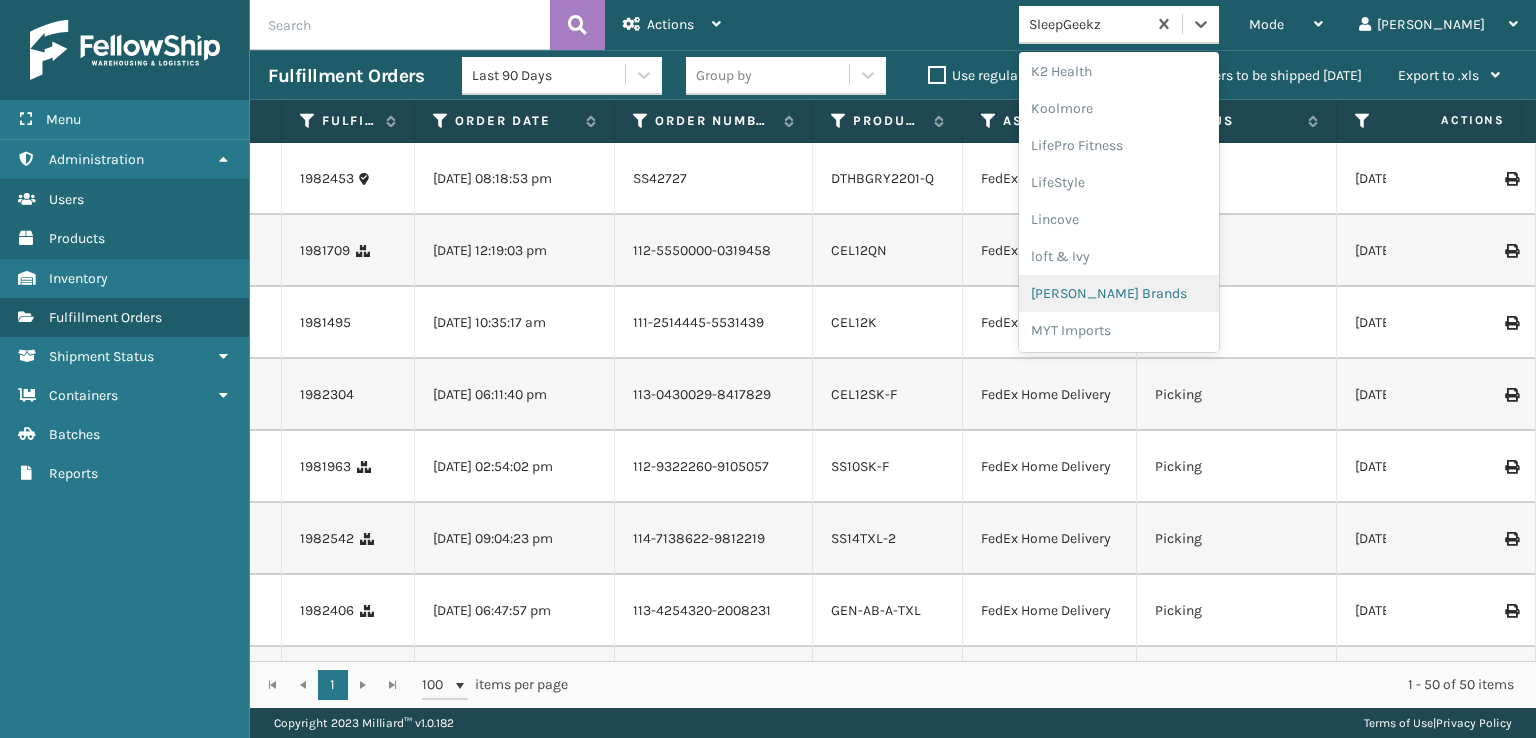 click on "[PERSON_NAME] Brands" at bounding box center [1119, 293] 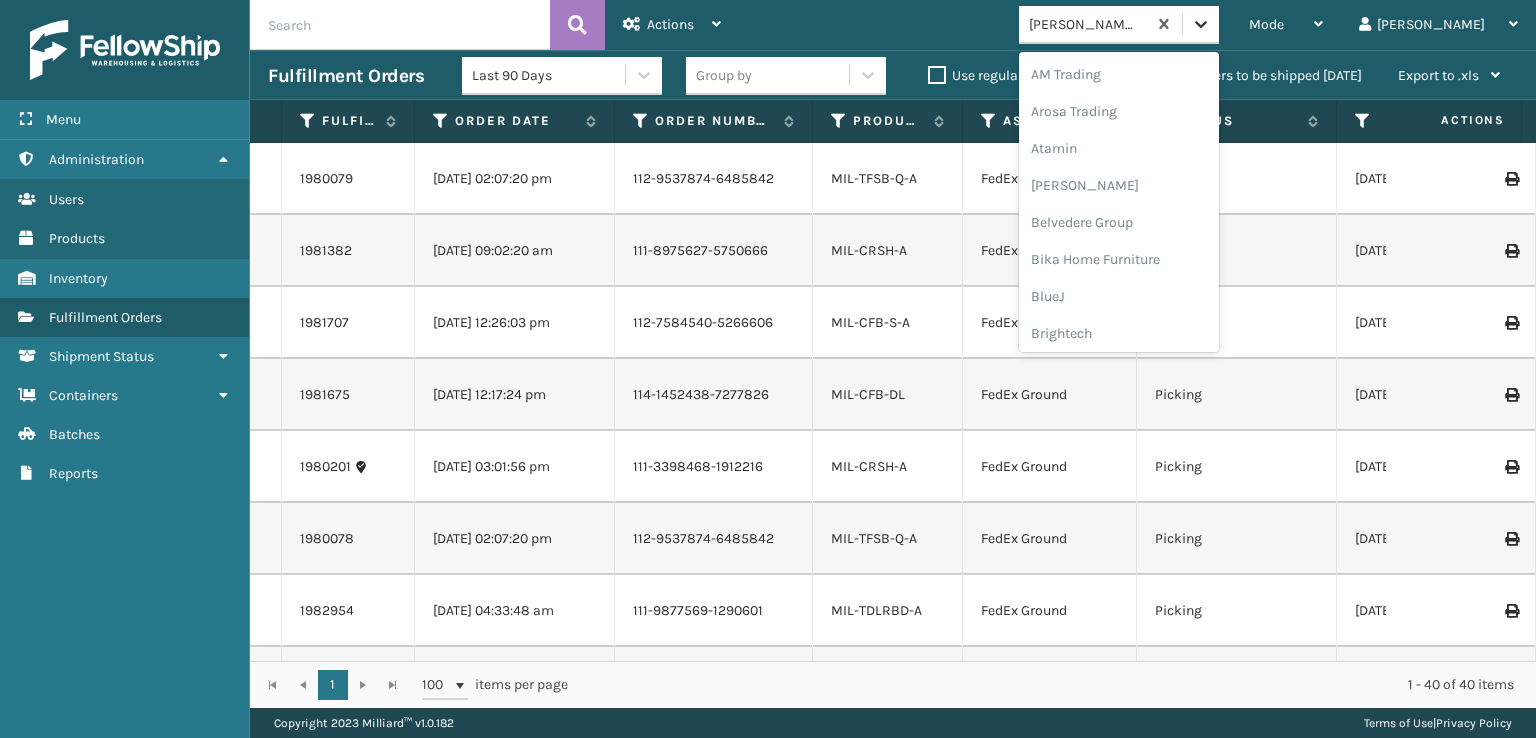 scroll, scrollTop: 604, scrollLeft: 0, axis: vertical 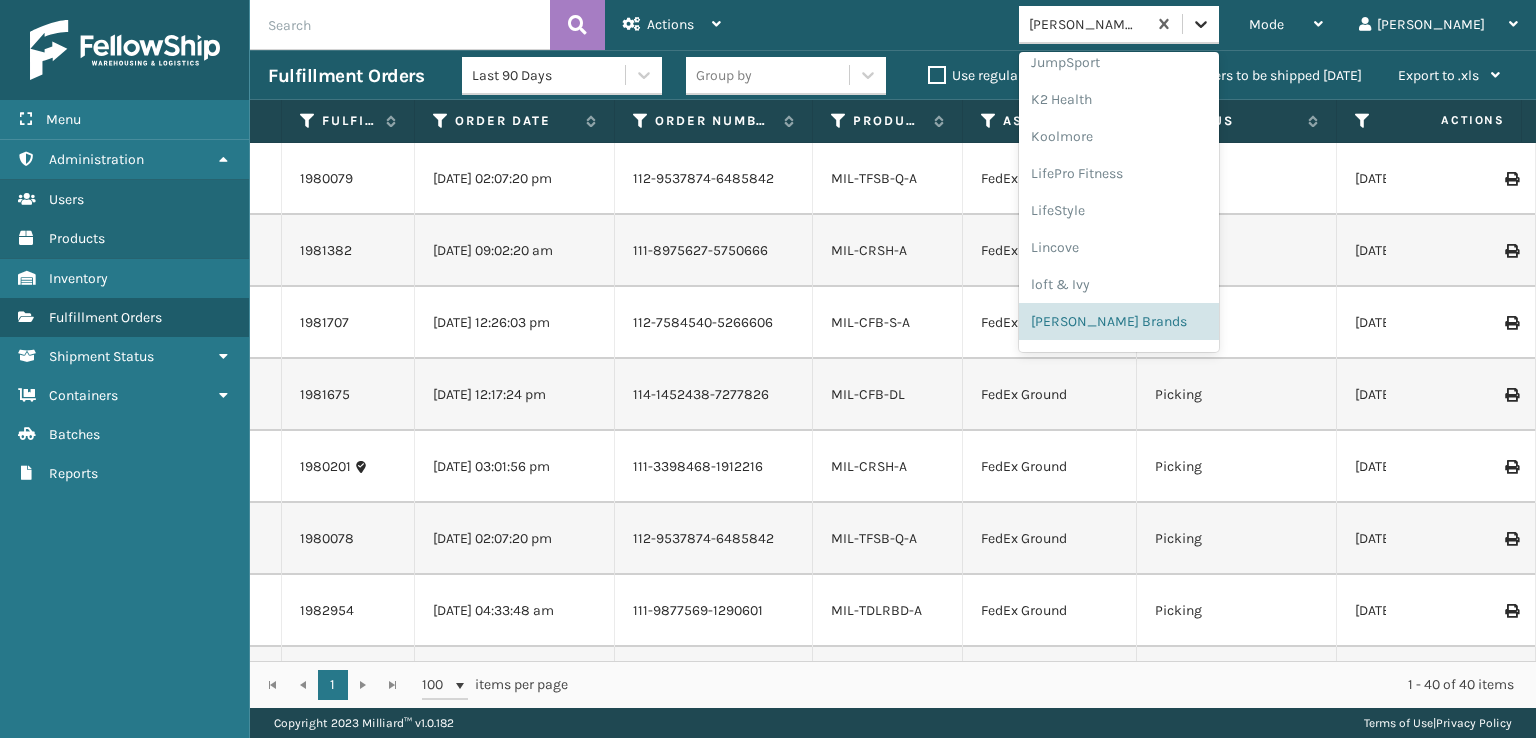 click 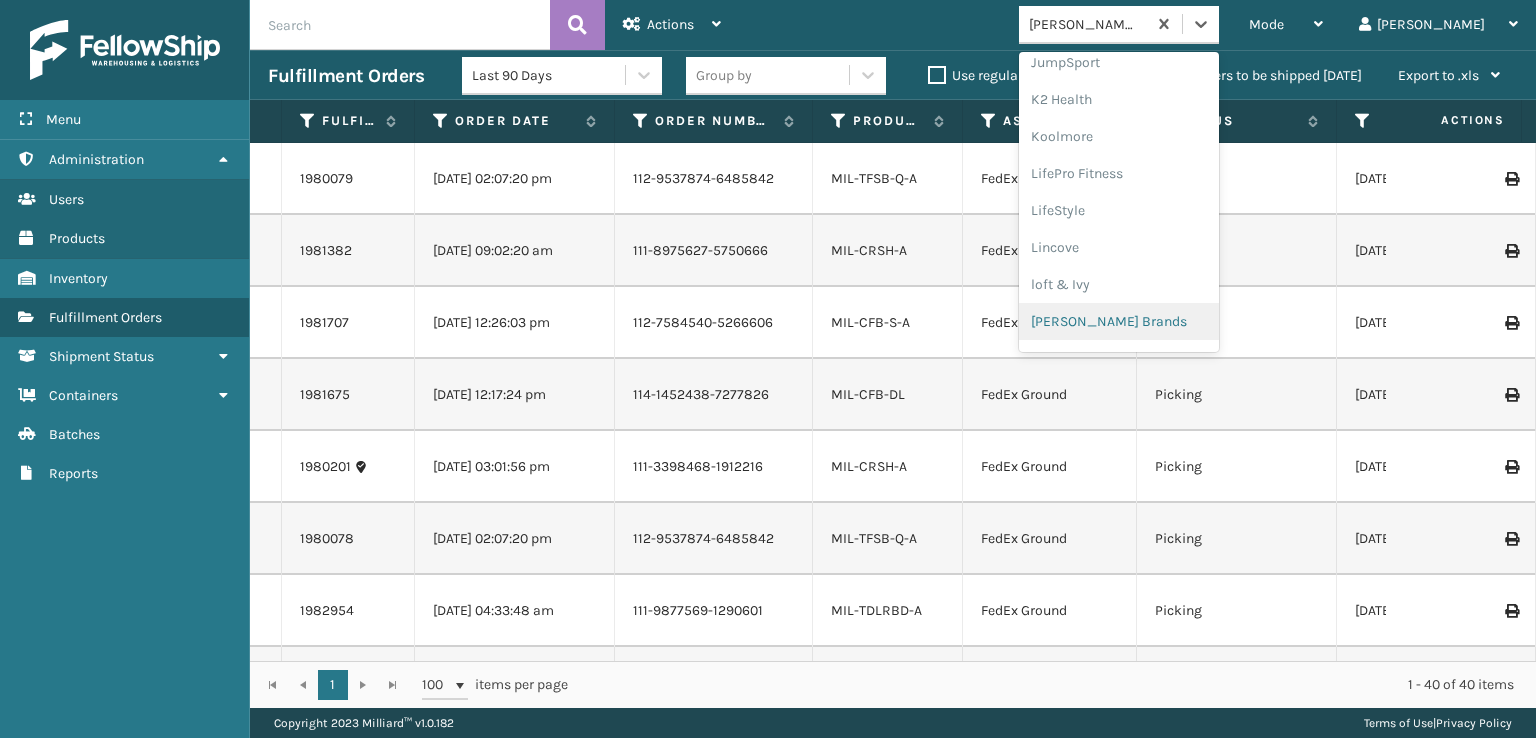 scroll, scrollTop: 632, scrollLeft: 0, axis: vertical 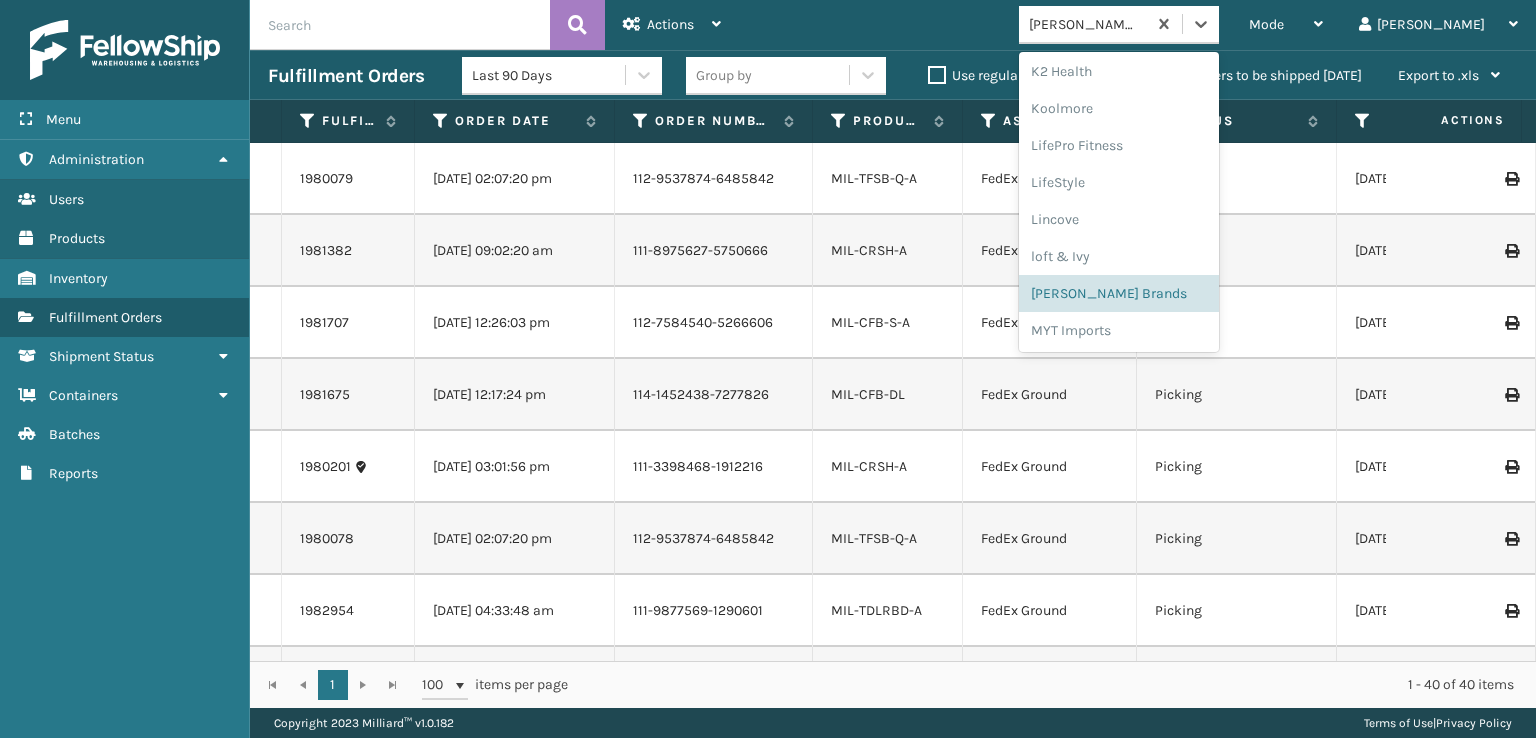 click on "Picking" at bounding box center (1237, 467) 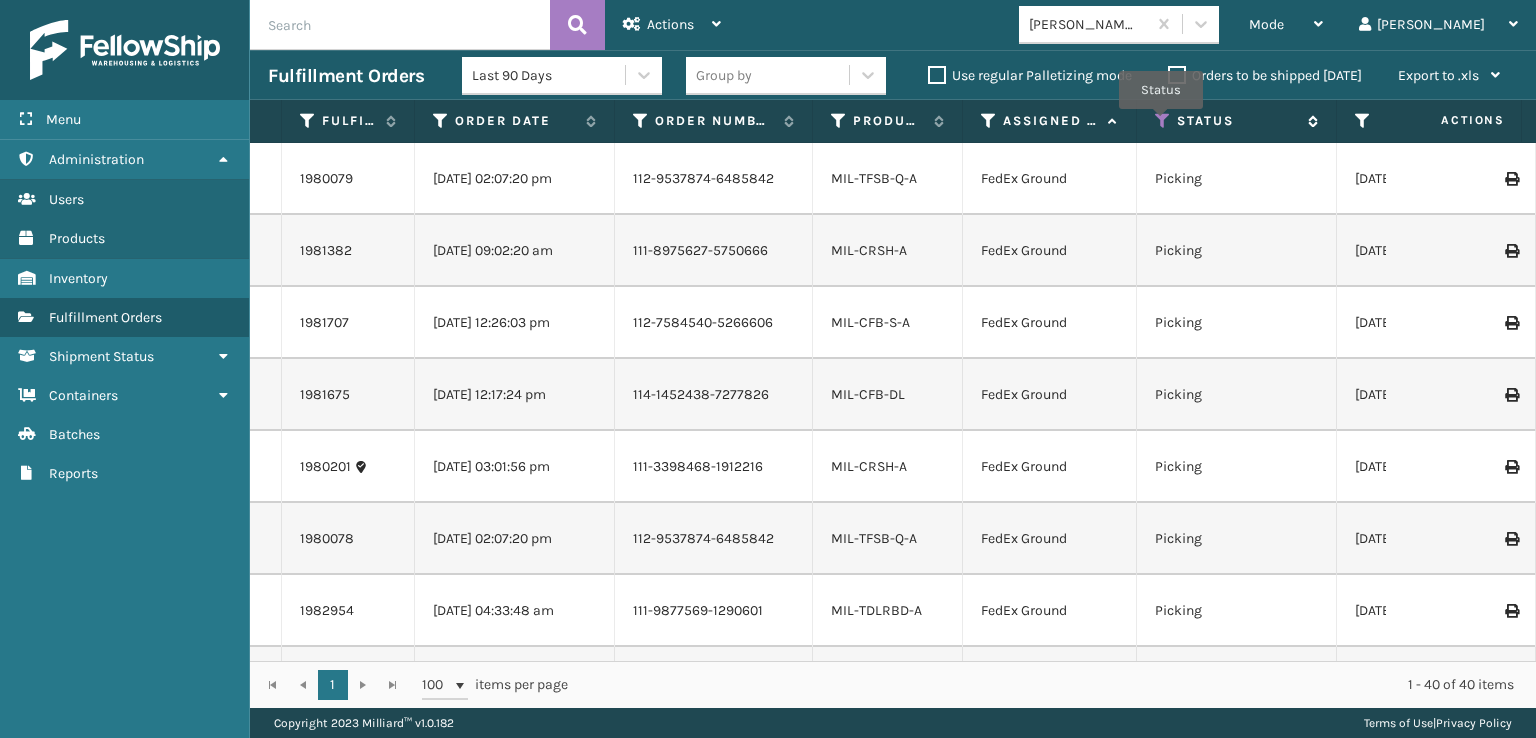 click at bounding box center (1163, 121) 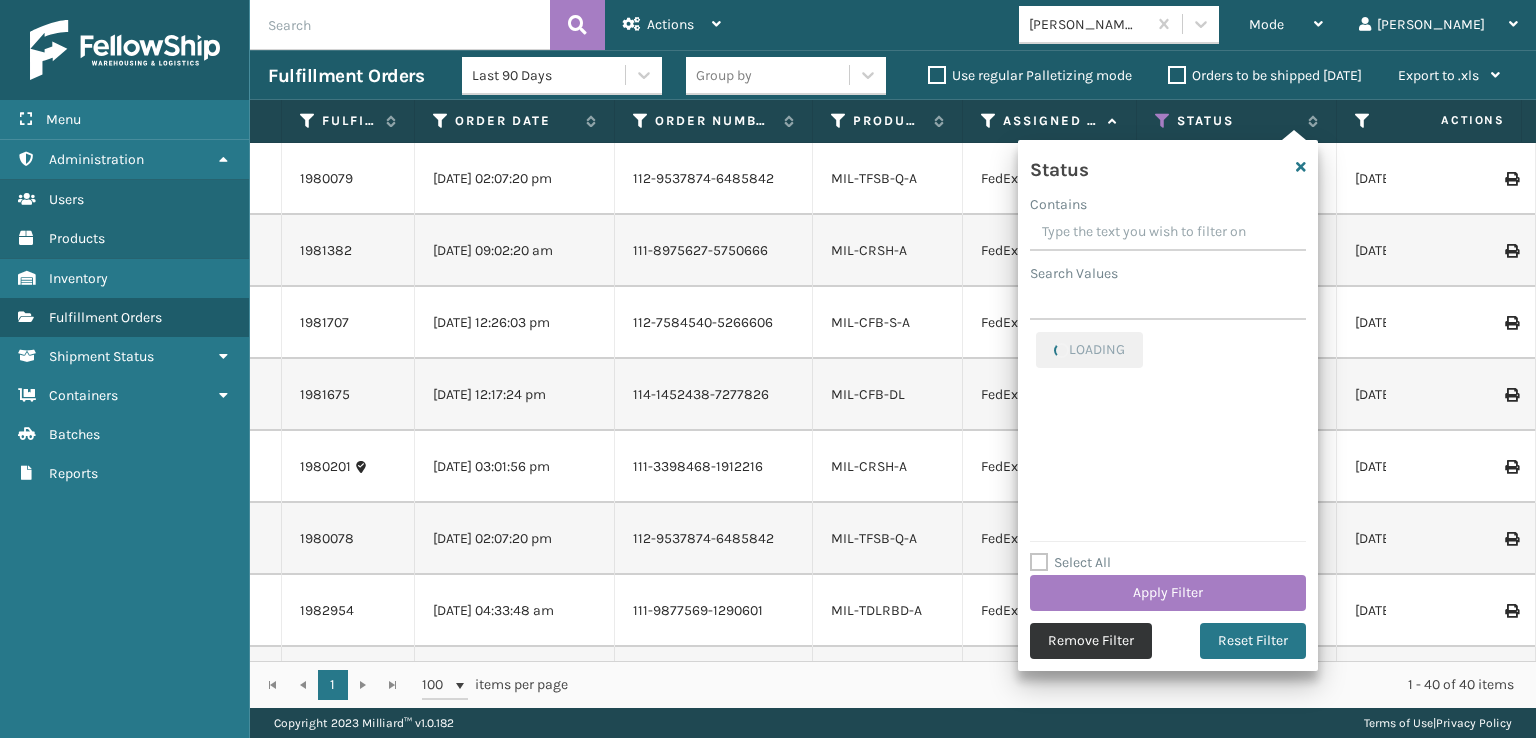 click on "Remove Filter" at bounding box center [1091, 641] 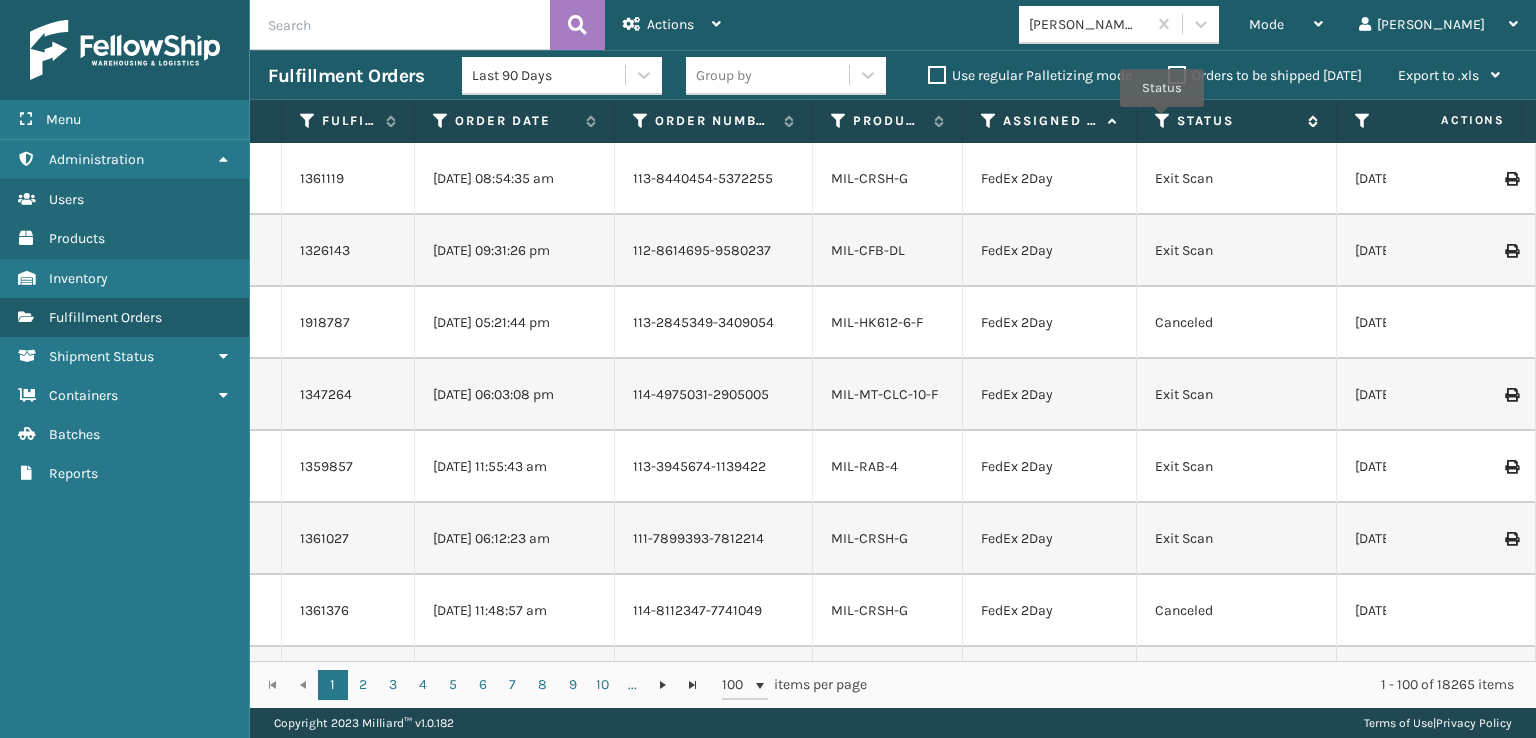 click at bounding box center [1163, 121] 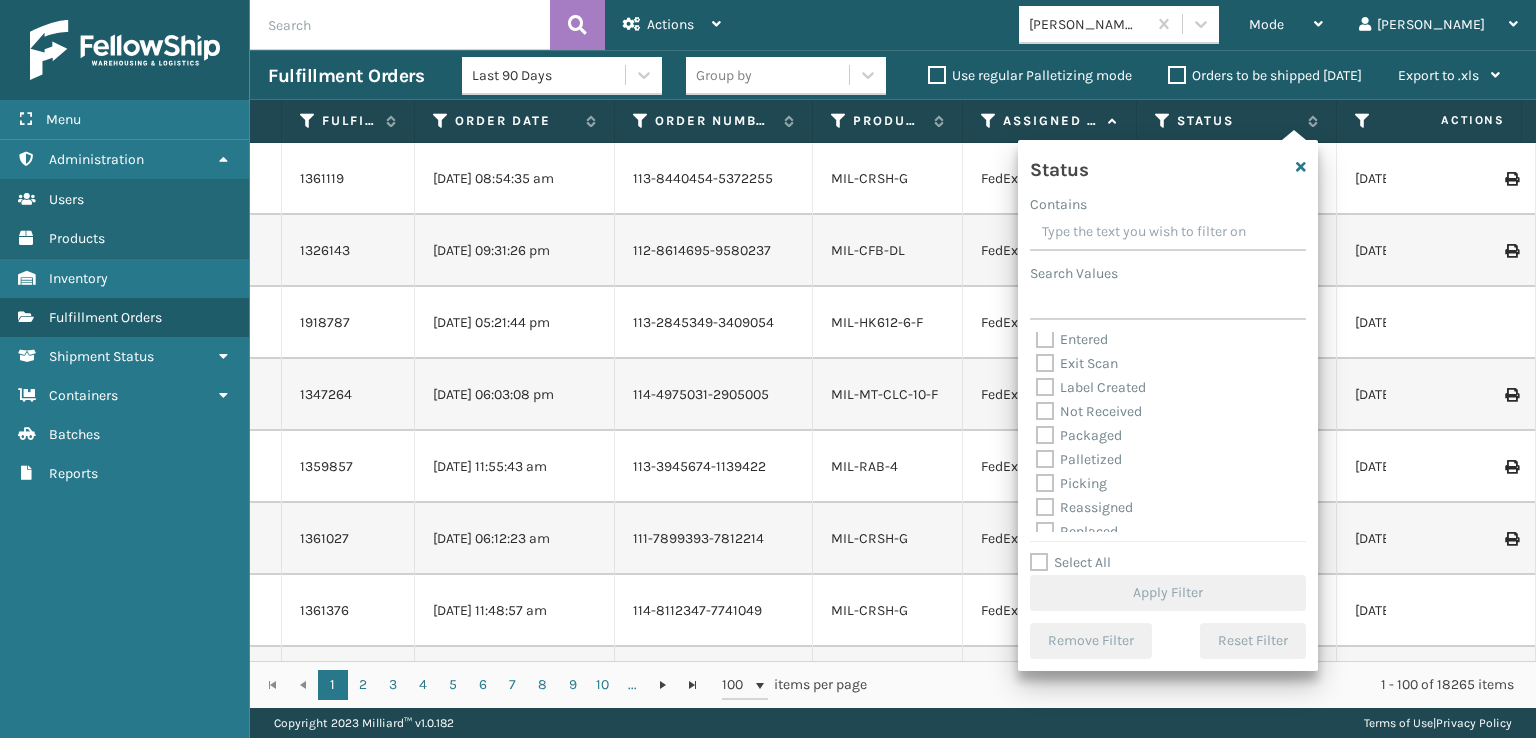 scroll, scrollTop: 100, scrollLeft: 0, axis: vertical 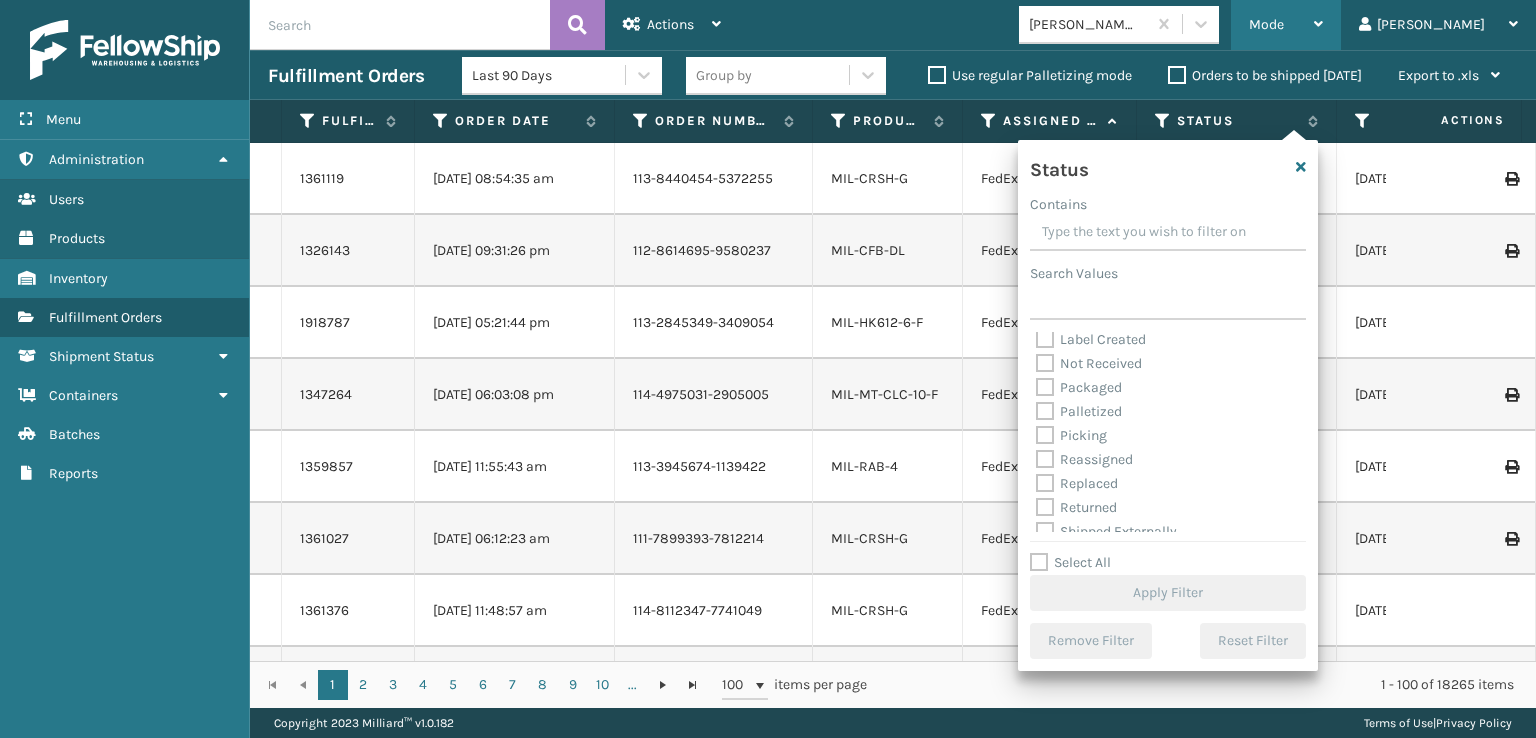 click on "Mode" at bounding box center [1286, 25] 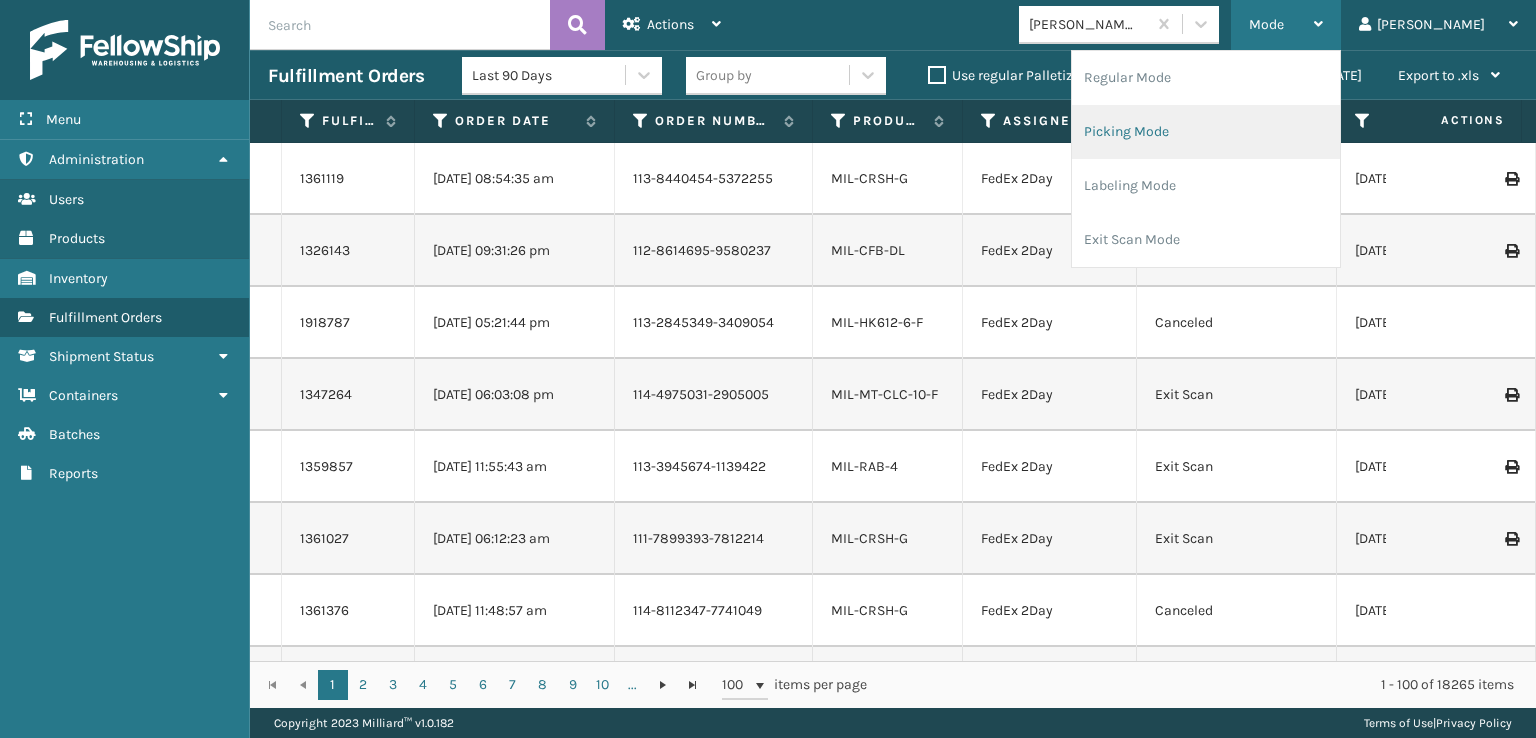click on "Picking Mode" at bounding box center [1206, 132] 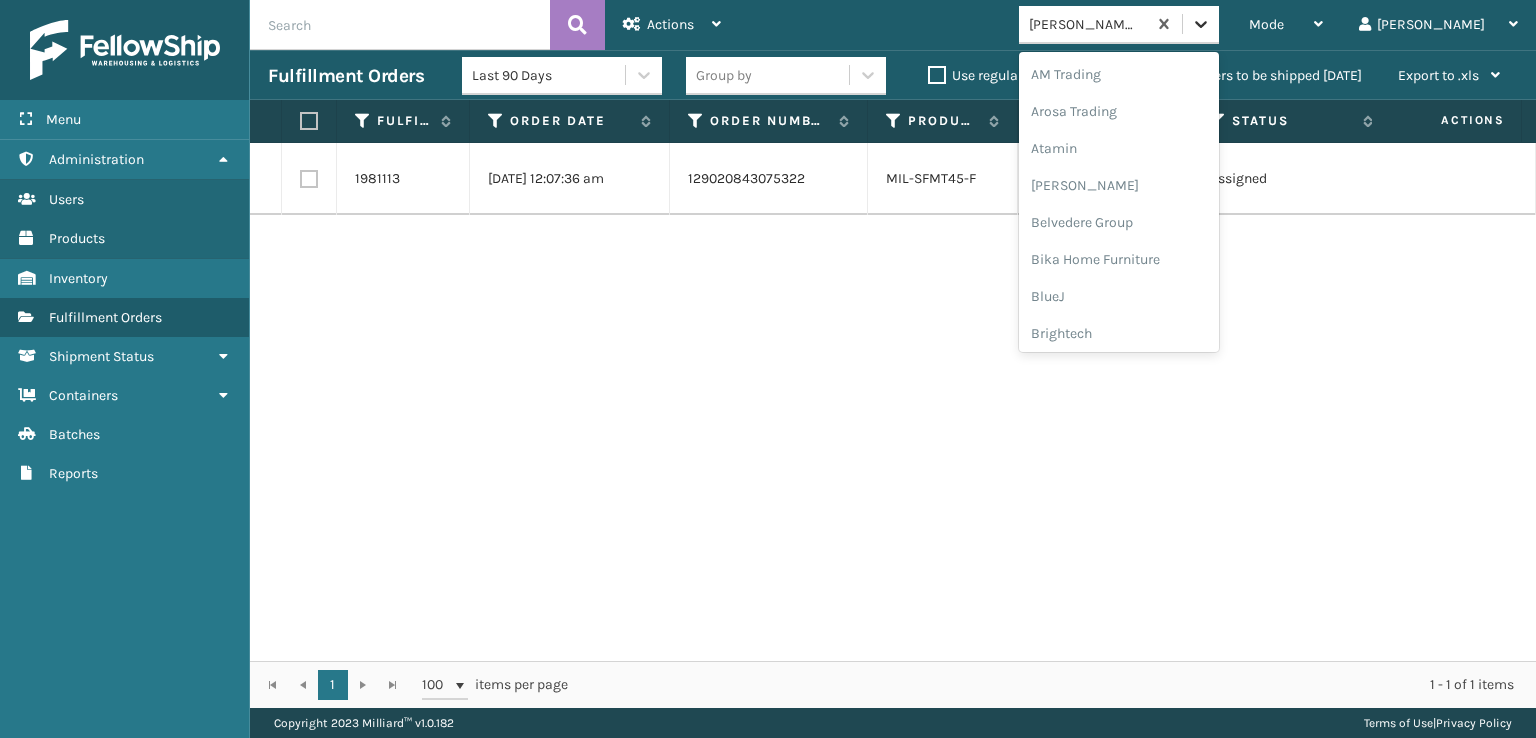 click 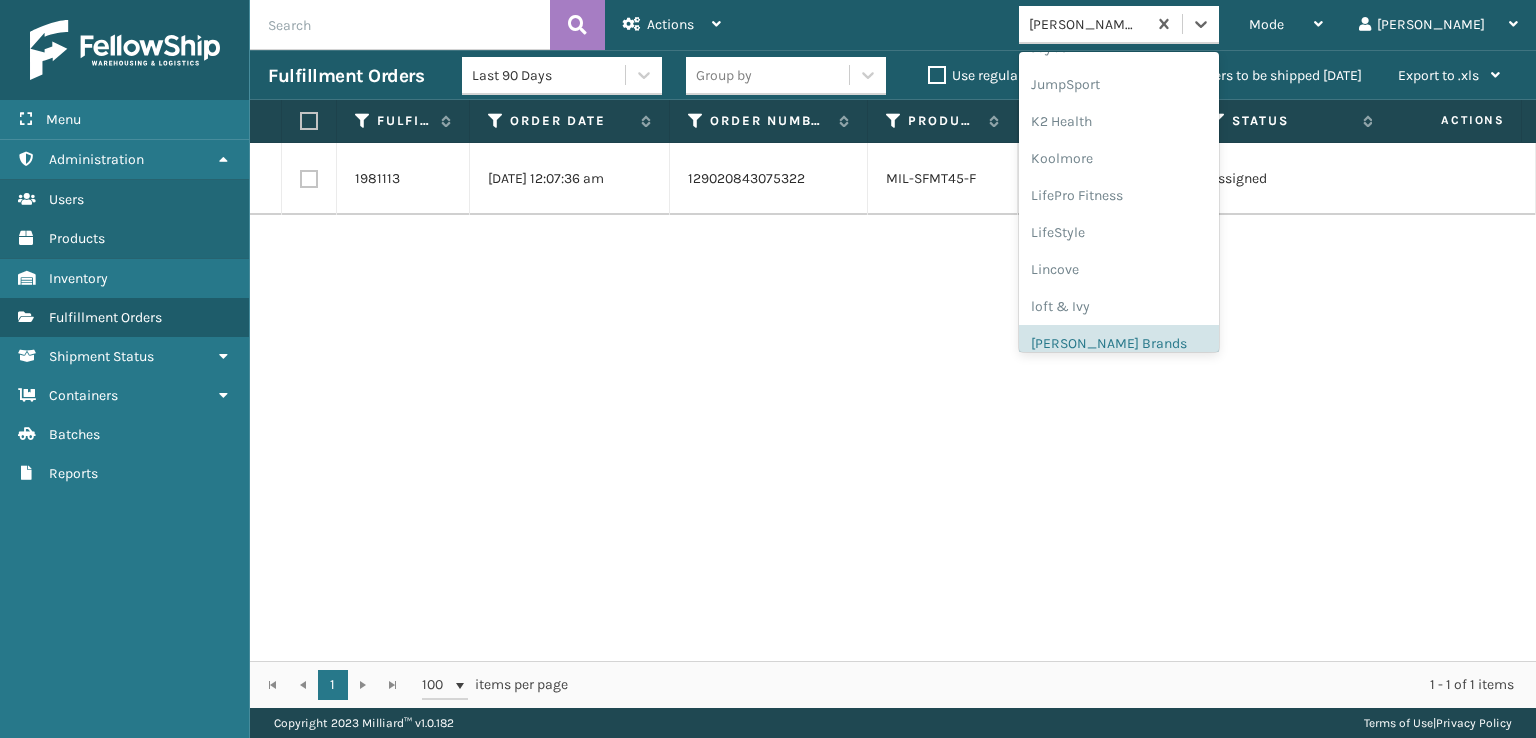 scroll, scrollTop: 428, scrollLeft: 0, axis: vertical 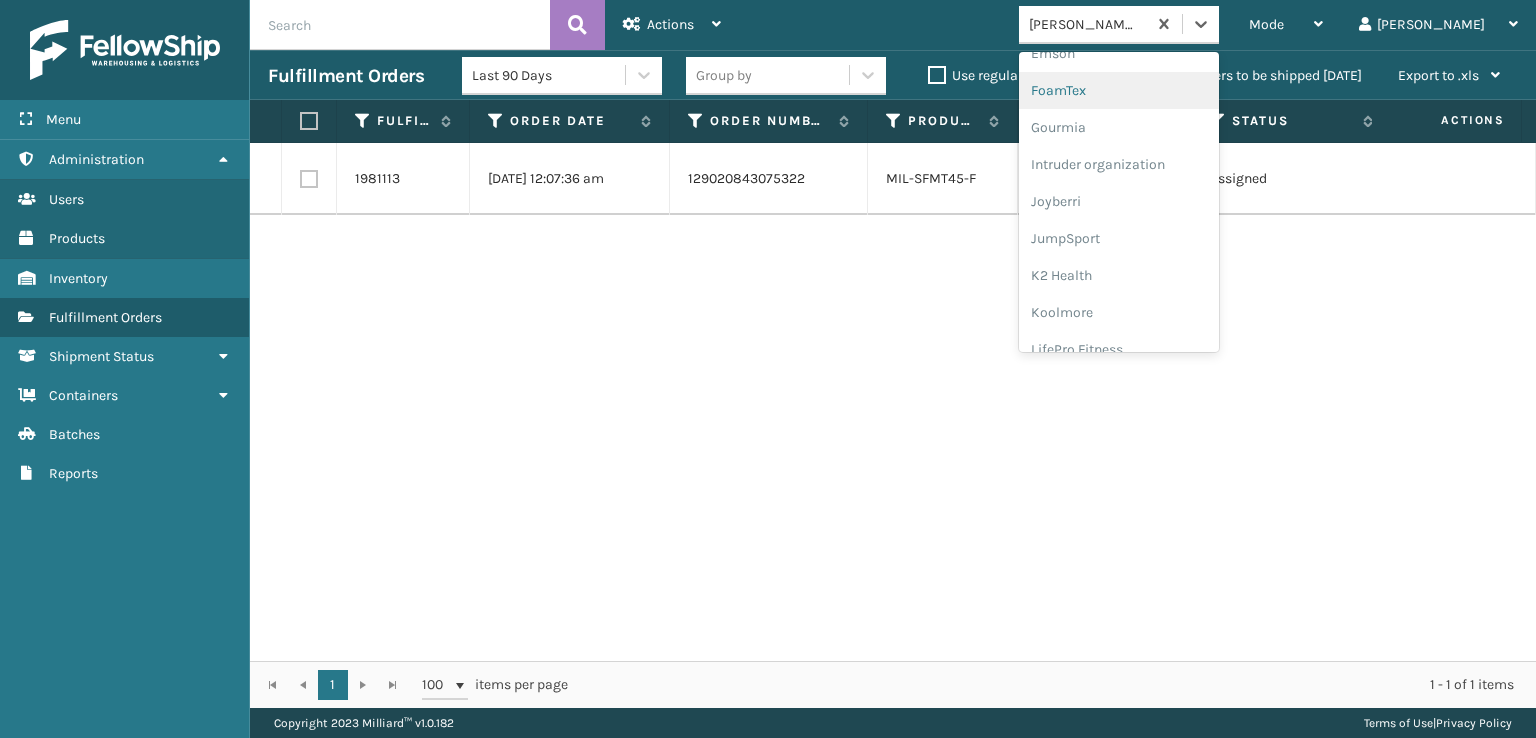 click on "FoamTex" at bounding box center [1119, 90] 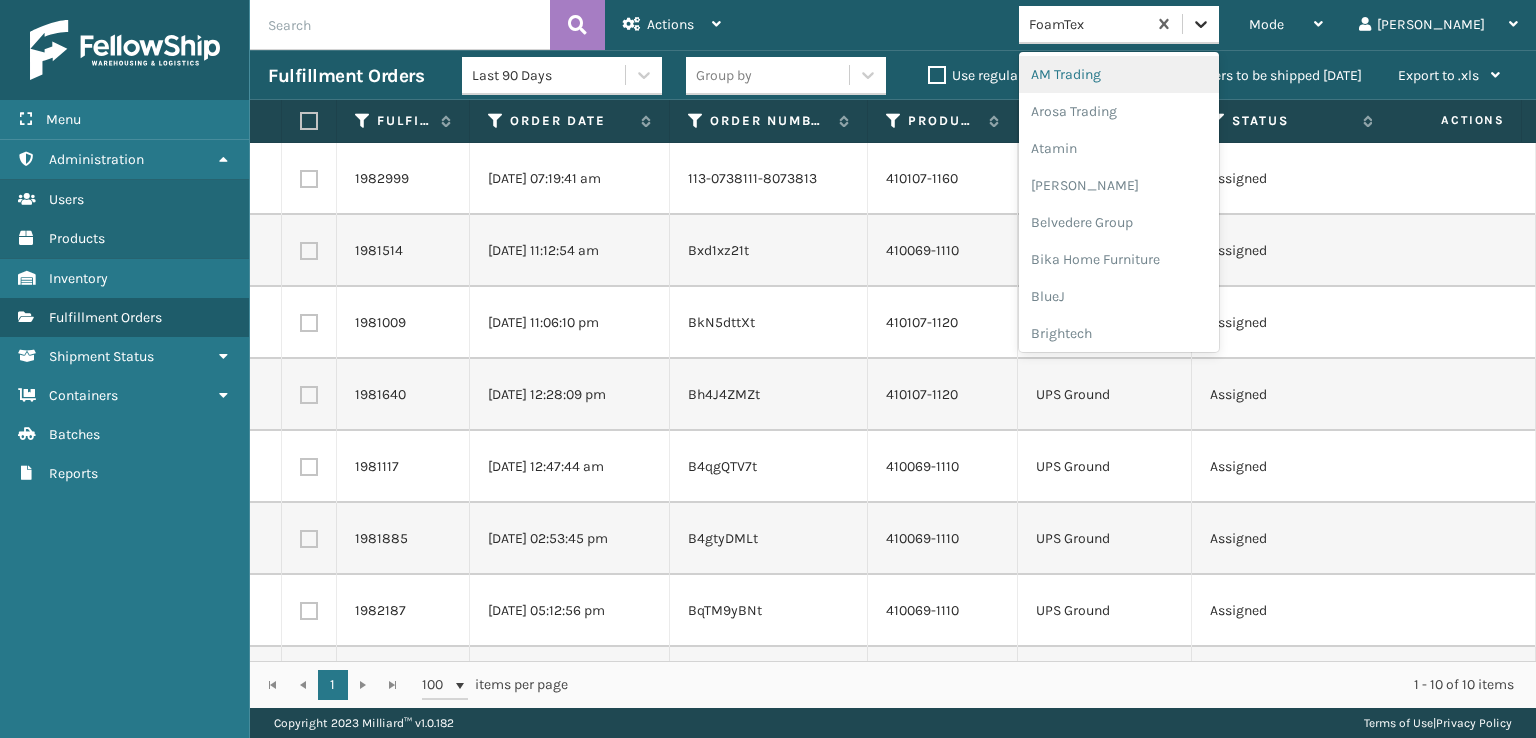 click 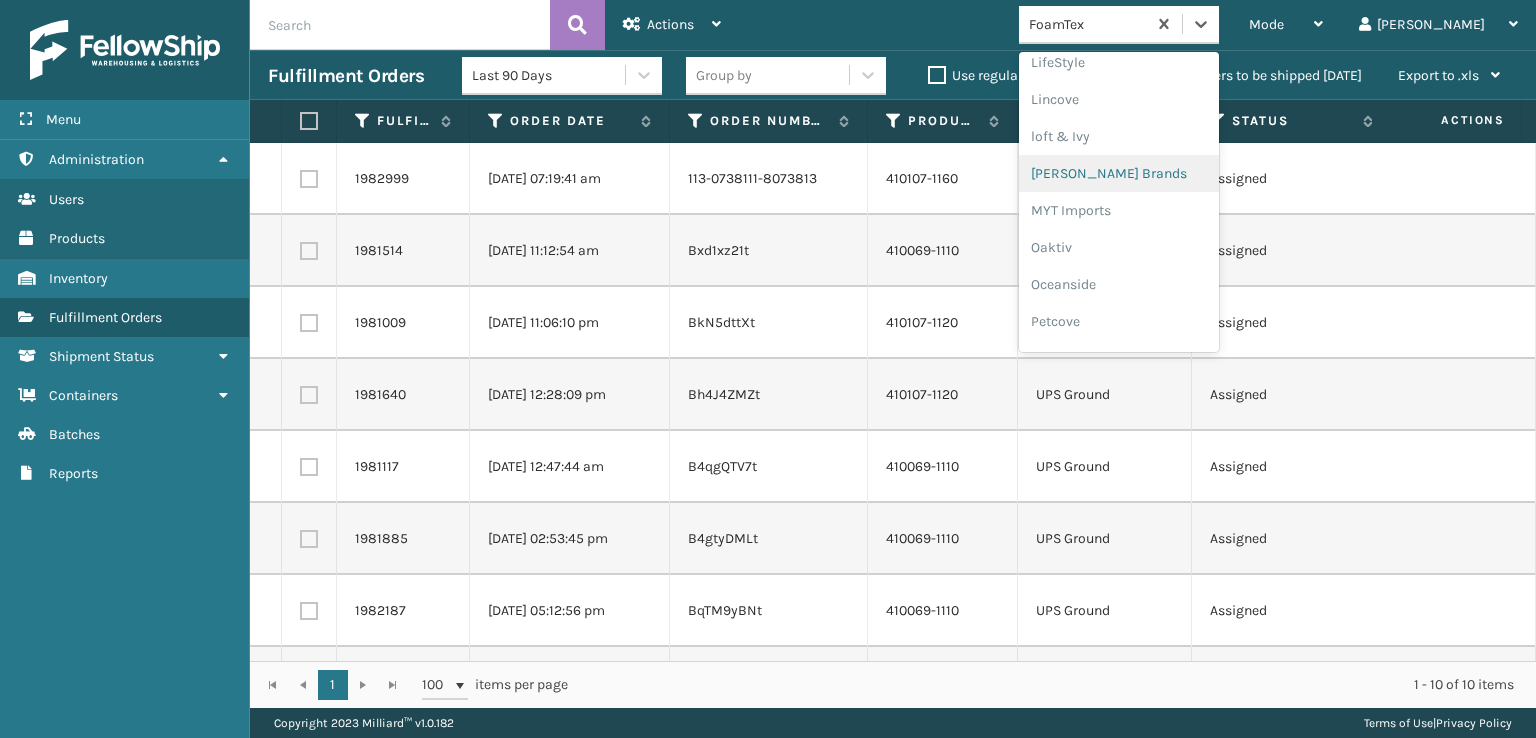 scroll, scrollTop: 928, scrollLeft: 0, axis: vertical 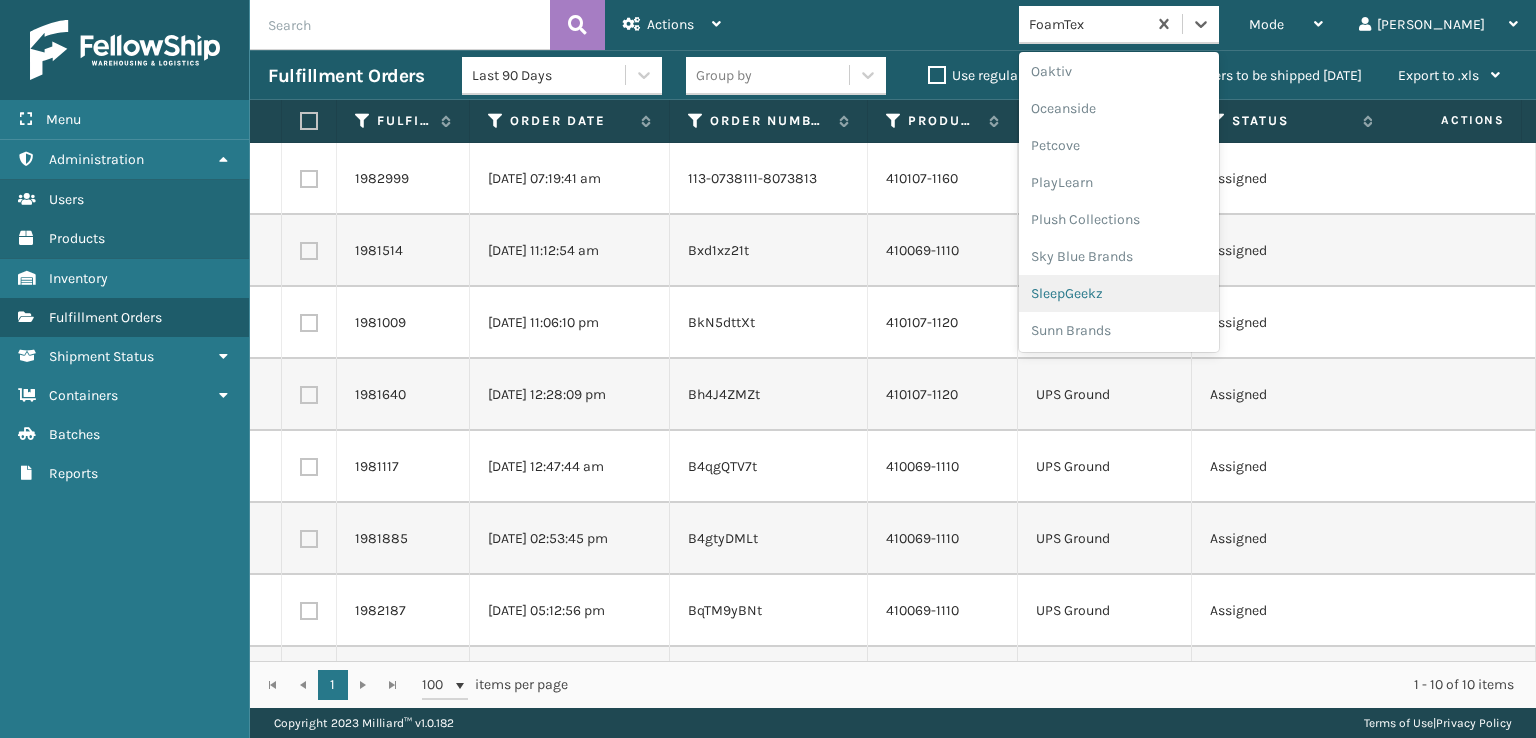 click on "SleepGeekz" at bounding box center [1119, 293] 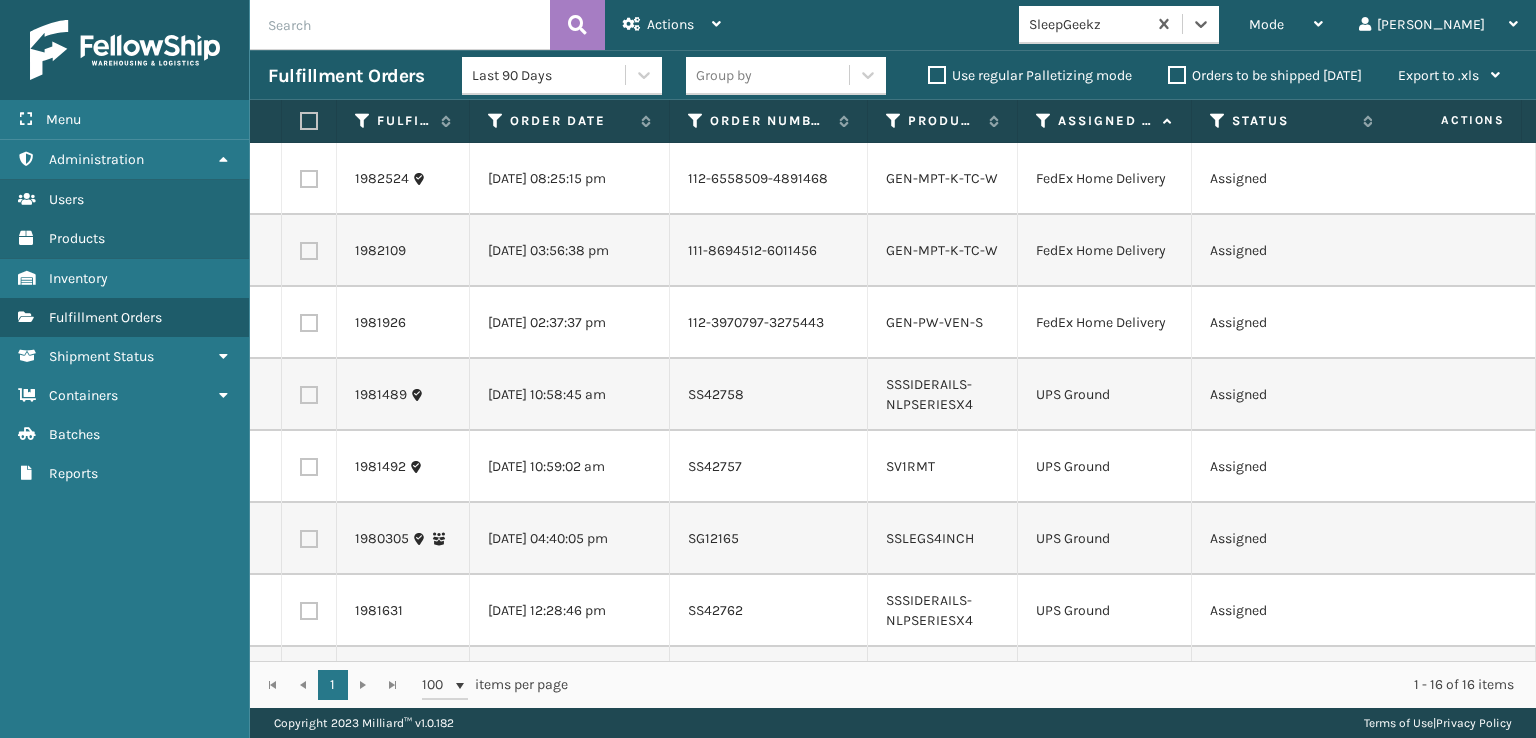 scroll, scrollTop: 0, scrollLeft: 180, axis: horizontal 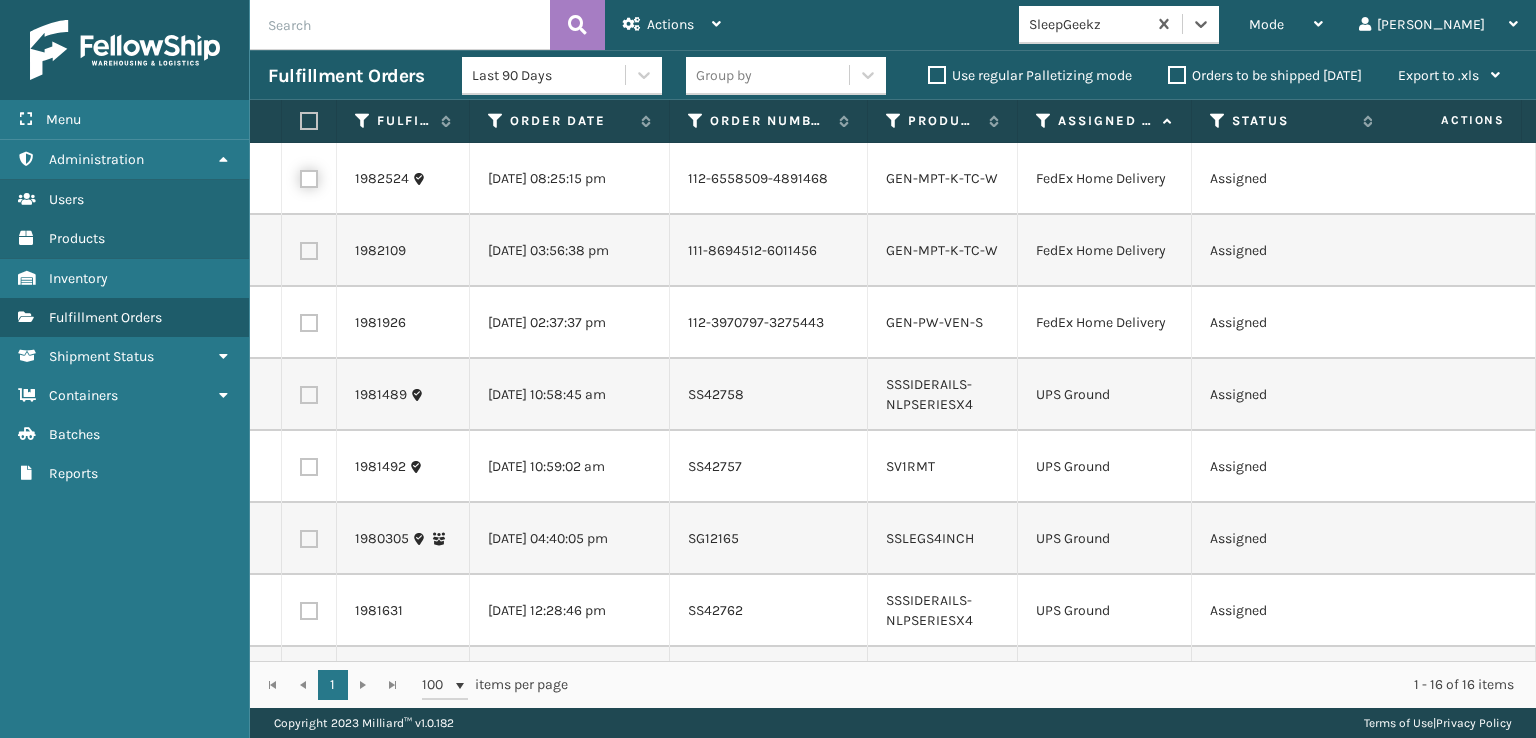 click at bounding box center [300, 176] 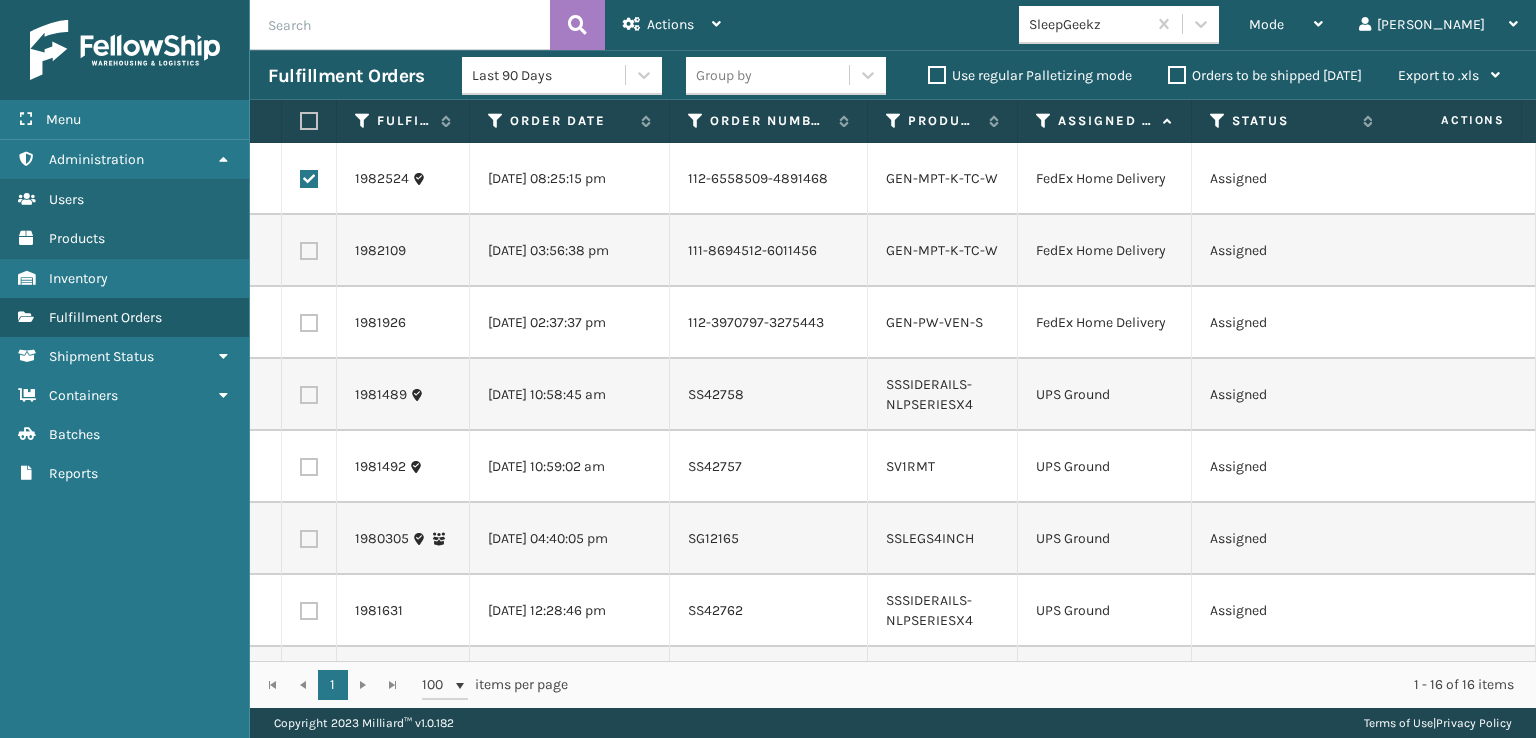 click at bounding box center (309, 251) 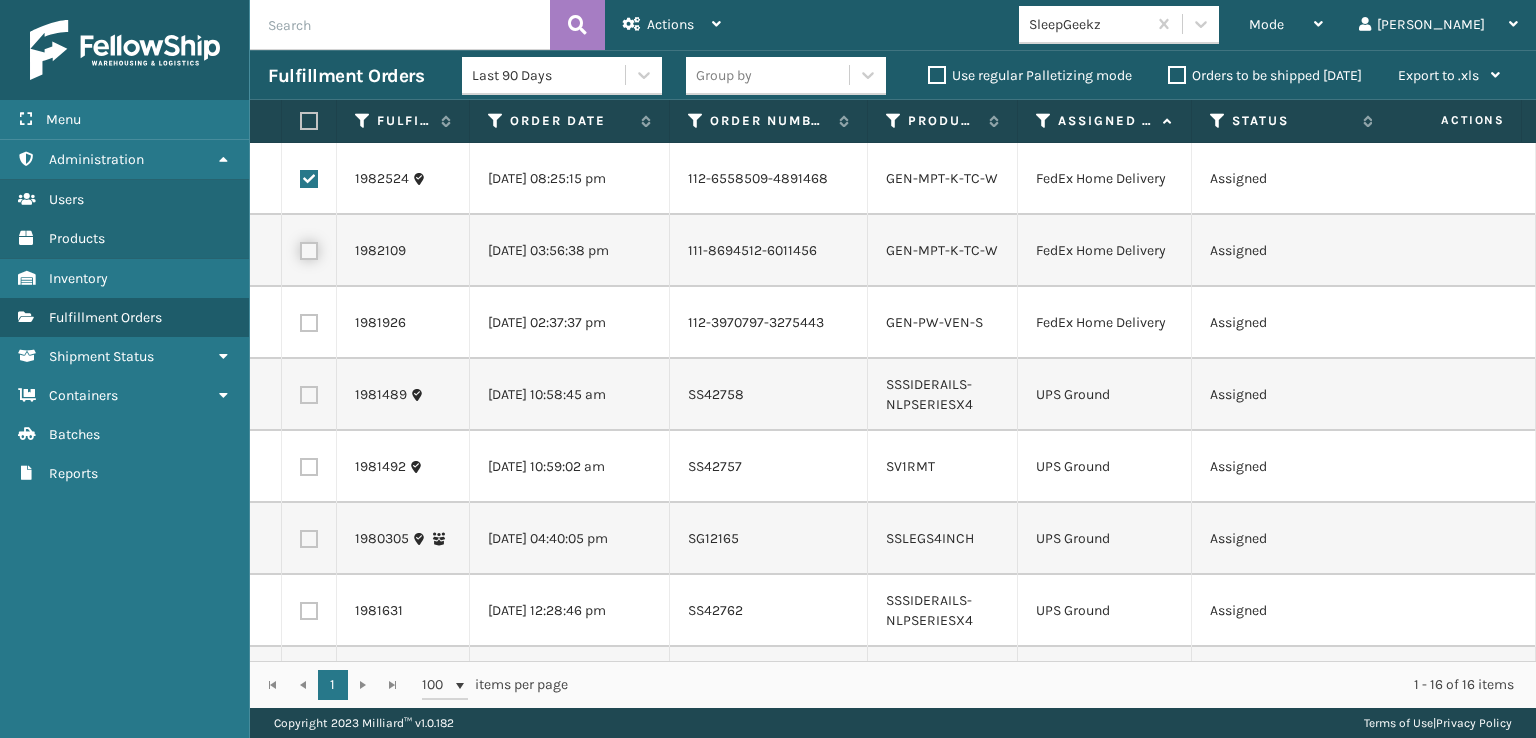 click at bounding box center (300, 248) 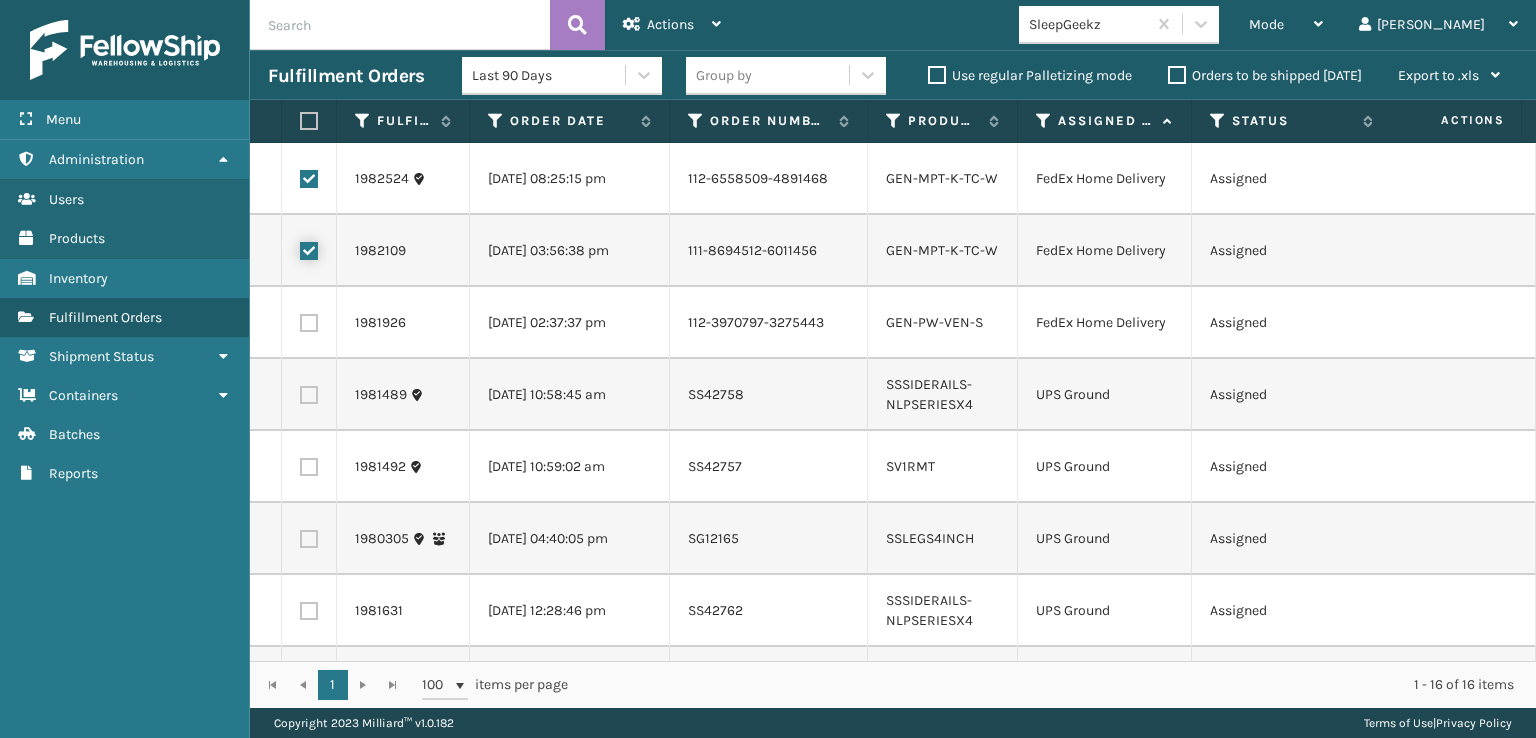 checkbox on "true" 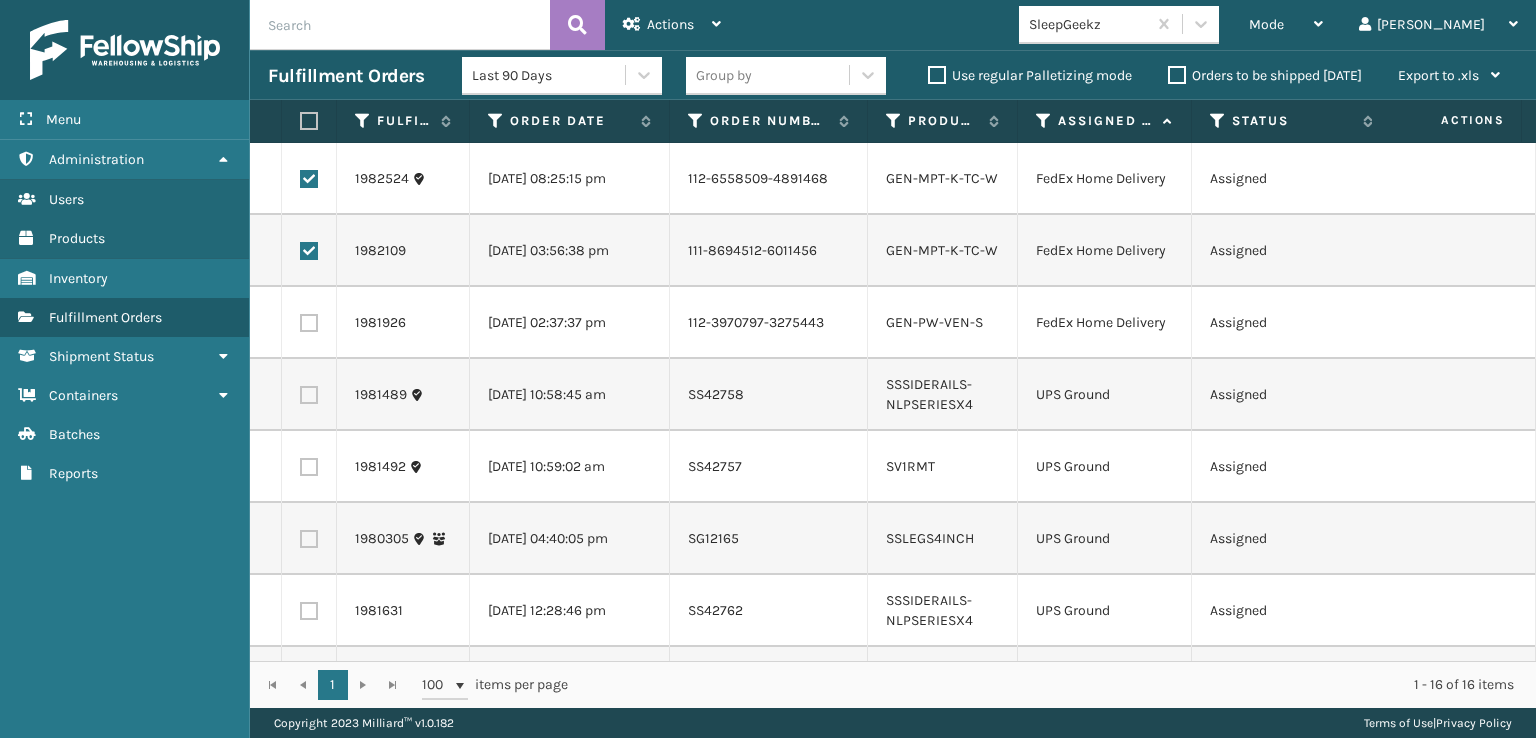 click at bounding box center [309, 323] 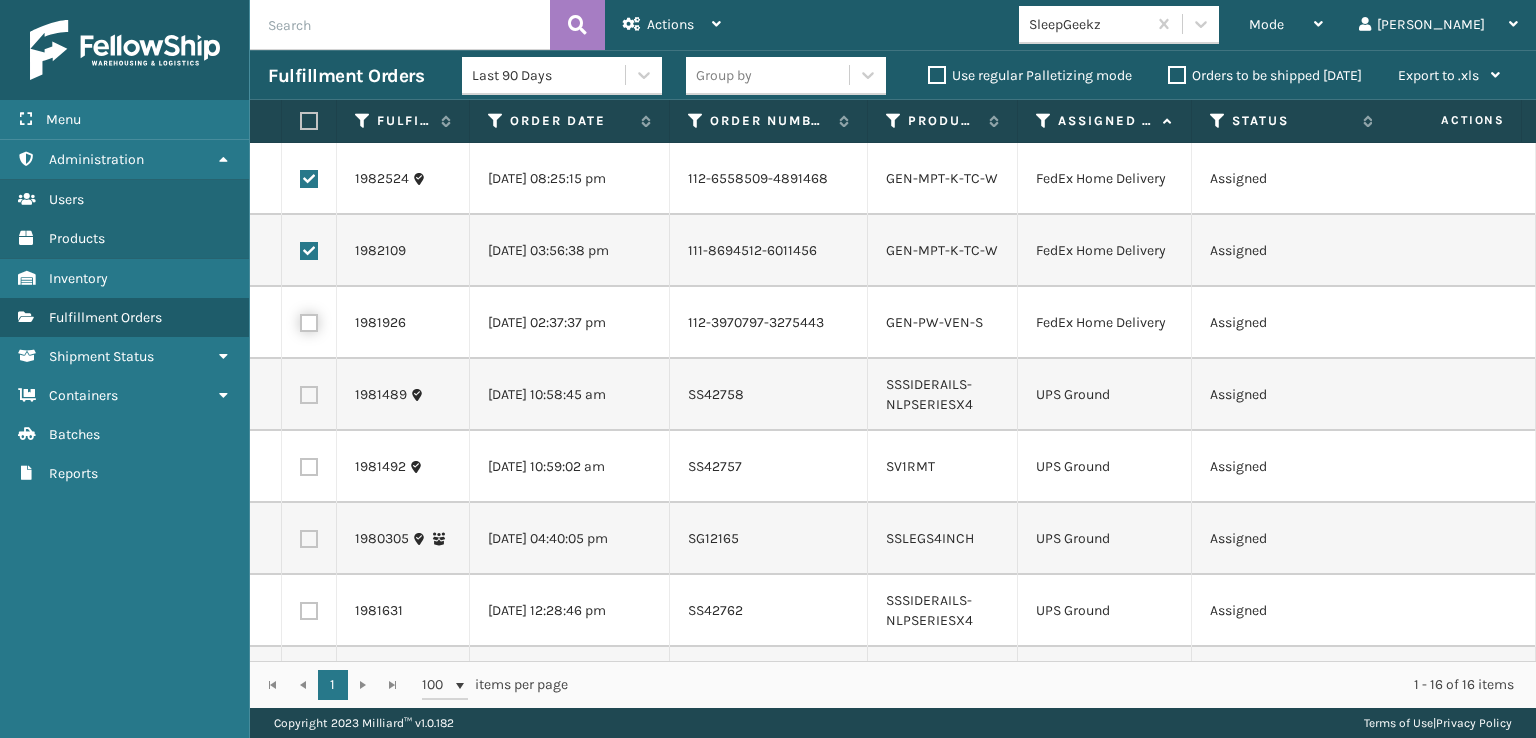 click at bounding box center (300, 320) 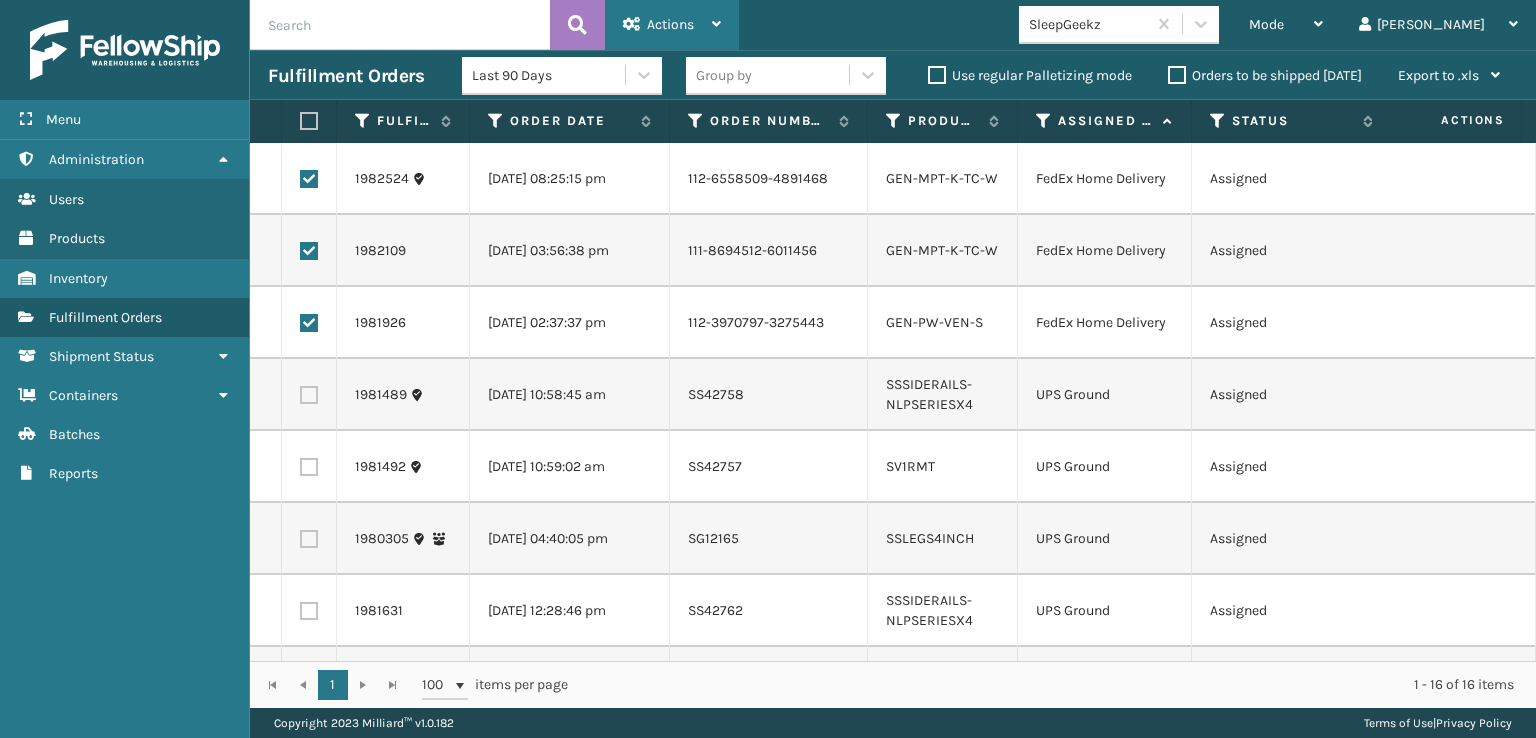 click on "Actions" at bounding box center (672, 25) 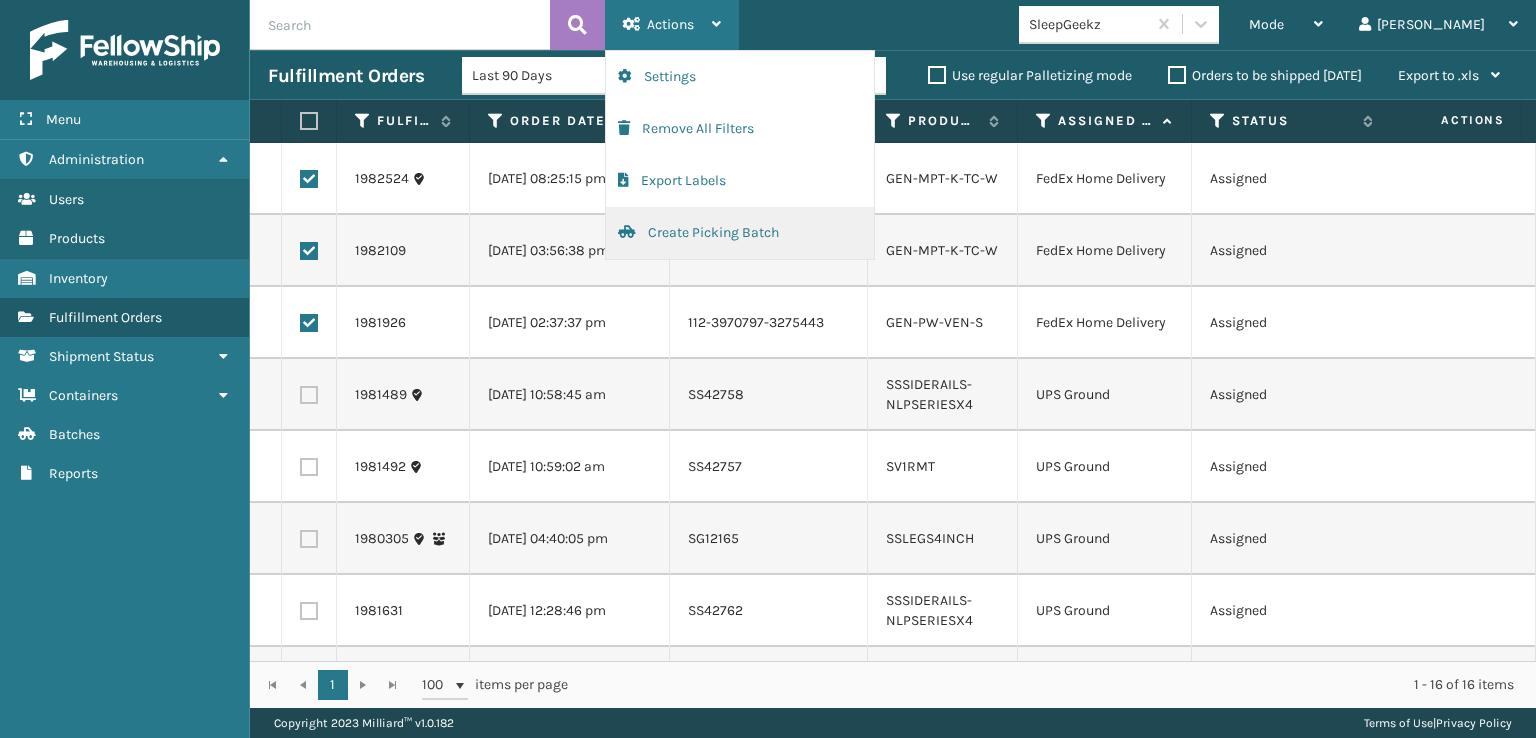 click on "Create Picking Batch" at bounding box center [740, 233] 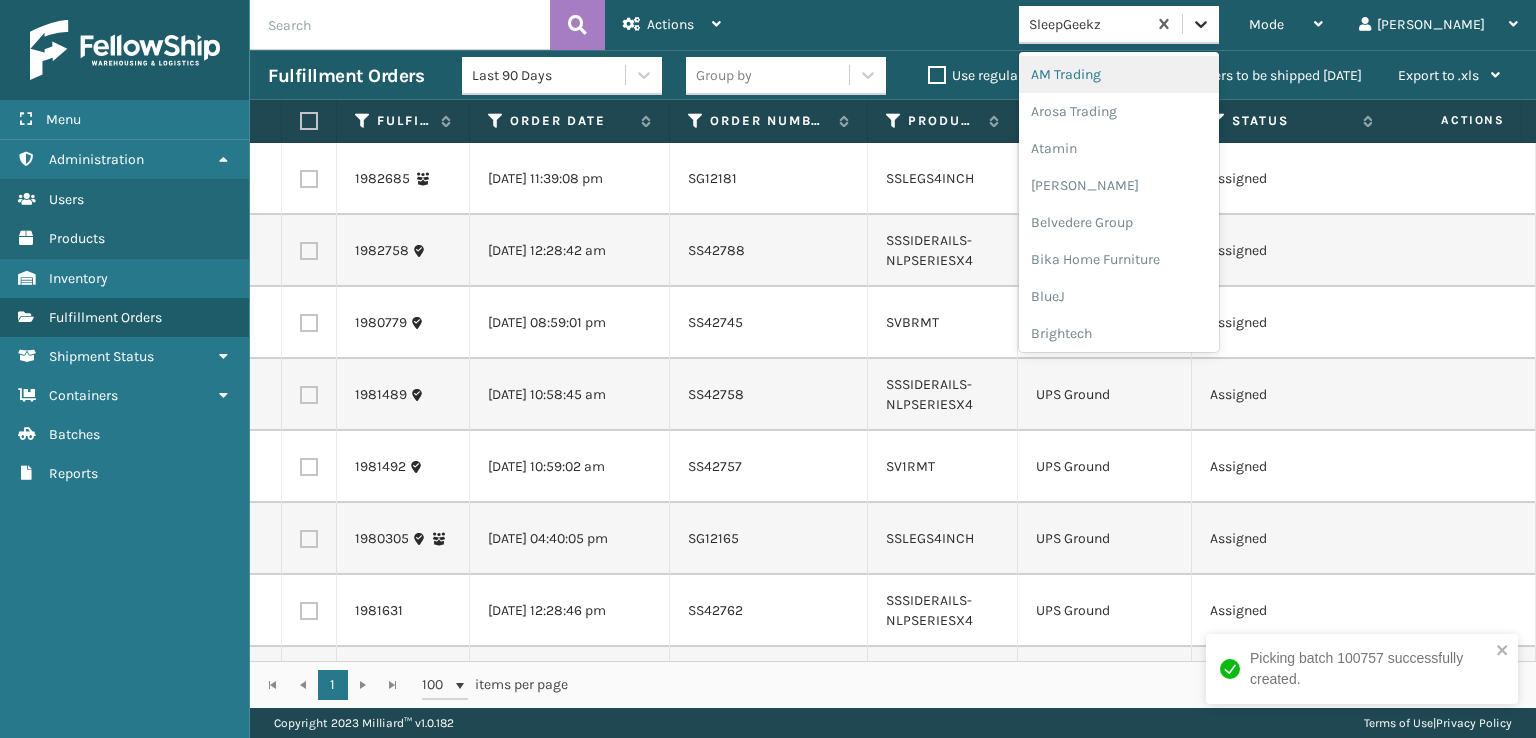 click at bounding box center [1201, 24] 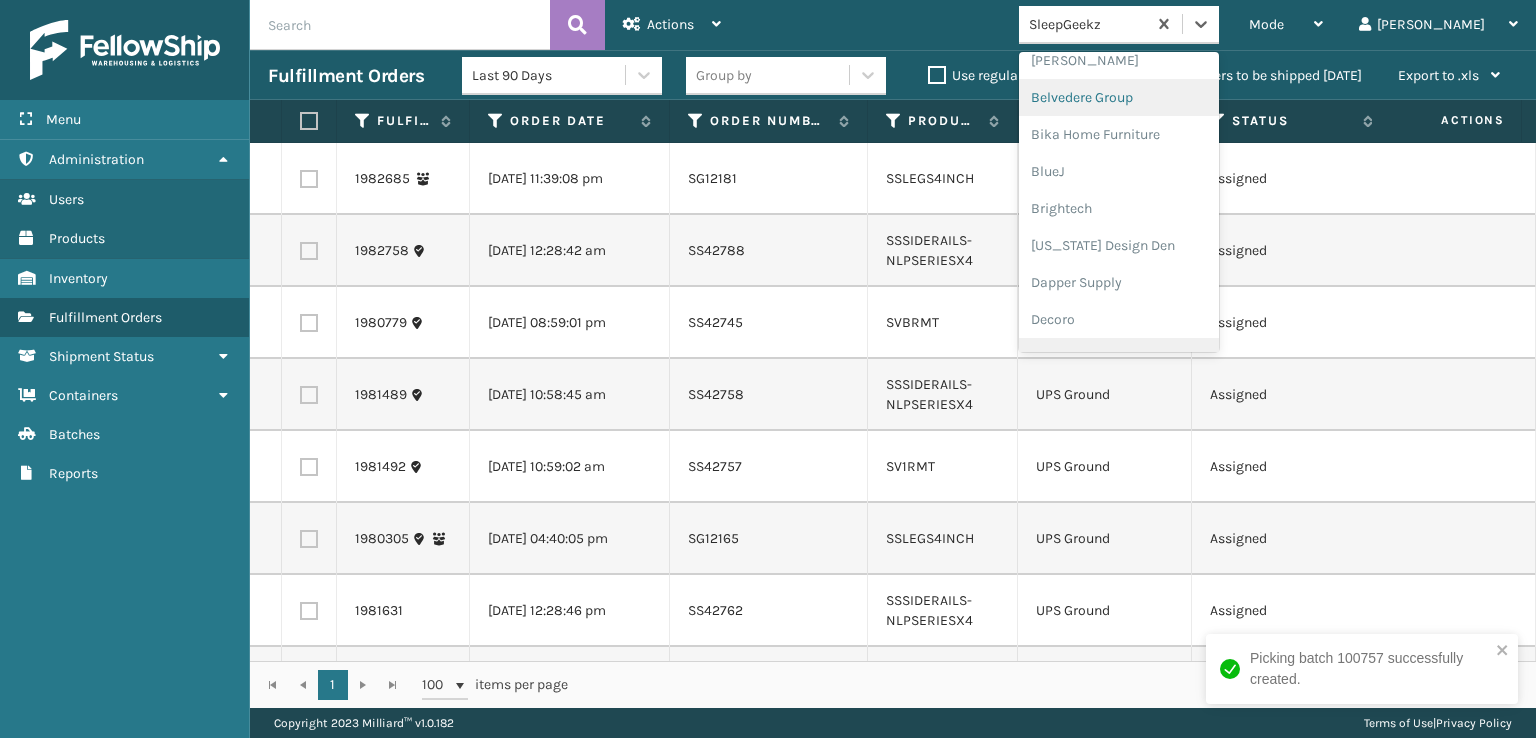 scroll, scrollTop: 272, scrollLeft: 0, axis: vertical 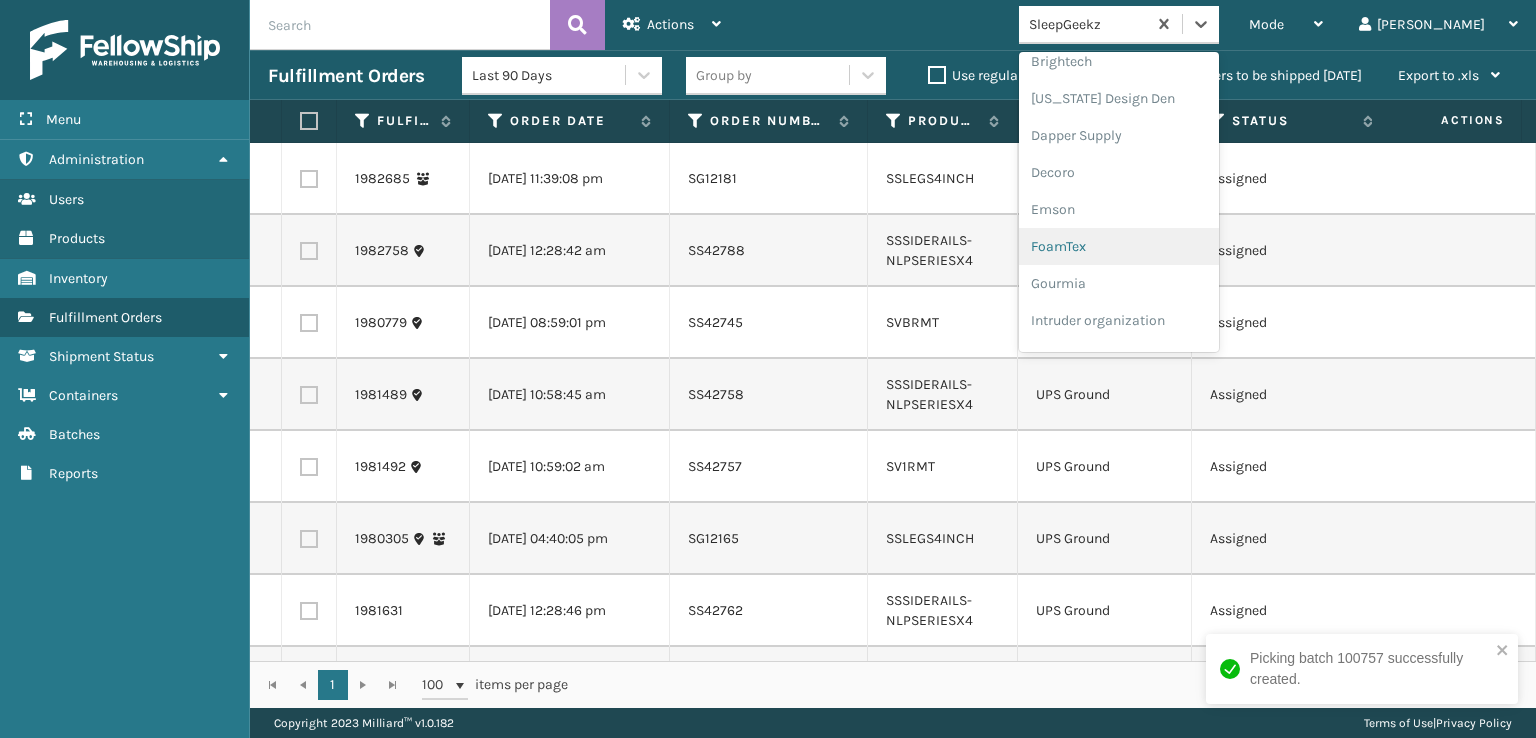 click on "FoamTex" at bounding box center [1119, 246] 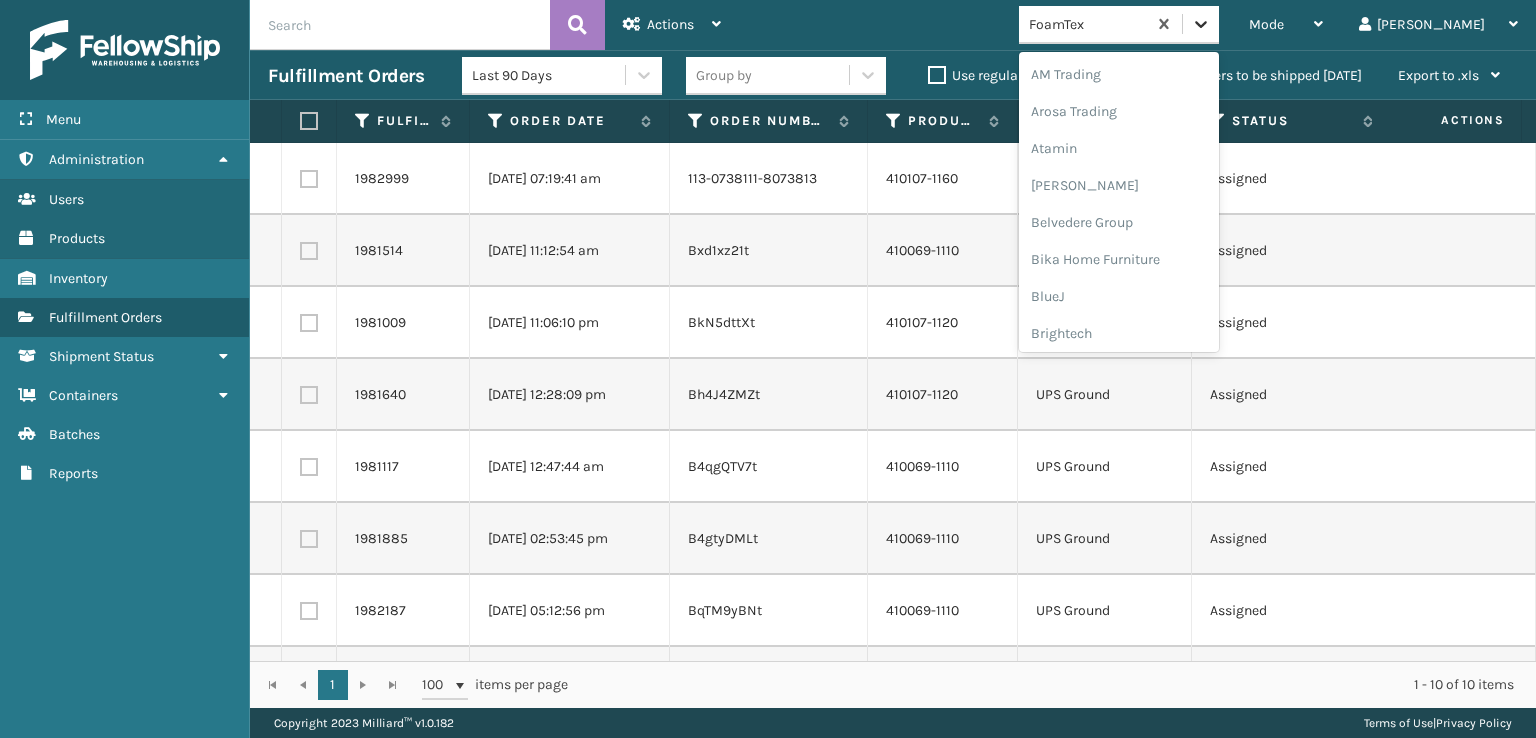 click 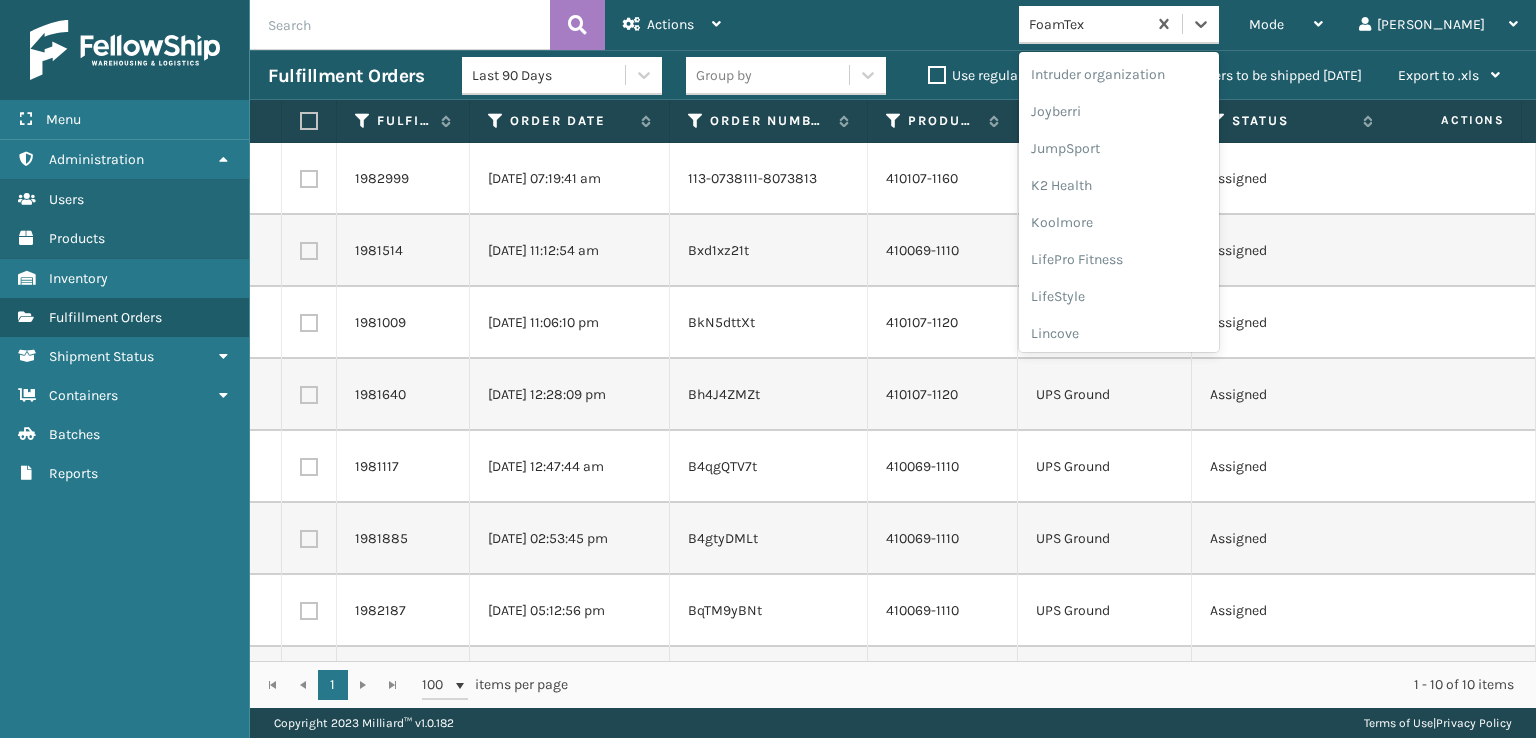 scroll, scrollTop: 632, scrollLeft: 0, axis: vertical 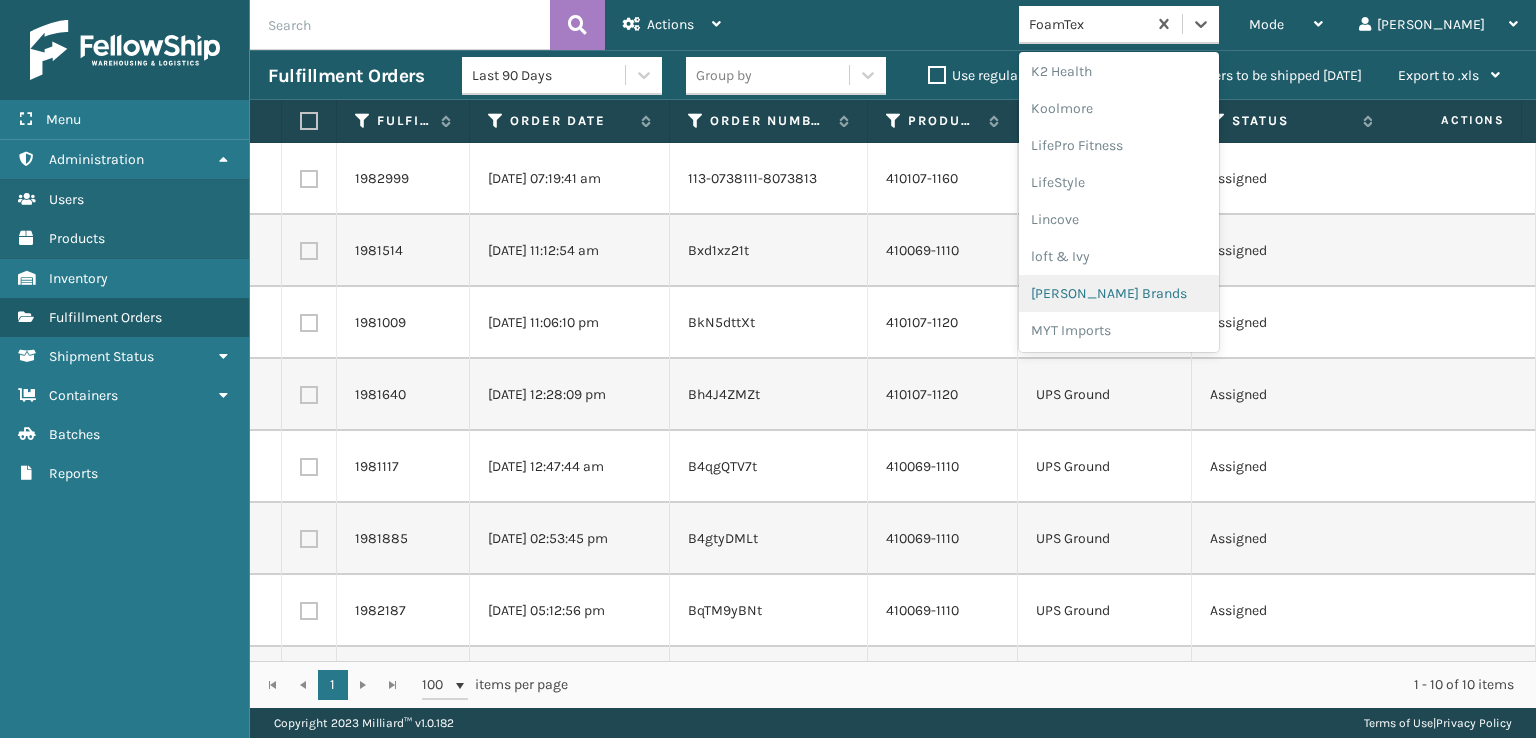 click on "[PERSON_NAME] Brands" at bounding box center (1119, 293) 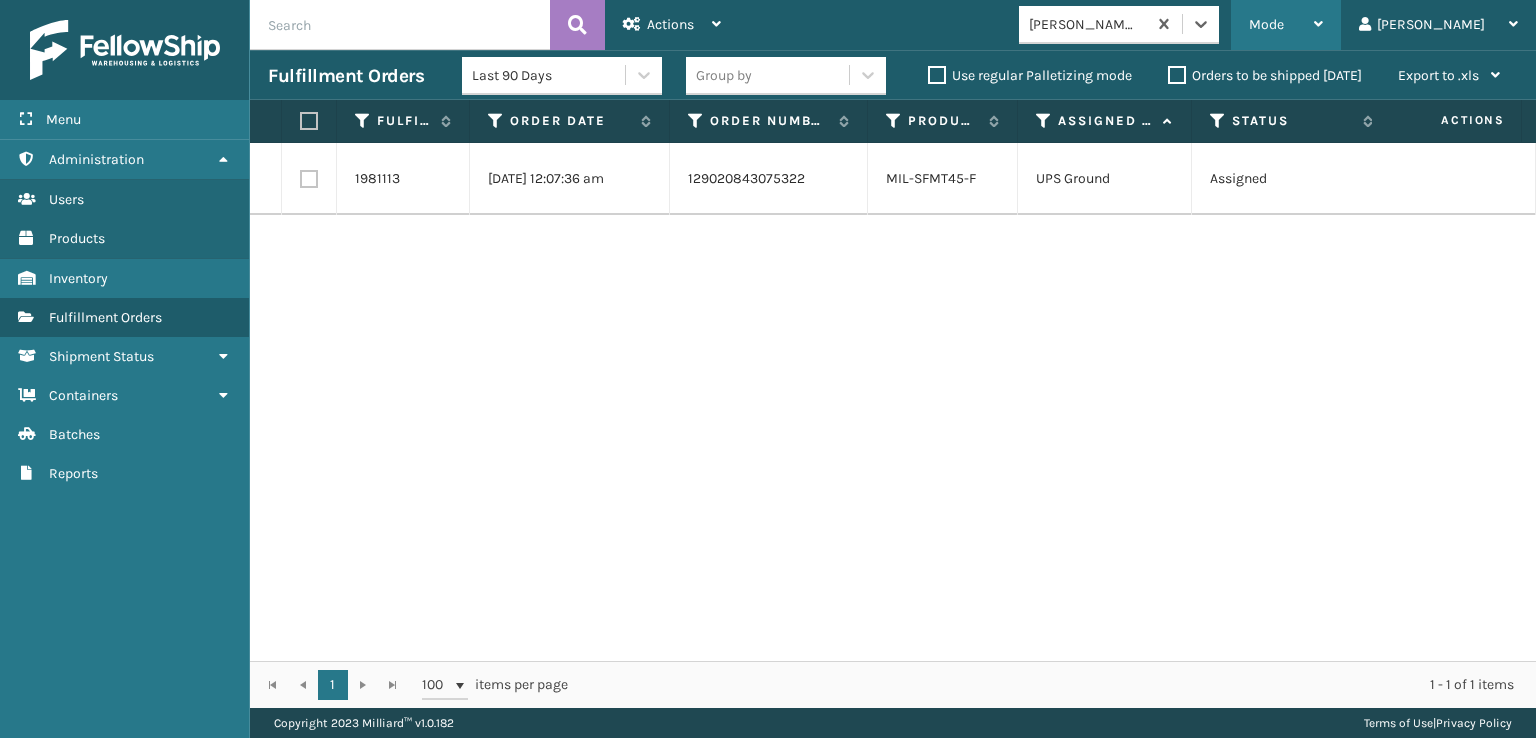 click on "Mode" at bounding box center [1266, 24] 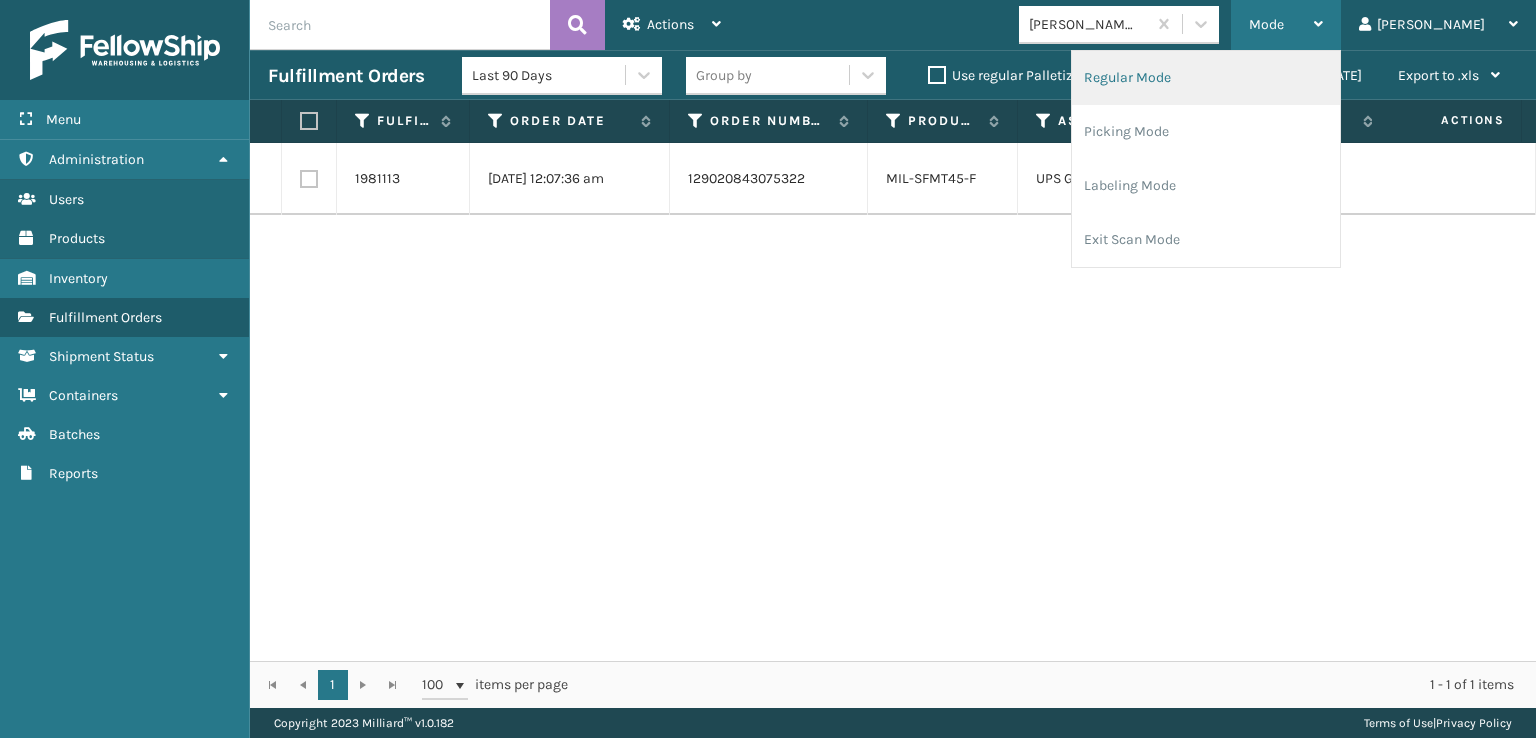 click on "Regular Mode" at bounding box center [1206, 78] 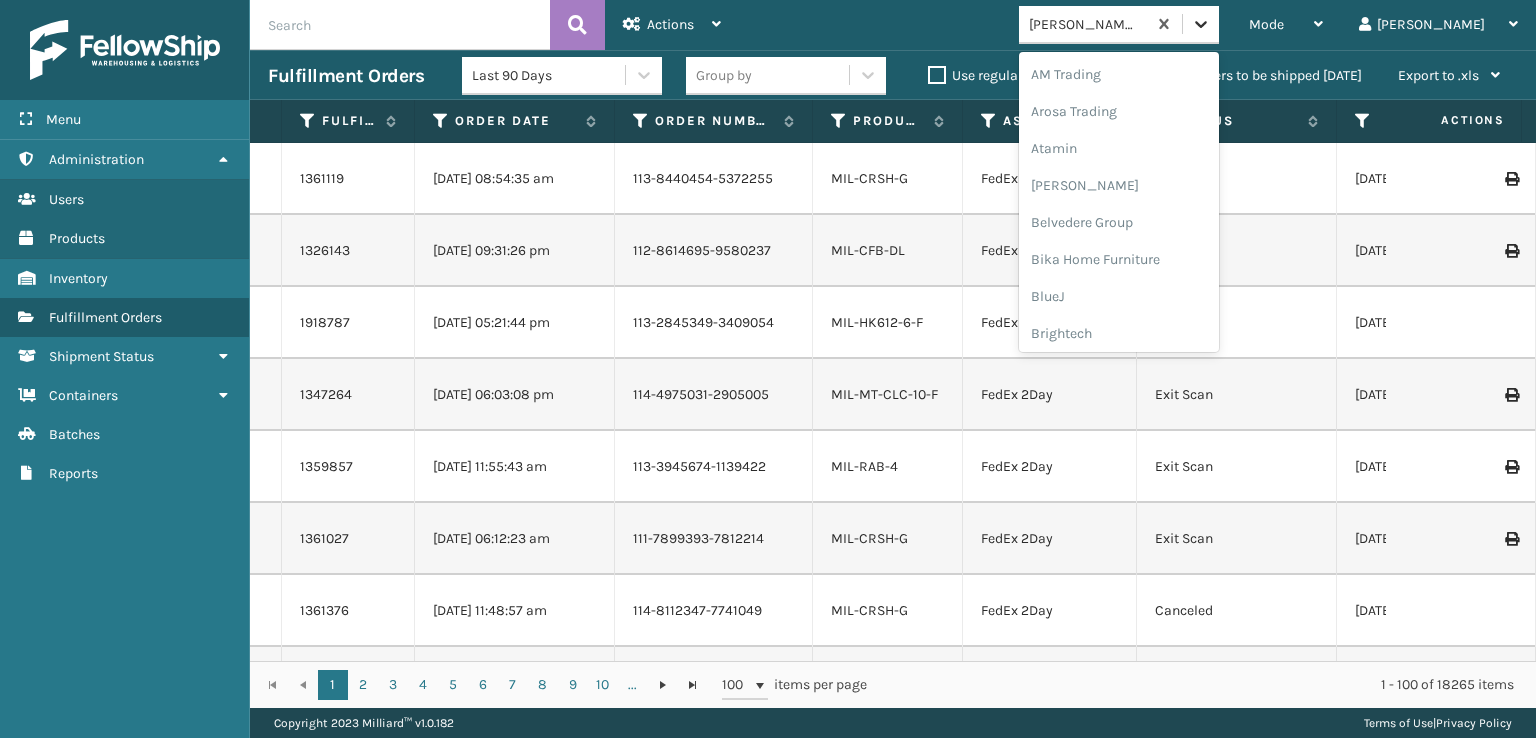 click 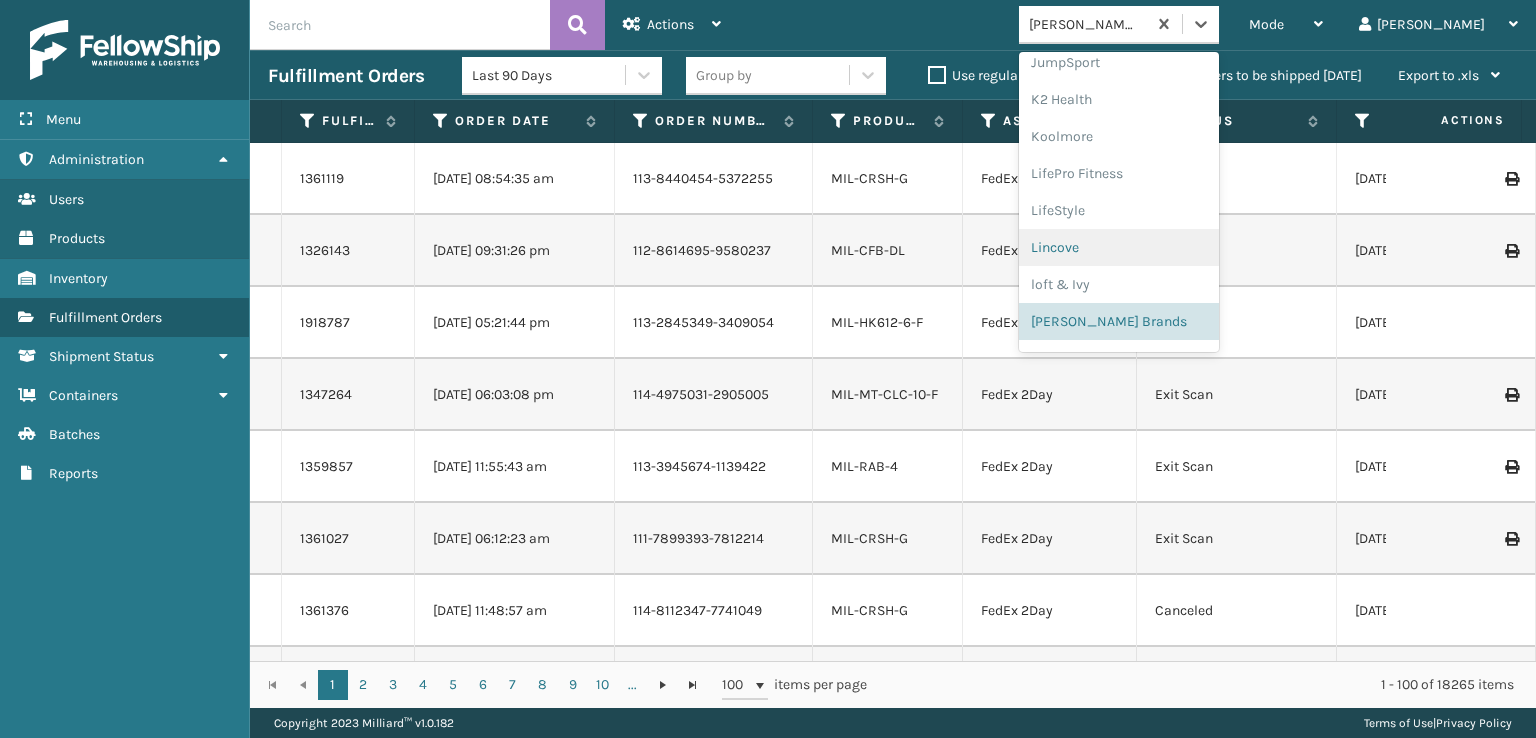 click on "Exit Scan" at bounding box center [1237, 251] 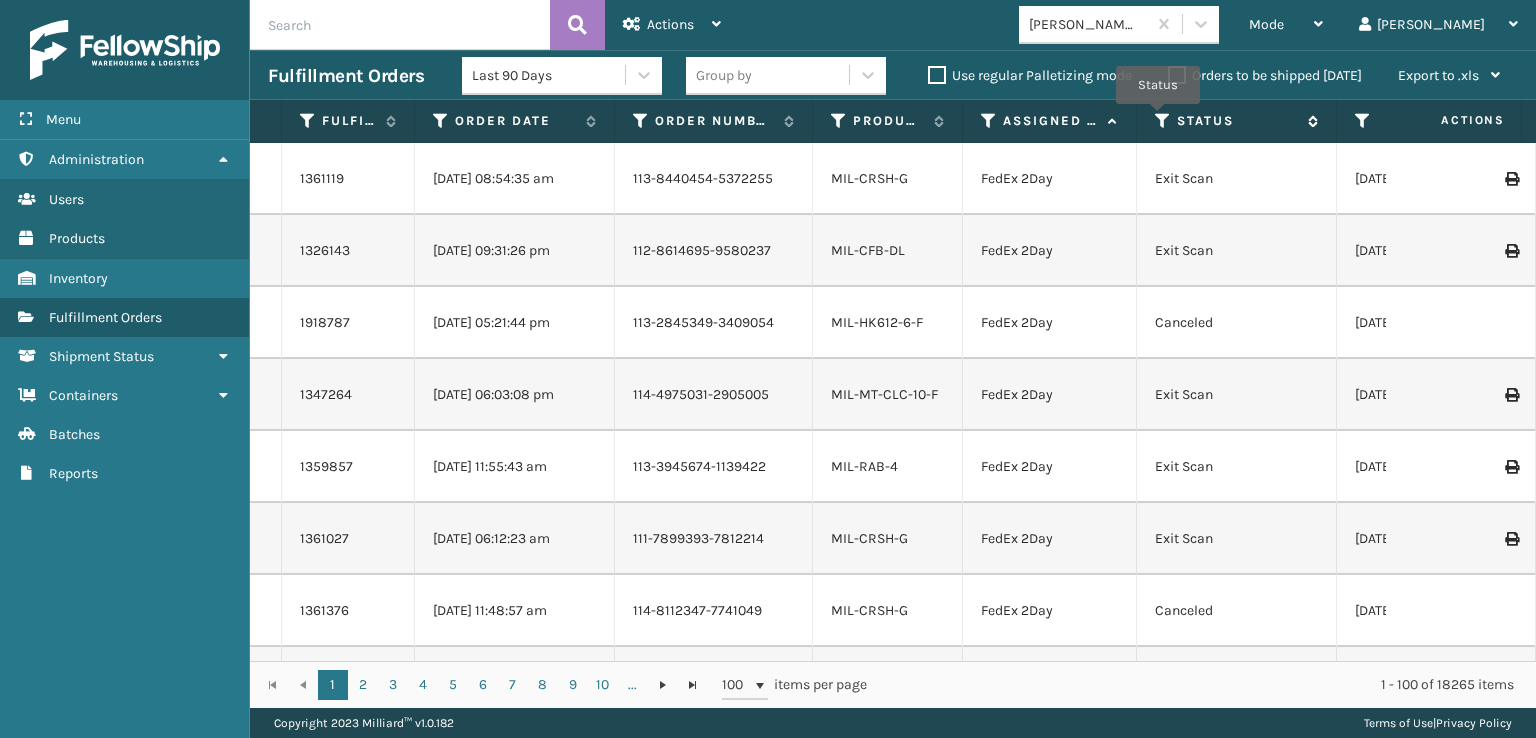 click at bounding box center [1163, 121] 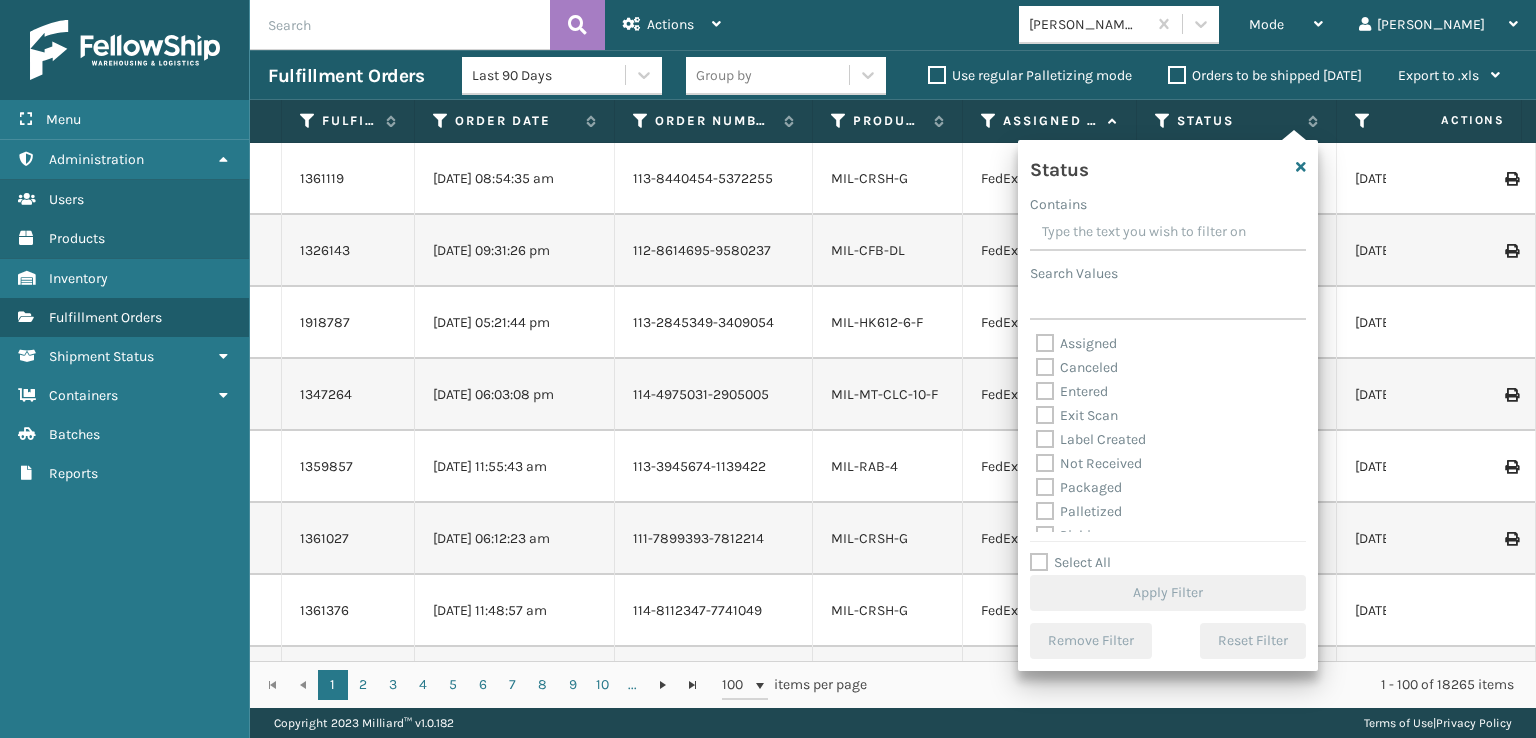 scroll, scrollTop: 100, scrollLeft: 0, axis: vertical 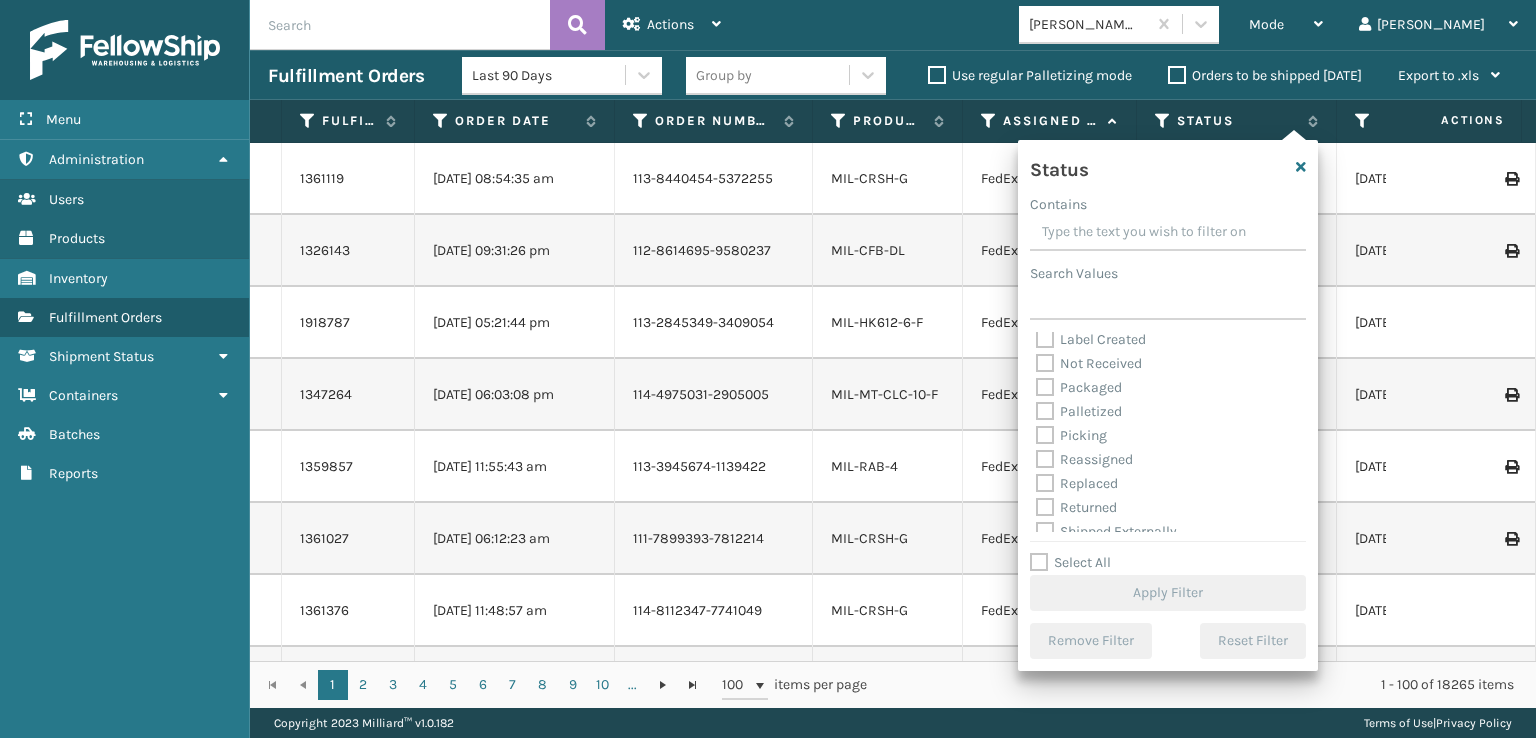click on "Picking" at bounding box center [1071, 435] 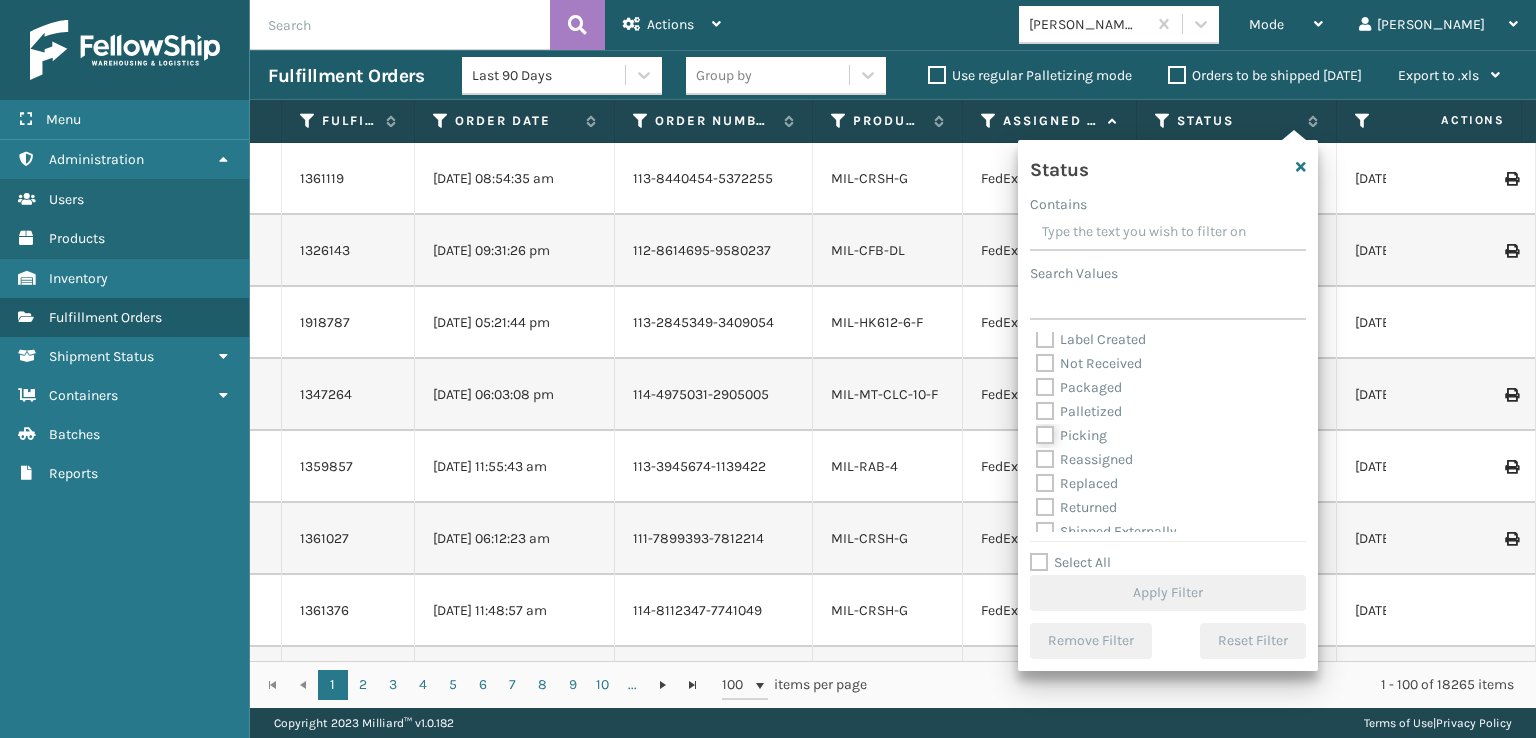 click on "Picking" at bounding box center [1036, 430] 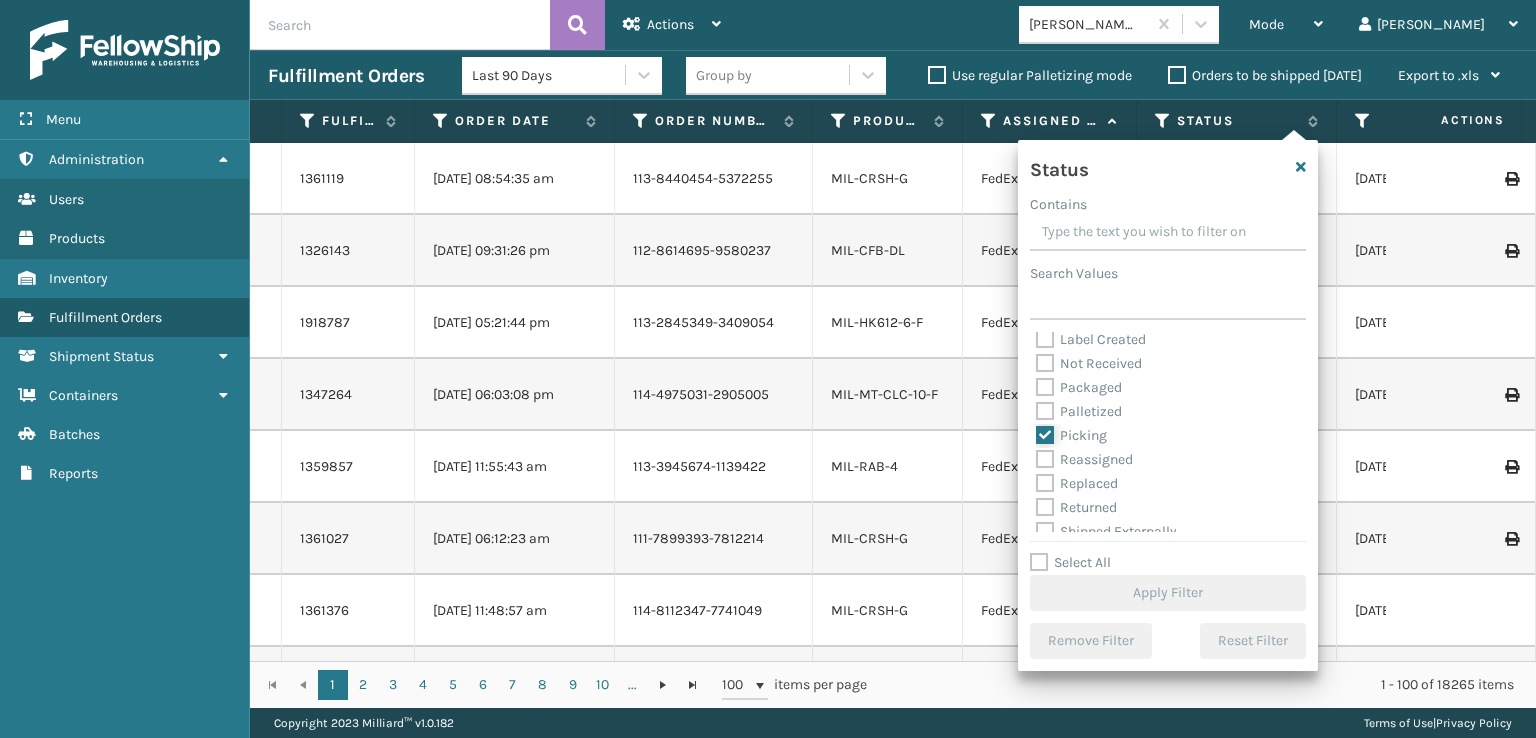 checkbox on "true" 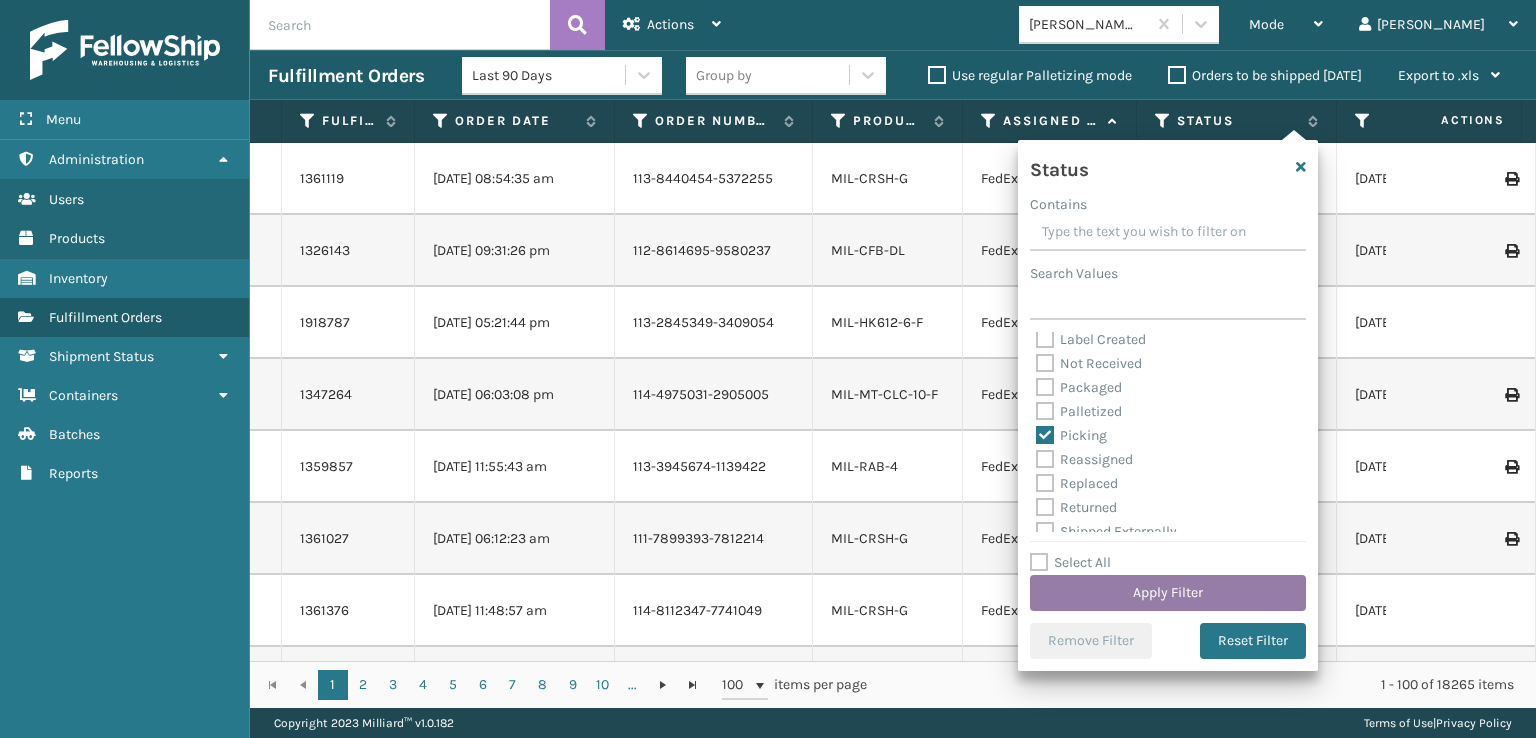 click on "Apply Filter" at bounding box center (1168, 593) 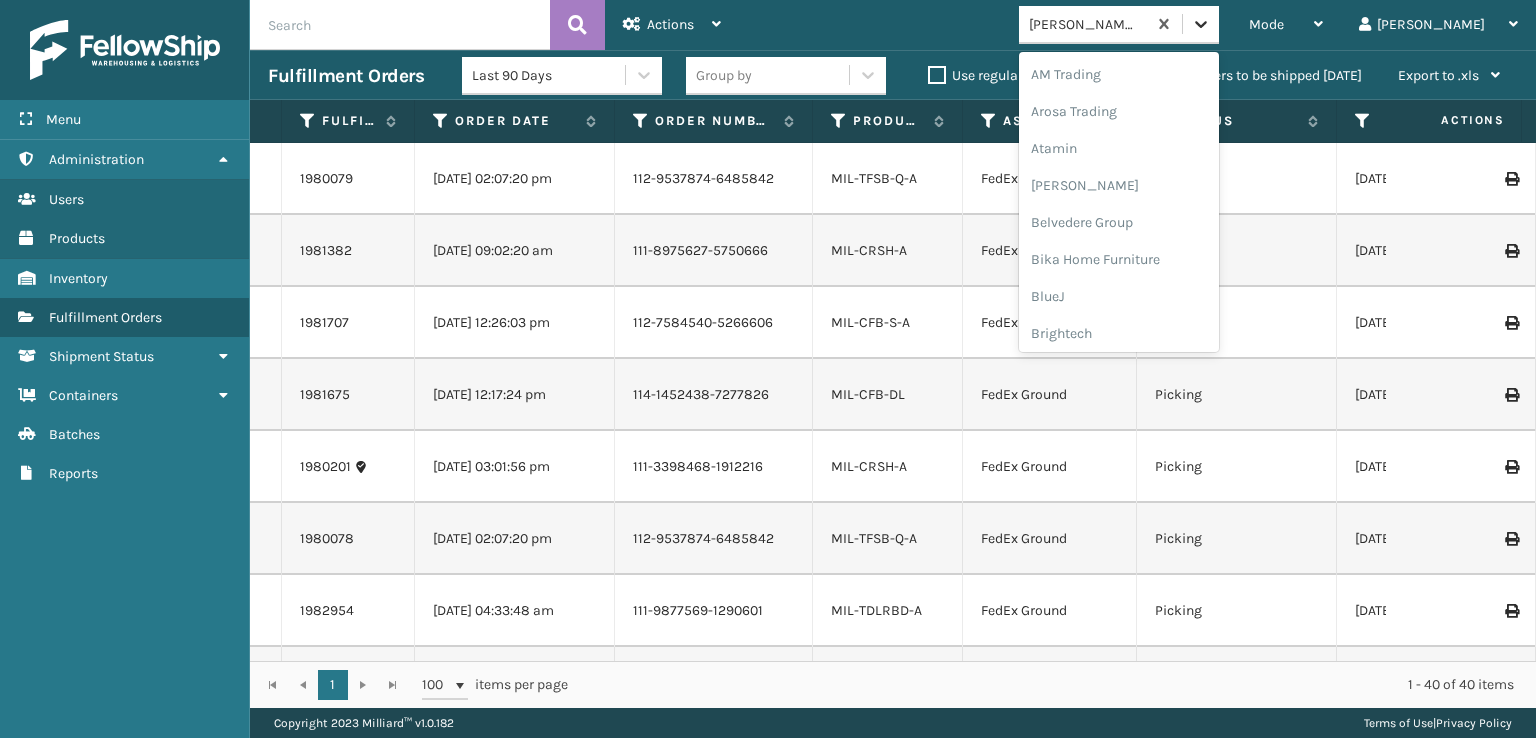 click 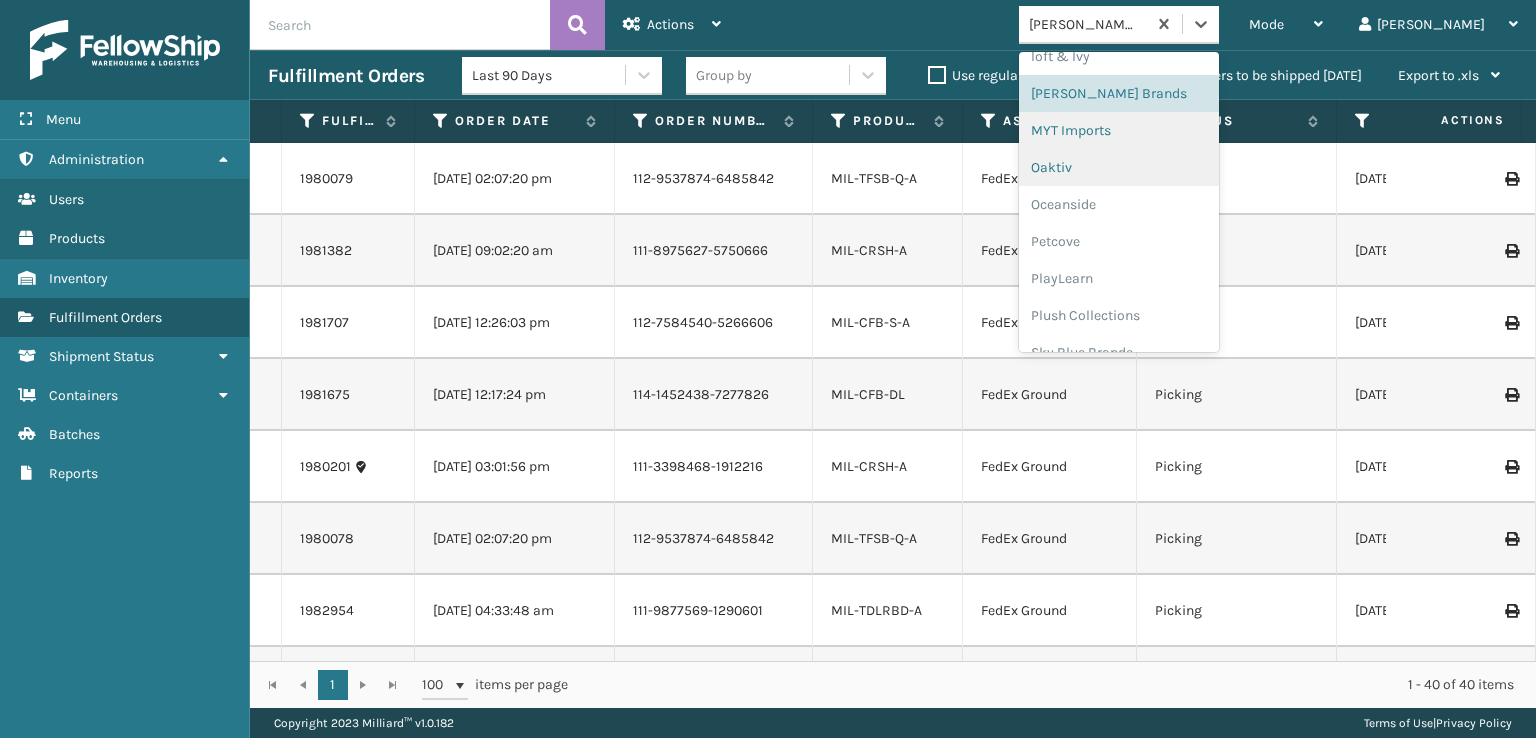 scroll, scrollTop: 928, scrollLeft: 0, axis: vertical 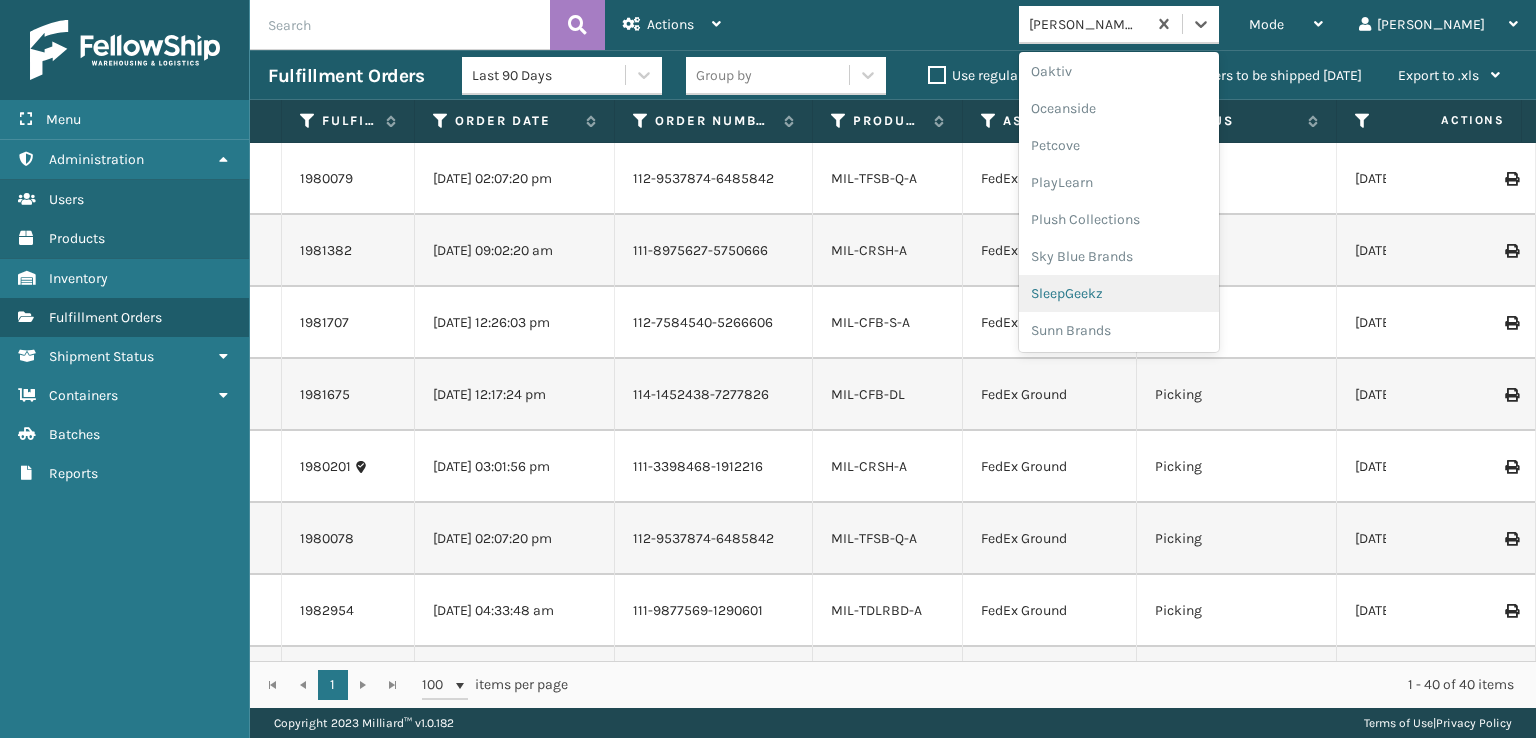 click on "SleepGeekz" at bounding box center (1119, 293) 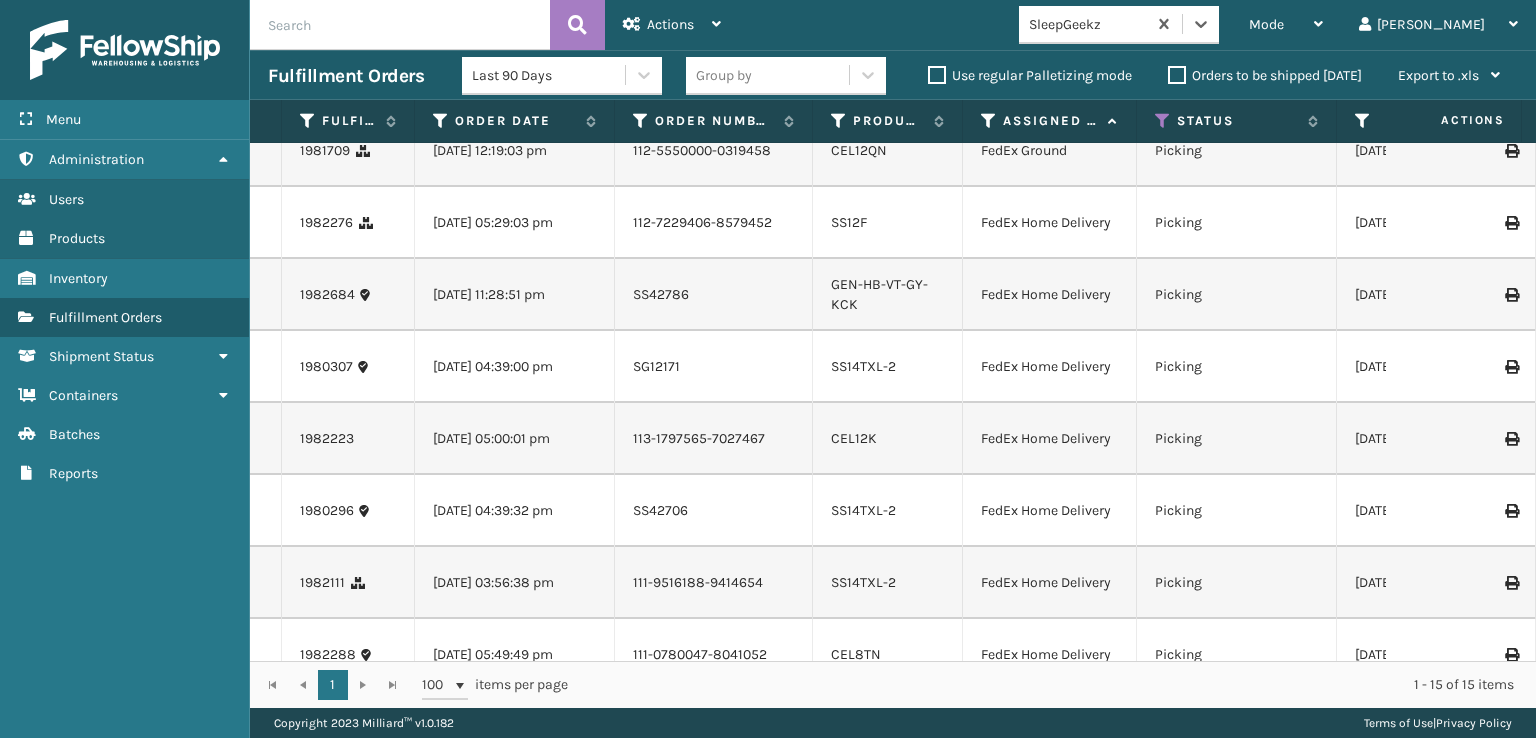 scroll, scrollTop: 0, scrollLeft: 0, axis: both 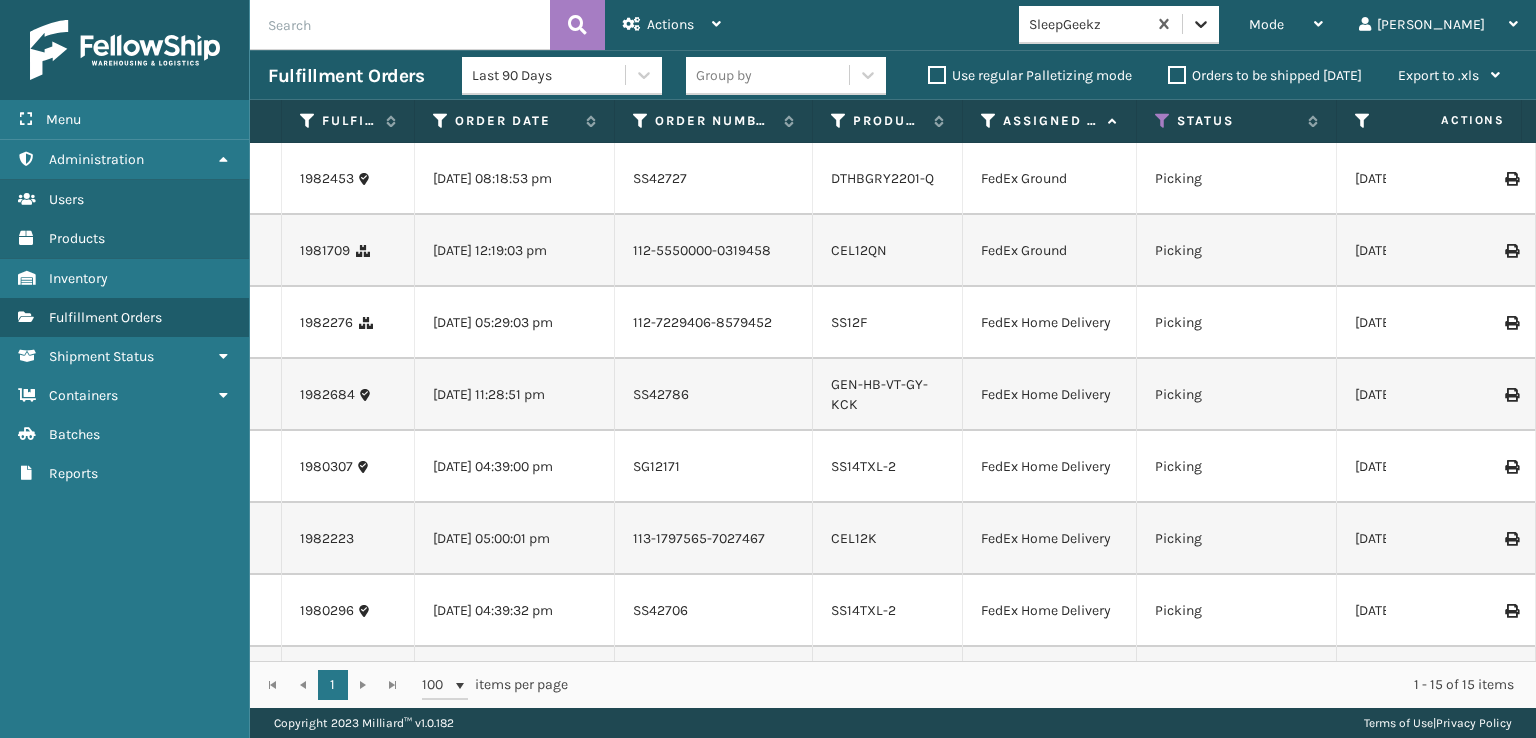 click 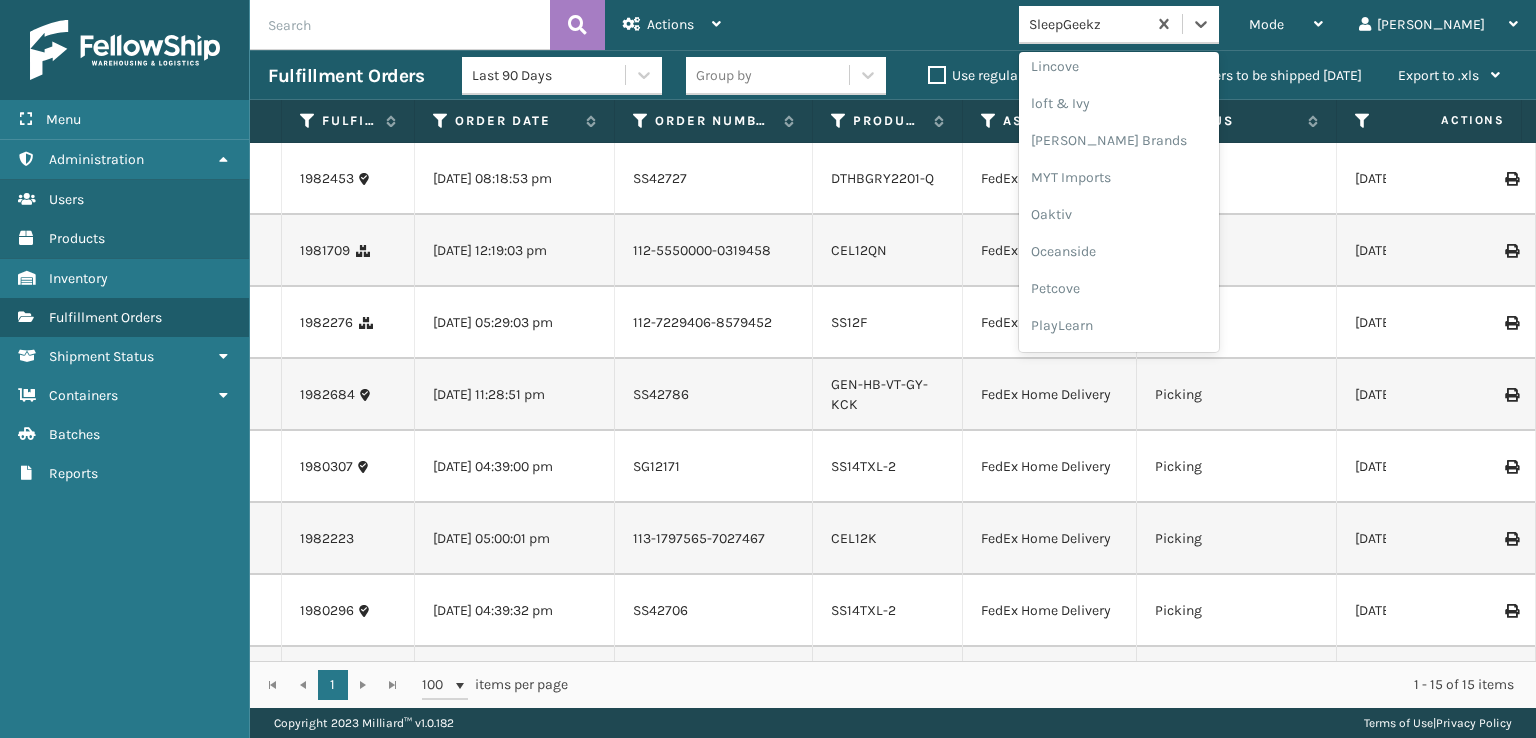 scroll, scrollTop: 928, scrollLeft: 0, axis: vertical 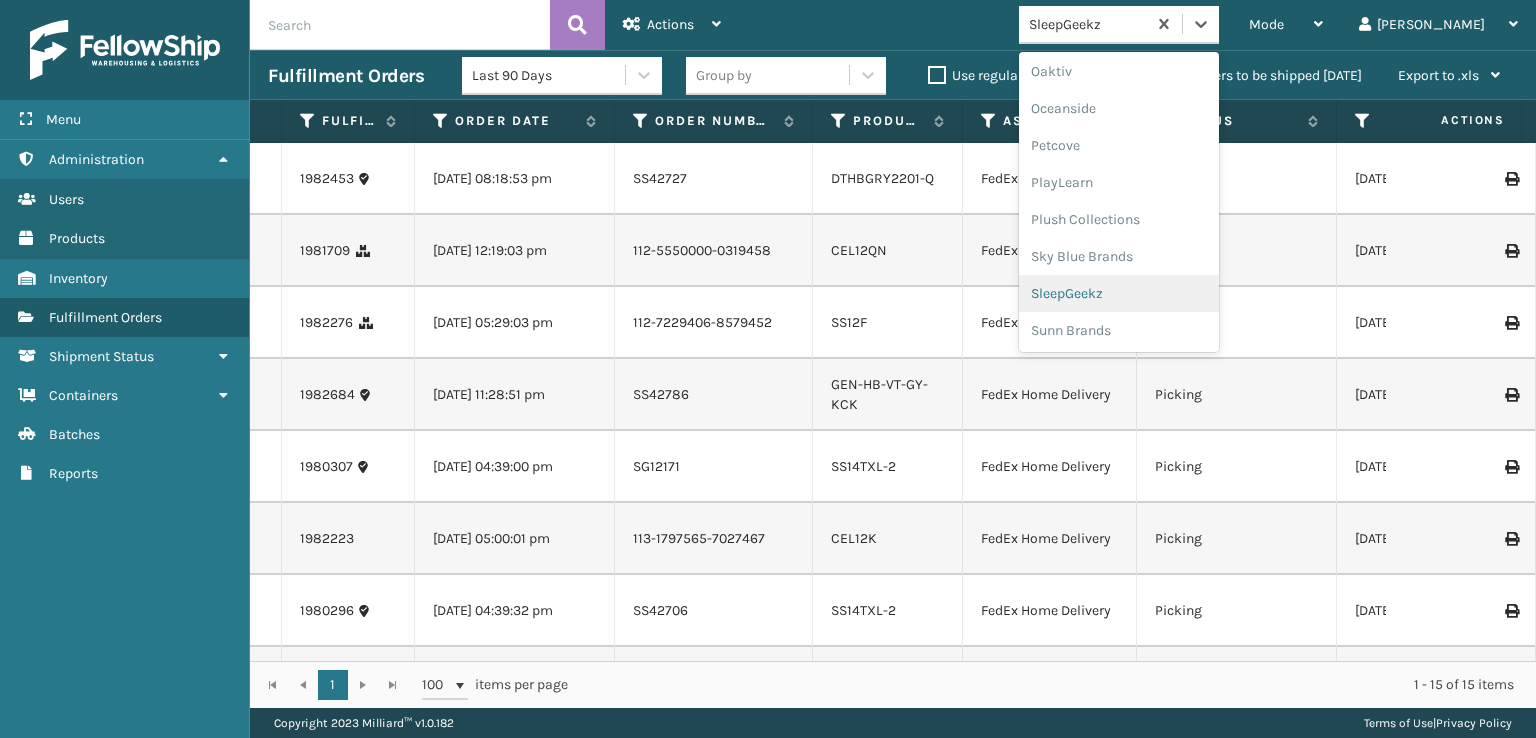 click on "SleepGeekz" at bounding box center (1119, 293) 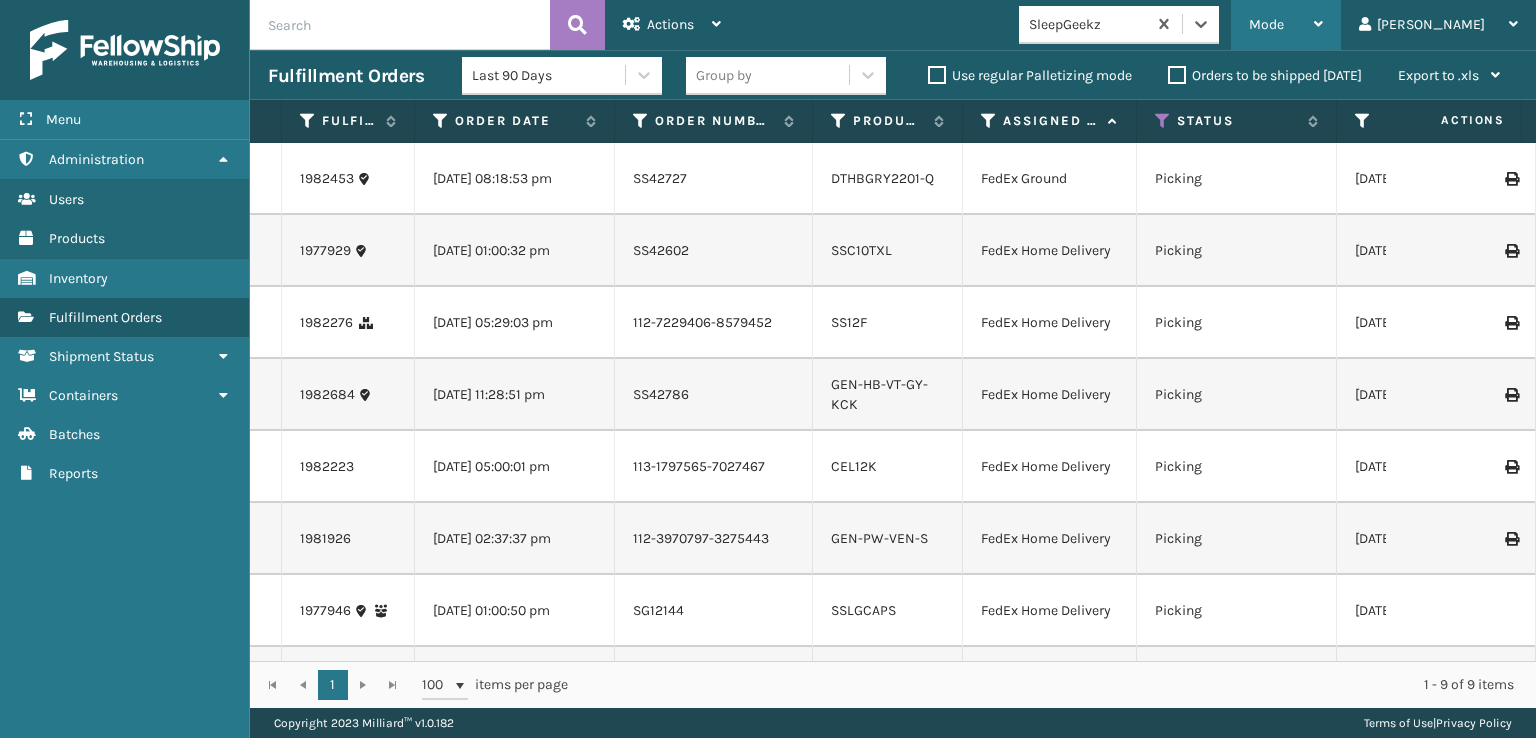 click on "Mode" at bounding box center [1266, 24] 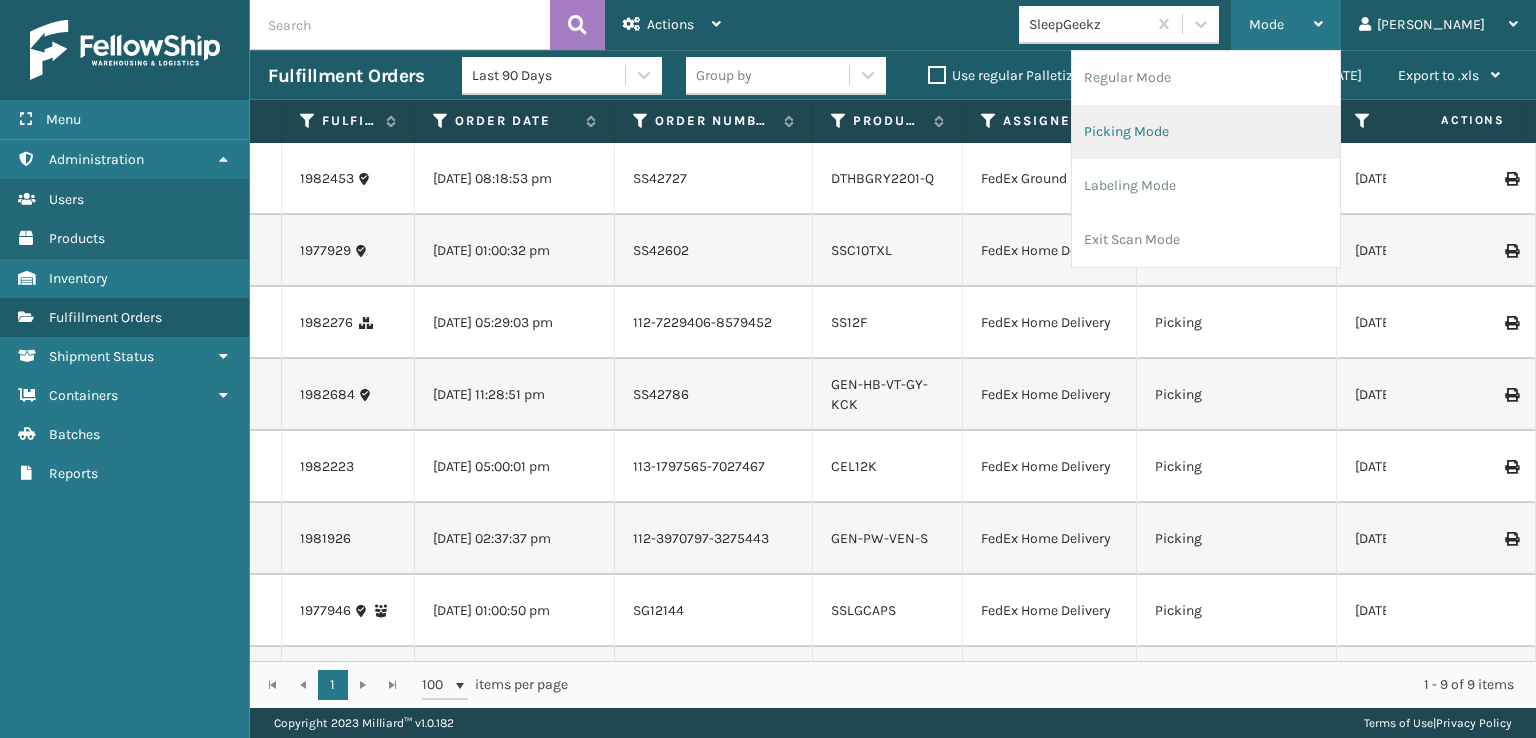 click on "Picking Mode" at bounding box center [1206, 132] 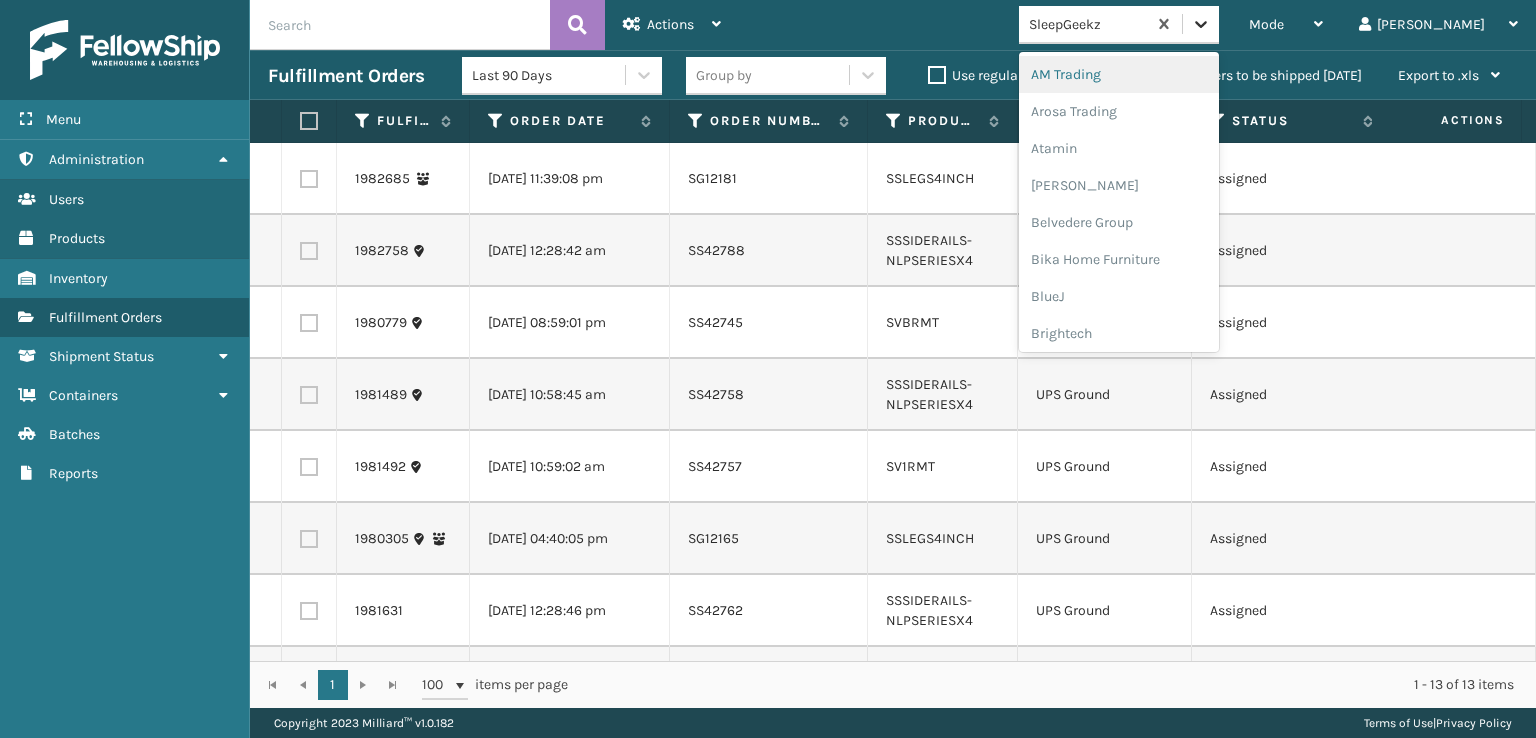 click at bounding box center (1201, 24) 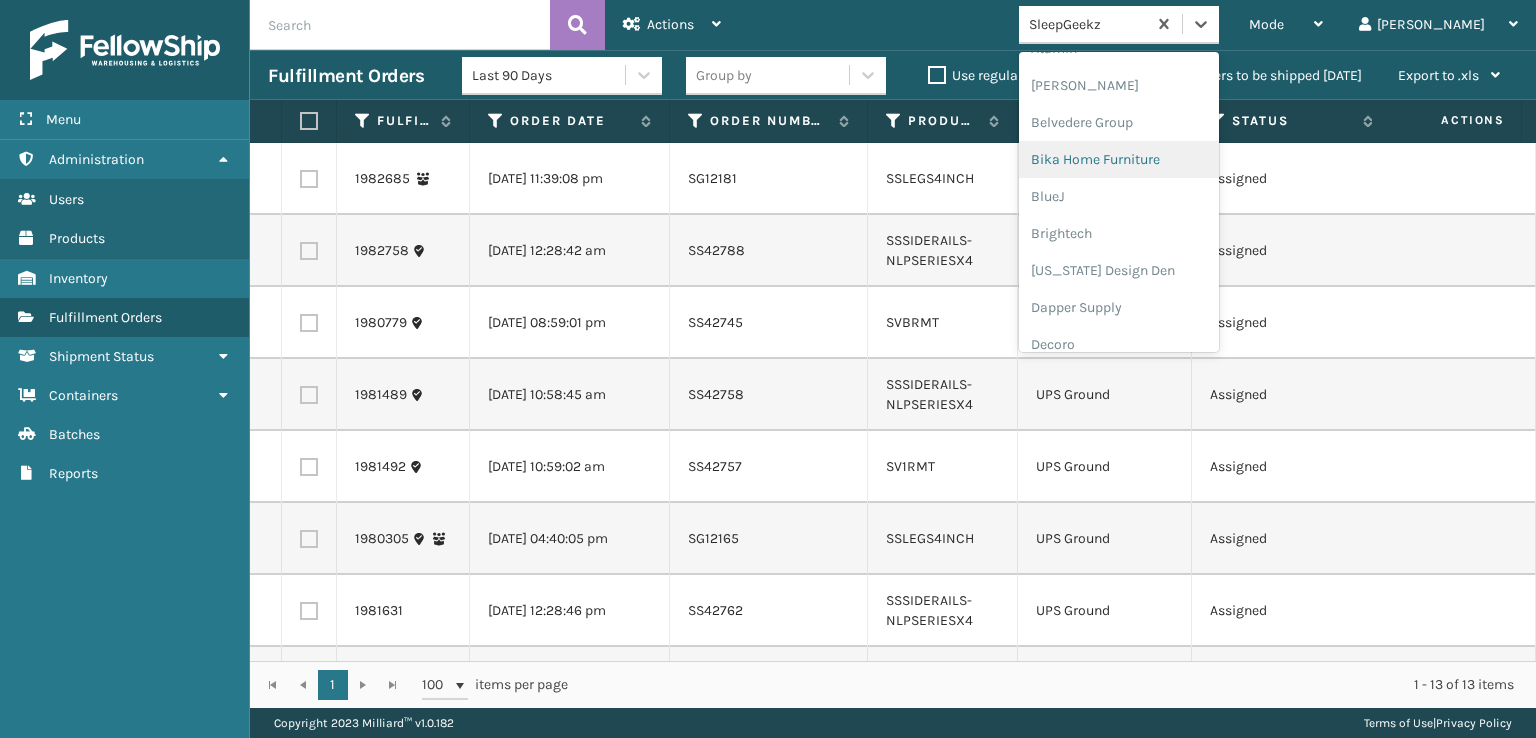 scroll, scrollTop: 200, scrollLeft: 0, axis: vertical 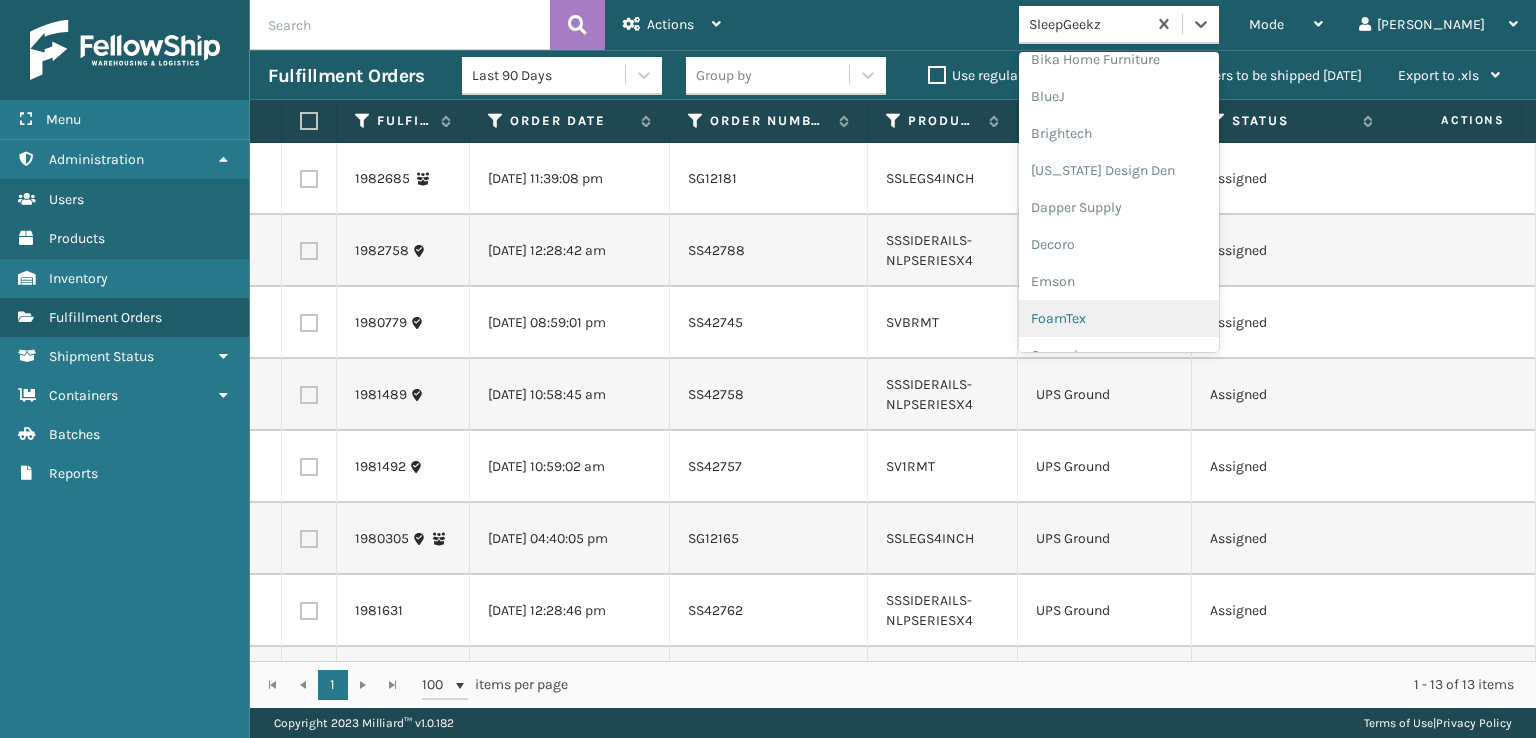 click on "FoamTex" at bounding box center (1119, 318) 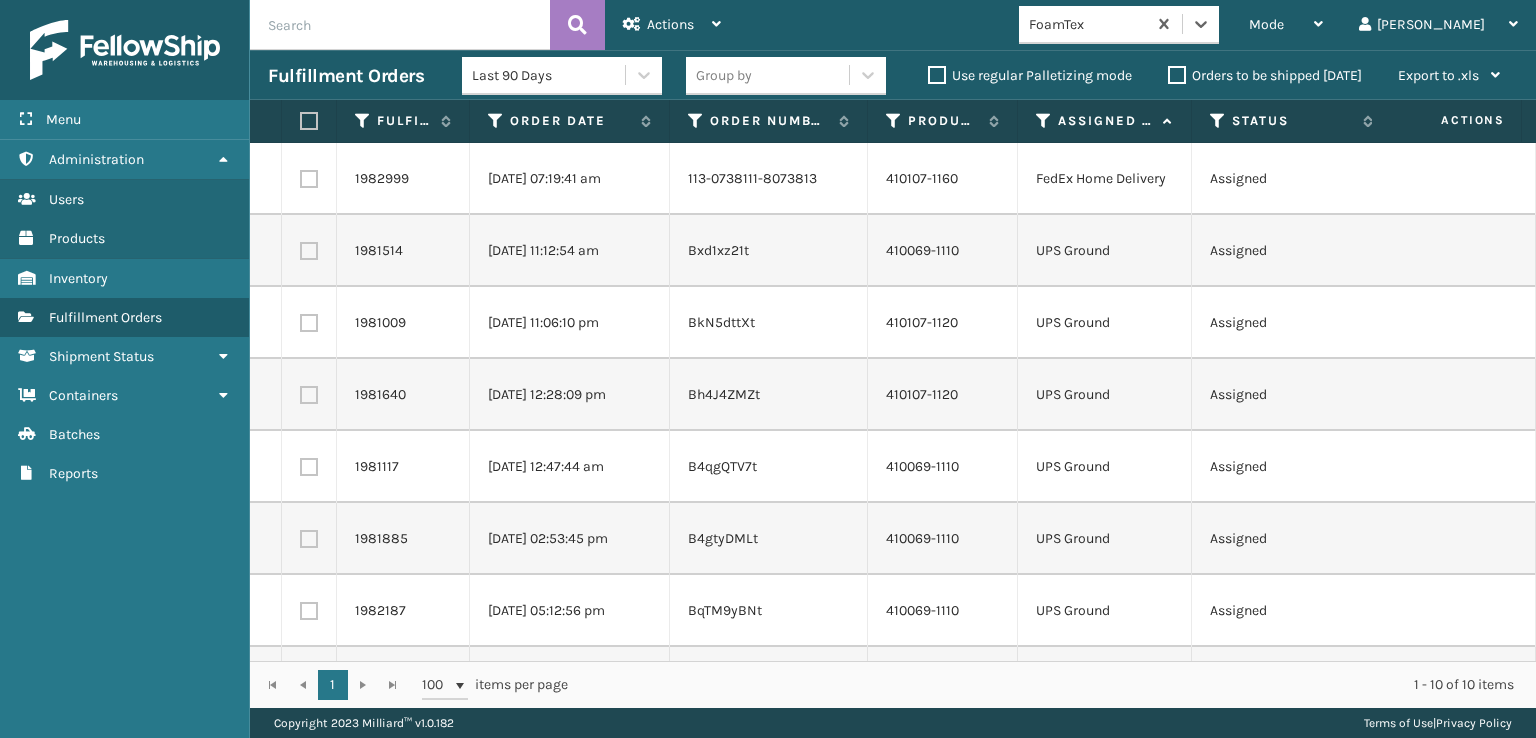 click at bounding box center (309, 179) 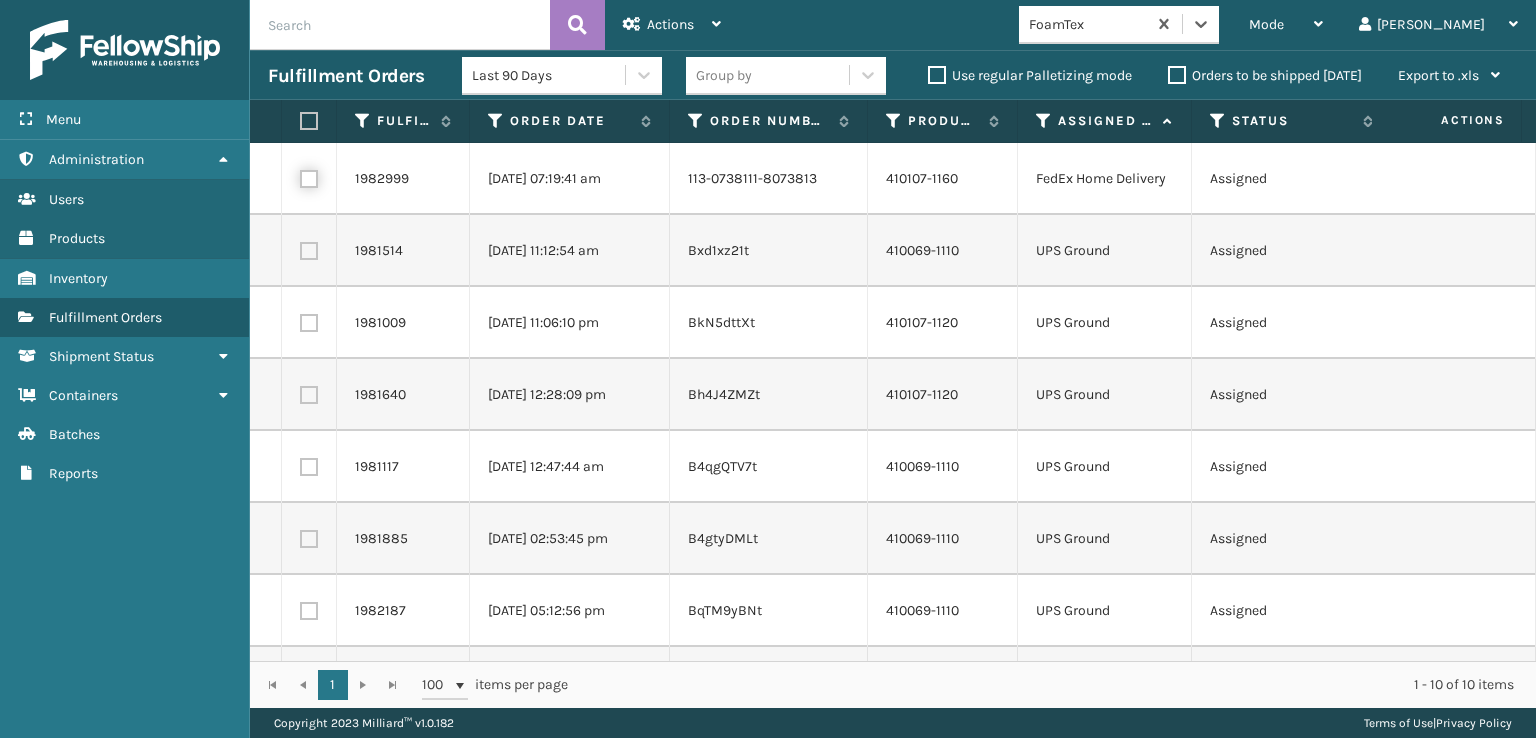 click at bounding box center (300, 176) 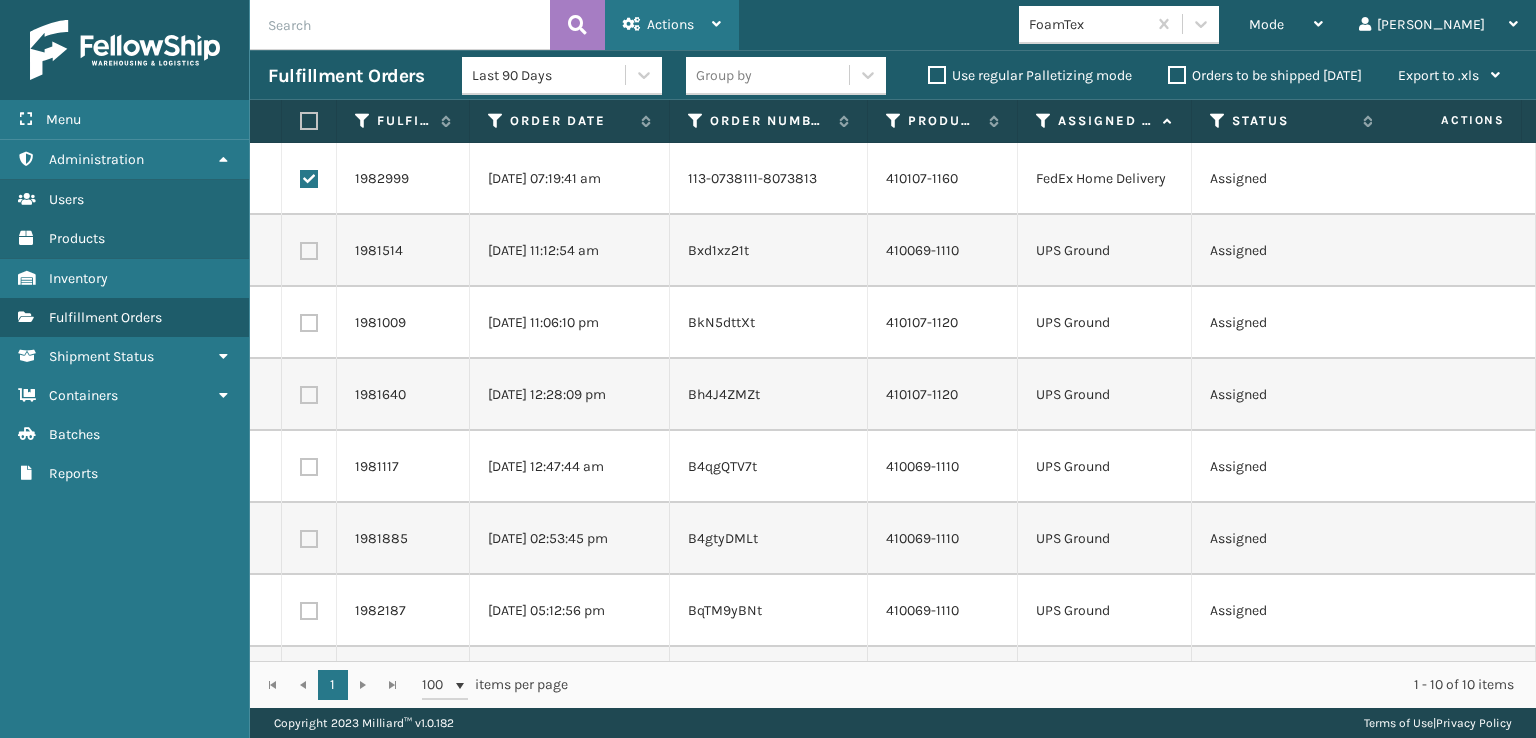 click on "Actions" at bounding box center (670, 24) 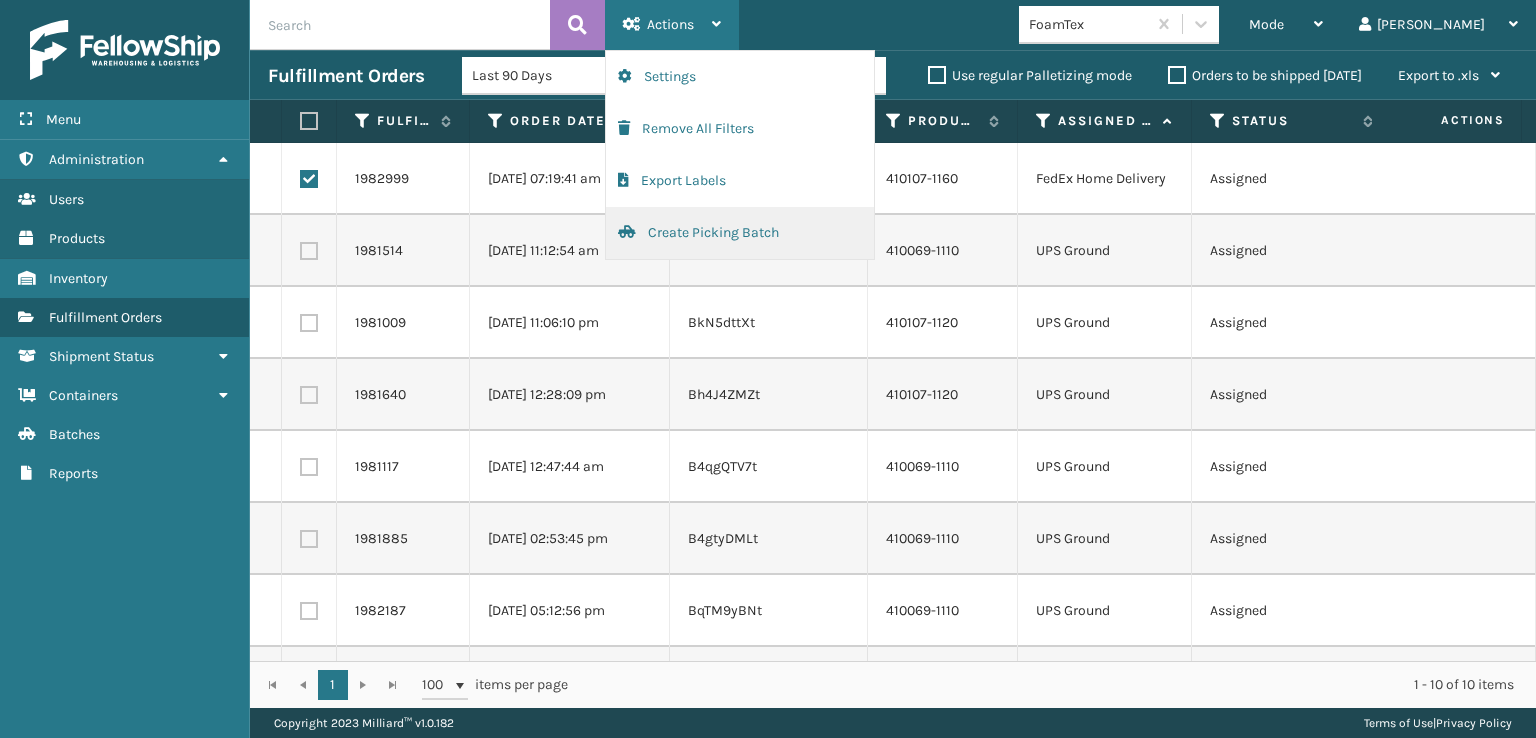 click on "Create Picking Batch" at bounding box center (740, 233) 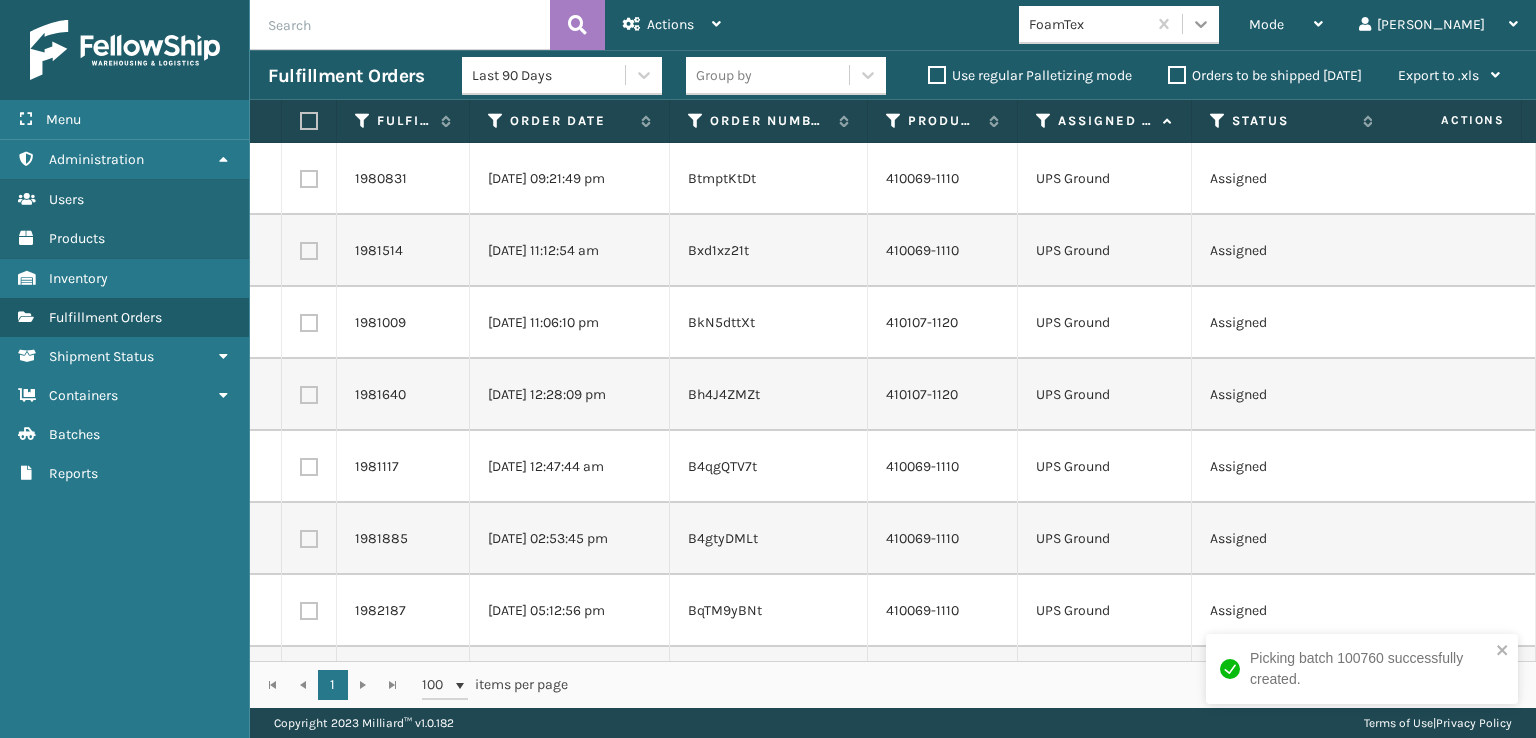 click 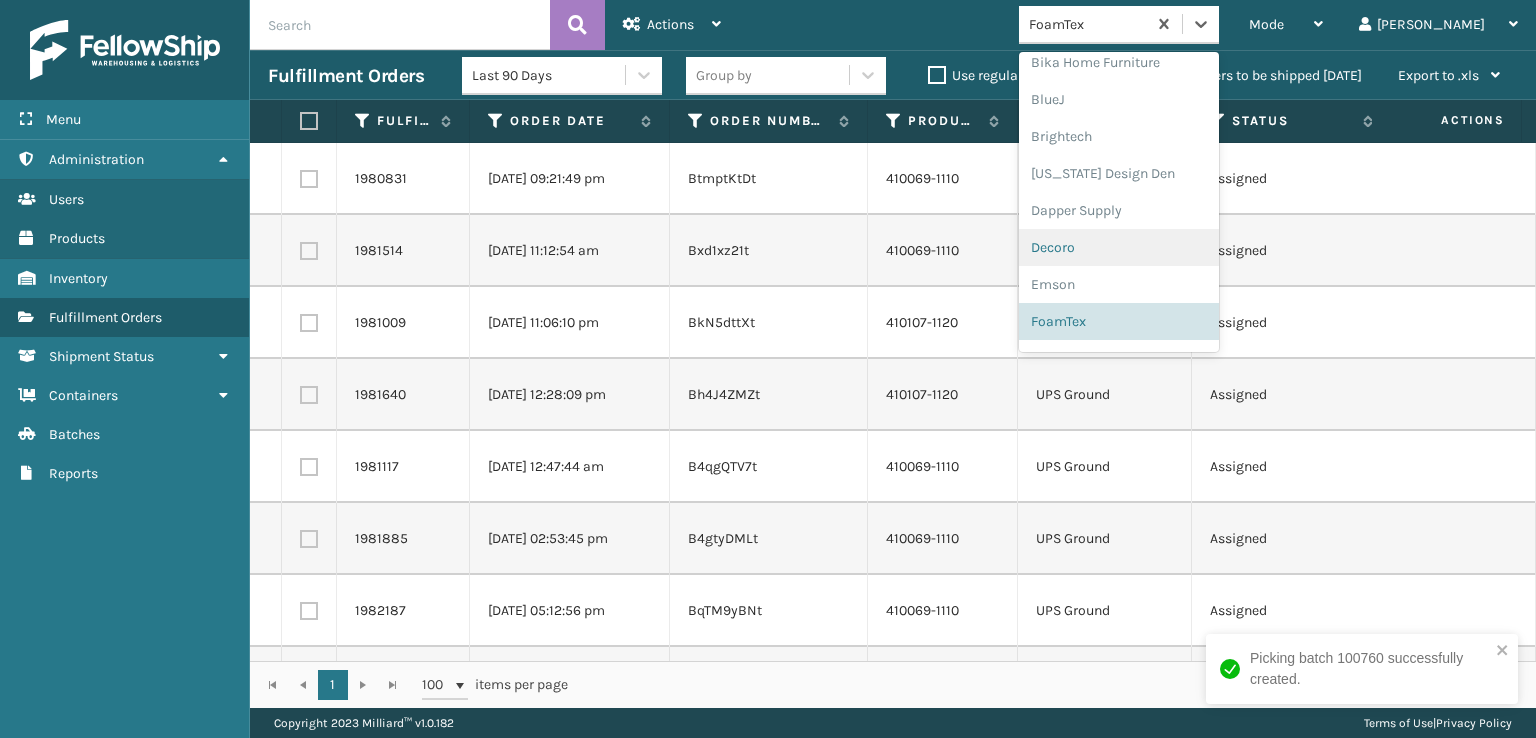 scroll, scrollTop: 632, scrollLeft: 0, axis: vertical 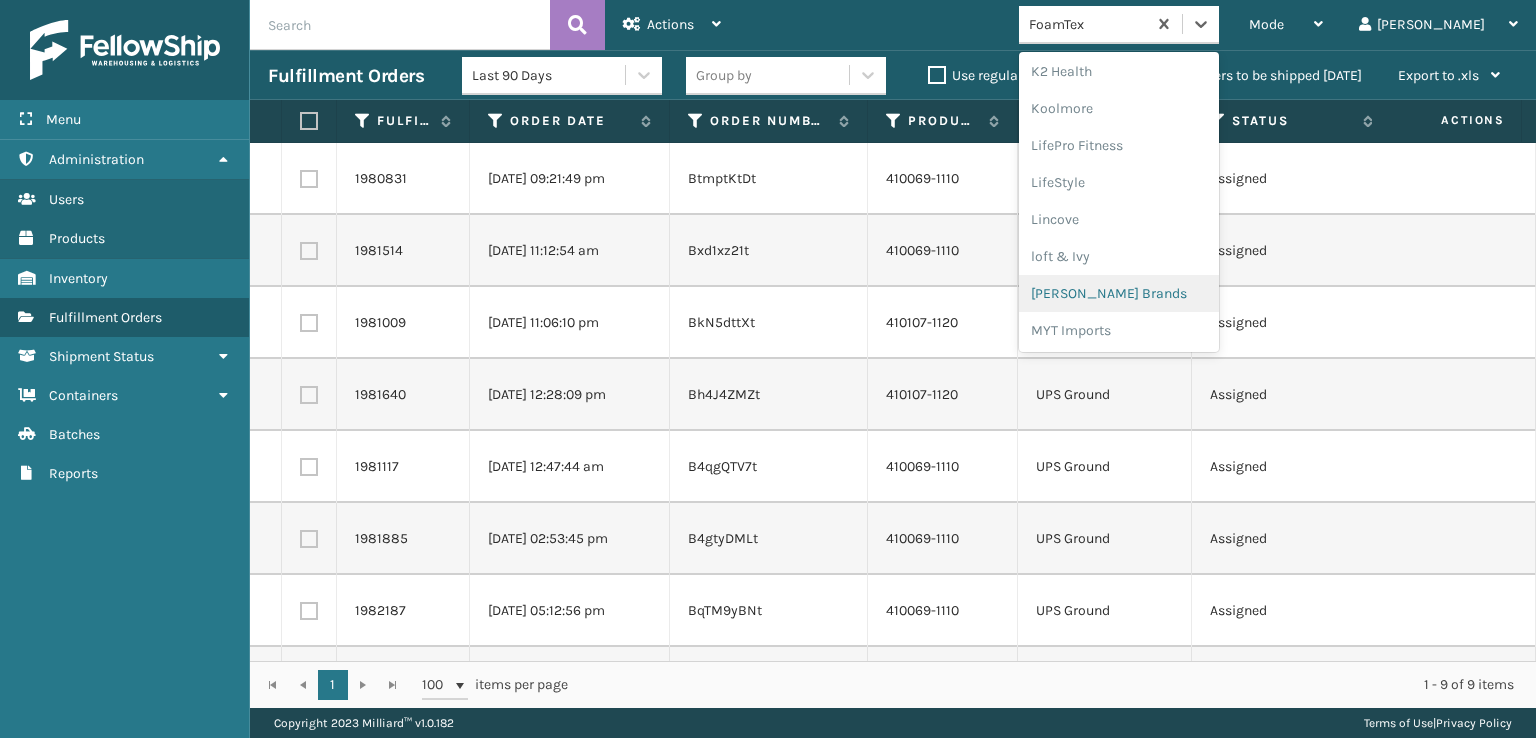click on "[PERSON_NAME] Brands" at bounding box center (1119, 293) 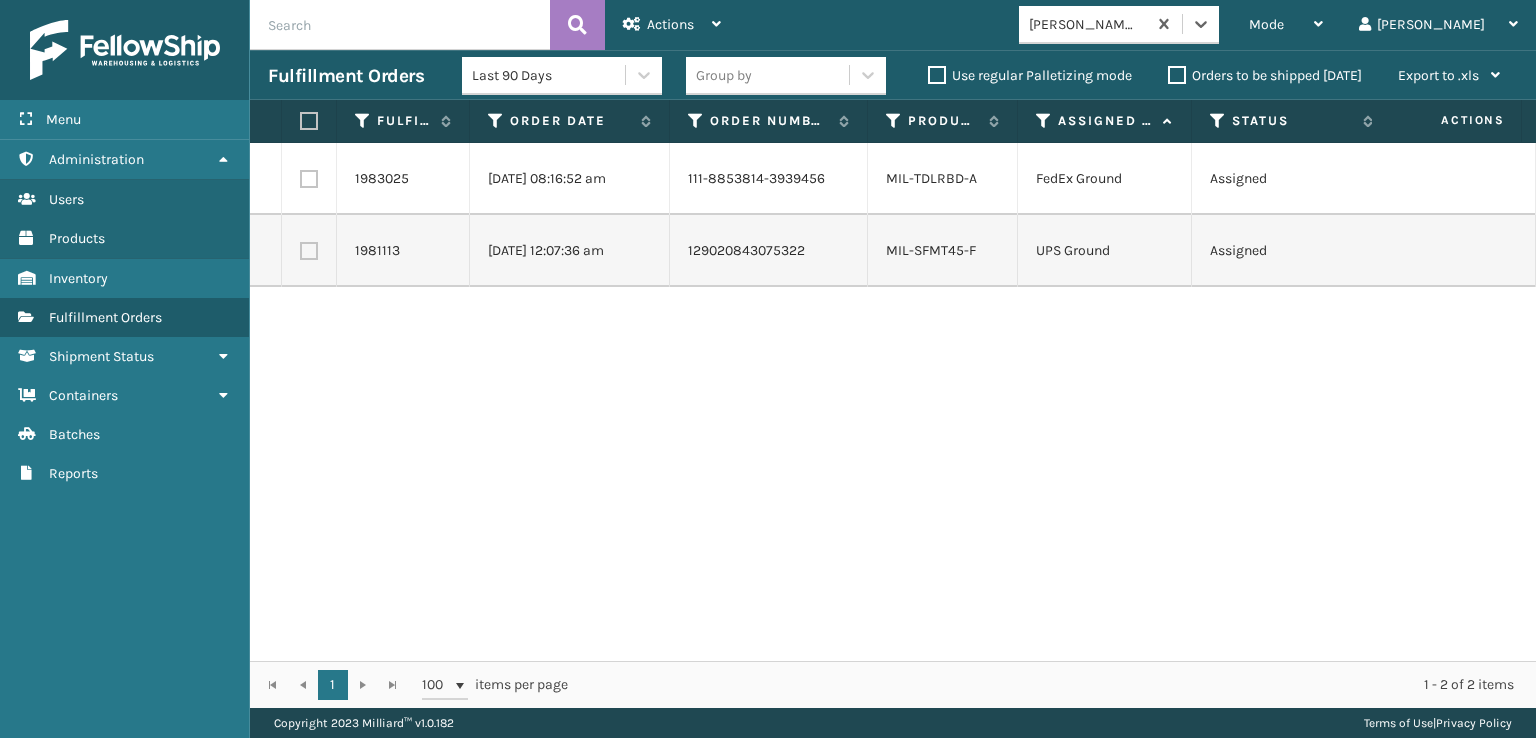 click at bounding box center [309, 179] 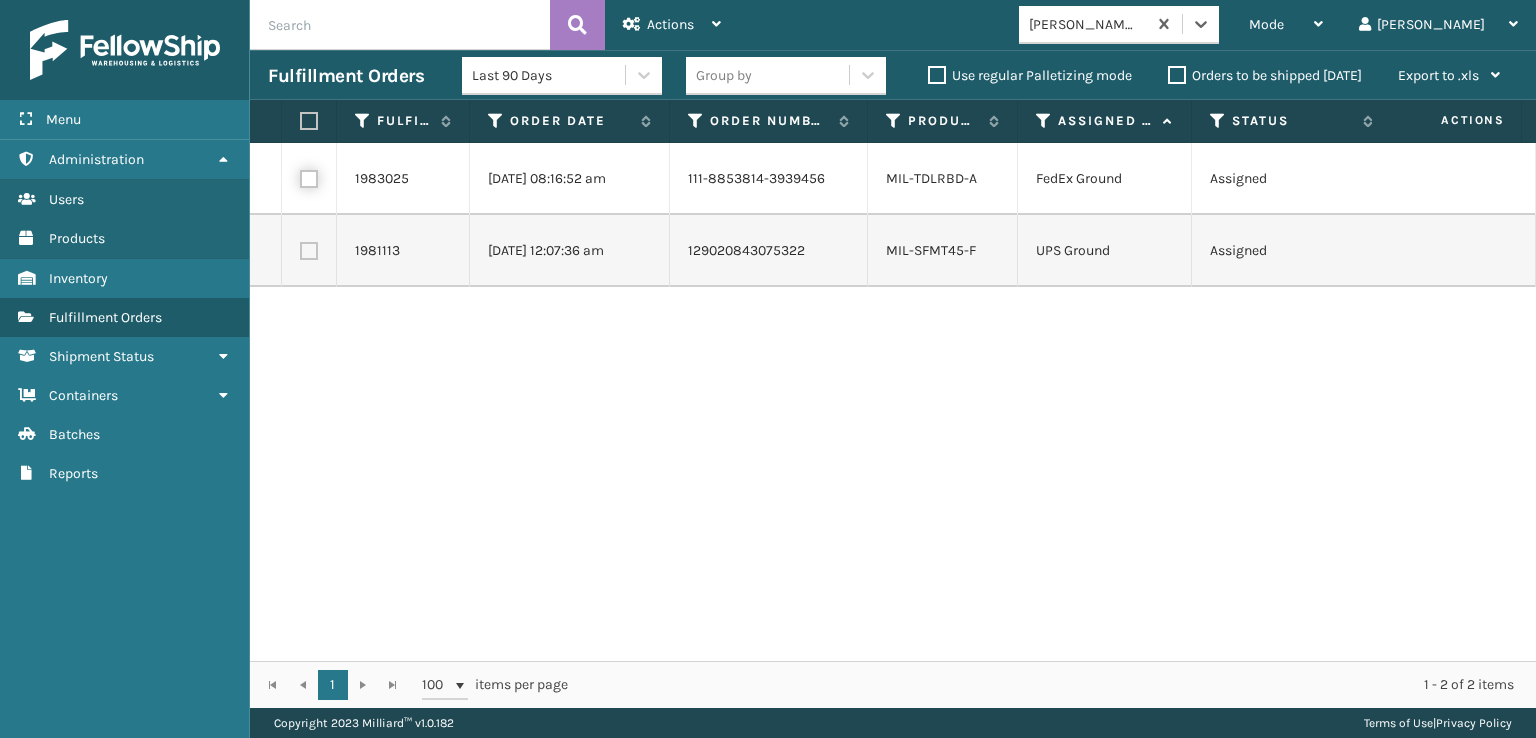click at bounding box center (300, 176) 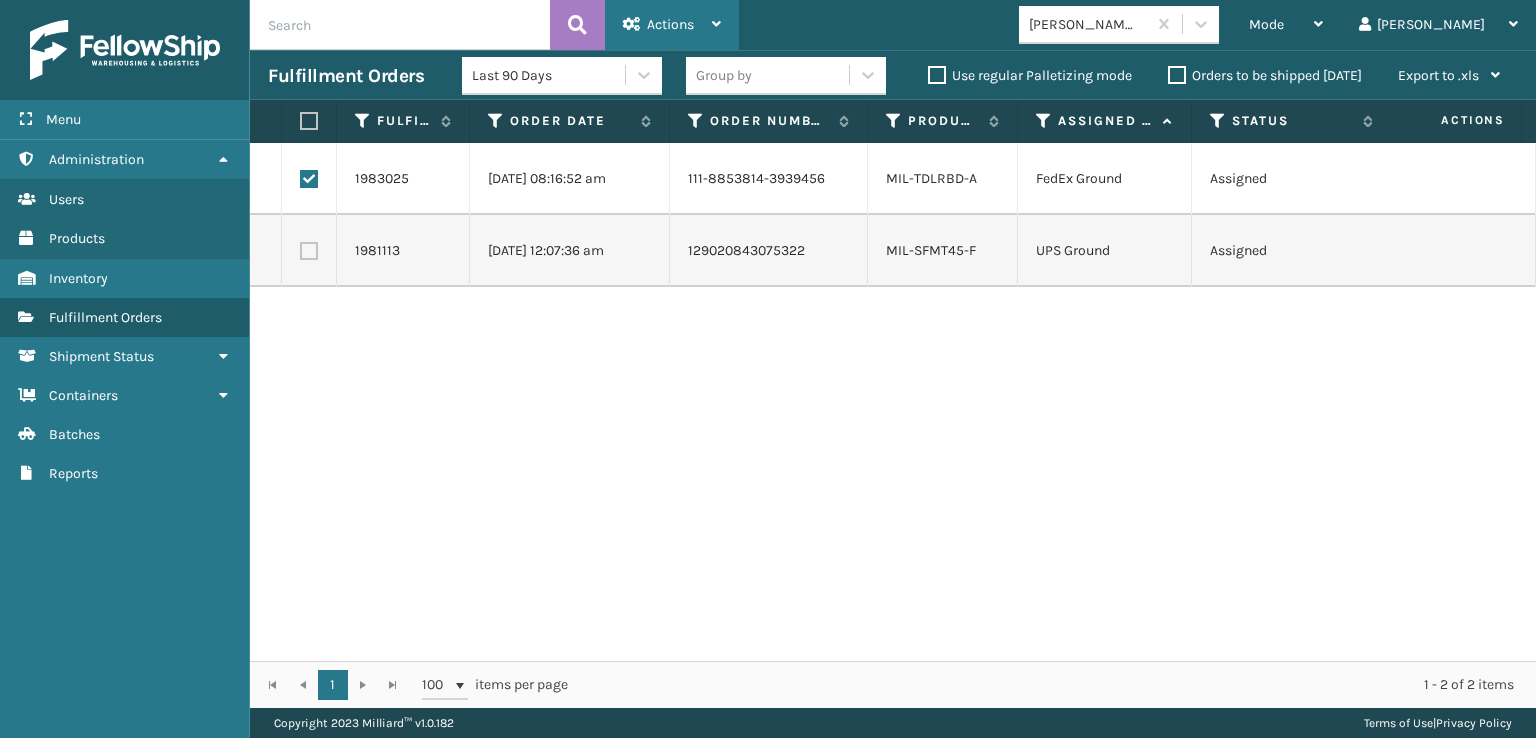 click on "Actions" at bounding box center (670, 24) 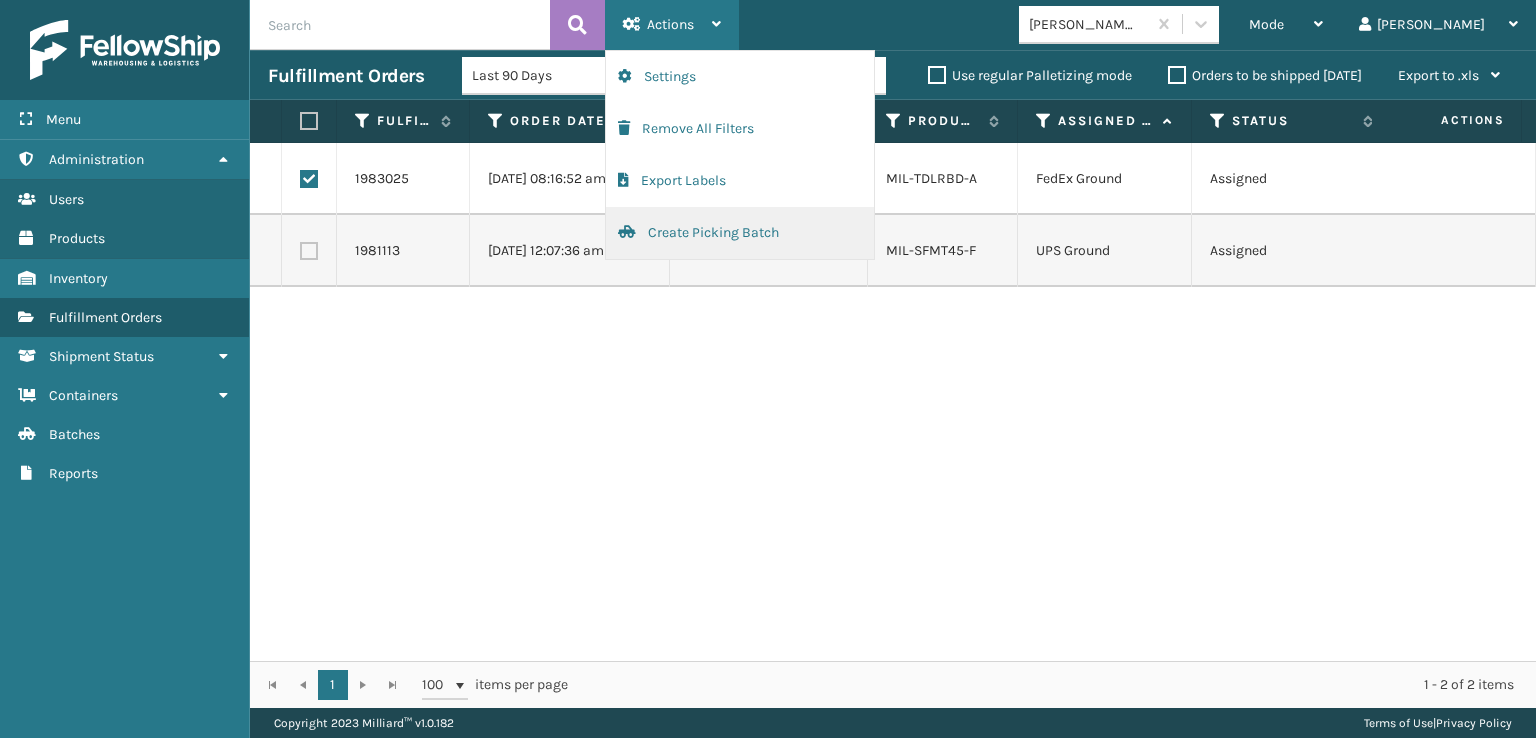 click on "Create Picking Batch" at bounding box center [740, 233] 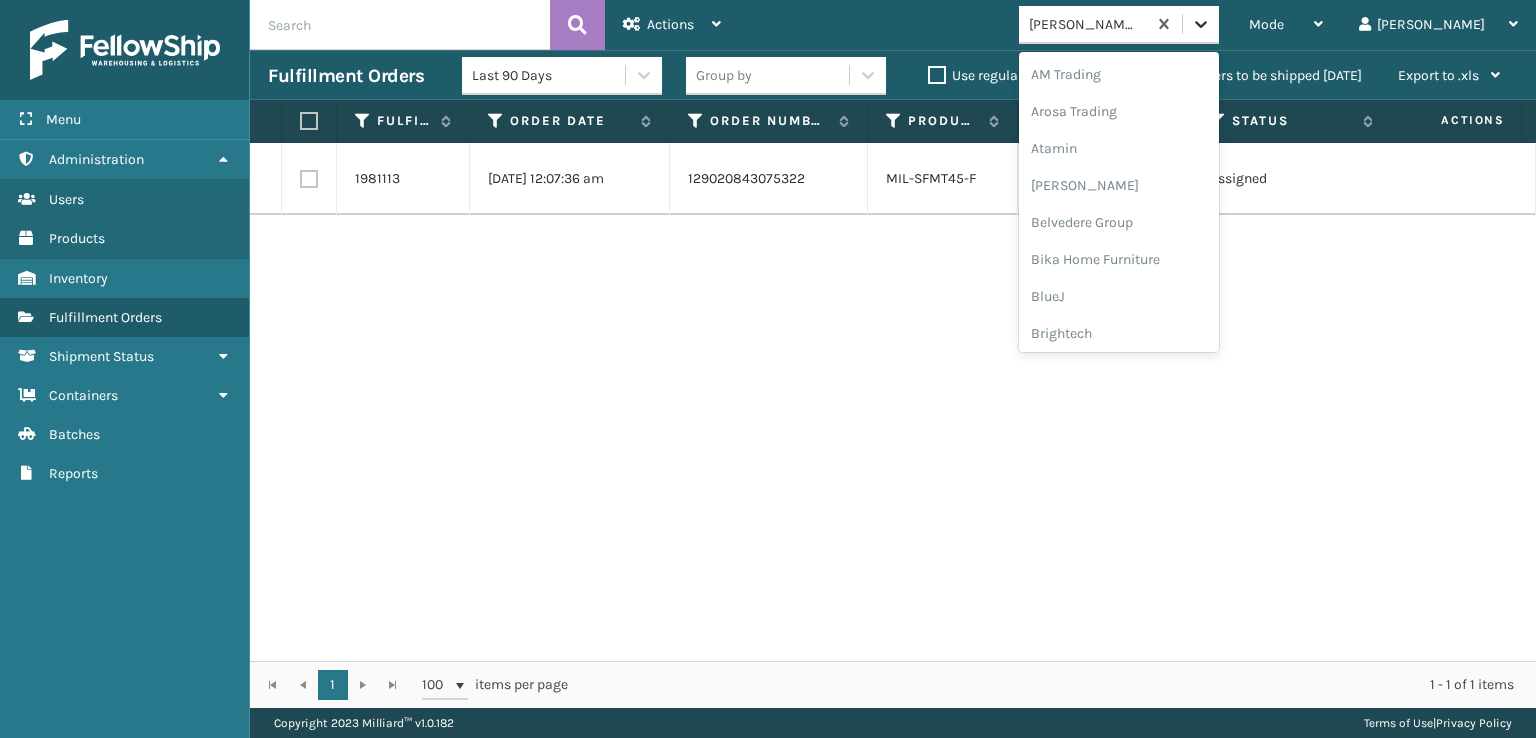 click at bounding box center (1201, 24) 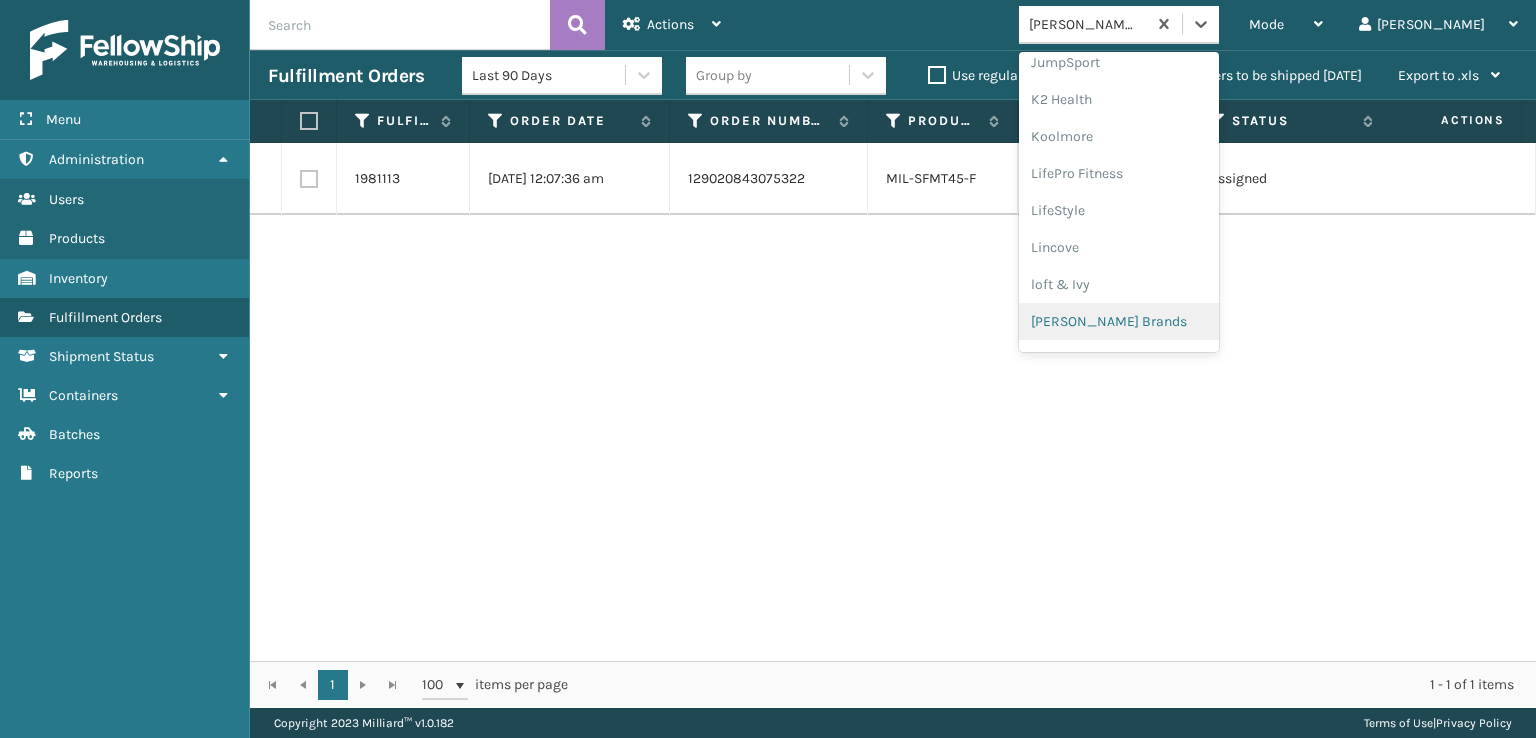 click on "[PERSON_NAME] Brands" at bounding box center [1119, 321] 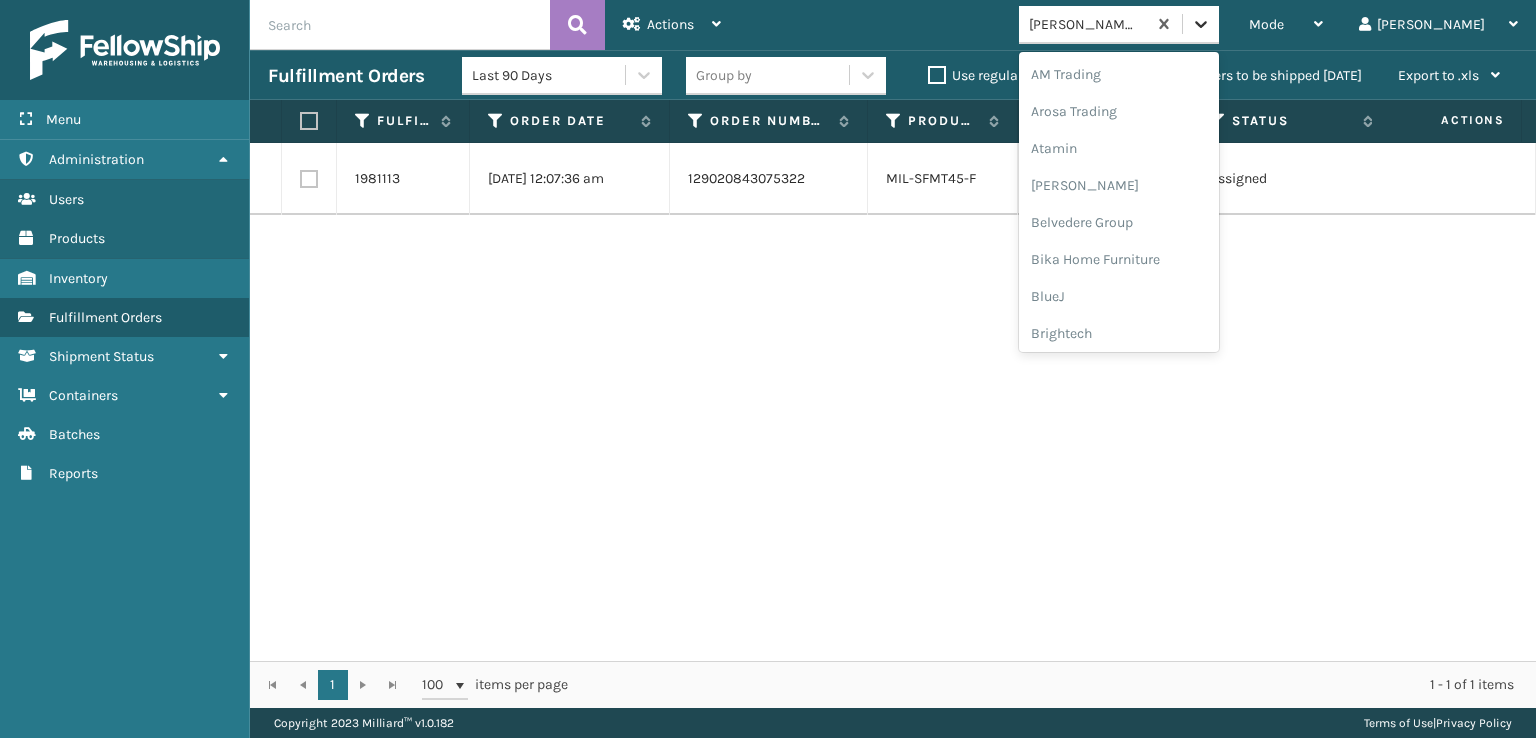 click at bounding box center (1201, 24) 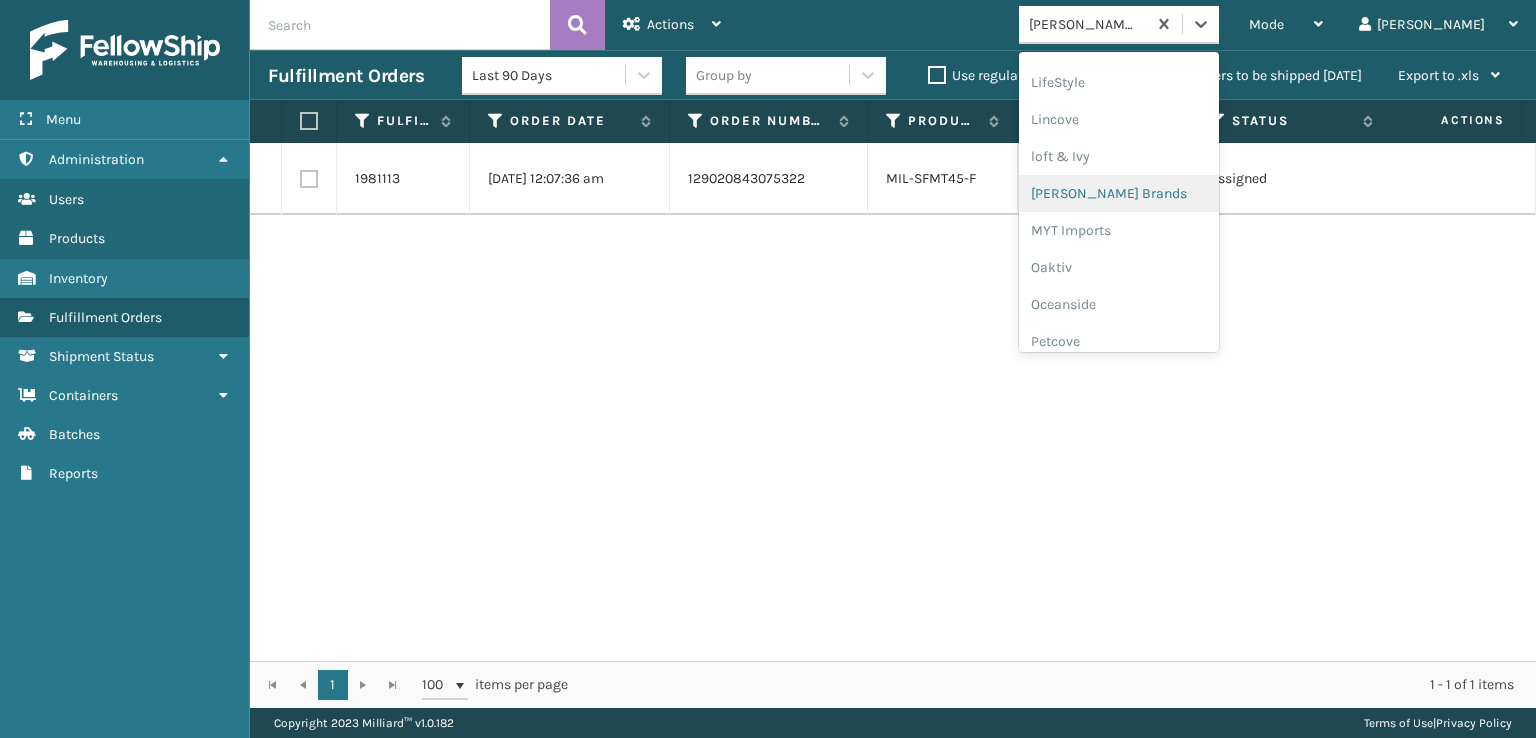 scroll, scrollTop: 928, scrollLeft: 0, axis: vertical 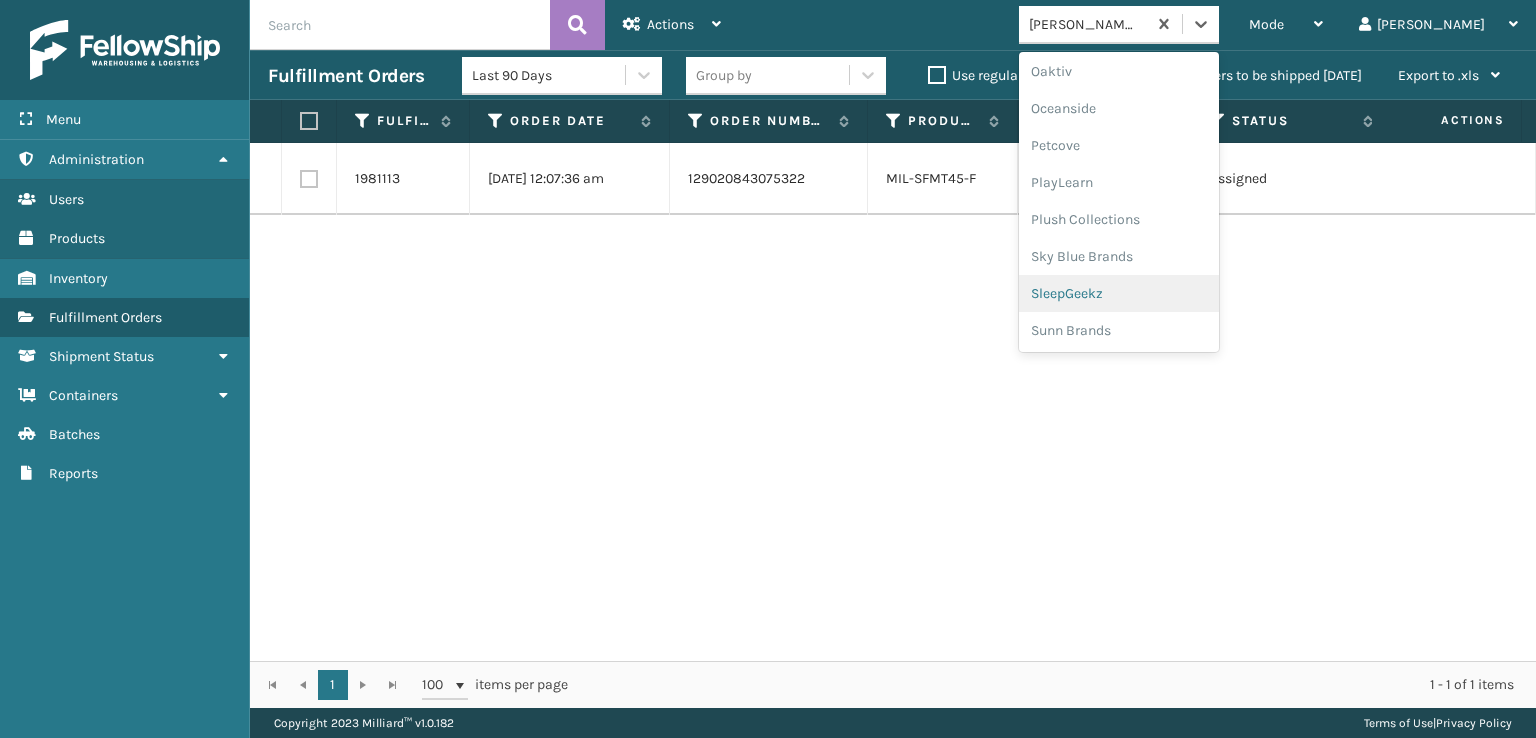 click on "SleepGeekz" at bounding box center [1119, 293] 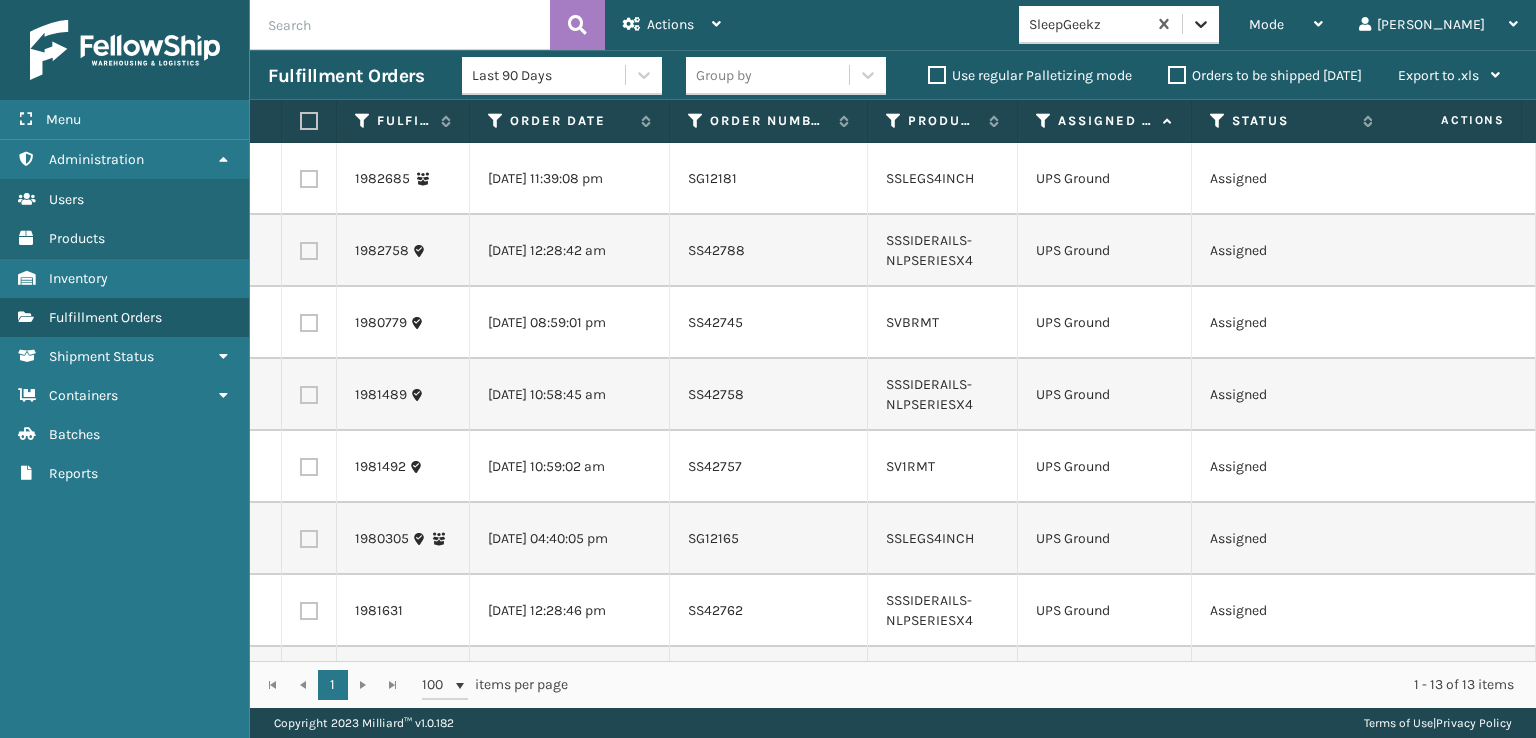 click 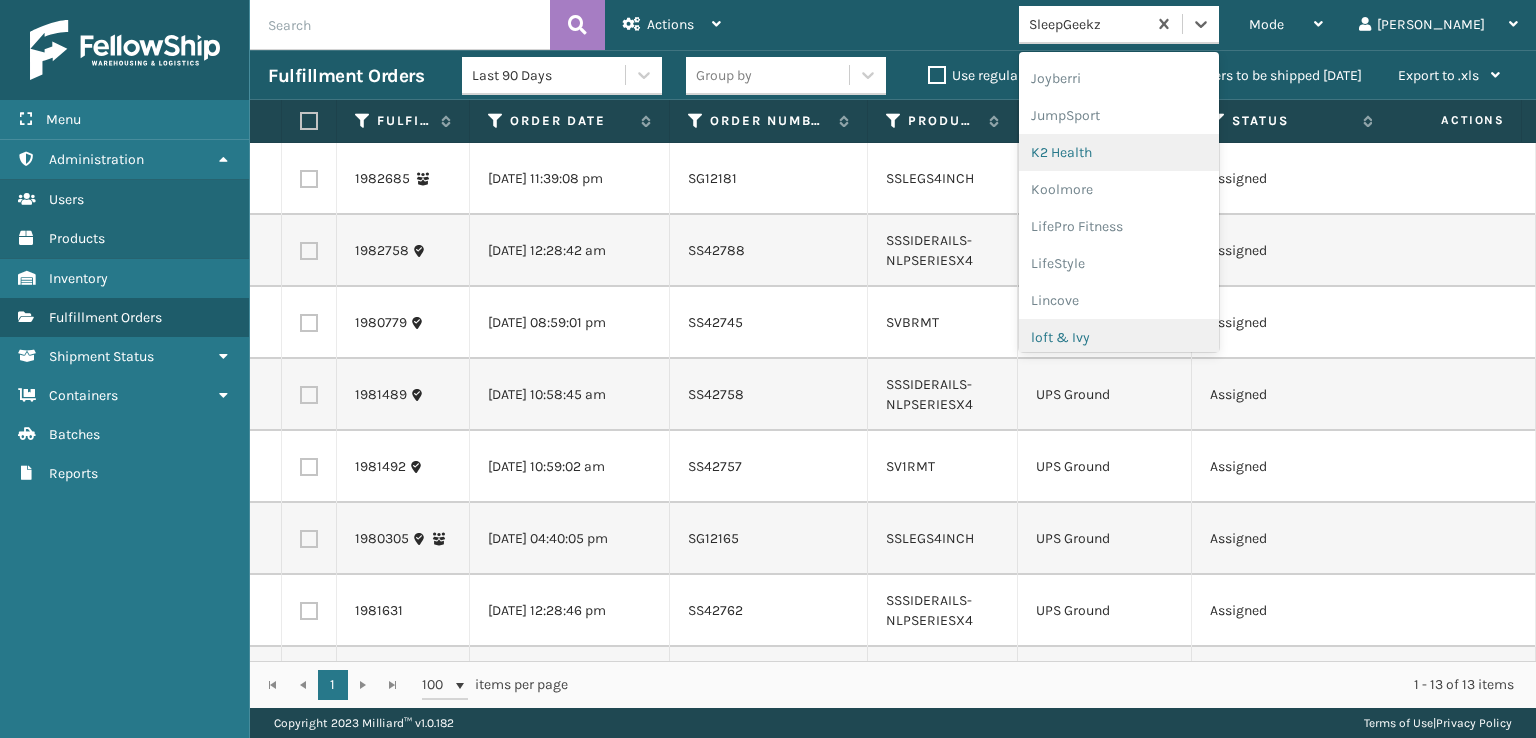 scroll, scrollTop: 432, scrollLeft: 0, axis: vertical 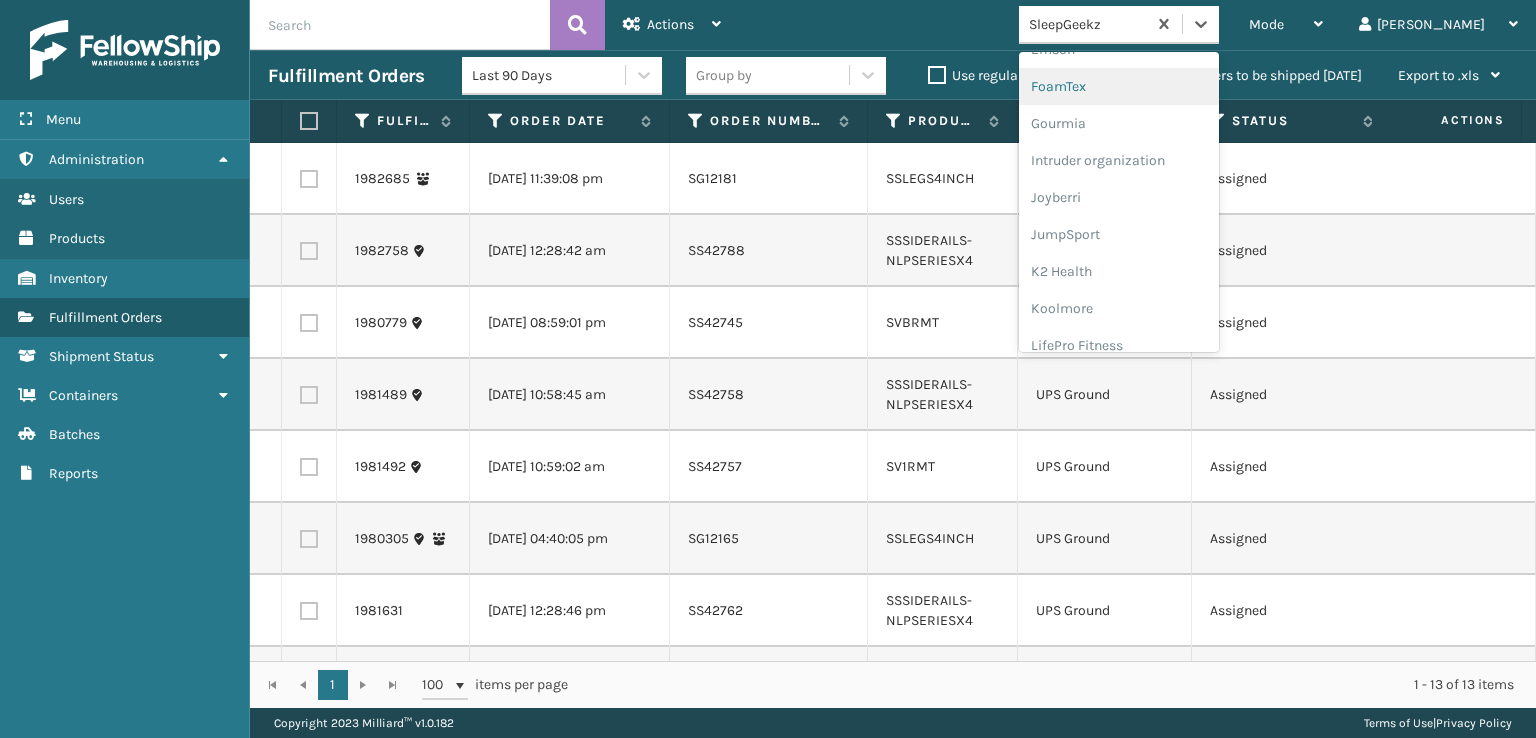 click on "FoamTex" at bounding box center (1119, 86) 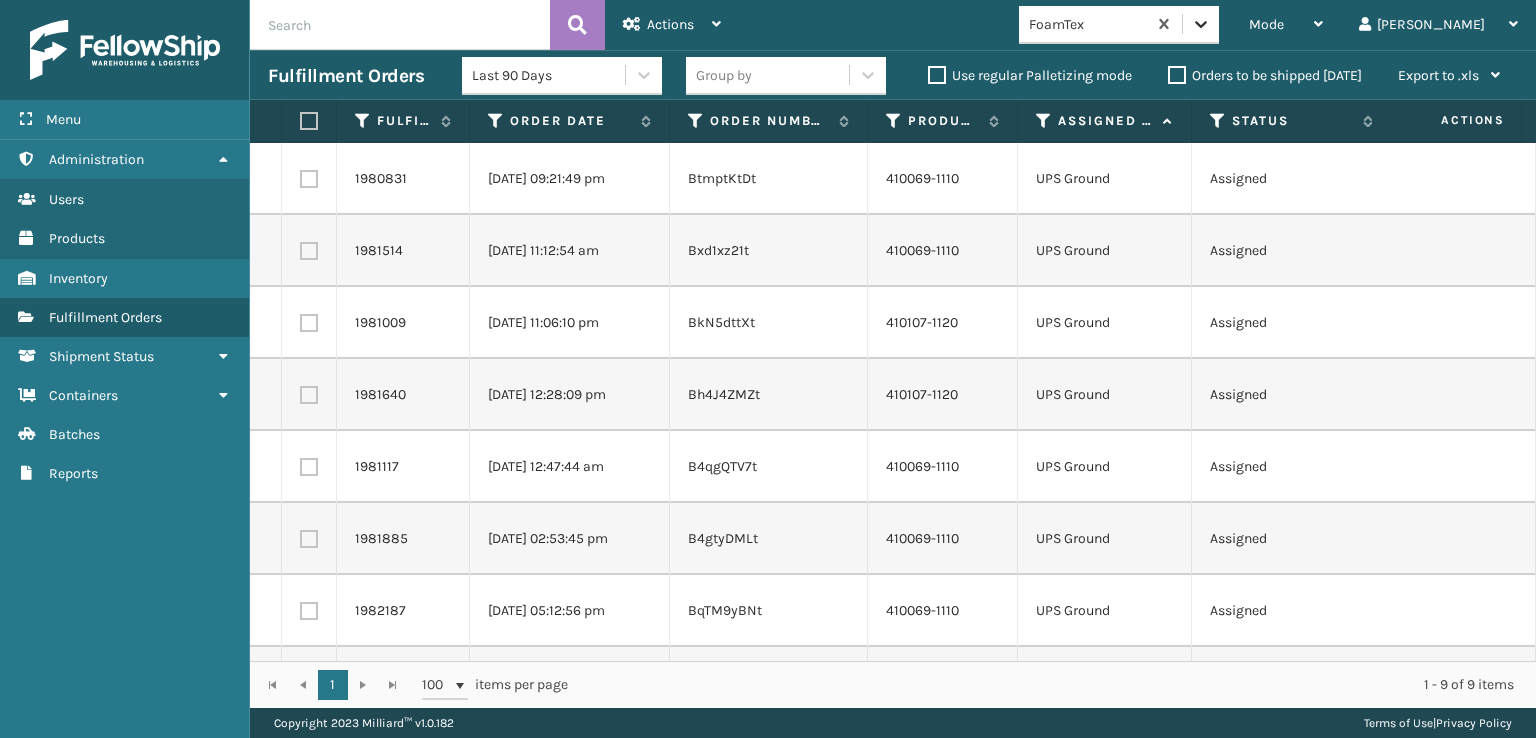 click 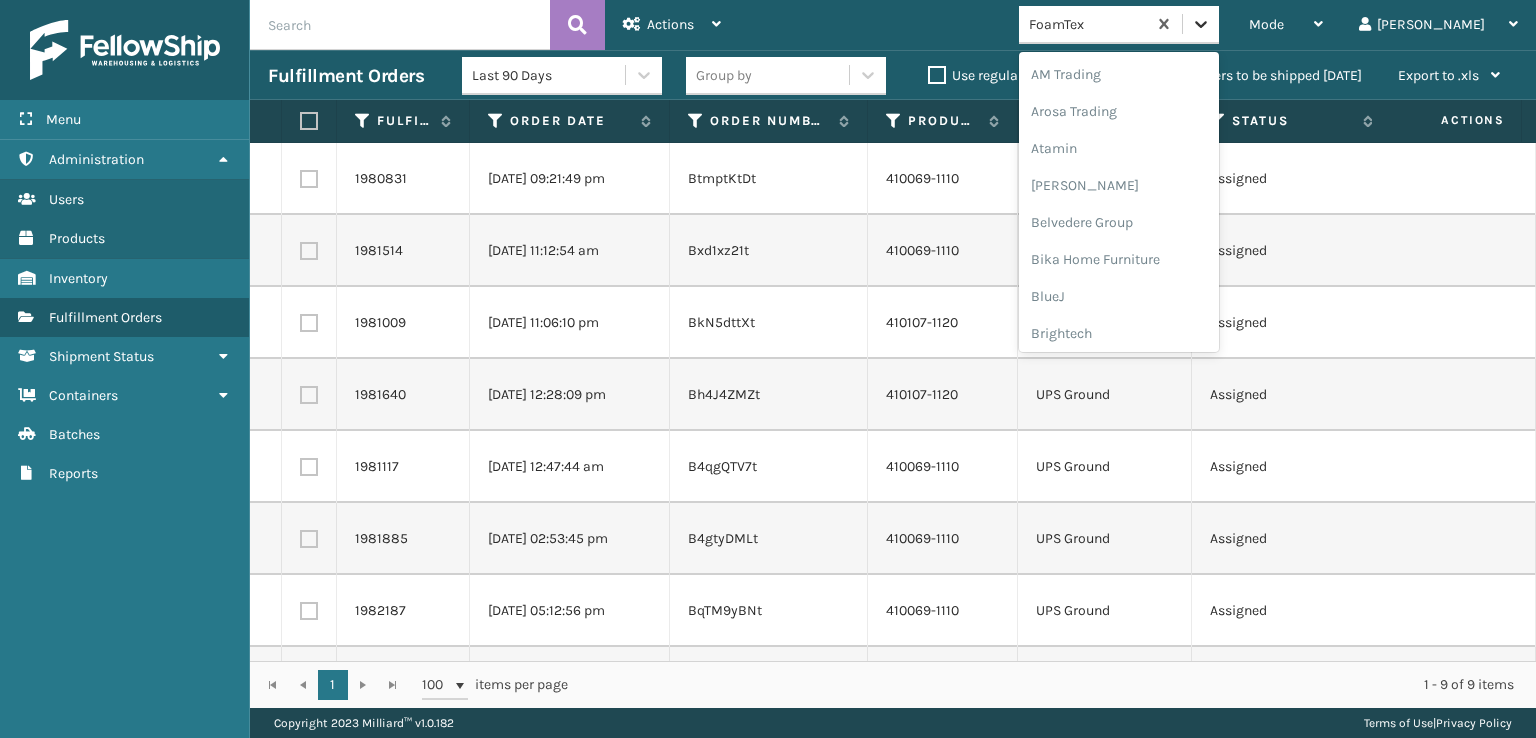 scroll, scrollTop: 197, scrollLeft: 0, axis: vertical 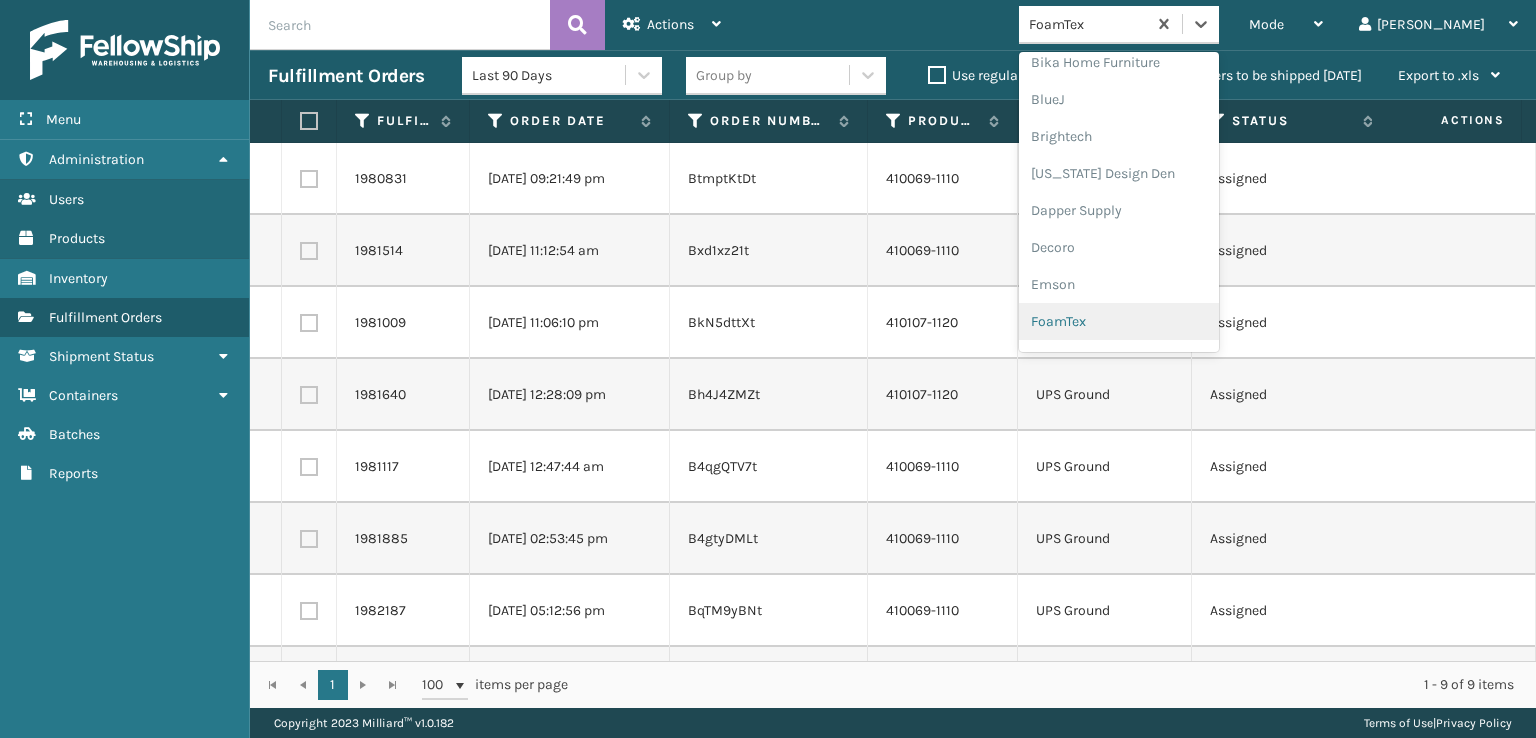 click on "FoamTex" at bounding box center [1119, 321] 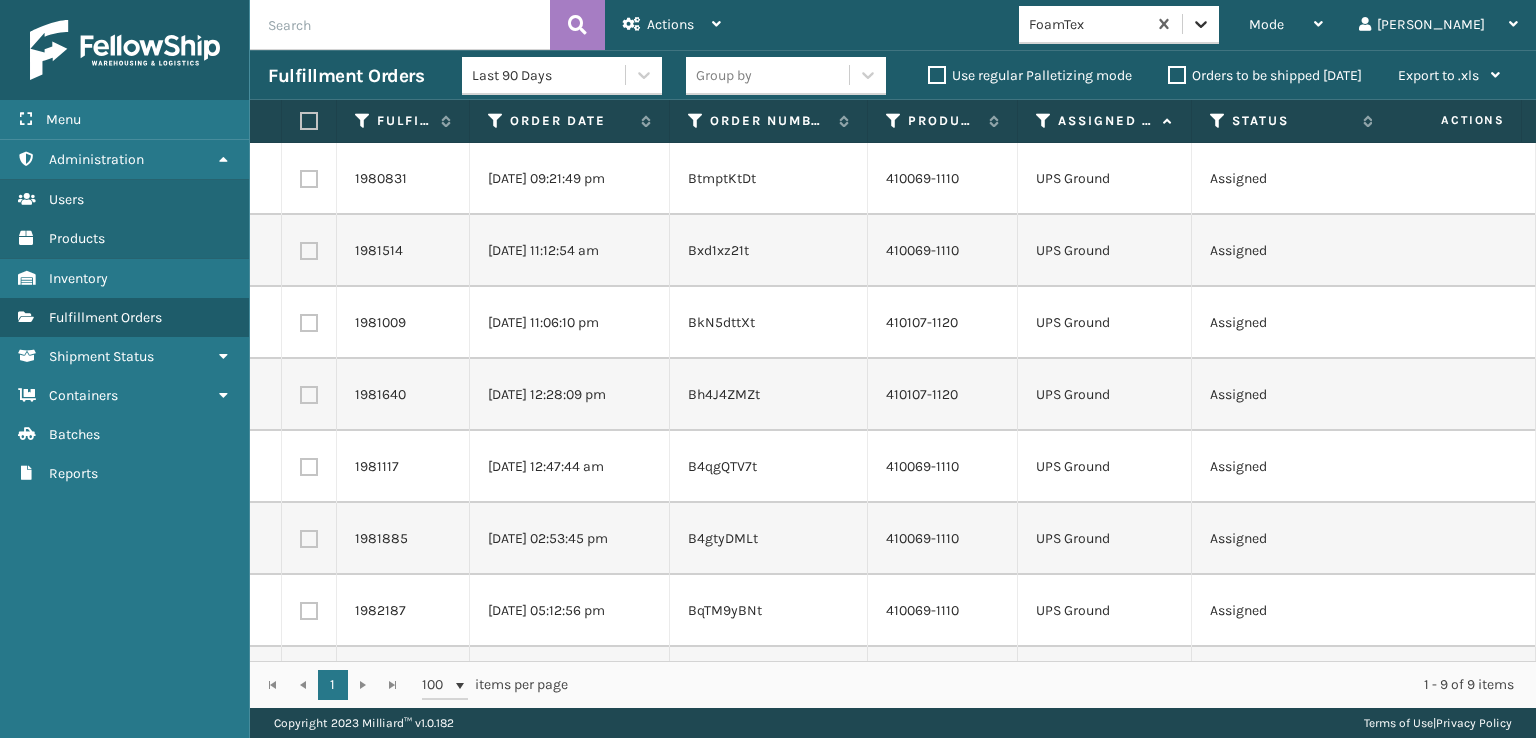 click 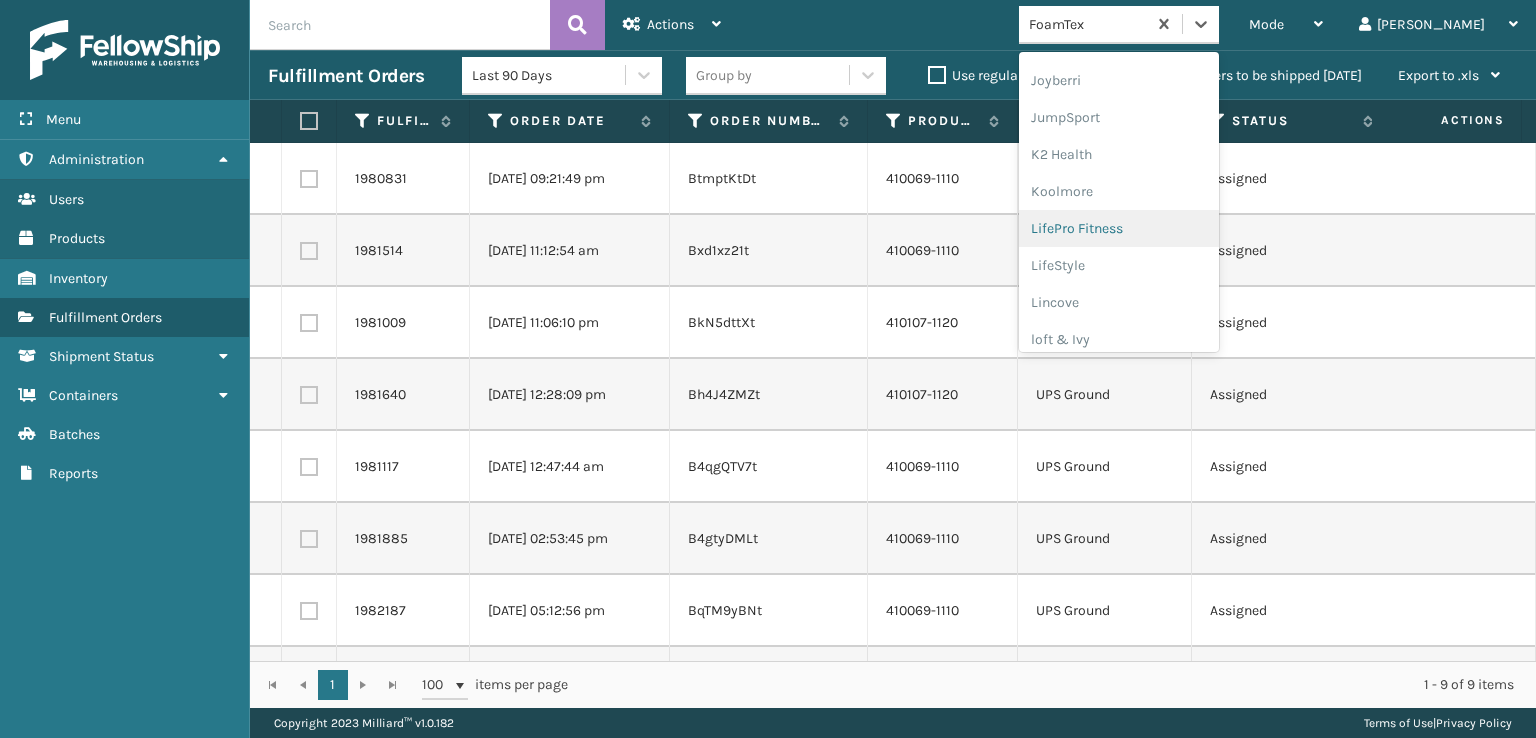 scroll, scrollTop: 597, scrollLeft: 0, axis: vertical 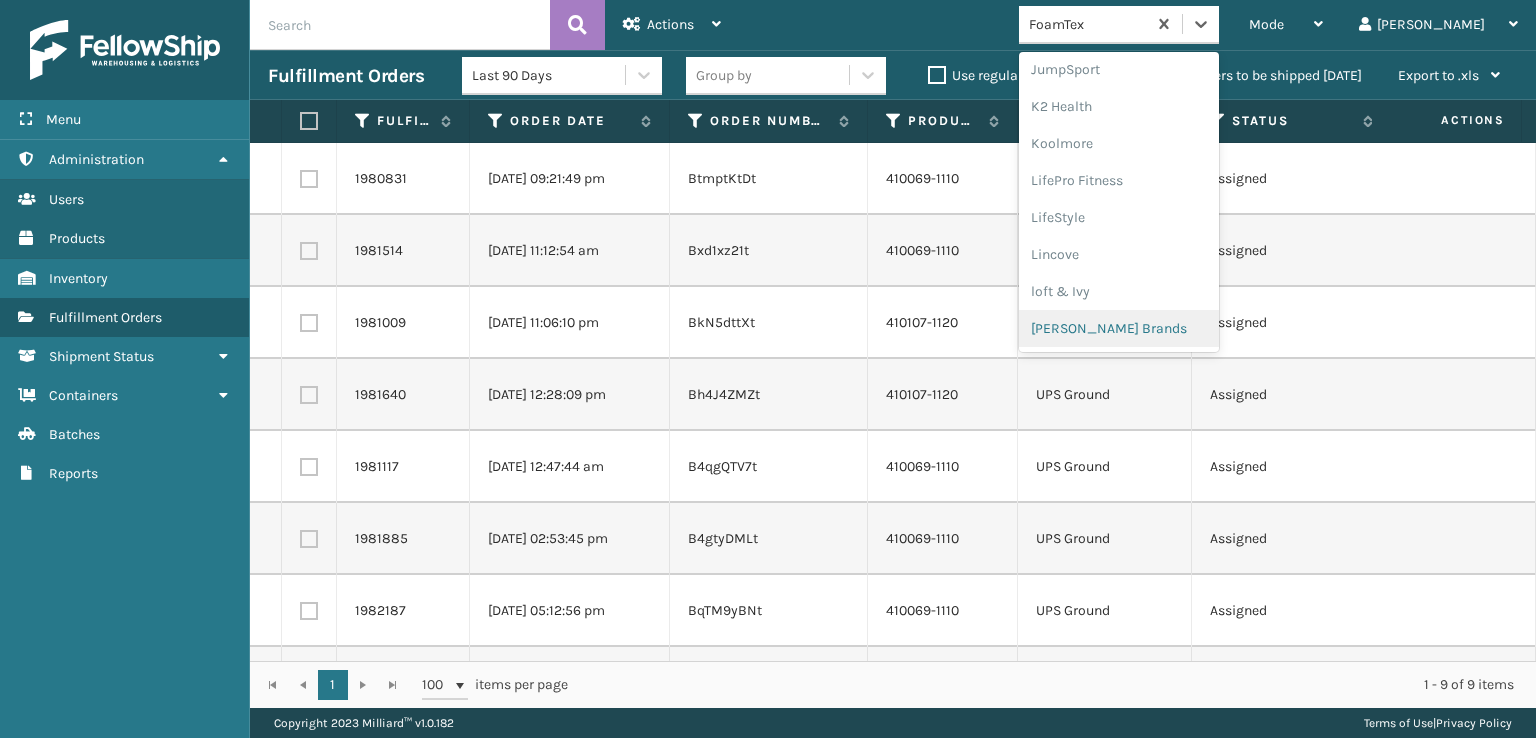 click on "[PERSON_NAME] Brands" at bounding box center [1119, 328] 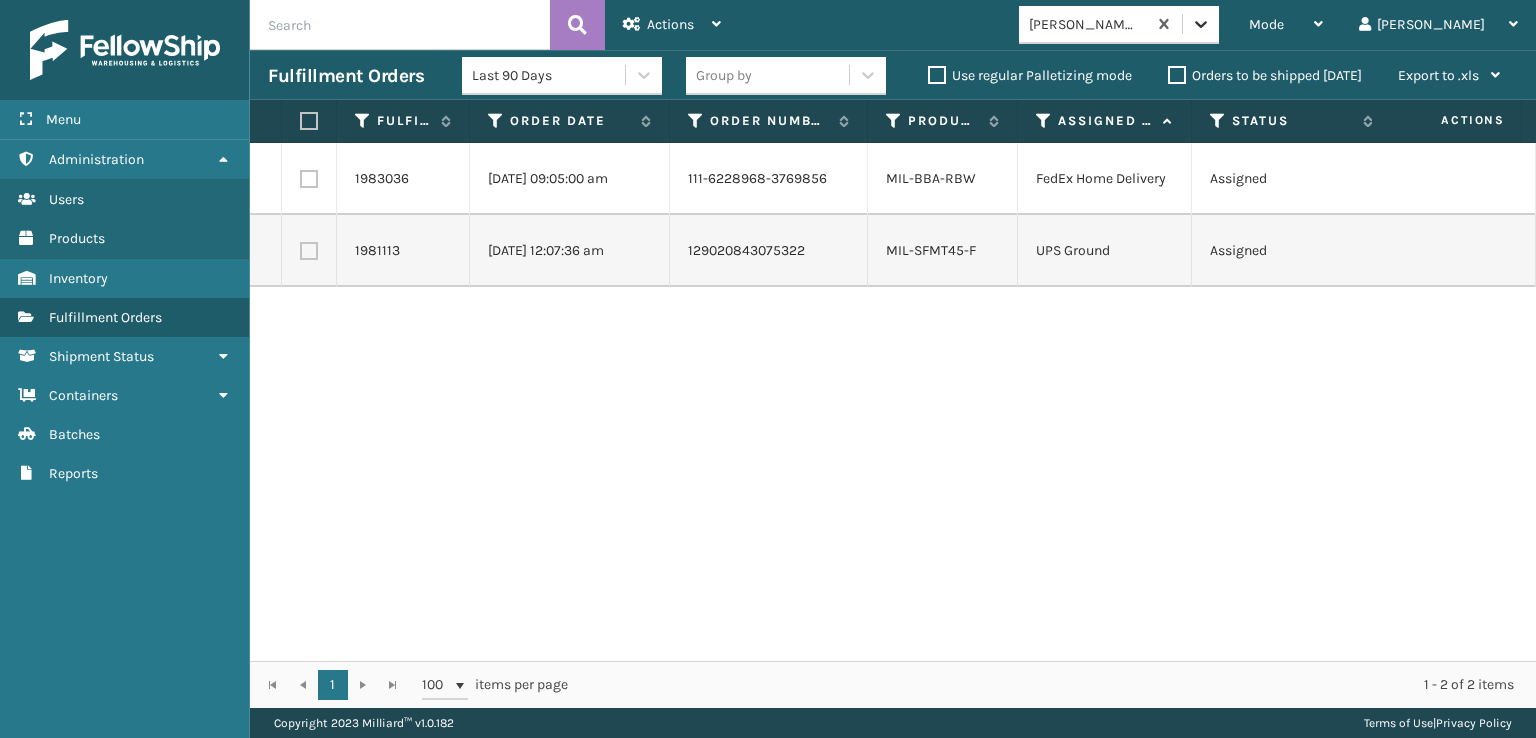 click 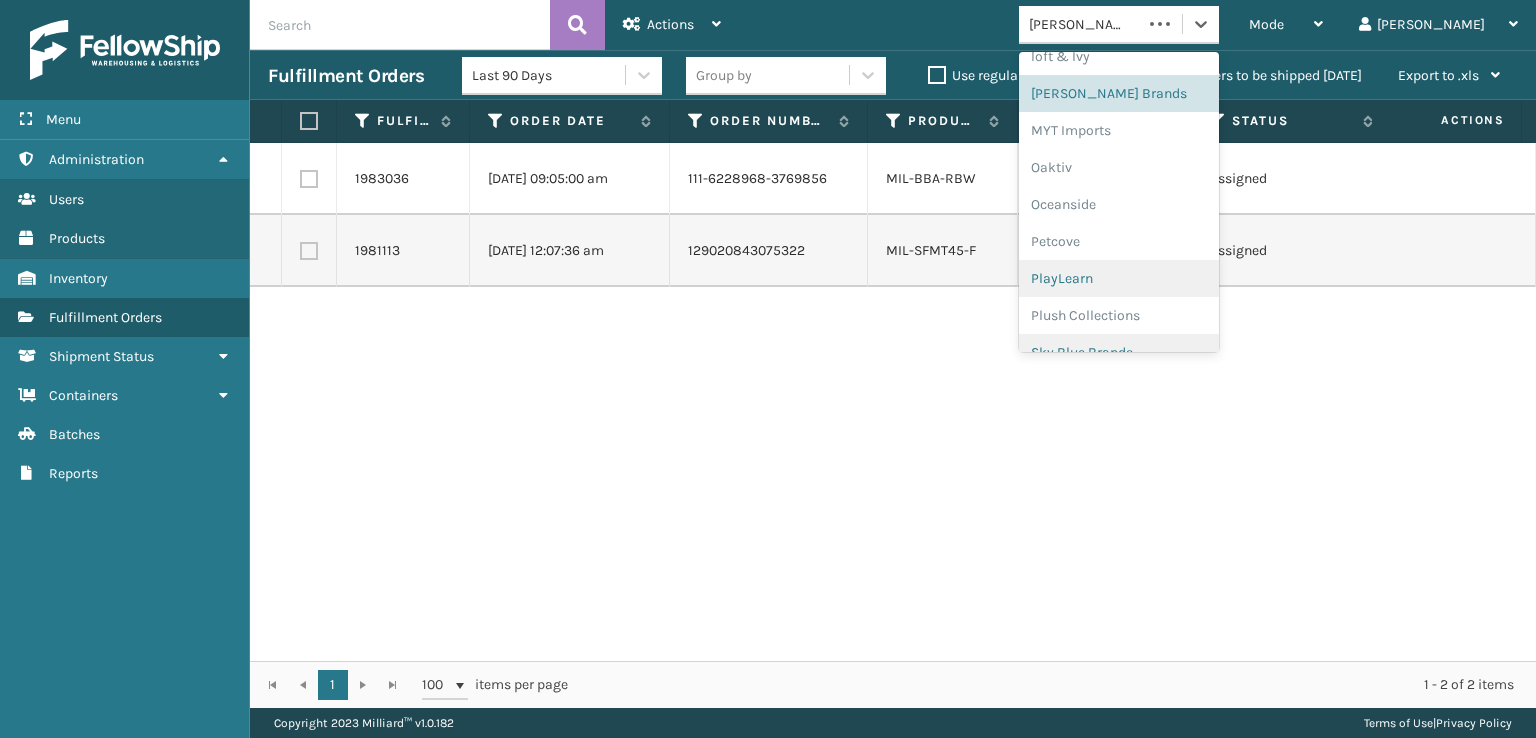 scroll, scrollTop: 928, scrollLeft: 0, axis: vertical 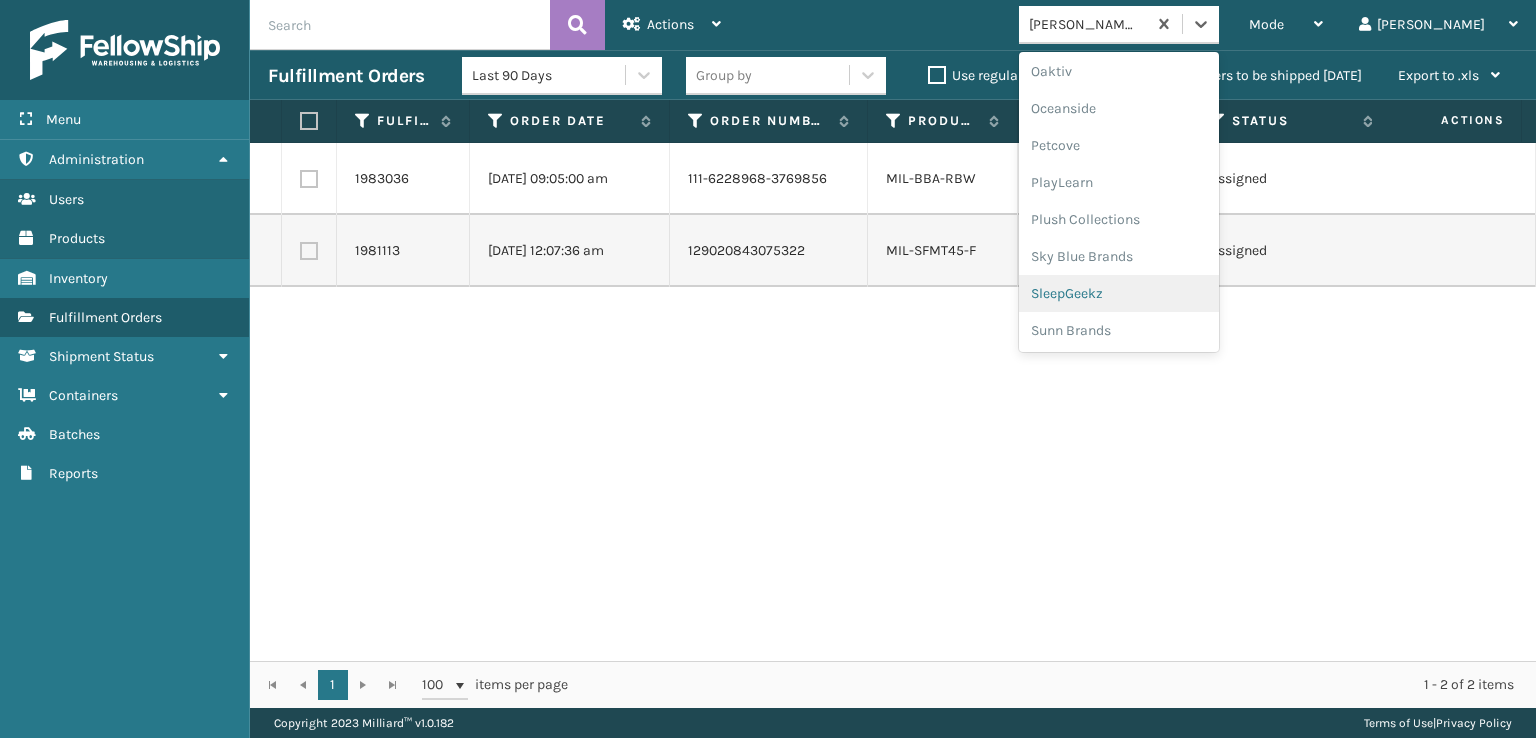 click on "SleepGeekz" at bounding box center (1119, 293) 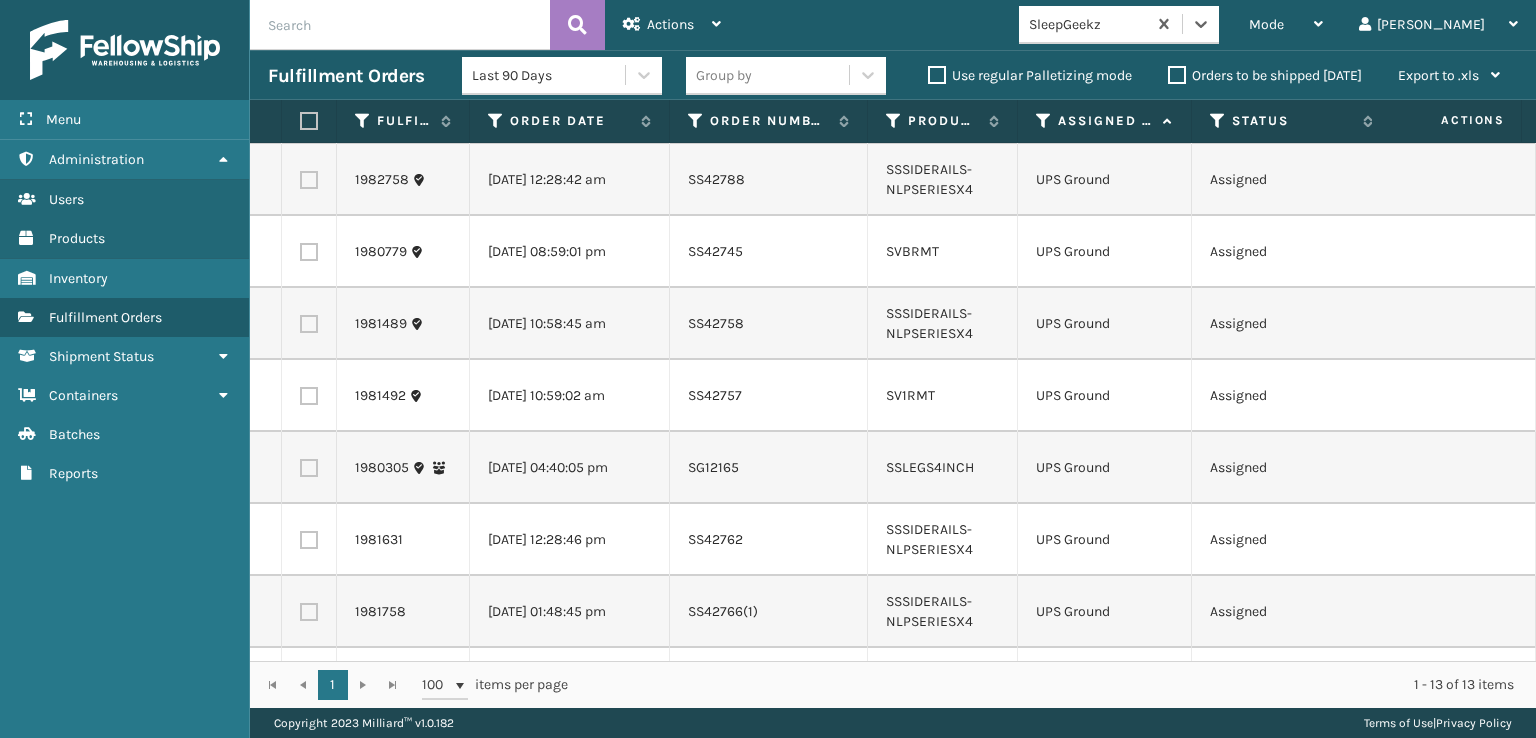 scroll, scrollTop: 0, scrollLeft: 0, axis: both 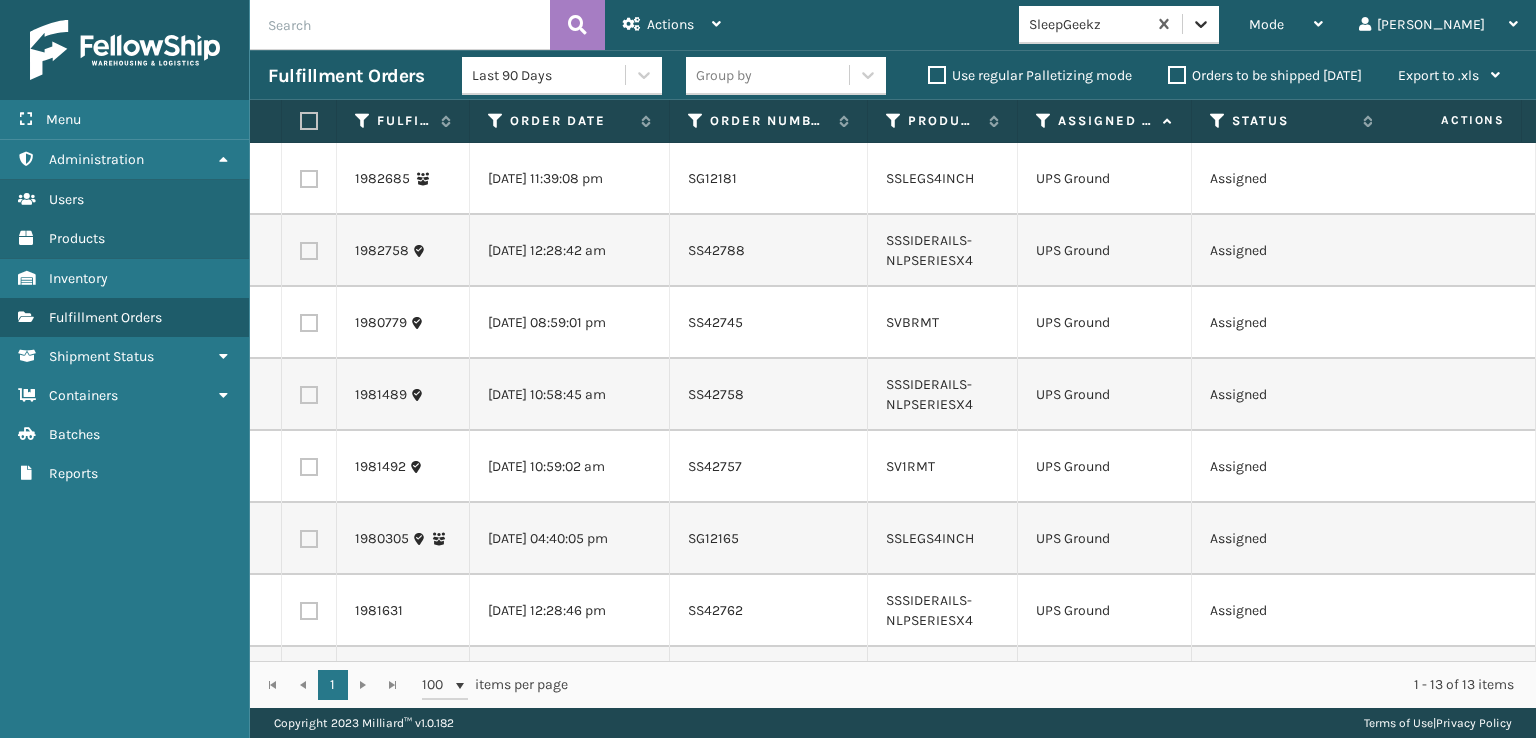 click at bounding box center (1201, 24) 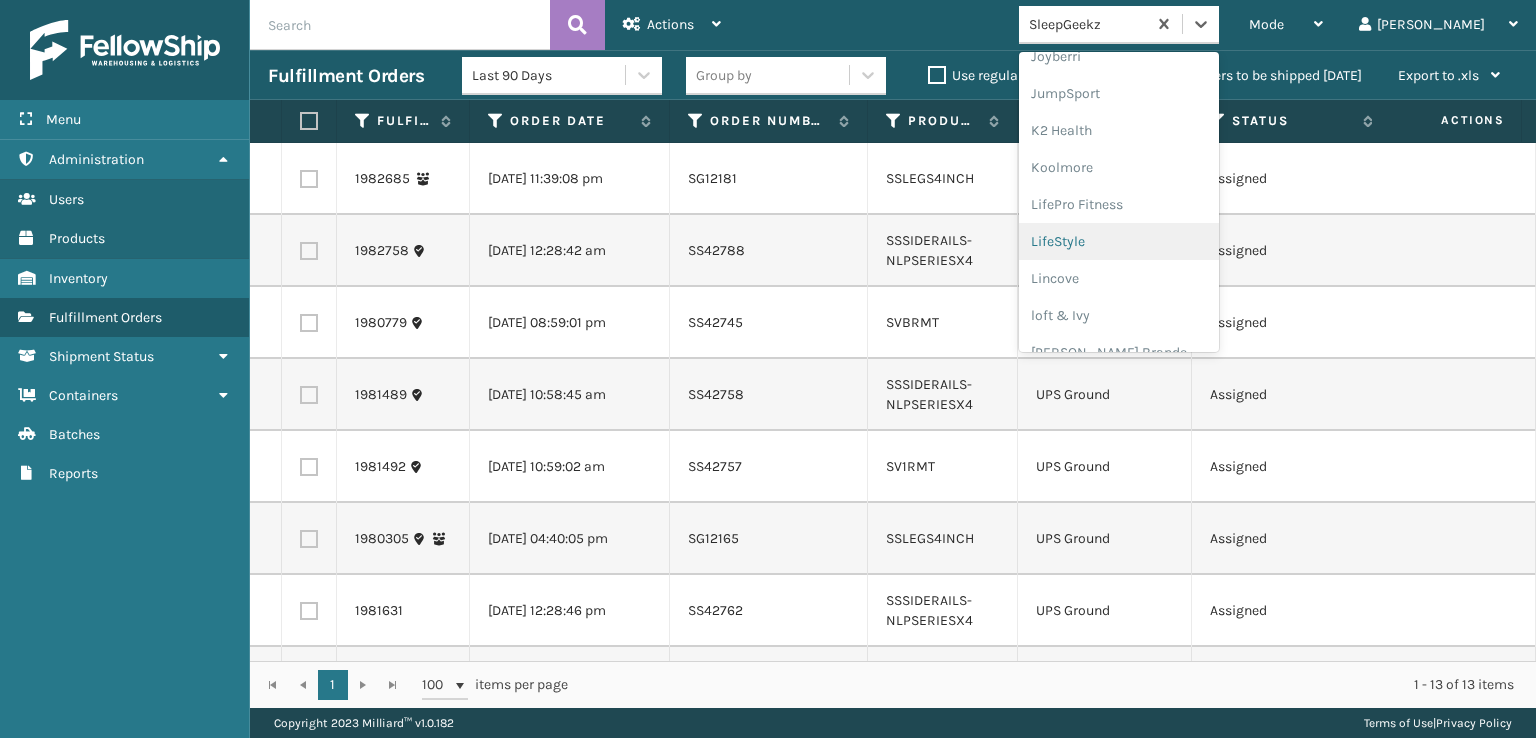 scroll, scrollTop: 632, scrollLeft: 0, axis: vertical 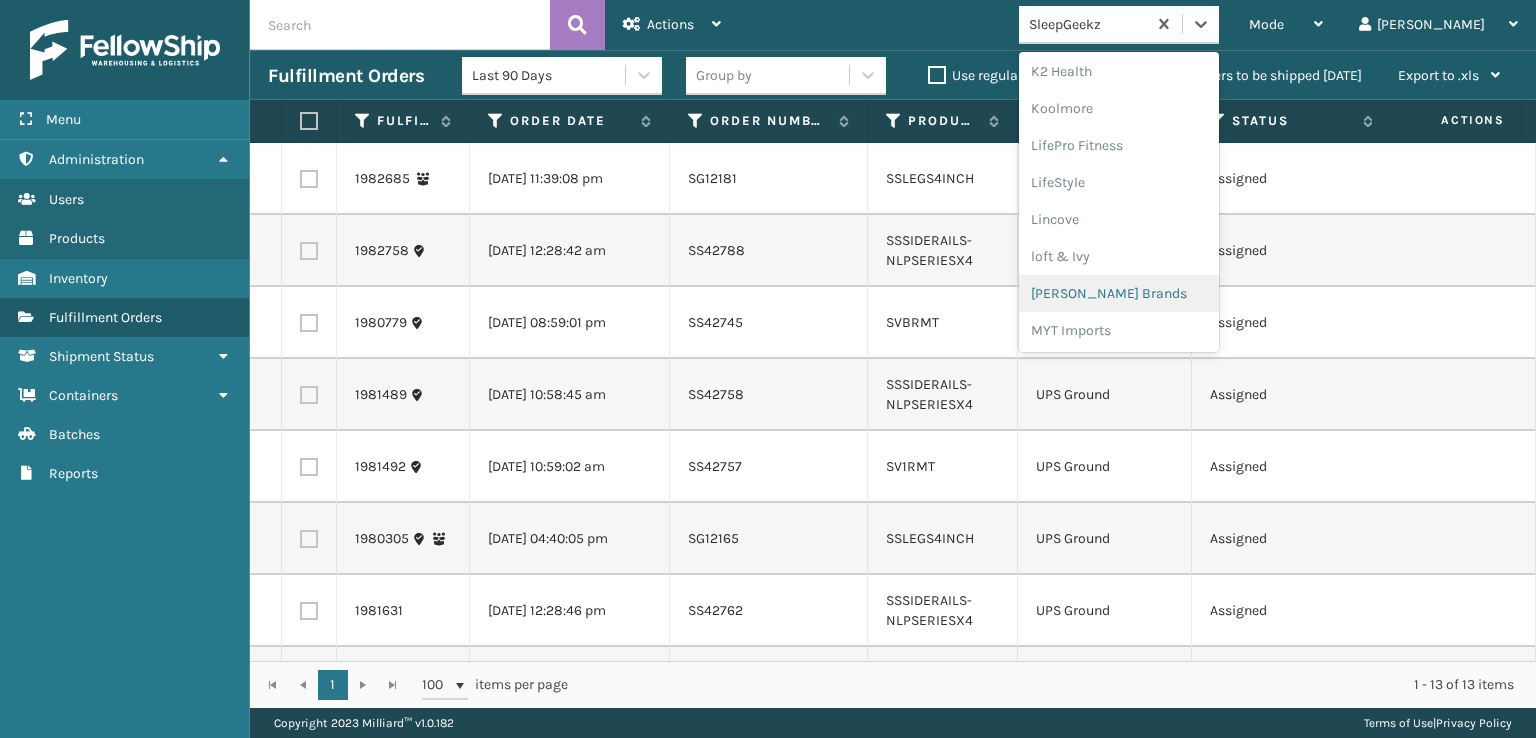 click on "[PERSON_NAME] Brands" at bounding box center (1119, 293) 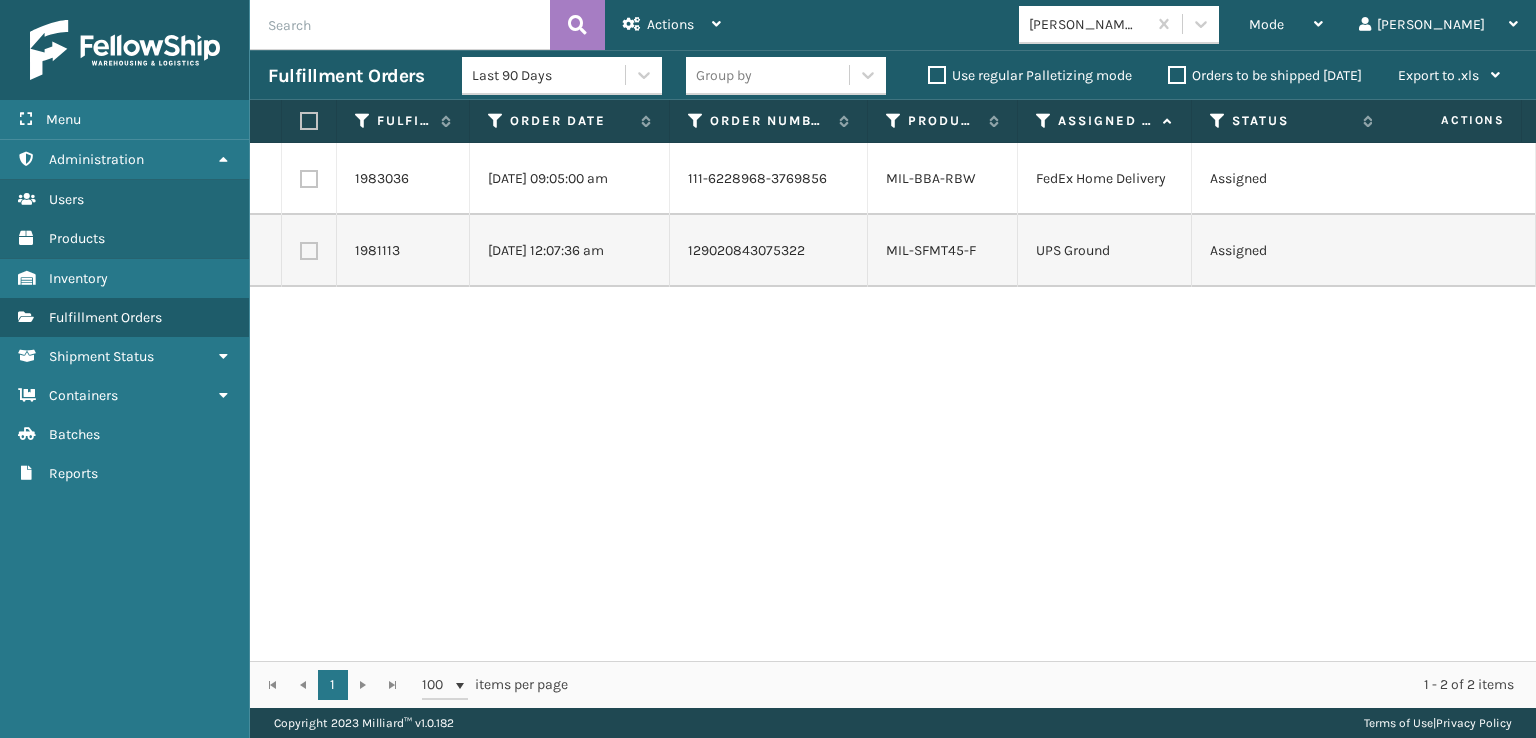 click at bounding box center (309, 179) 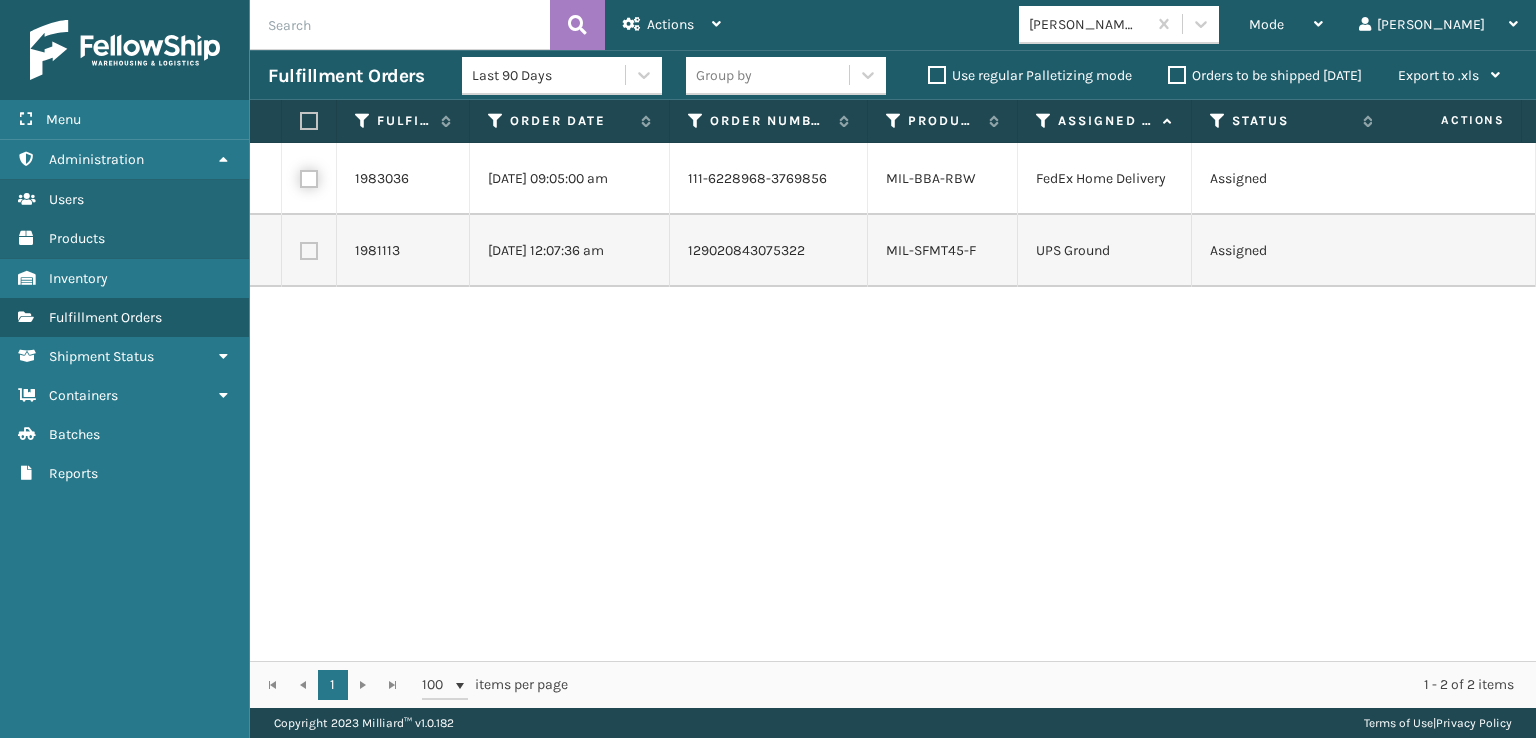 checkbox on "true" 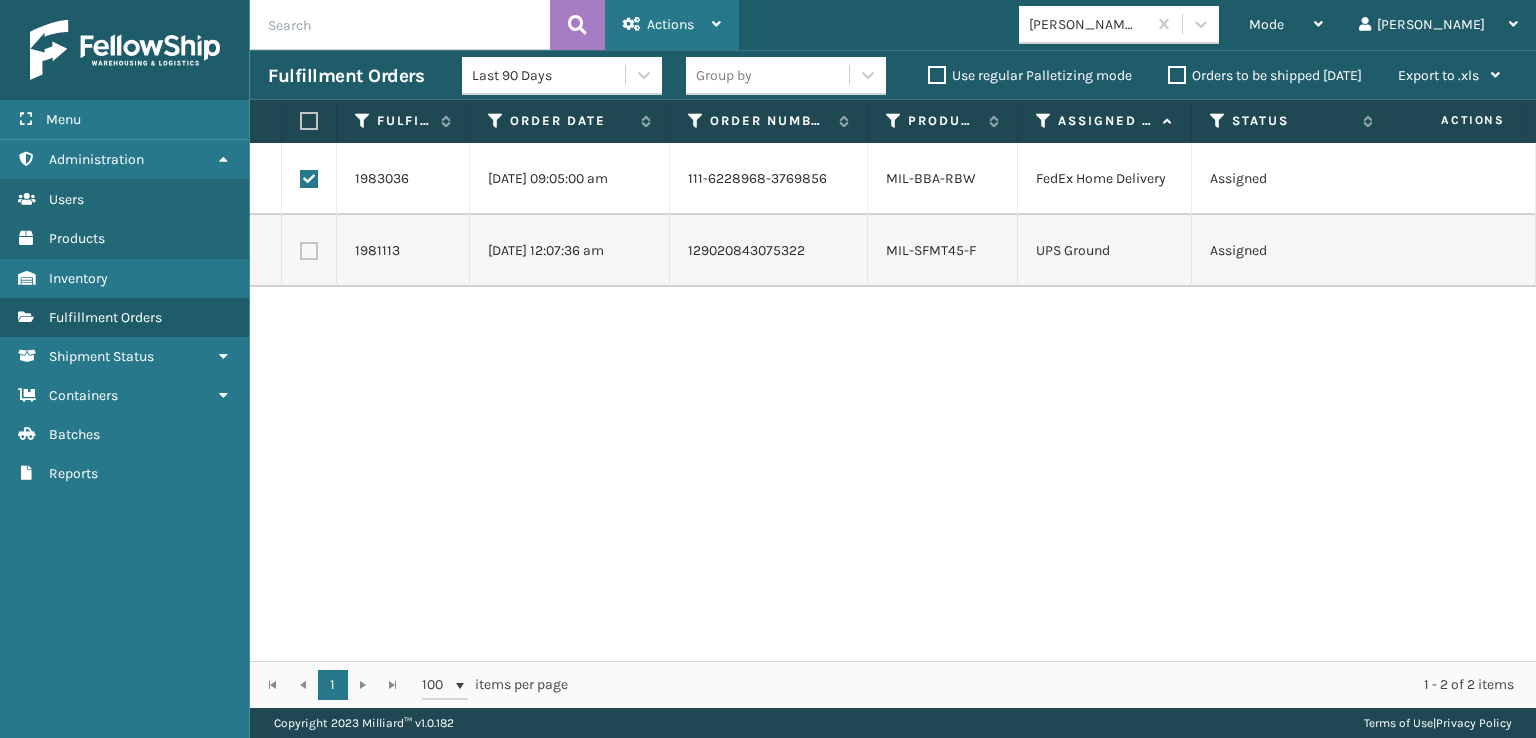 click on "Actions" at bounding box center (670, 24) 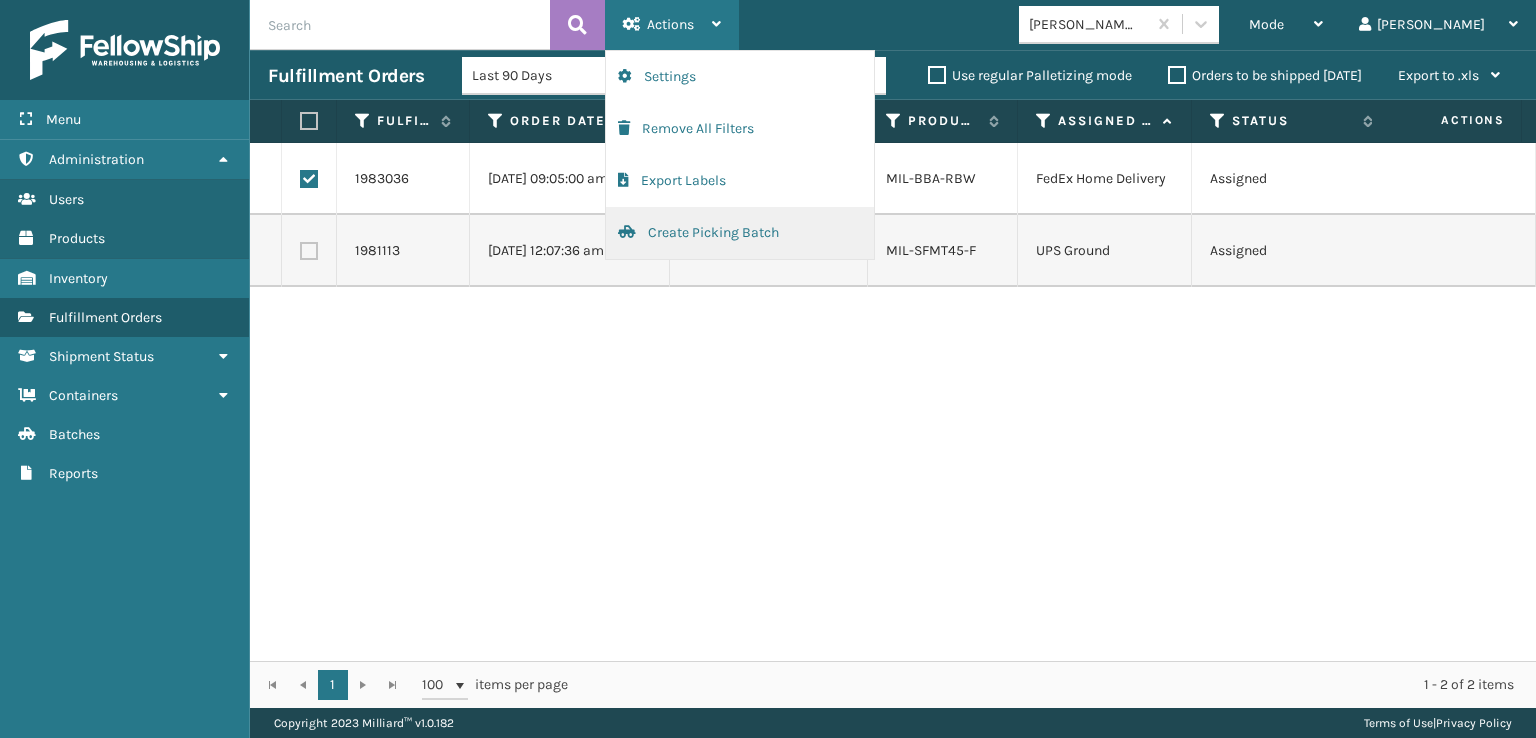 click on "Create Picking Batch" at bounding box center (740, 233) 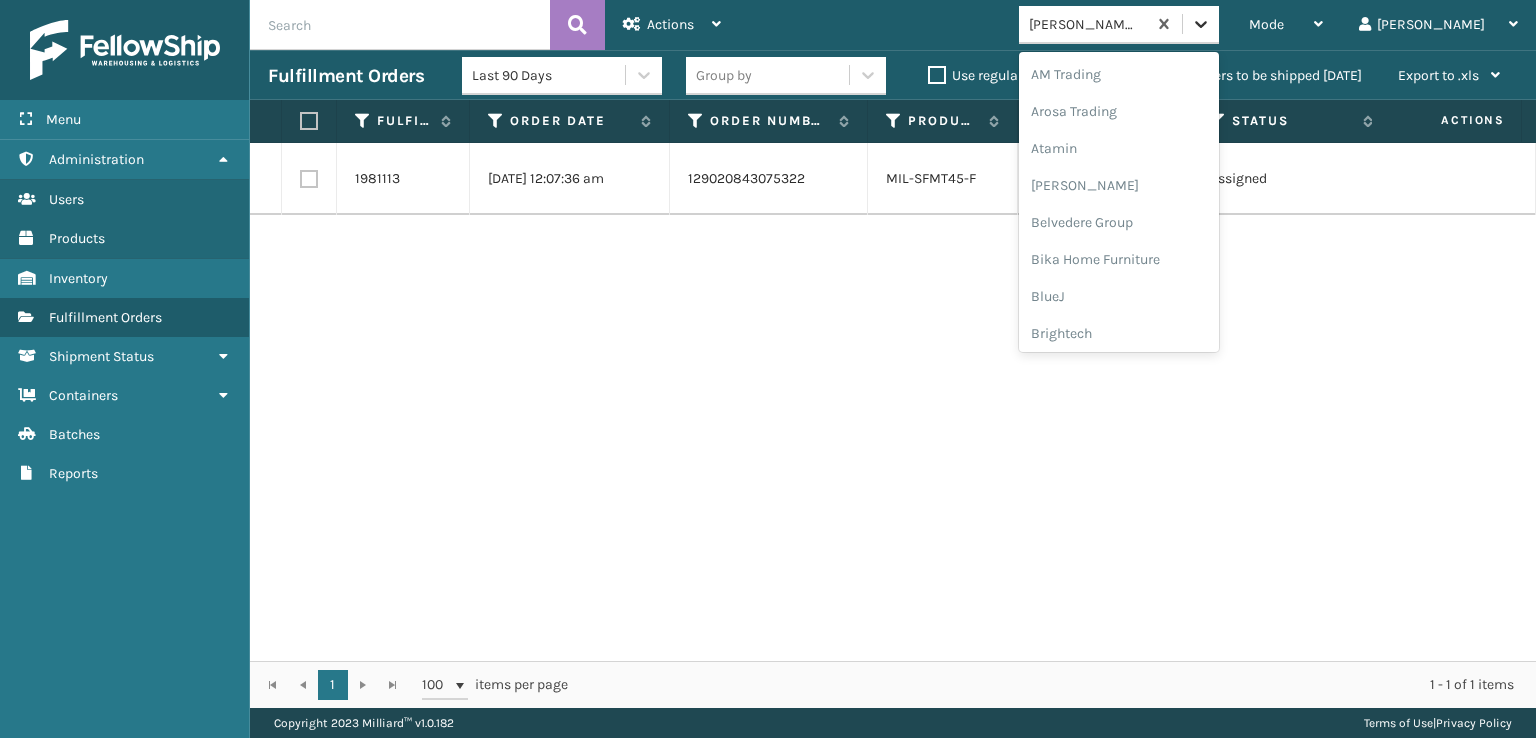 click 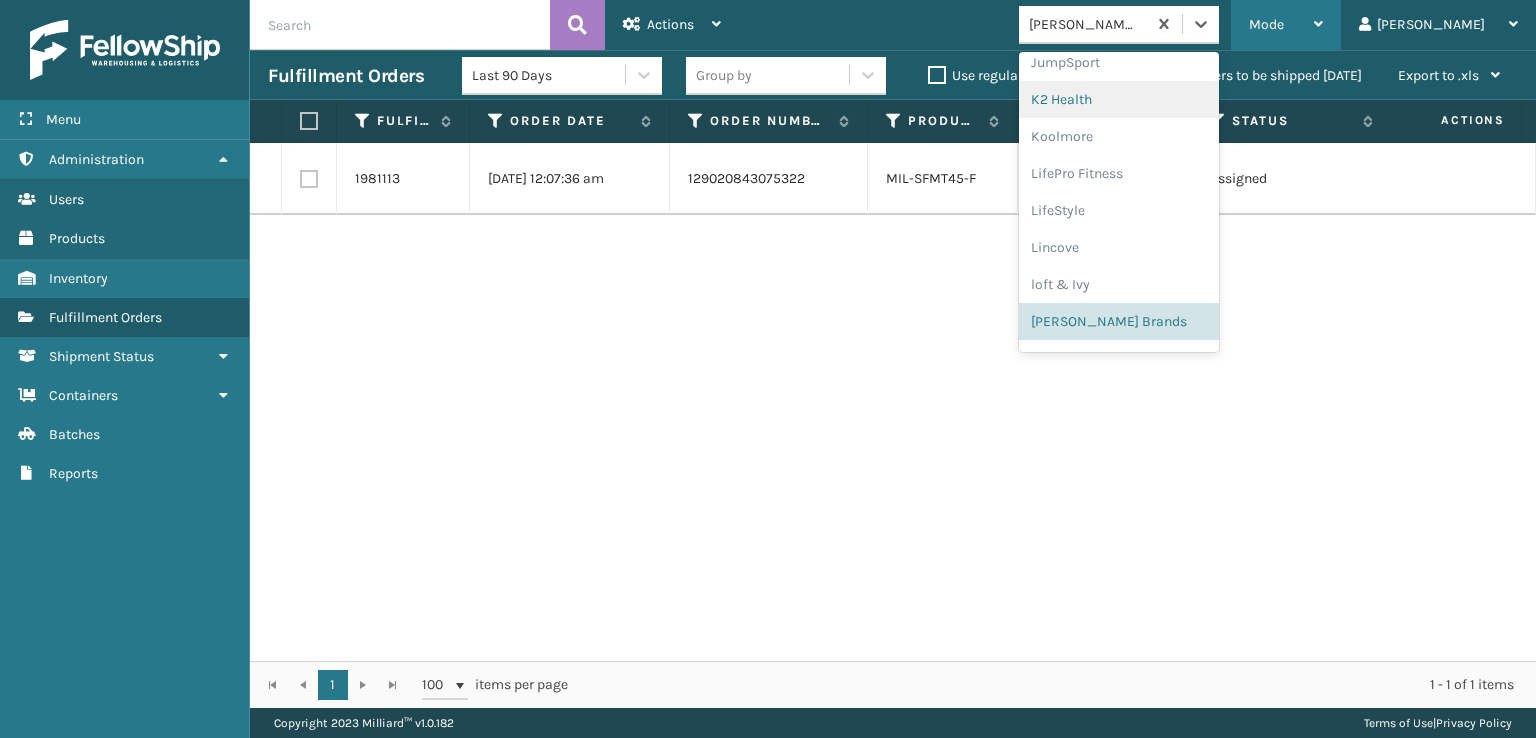 click on "Mode" at bounding box center (1266, 24) 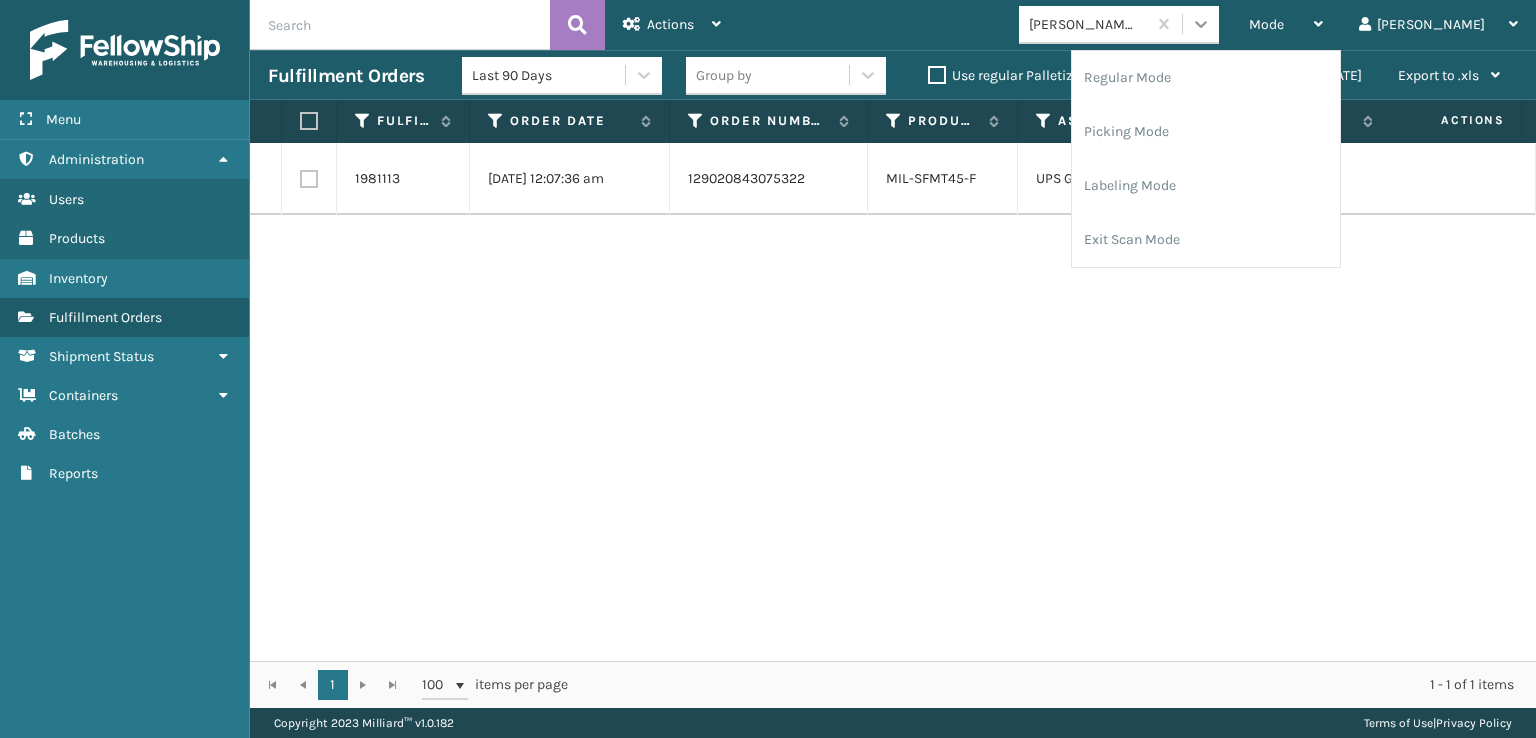 click 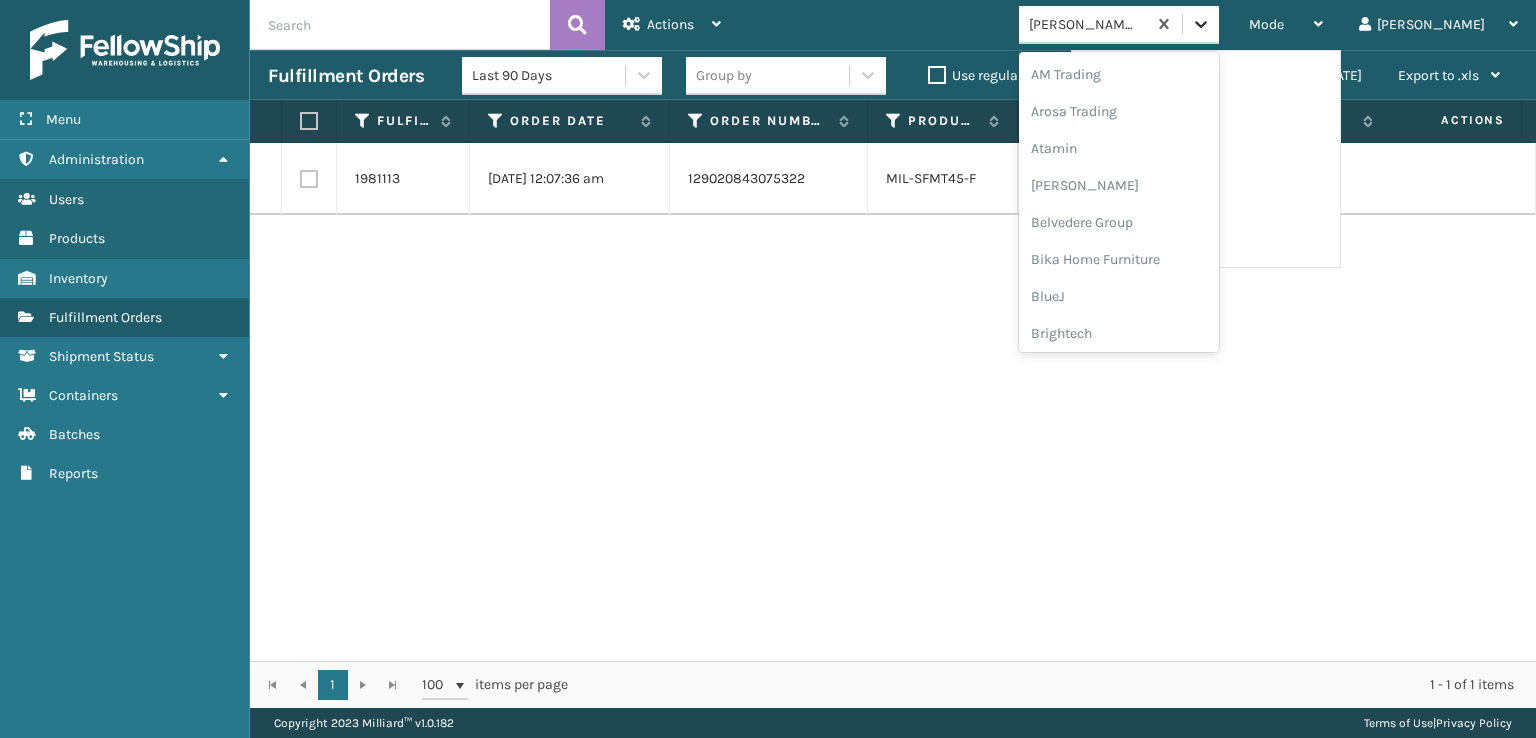 scroll, scrollTop: 604, scrollLeft: 0, axis: vertical 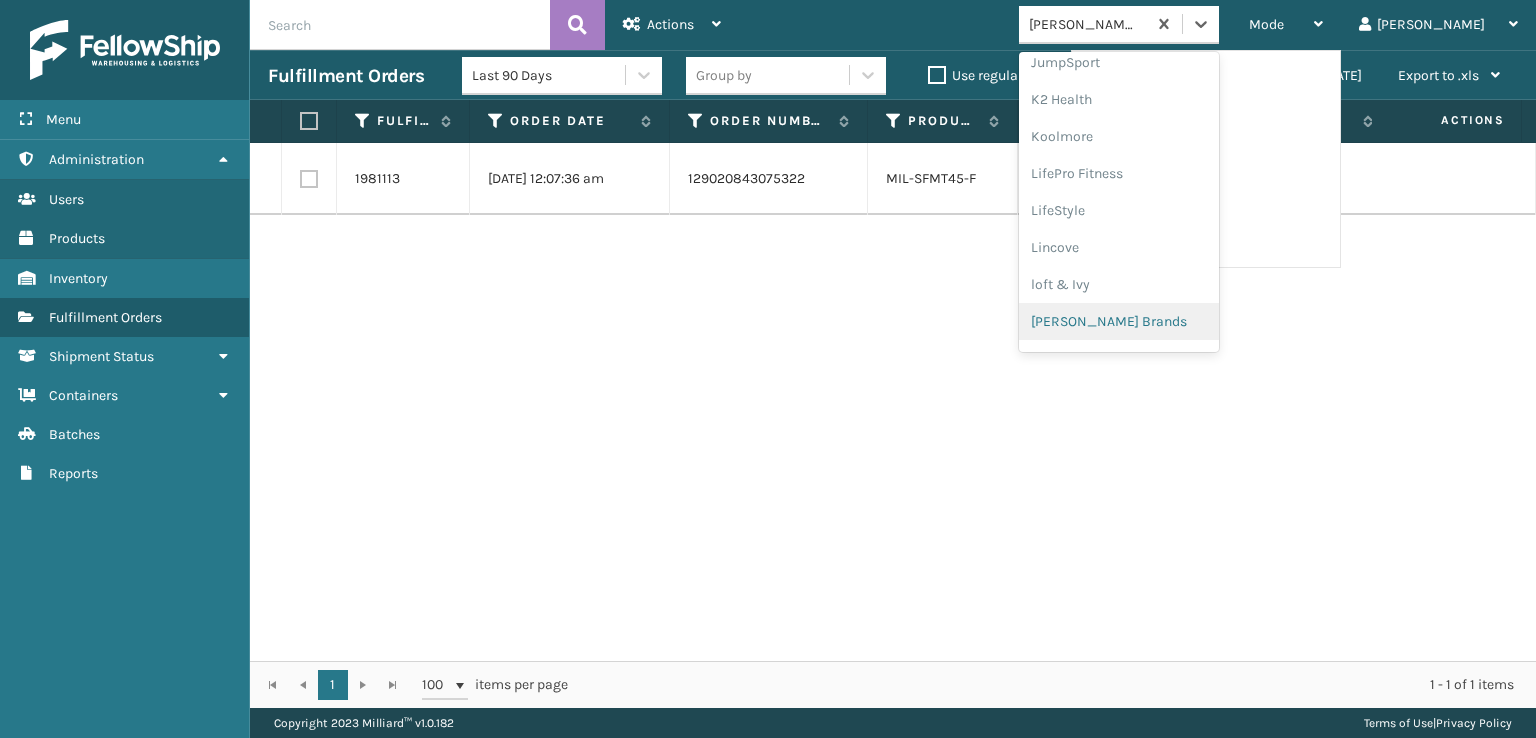 click on "[PERSON_NAME] Brands" at bounding box center [1119, 321] 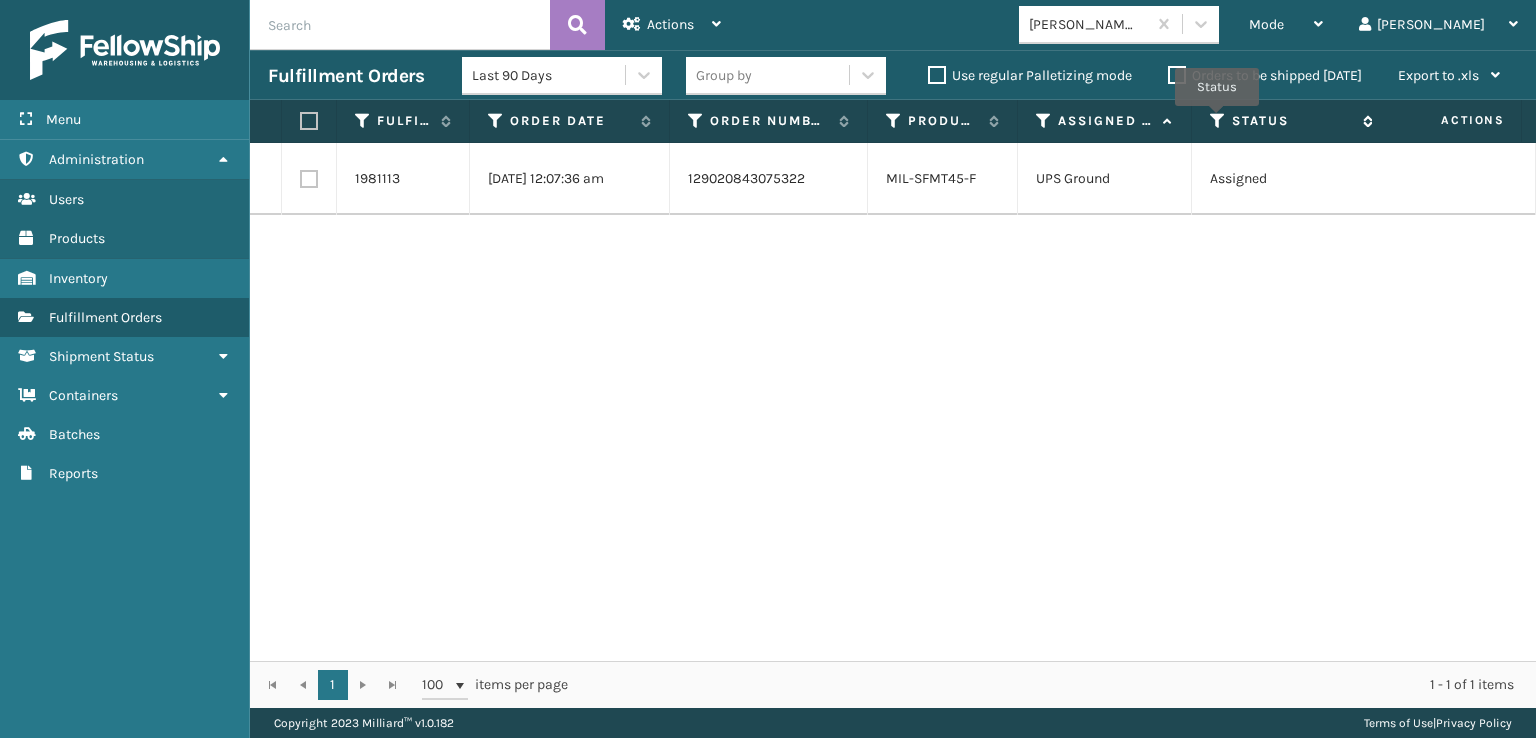 click at bounding box center [1218, 121] 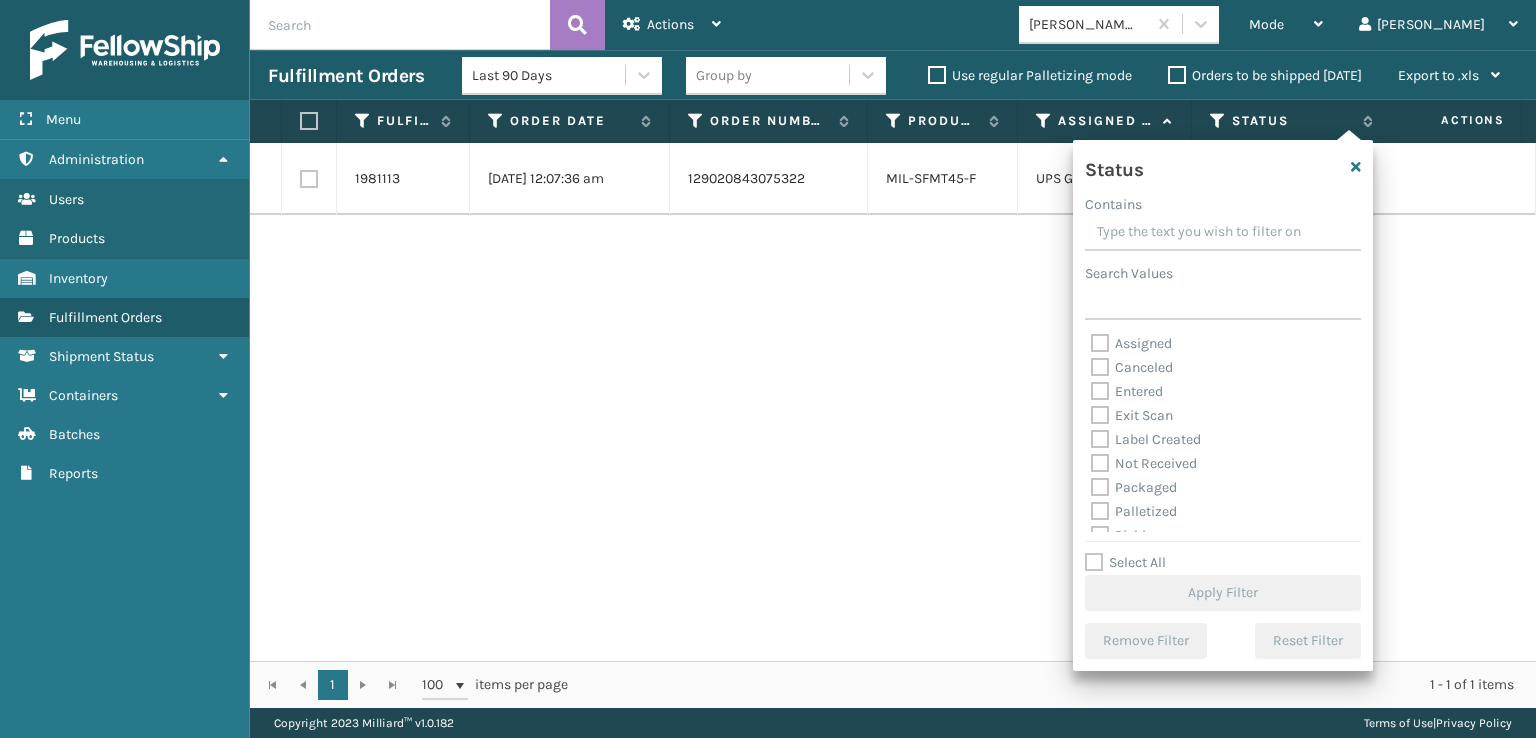scroll, scrollTop: 100, scrollLeft: 0, axis: vertical 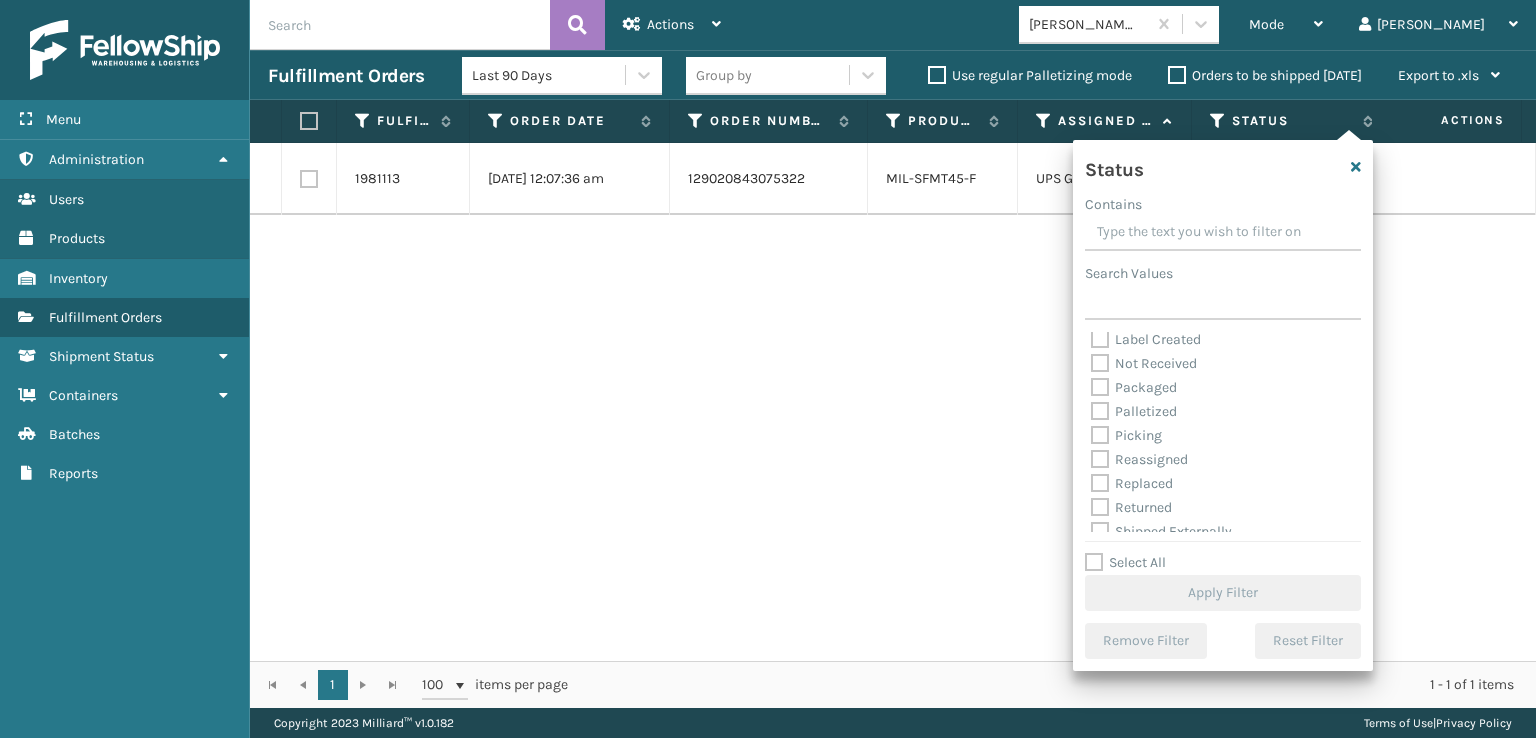 click on "Picking" at bounding box center (1126, 435) 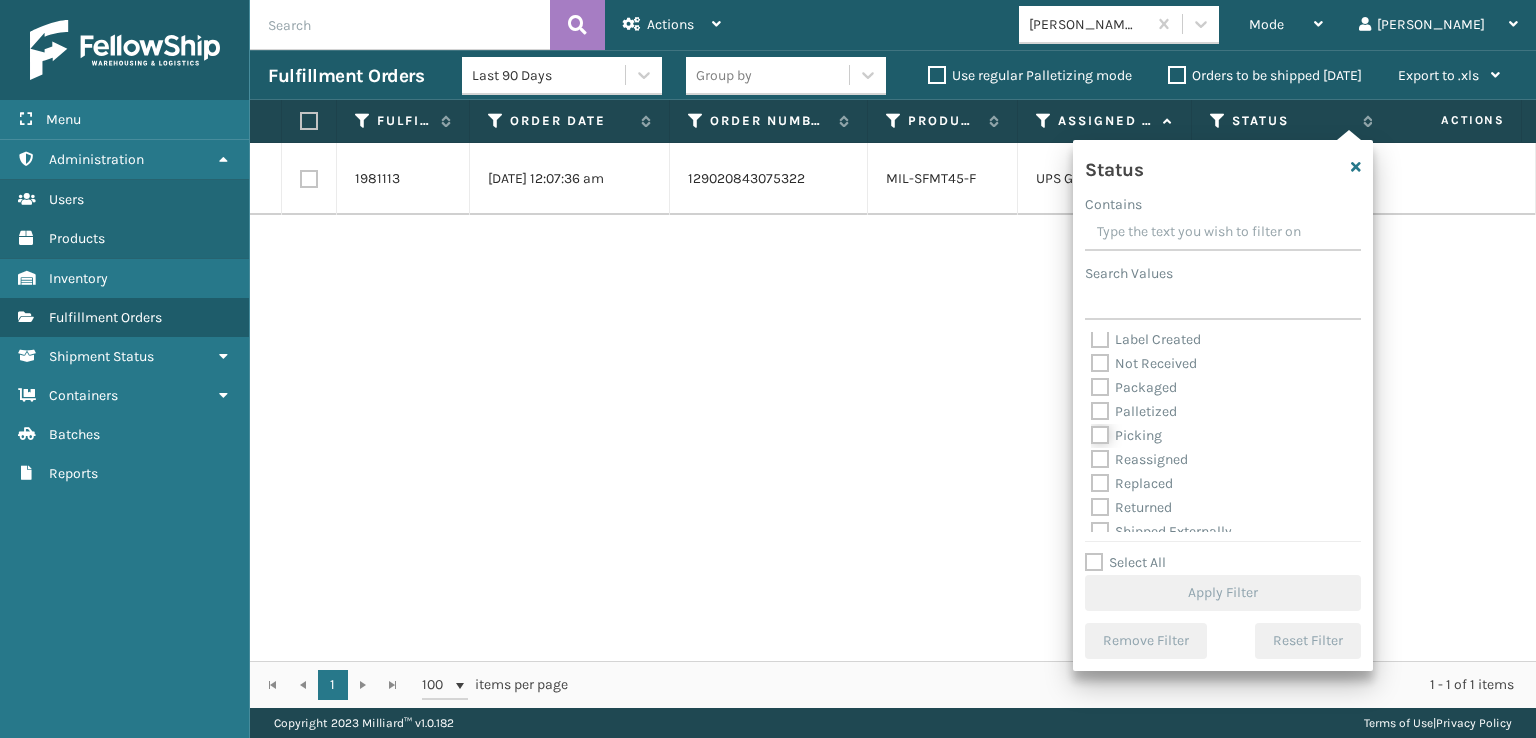 click on "Picking" at bounding box center (1091, 430) 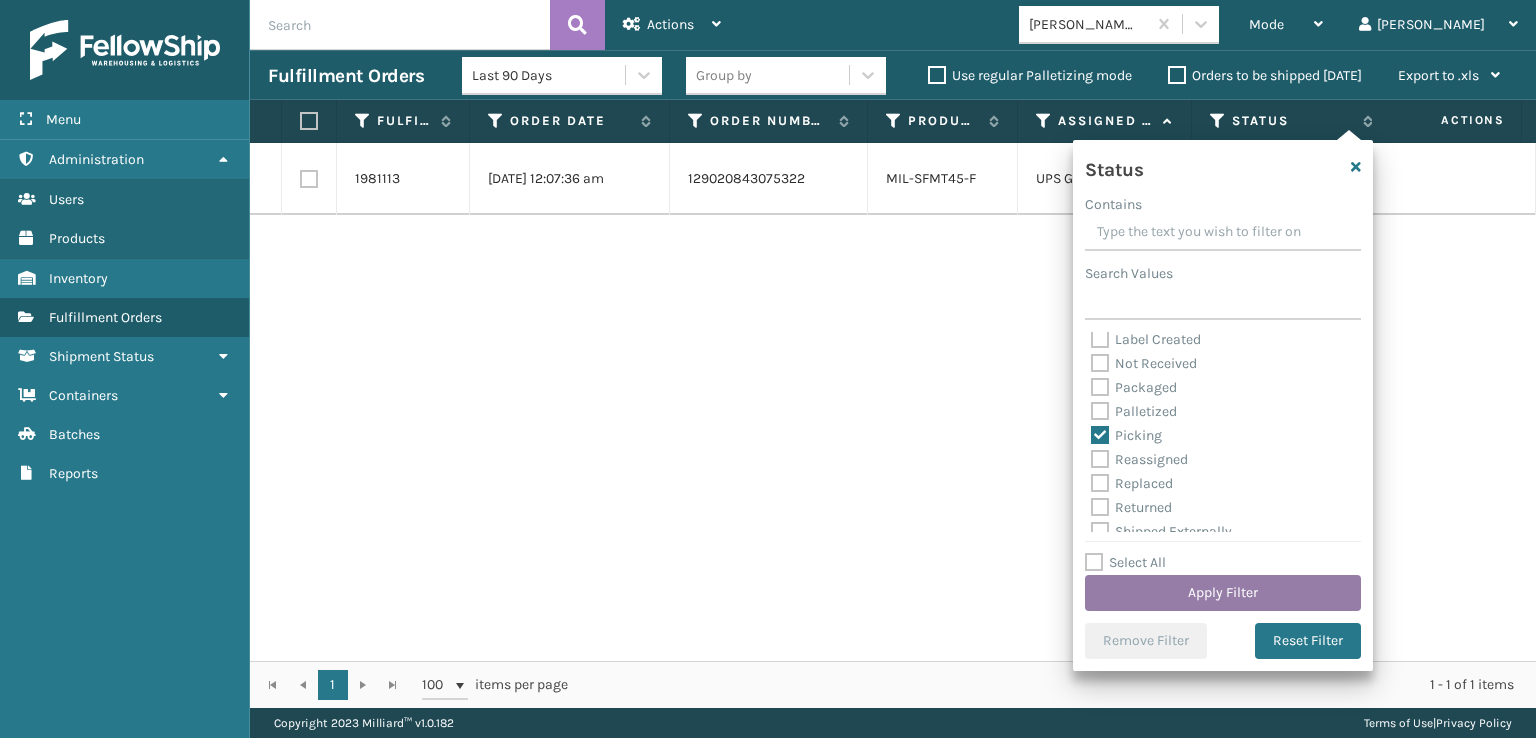 click on "Apply Filter" at bounding box center (1223, 593) 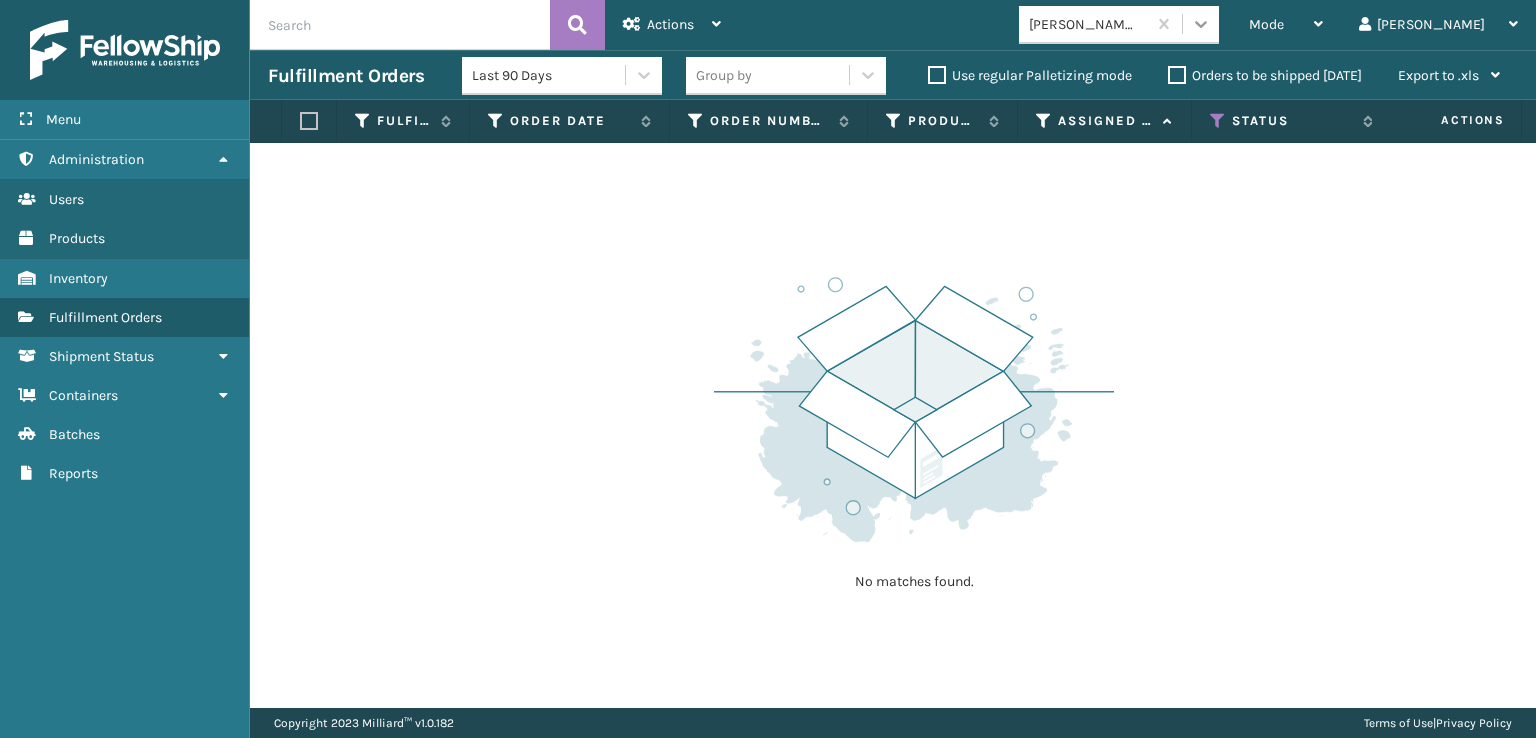 click 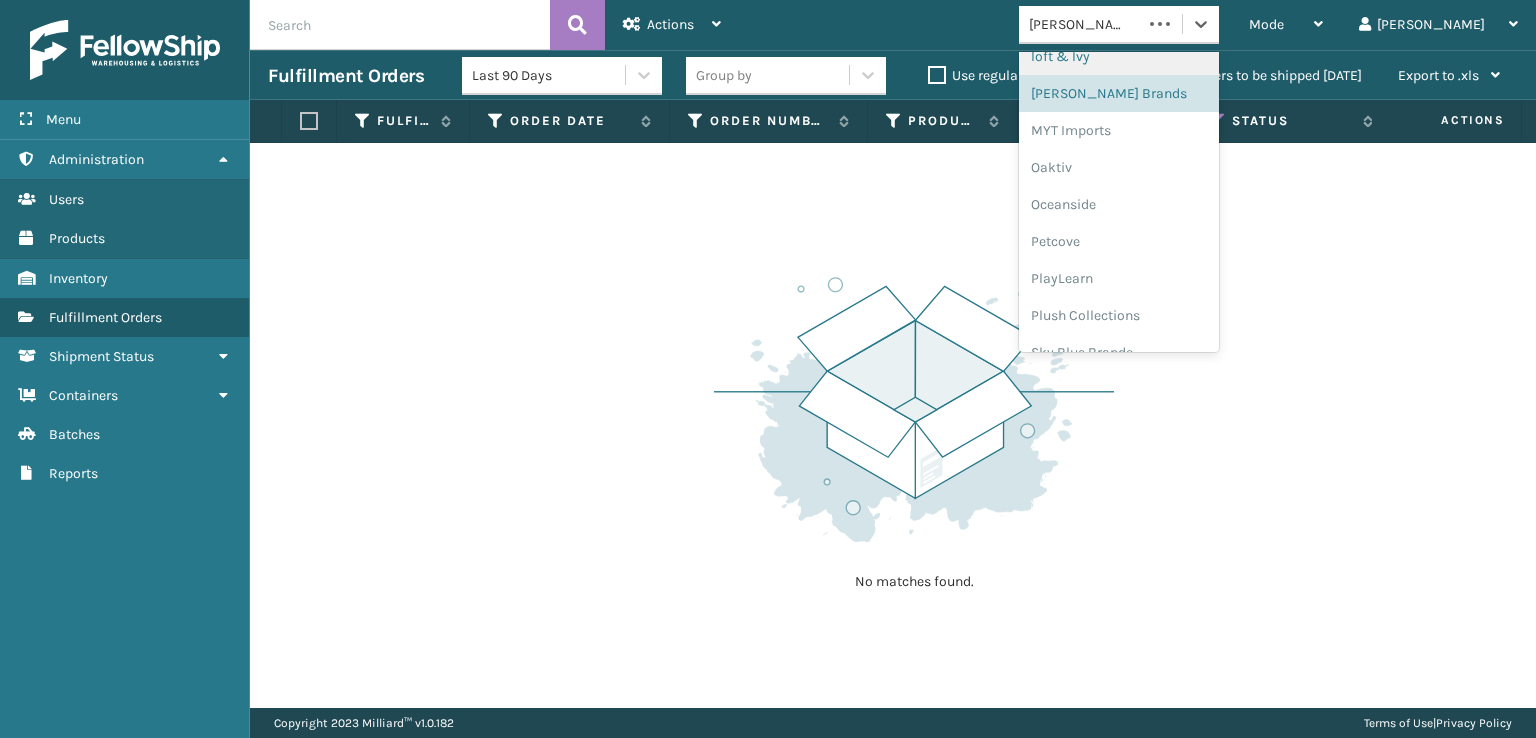 scroll, scrollTop: 928, scrollLeft: 0, axis: vertical 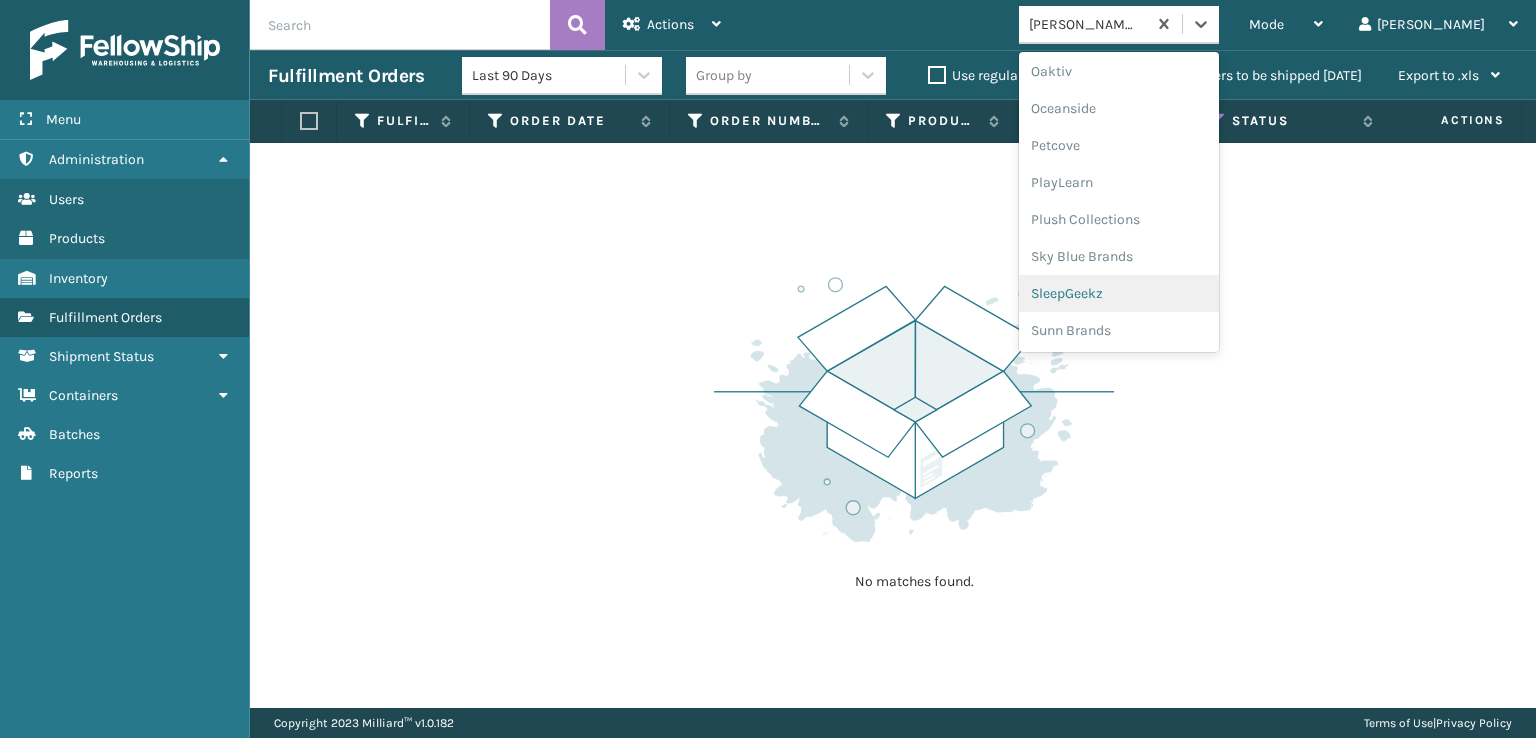 click on "SleepGeekz" at bounding box center [1119, 293] 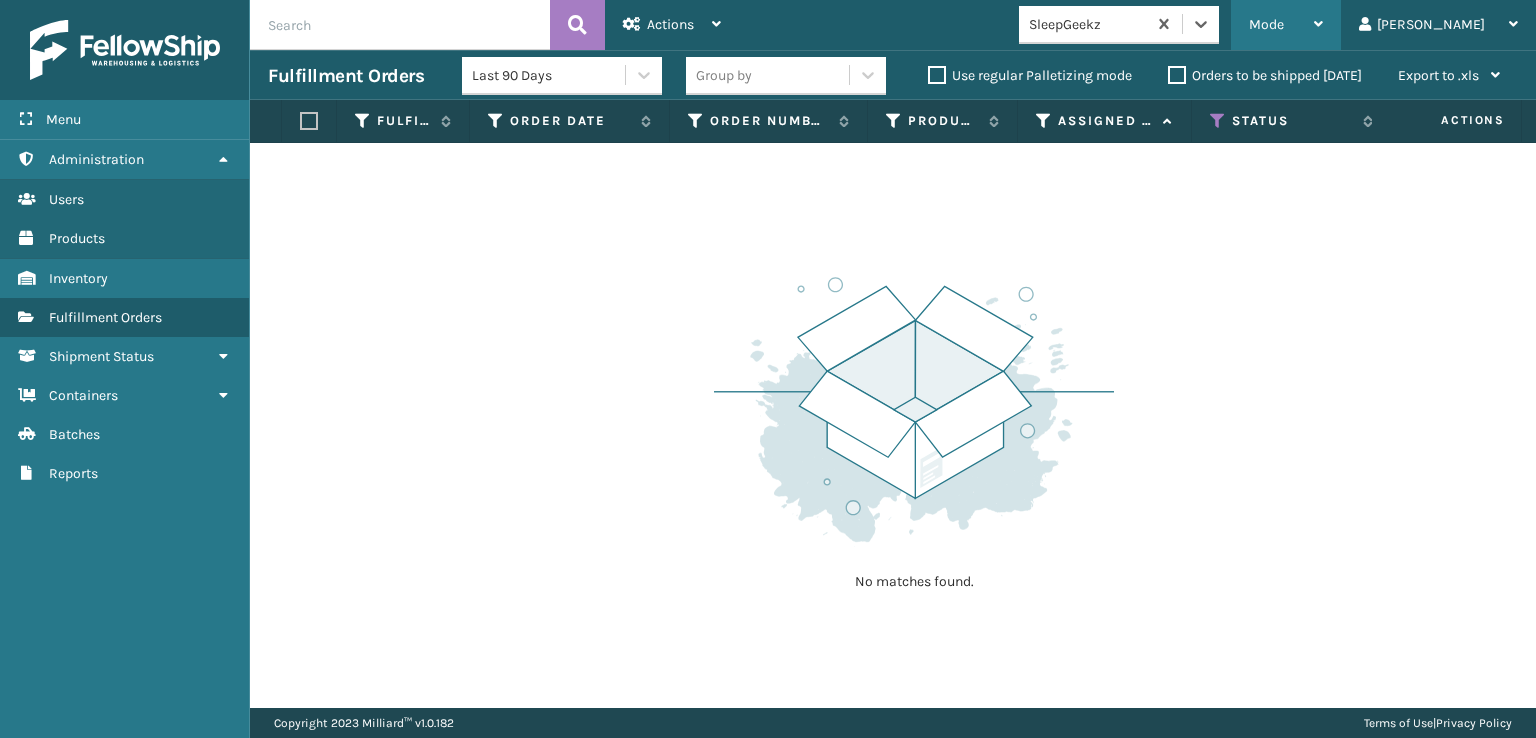 click on "Mode Regular Mode Picking Mode Labeling Mode Exit Scan Mode" at bounding box center (1286, 25) 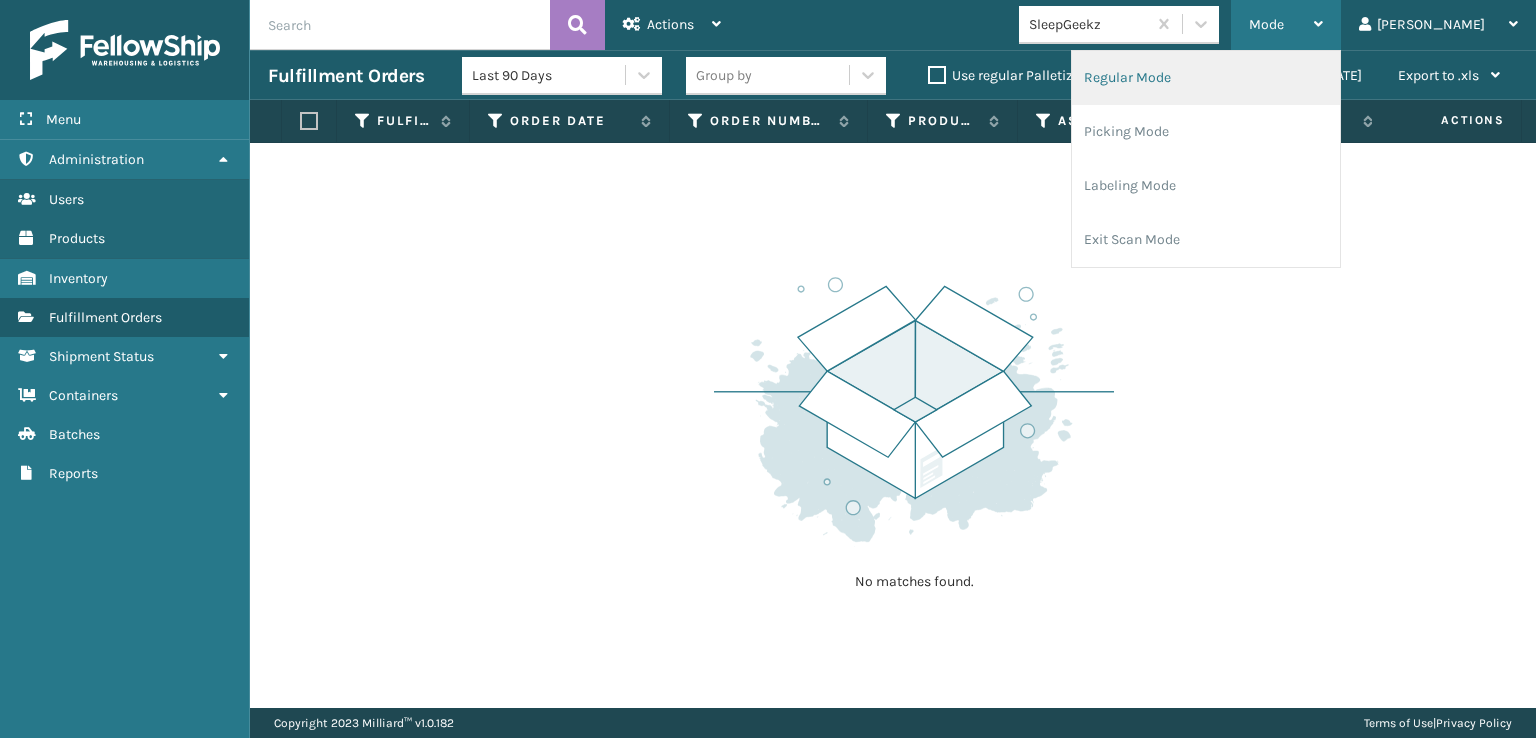 click on "Regular Mode" at bounding box center (1206, 78) 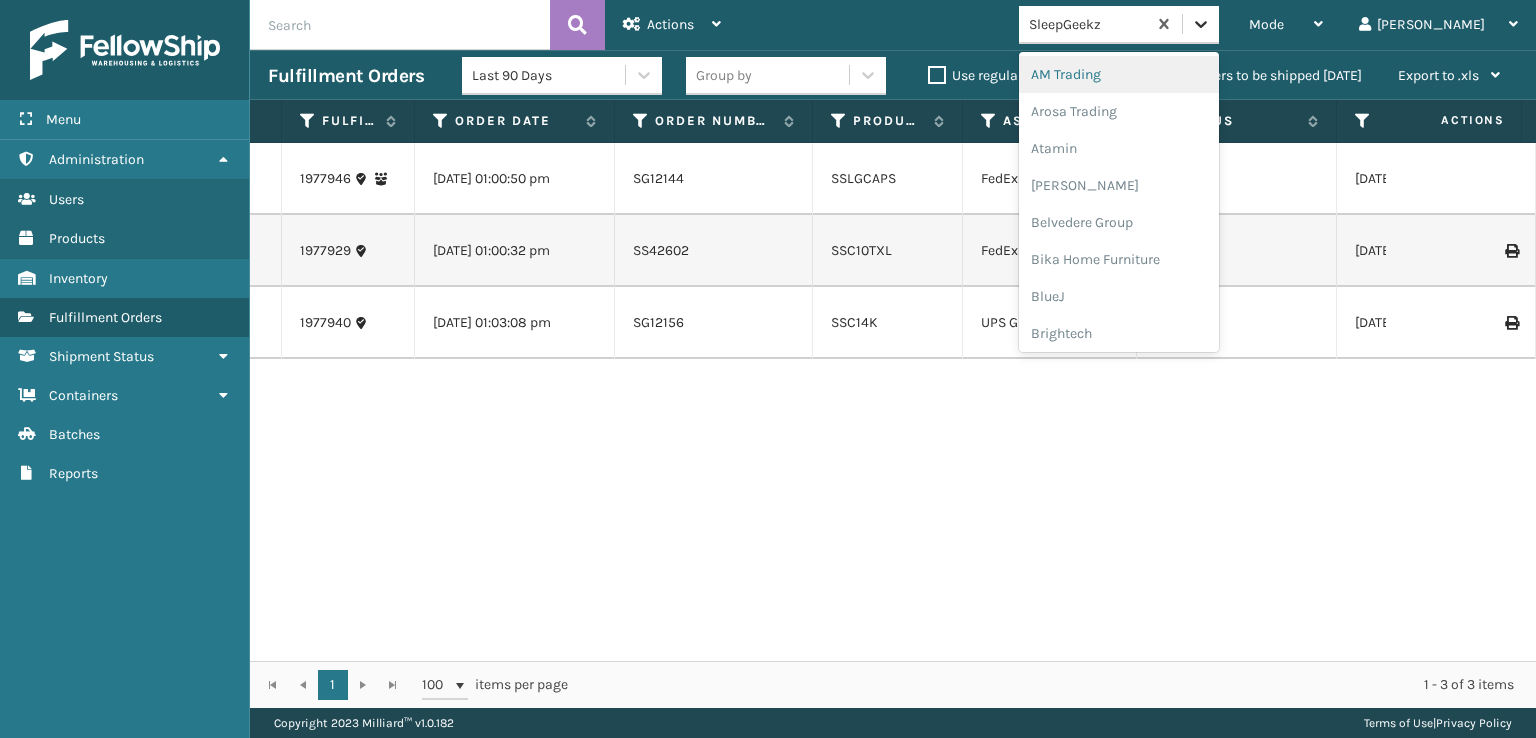 click 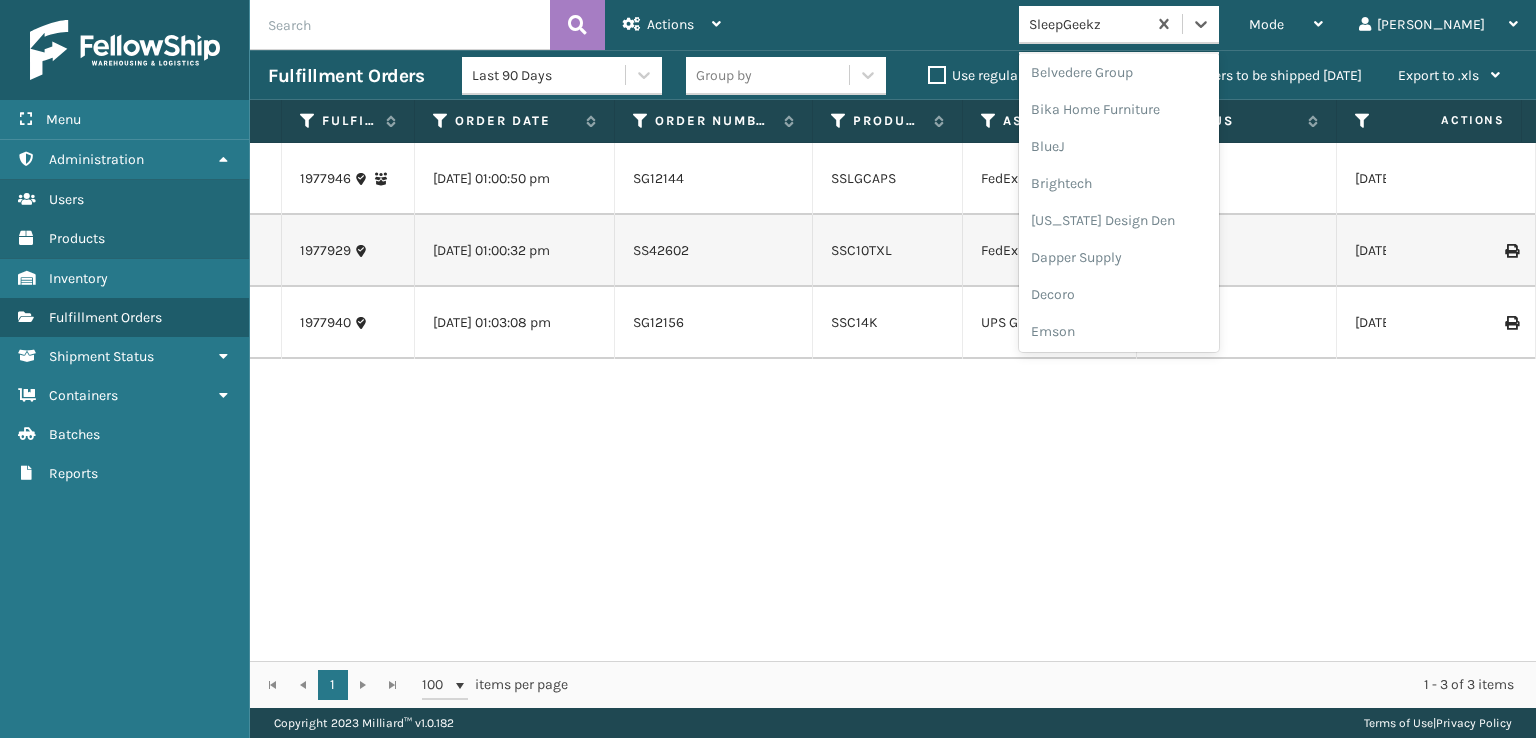 scroll, scrollTop: 300, scrollLeft: 0, axis: vertical 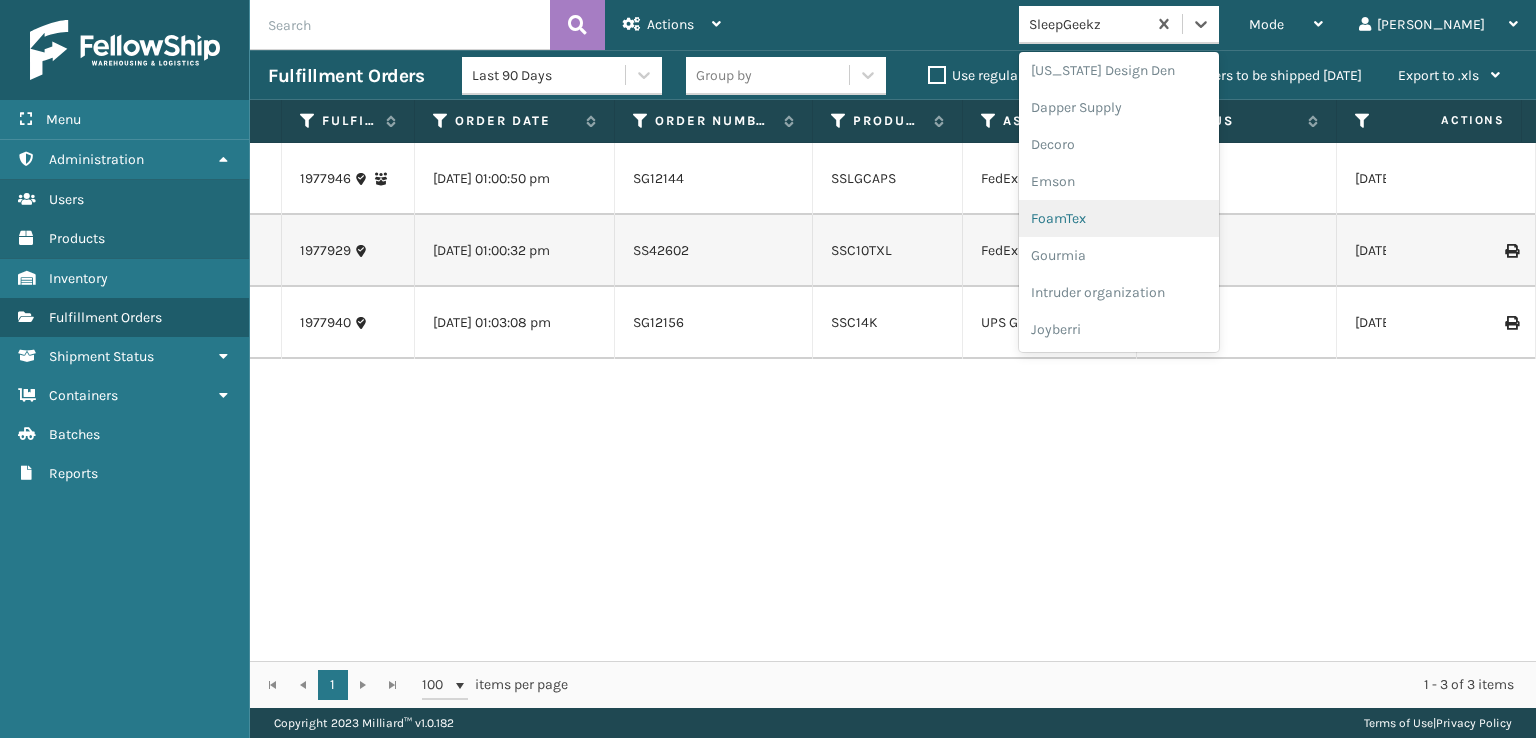 click on "FoamTex" at bounding box center (1119, 218) 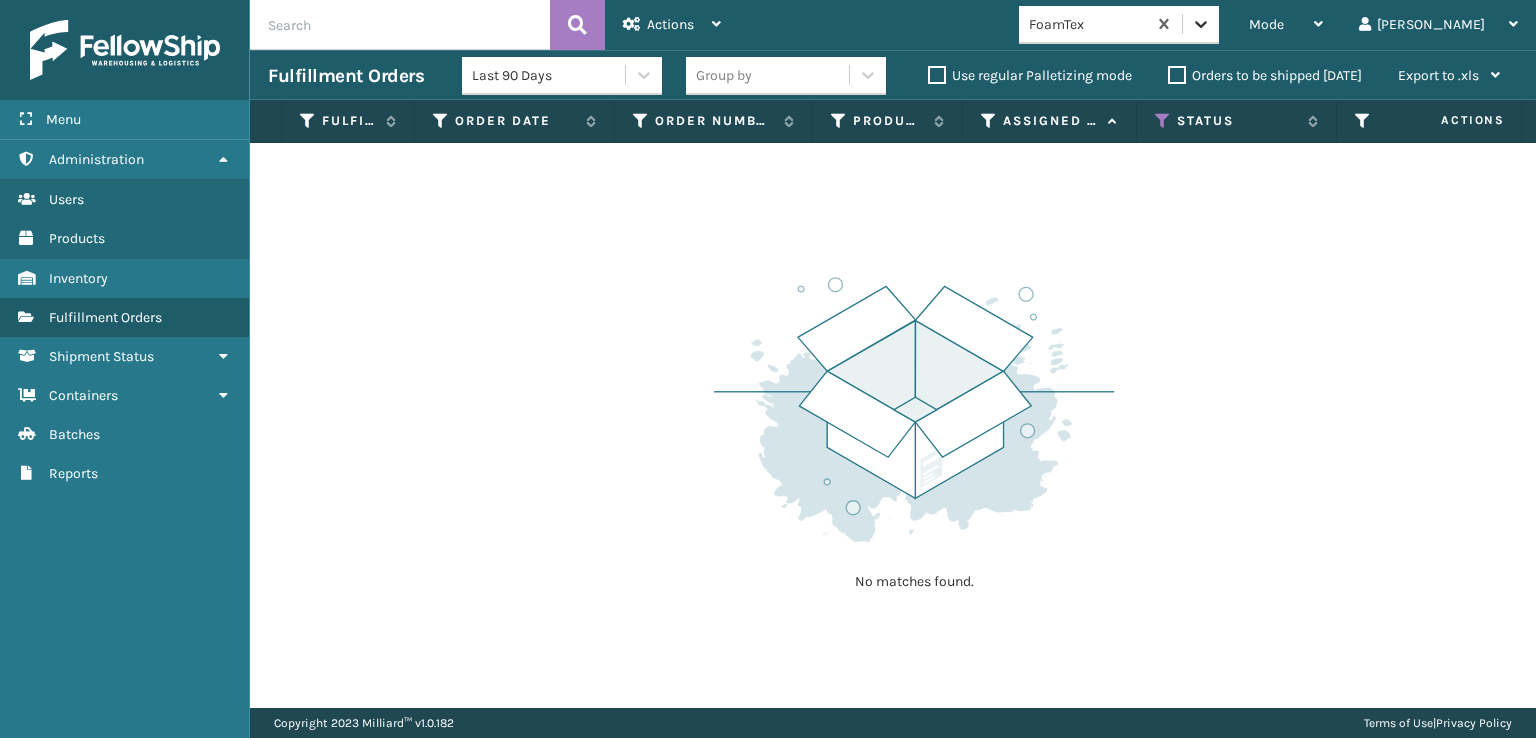 click 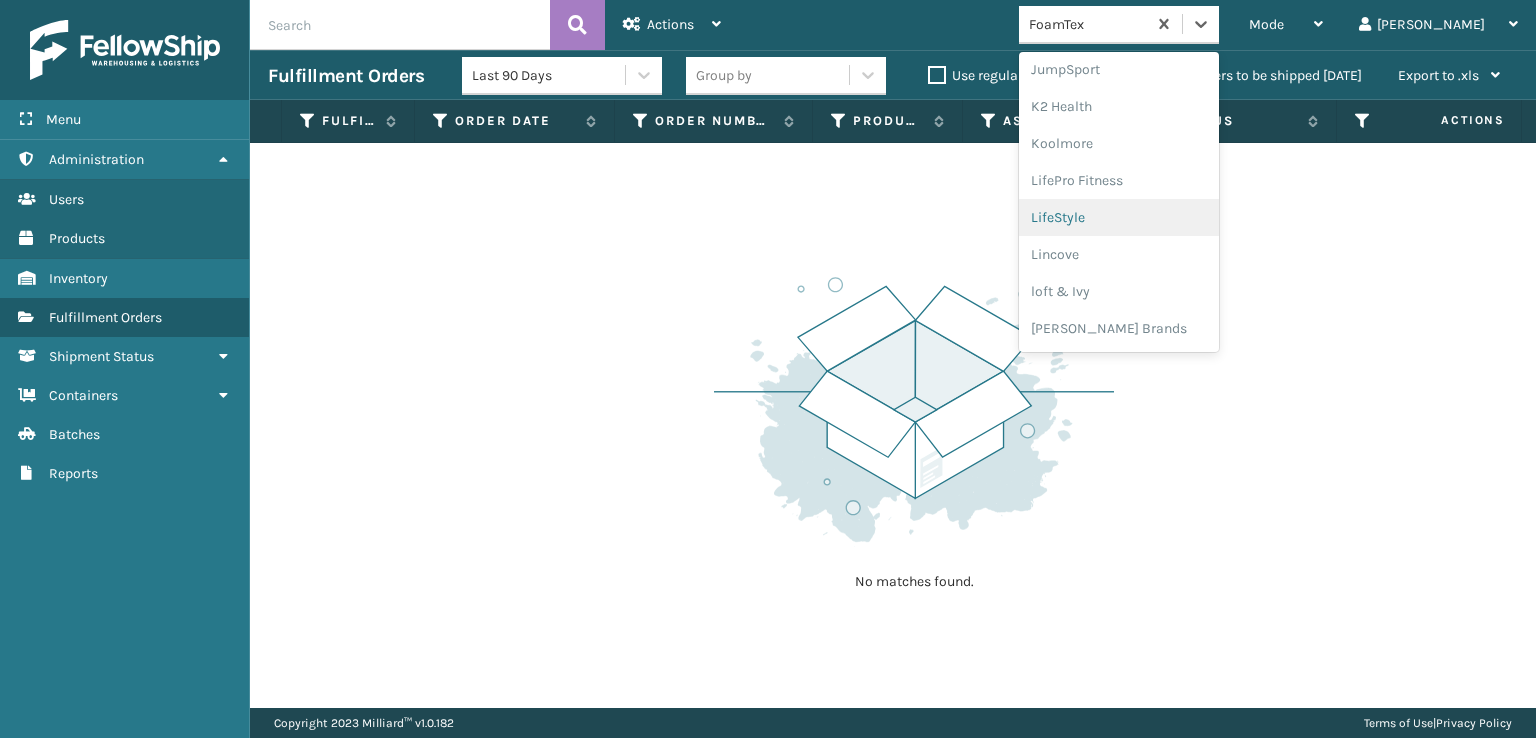 scroll, scrollTop: 632, scrollLeft: 0, axis: vertical 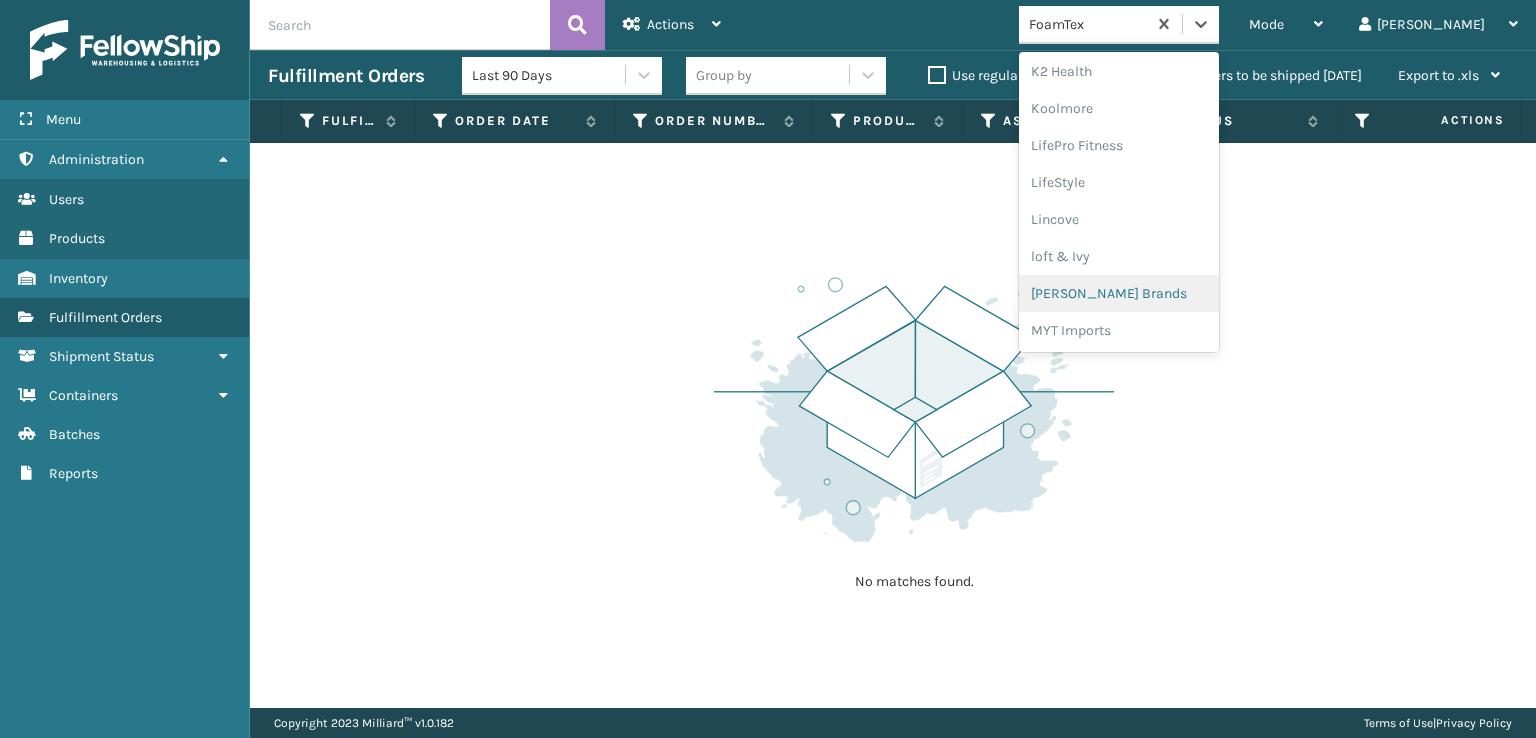 click on "[PERSON_NAME] Brands" at bounding box center [1119, 293] 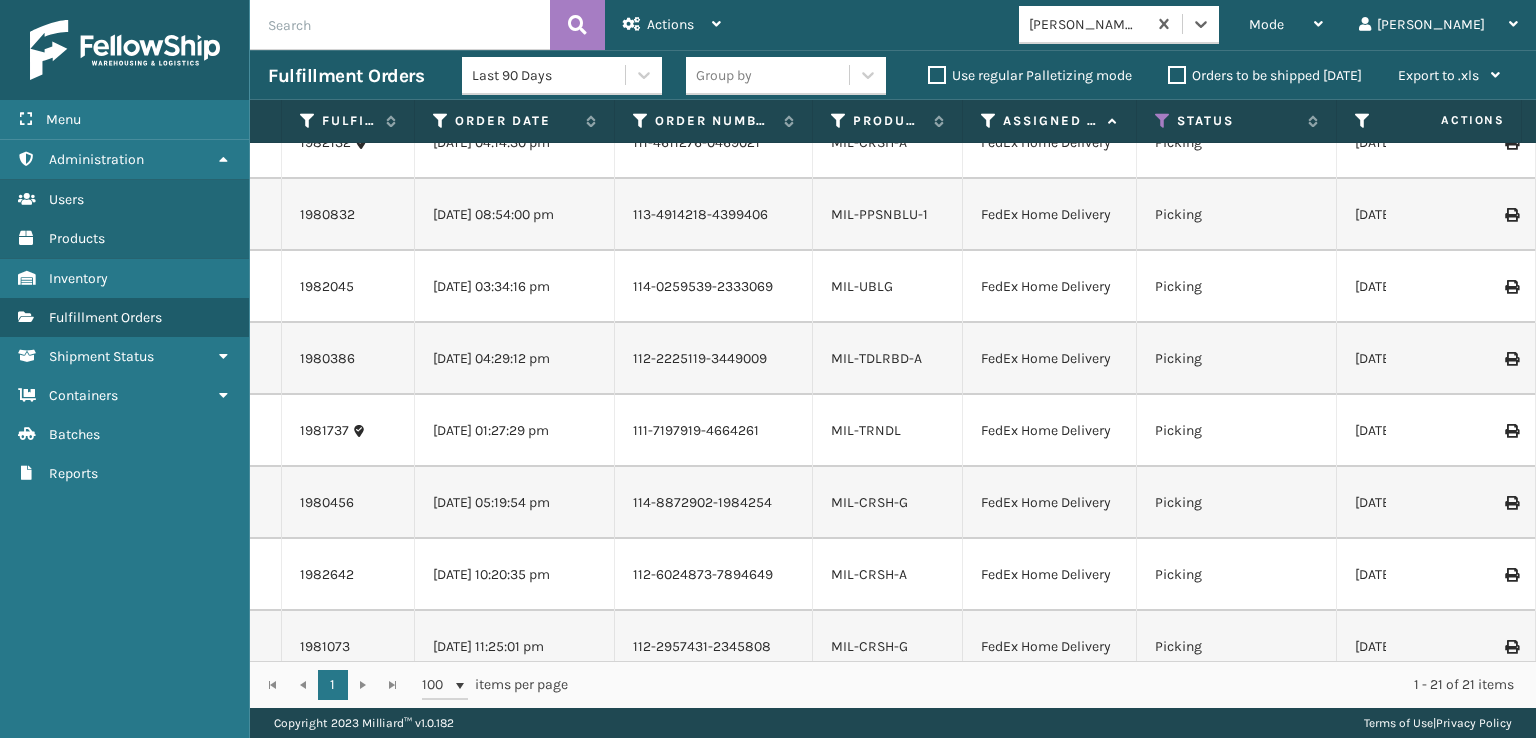 scroll, scrollTop: 1008, scrollLeft: 0, axis: vertical 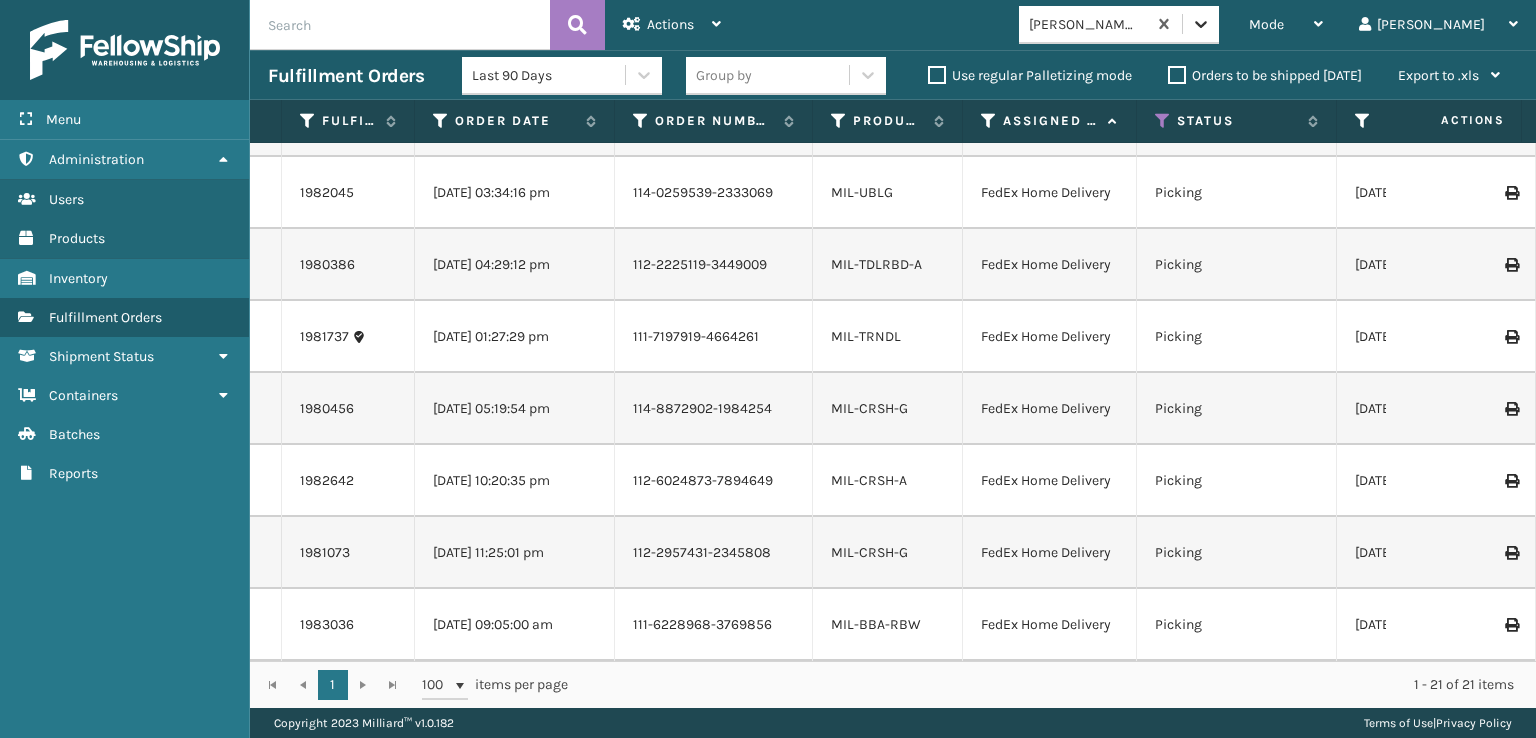 click 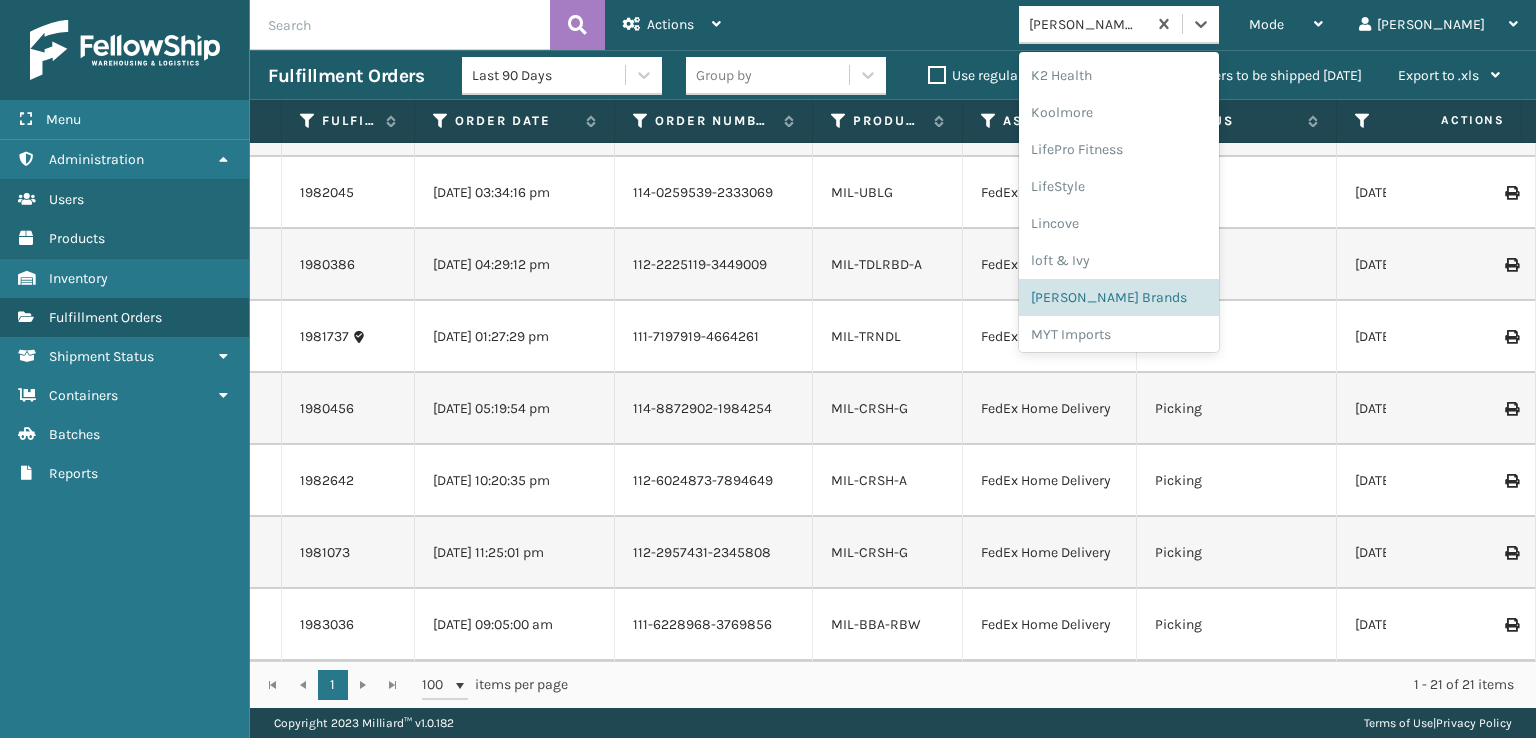 scroll, scrollTop: 632, scrollLeft: 0, axis: vertical 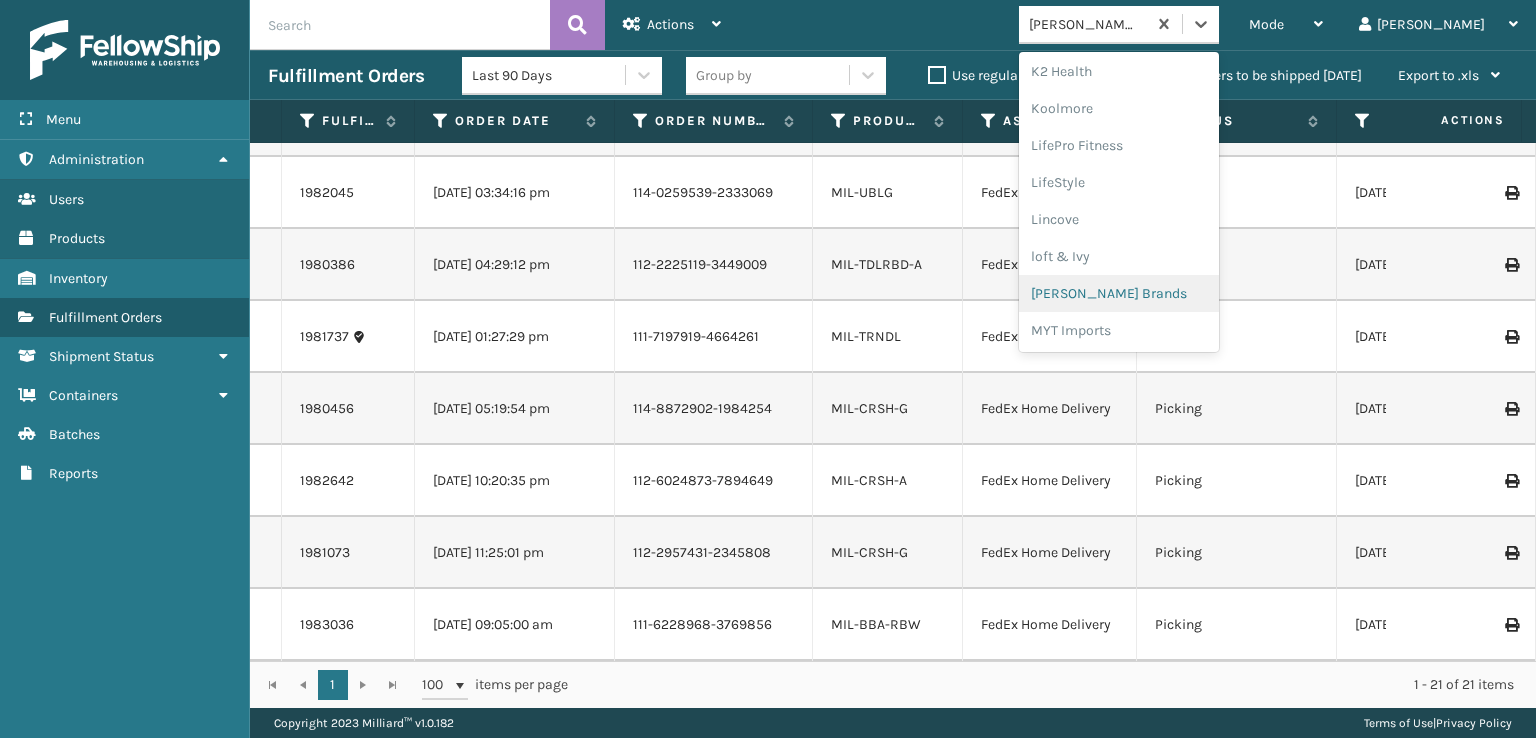 click on "[PERSON_NAME] Brands" at bounding box center [1119, 293] 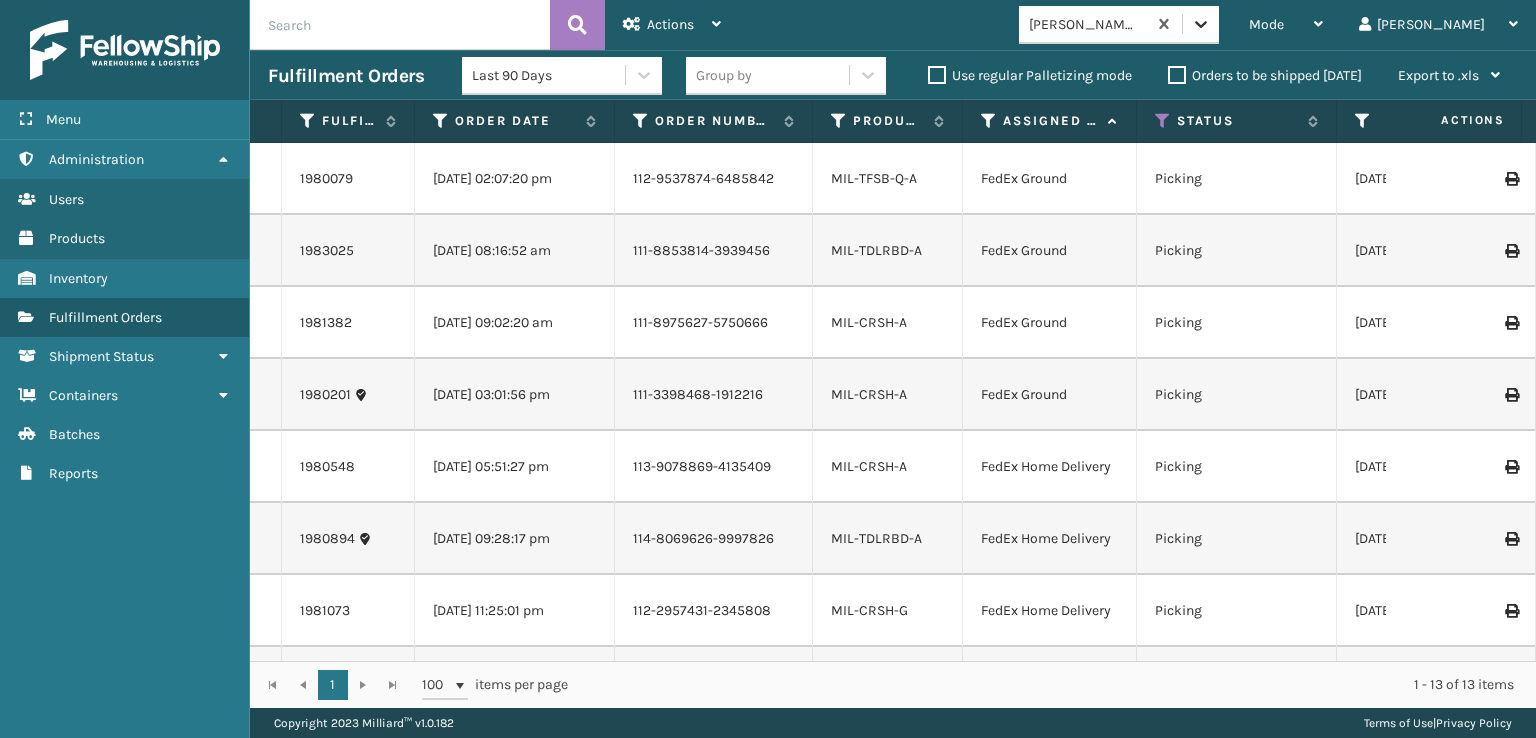 click 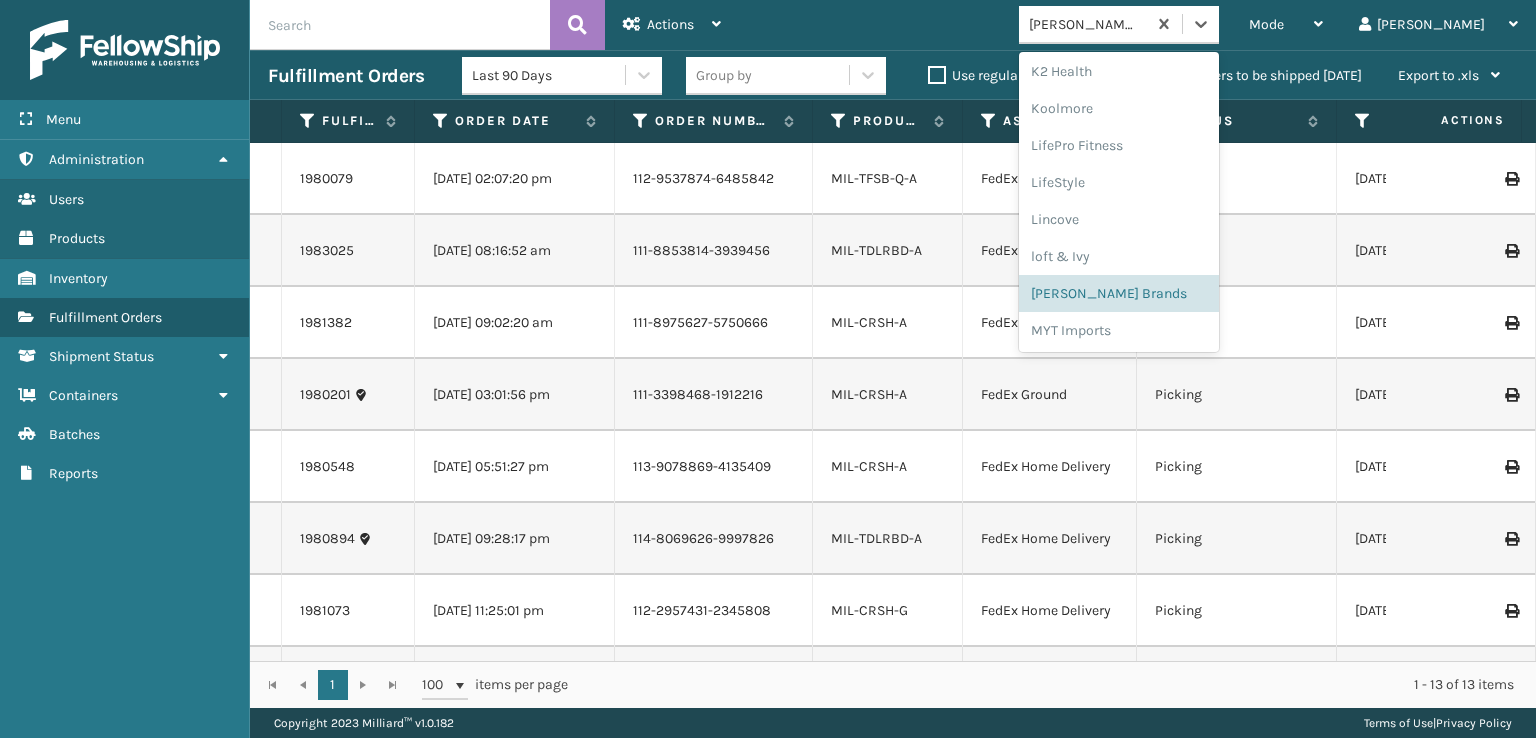 scroll, scrollTop: 632, scrollLeft: 0, axis: vertical 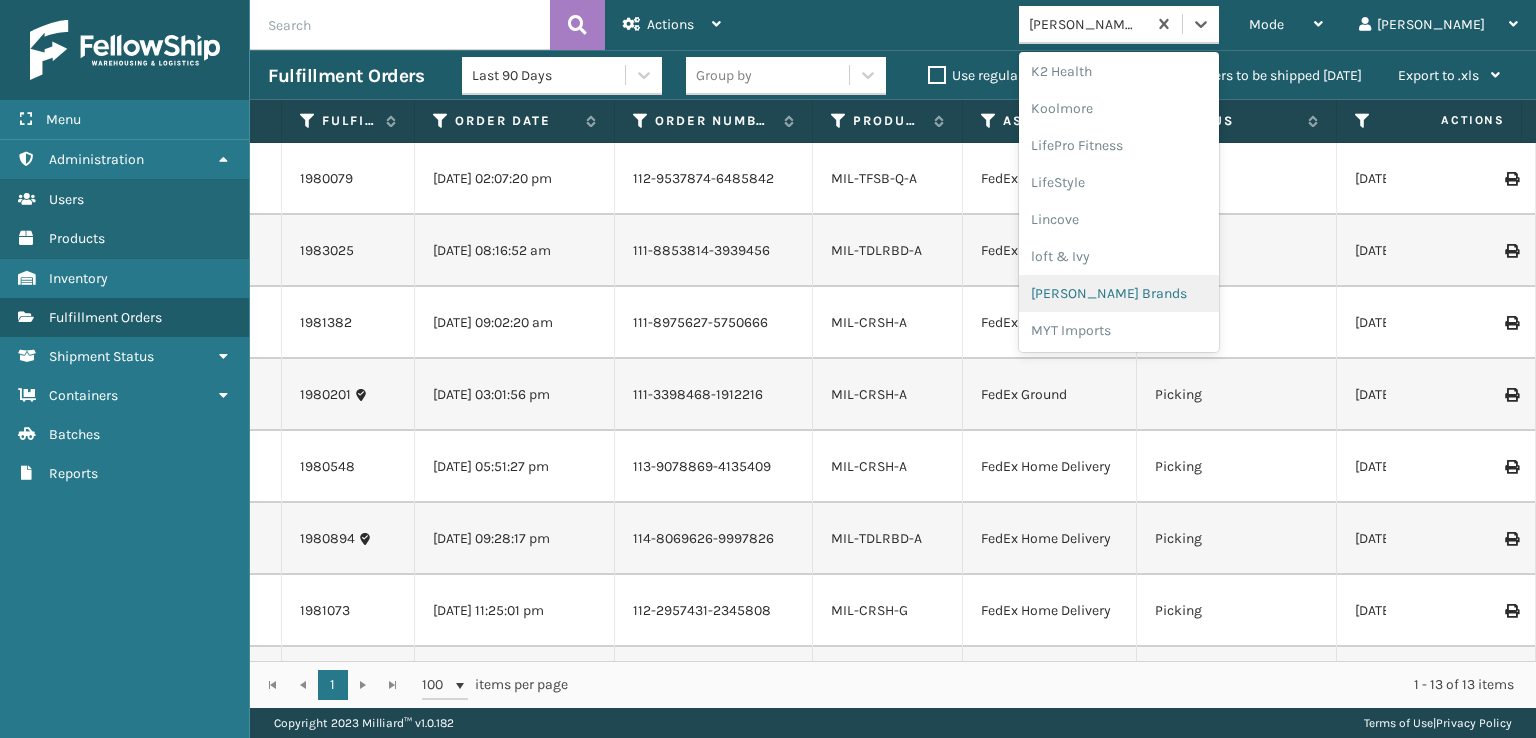 click on "[PERSON_NAME] Brands" at bounding box center (1119, 293) 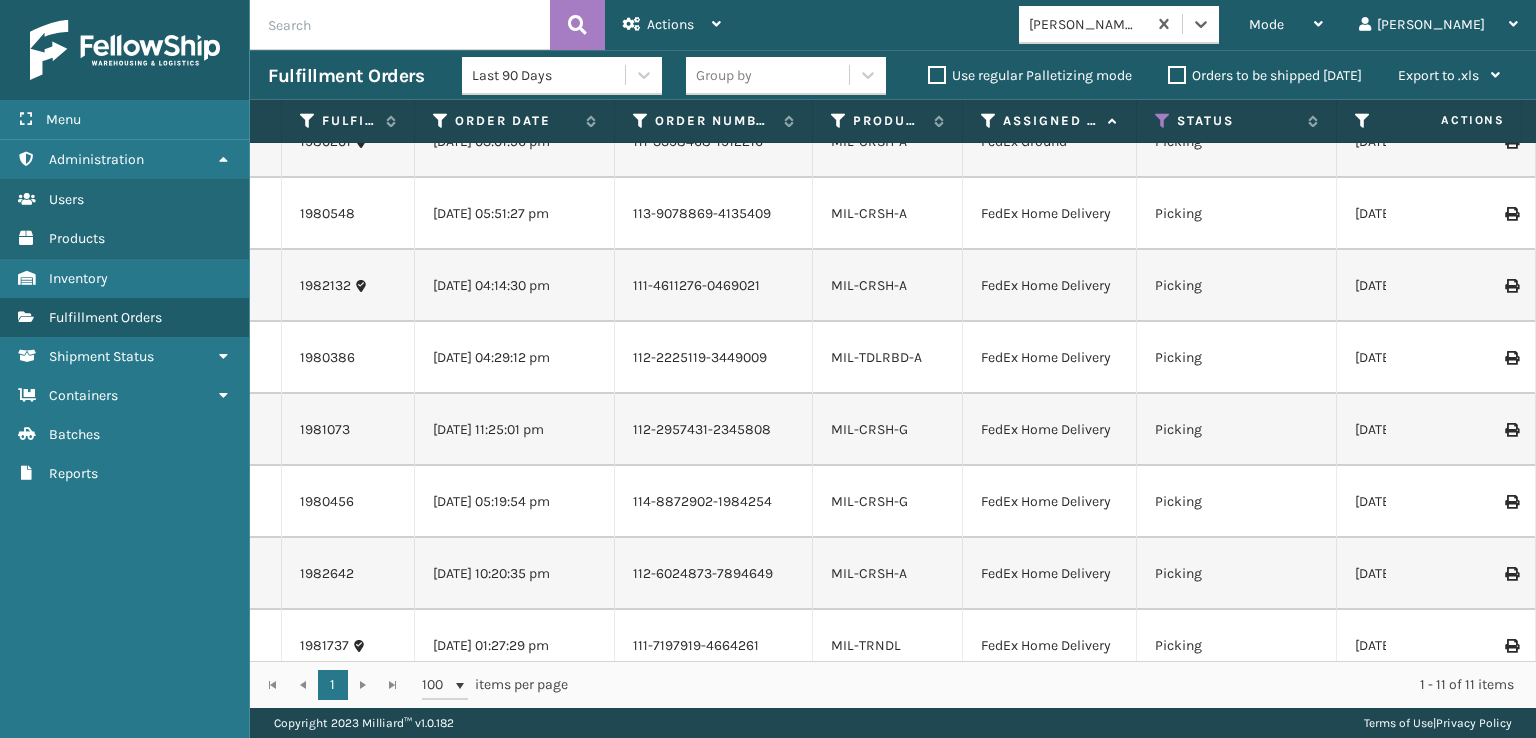 scroll, scrollTop: 288, scrollLeft: 0, axis: vertical 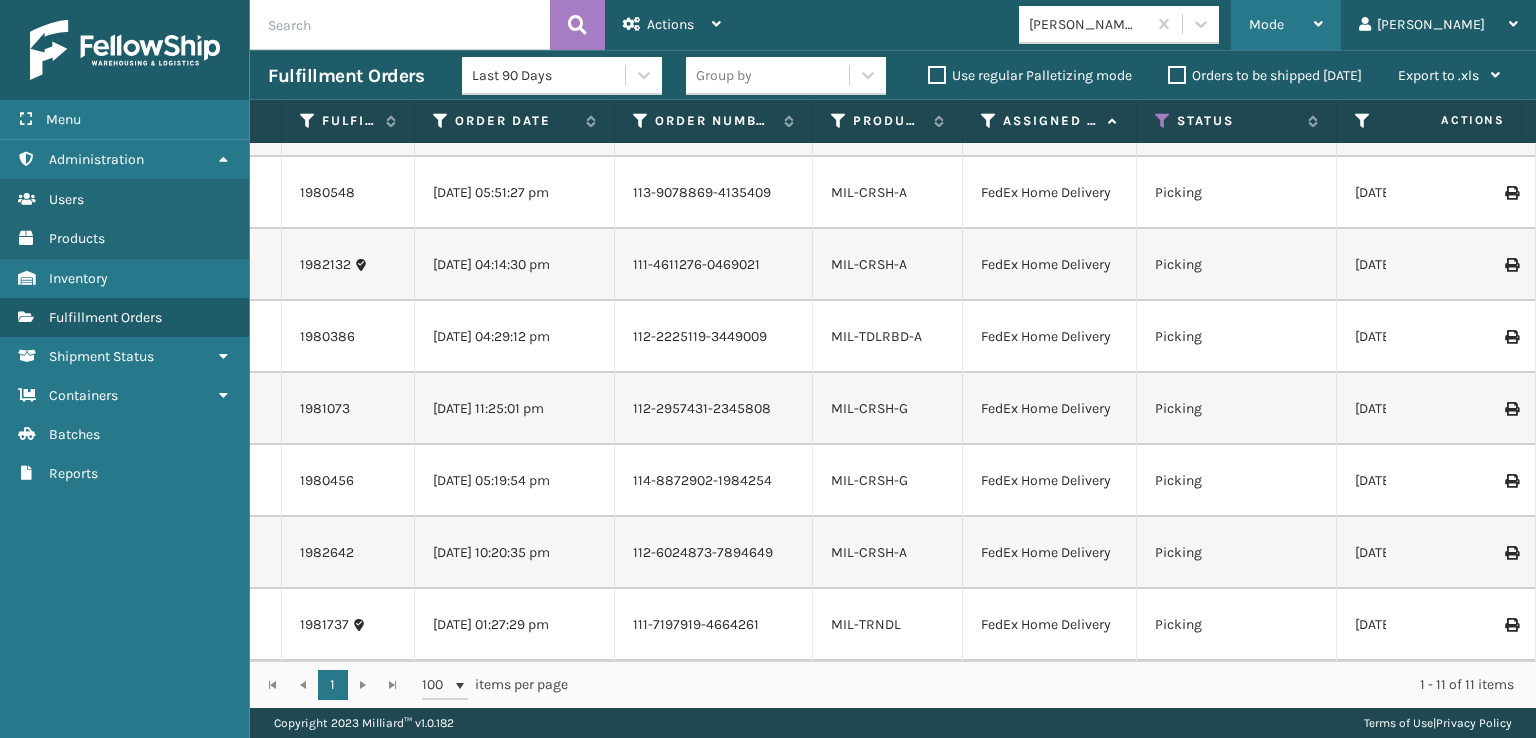 click on "Mode" at bounding box center (1266, 24) 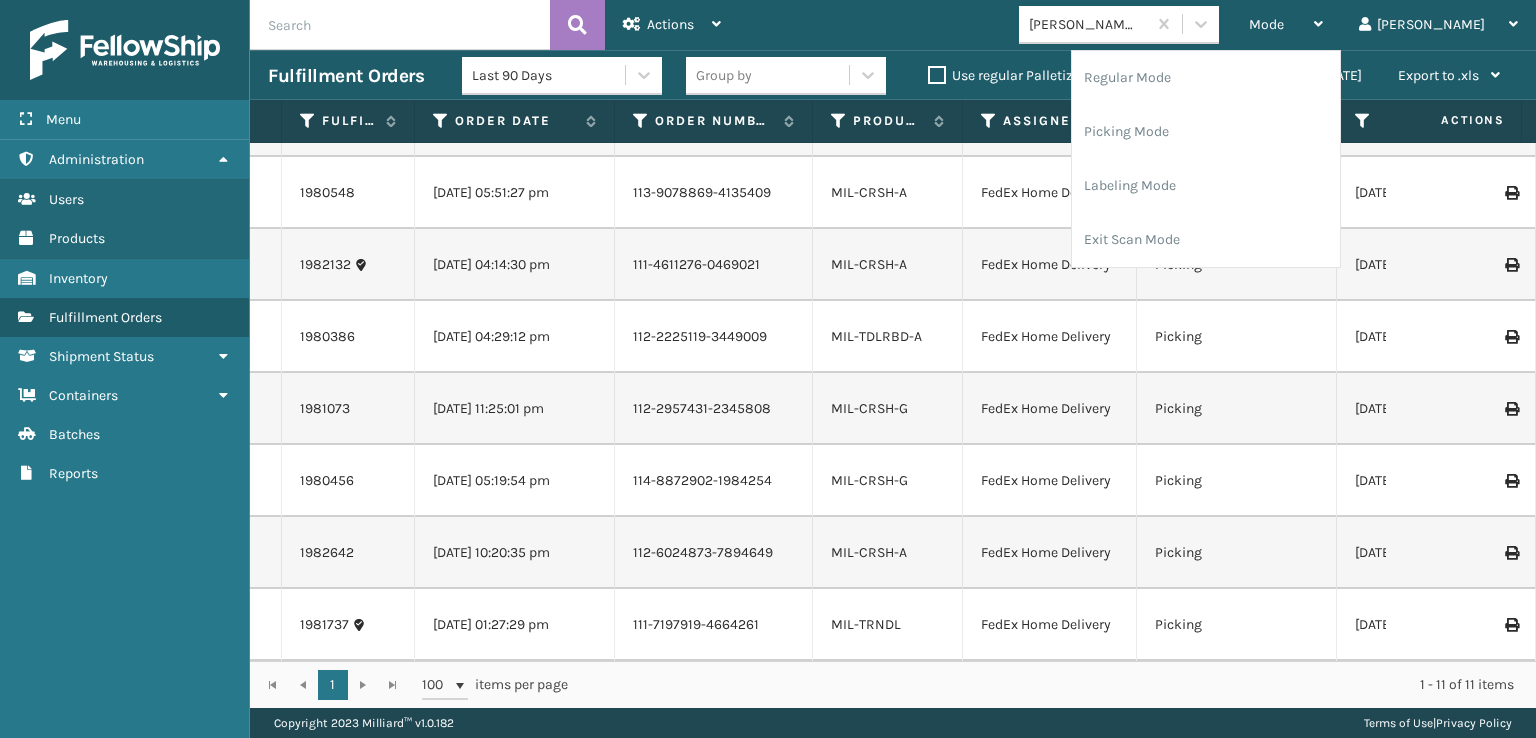 drag, startPoint x: 1016, startPoint y: 20, endPoint x: 1028, endPoint y: 19, distance: 12.0415945 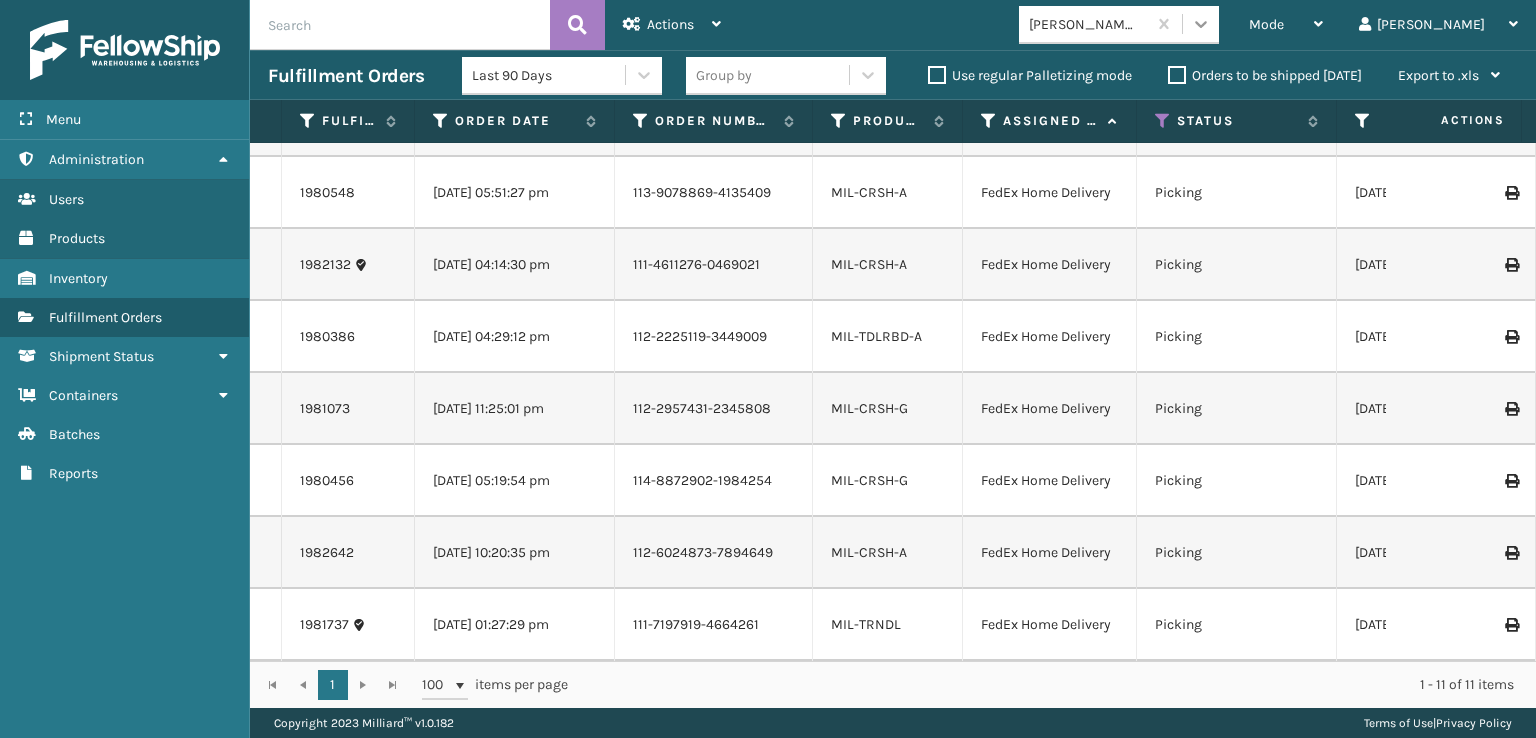 click 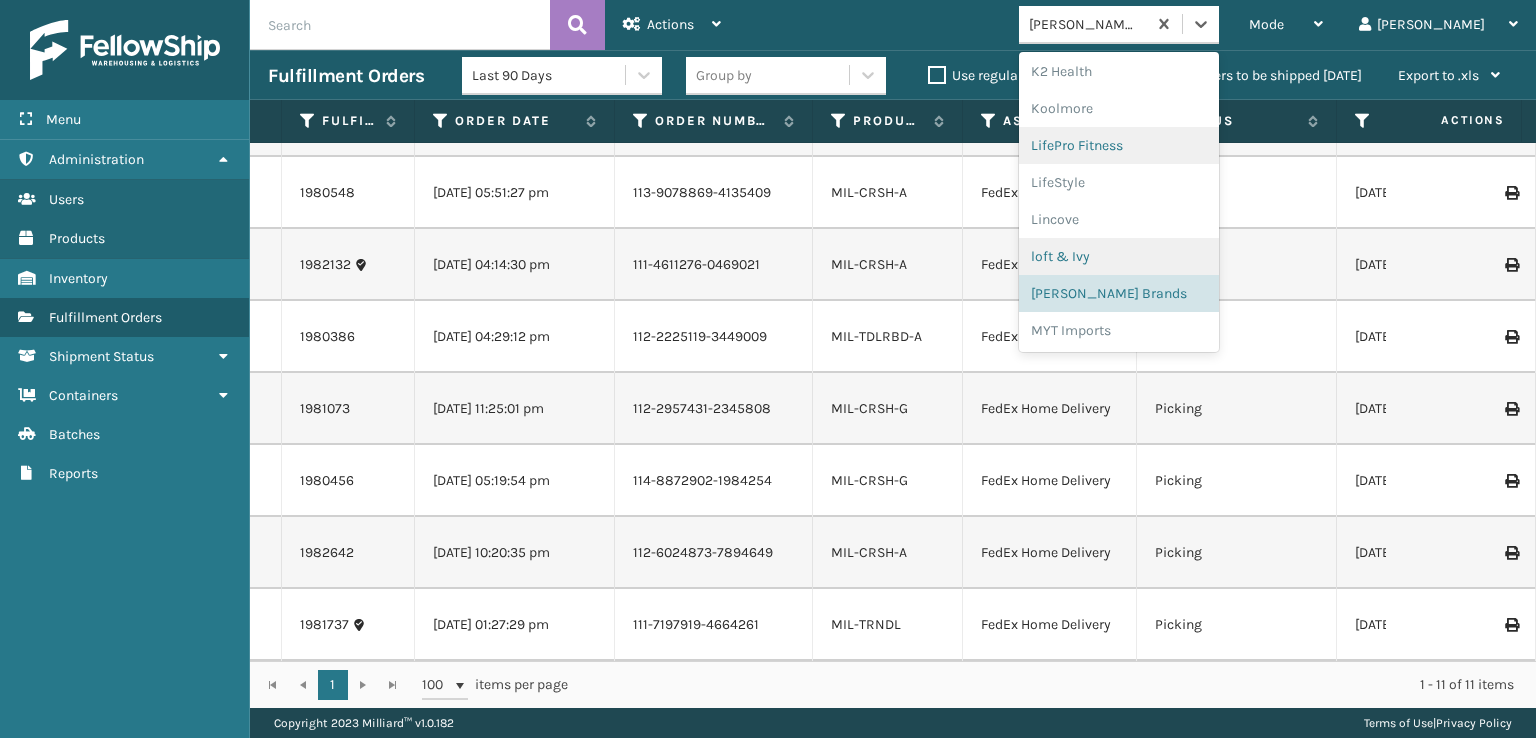scroll, scrollTop: 728, scrollLeft: 0, axis: vertical 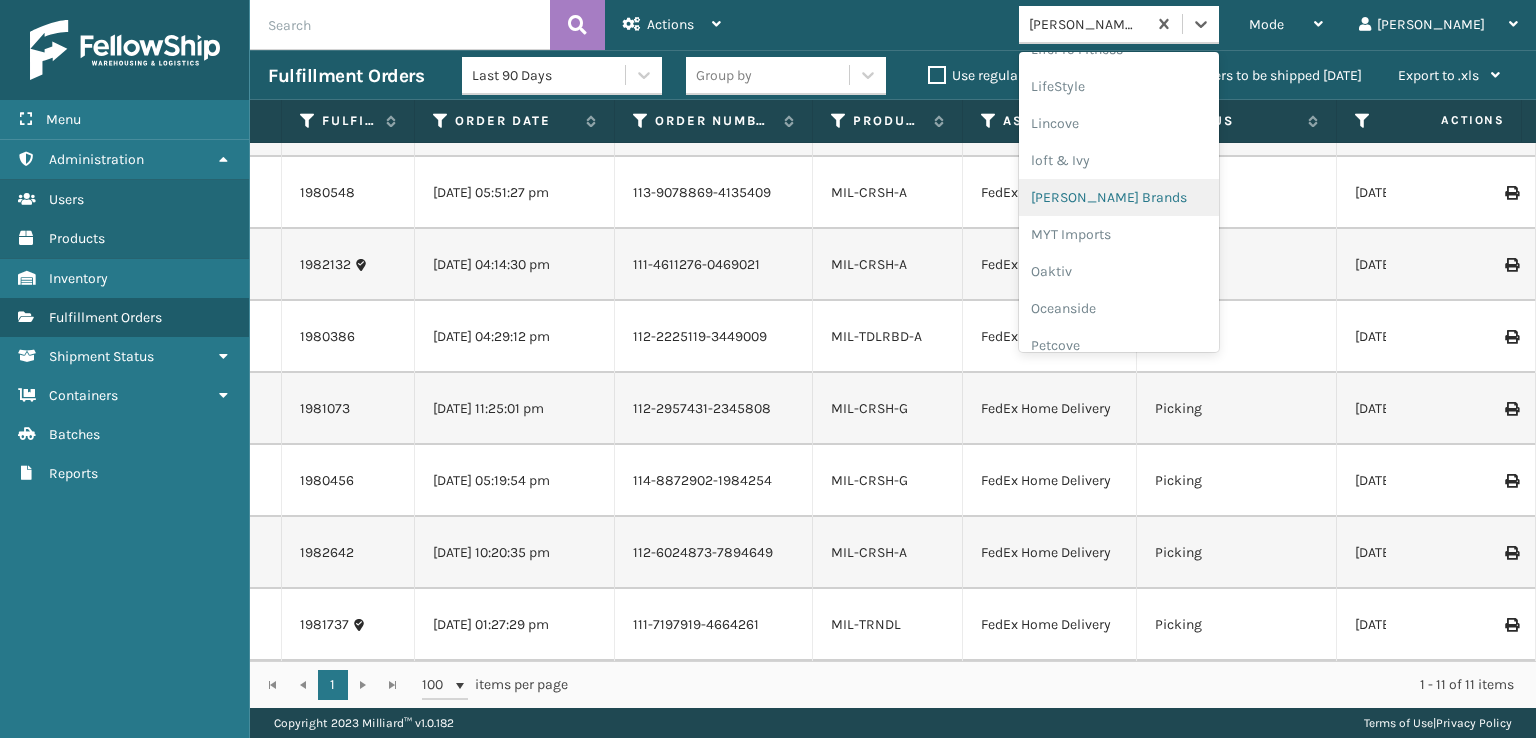 click on "[PERSON_NAME] Brands" at bounding box center [1119, 197] 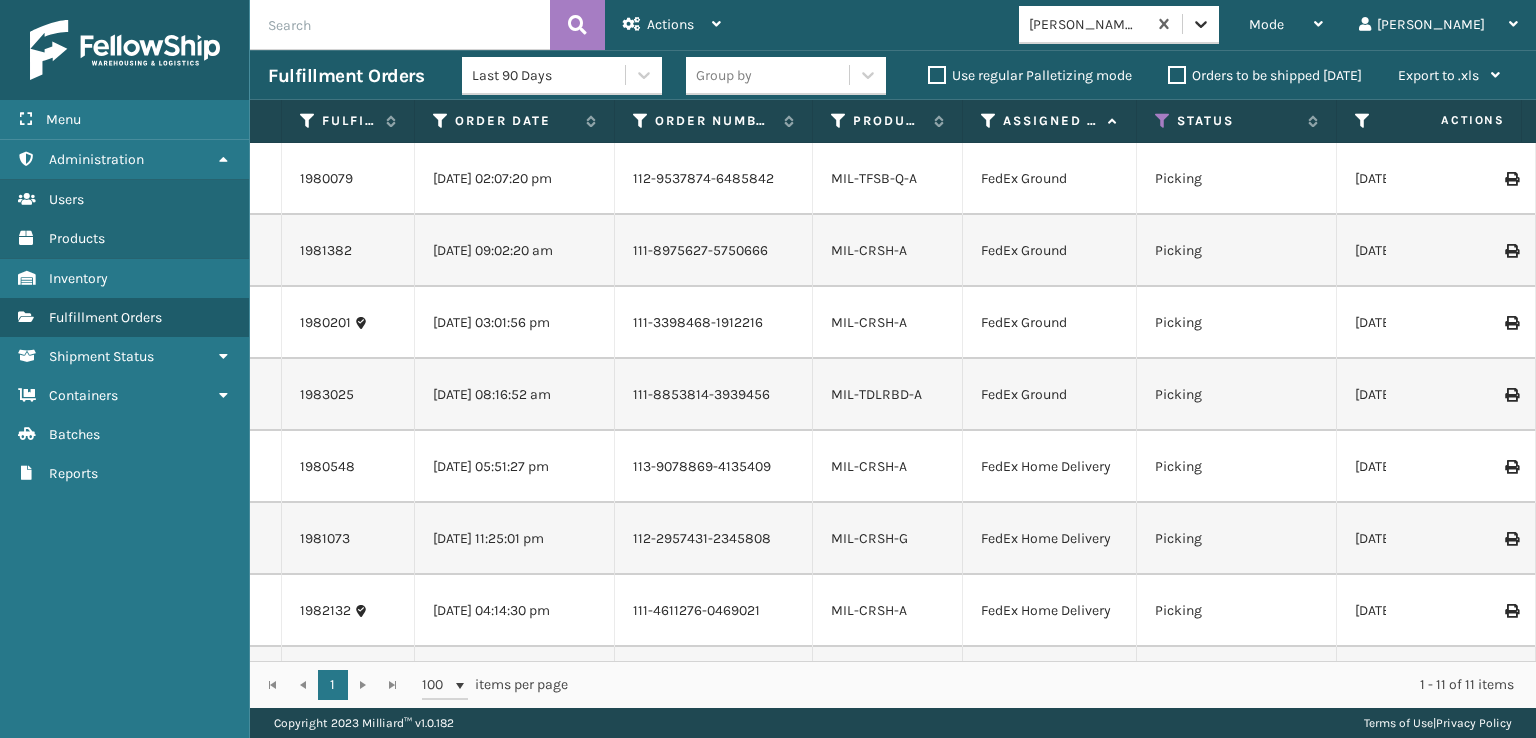 click 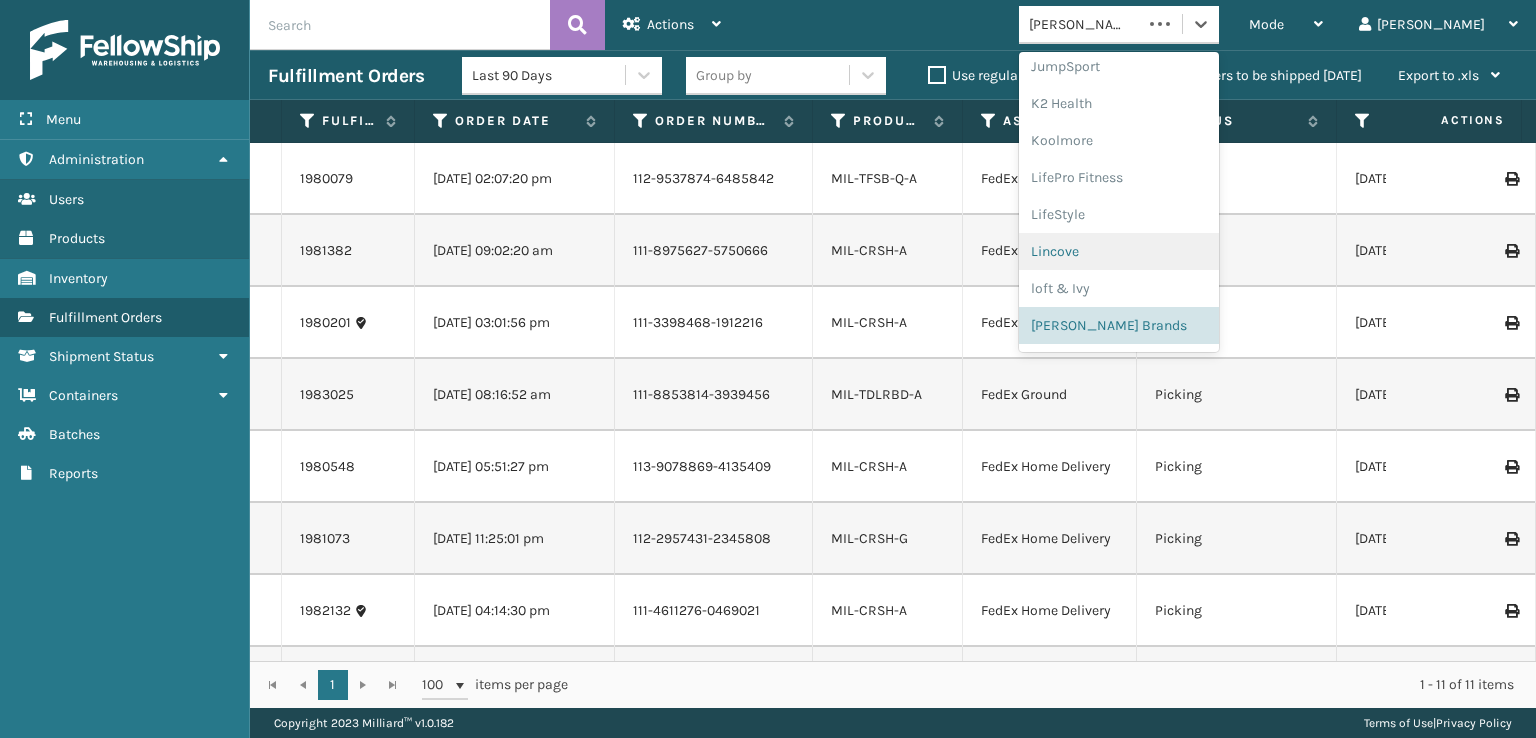 scroll, scrollTop: 632, scrollLeft: 0, axis: vertical 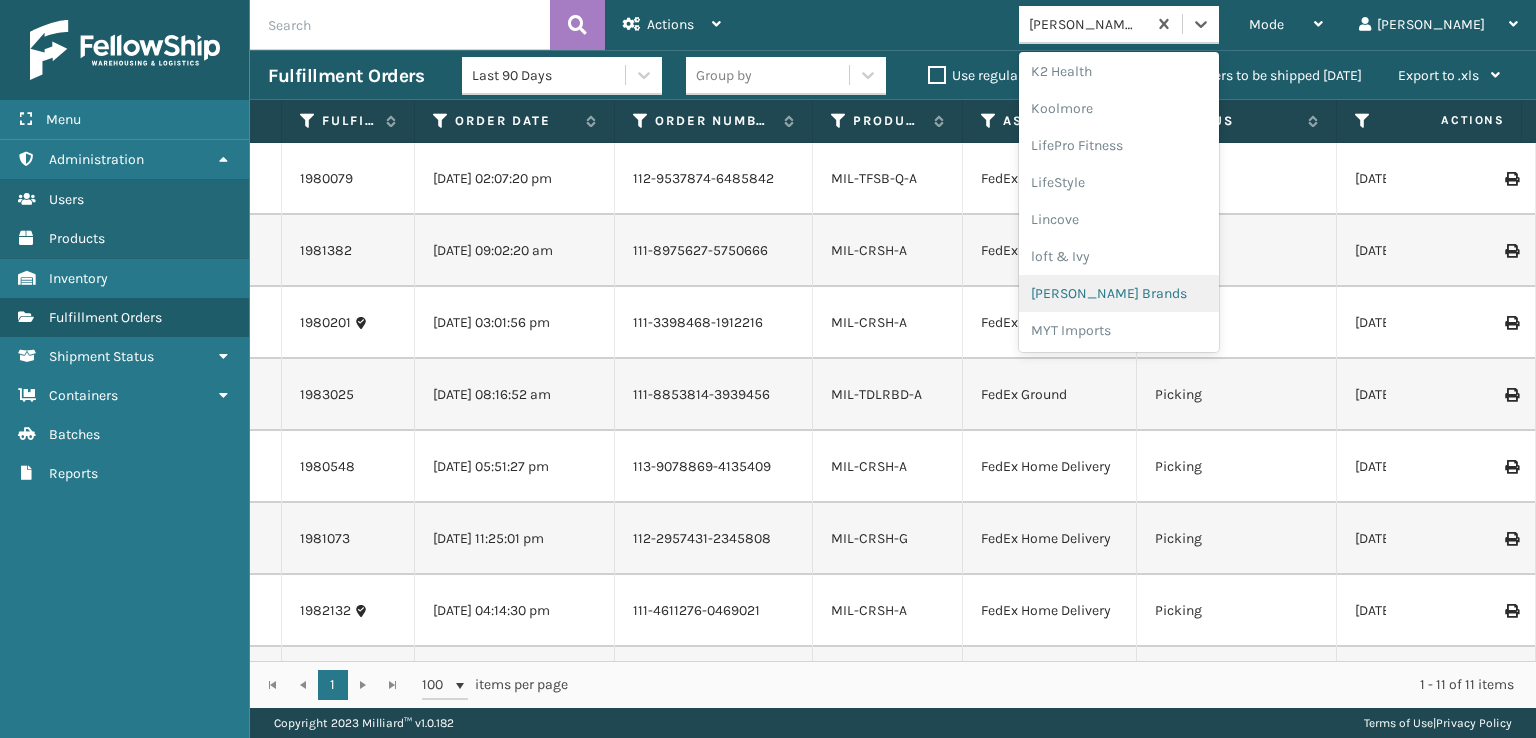 click on "[PERSON_NAME] Brands" at bounding box center [1119, 293] 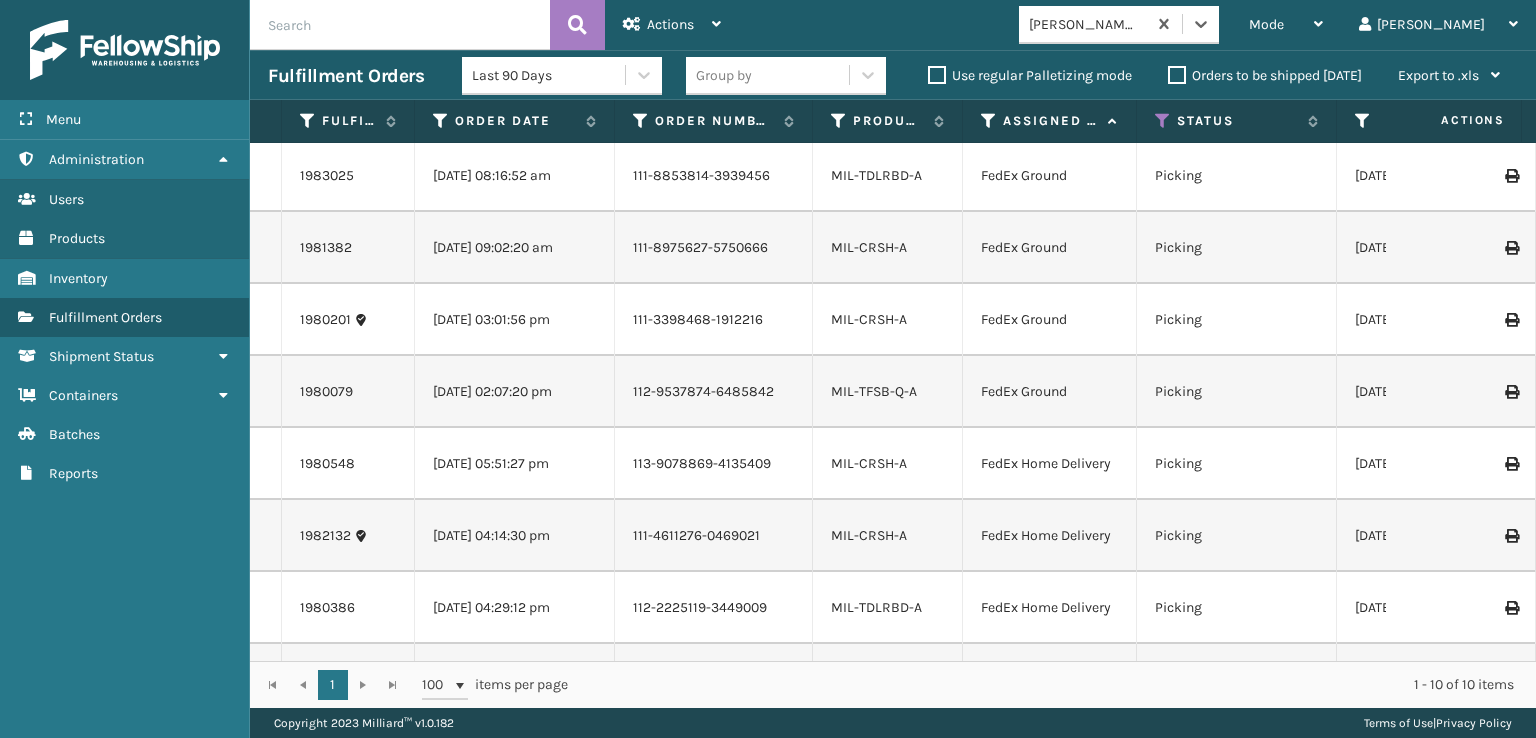 scroll, scrollTop: 0, scrollLeft: 0, axis: both 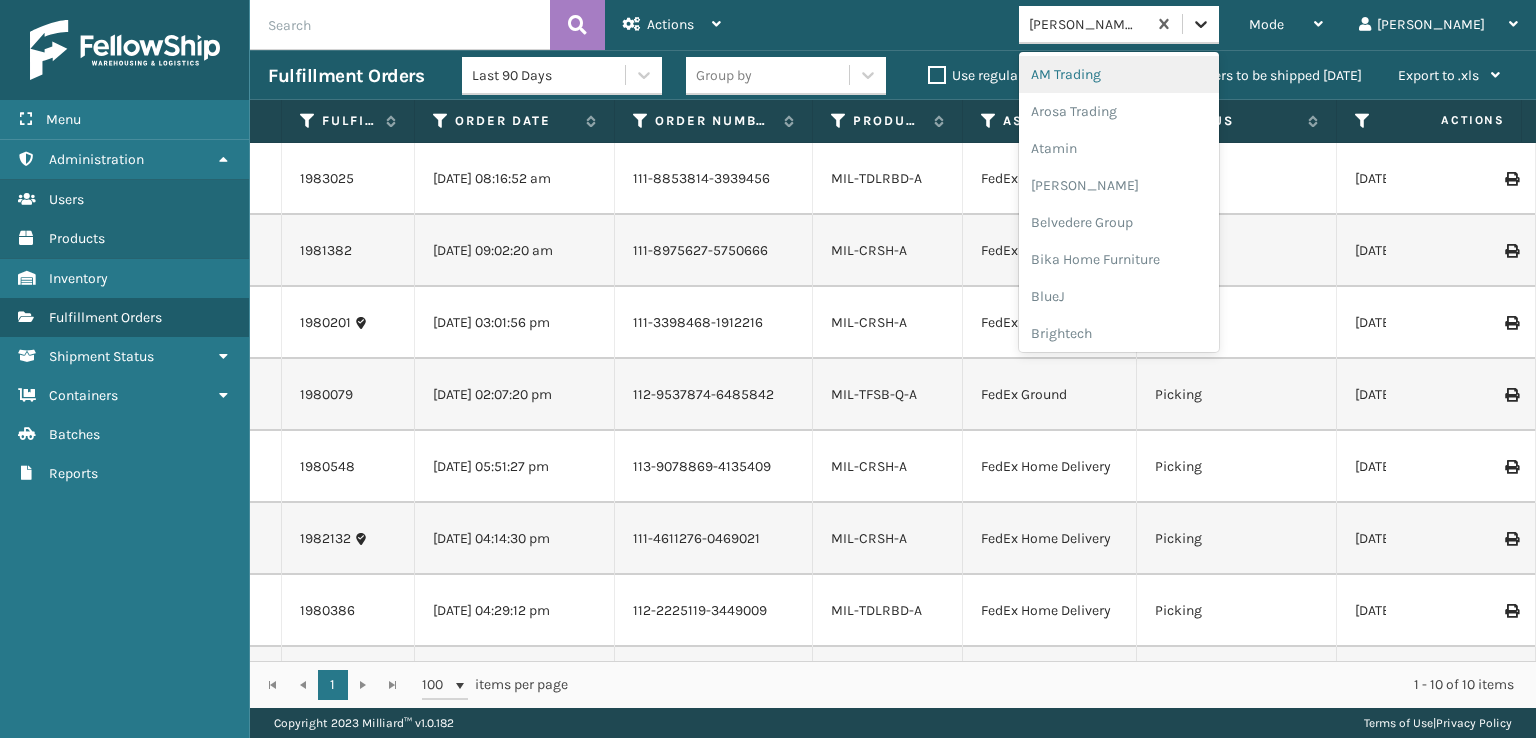 click 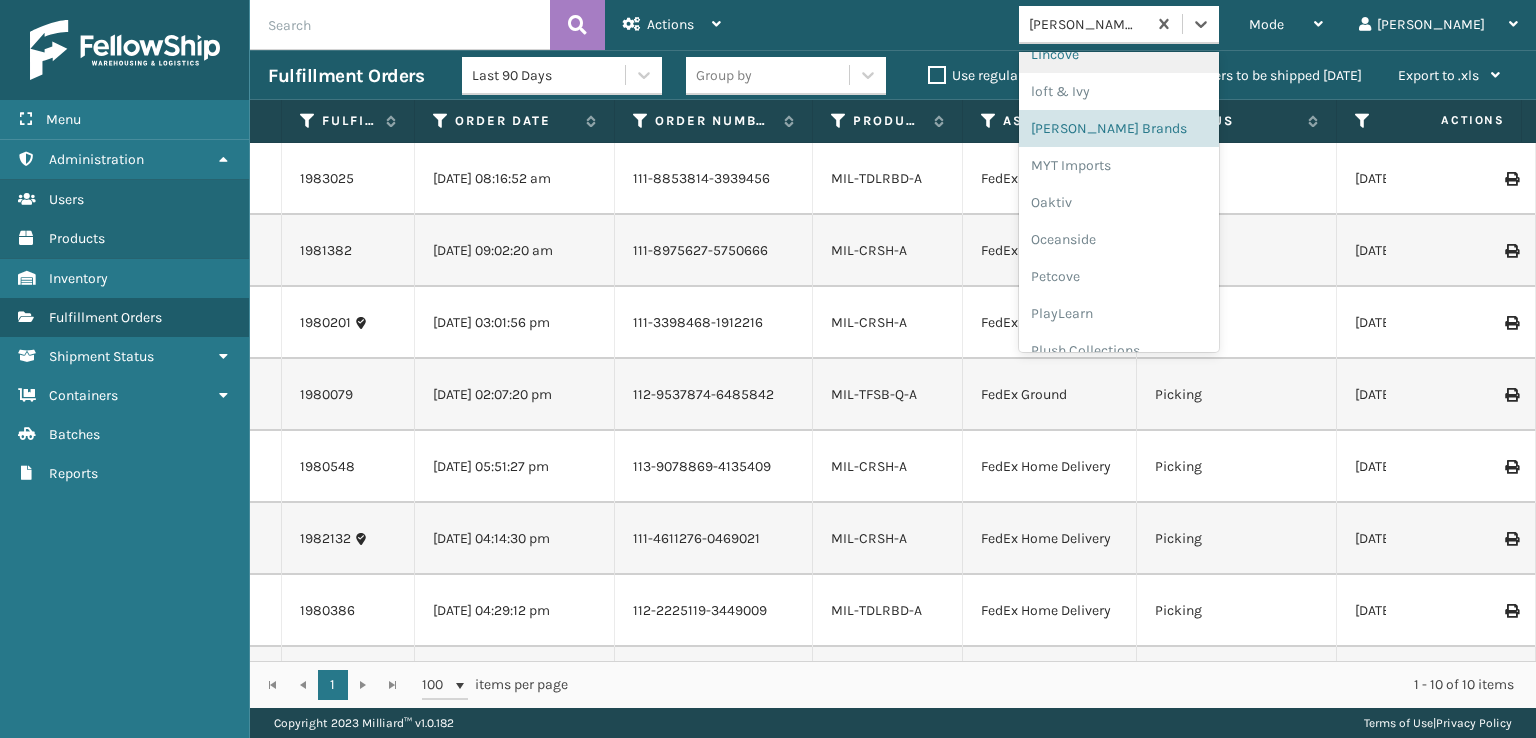 scroll, scrollTop: 628, scrollLeft: 0, axis: vertical 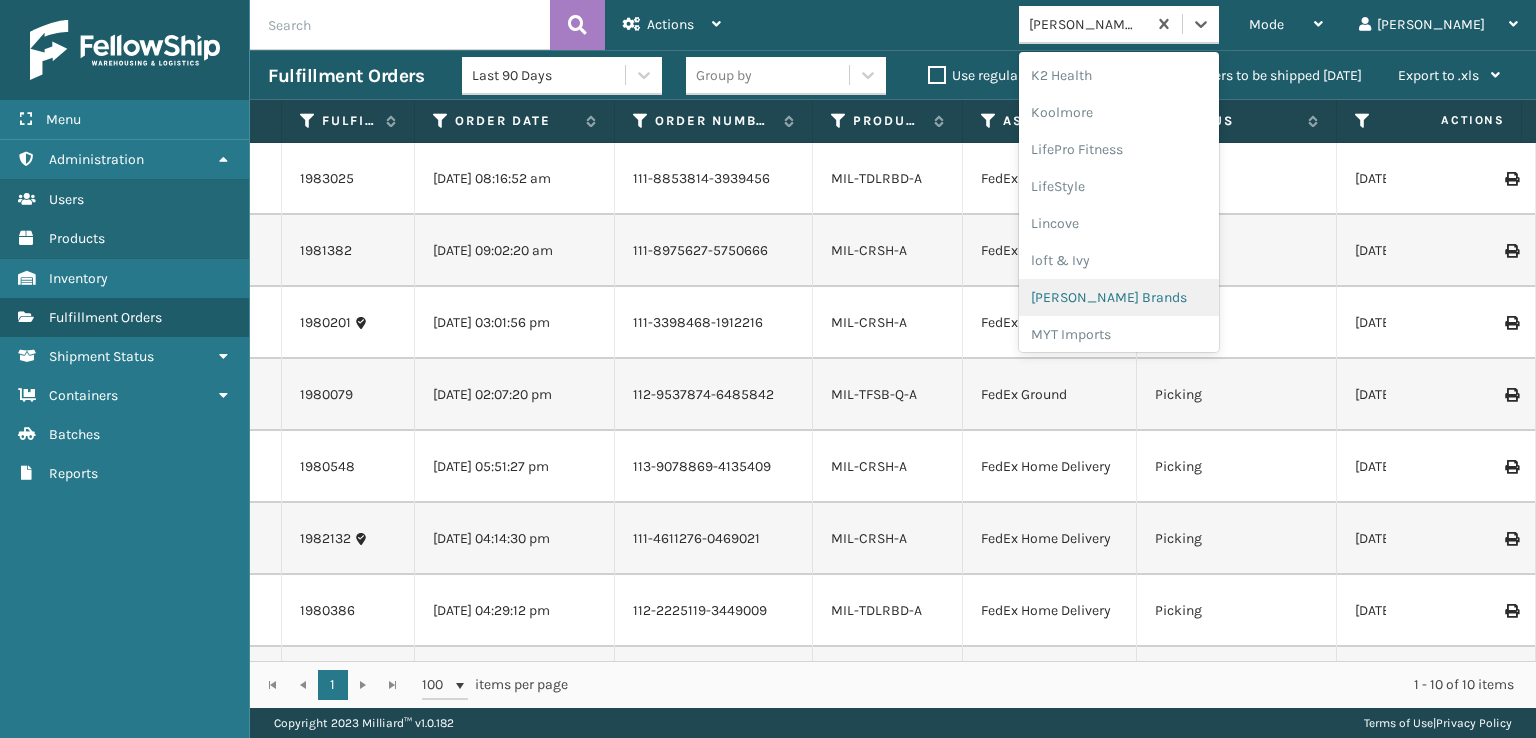 click on "[PERSON_NAME] Brands" at bounding box center (1119, 297) 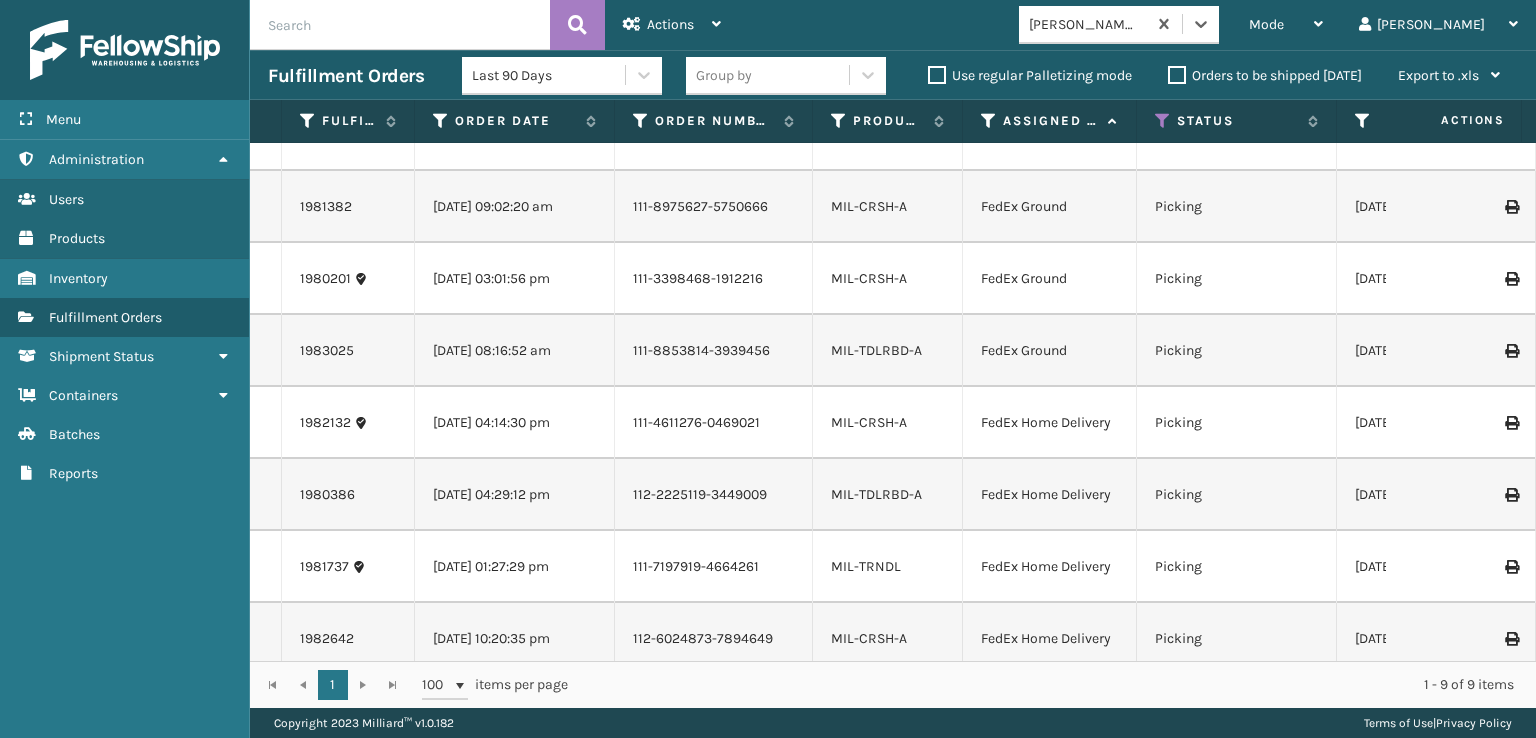 scroll, scrollTop: 0, scrollLeft: 0, axis: both 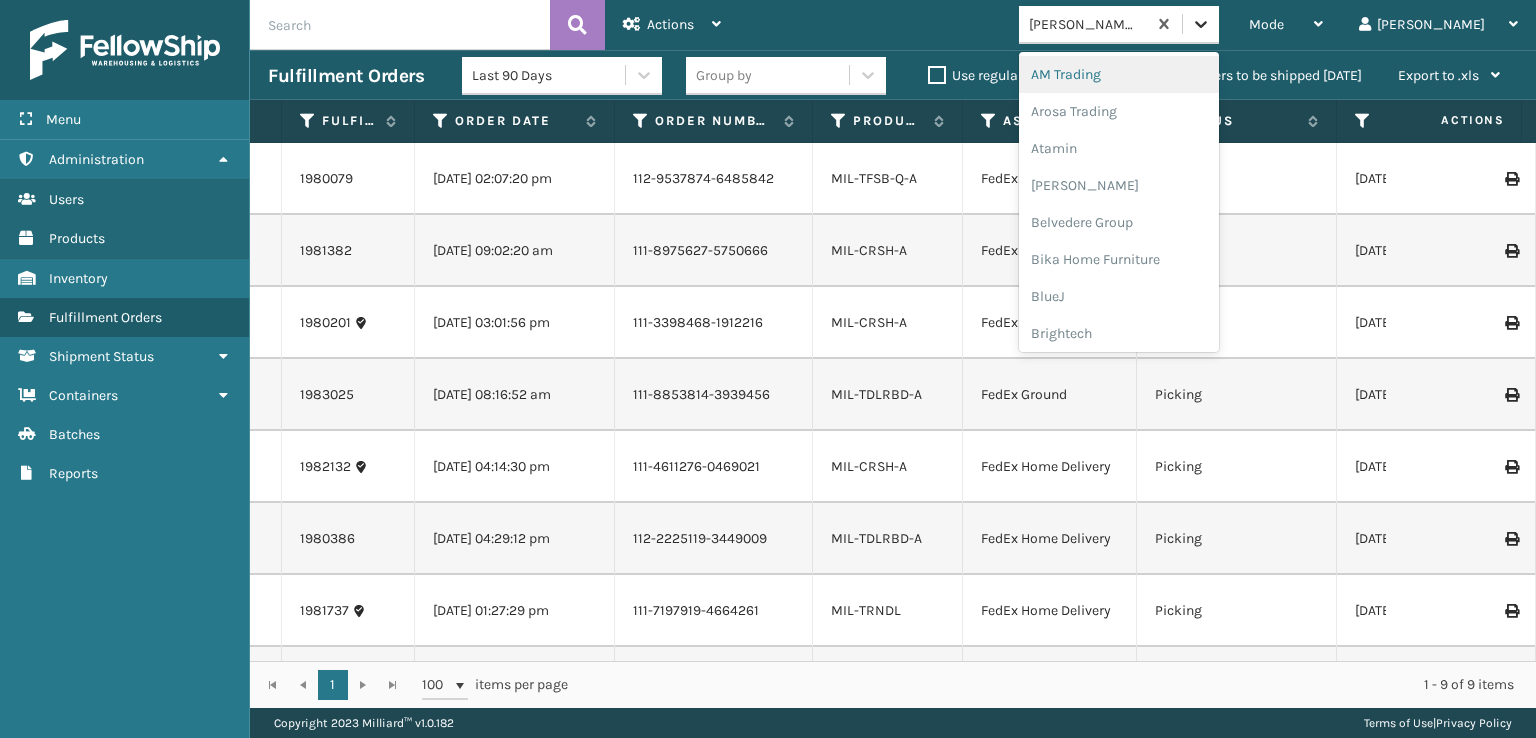 click 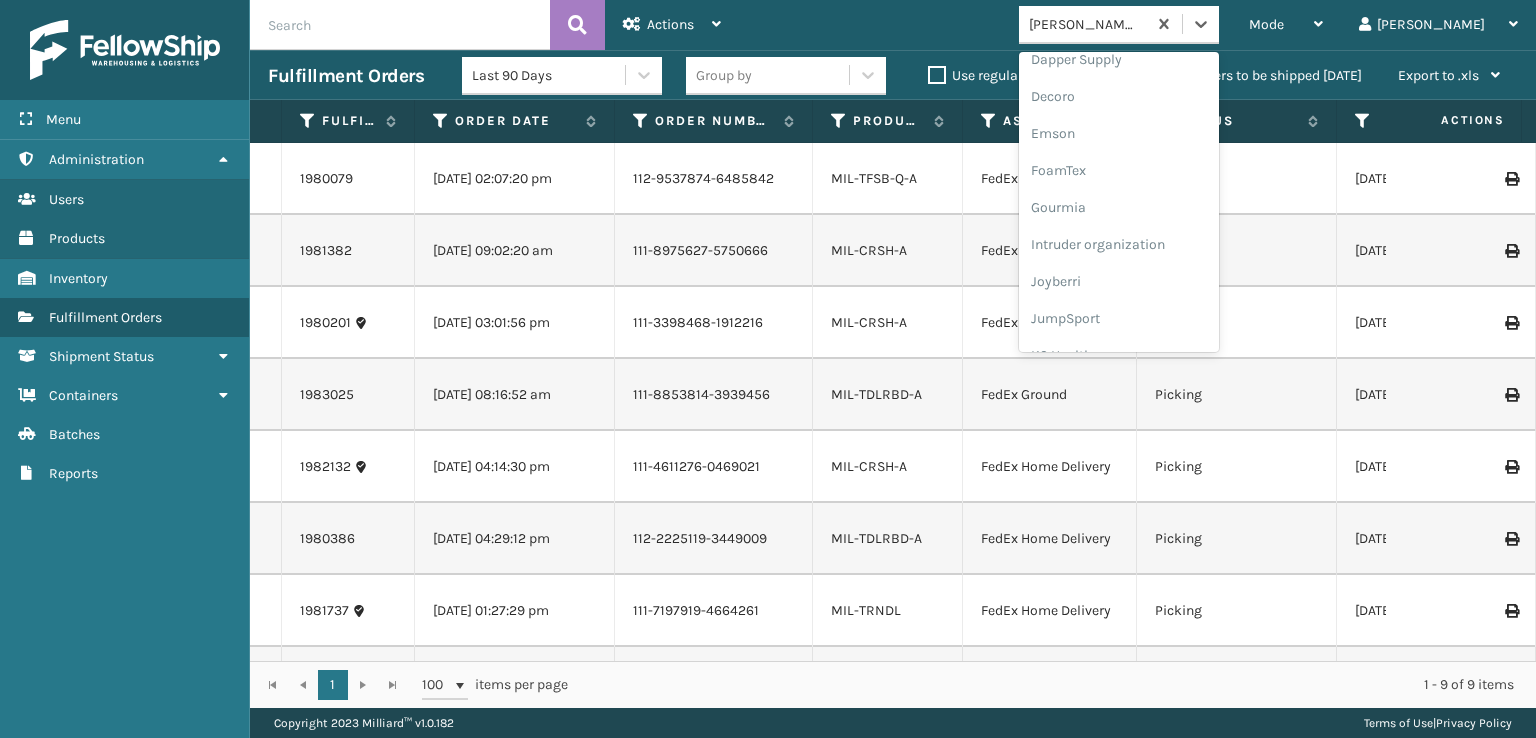scroll, scrollTop: 600, scrollLeft: 0, axis: vertical 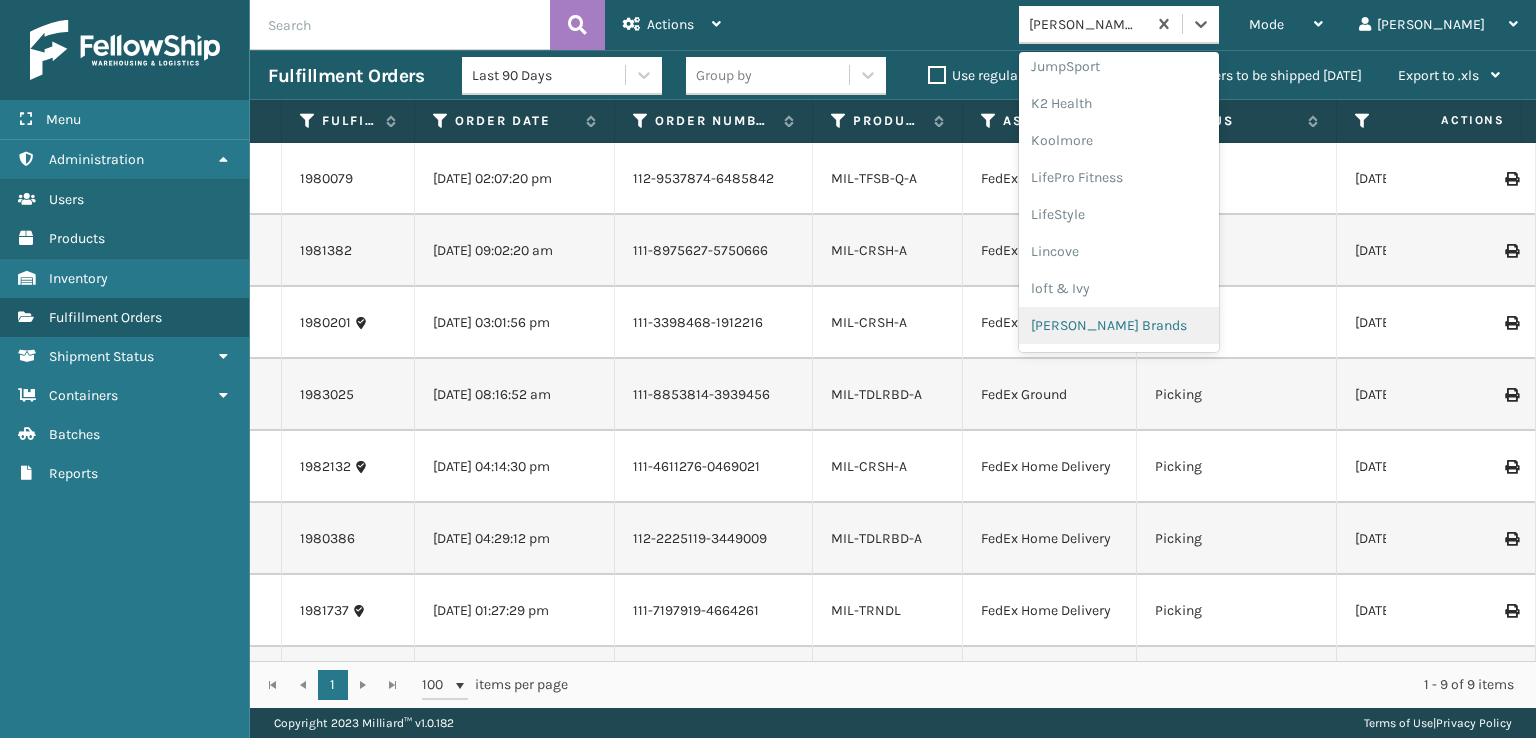 click on "[PERSON_NAME] Brands" at bounding box center [1119, 325] 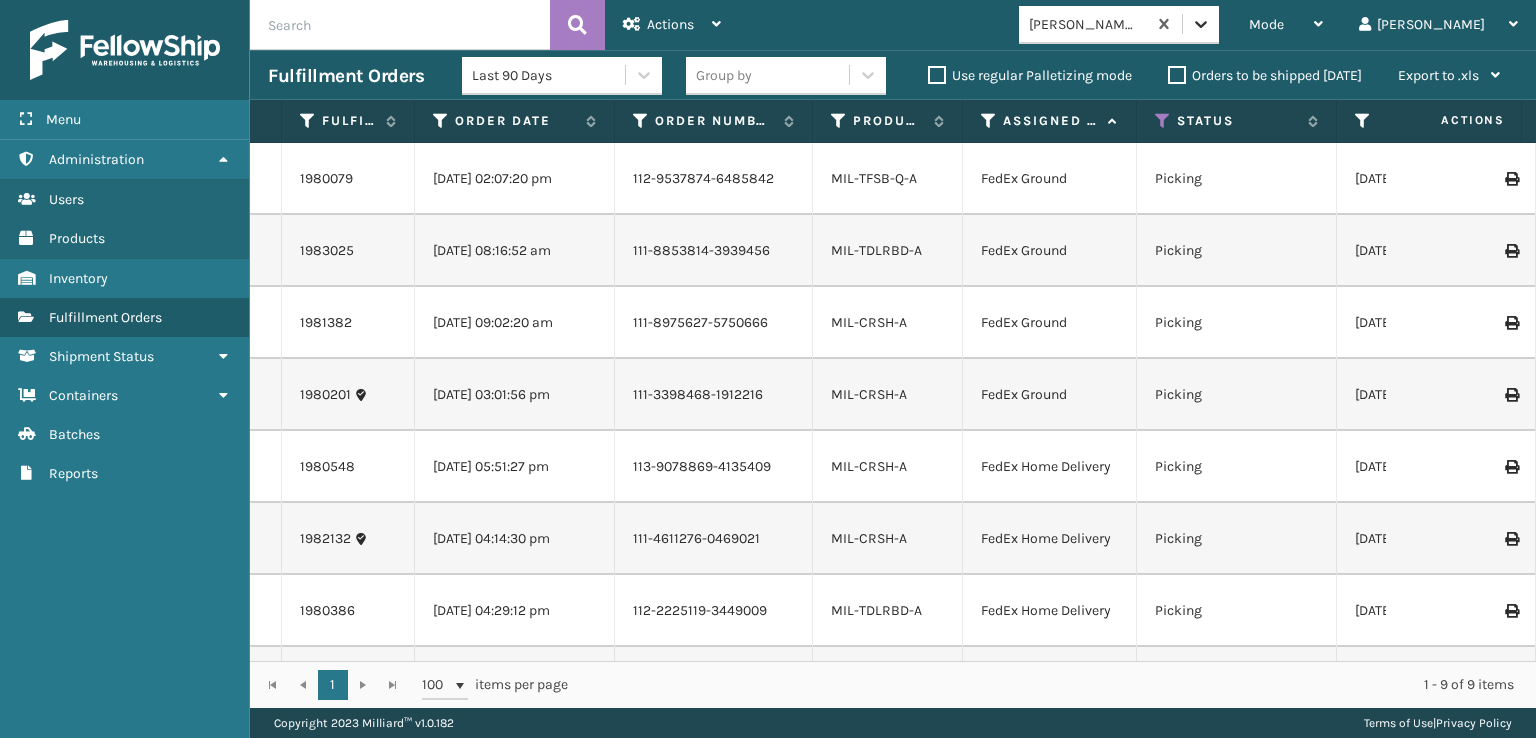 click 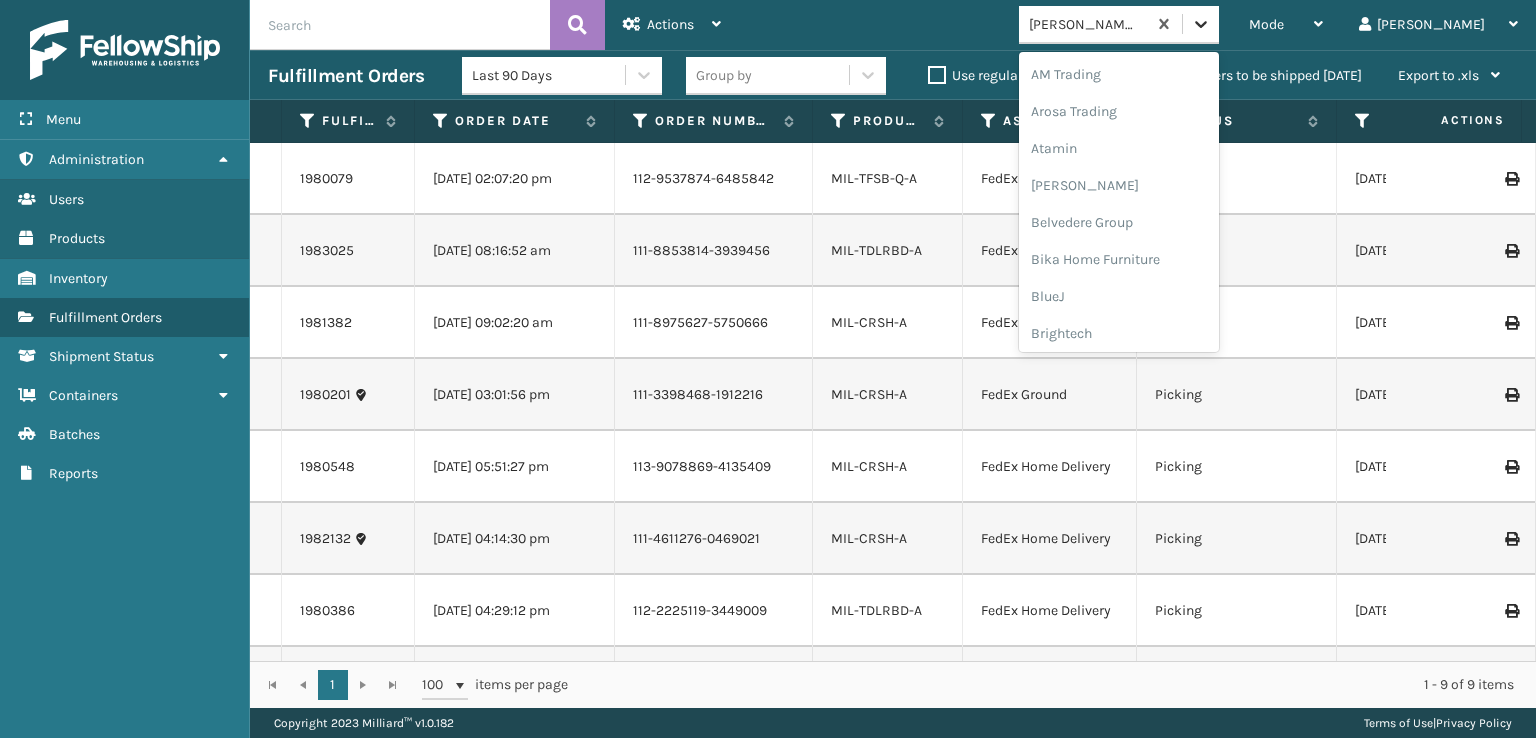 scroll, scrollTop: 604, scrollLeft: 0, axis: vertical 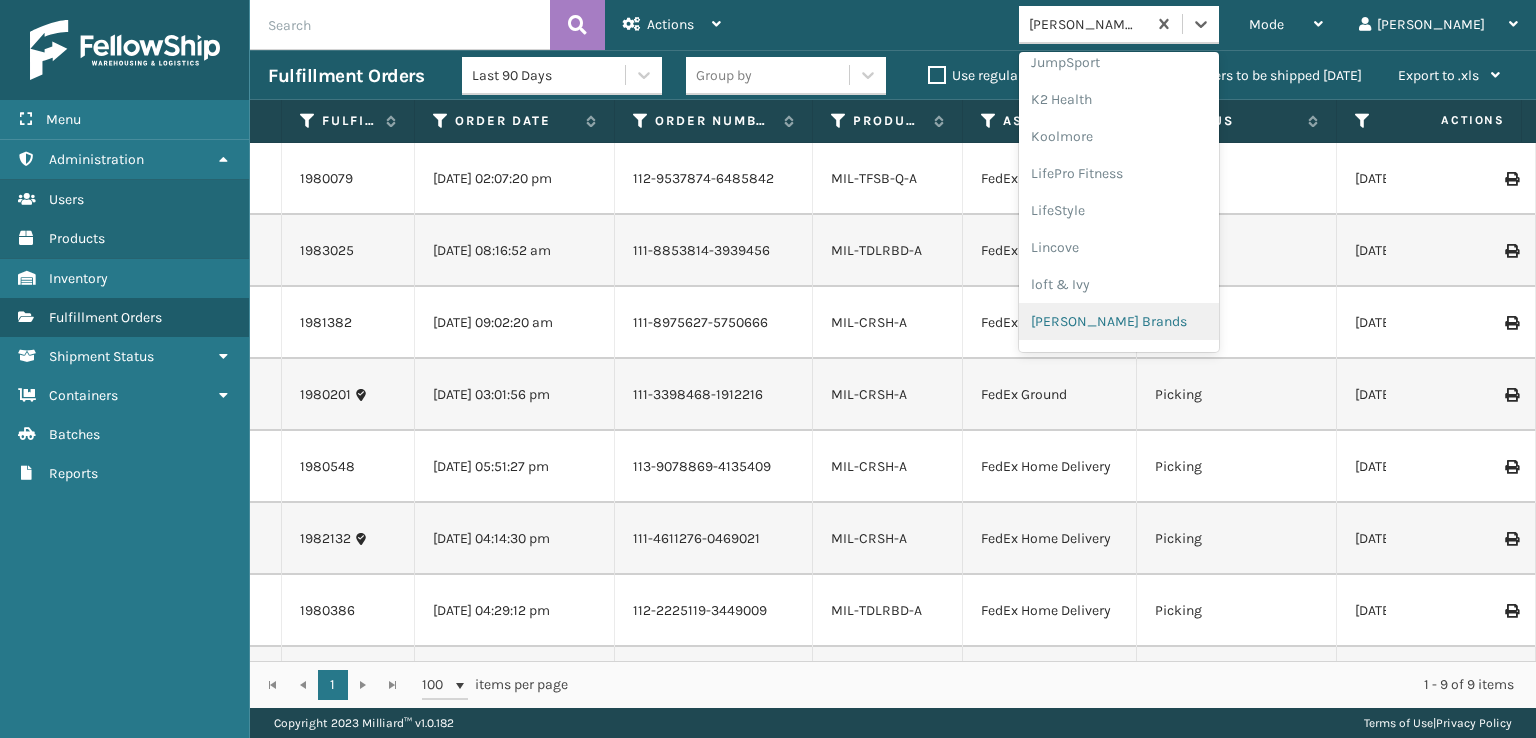click on "[PERSON_NAME] Brands" at bounding box center (1119, 321) 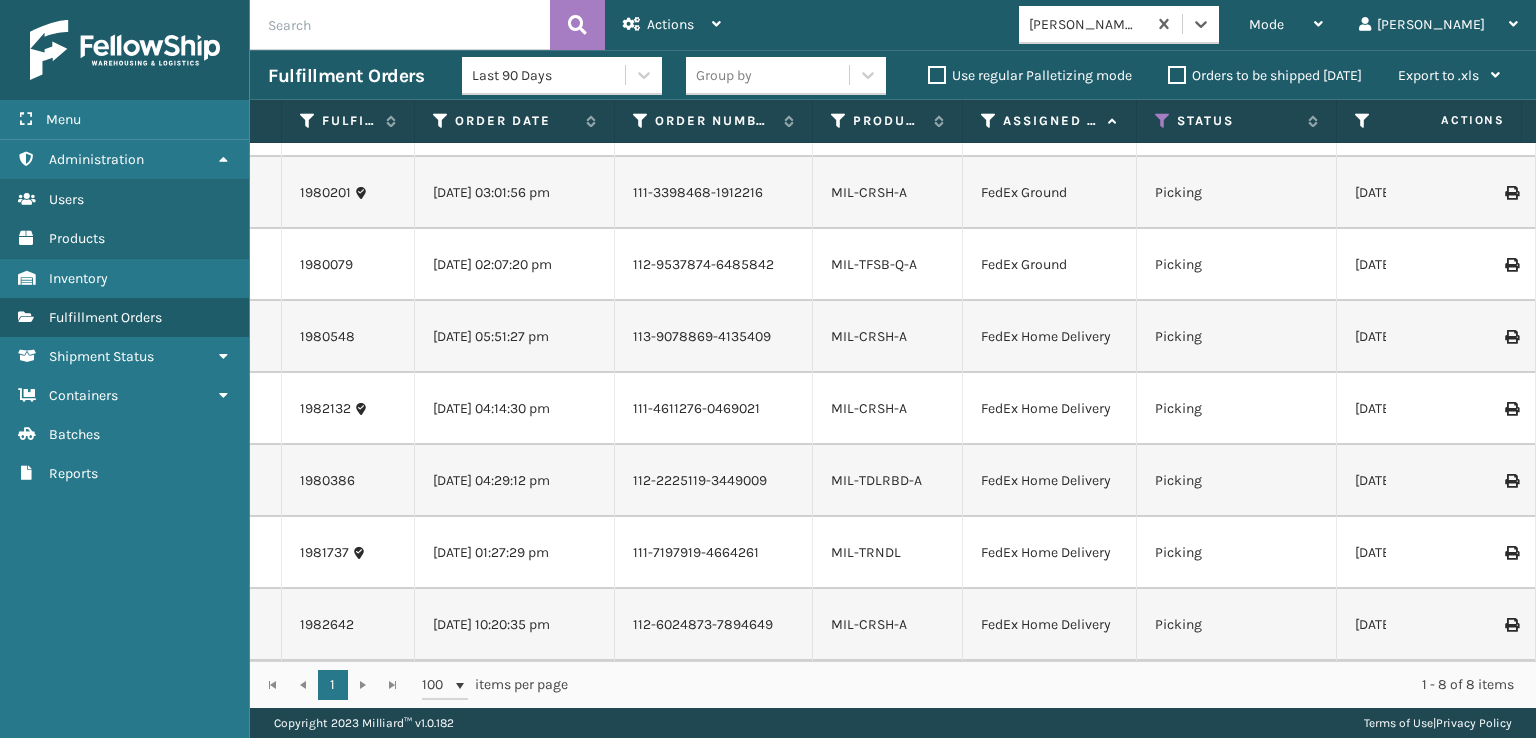 scroll, scrollTop: 0, scrollLeft: 0, axis: both 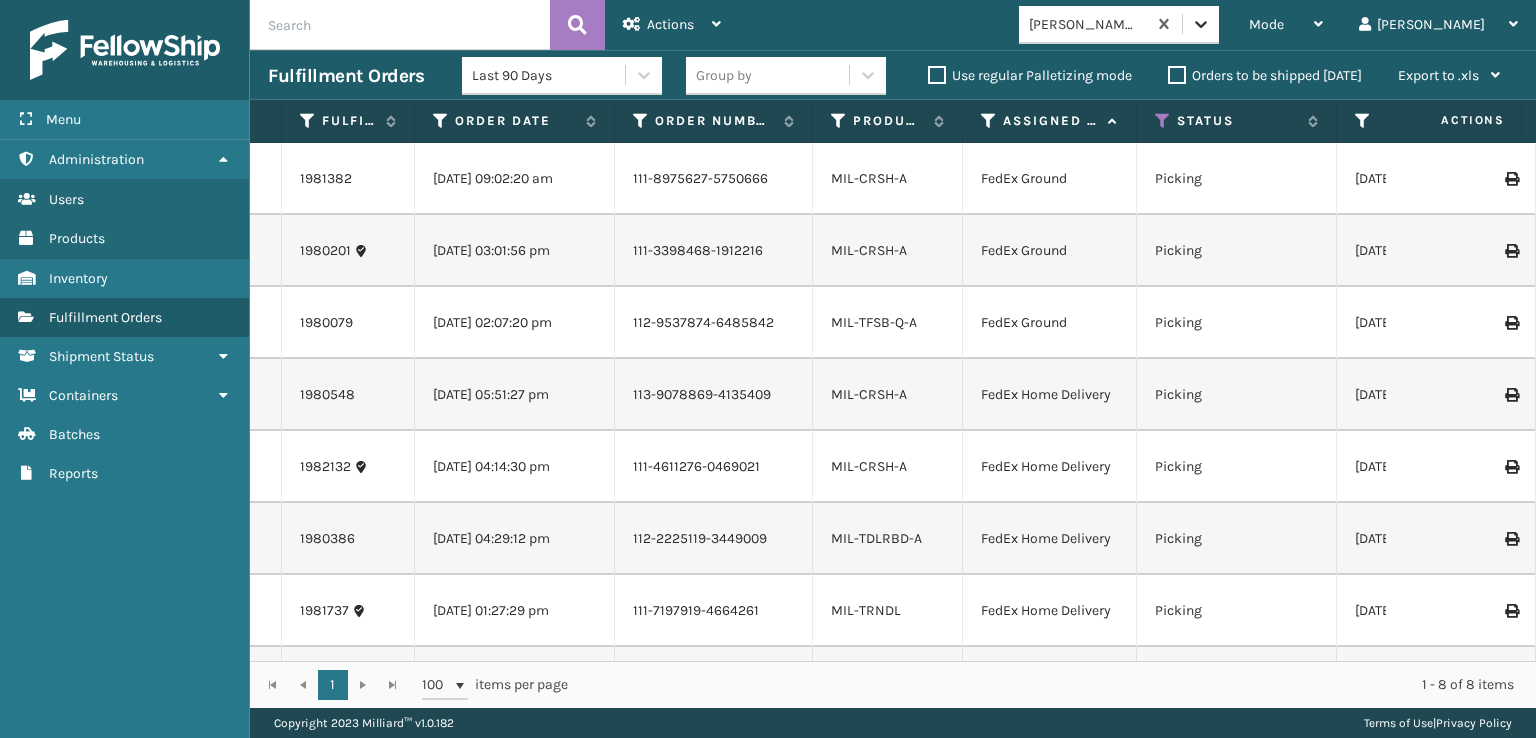 click 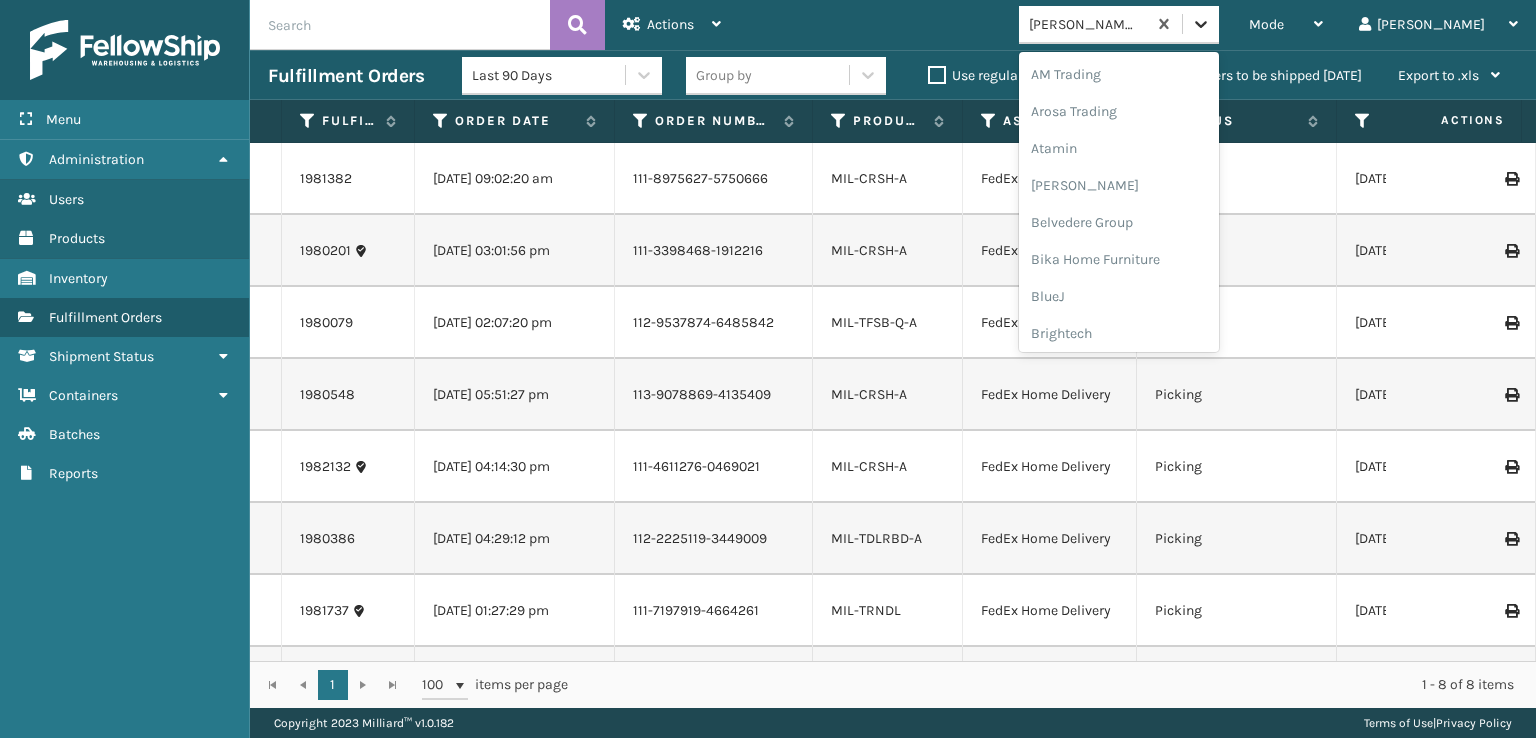 scroll, scrollTop: 604, scrollLeft: 0, axis: vertical 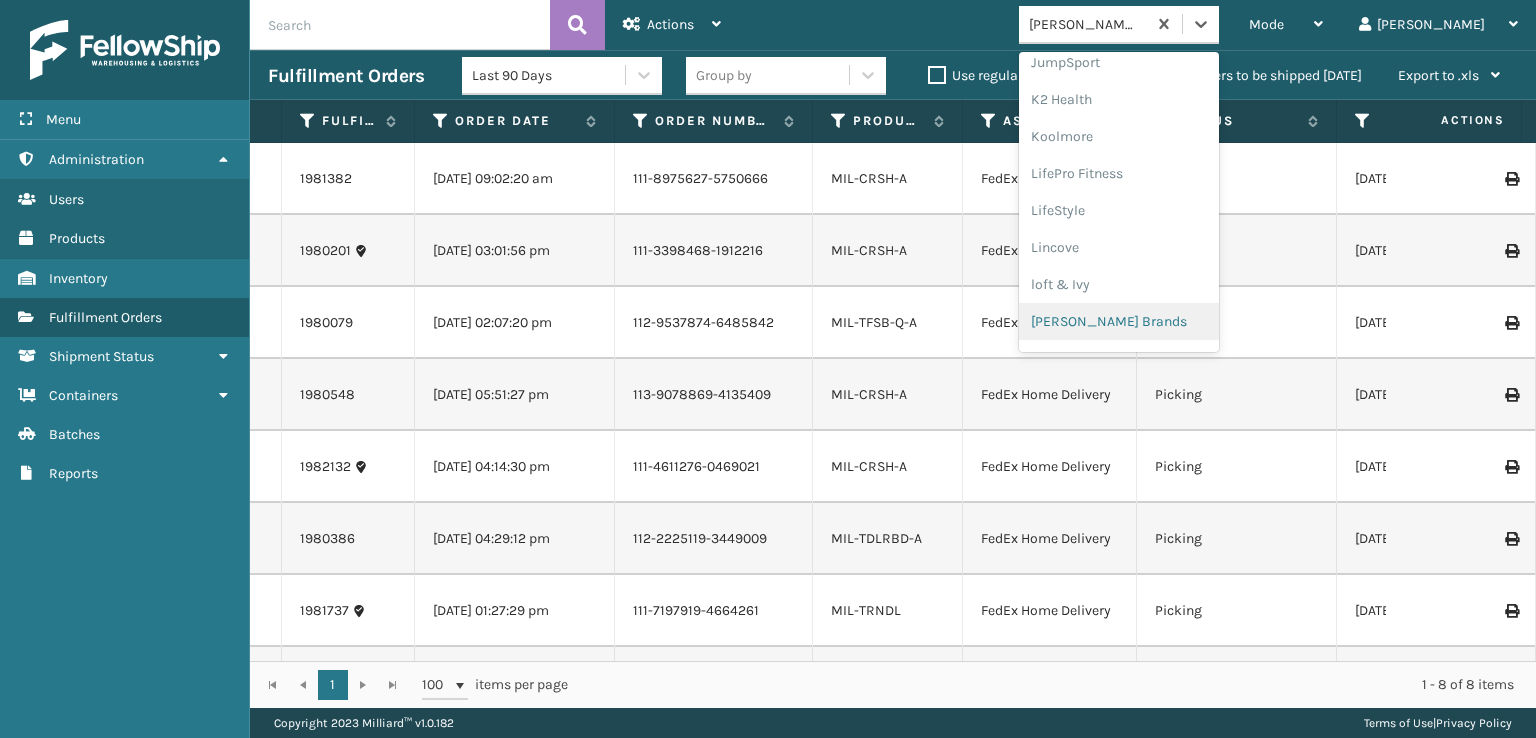 click on "[PERSON_NAME] Brands" at bounding box center [1119, 321] 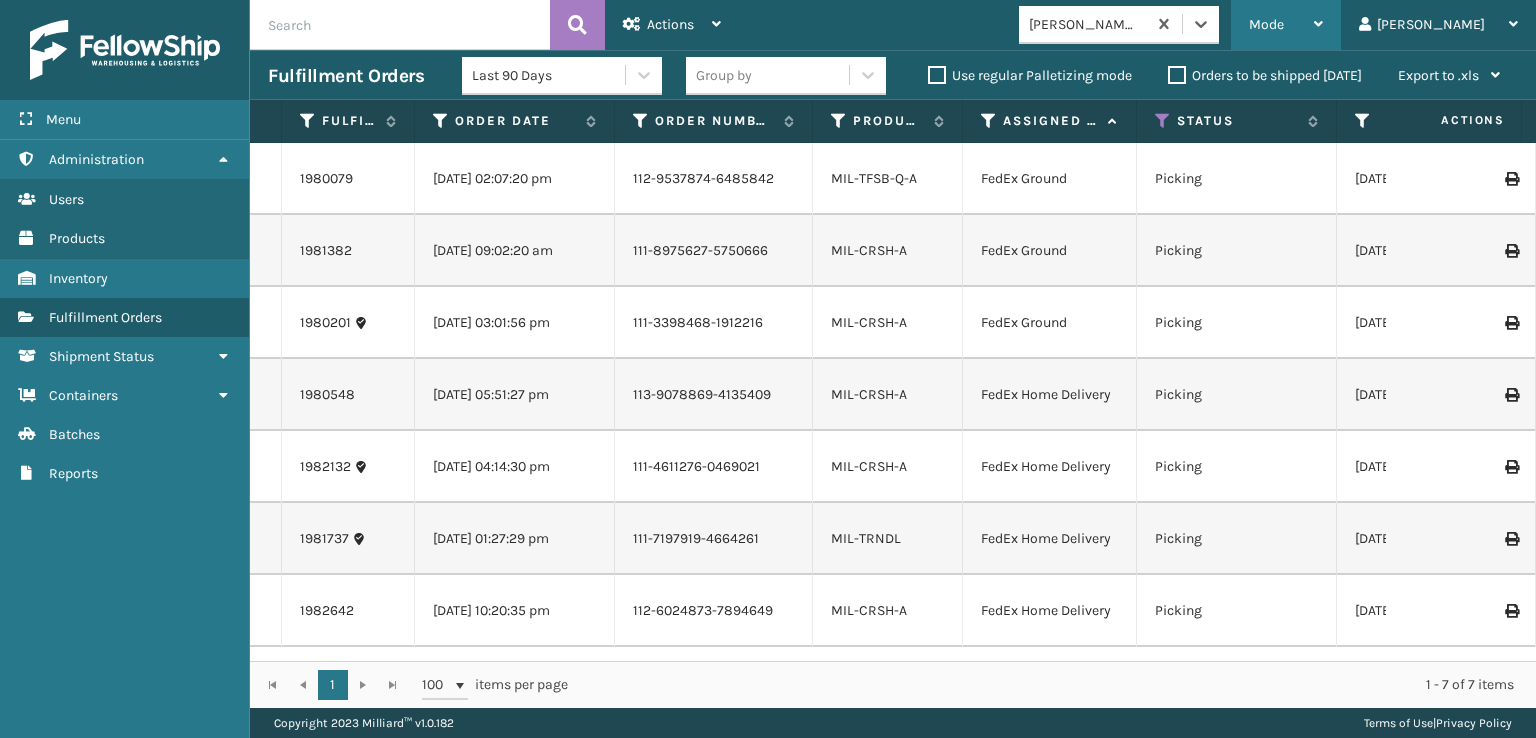 click on "Mode" at bounding box center [1266, 24] 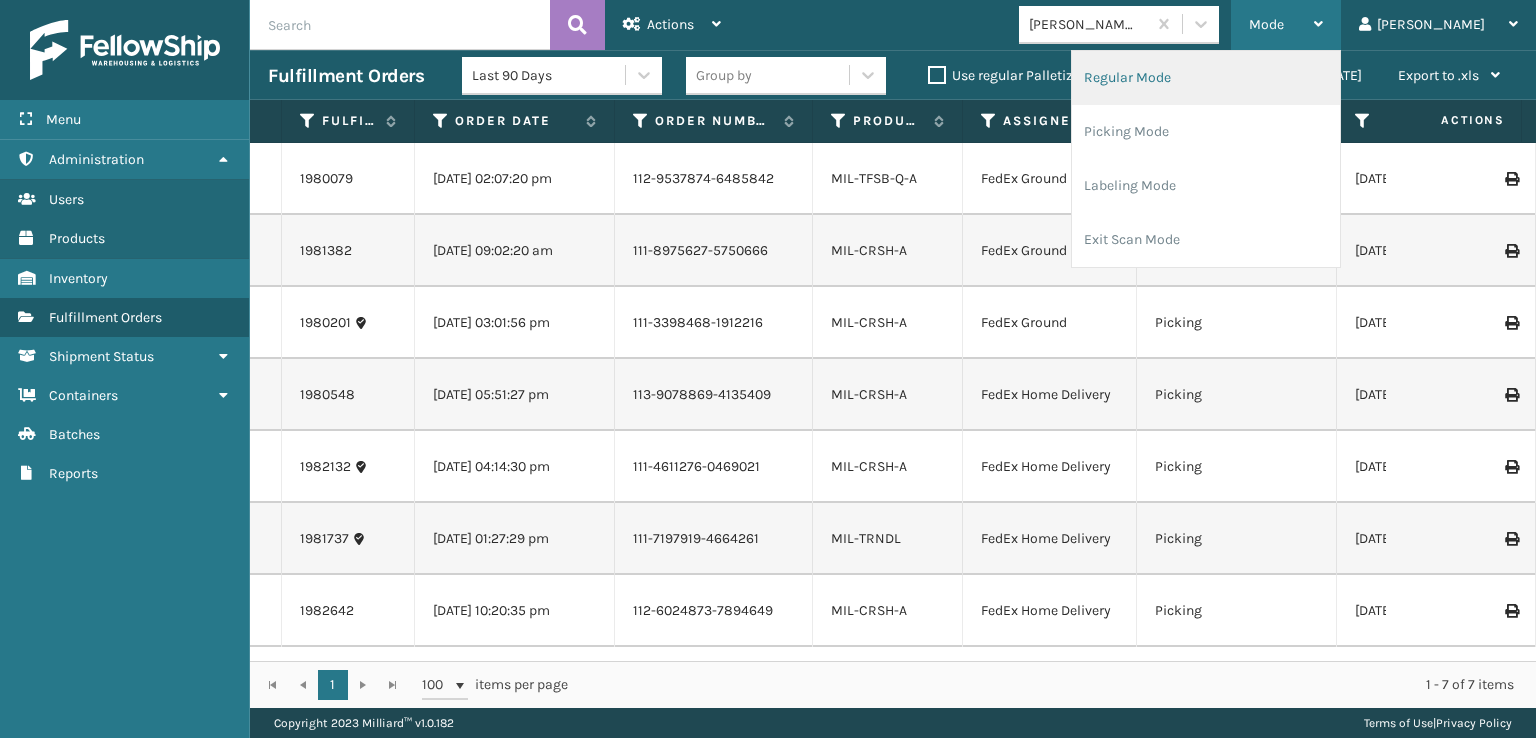 click on "Regular Mode" at bounding box center [1206, 78] 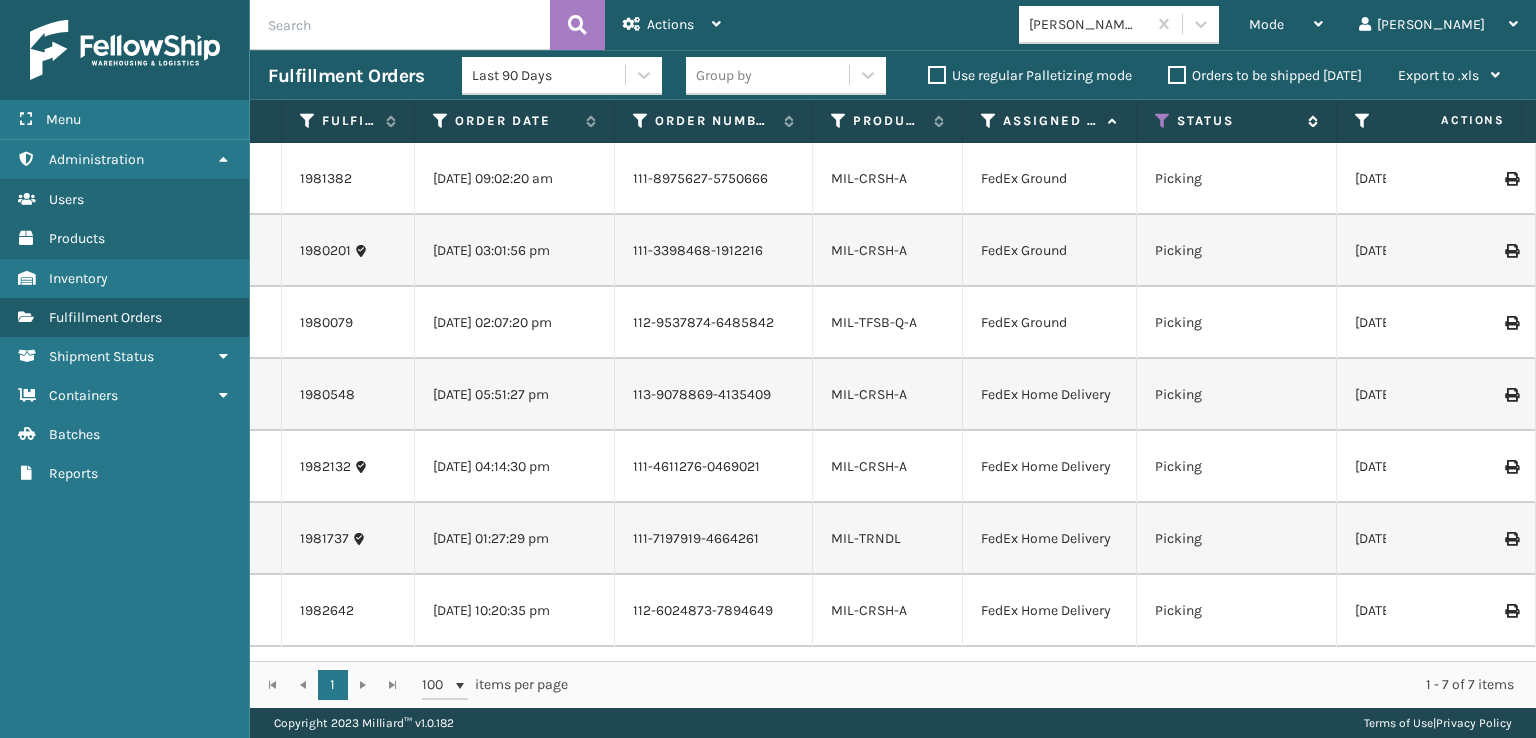 click at bounding box center (1163, 121) 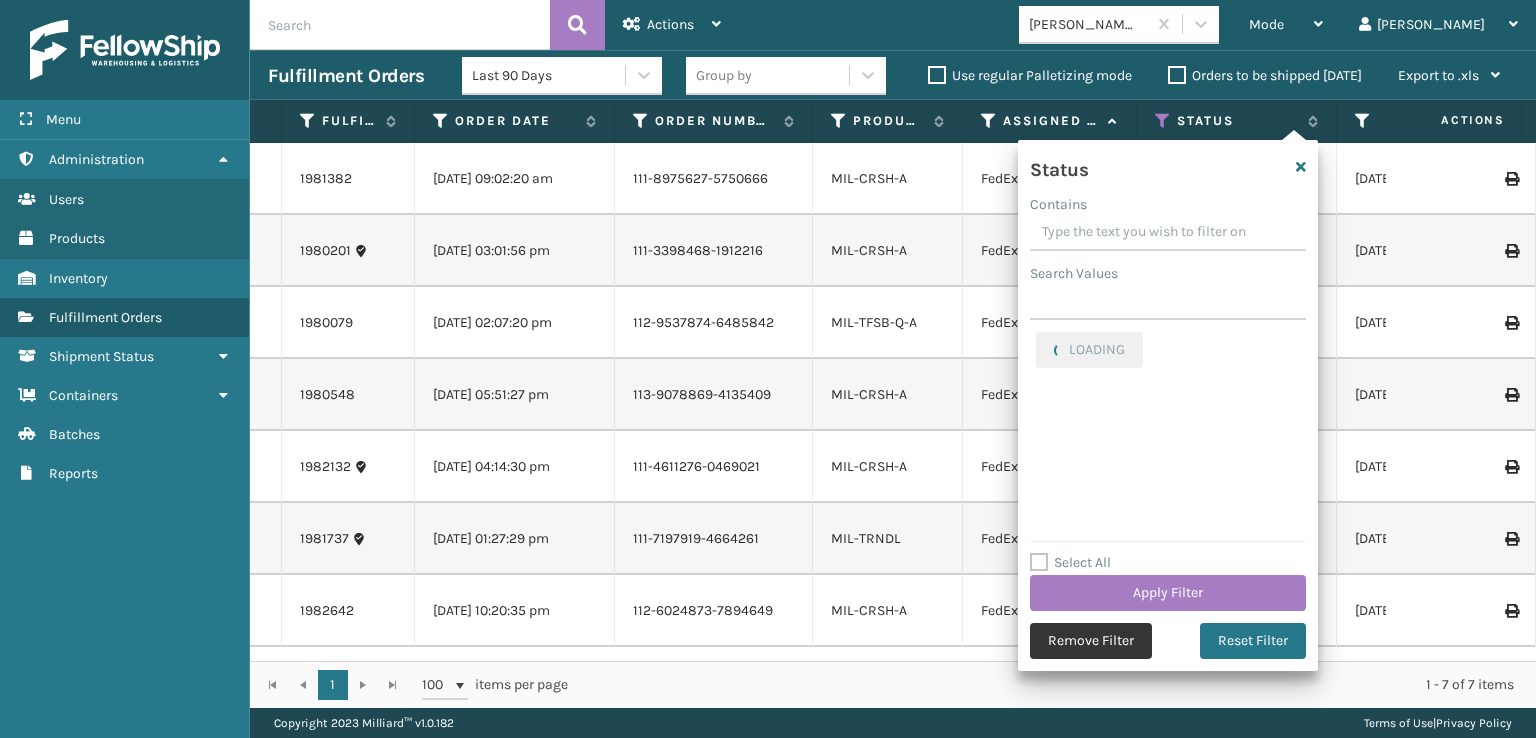 click on "Remove Filter" at bounding box center [1091, 641] 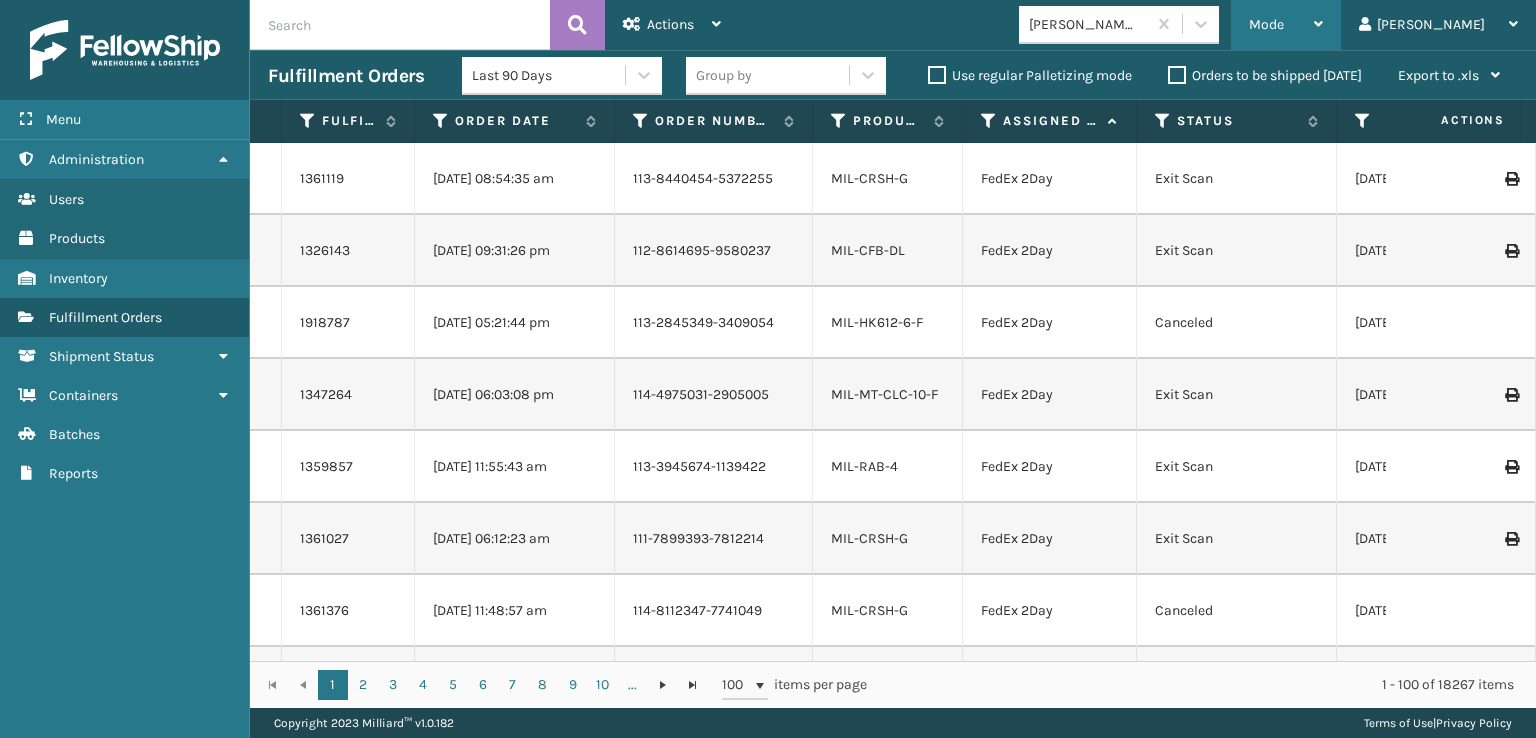 click on "Mode" at bounding box center [1266, 24] 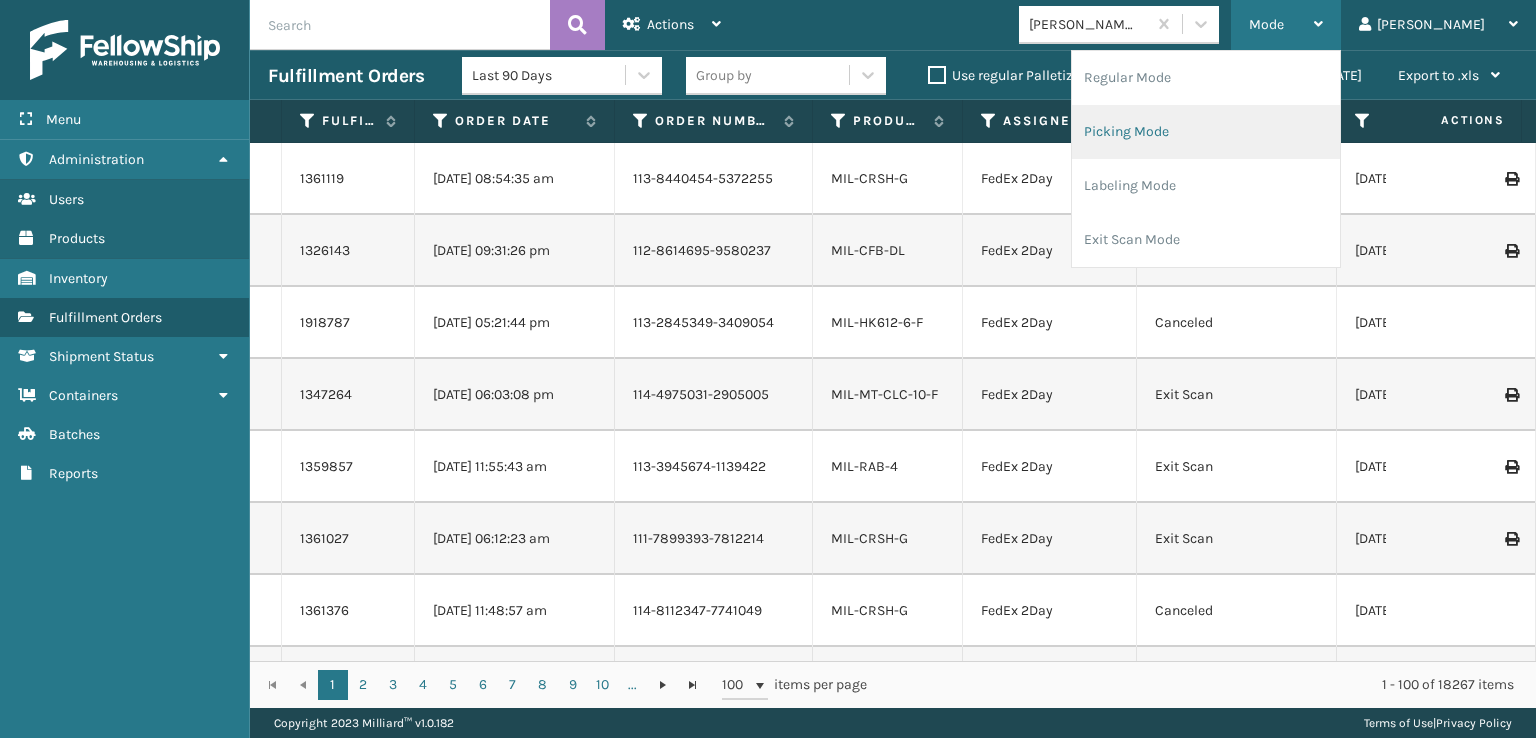 click on "Picking Mode" at bounding box center [1206, 132] 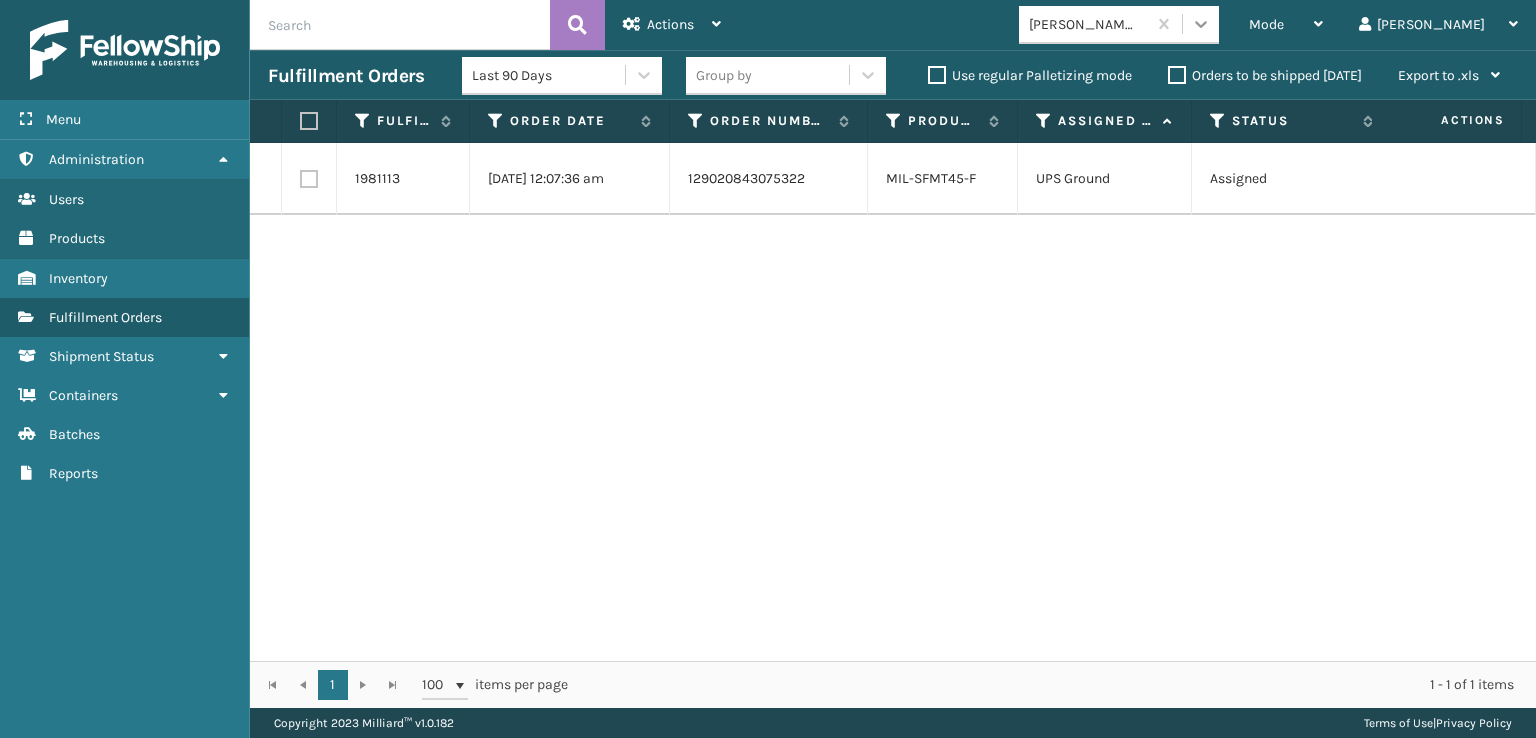 click at bounding box center (1201, 24) 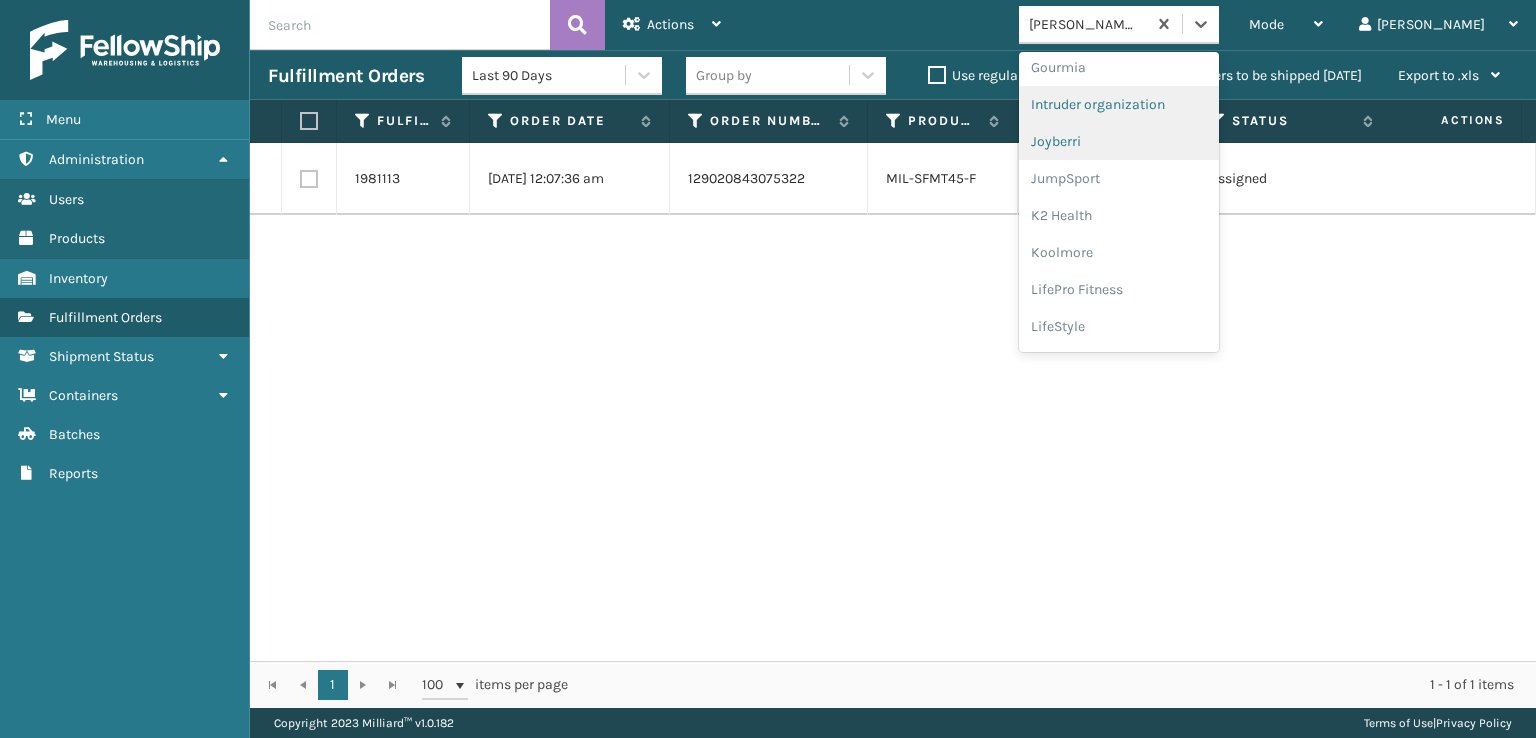 scroll, scrollTop: 332, scrollLeft: 0, axis: vertical 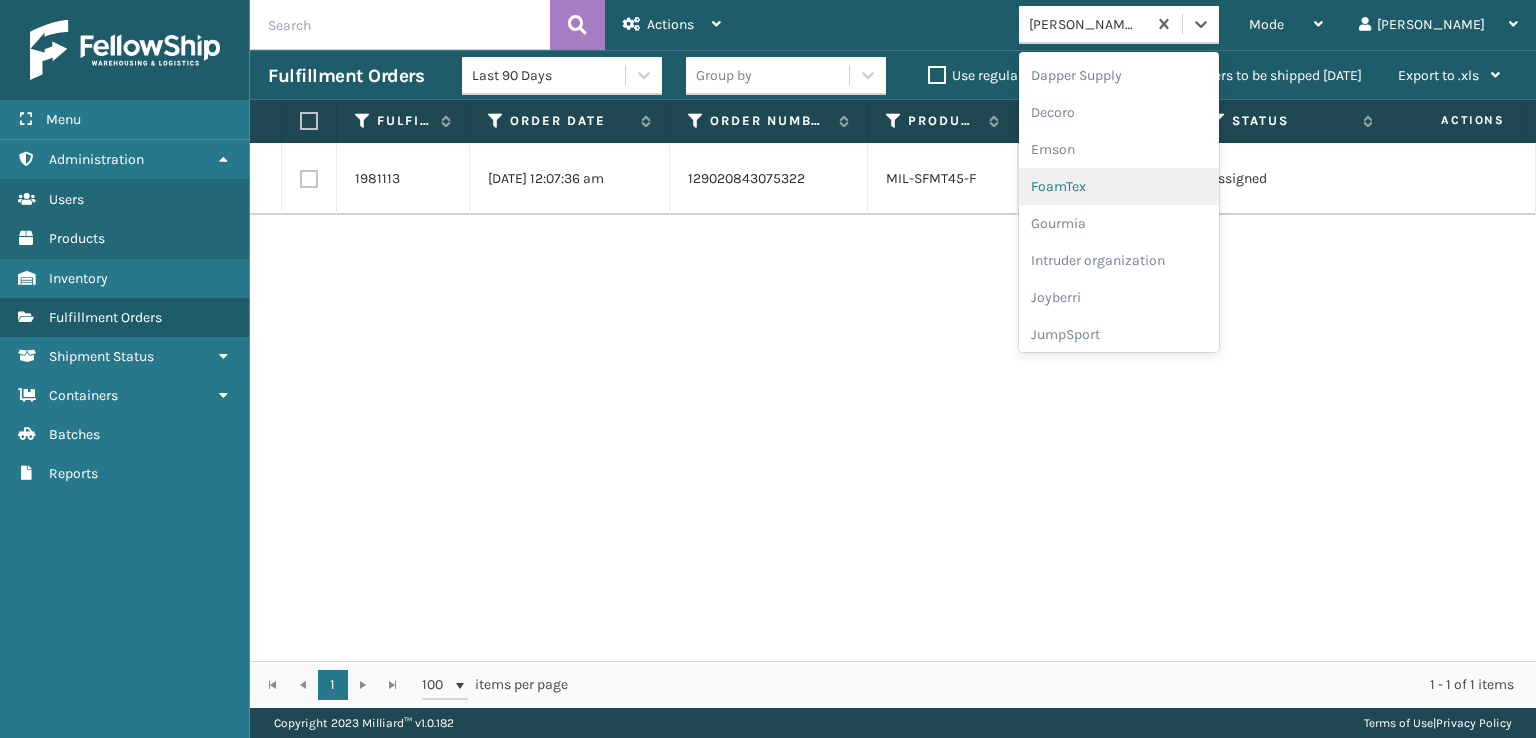 click on "FoamTex" at bounding box center [1119, 186] 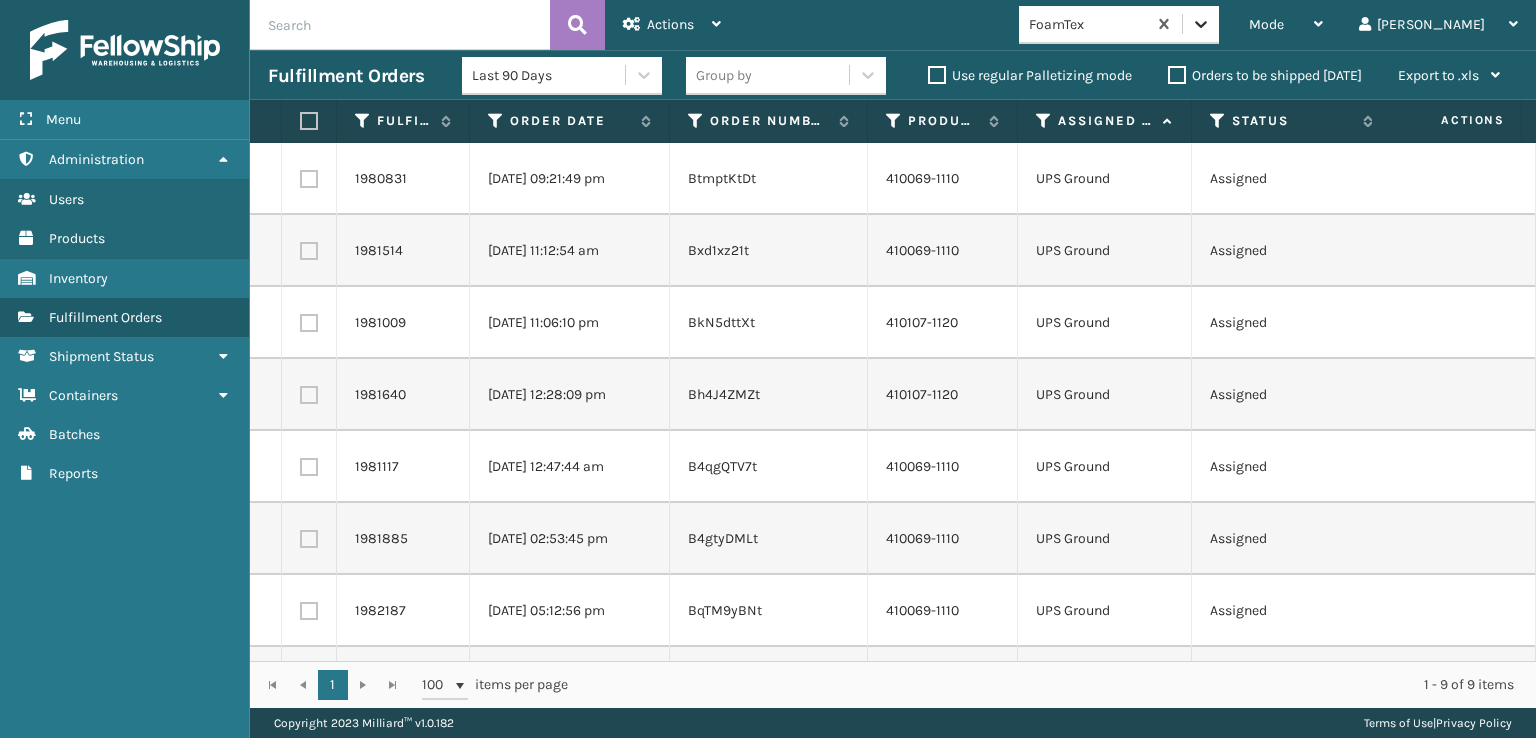 click 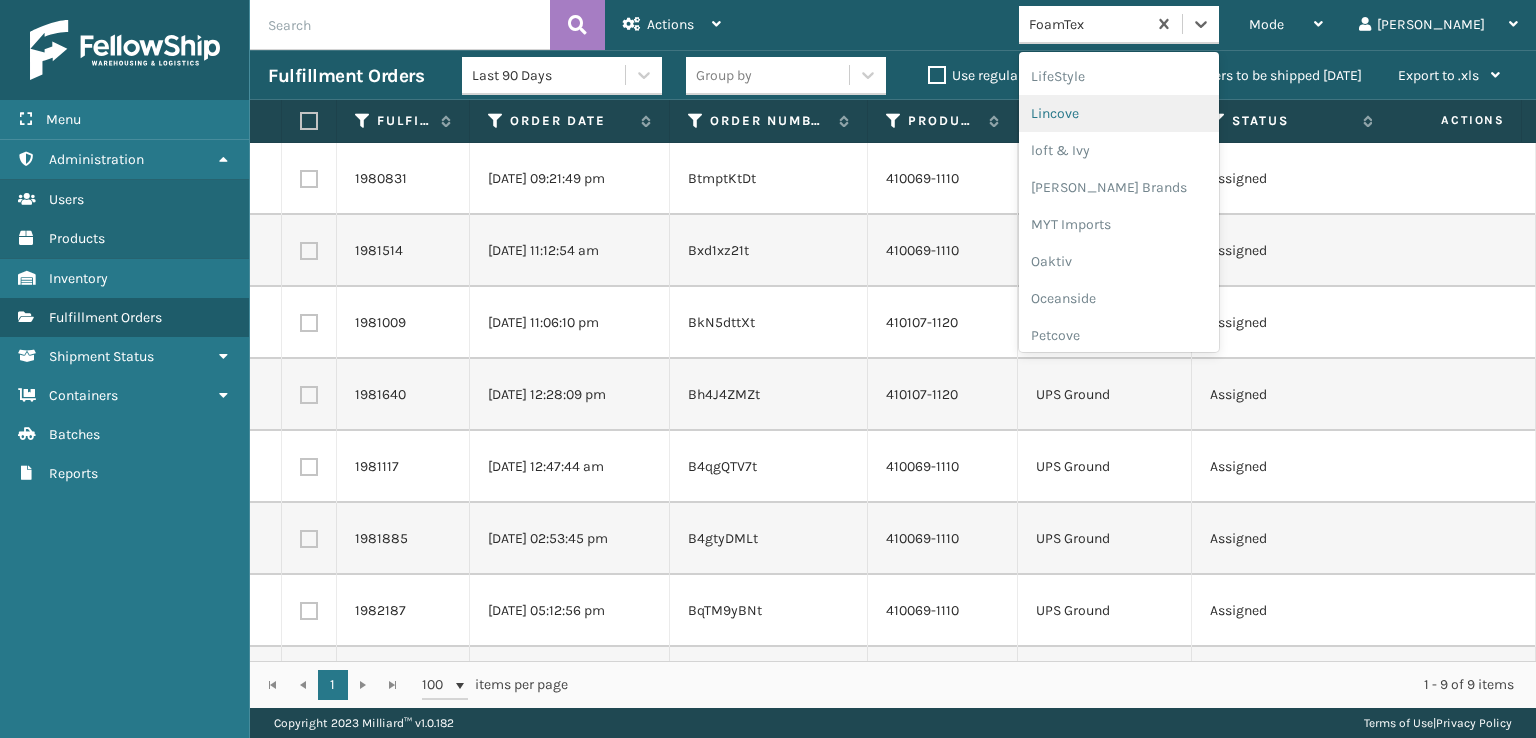 scroll, scrollTop: 928, scrollLeft: 0, axis: vertical 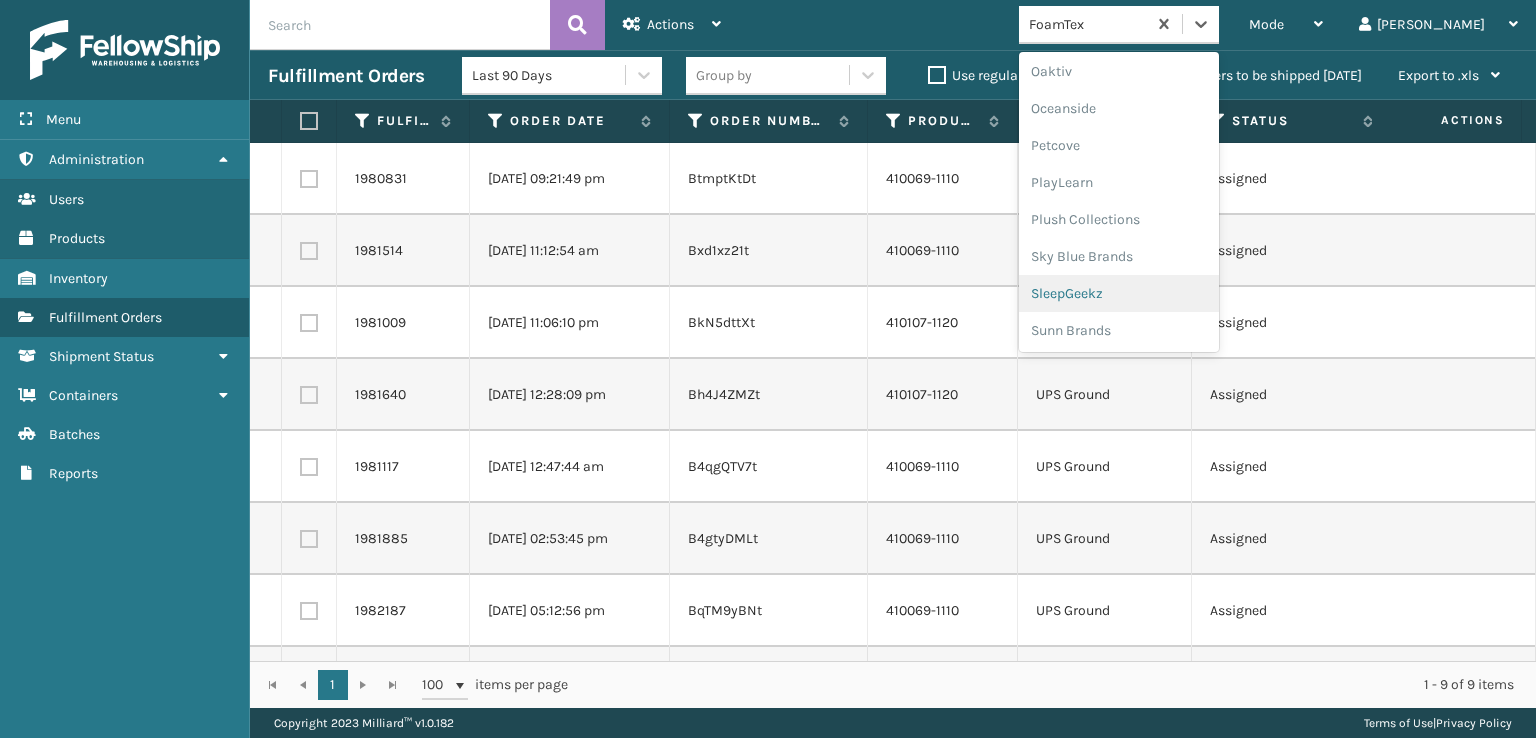 click on "SleepGeekz" at bounding box center (1119, 293) 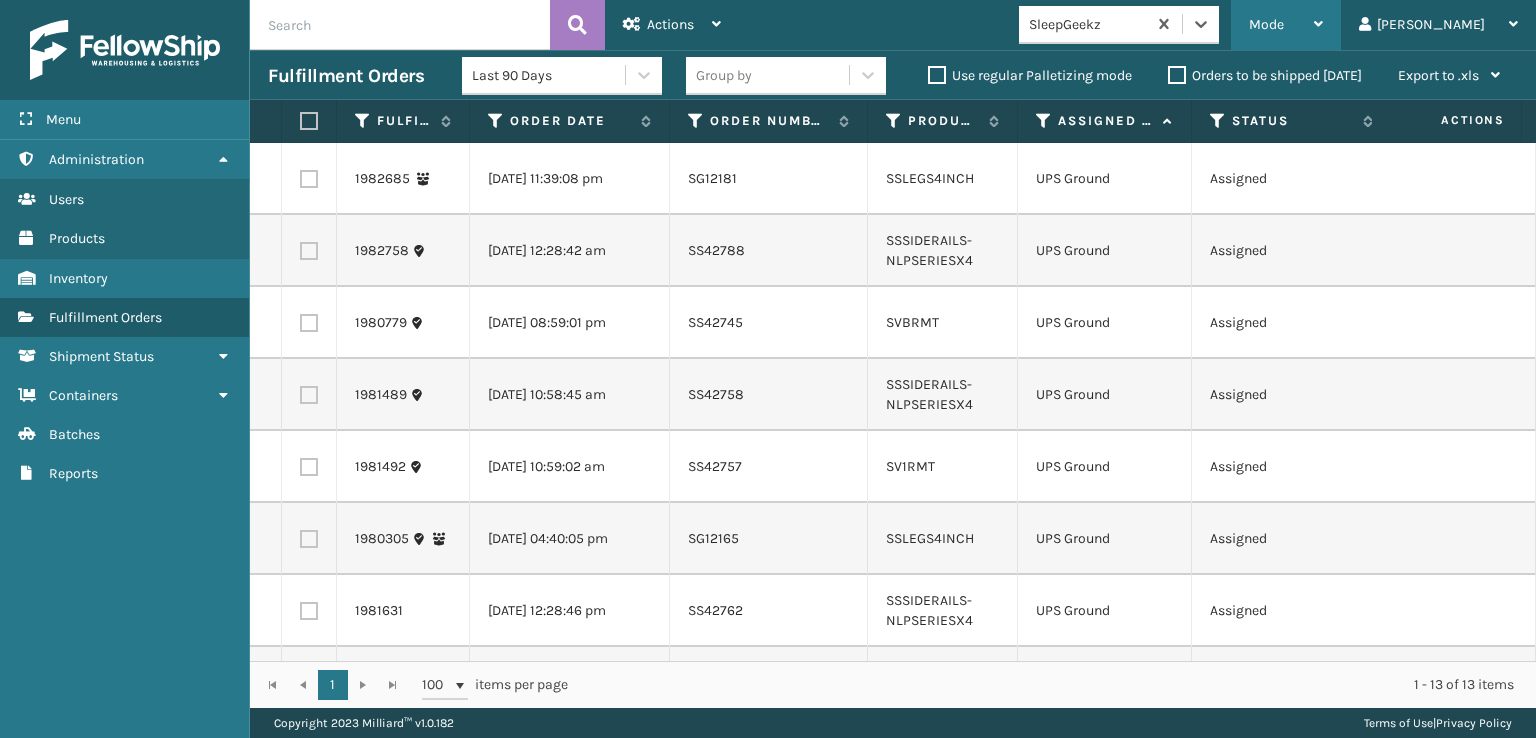 click on "Mode" at bounding box center [1266, 24] 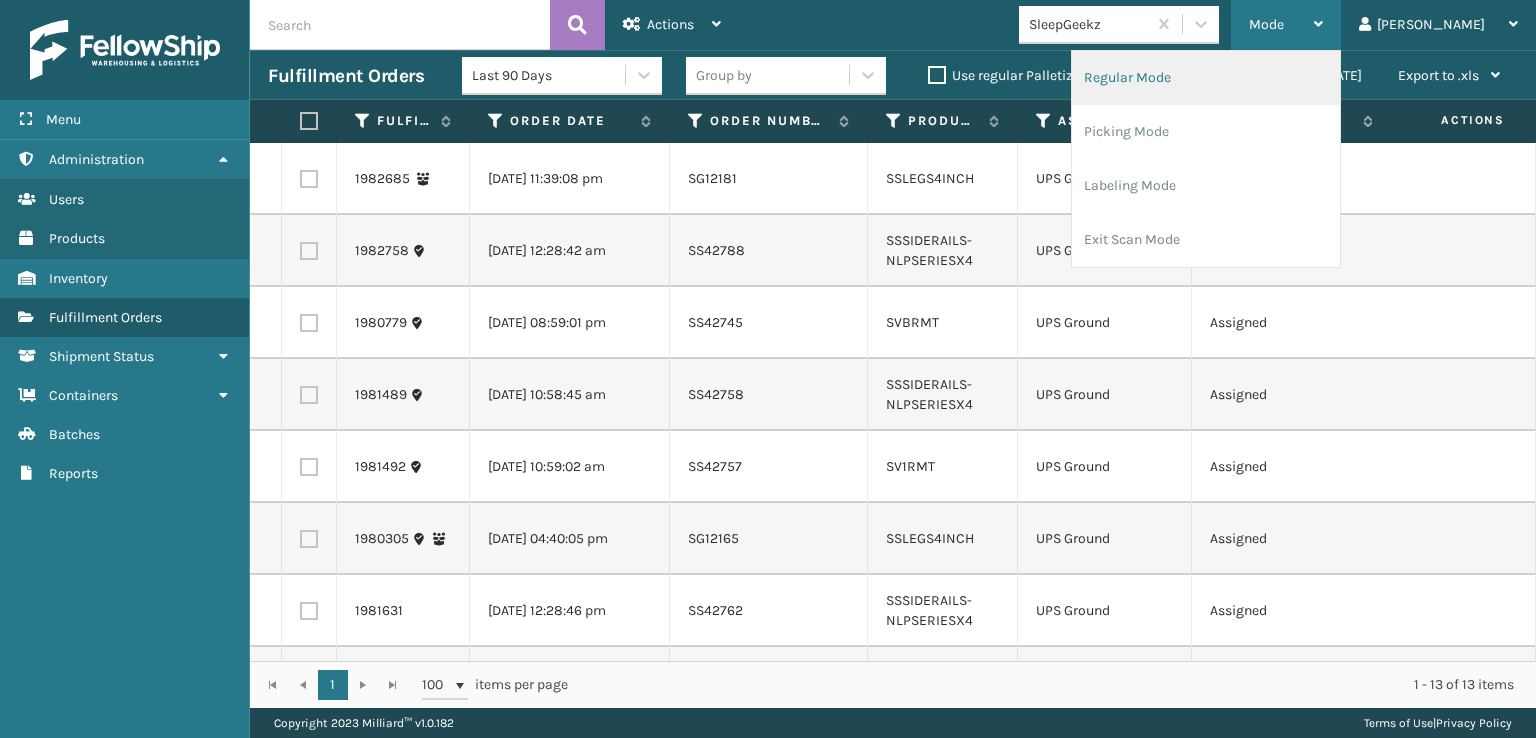 click on "Regular Mode" at bounding box center [1206, 78] 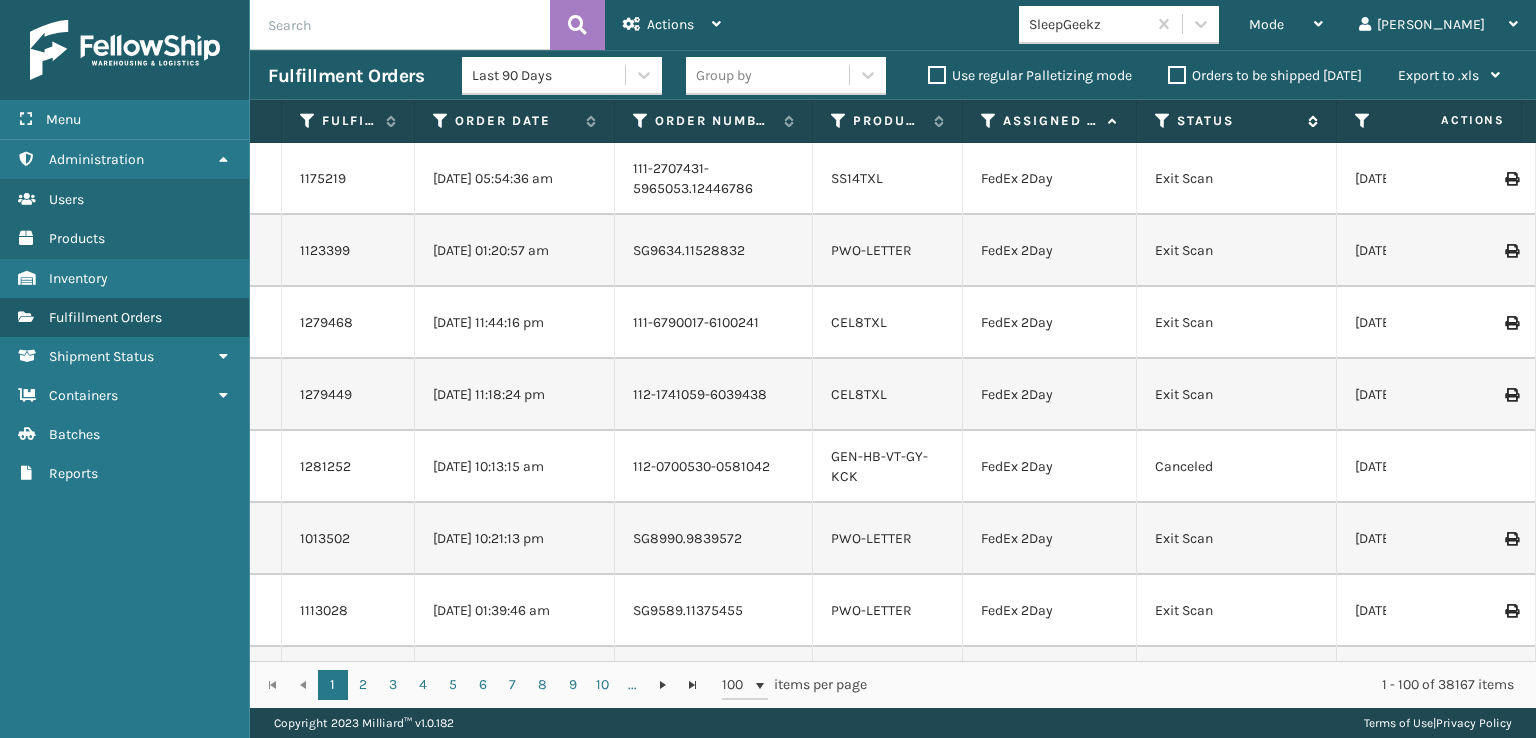 click at bounding box center (1163, 121) 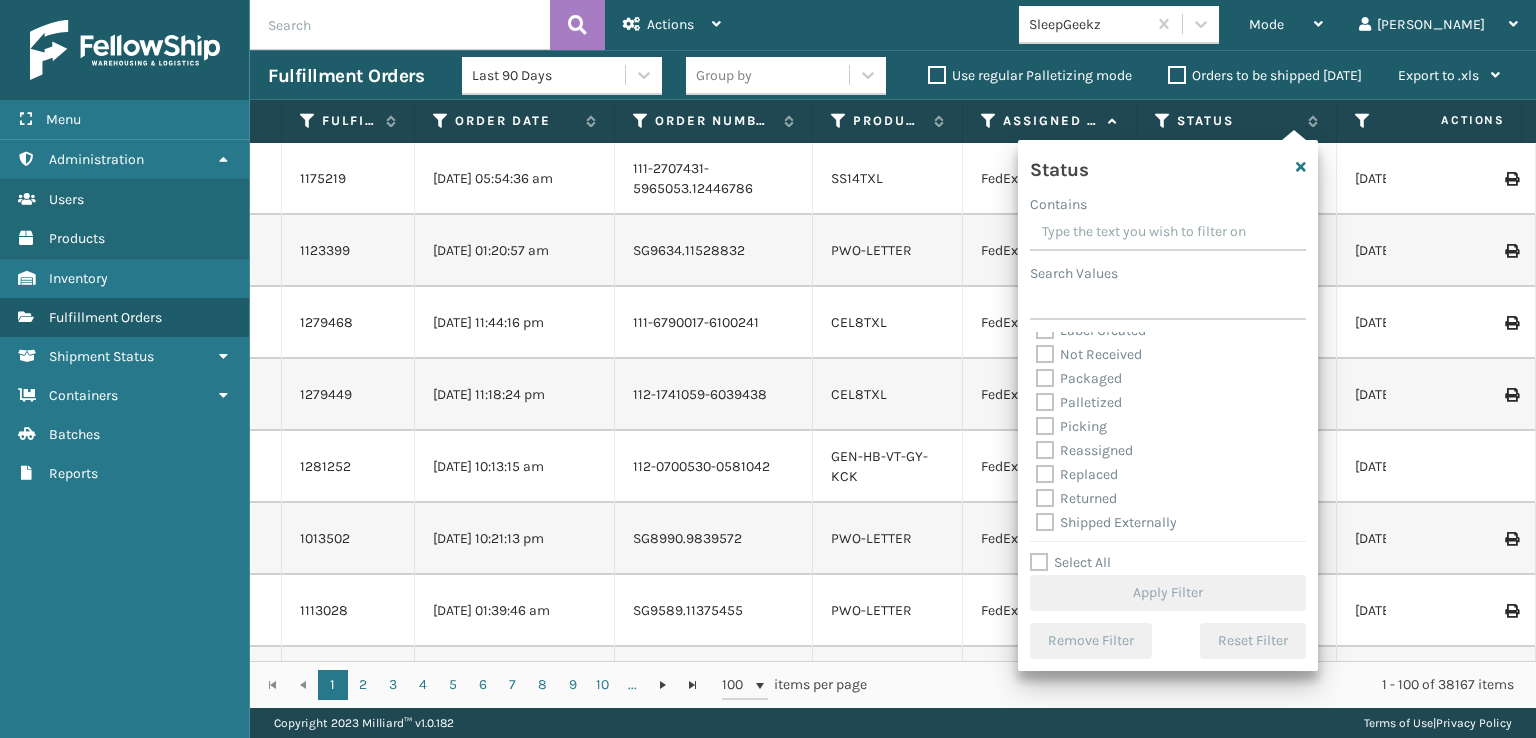 scroll, scrollTop: 112, scrollLeft: 0, axis: vertical 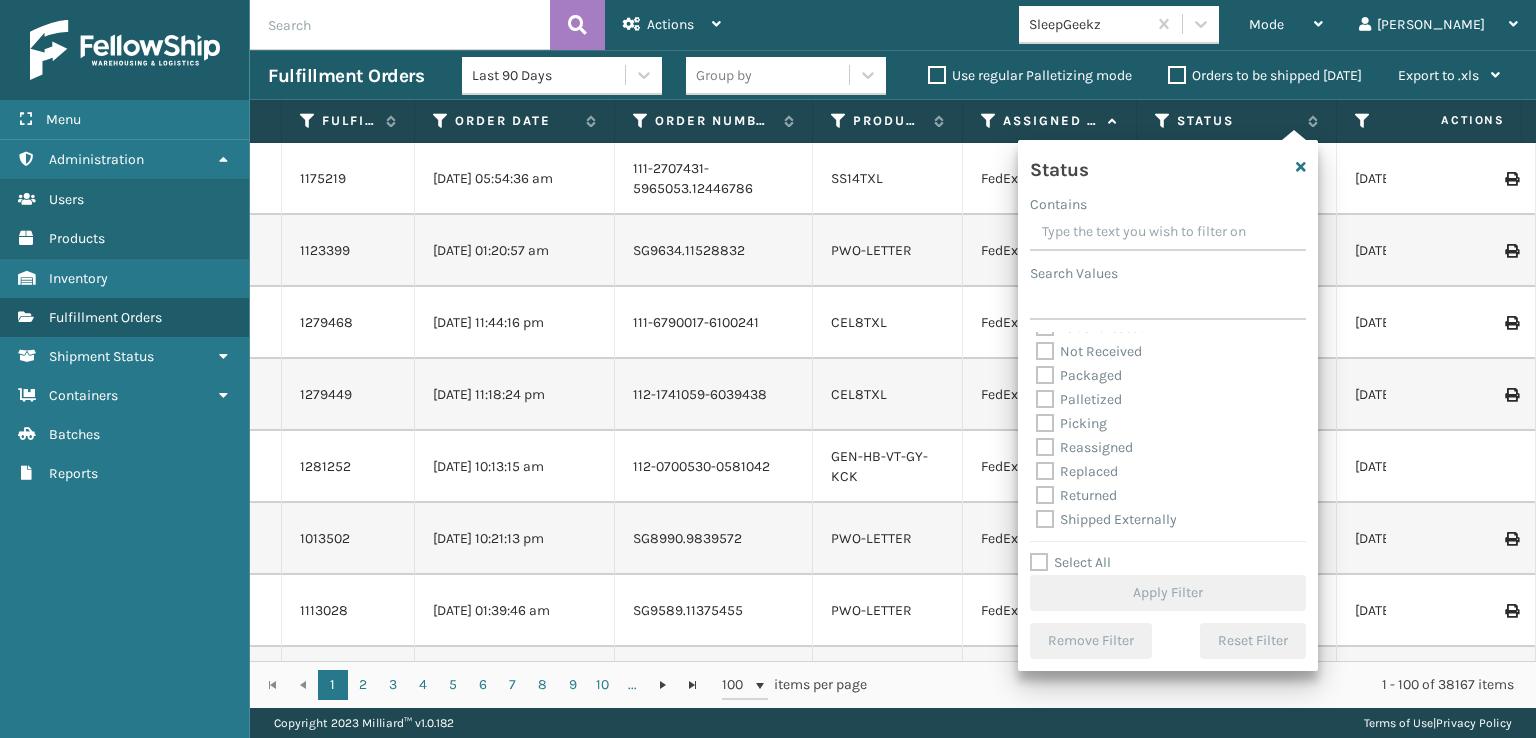 click on "Picking" at bounding box center [1071, 423] 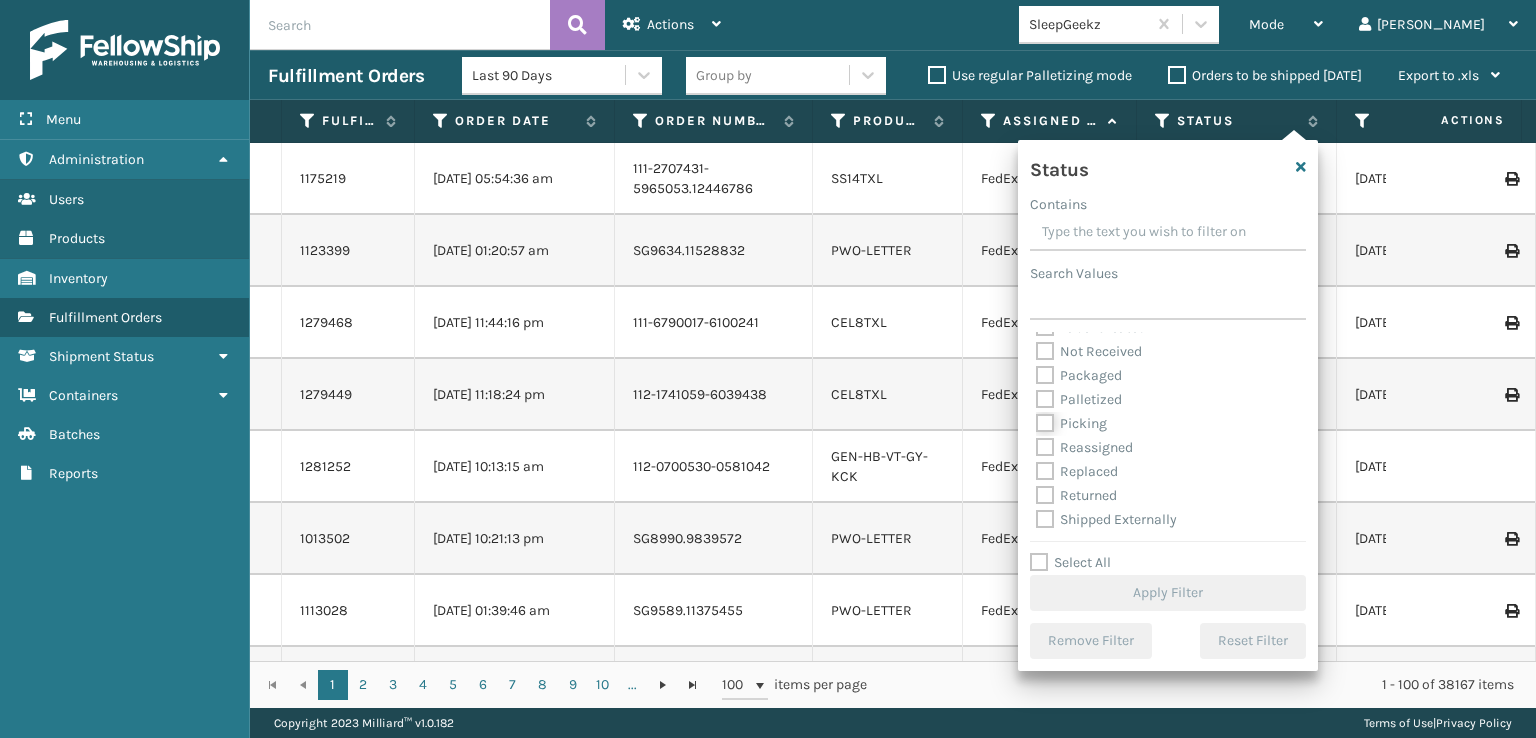 click on "Picking" at bounding box center [1036, 418] 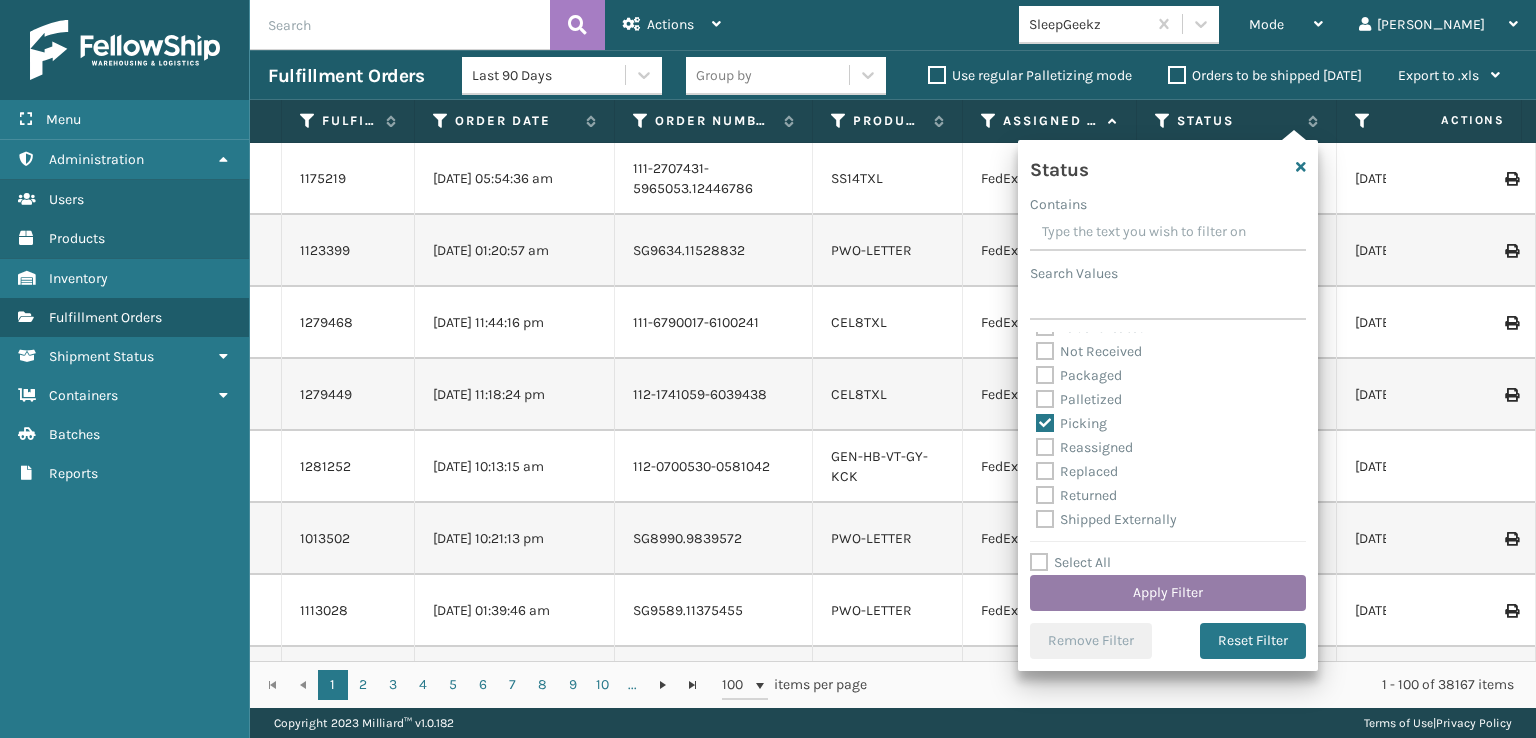 click on "Apply Filter" at bounding box center [1168, 593] 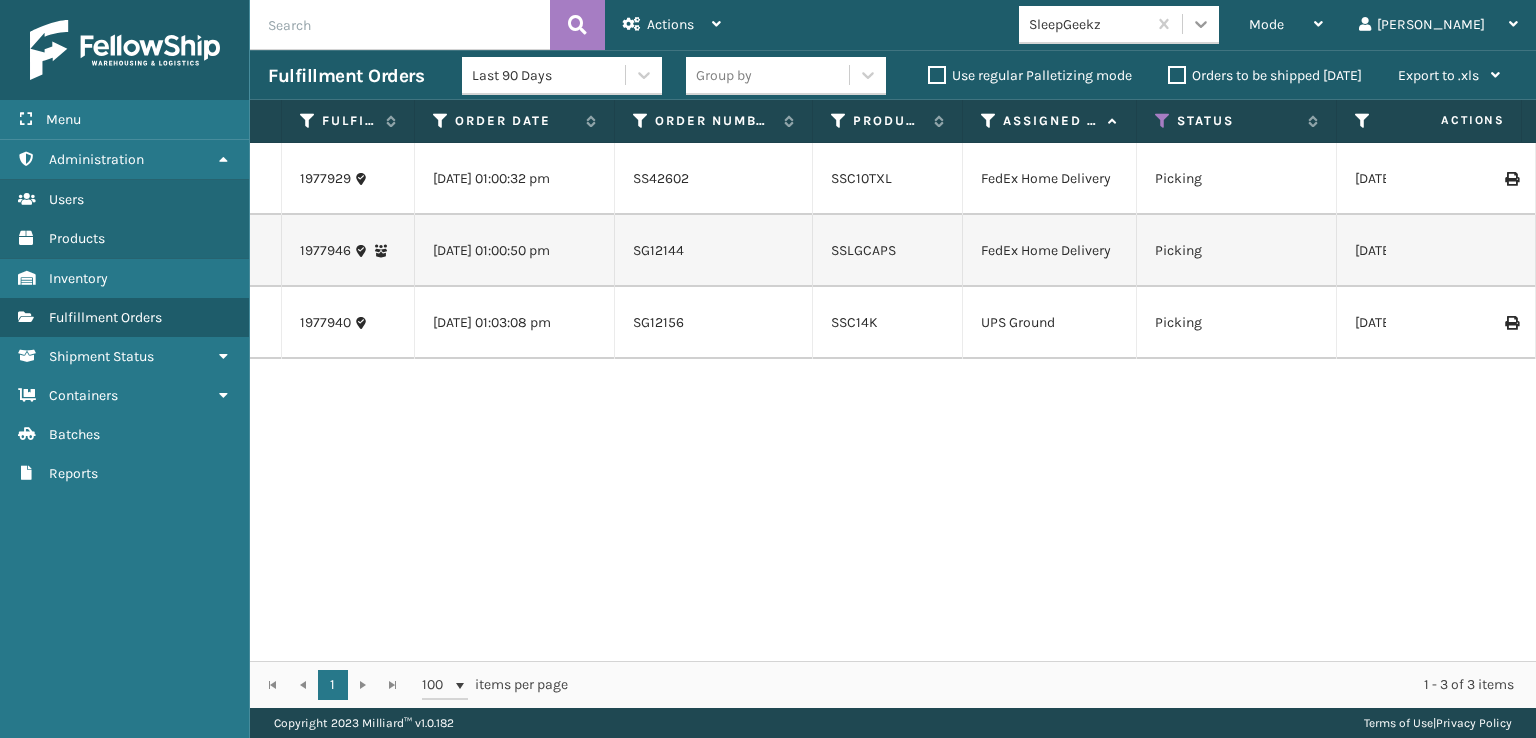 click 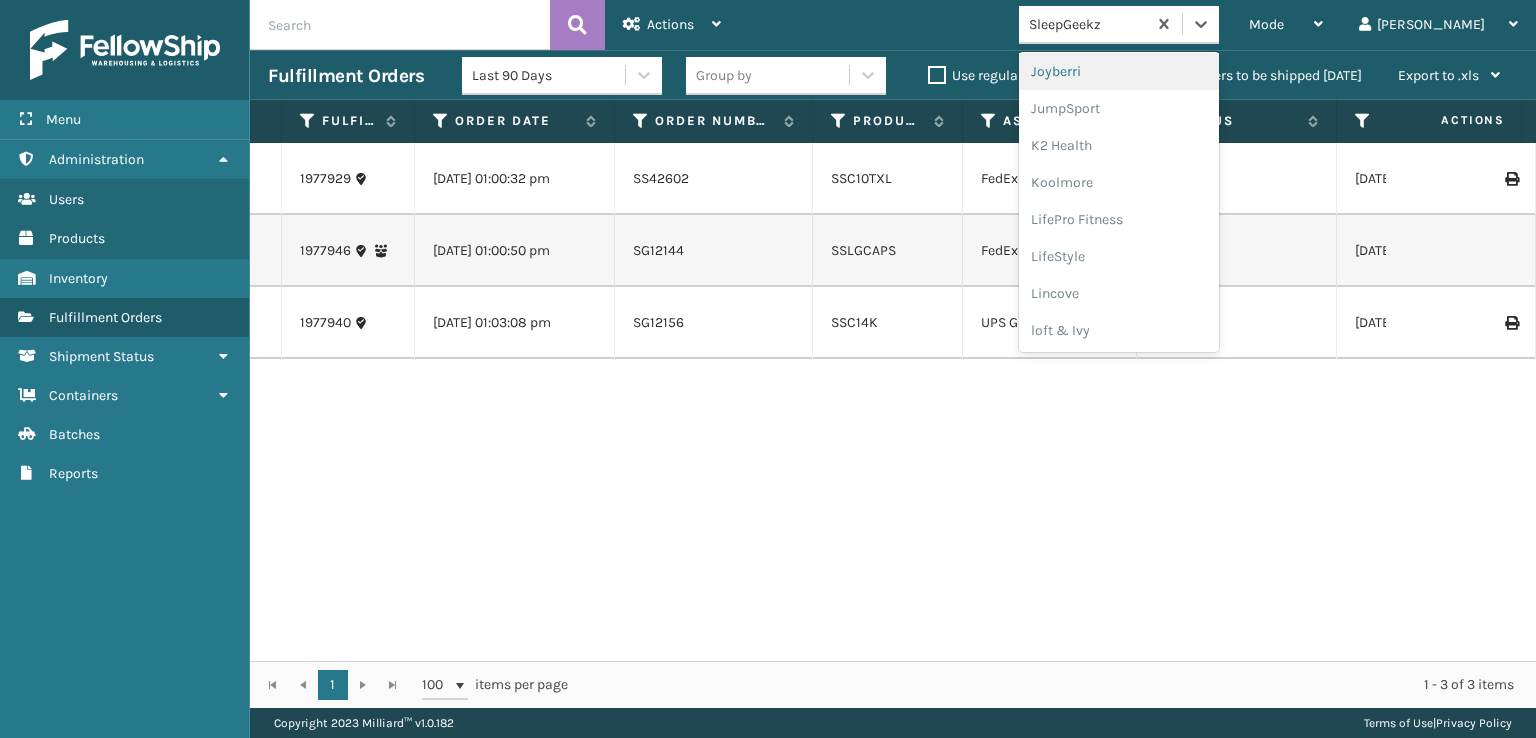 scroll, scrollTop: 632, scrollLeft: 0, axis: vertical 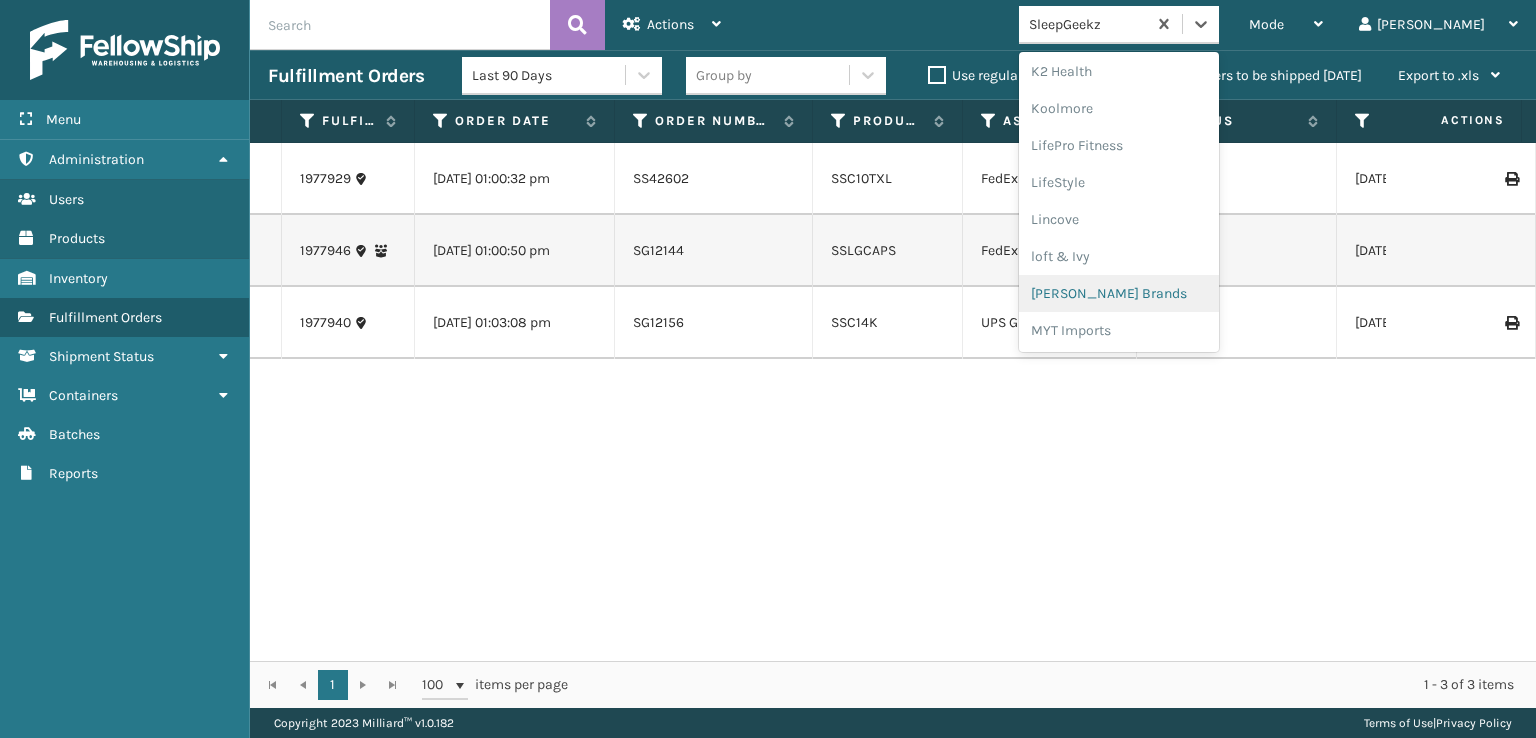 click on "[PERSON_NAME] Brands" at bounding box center (1119, 293) 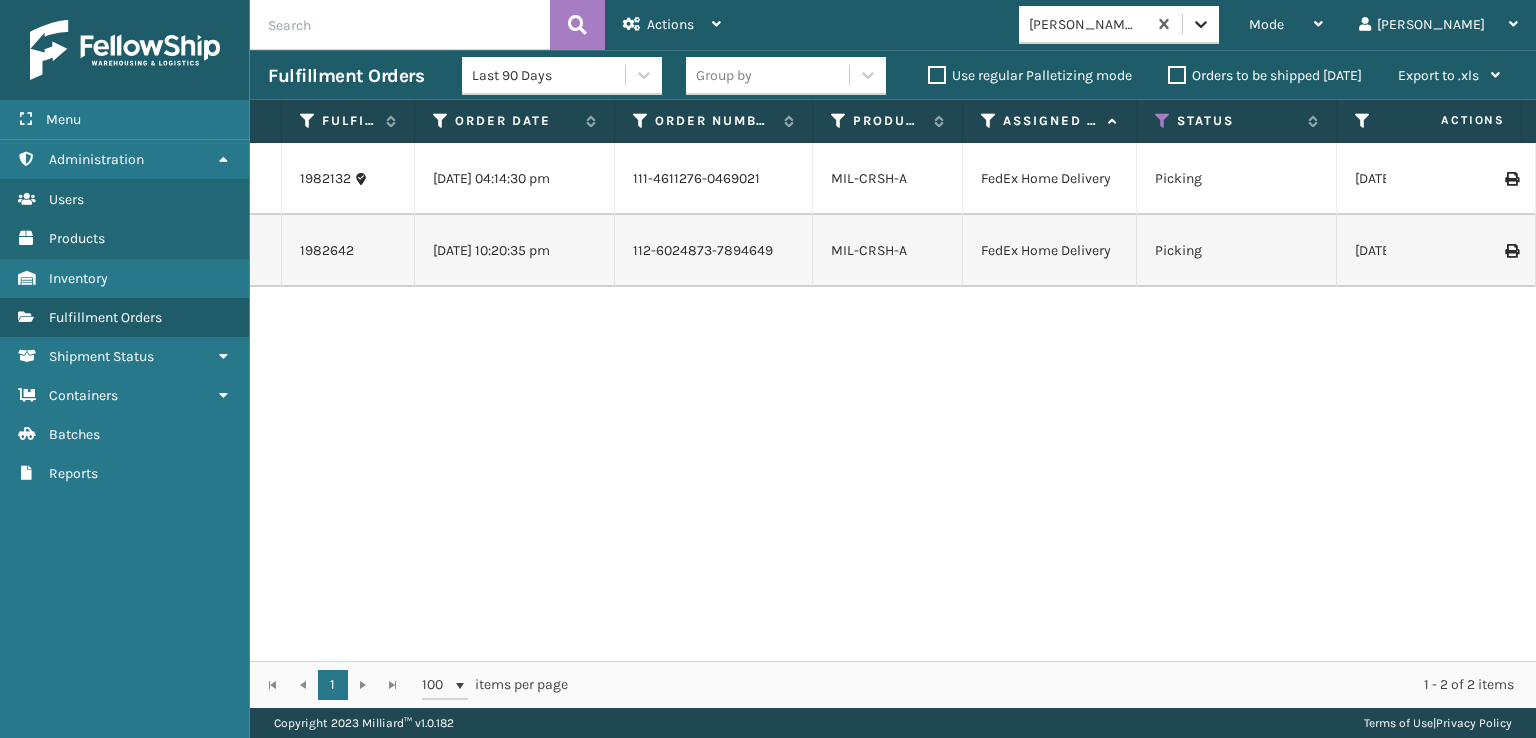 click 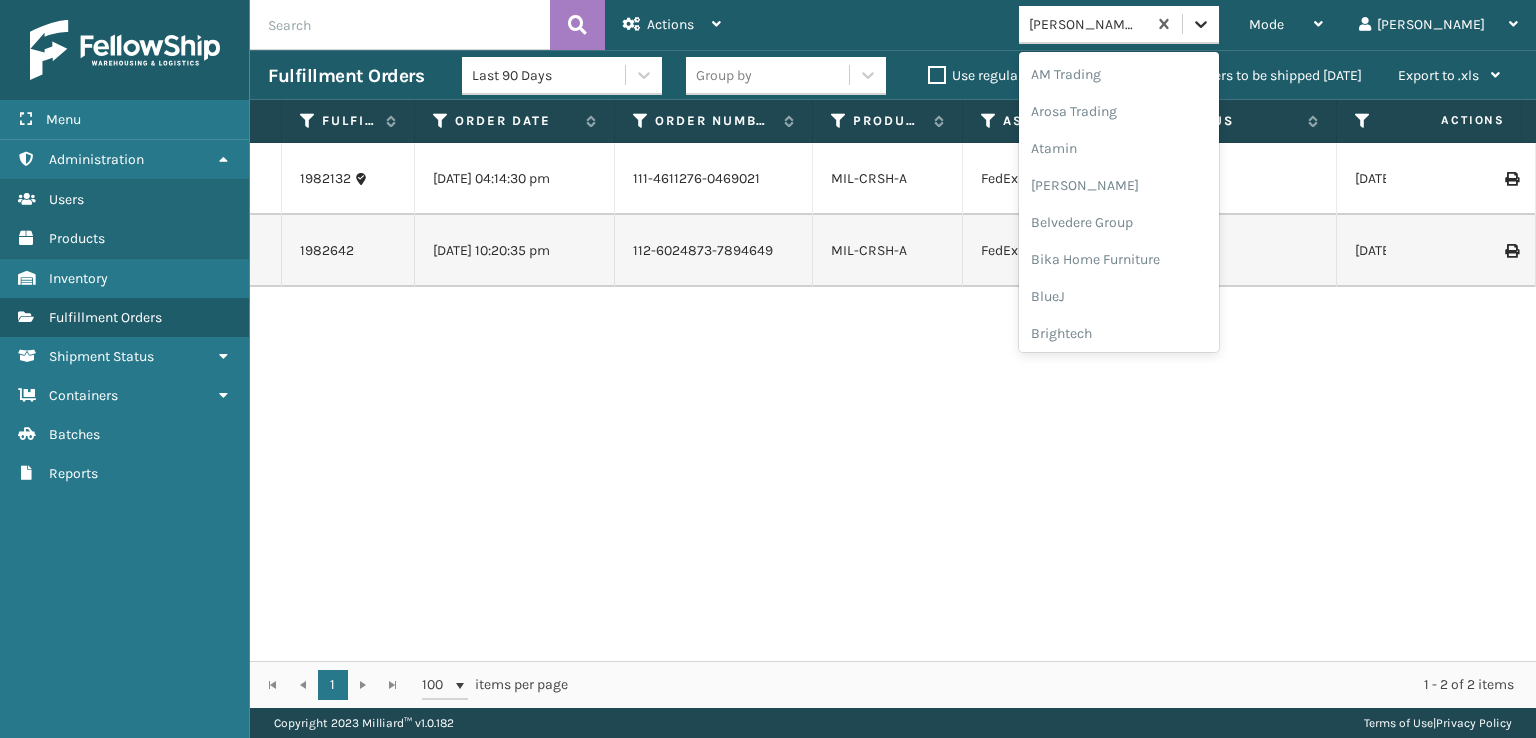 scroll, scrollTop: 604, scrollLeft: 0, axis: vertical 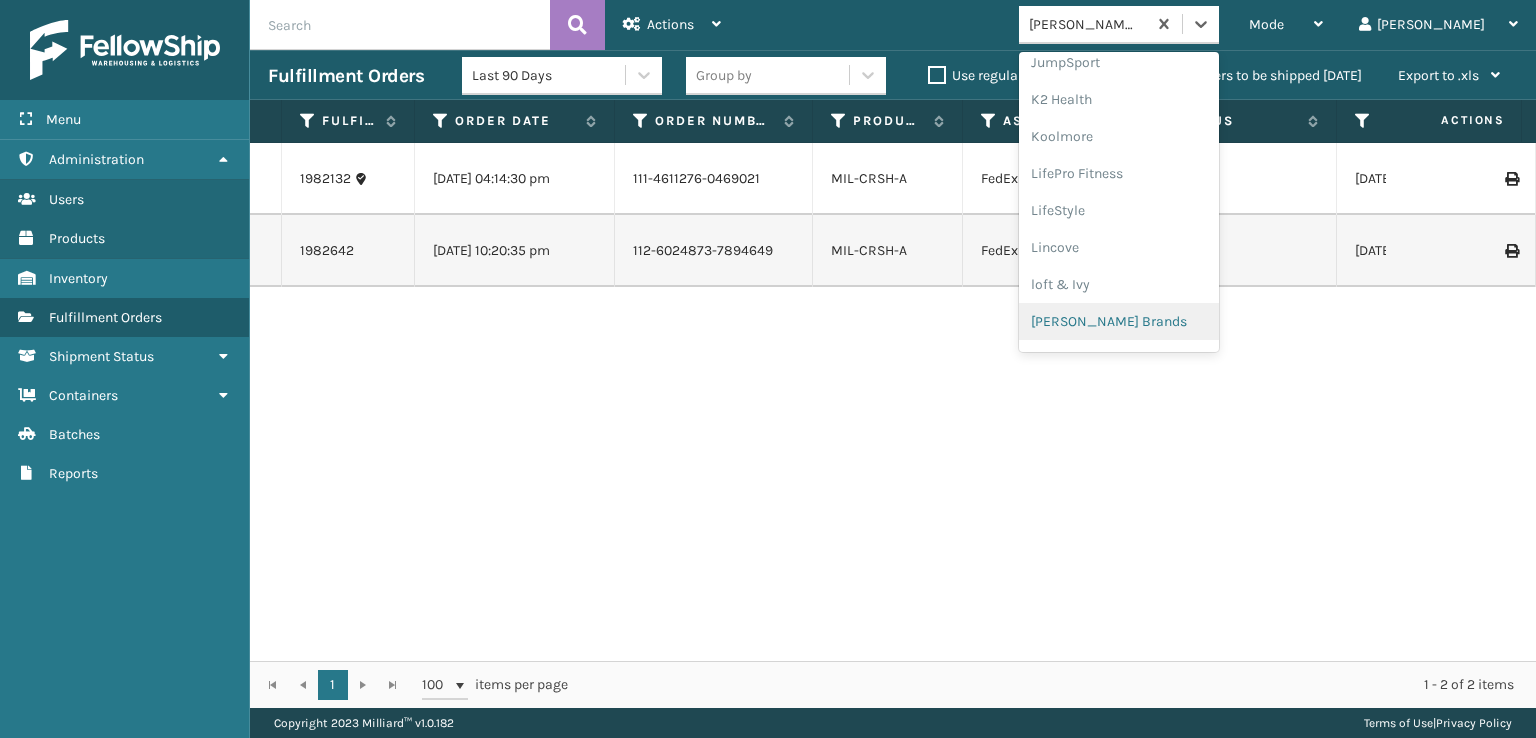 click on "[PERSON_NAME] Brands" at bounding box center [1119, 321] 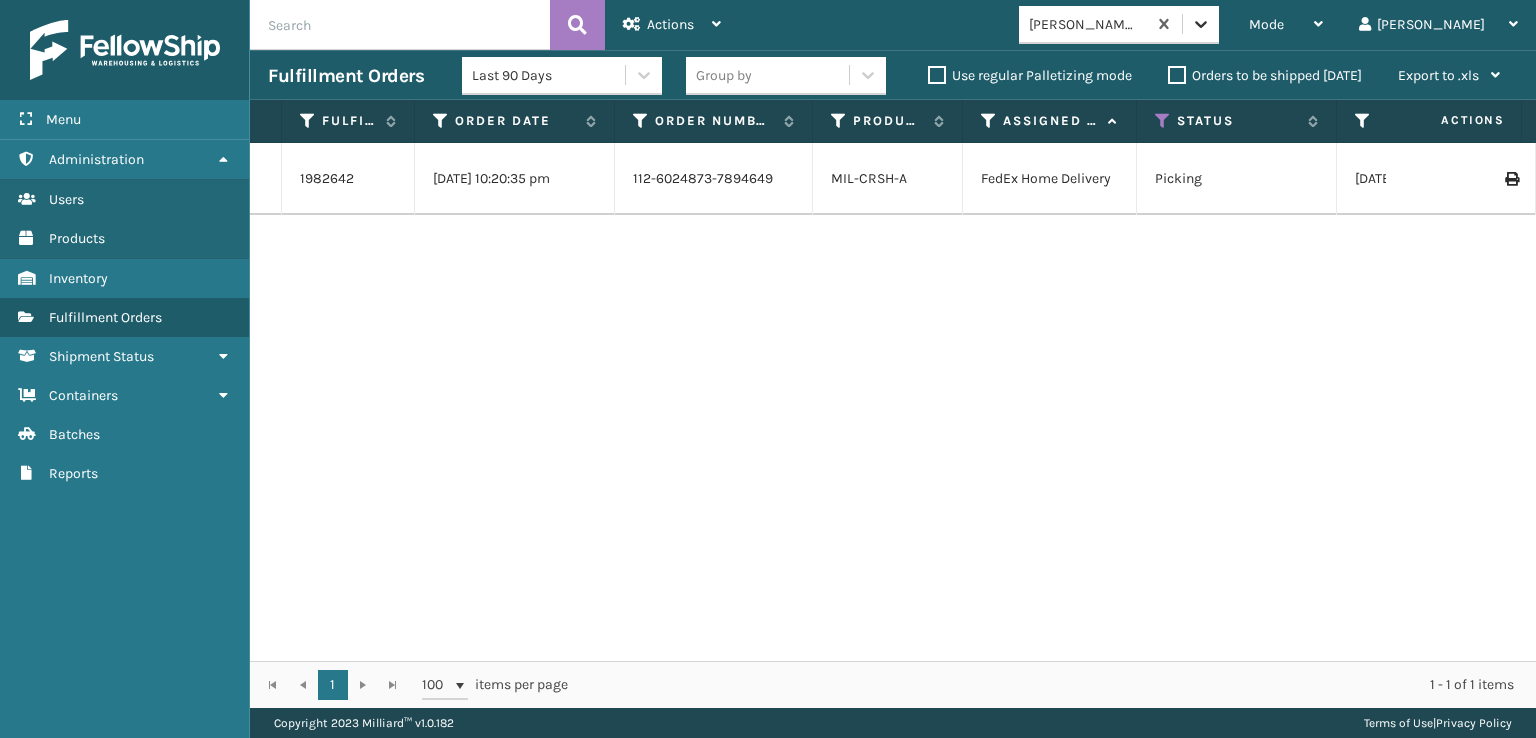 click 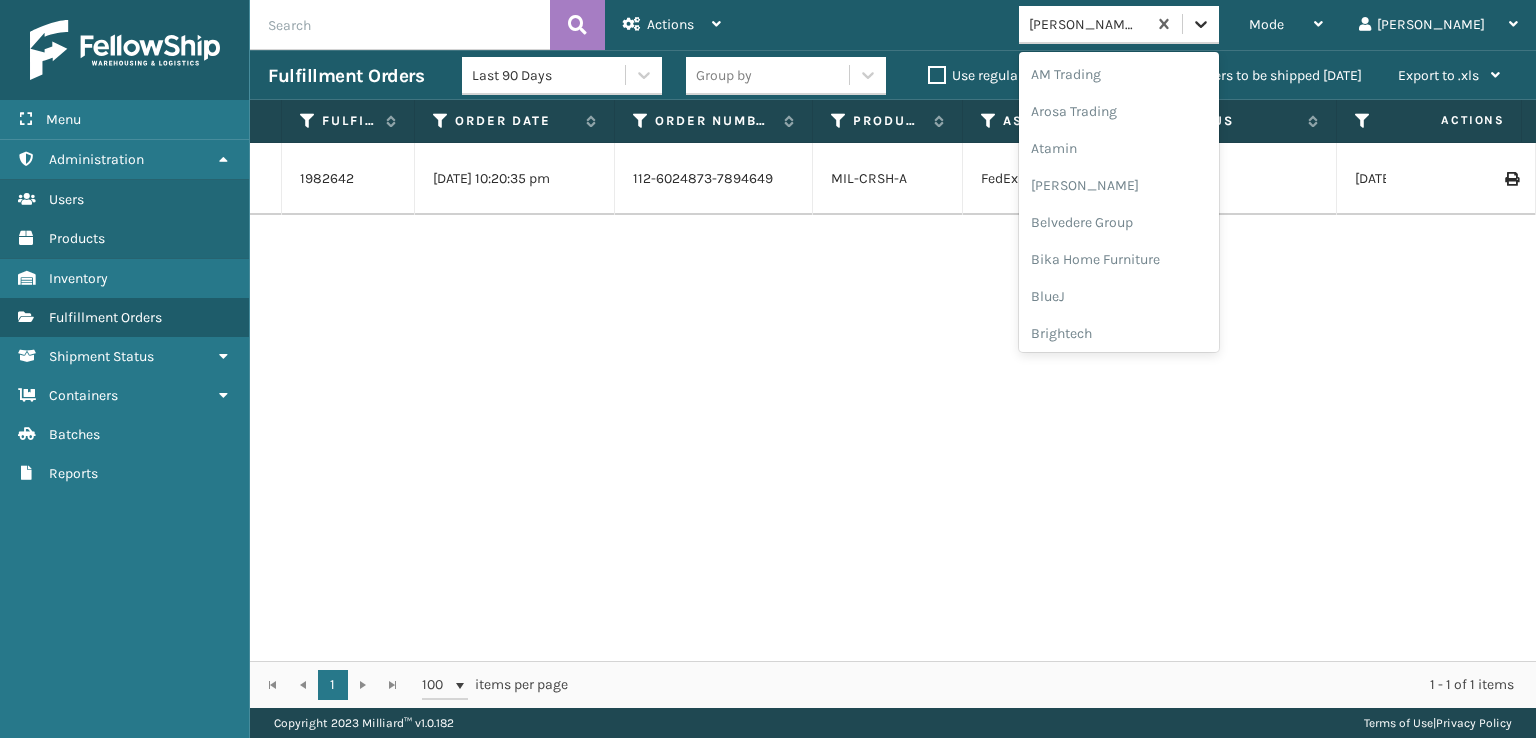 scroll, scrollTop: 604, scrollLeft: 0, axis: vertical 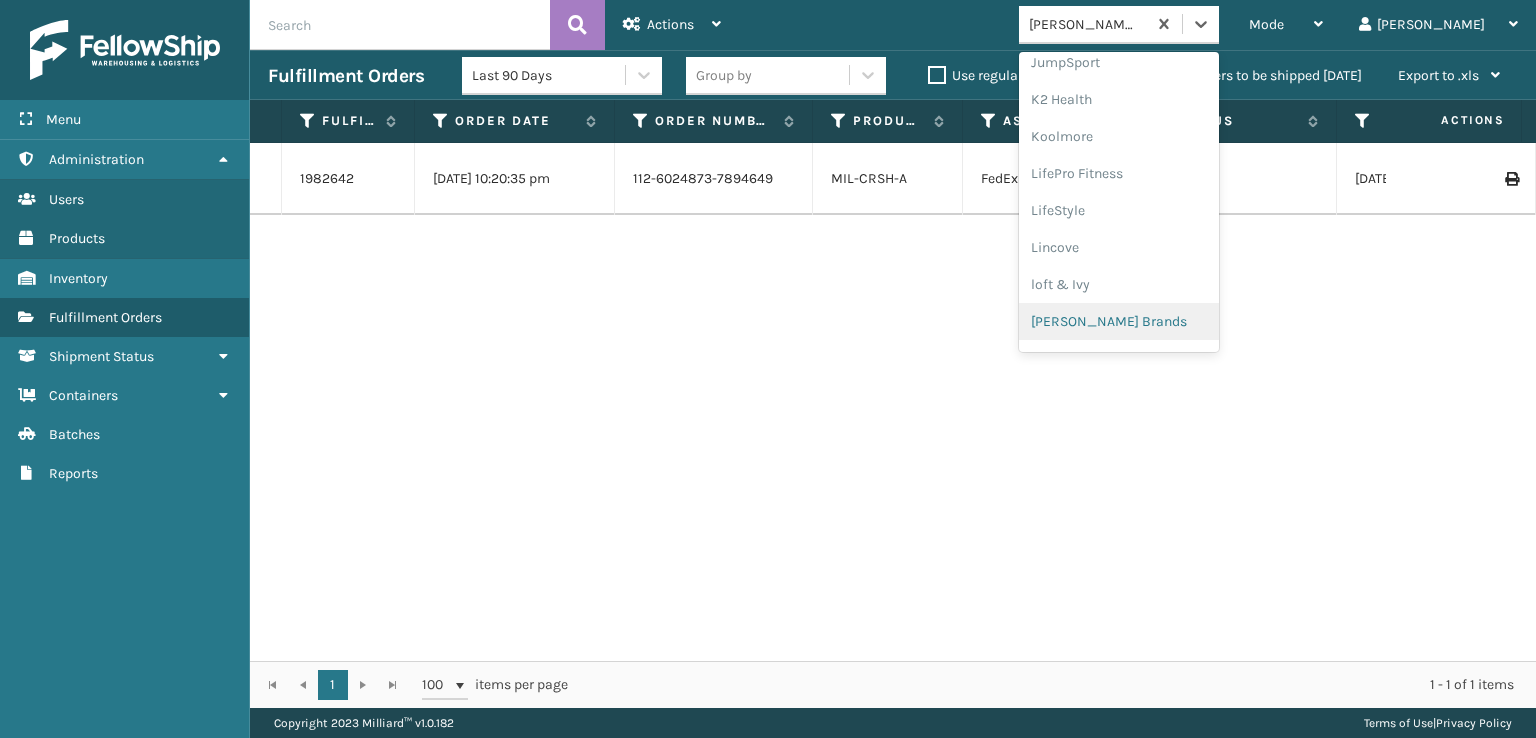 click on "[PERSON_NAME] Brands" at bounding box center (1119, 321) 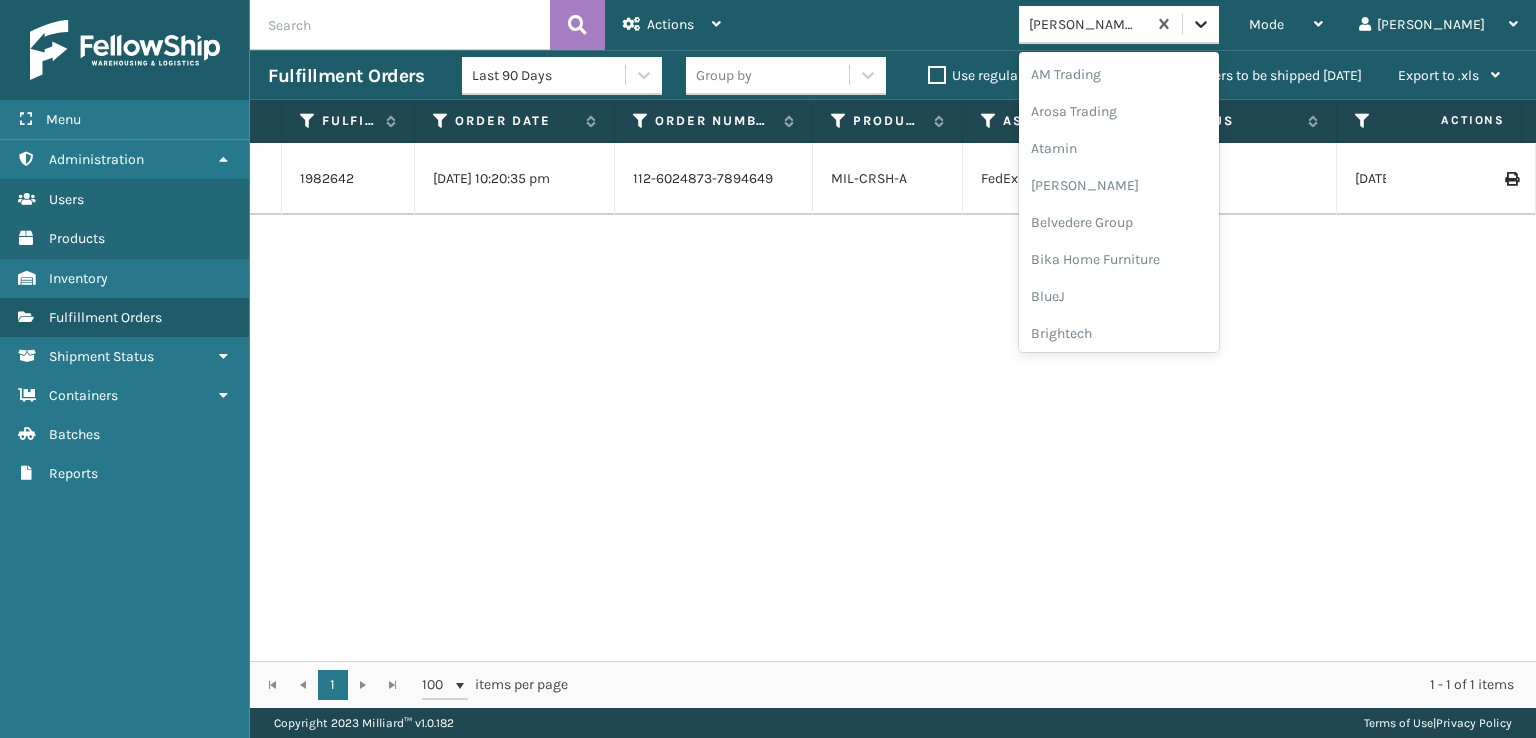 click 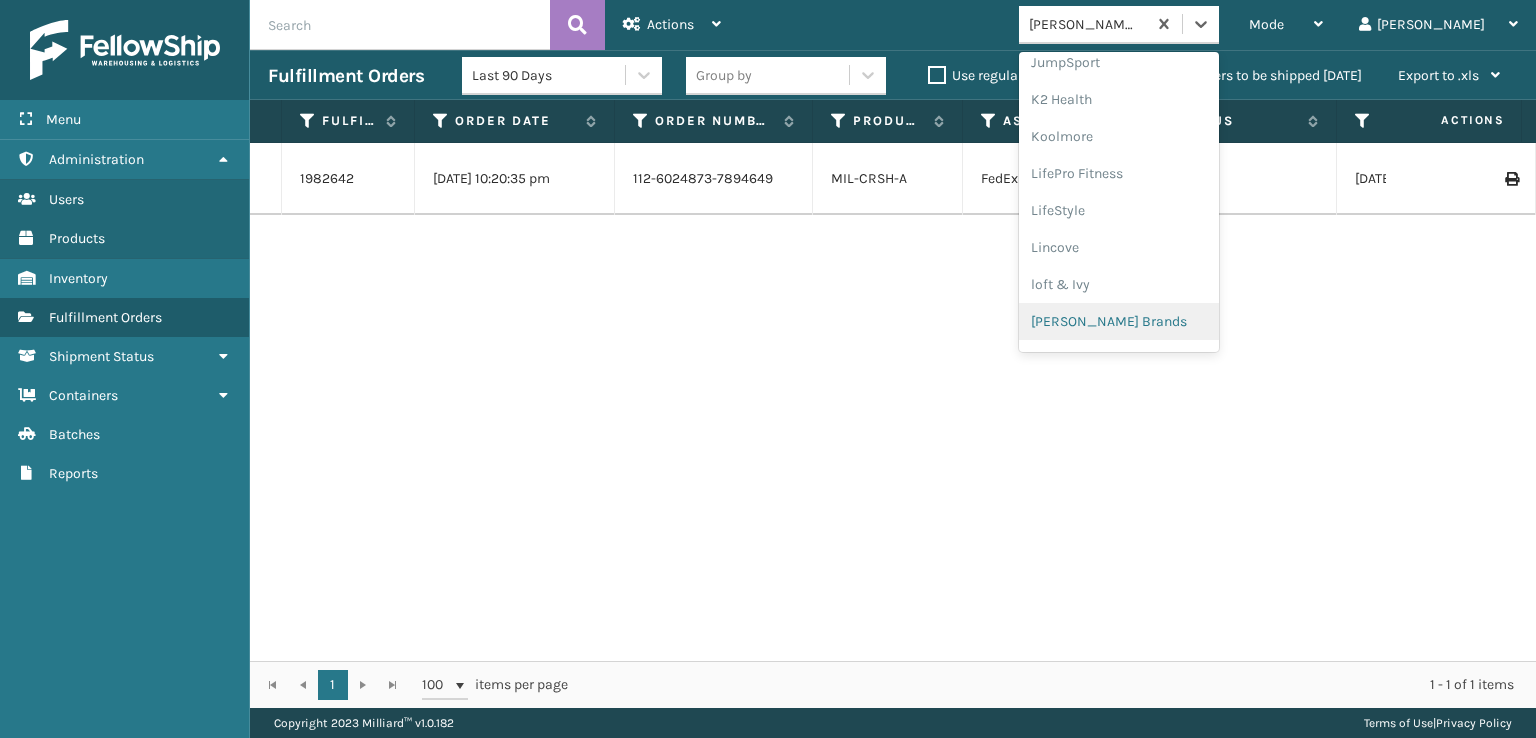 click on "[PERSON_NAME] Brands" at bounding box center (1119, 321) 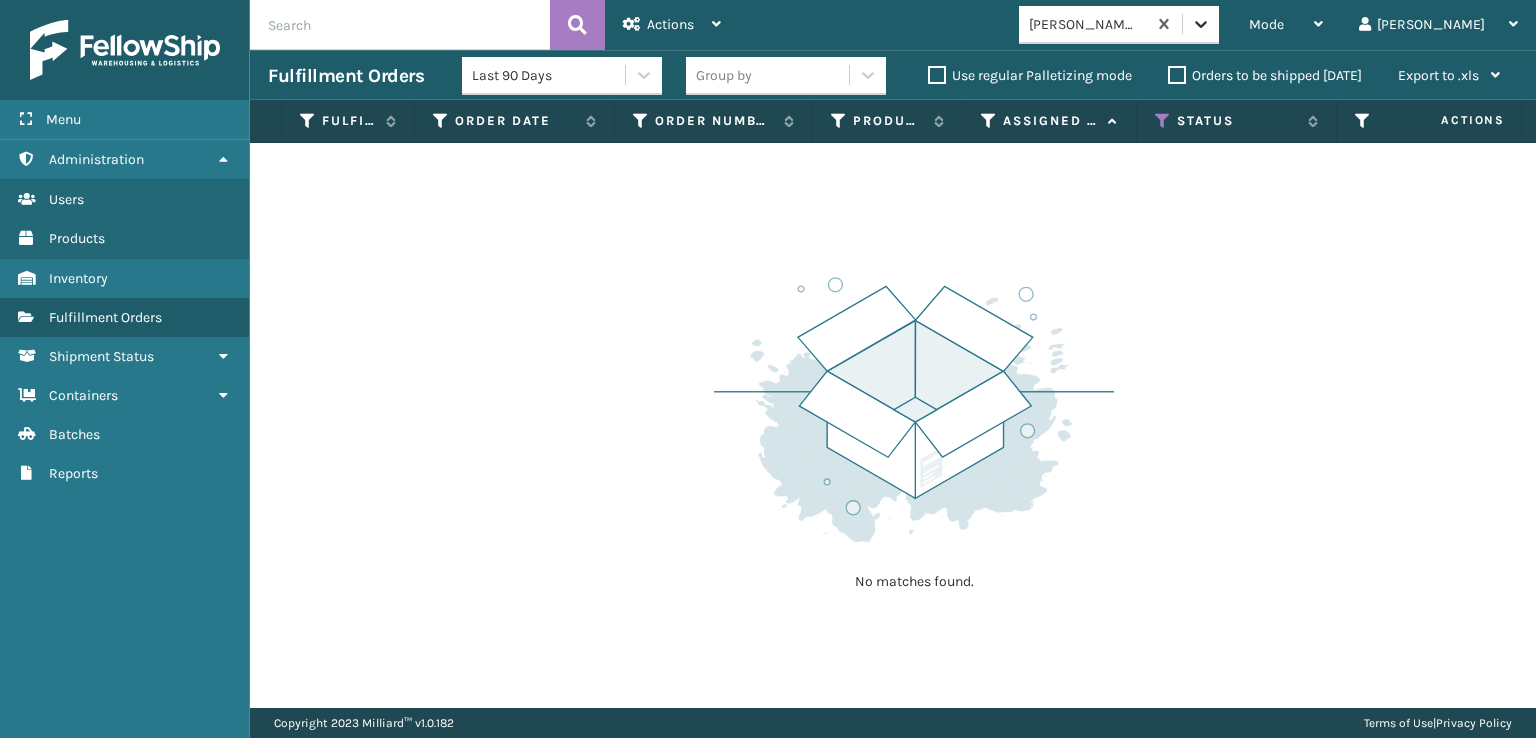 click 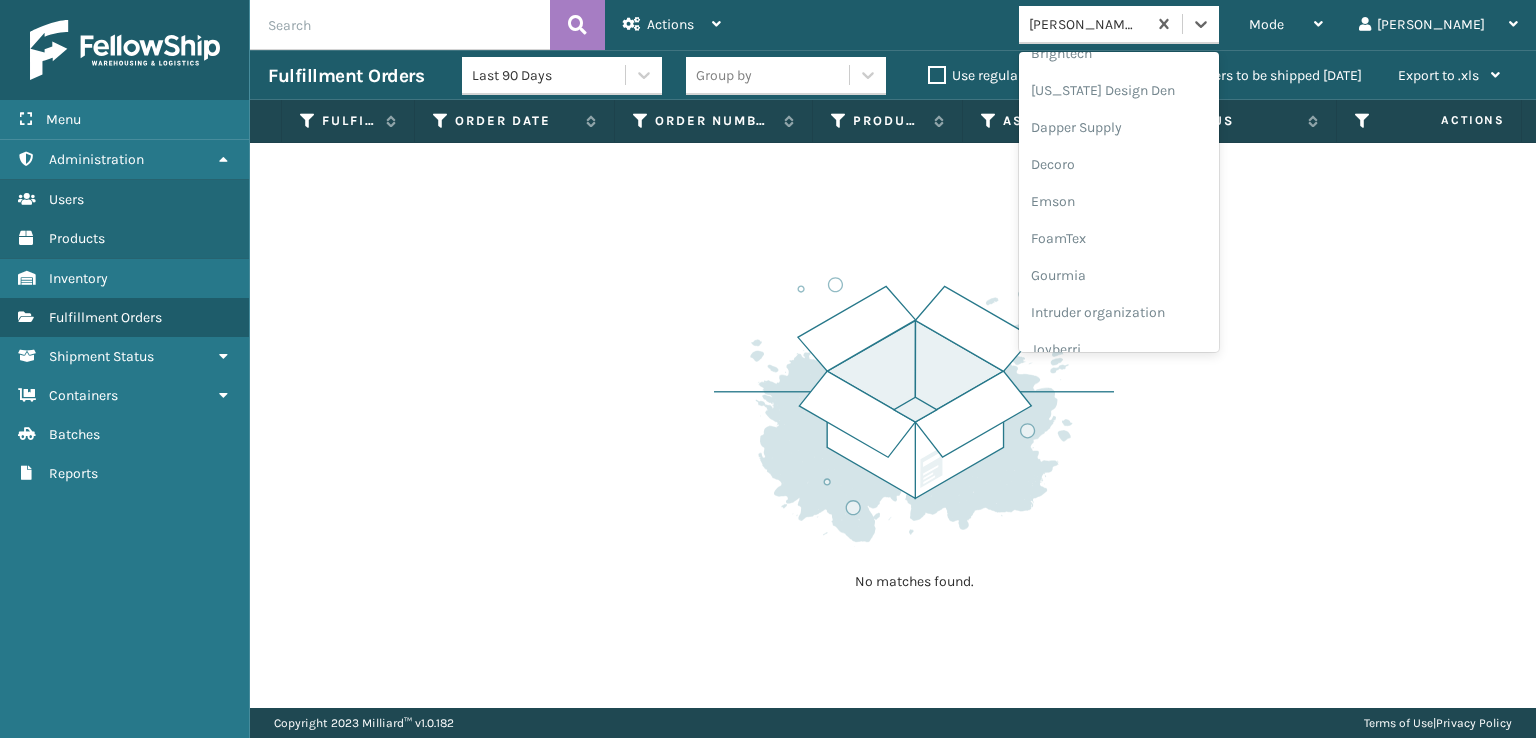 scroll, scrollTop: 232, scrollLeft: 0, axis: vertical 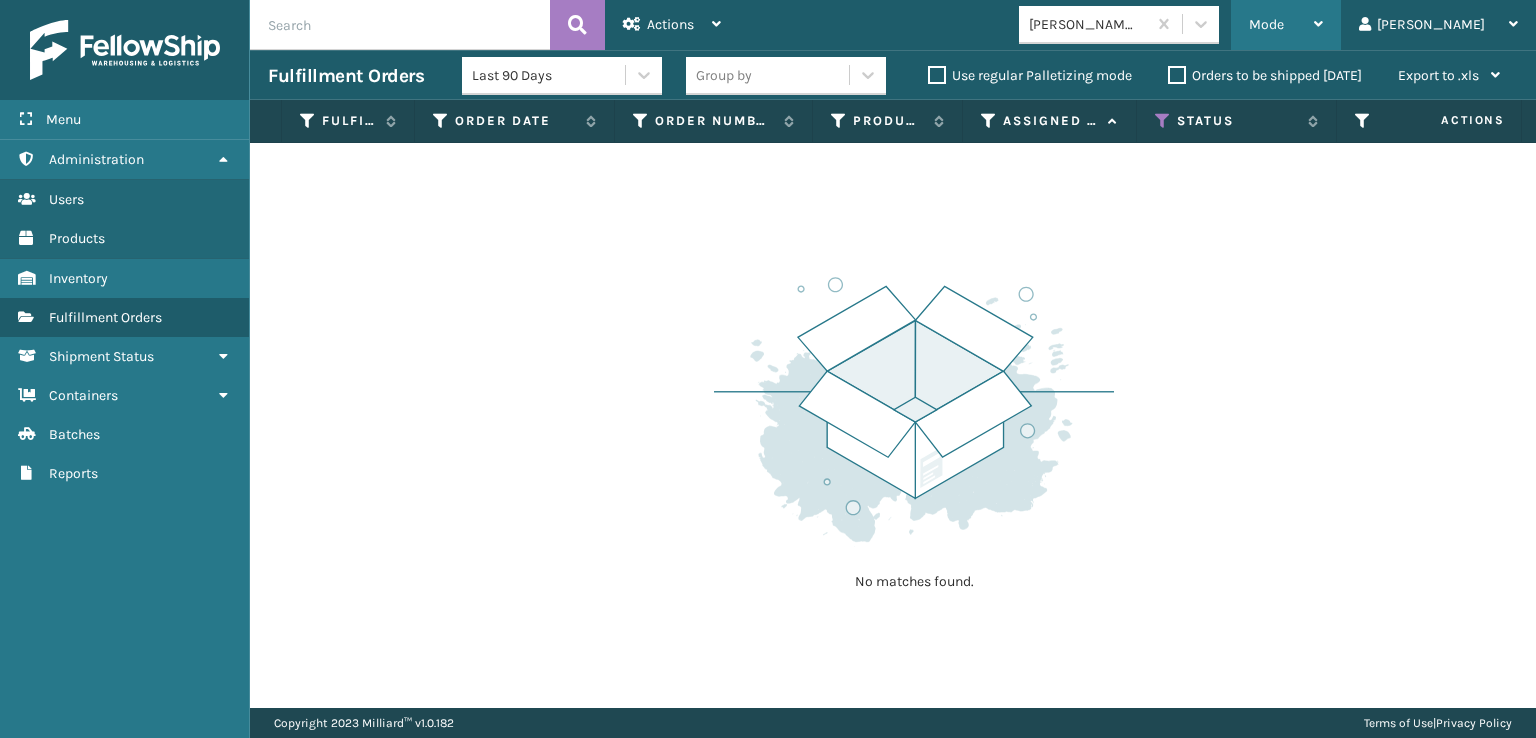 click on "Mode" at bounding box center (1266, 24) 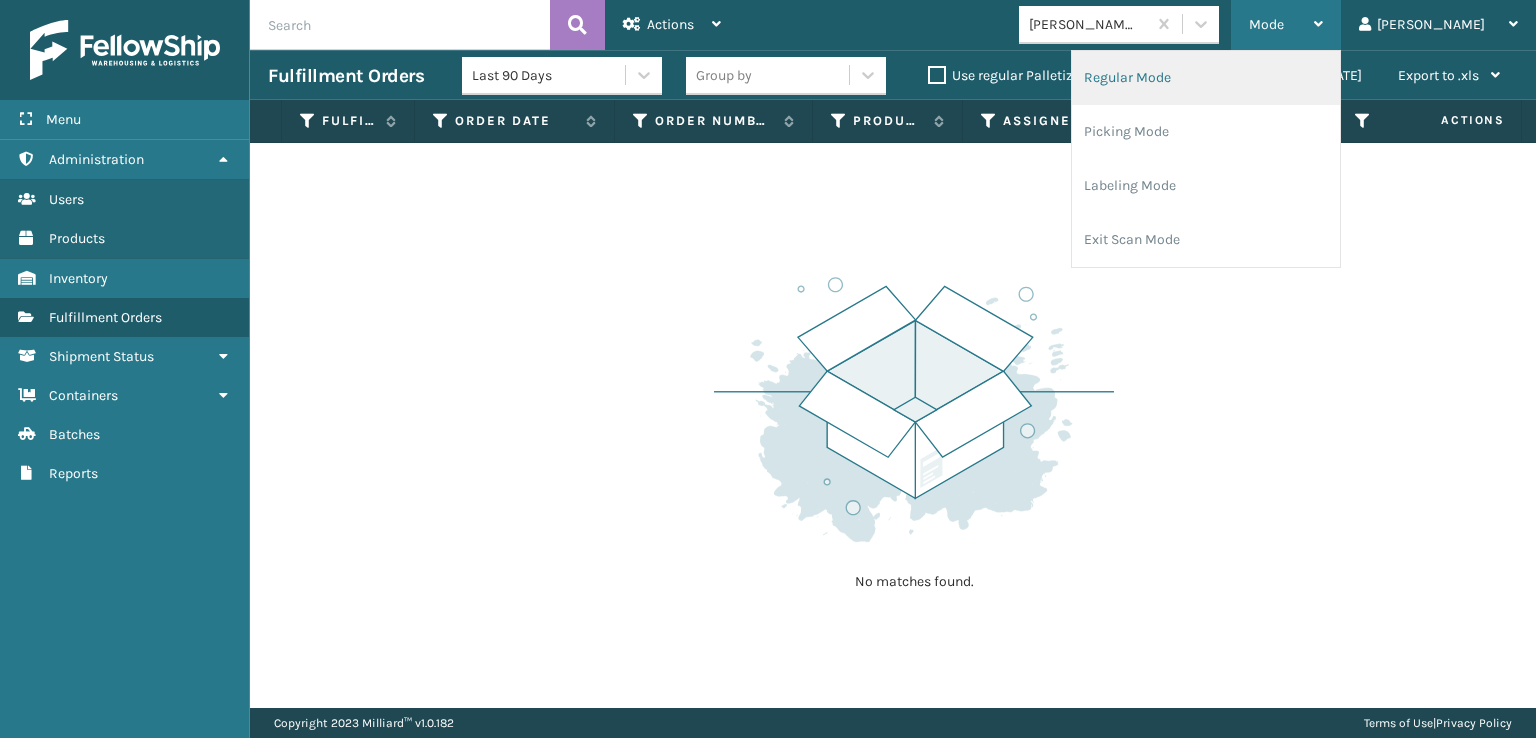 click on "Regular Mode" at bounding box center [1206, 78] 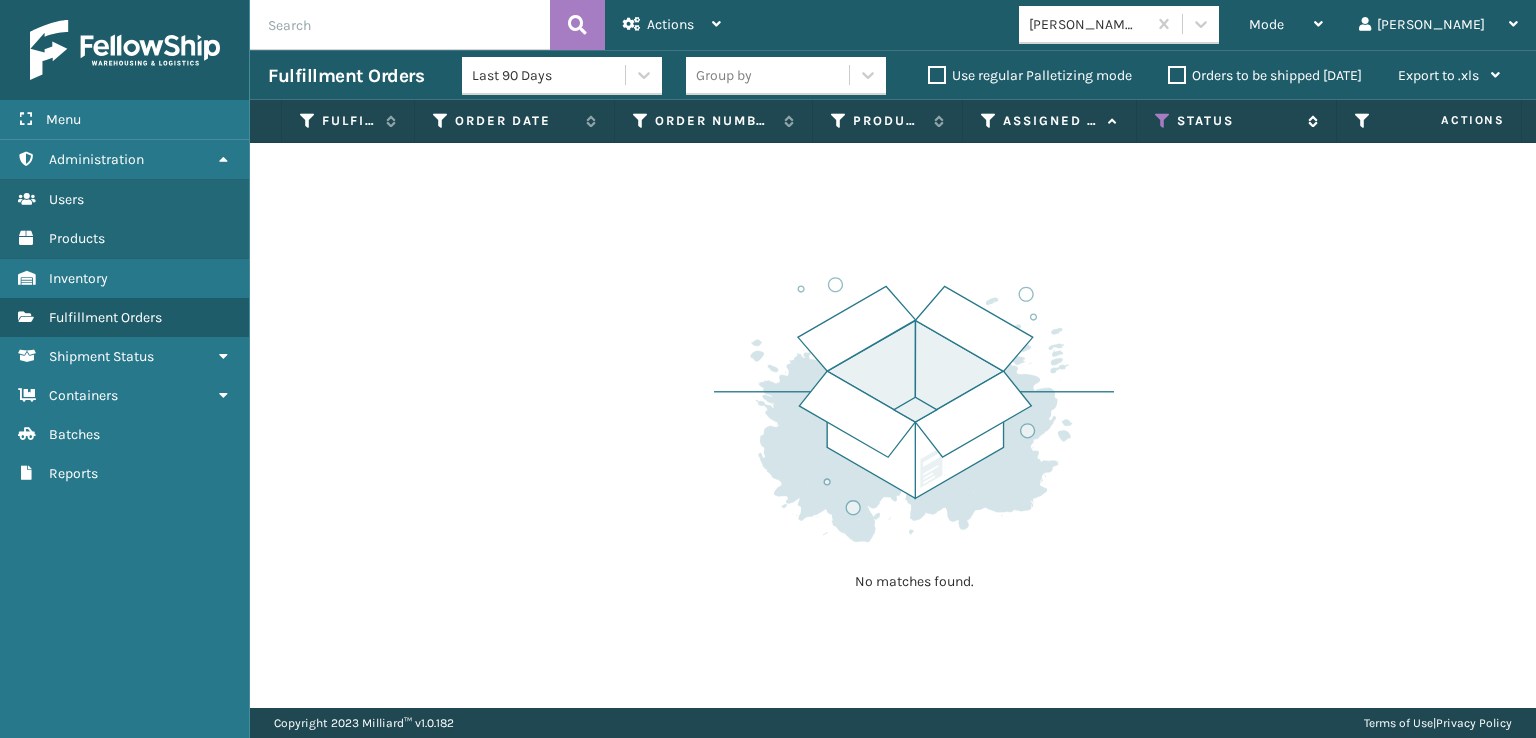 click at bounding box center (1163, 121) 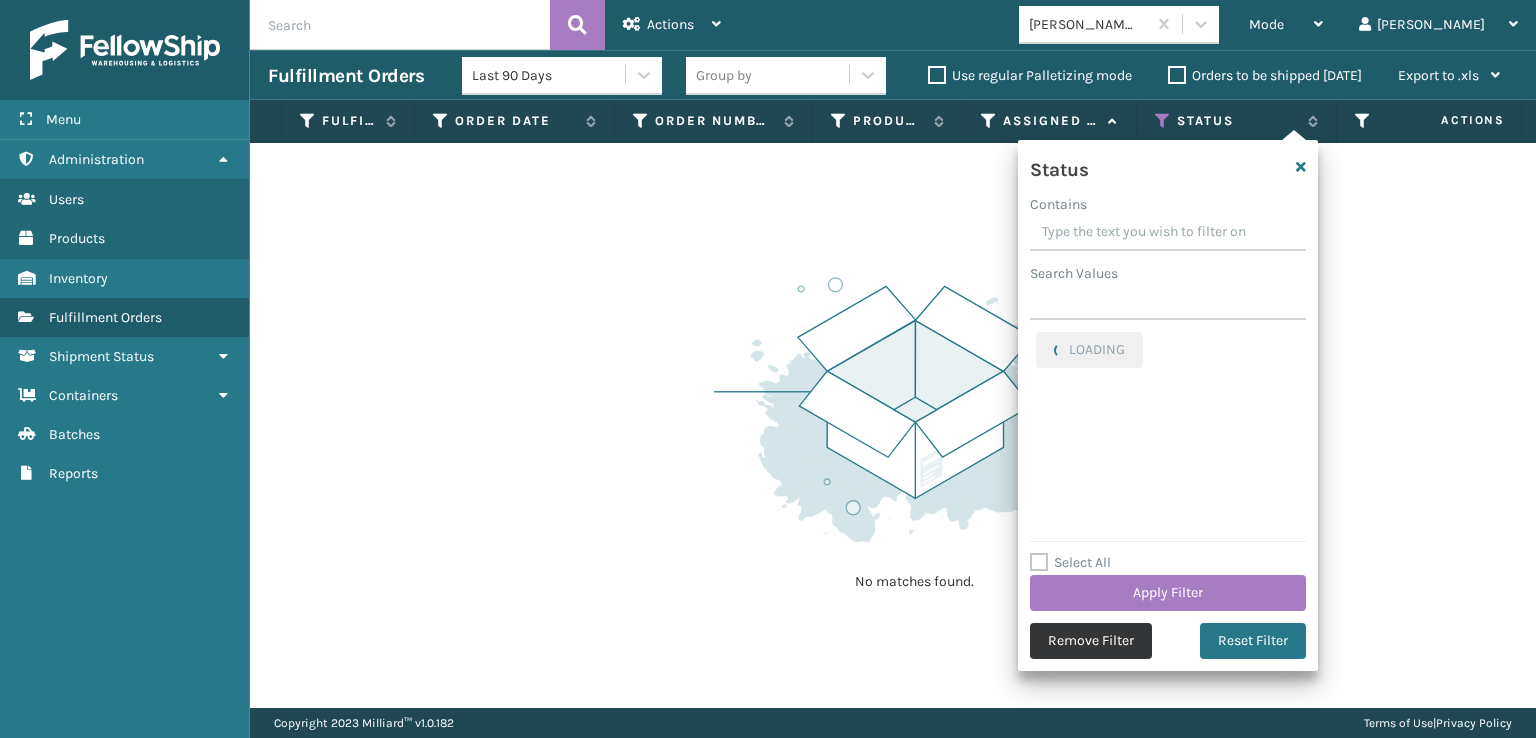 click on "Remove Filter" at bounding box center [1091, 641] 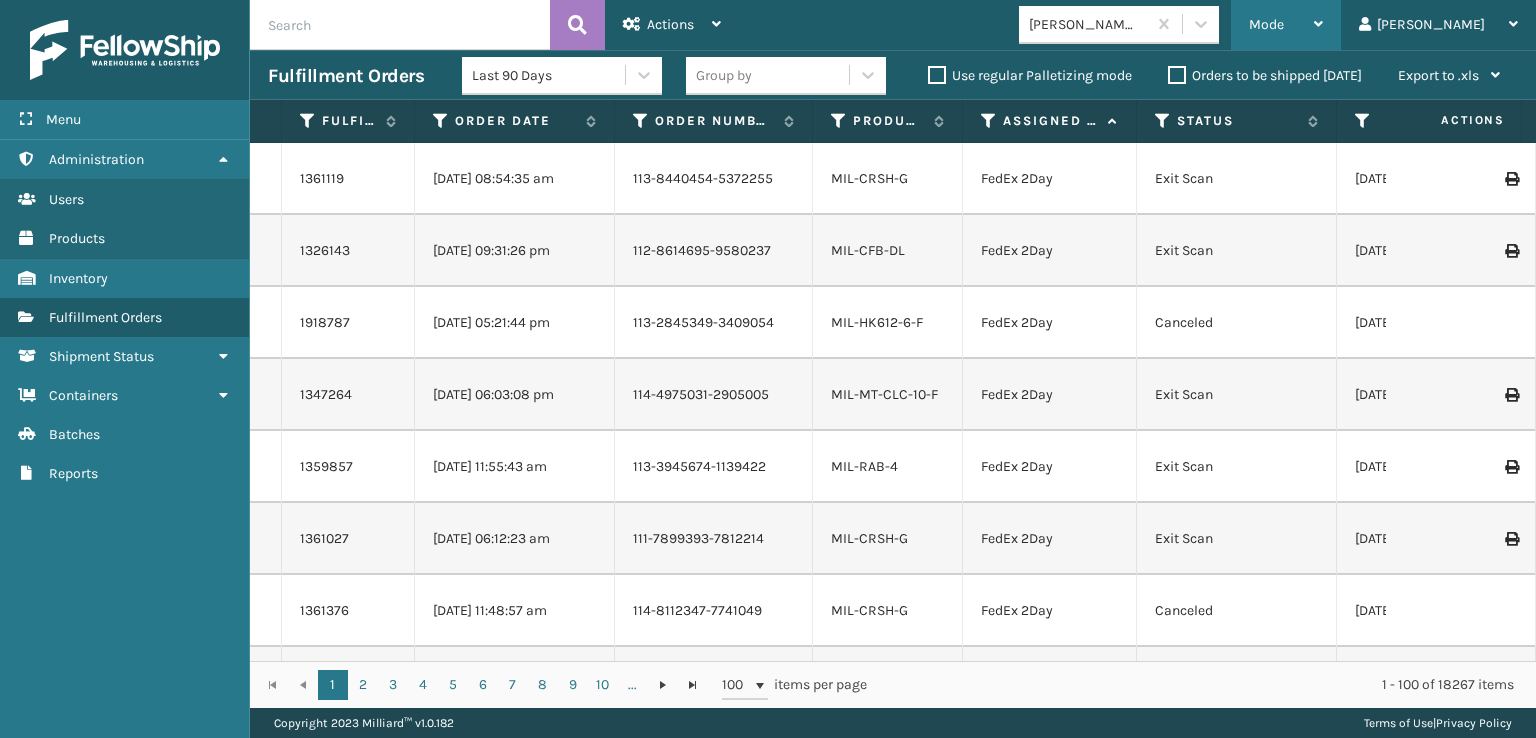 click on "Mode" at bounding box center [1266, 24] 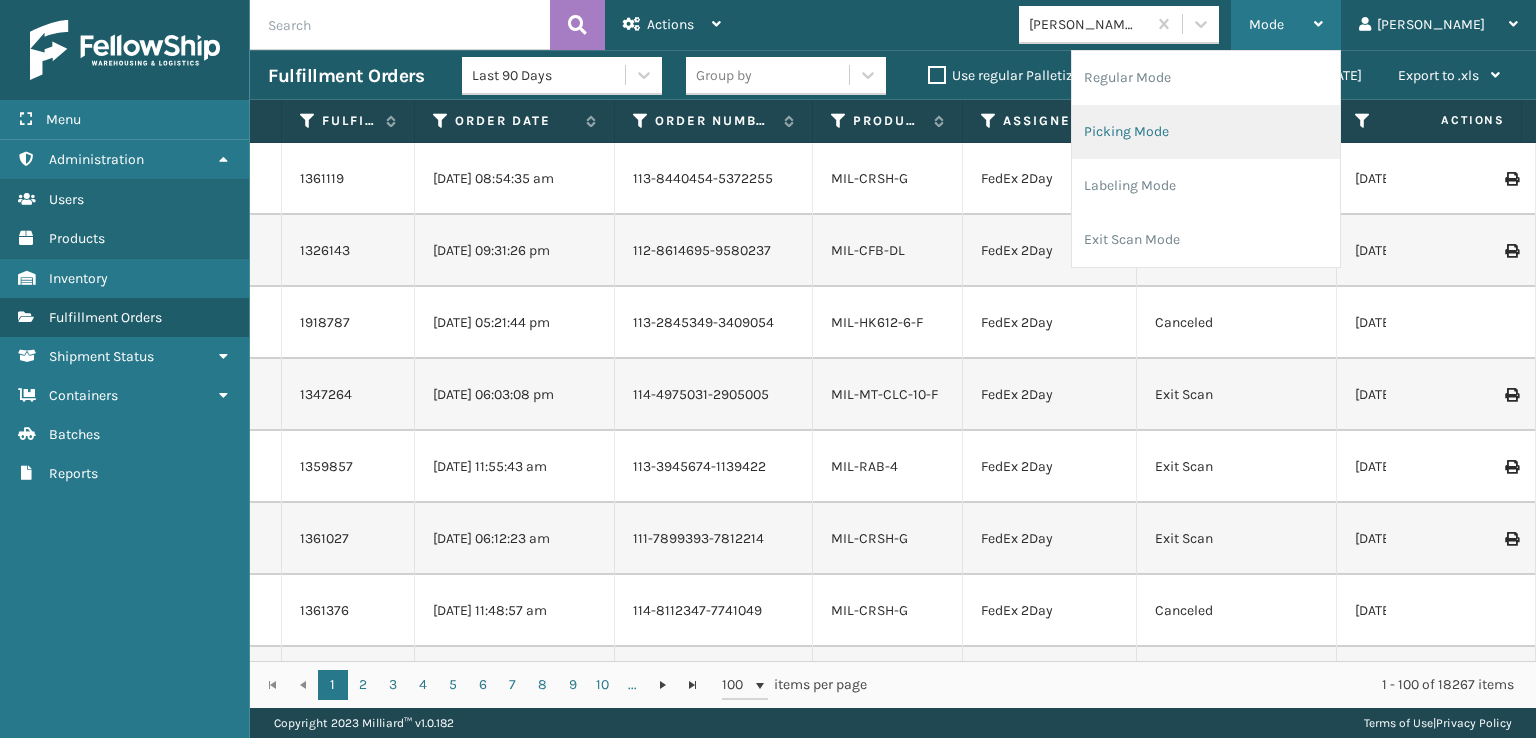 click on "Picking Mode" at bounding box center [1206, 132] 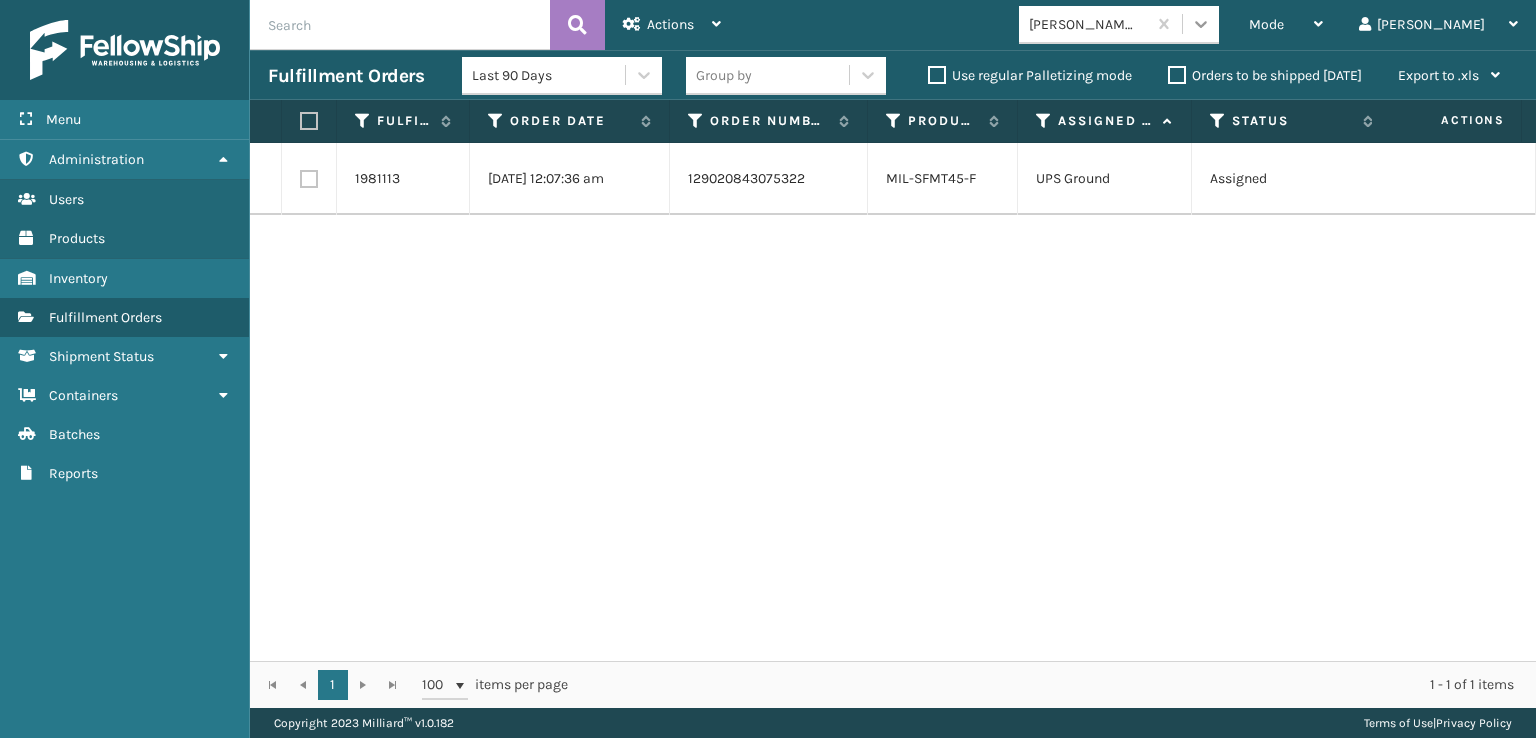 click 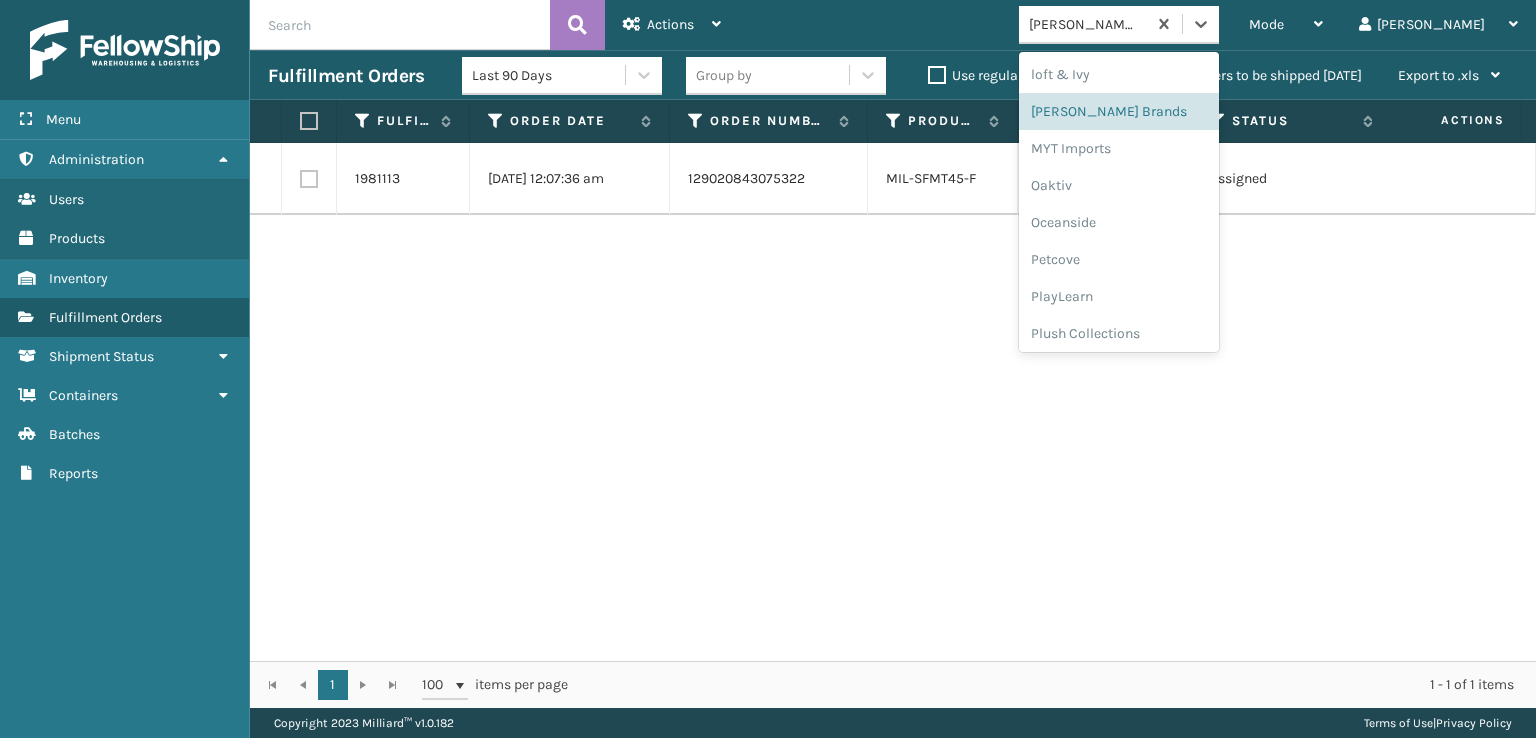 scroll, scrollTop: 928, scrollLeft: 0, axis: vertical 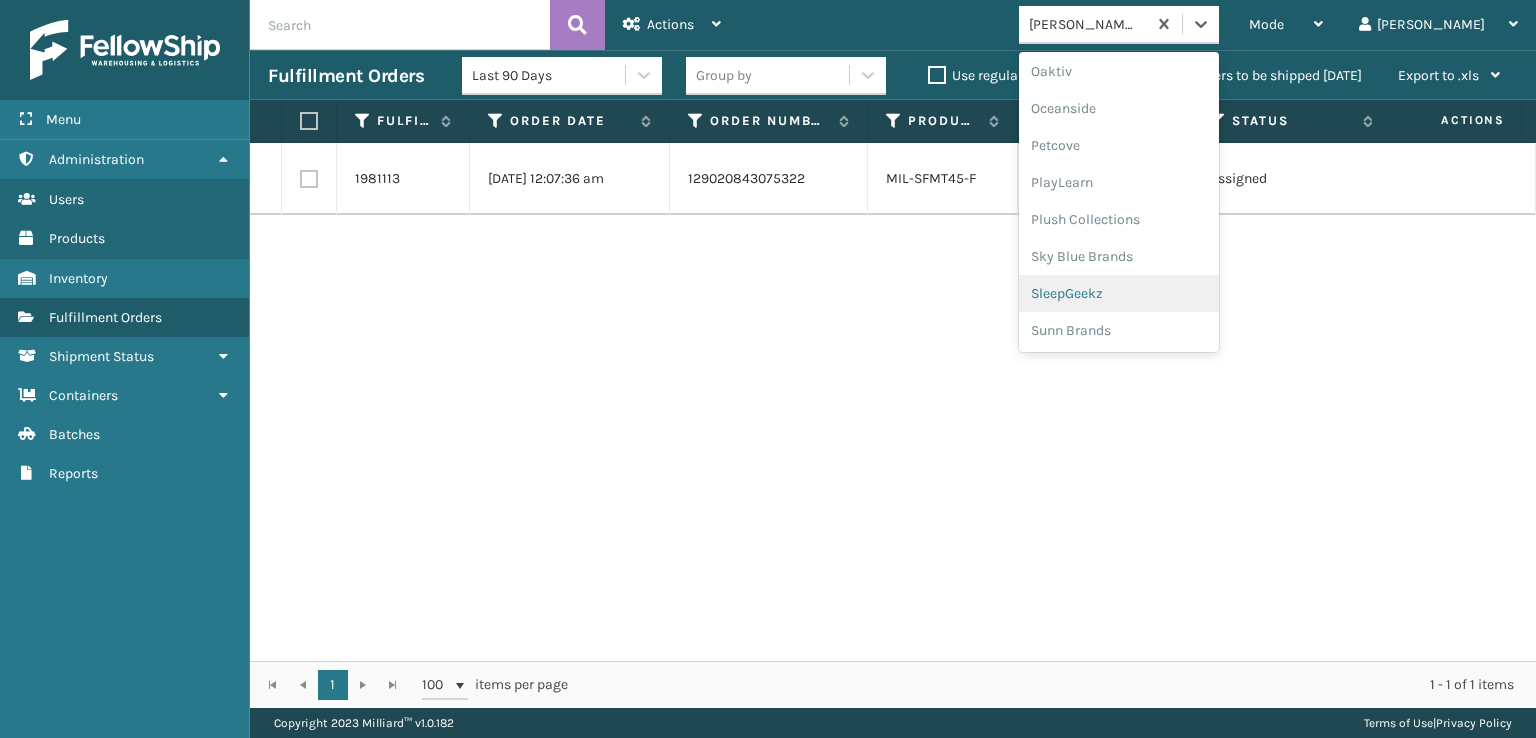 click on "SleepGeekz" at bounding box center (1119, 293) 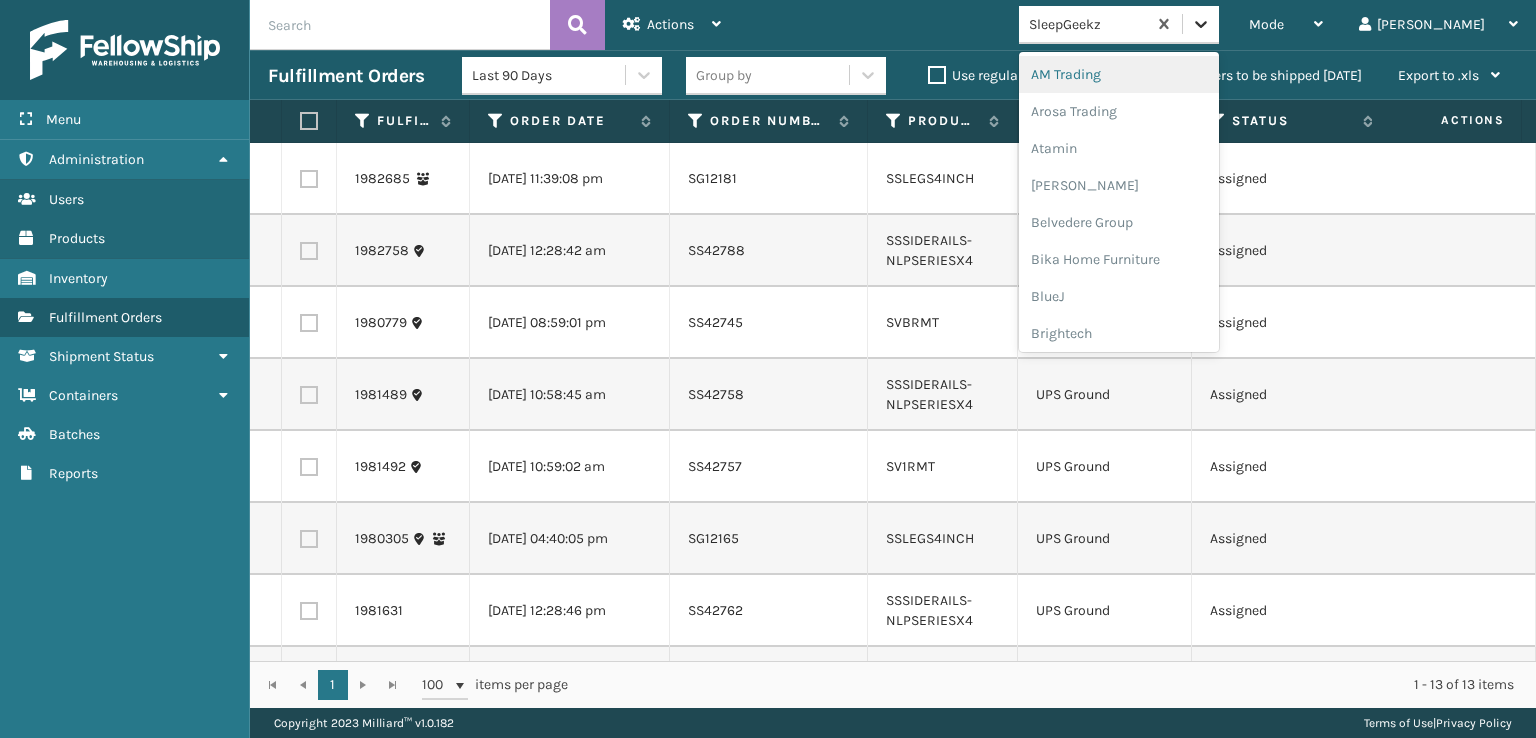 click 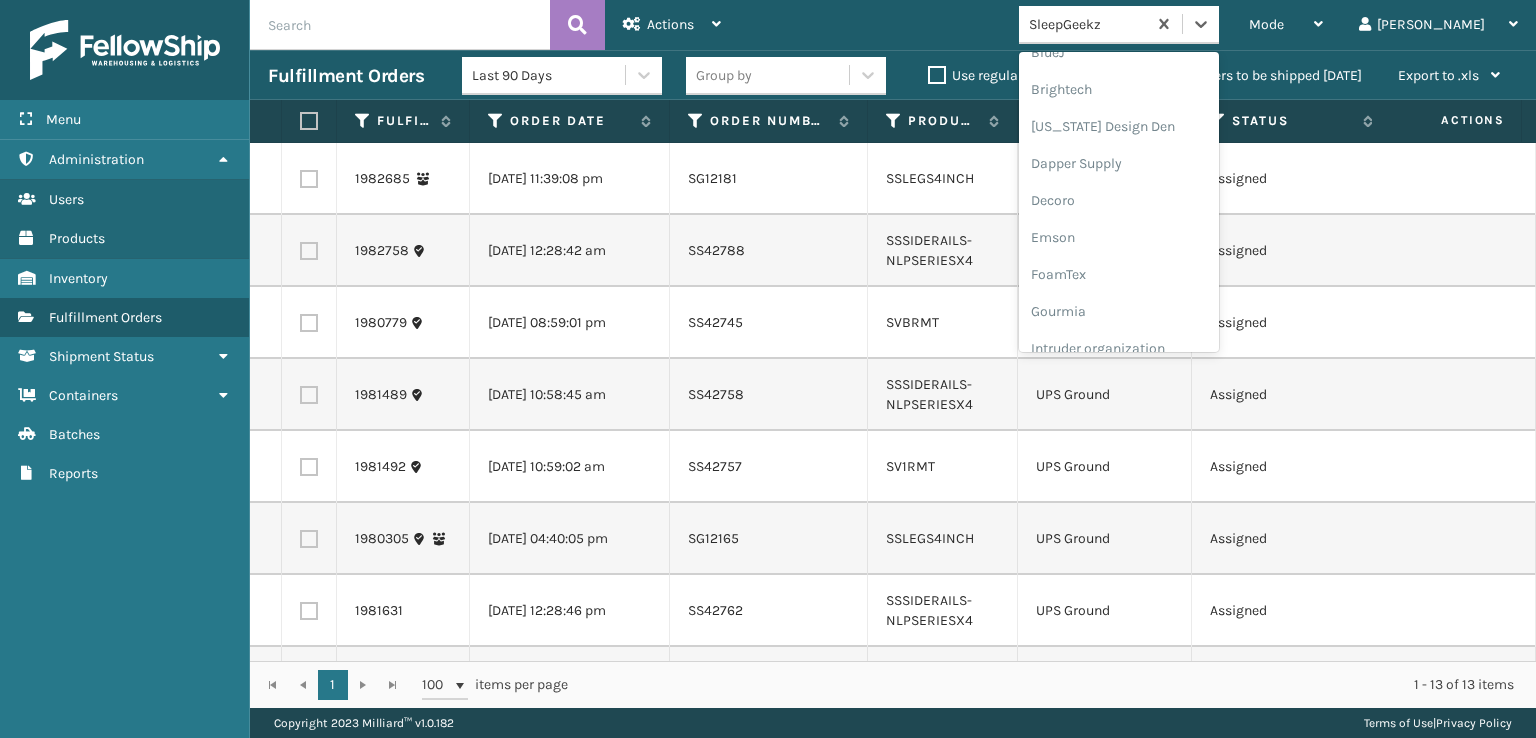 scroll, scrollTop: 300, scrollLeft: 0, axis: vertical 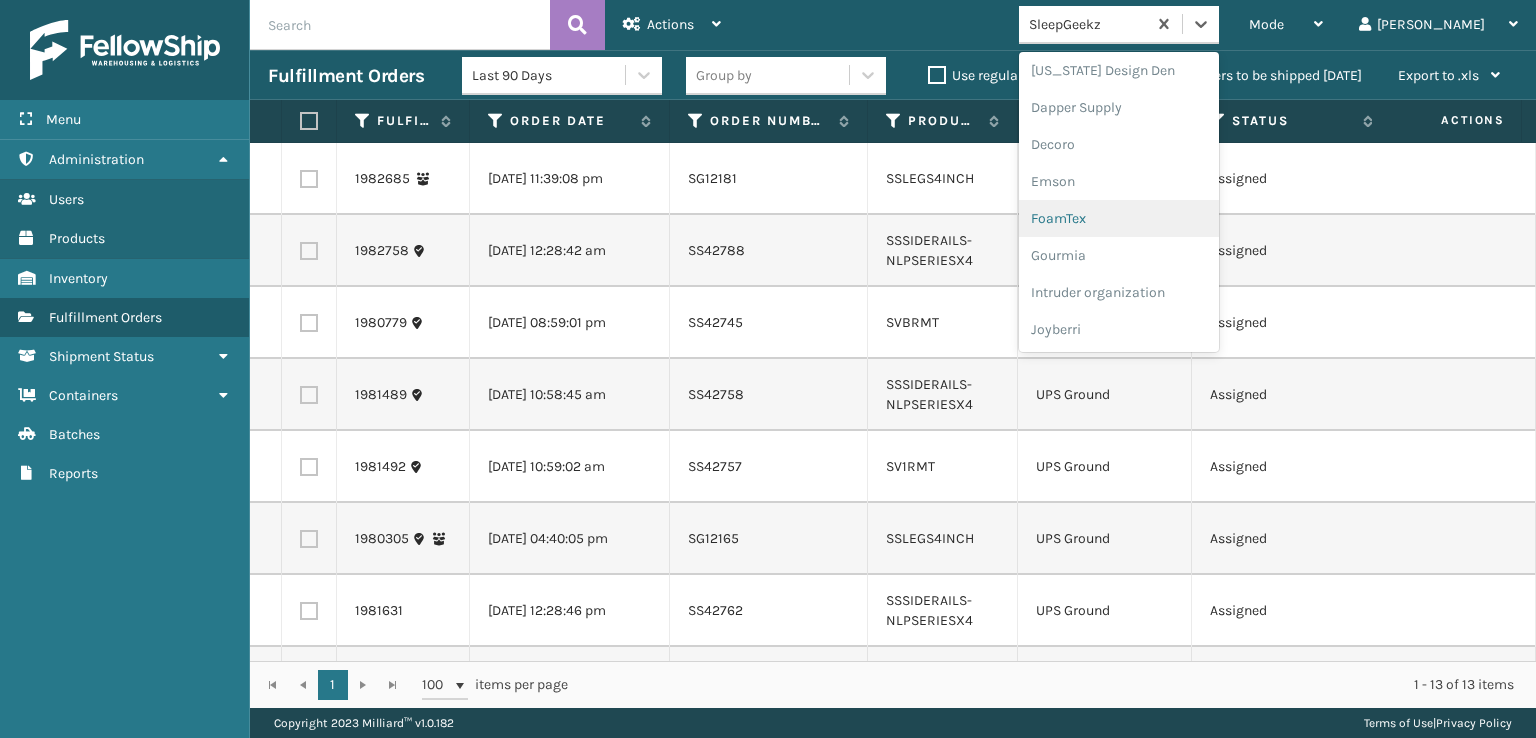click on "FoamTex" at bounding box center [1119, 218] 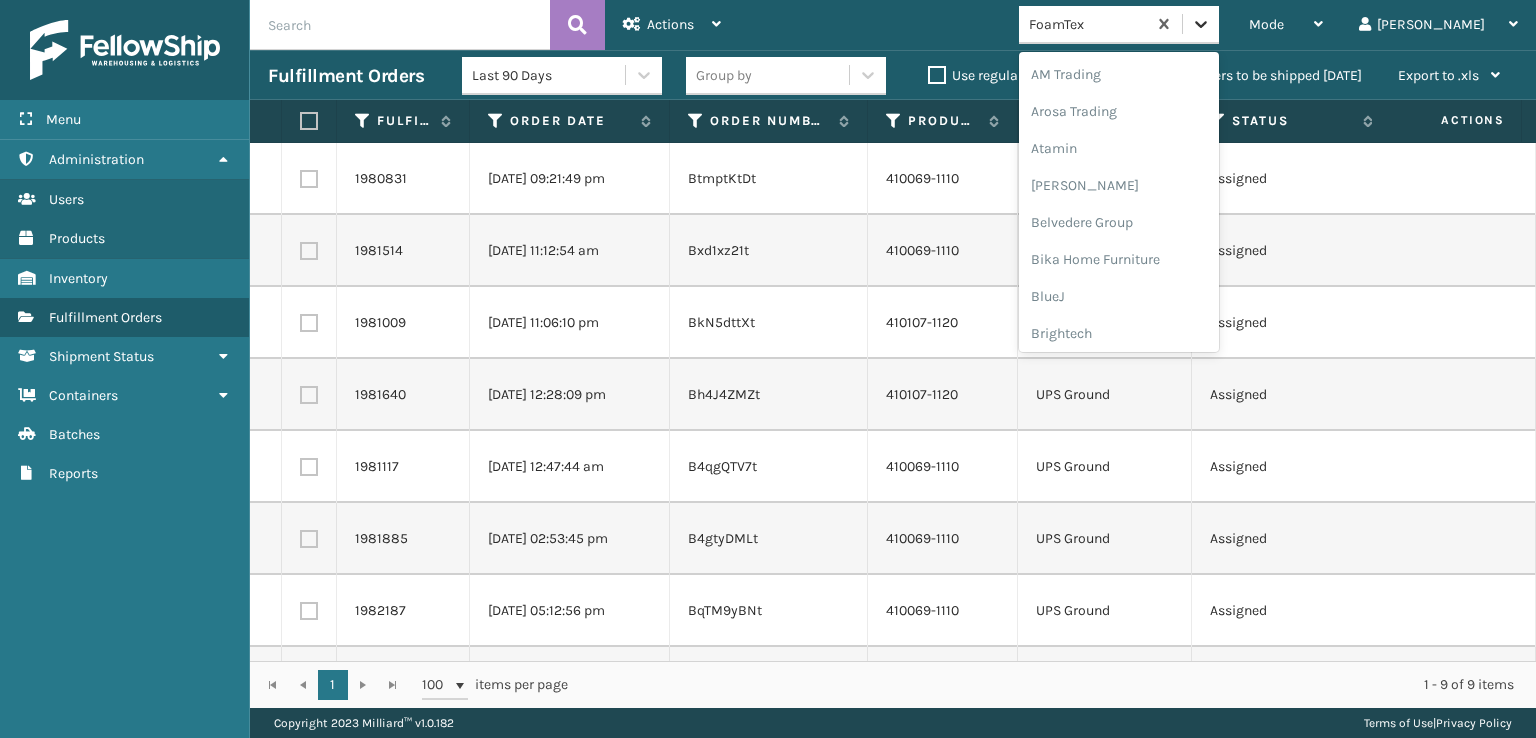 click 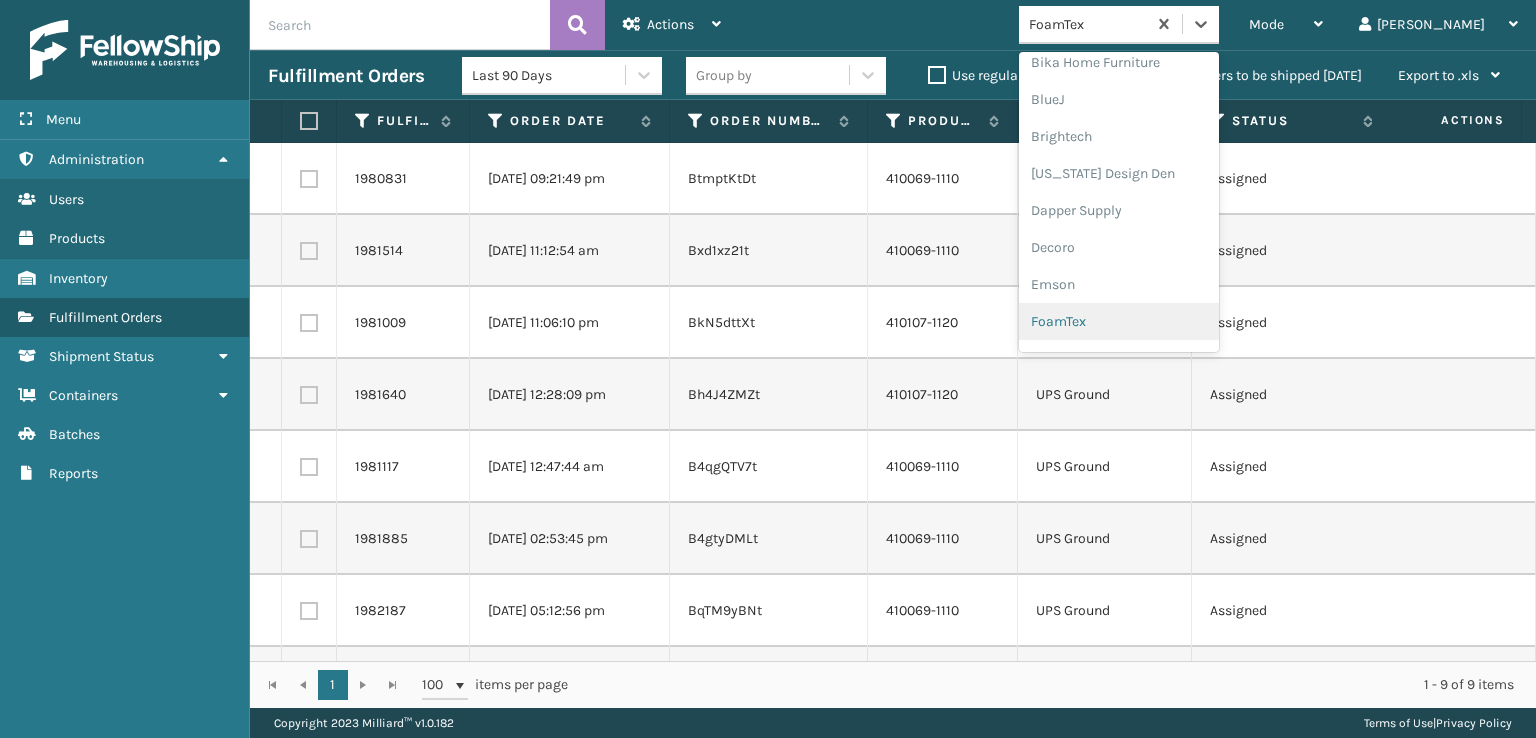 click on "FoamTex" at bounding box center (1119, 321) 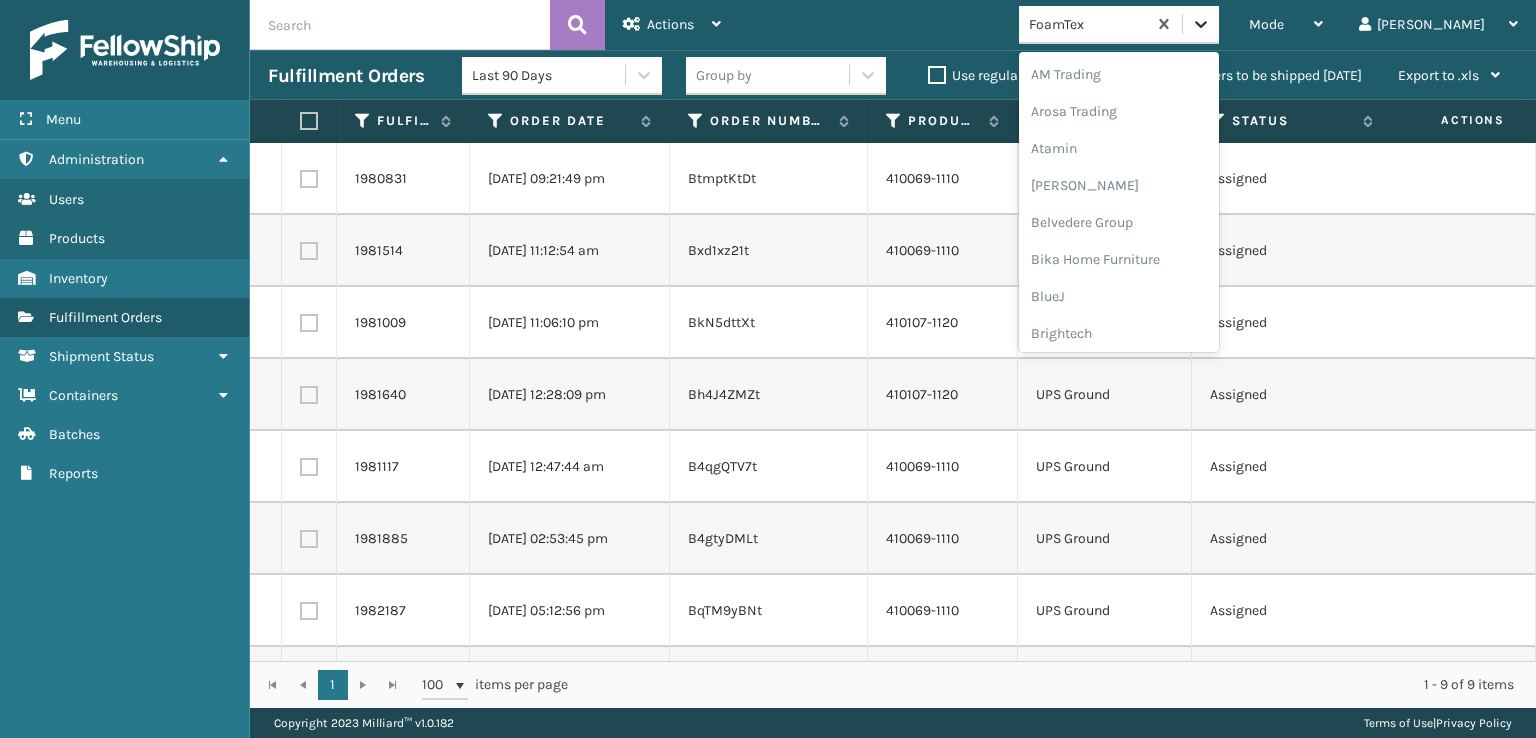 click 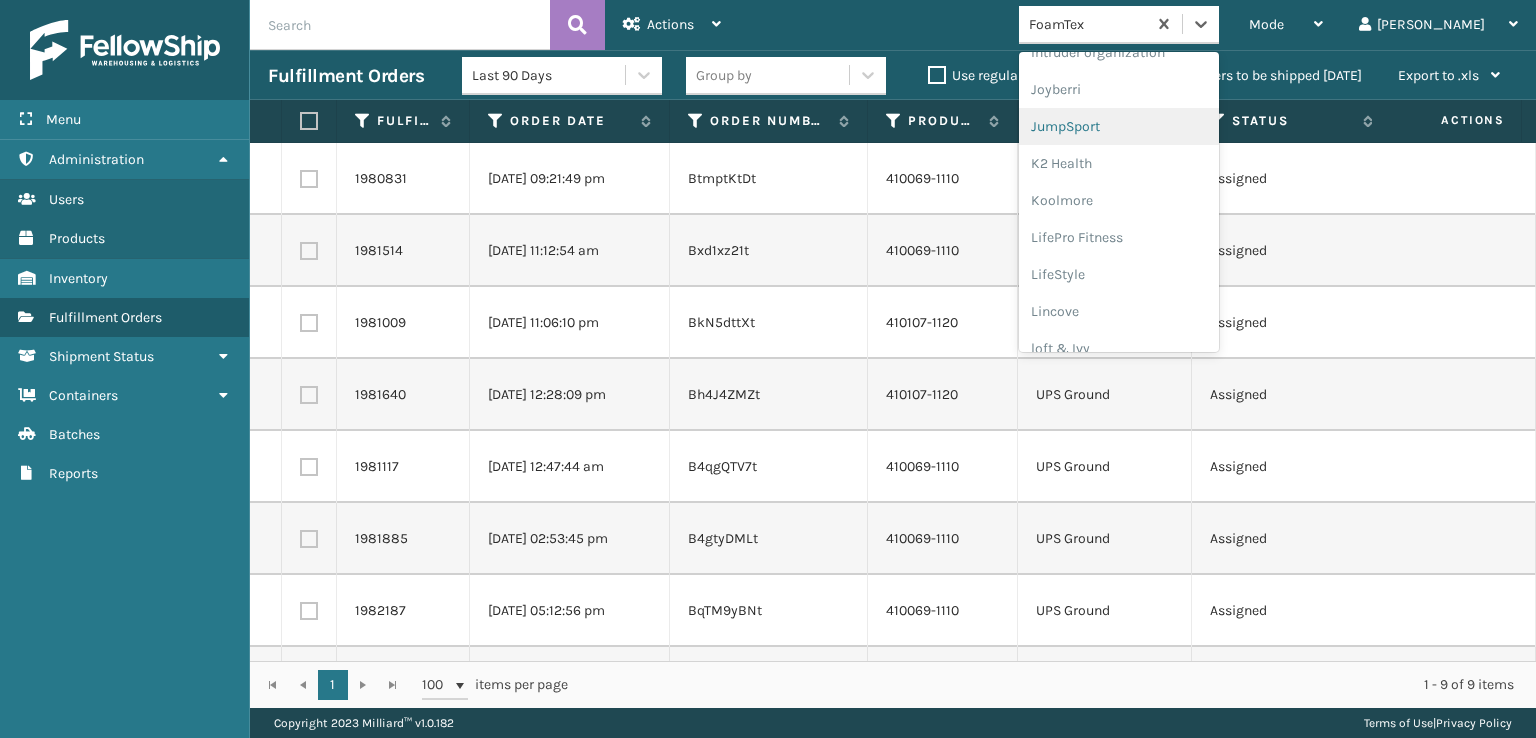 scroll, scrollTop: 632, scrollLeft: 0, axis: vertical 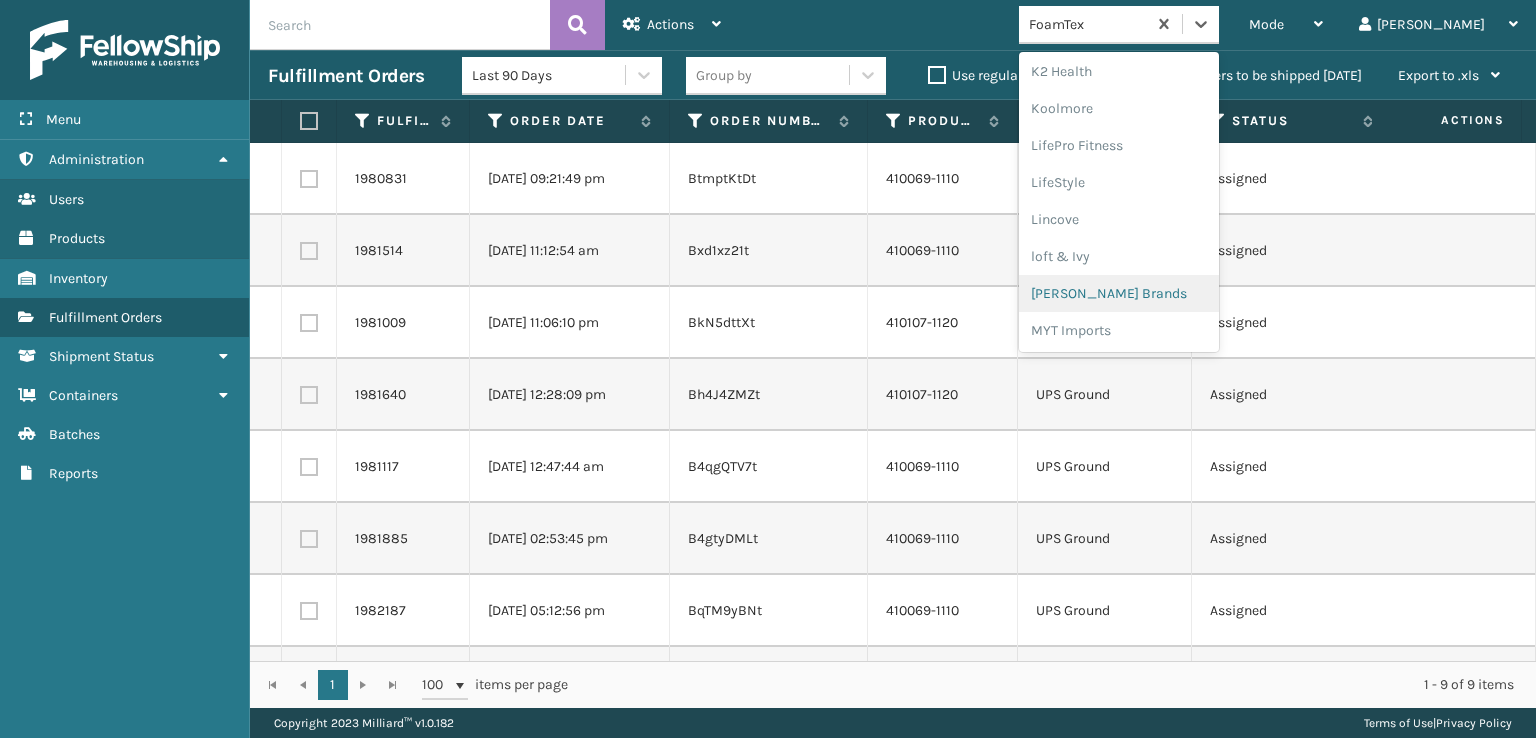click on "[PERSON_NAME] Brands" at bounding box center [1119, 293] 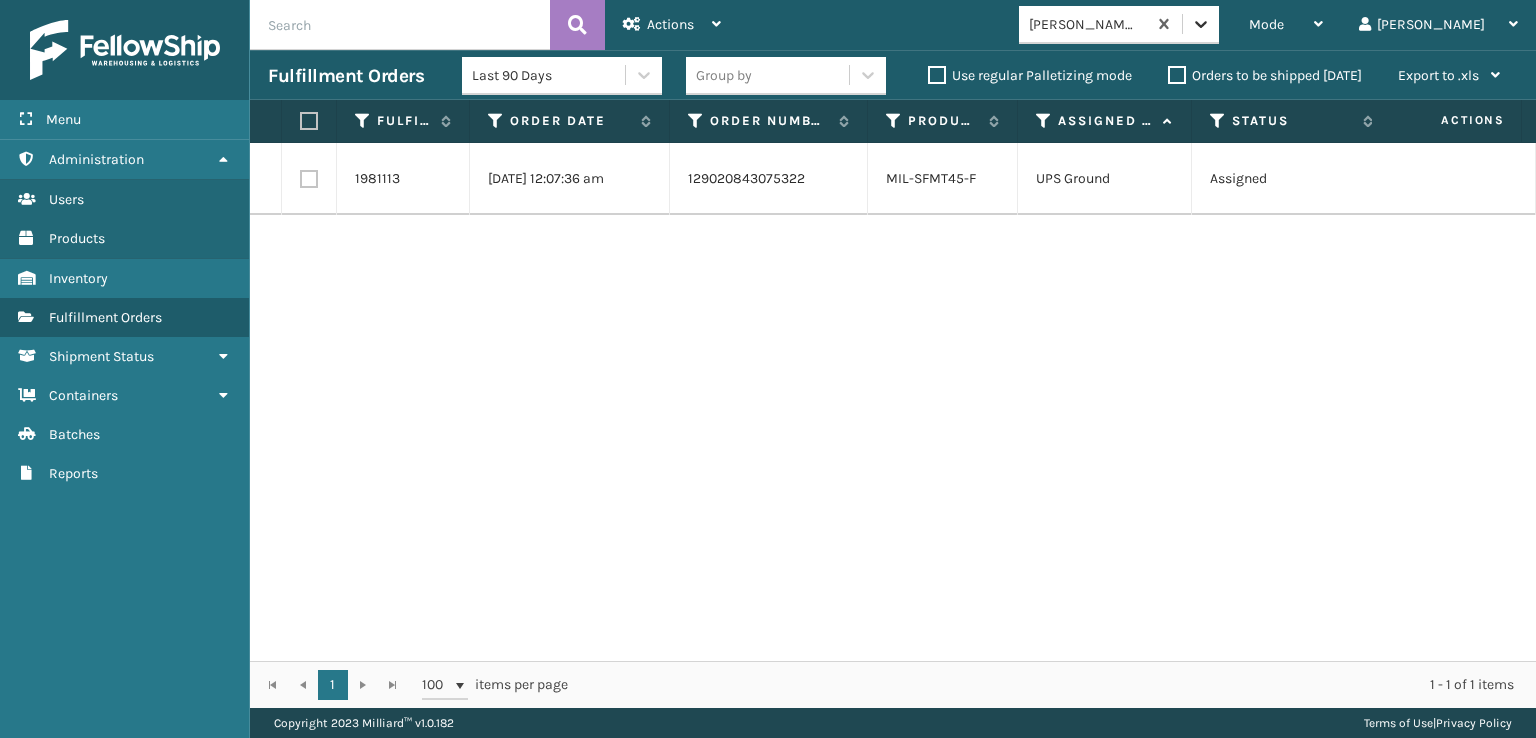 click 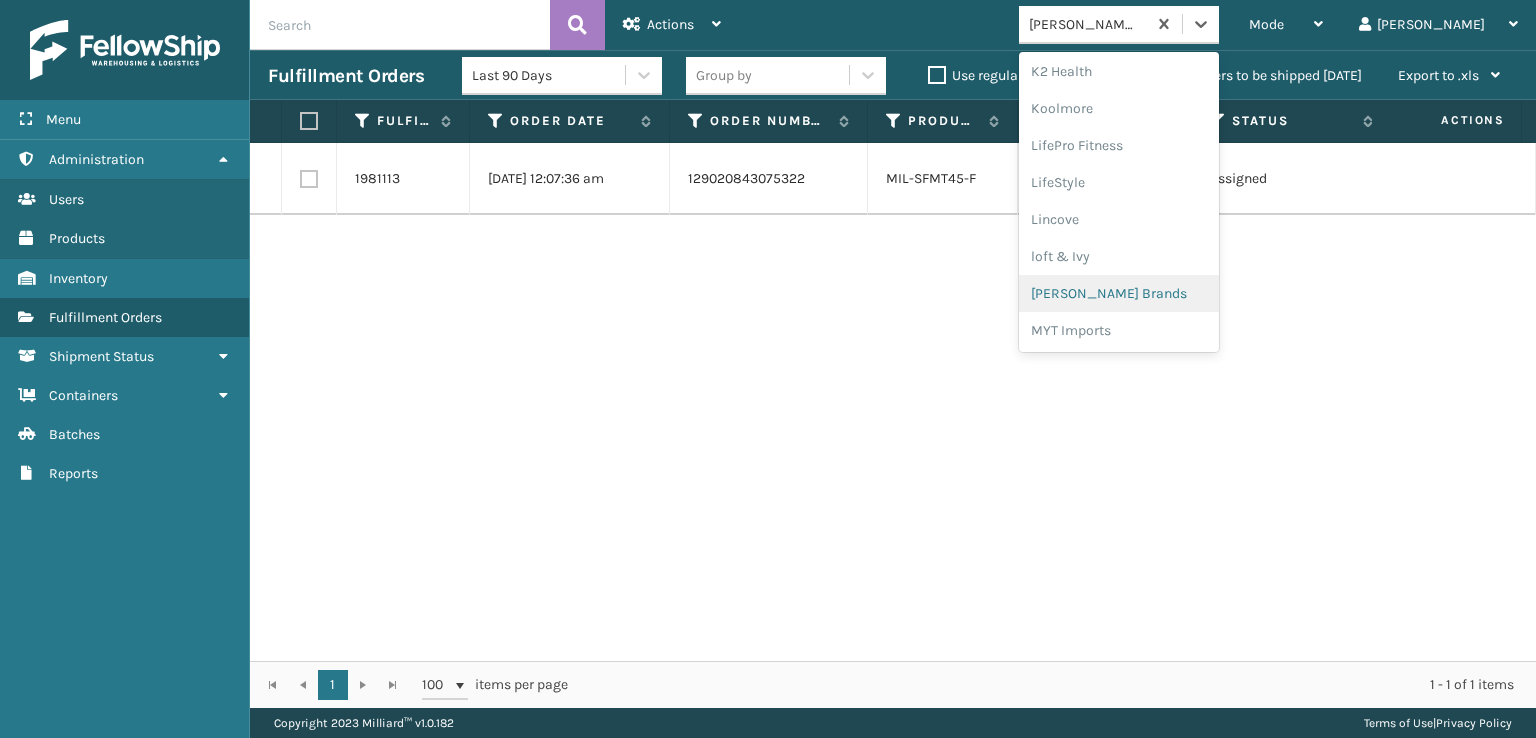 scroll, scrollTop: 928, scrollLeft: 0, axis: vertical 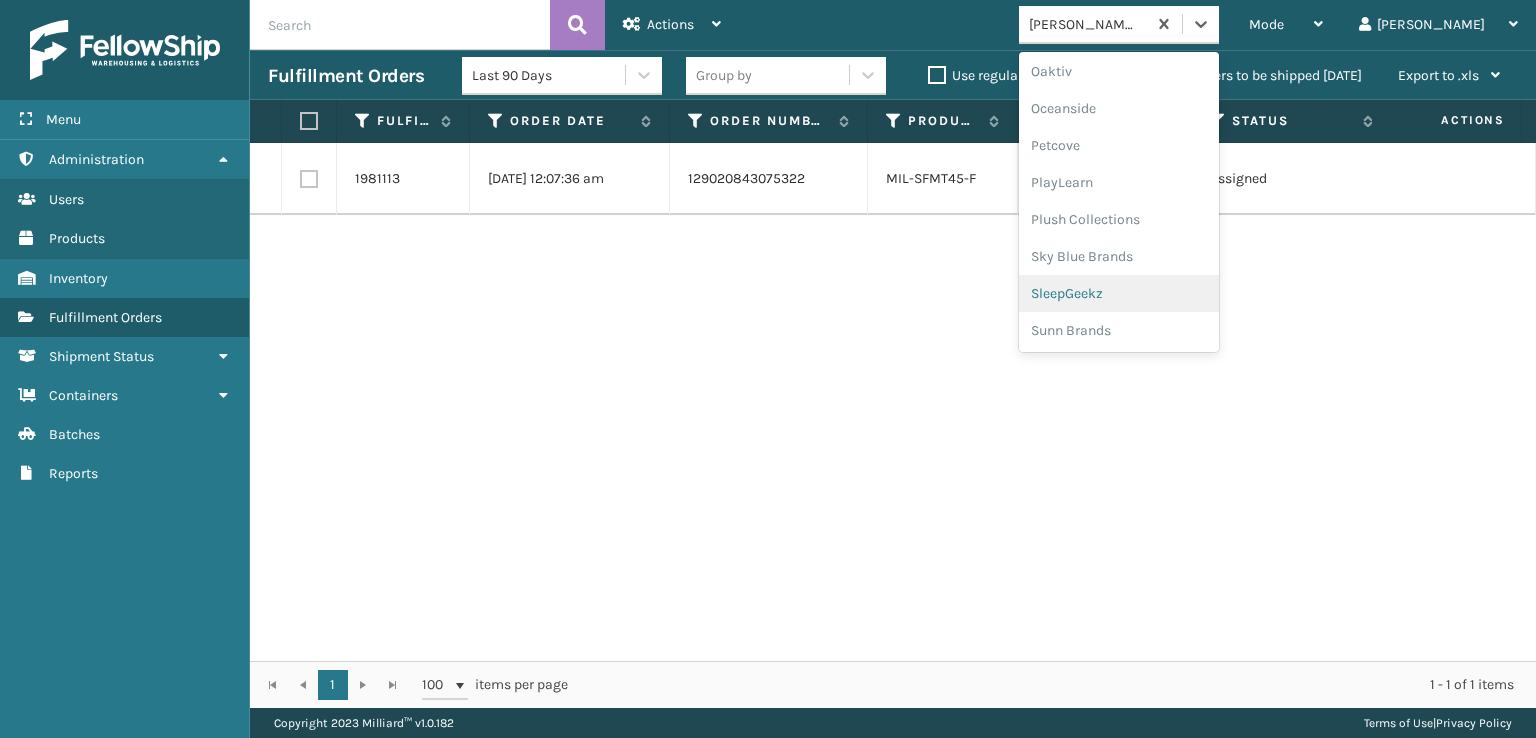 click on "SleepGeekz" at bounding box center (1119, 293) 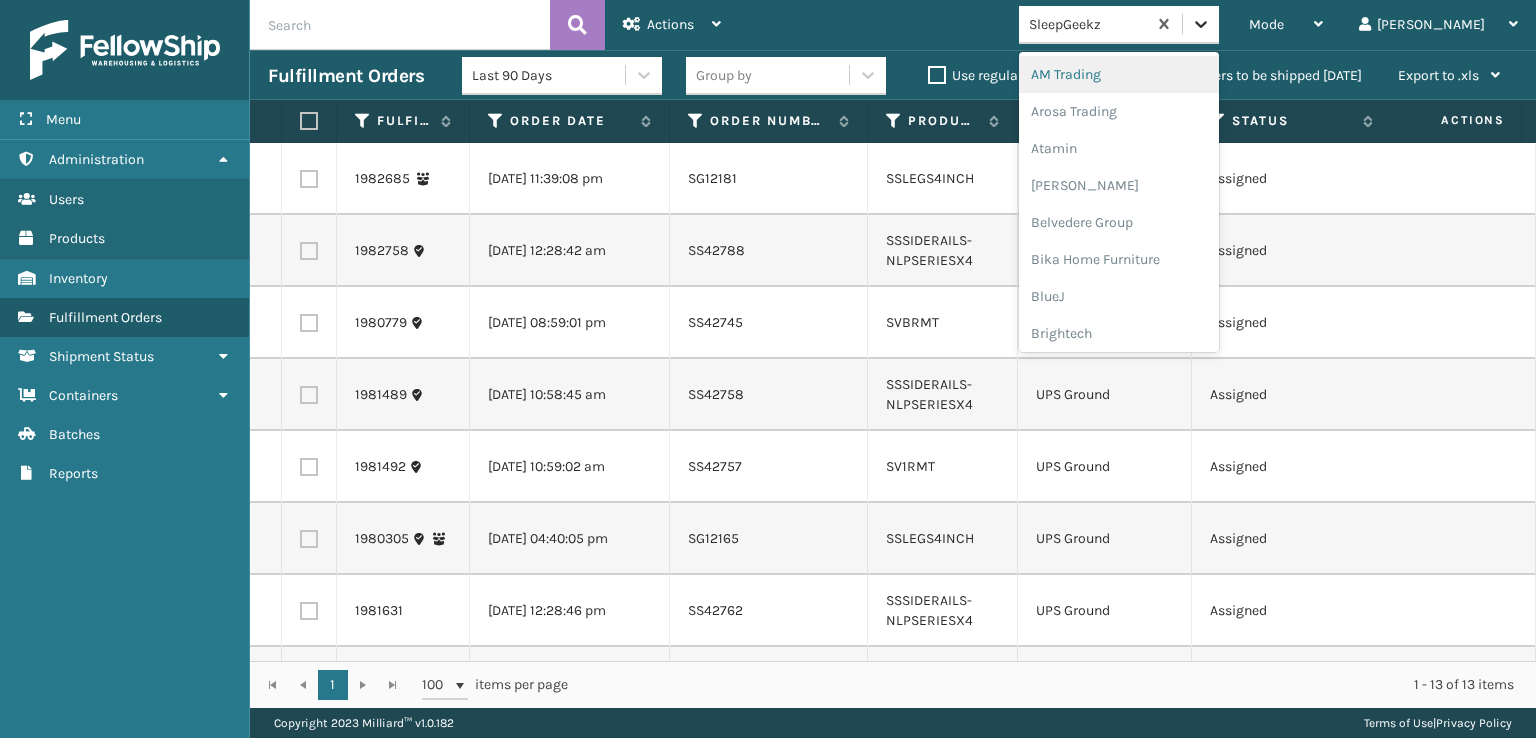 click 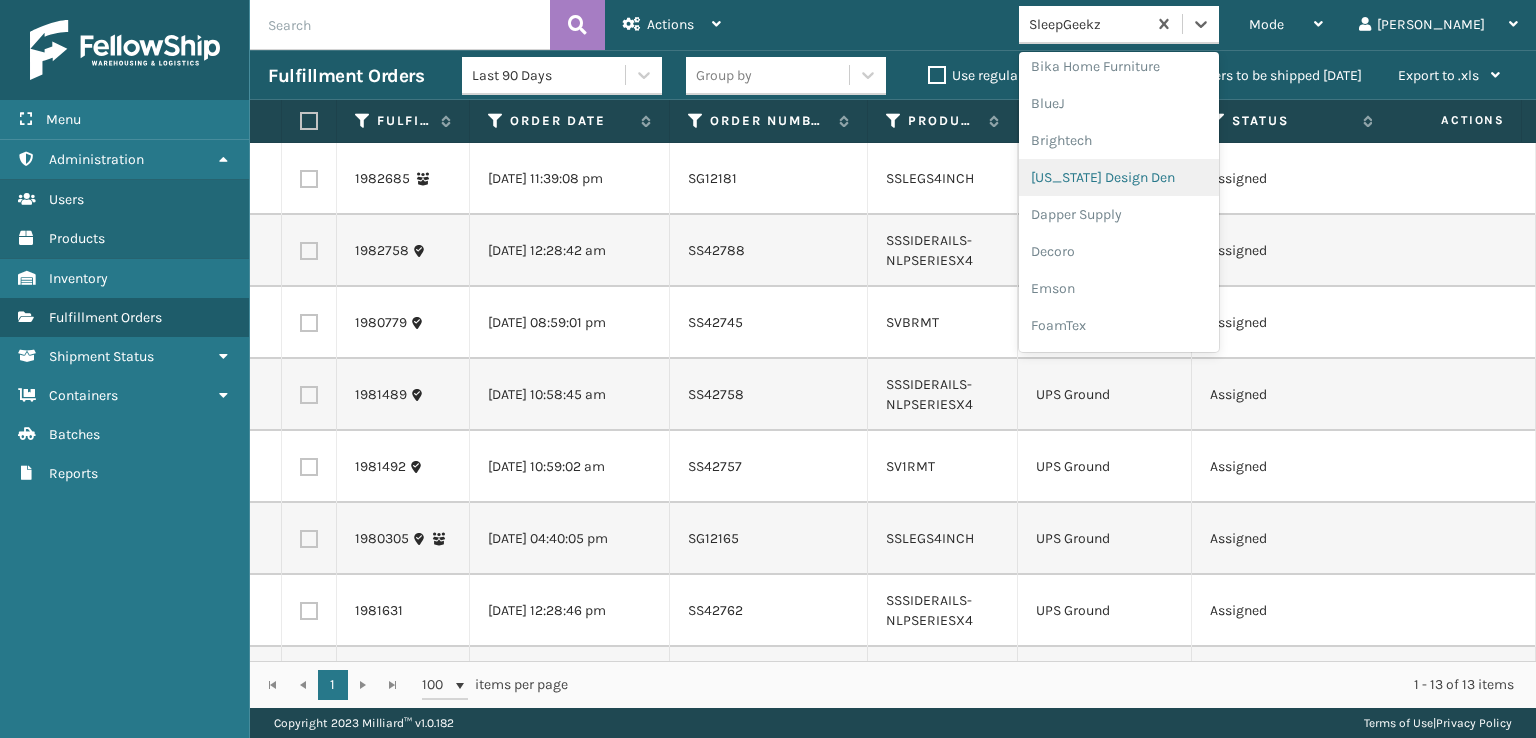 scroll, scrollTop: 300, scrollLeft: 0, axis: vertical 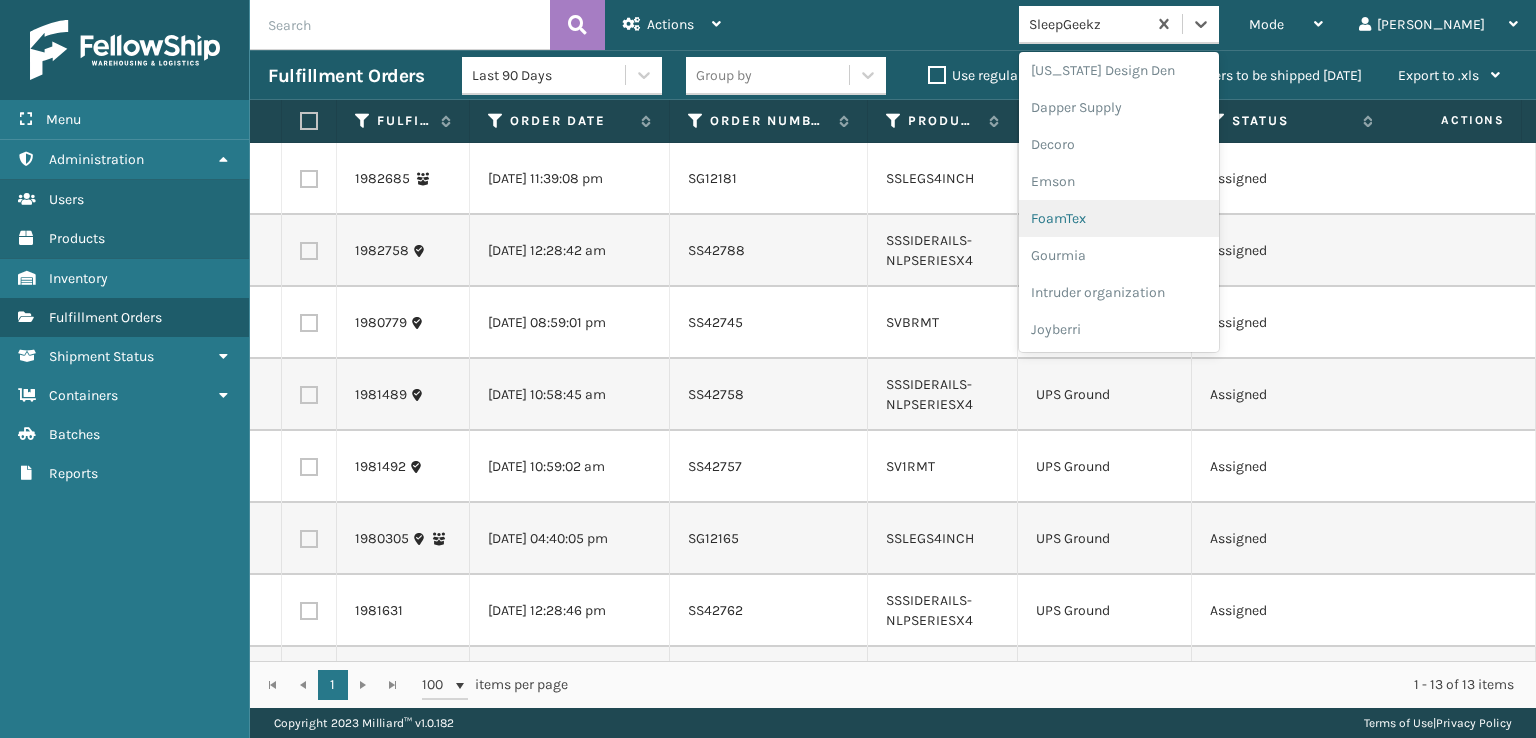 click on "FoamTex" at bounding box center (1119, 218) 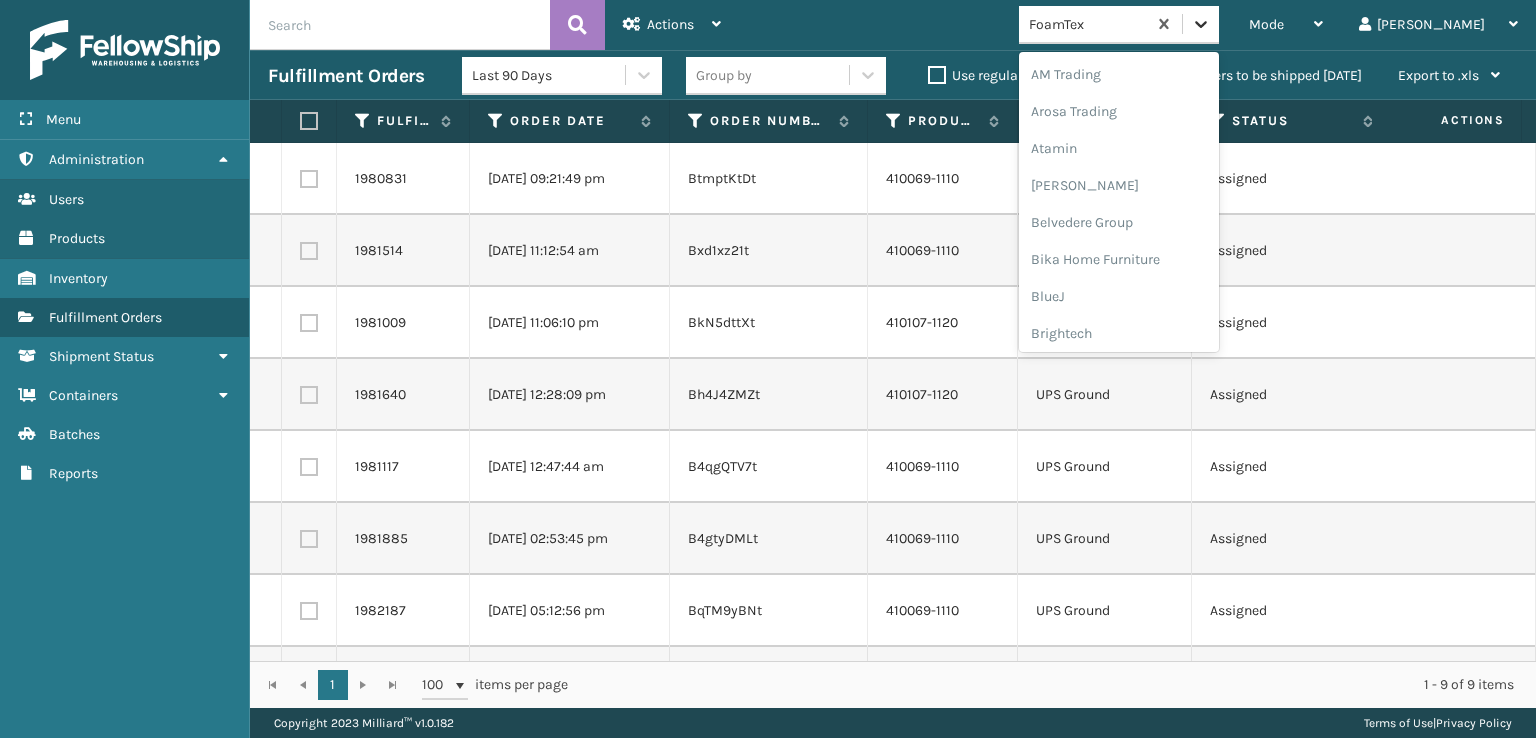click 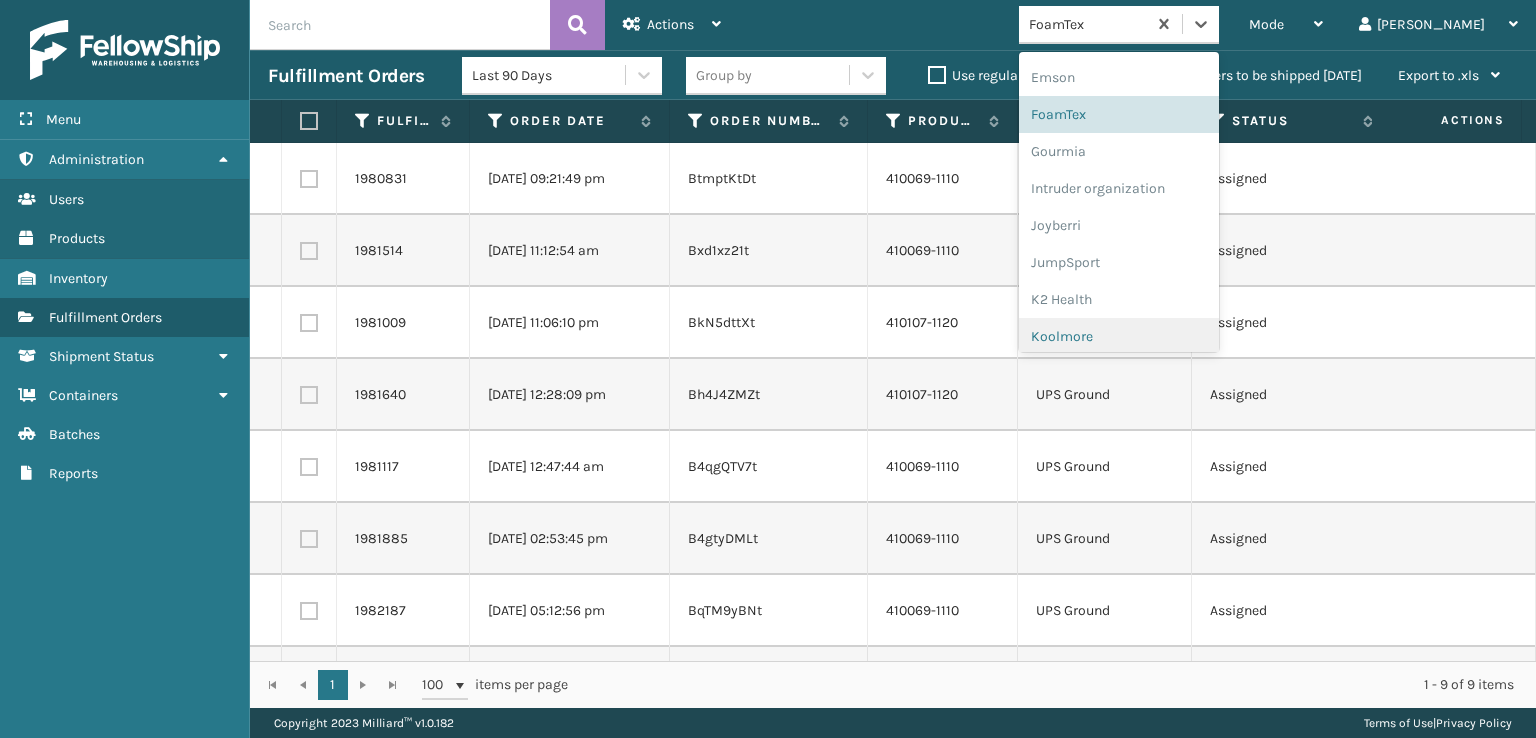 scroll, scrollTop: 597, scrollLeft: 0, axis: vertical 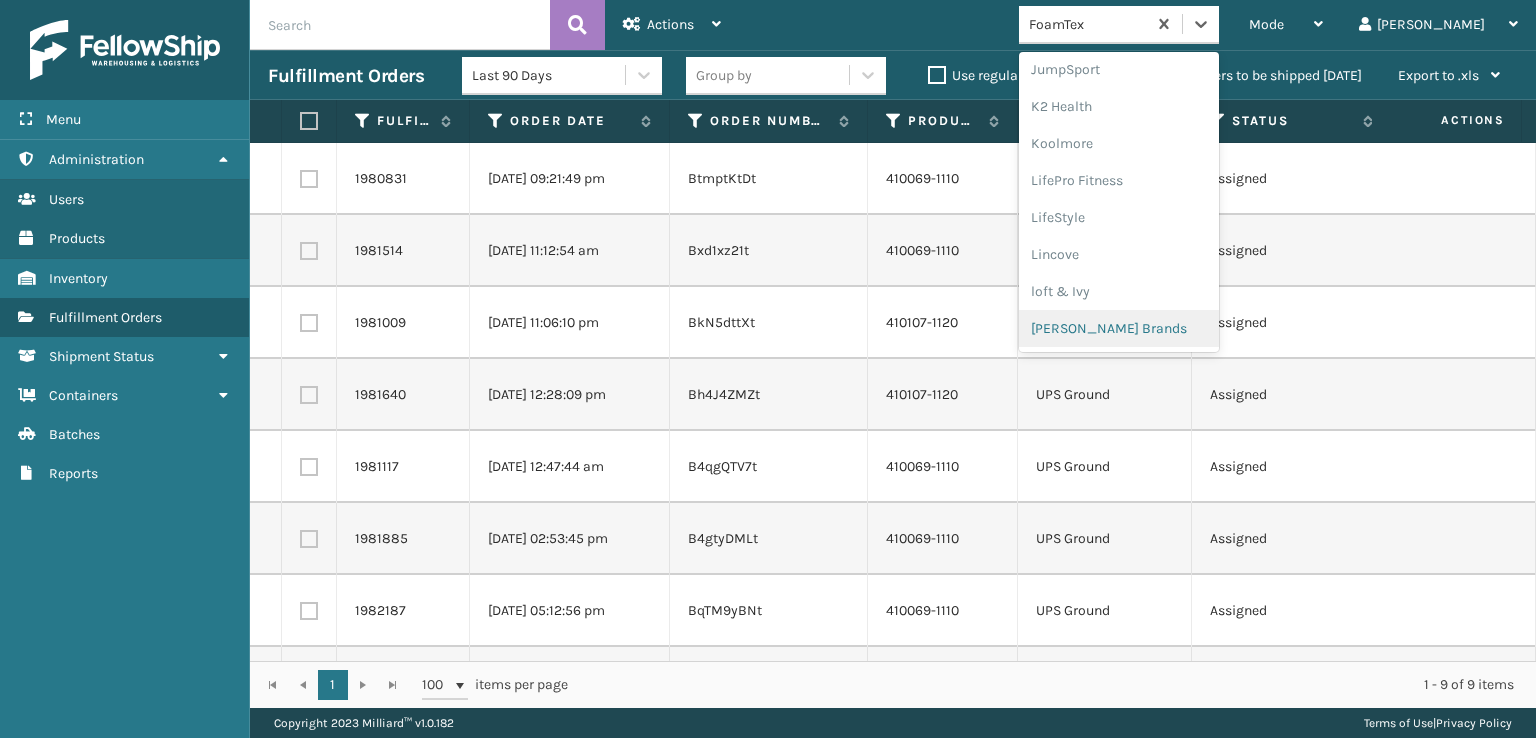 click on "[PERSON_NAME] Brands" at bounding box center [1119, 328] 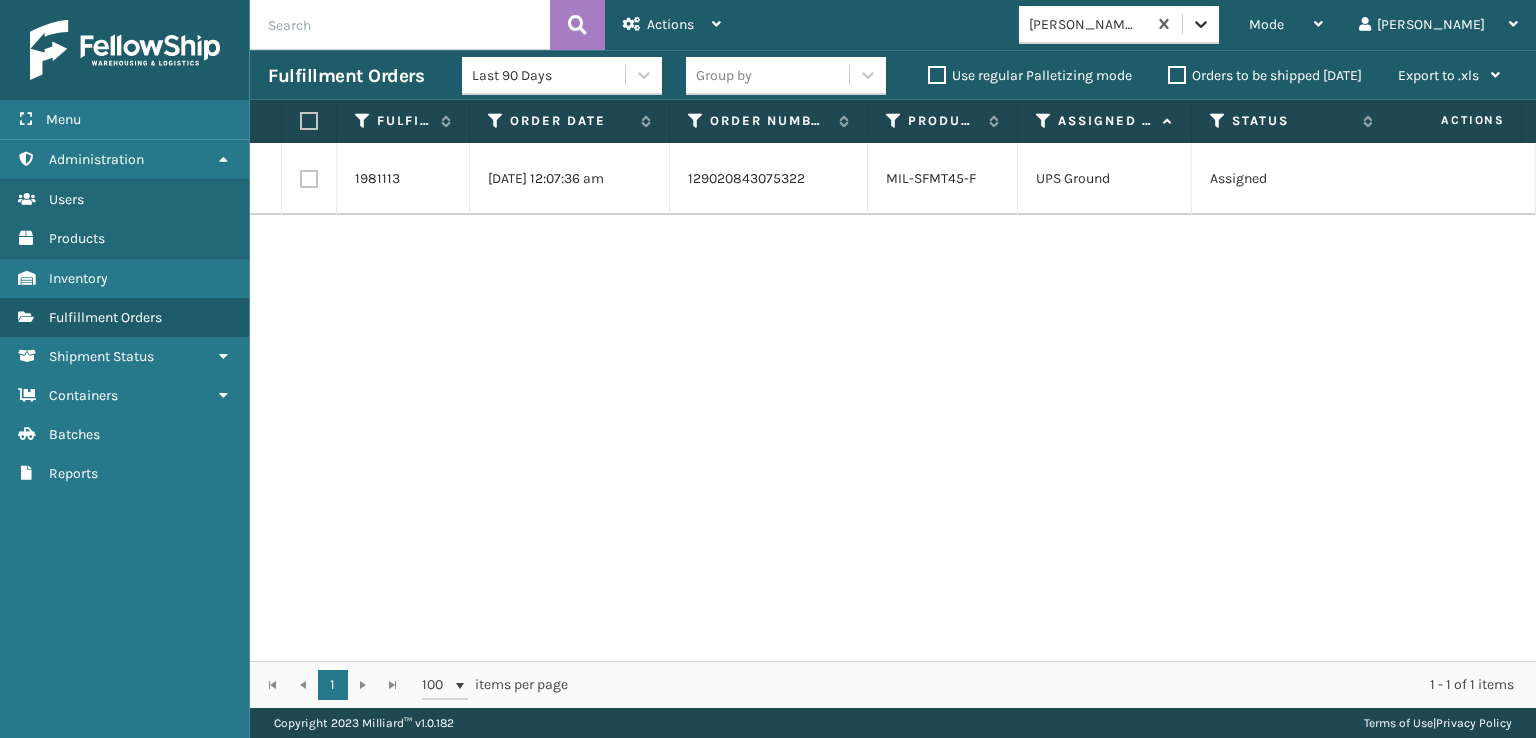 click 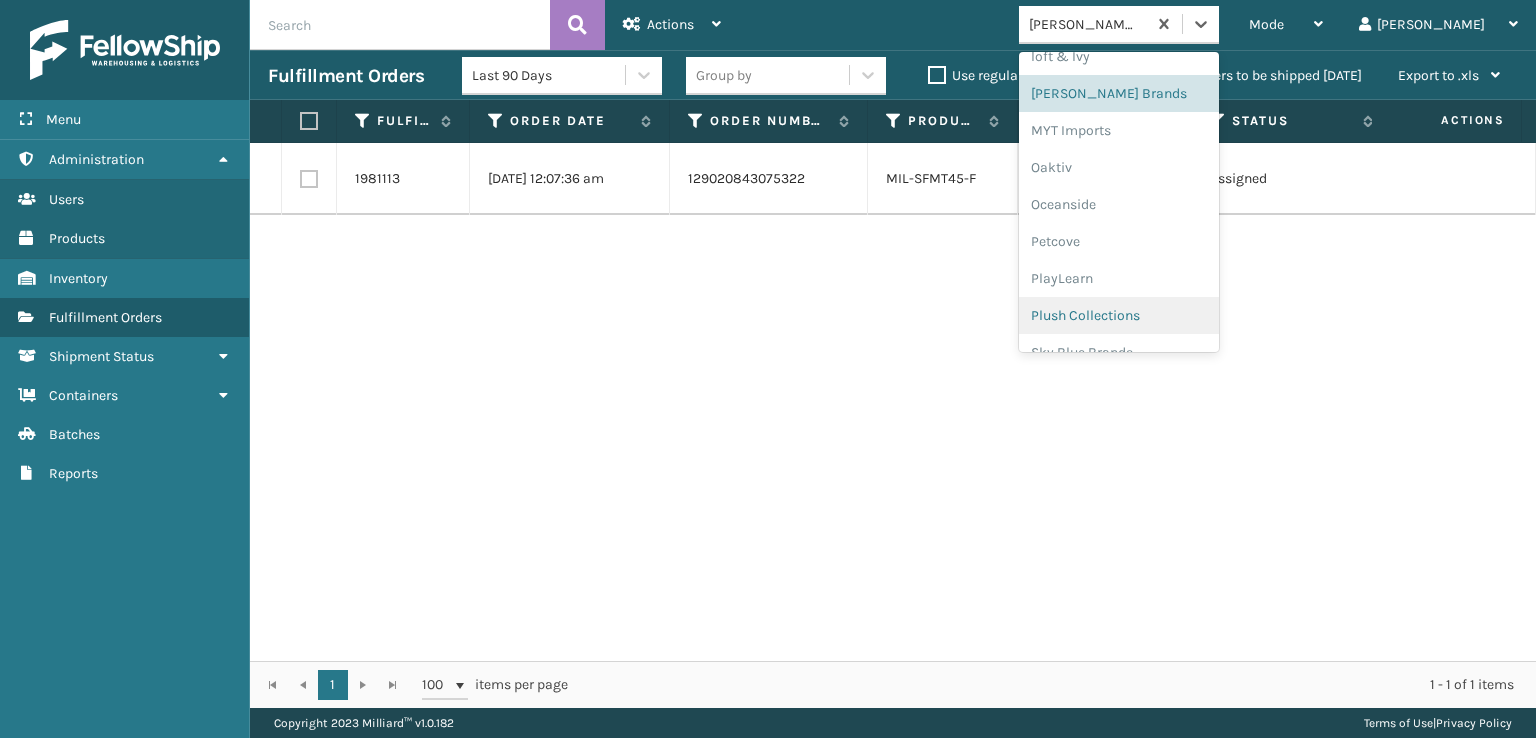 scroll, scrollTop: 928, scrollLeft: 0, axis: vertical 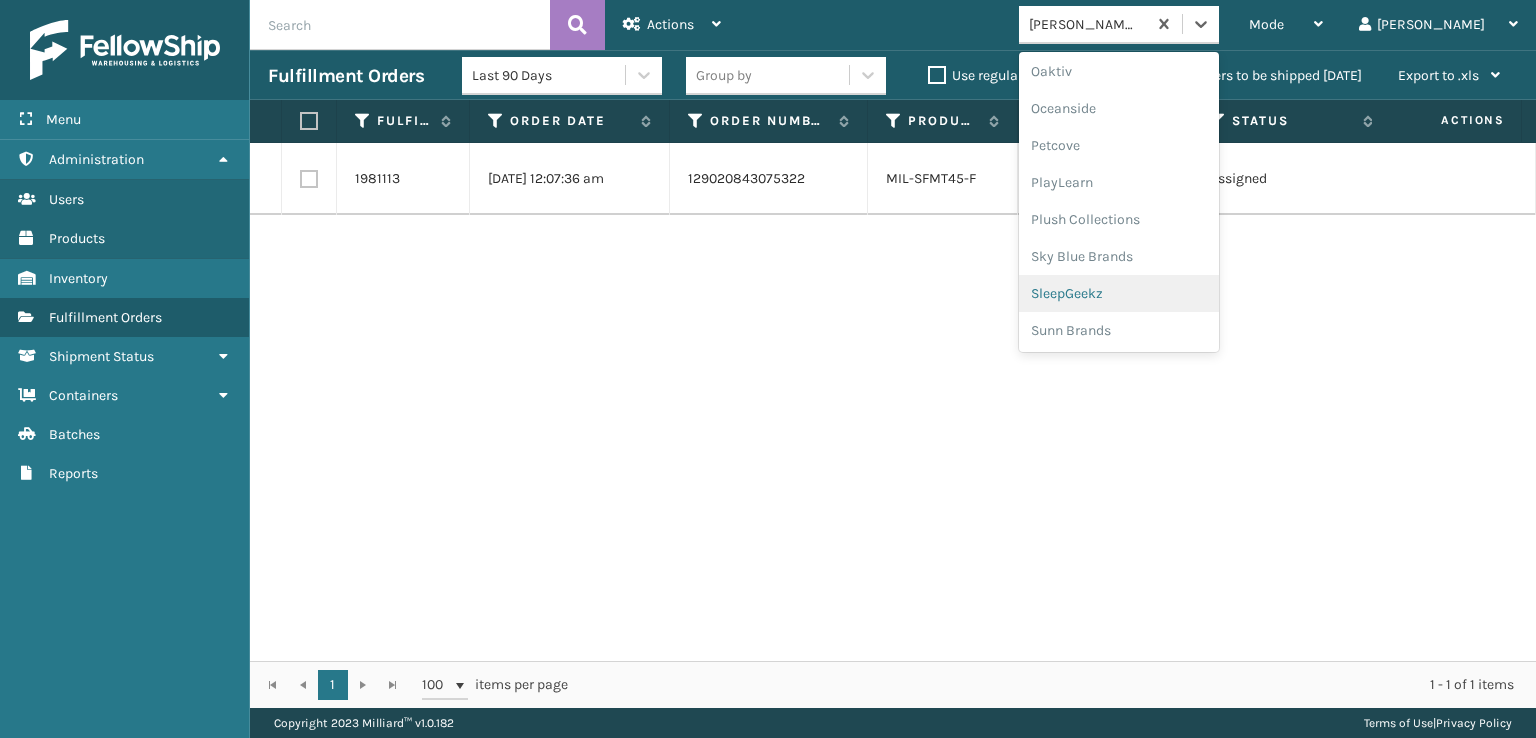 click on "SleepGeekz" at bounding box center [1119, 293] 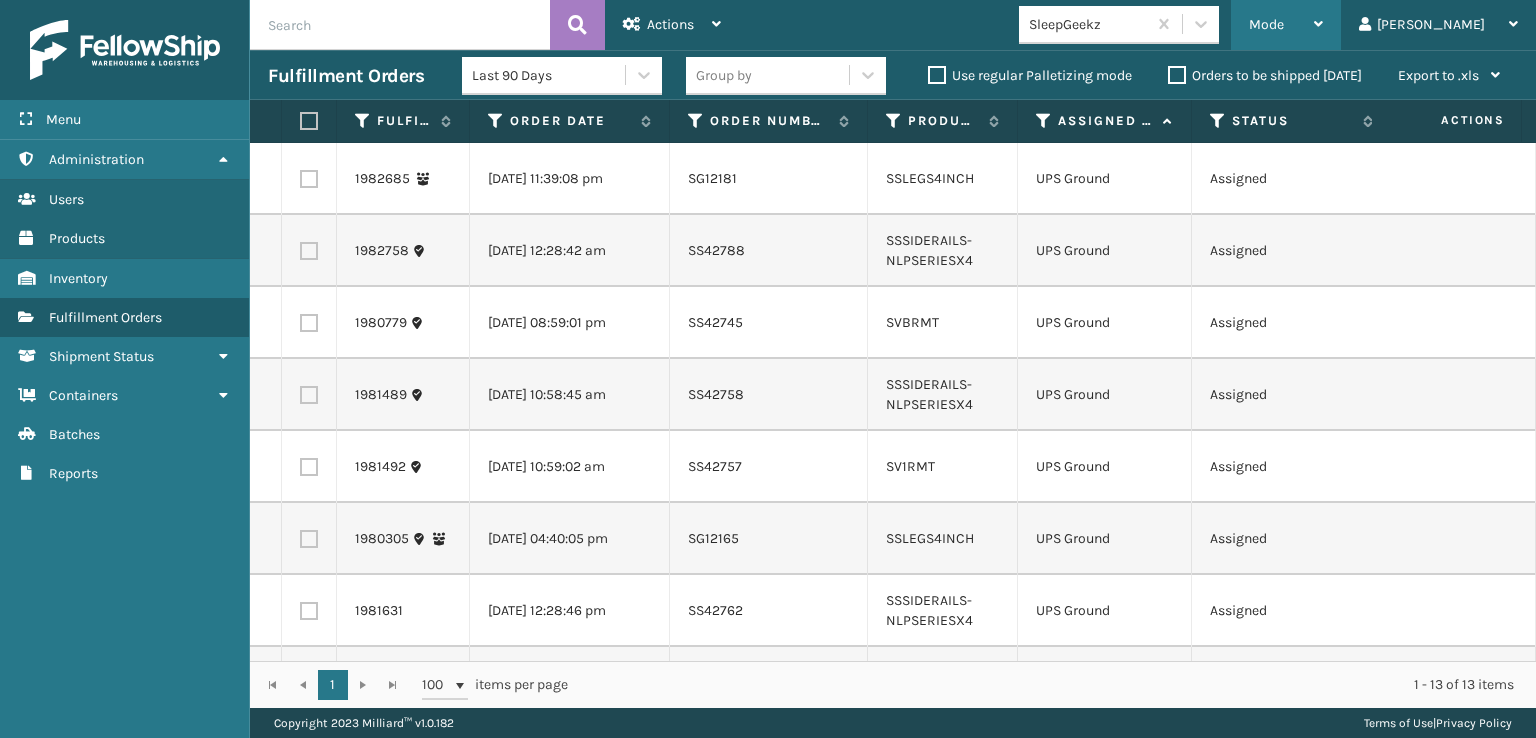 click on "Mode" at bounding box center (1266, 24) 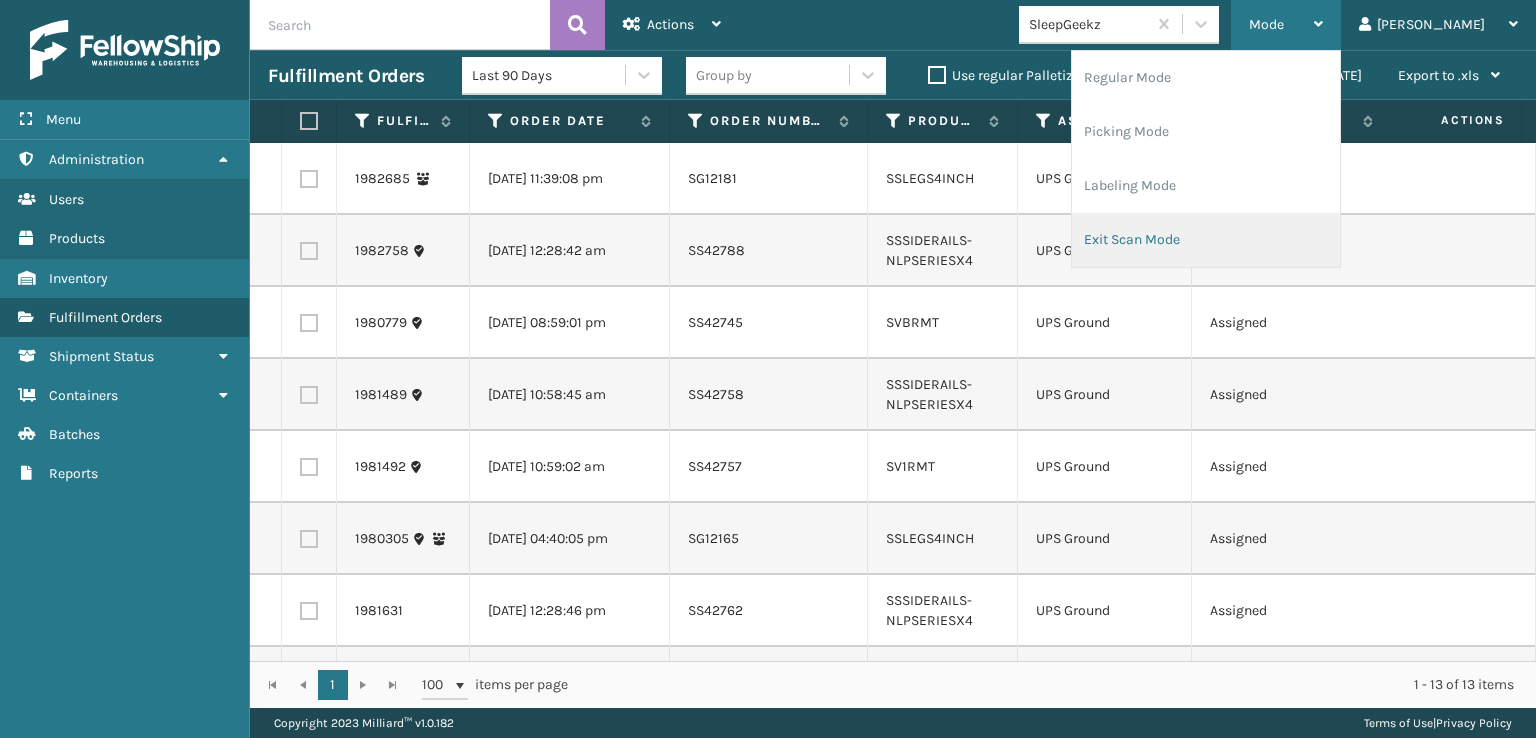 click on "Exit Scan Mode" at bounding box center [1206, 240] 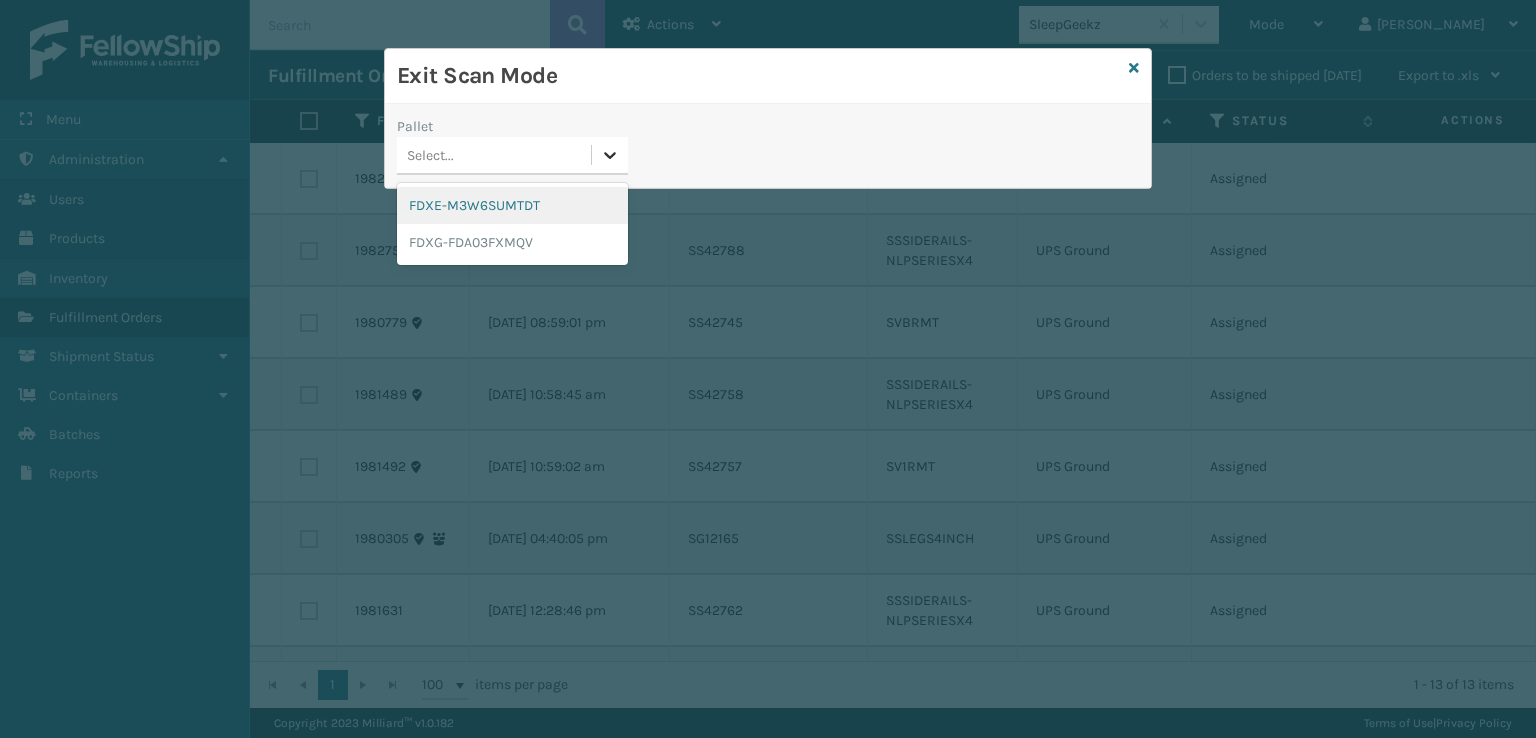 click 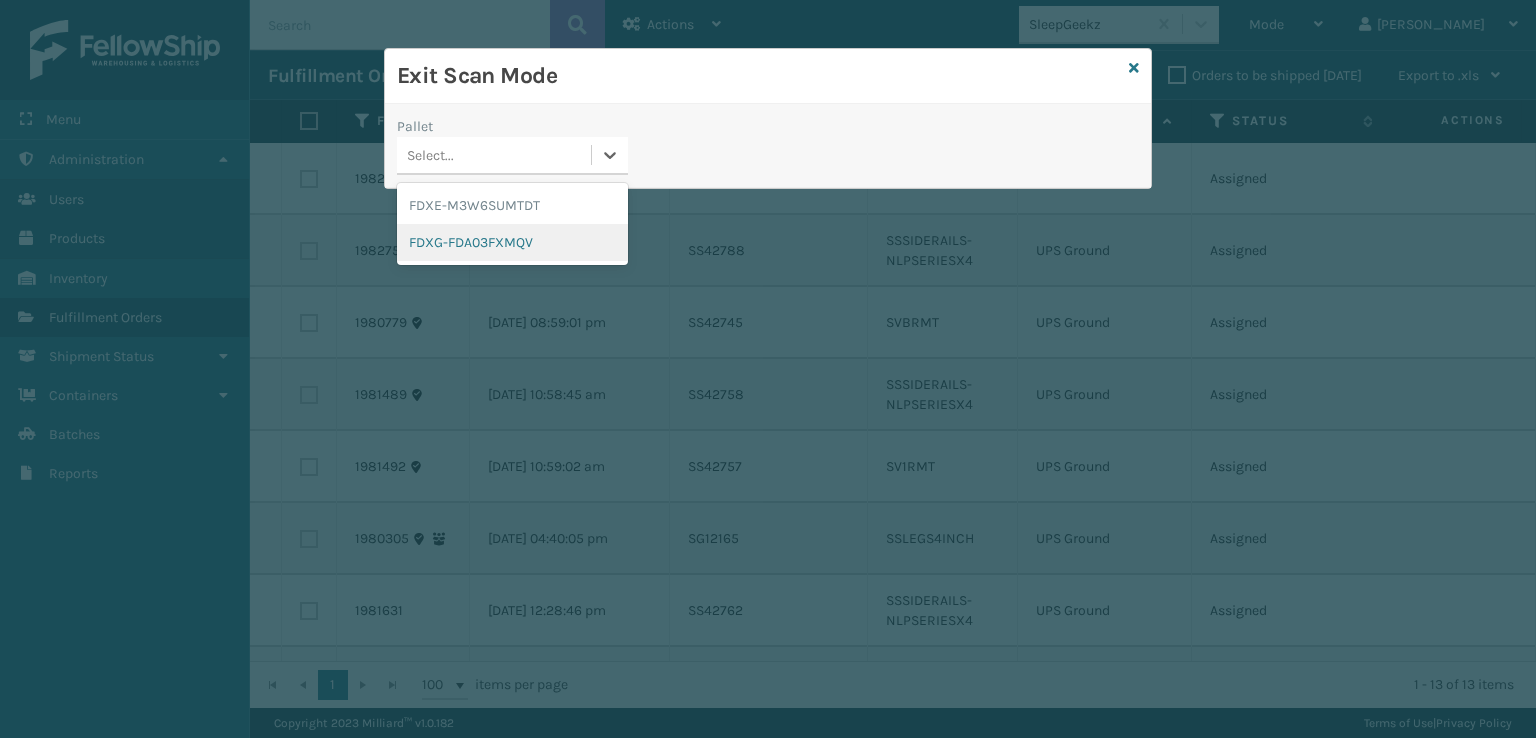 click on "FDXG-FDA03FXMQV" at bounding box center [512, 242] 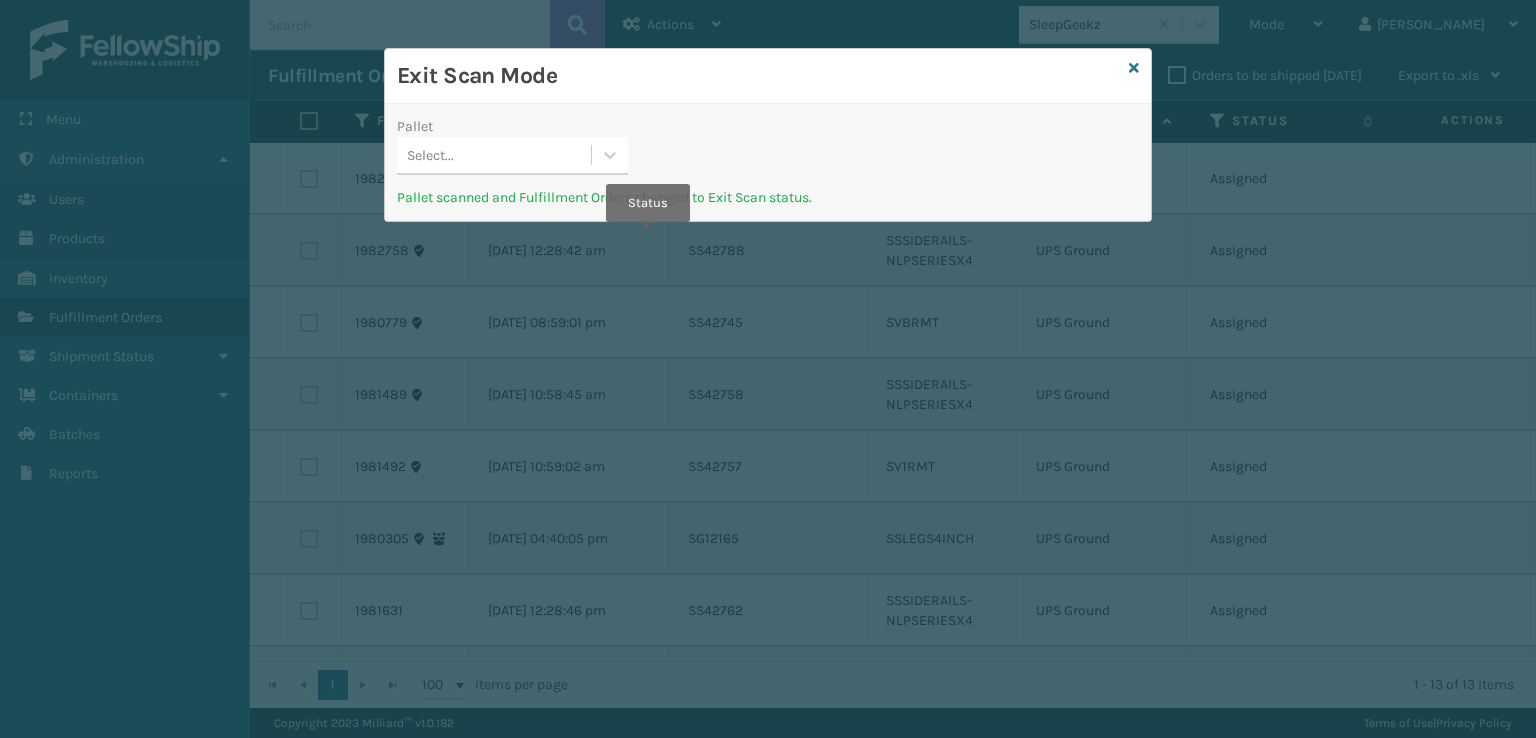 click on "Exit Scan Mode" at bounding box center (768, 76) 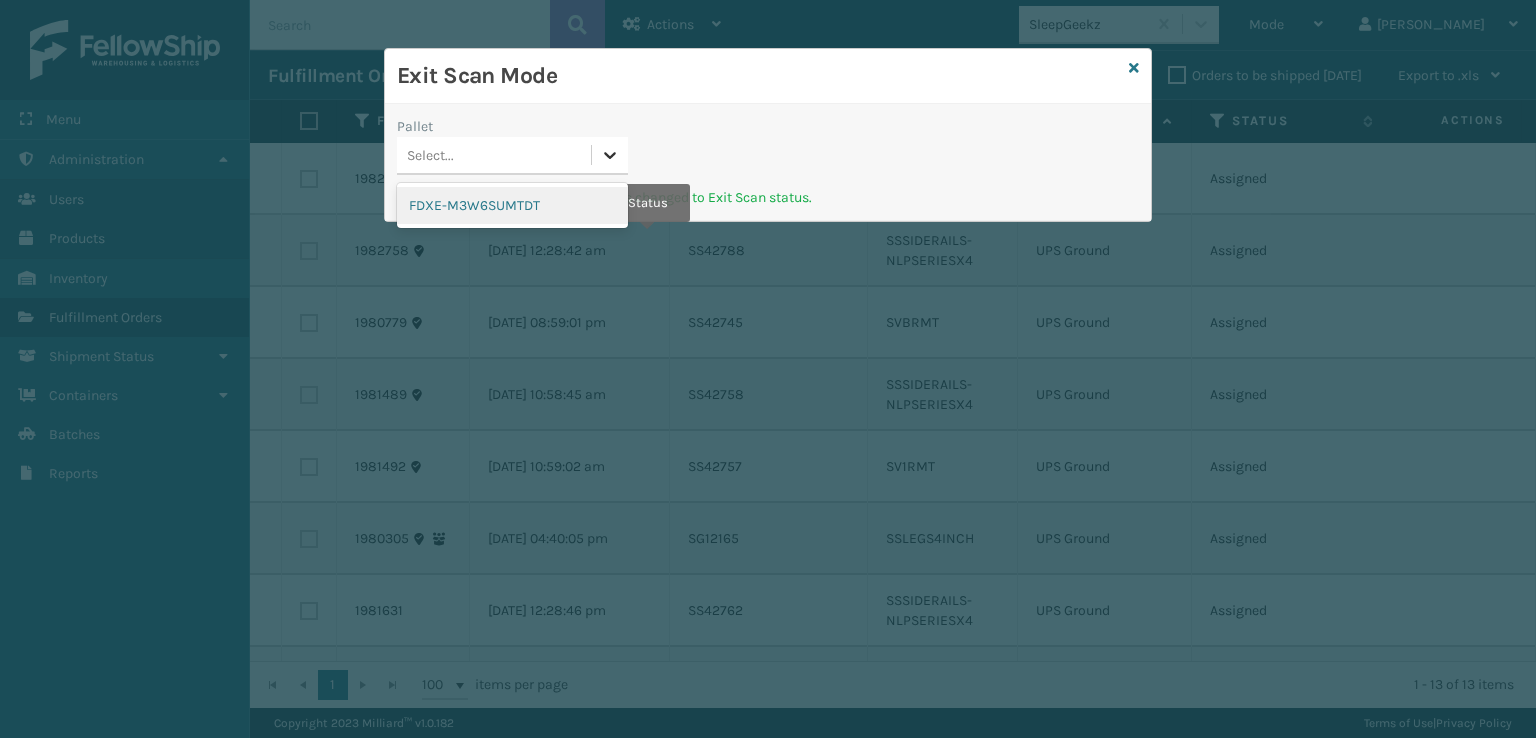 click 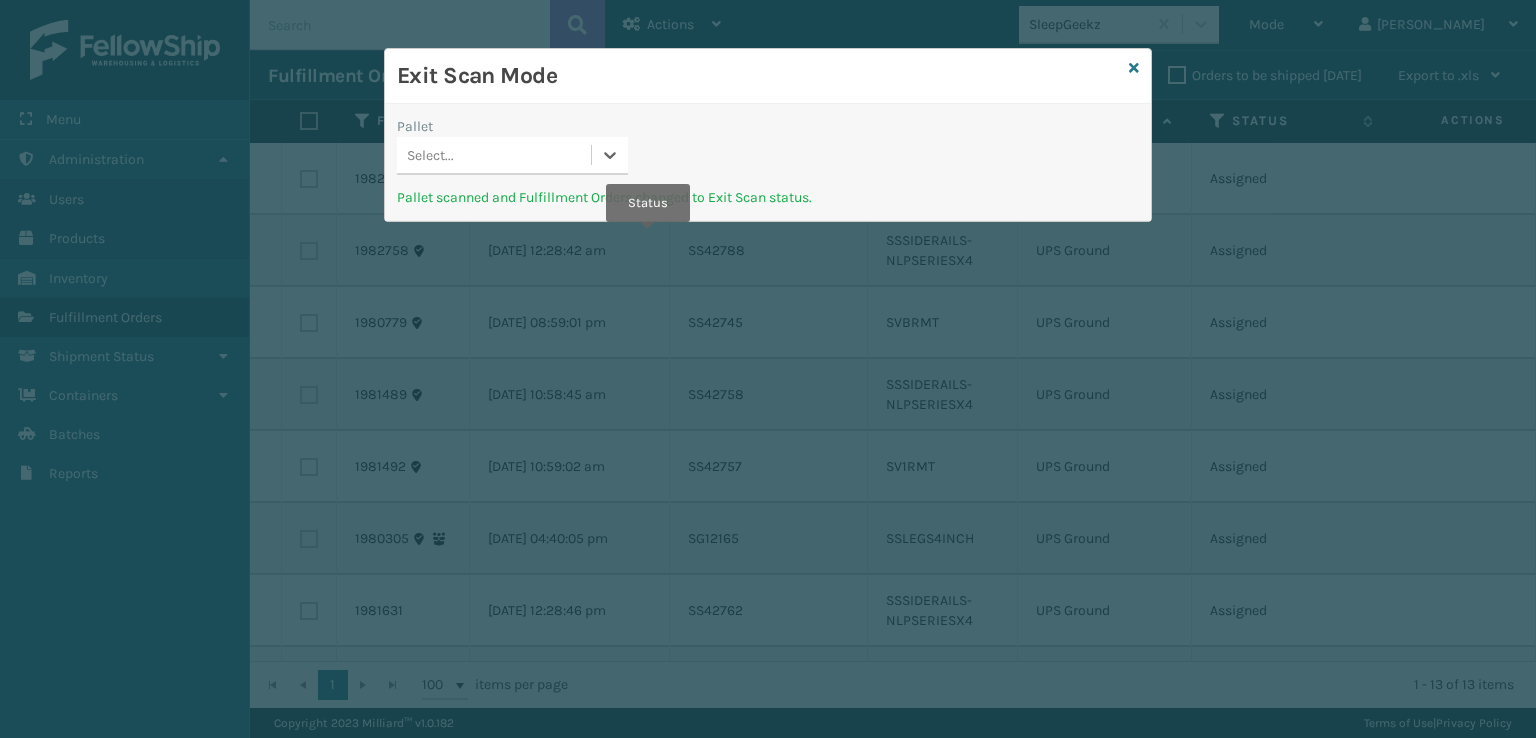 click on "Exit Scan Mode" at bounding box center (768, 76) 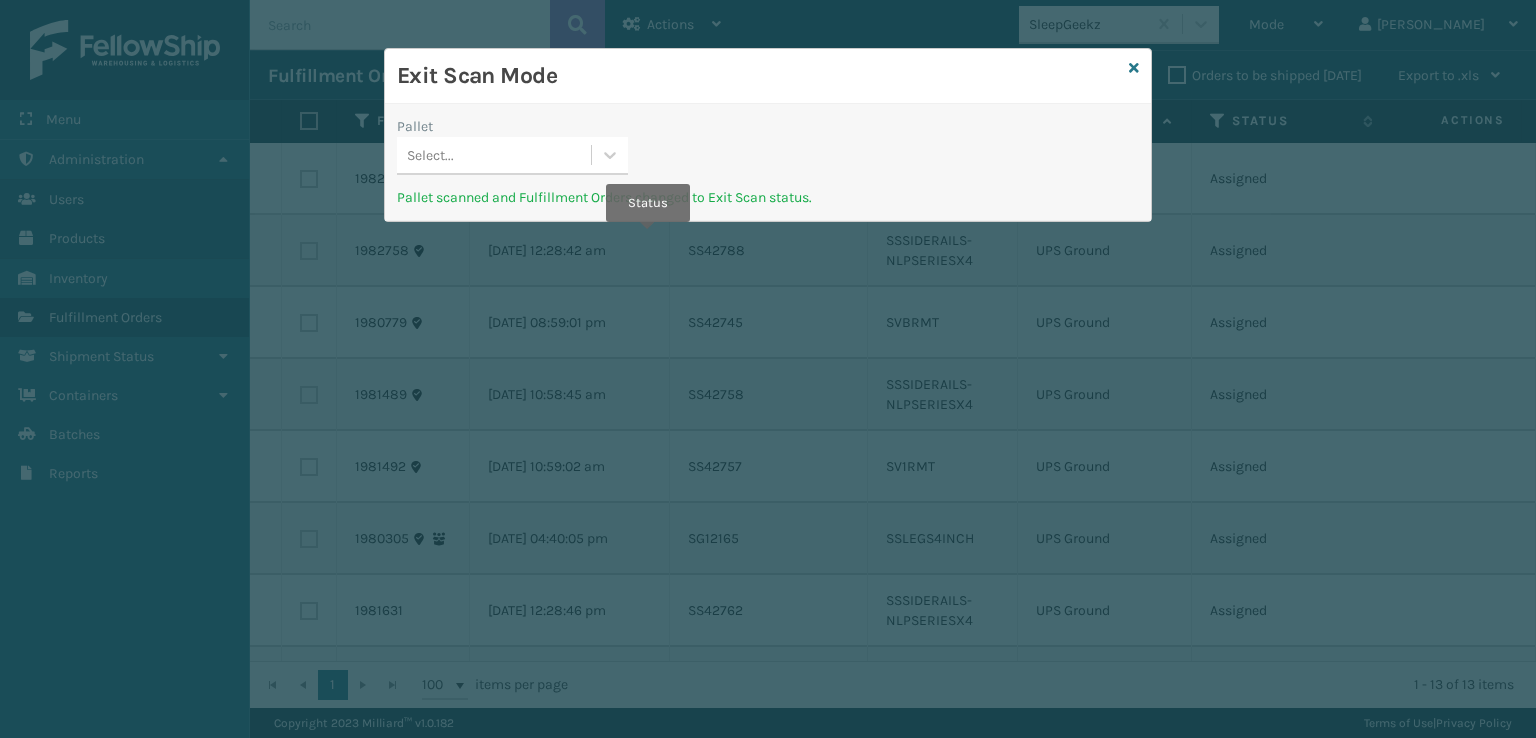 click on "Exit Scan Mode" at bounding box center (768, 76) 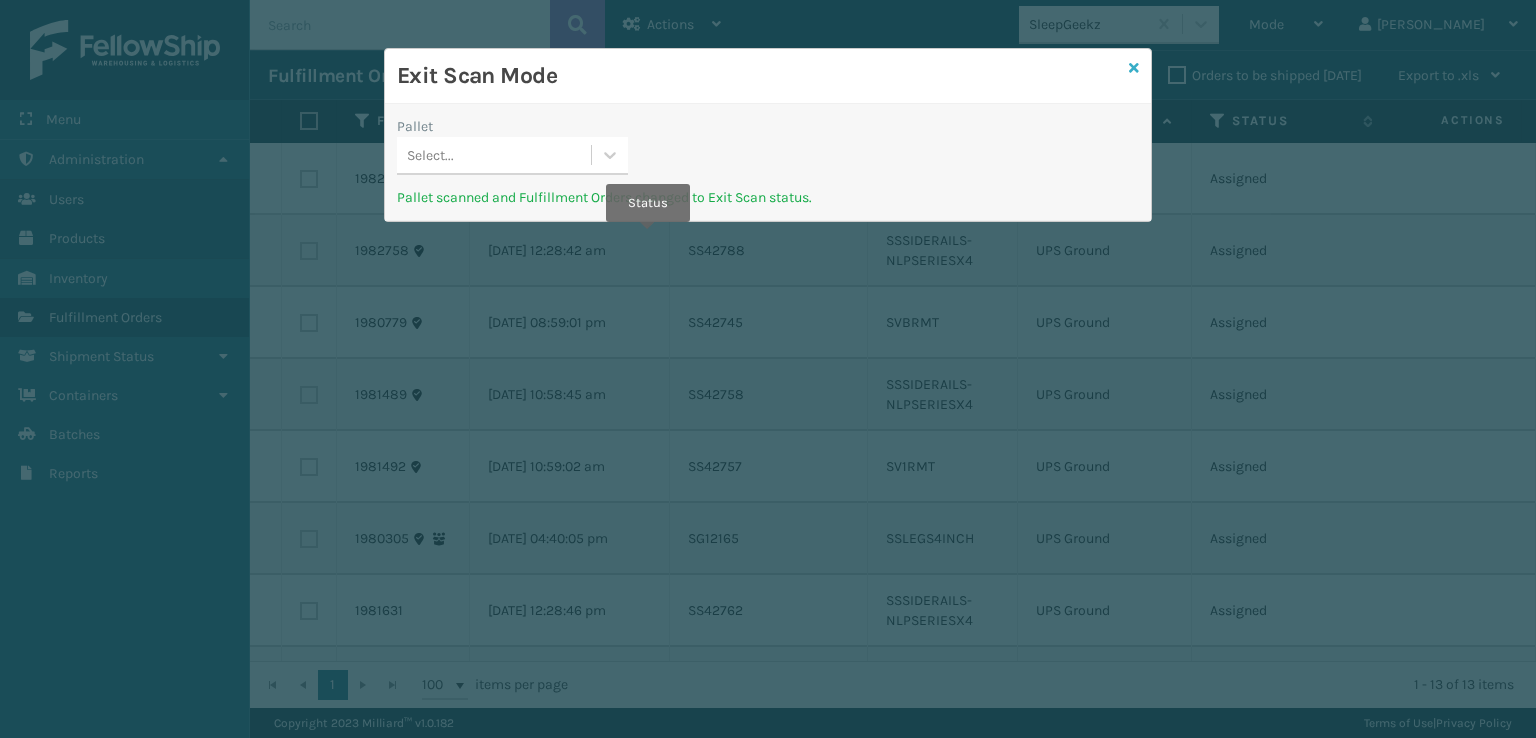 click at bounding box center (1134, 68) 